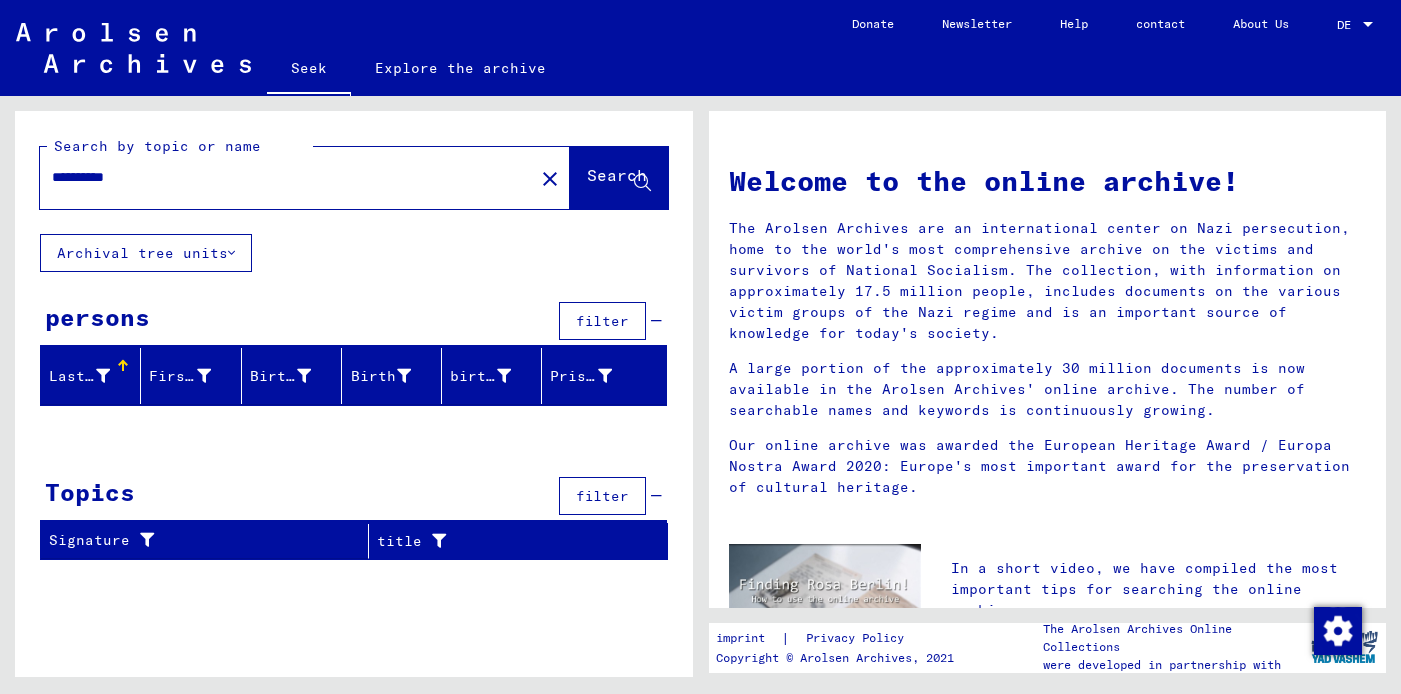 scroll, scrollTop: 0, scrollLeft: 0, axis: both 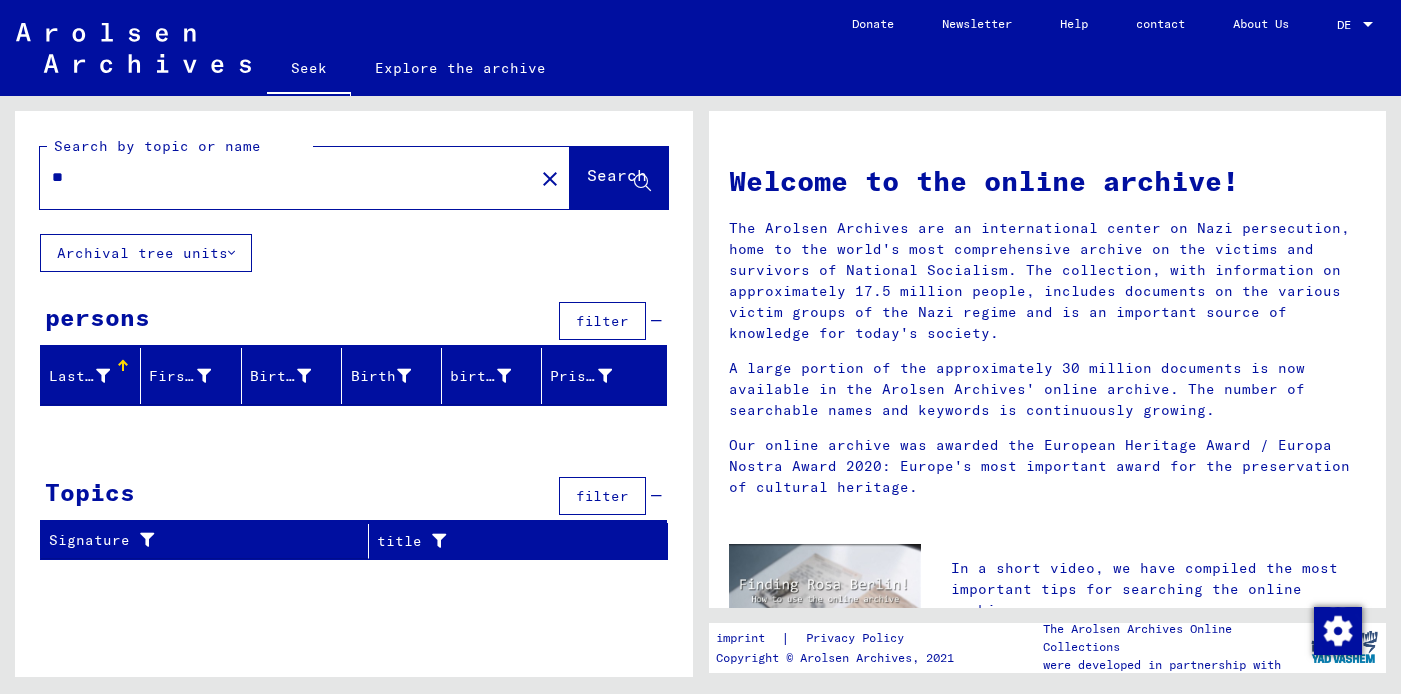 type on "*" 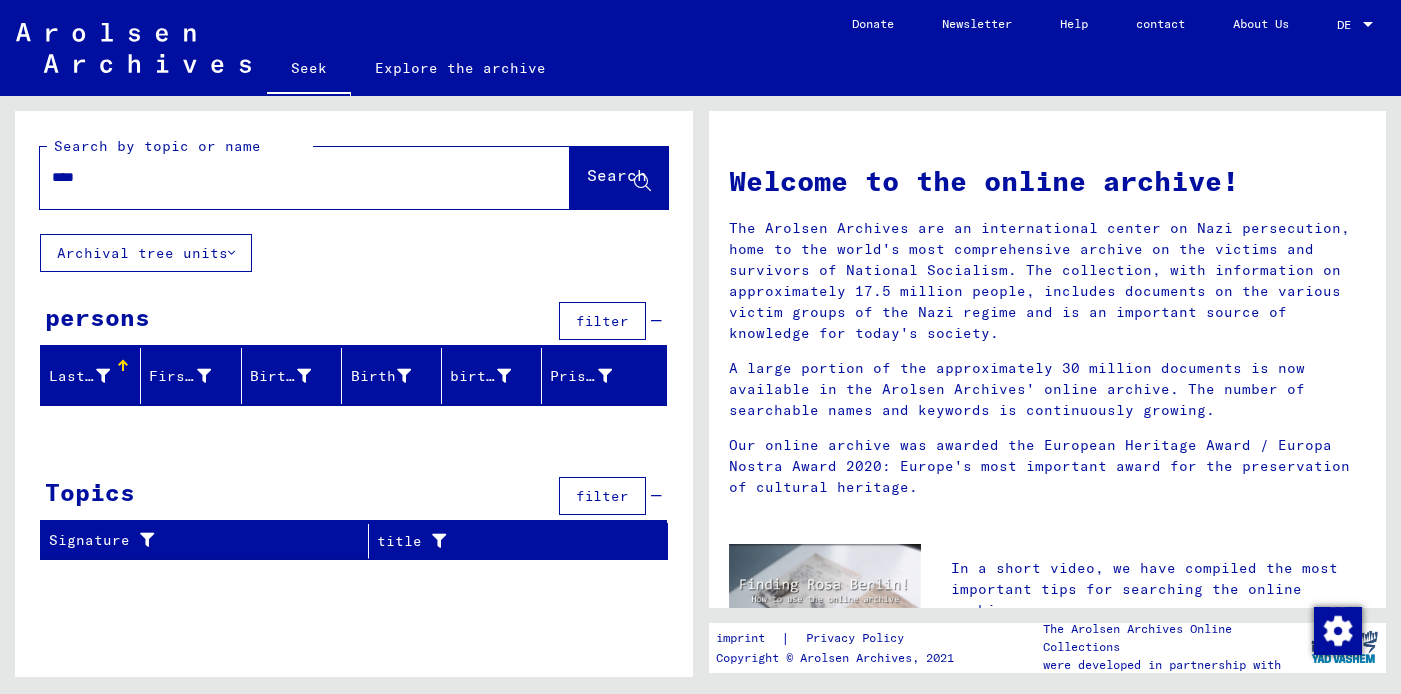 type on "****" 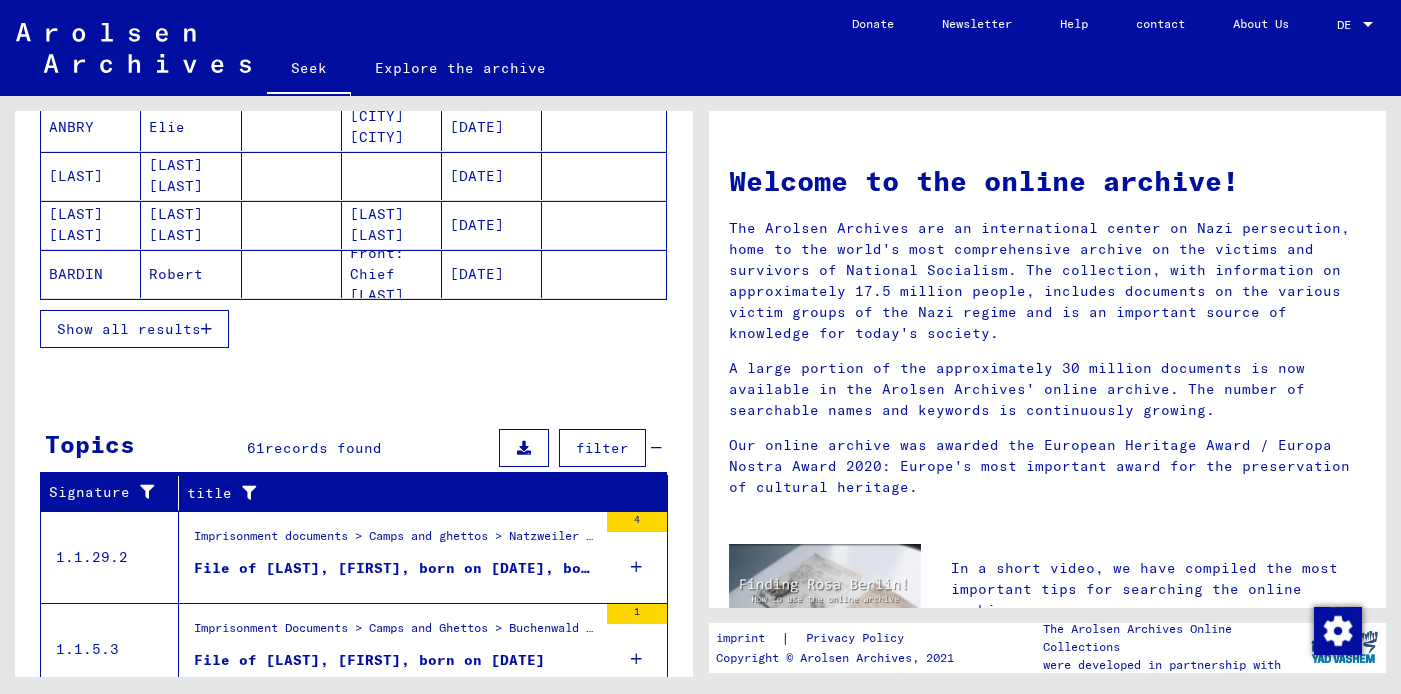 scroll, scrollTop: 351, scrollLeft: 0, axis: vertical 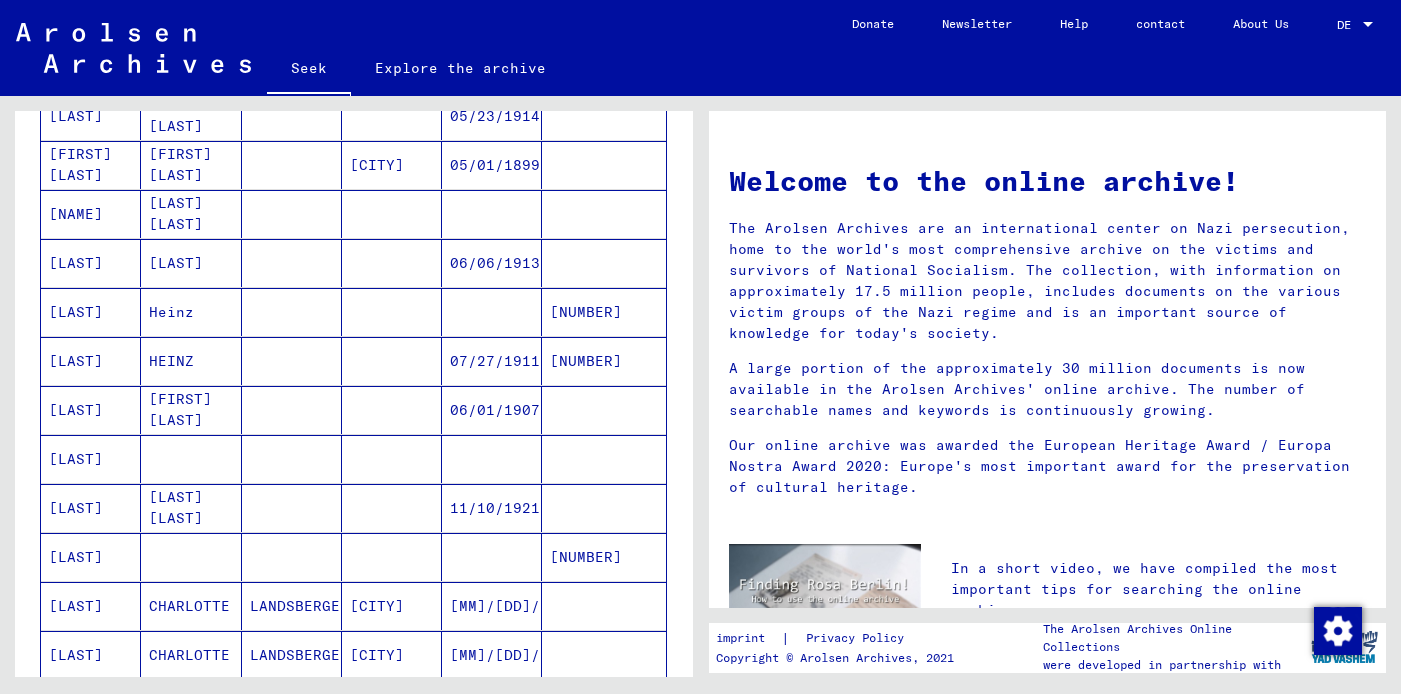 click on "[LAST]" at bounding box center [76, 361] 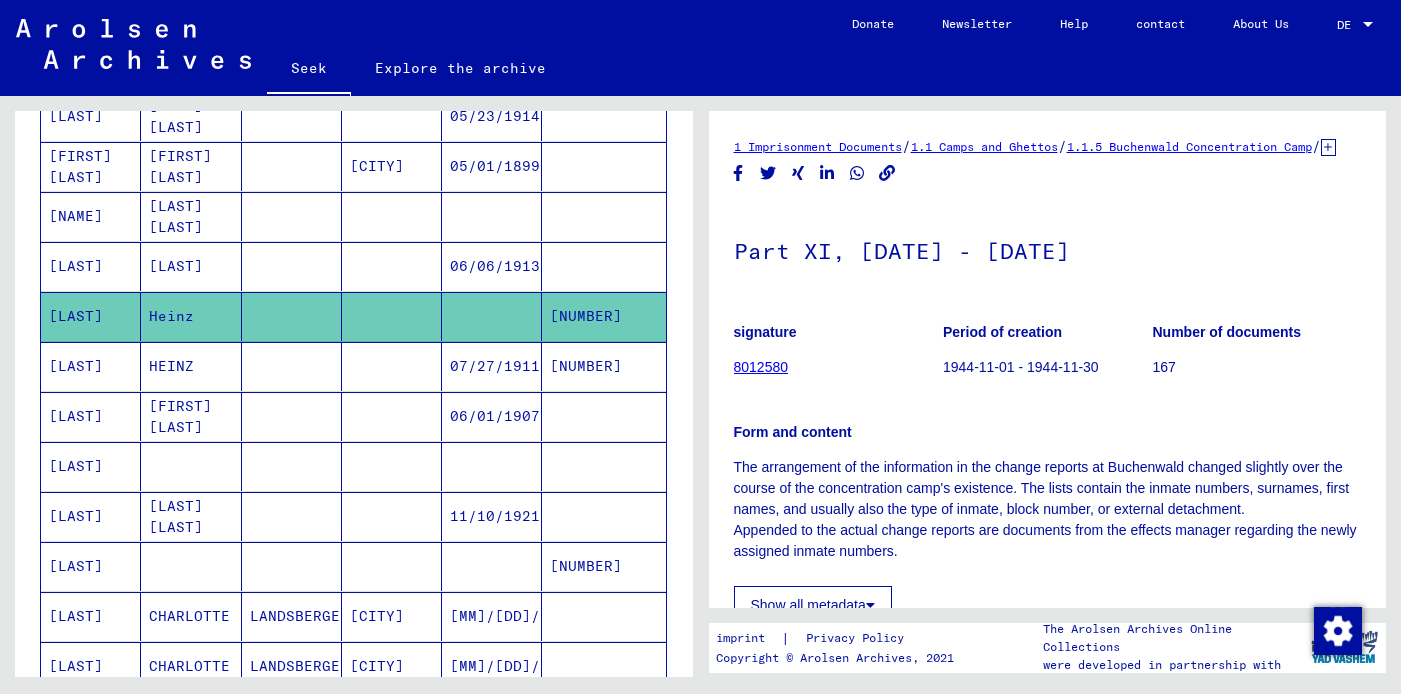 scroll, scrollTop: 0, scrollLeft: 0, axis: both 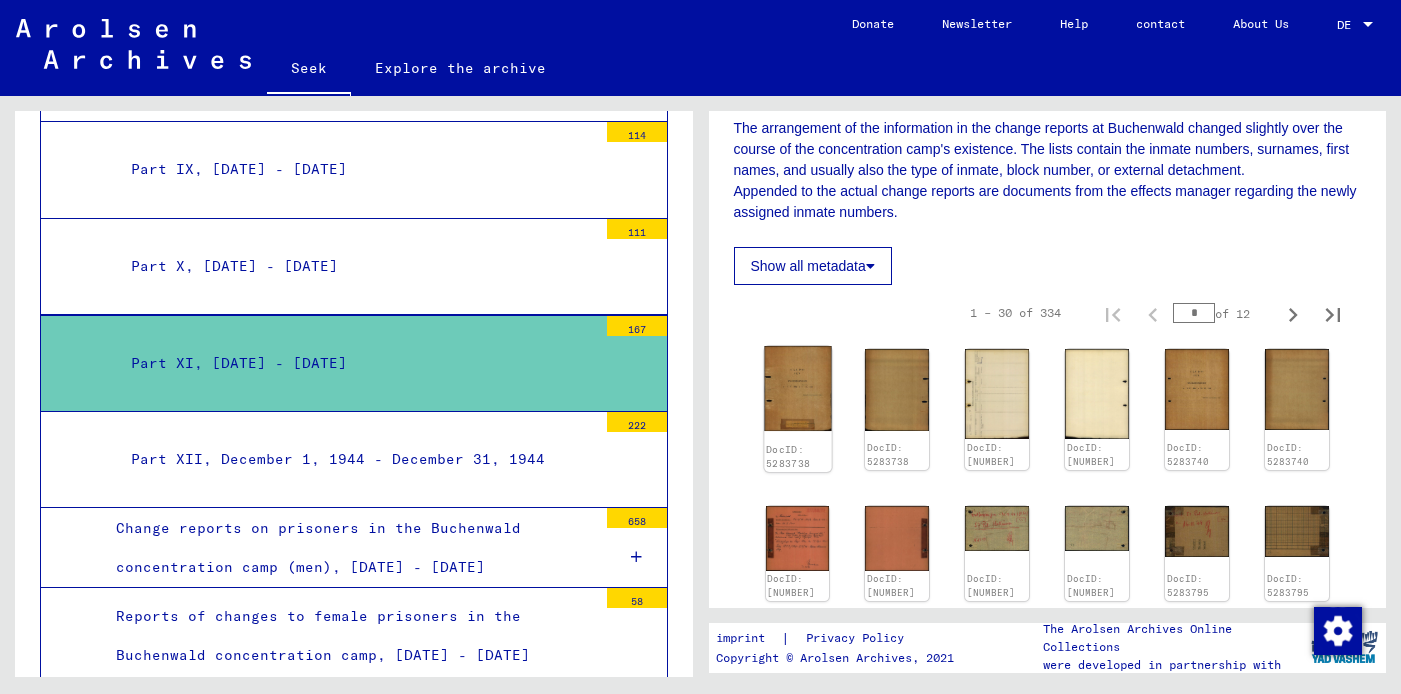 click 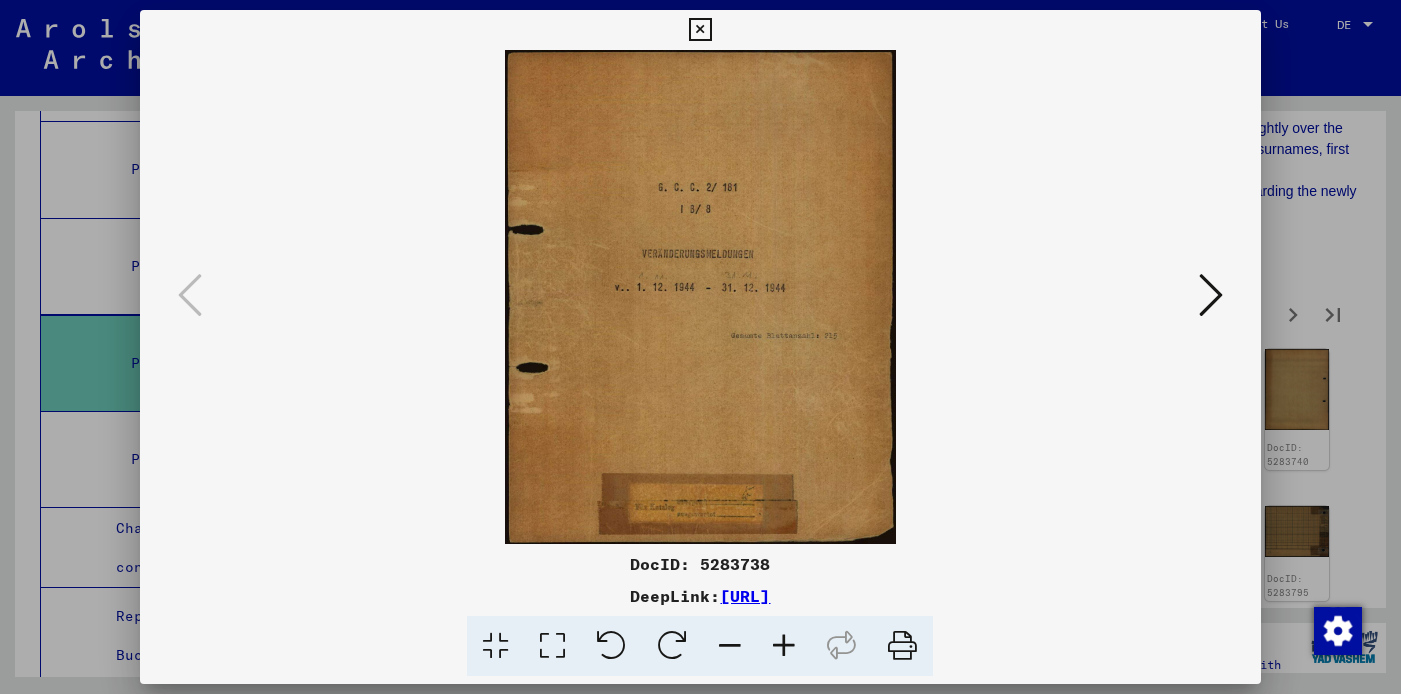click at bounding box center (1211, 295) 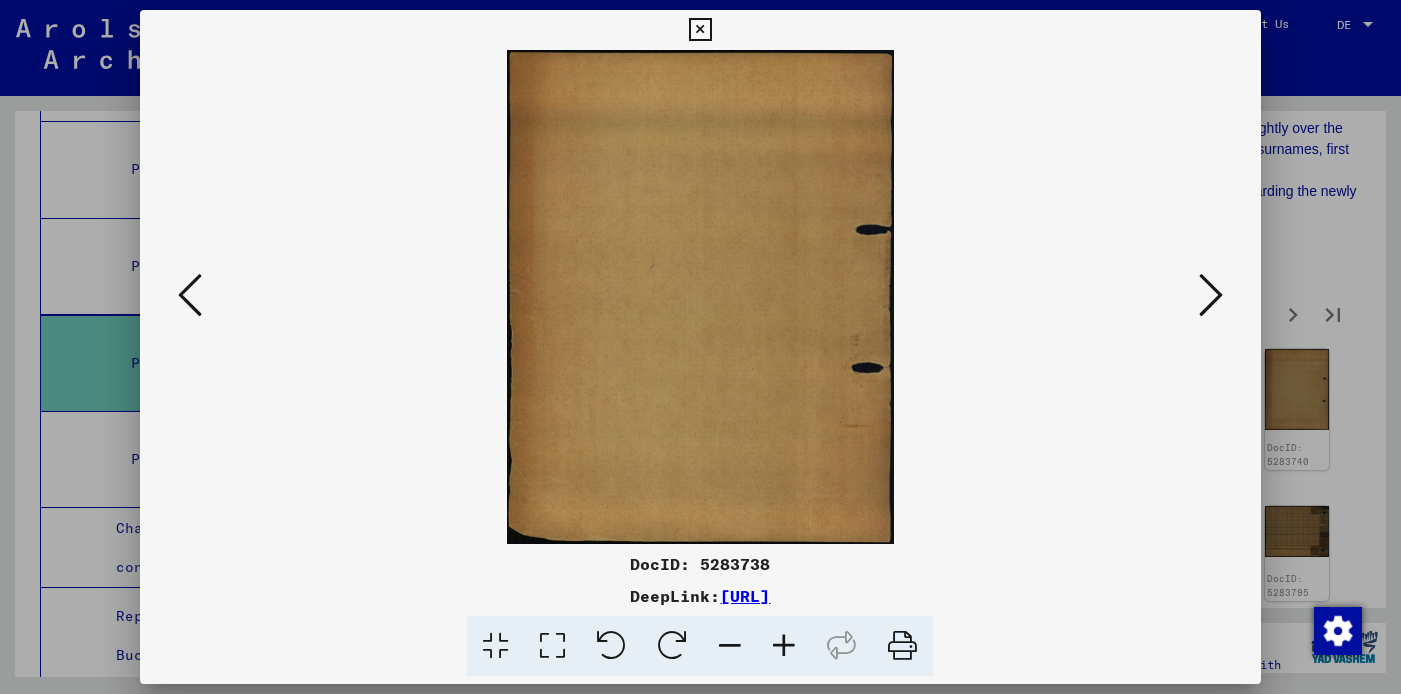 click at bounding box center [1211, 295] 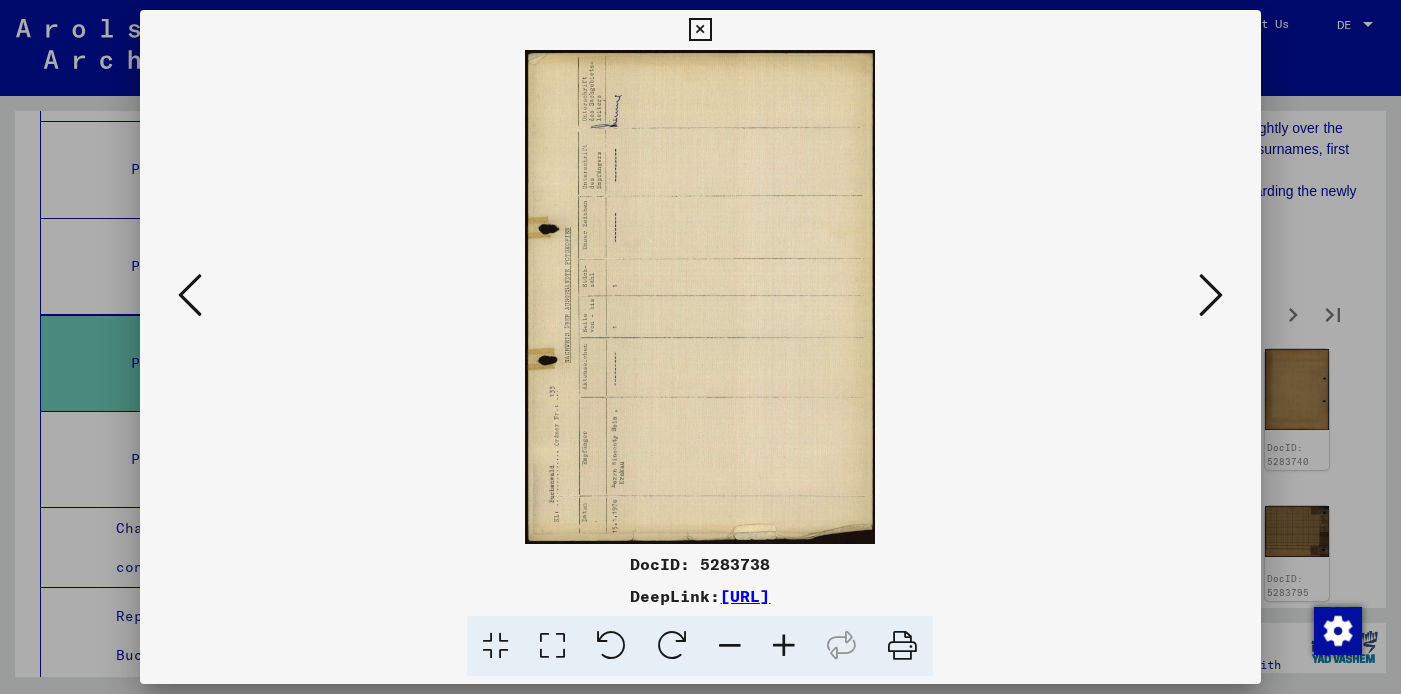 click at bounding box center (1211, 295) 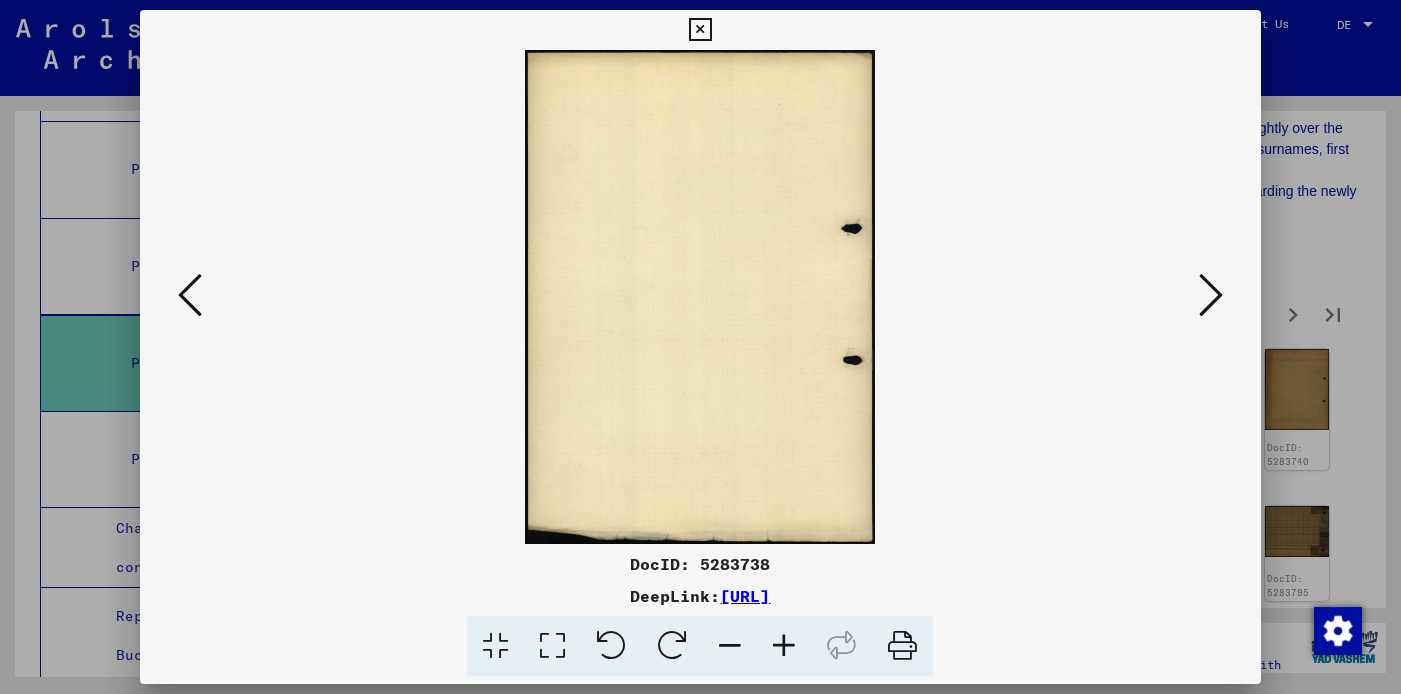 click at bounding box center (1211, 295) 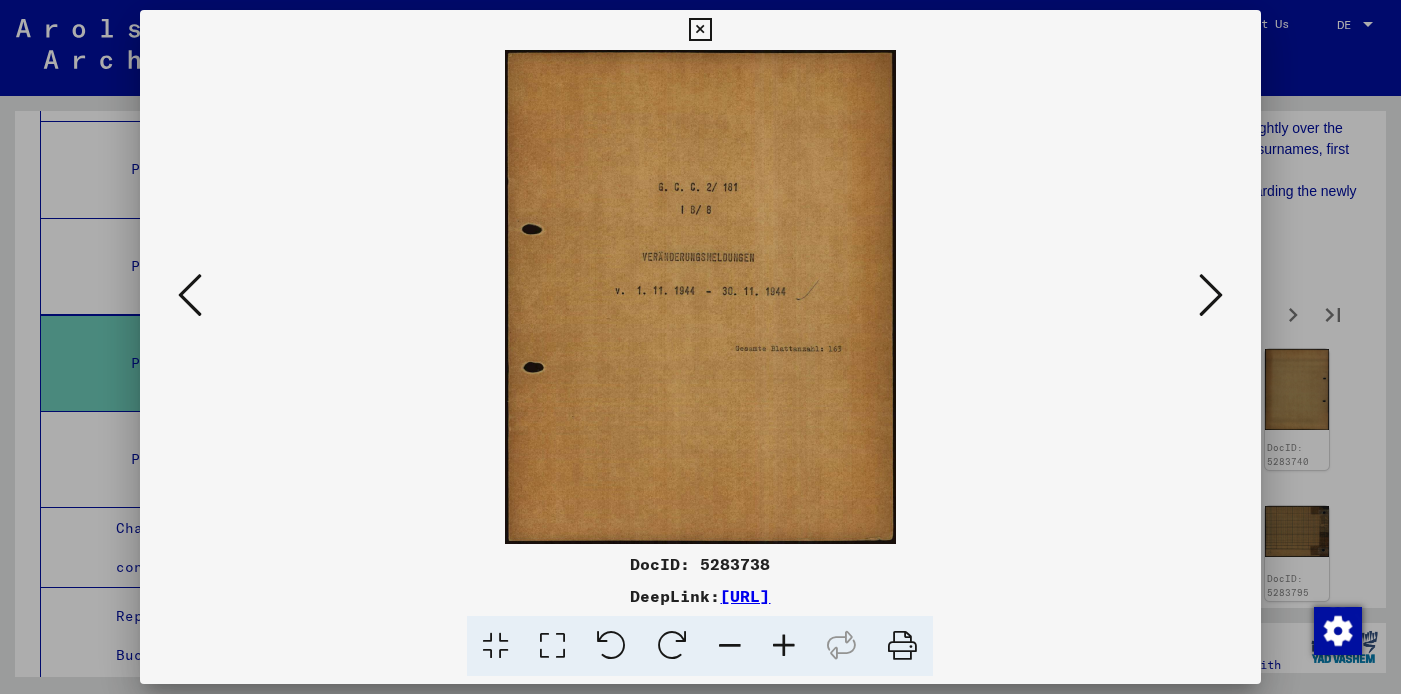 click at bounding box center [1211, 295] 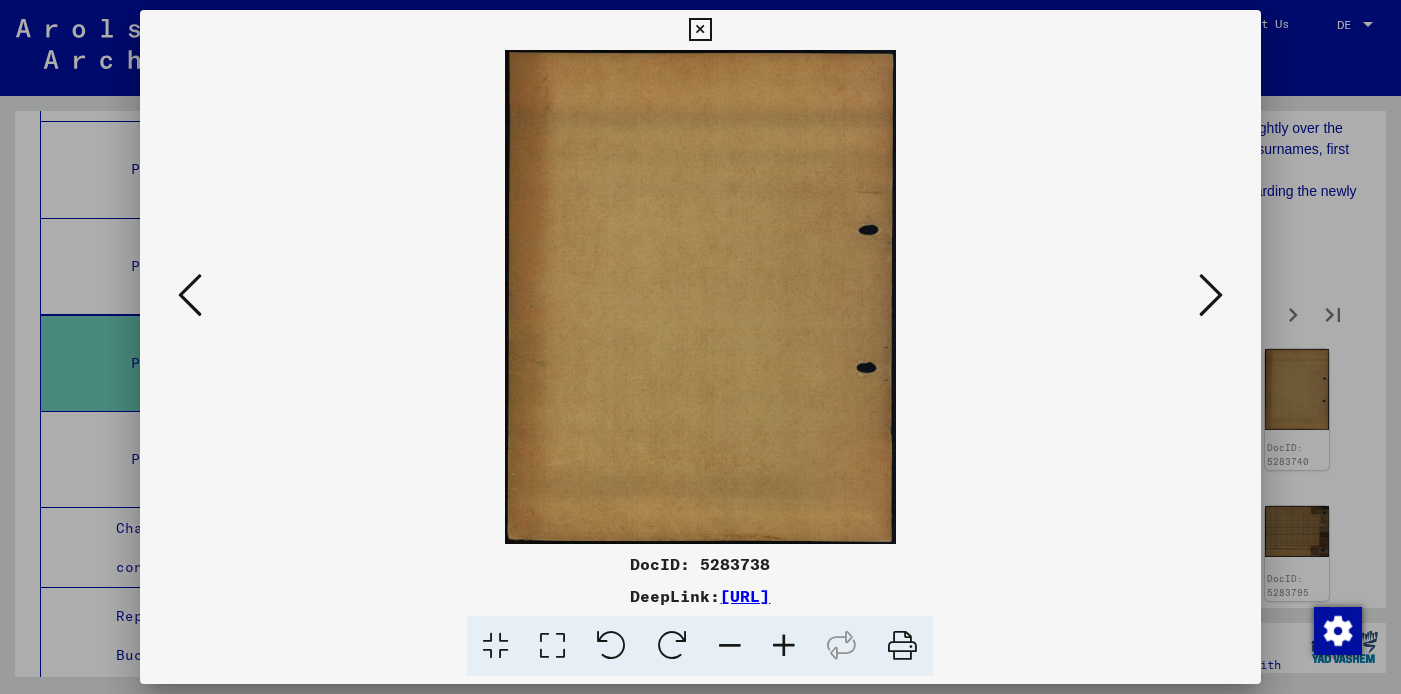 click at bounding box center [1211, 295] 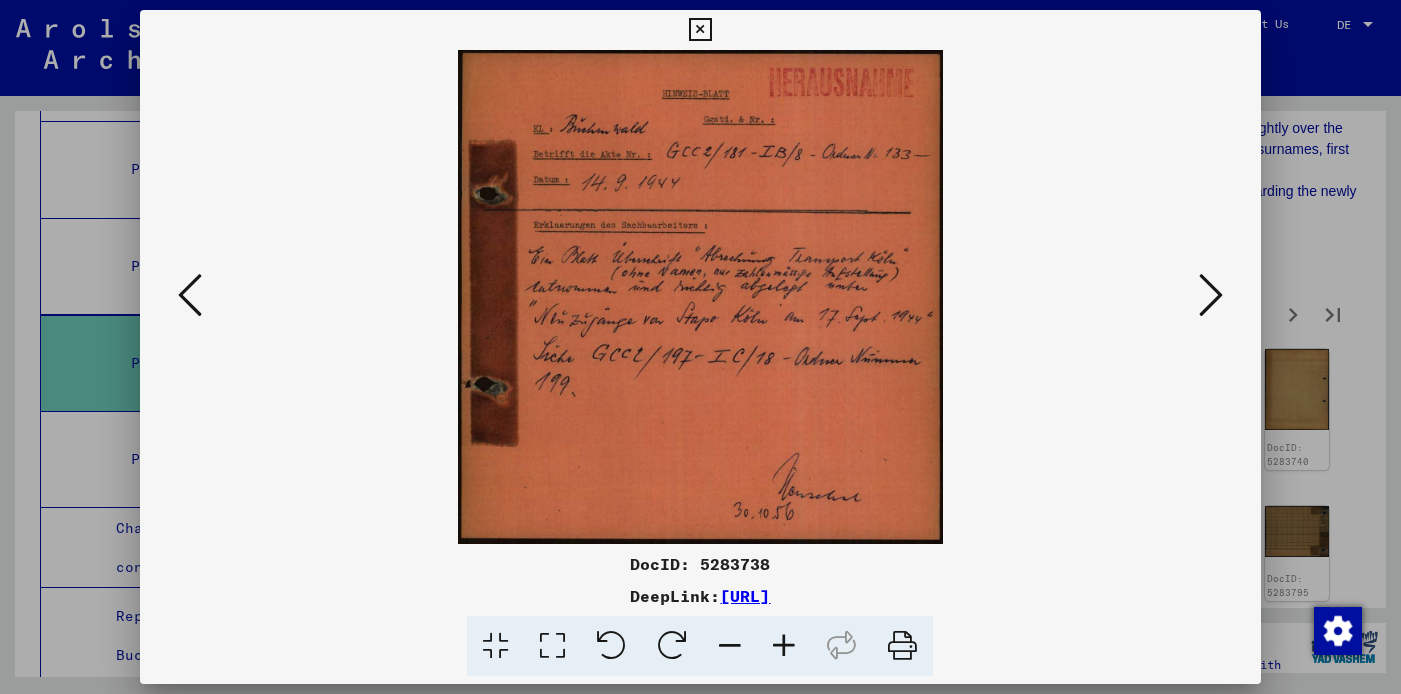 click at bounding box center (1211, 295) 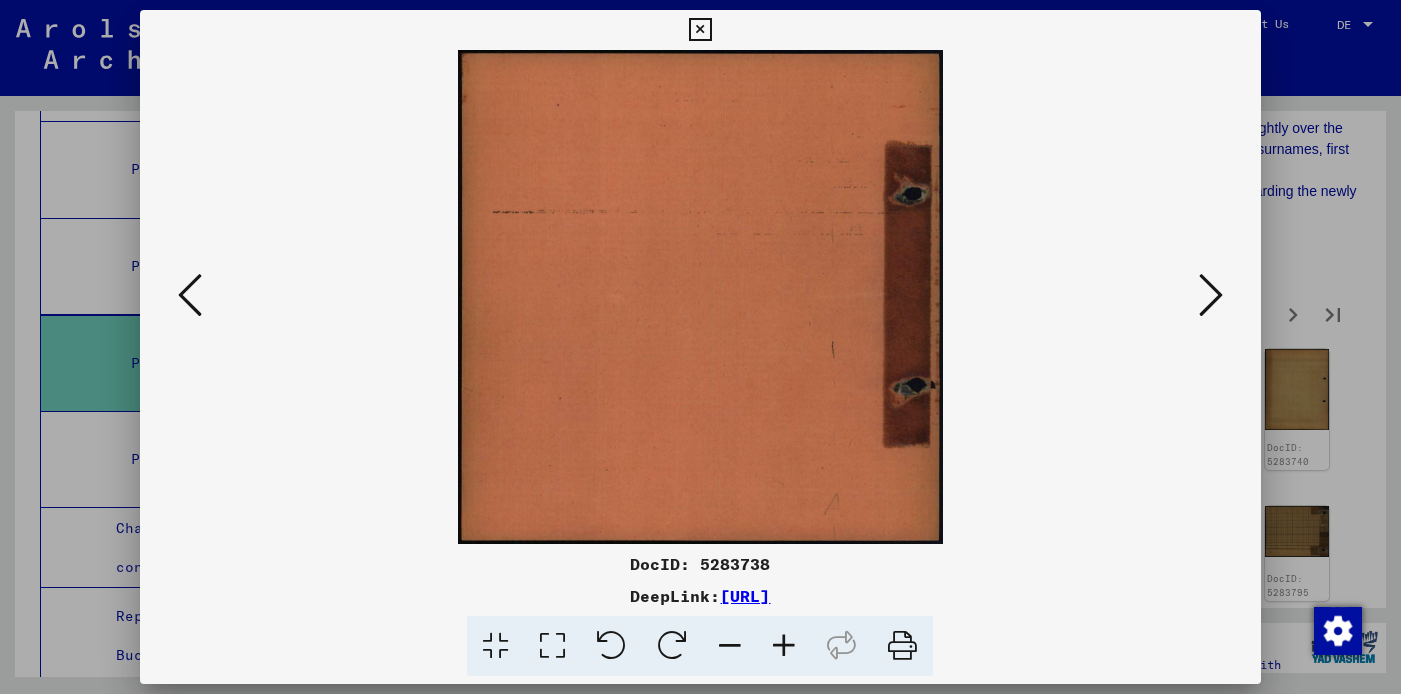 click at bounding box center [1211, 295] 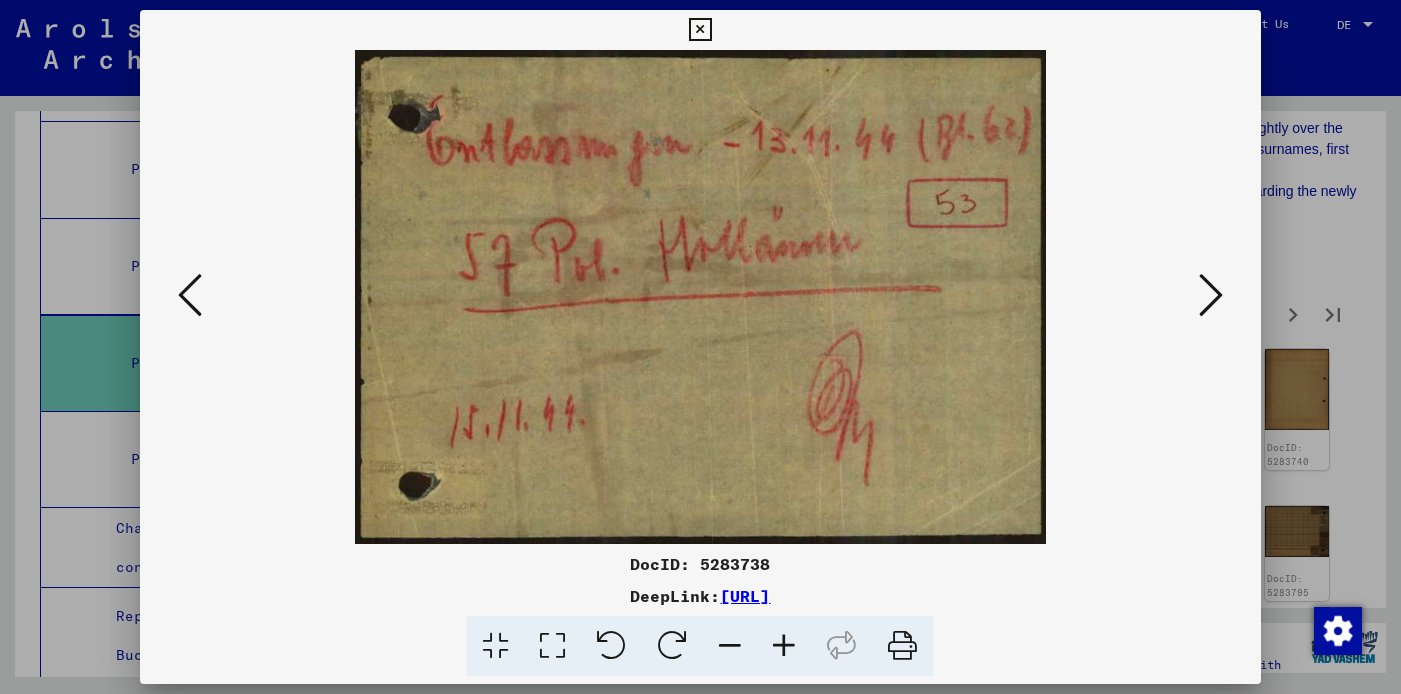 click at bounding box center [1211, 295] 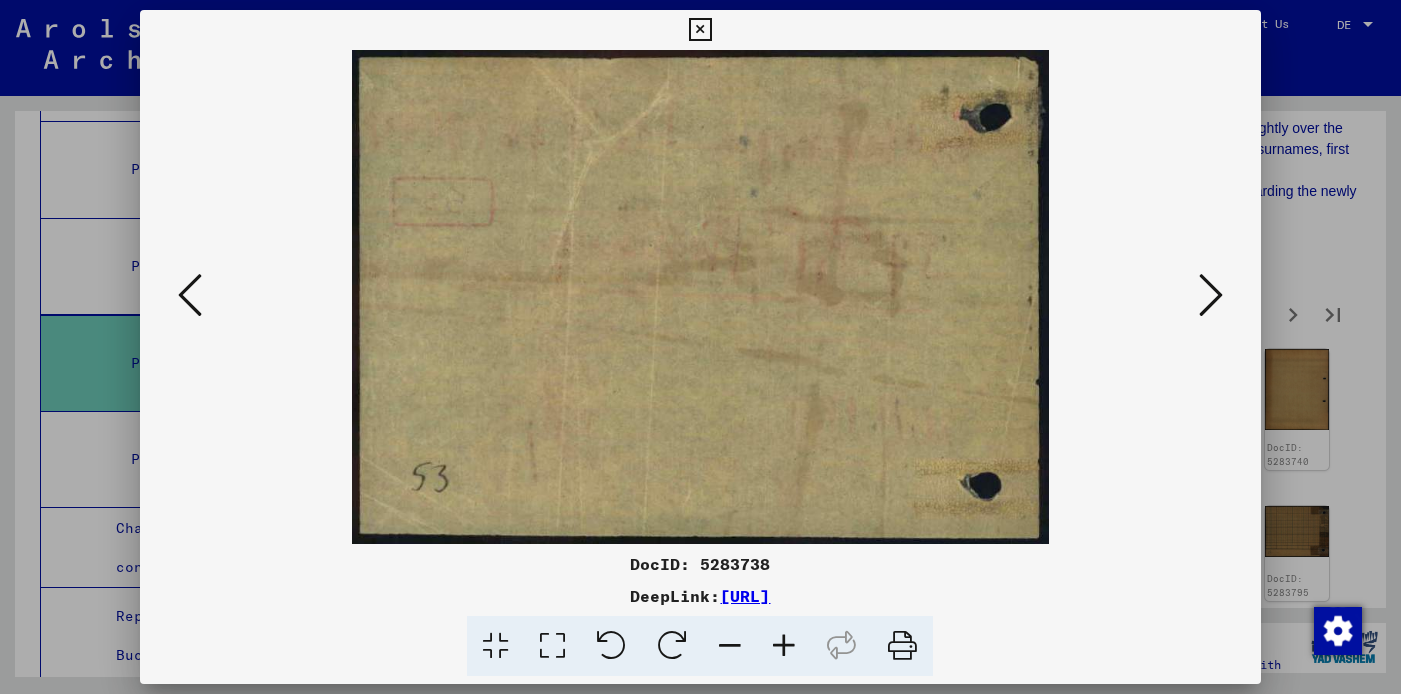 click at bounding box center (1211, 295) 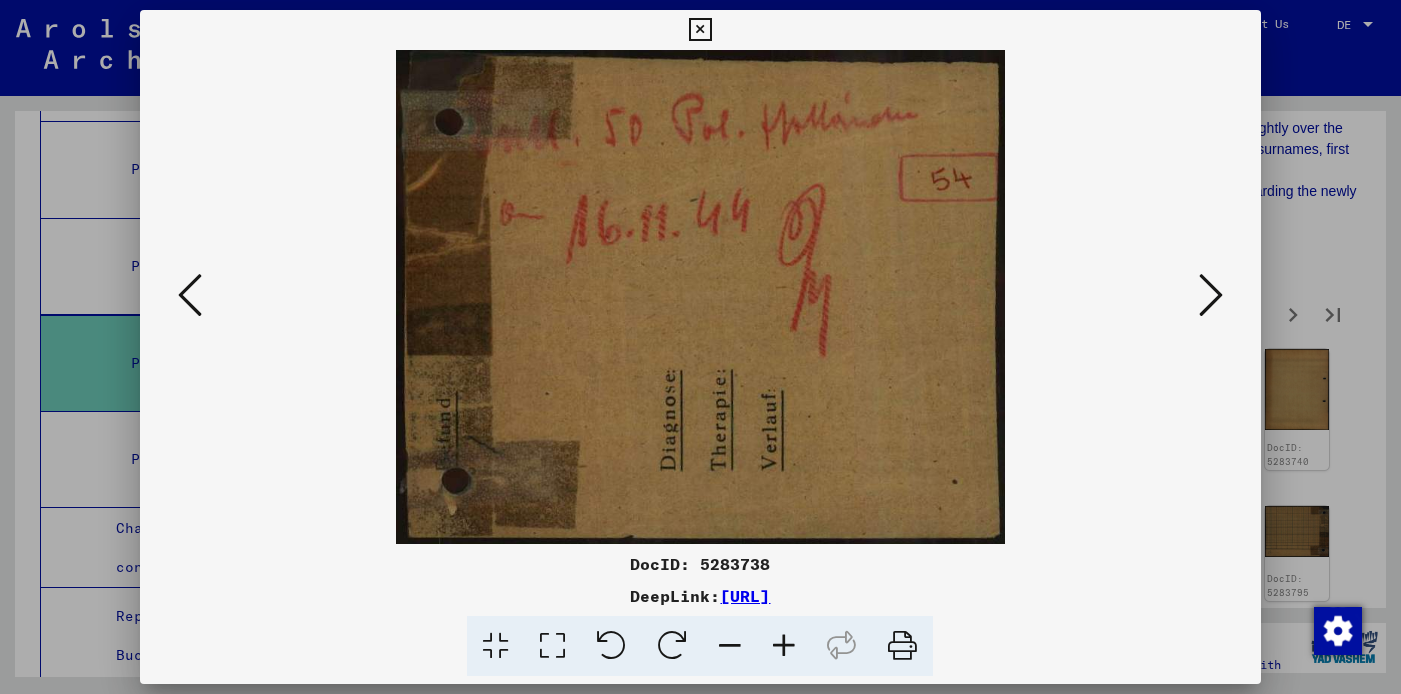 click at bounding box center [1211, 295] 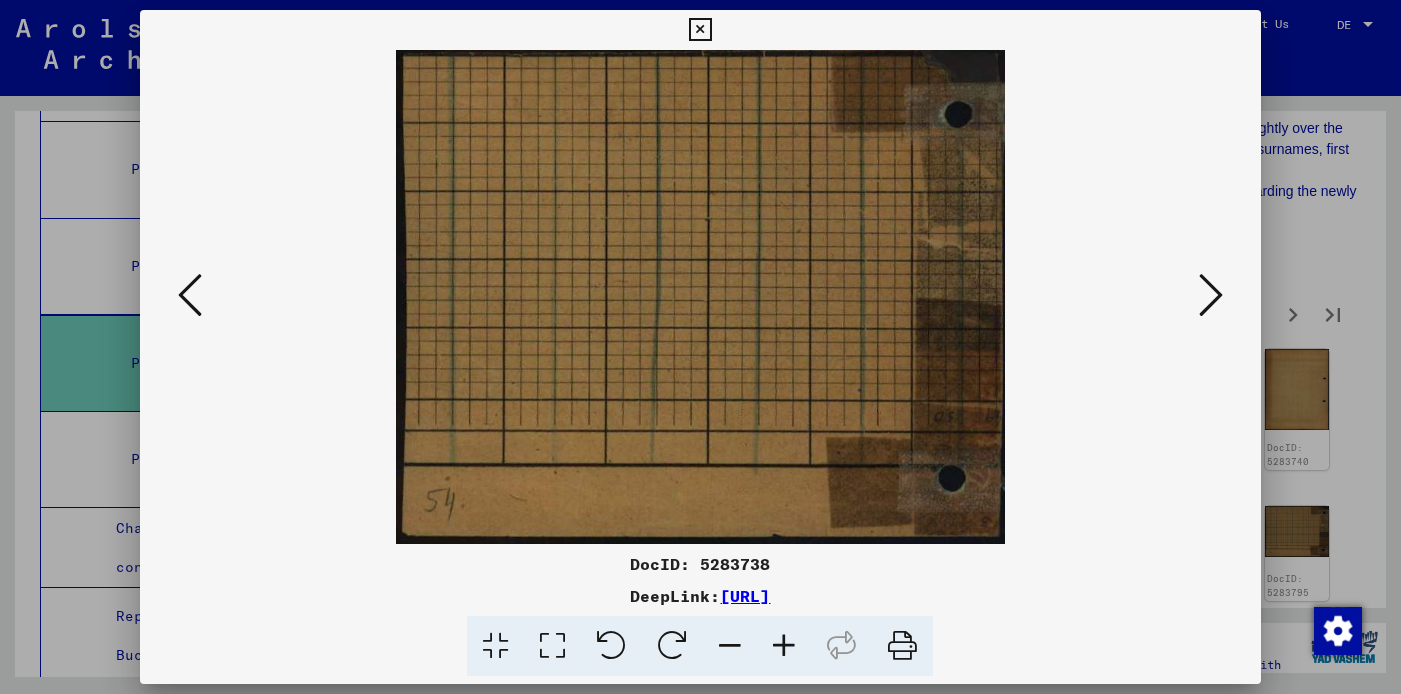 click at bounding box center (1211, 295) 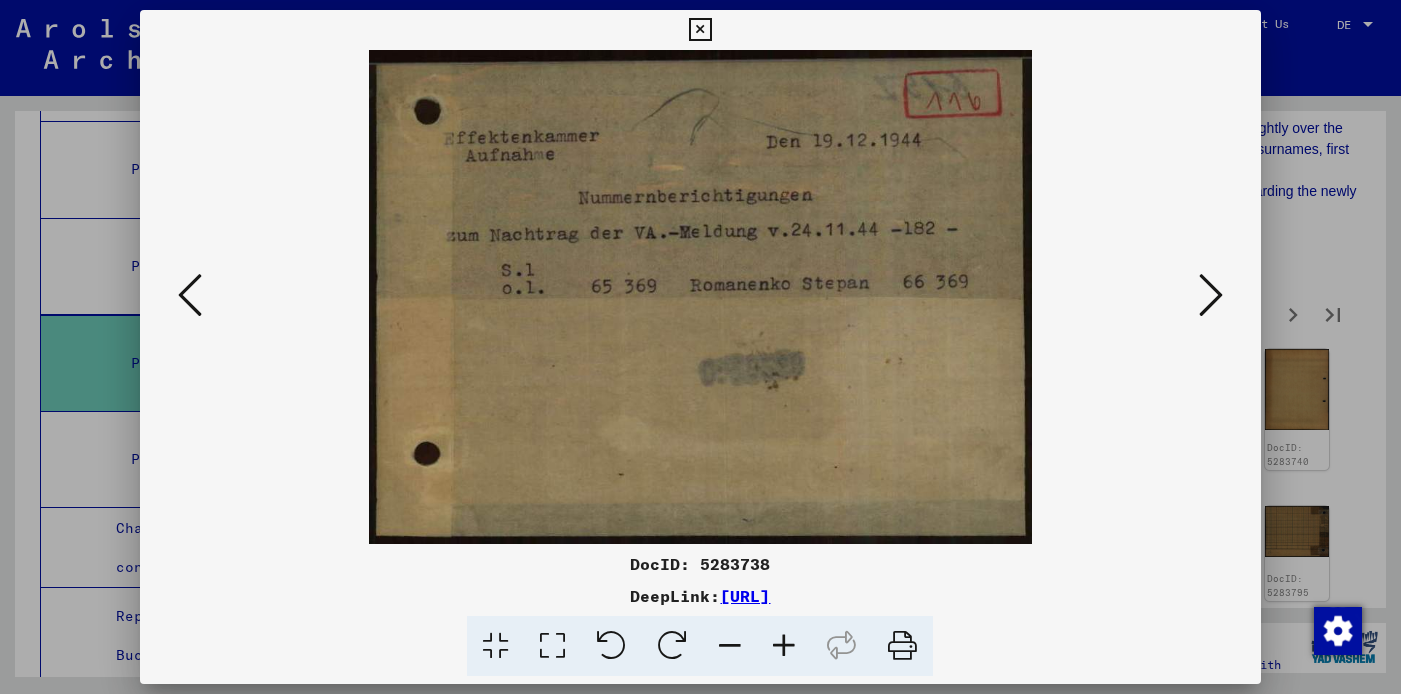 click at bounding box center (1211, 295) 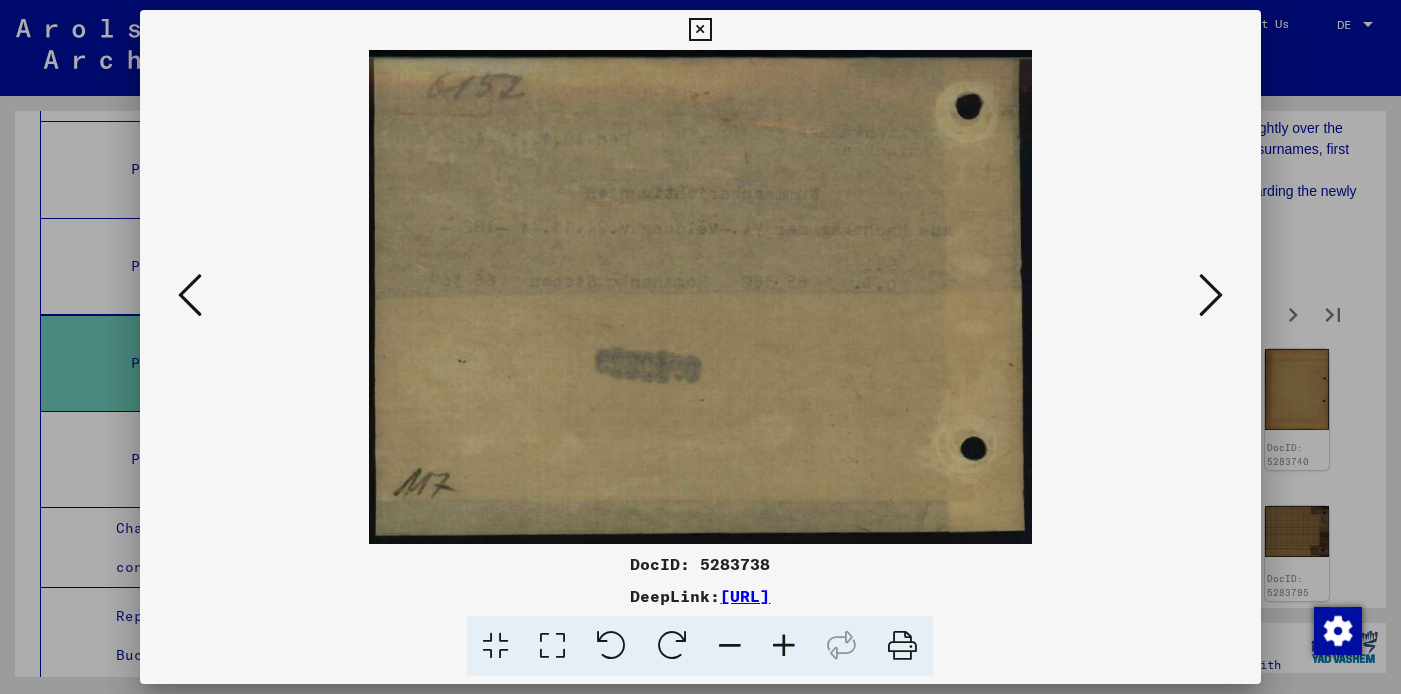 click at bounding box center [1211, 295] 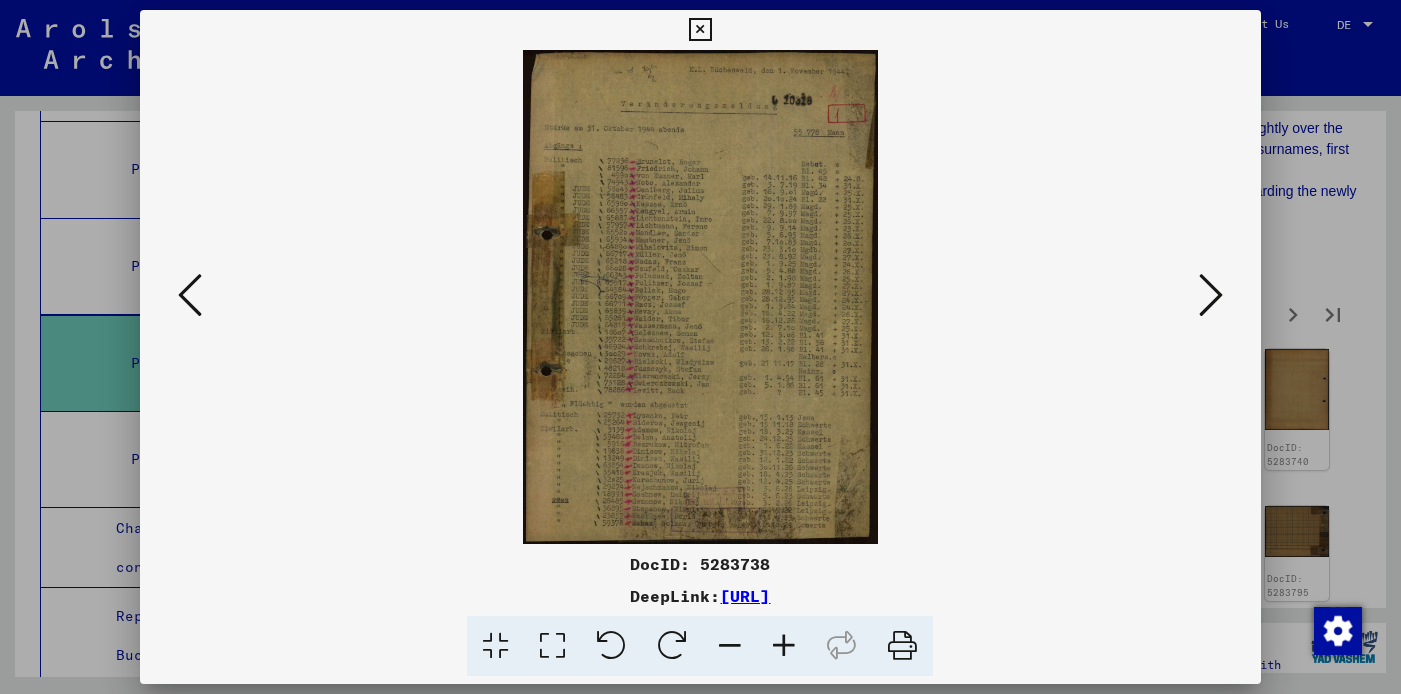 click at bounding box center (784, 646) 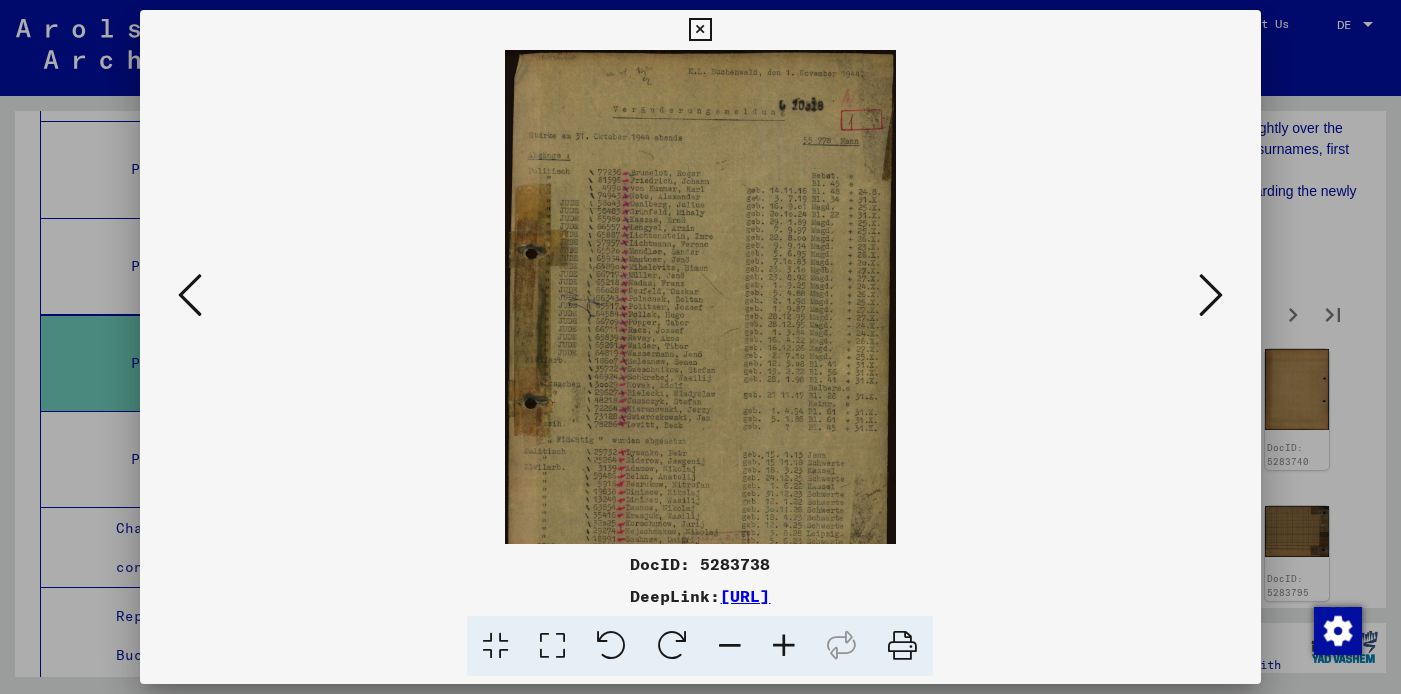 click at bounding box center [784, 646] 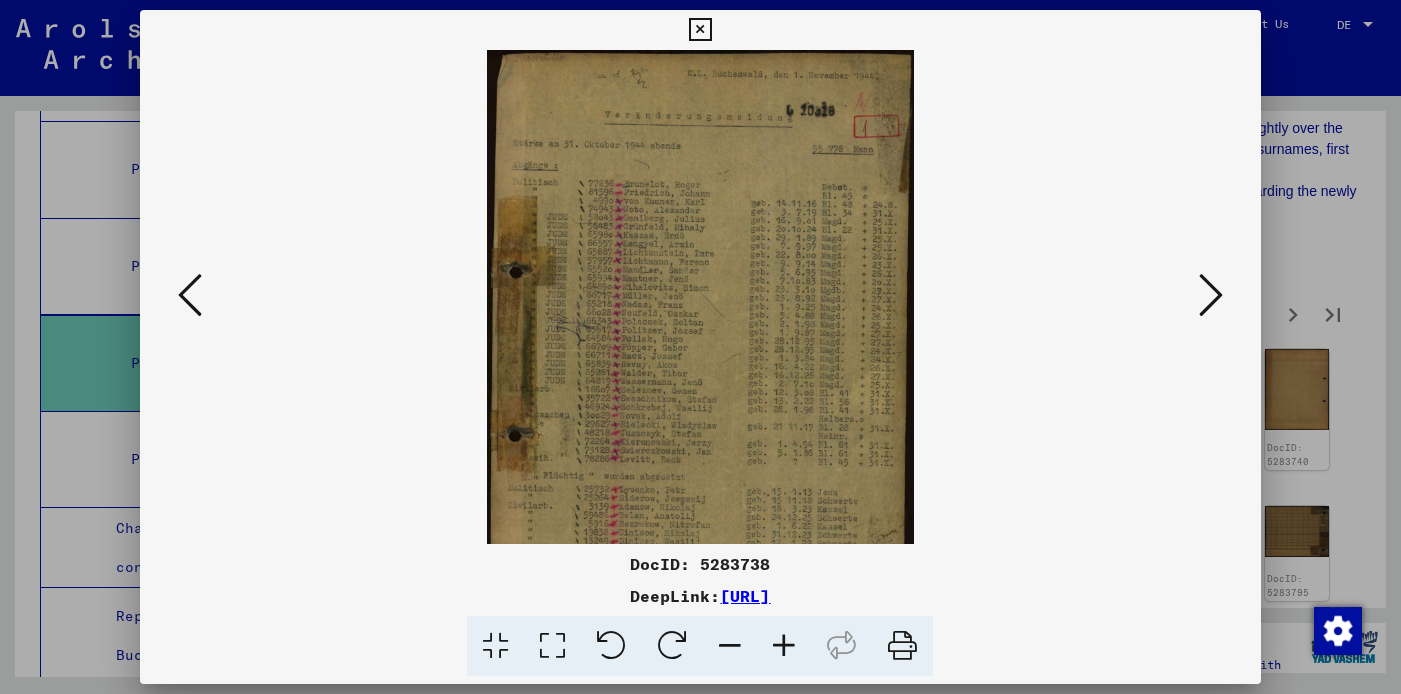 click at bounding box center [784, 646] 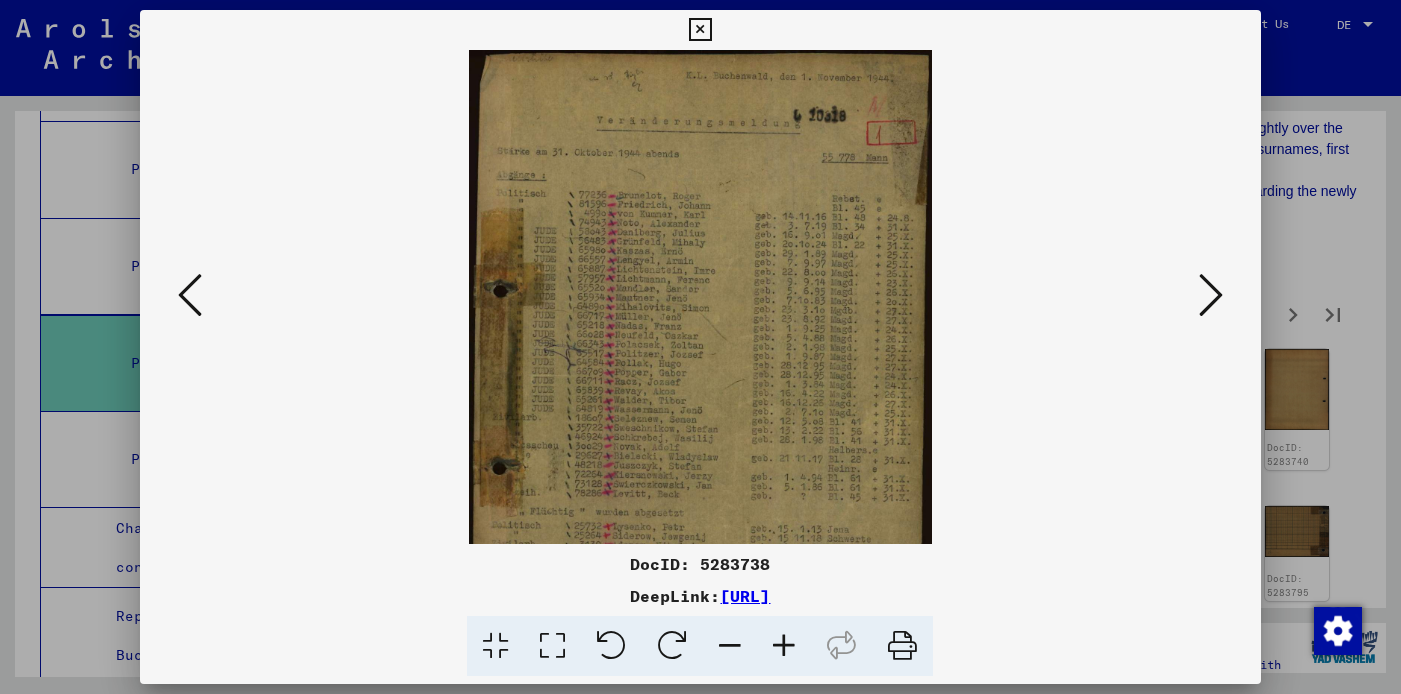 click at bounding box center (784, 646) 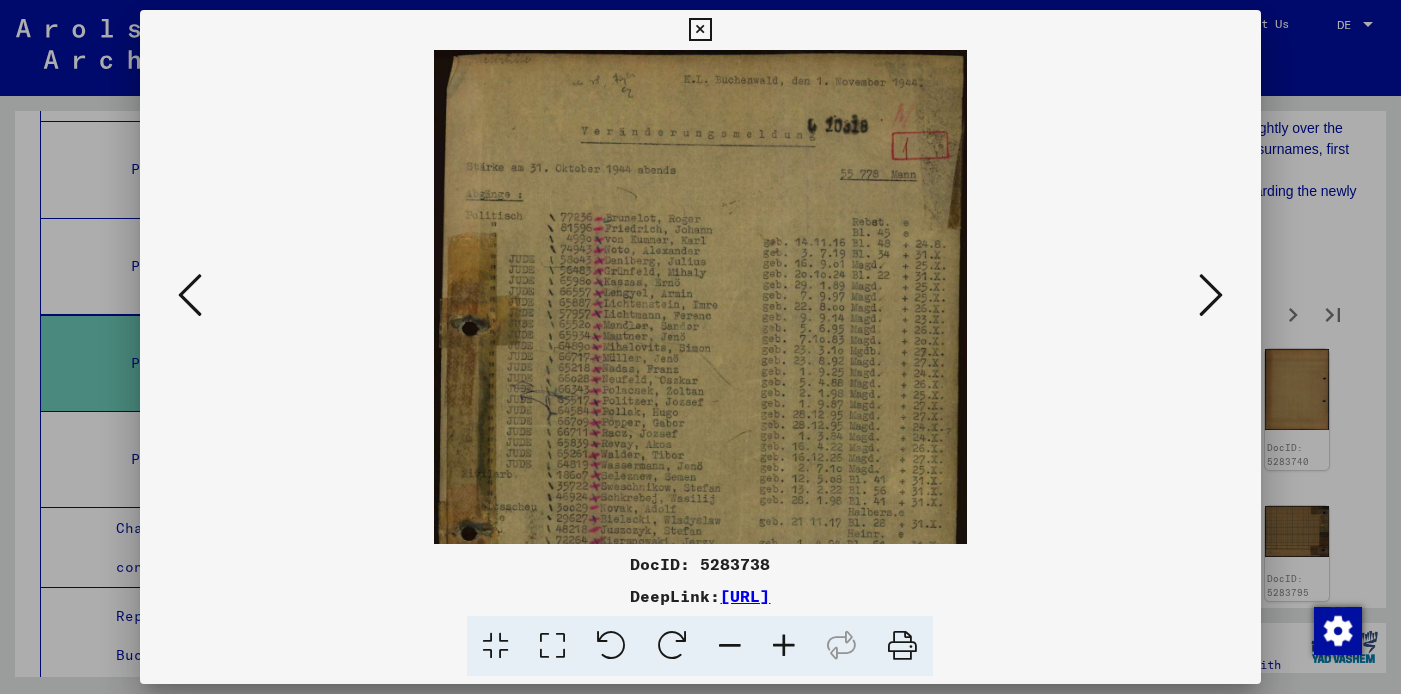click at bounding box center (784, 646) 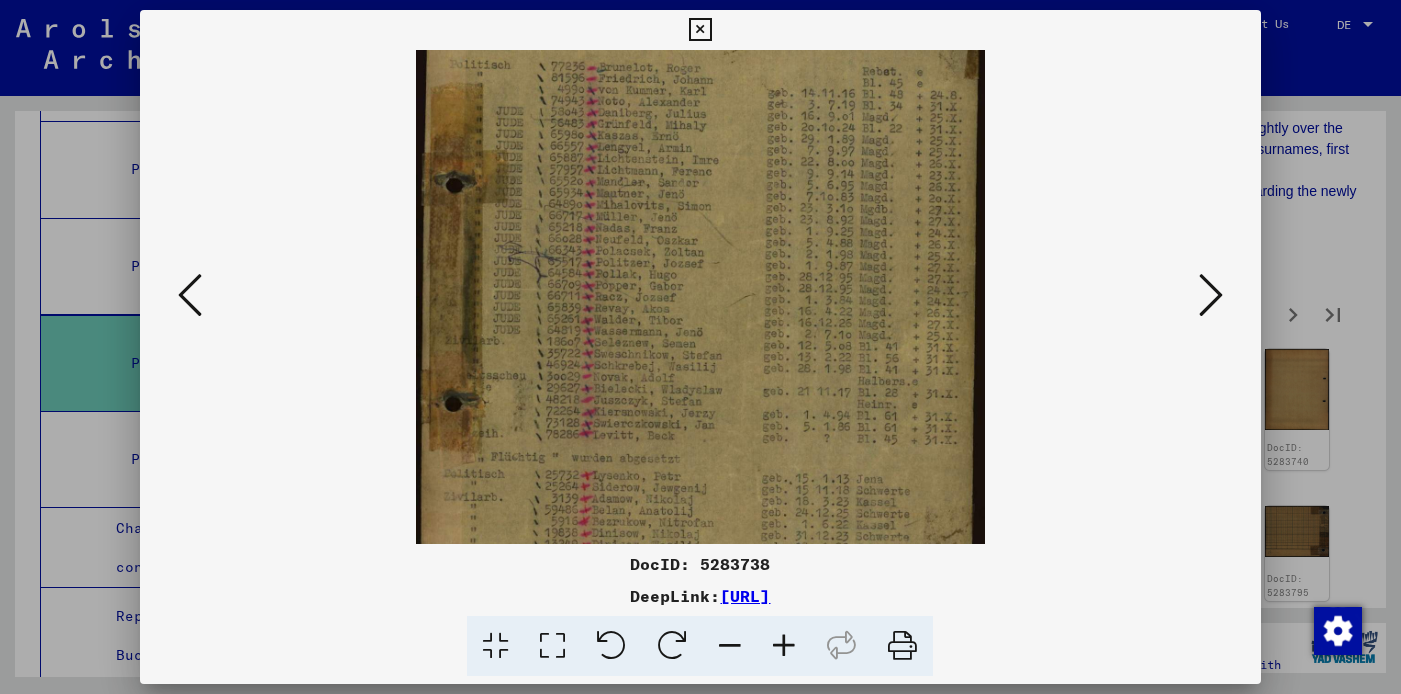 drag, startPoint x: 624, startPoint y: 380, endPoint x: 632, endPoint y: 216, distance: 164.195 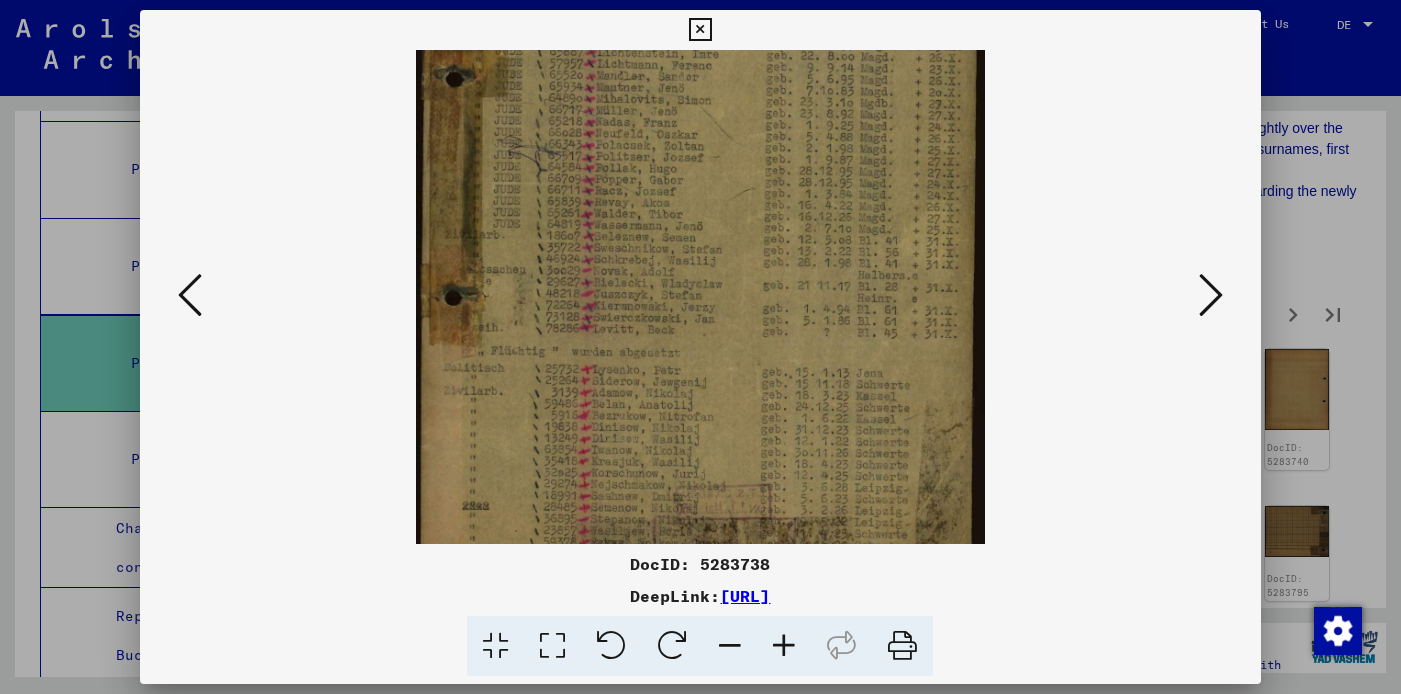 scroll, scrollTop: 300, scrollLeft: 0, axis: vertical 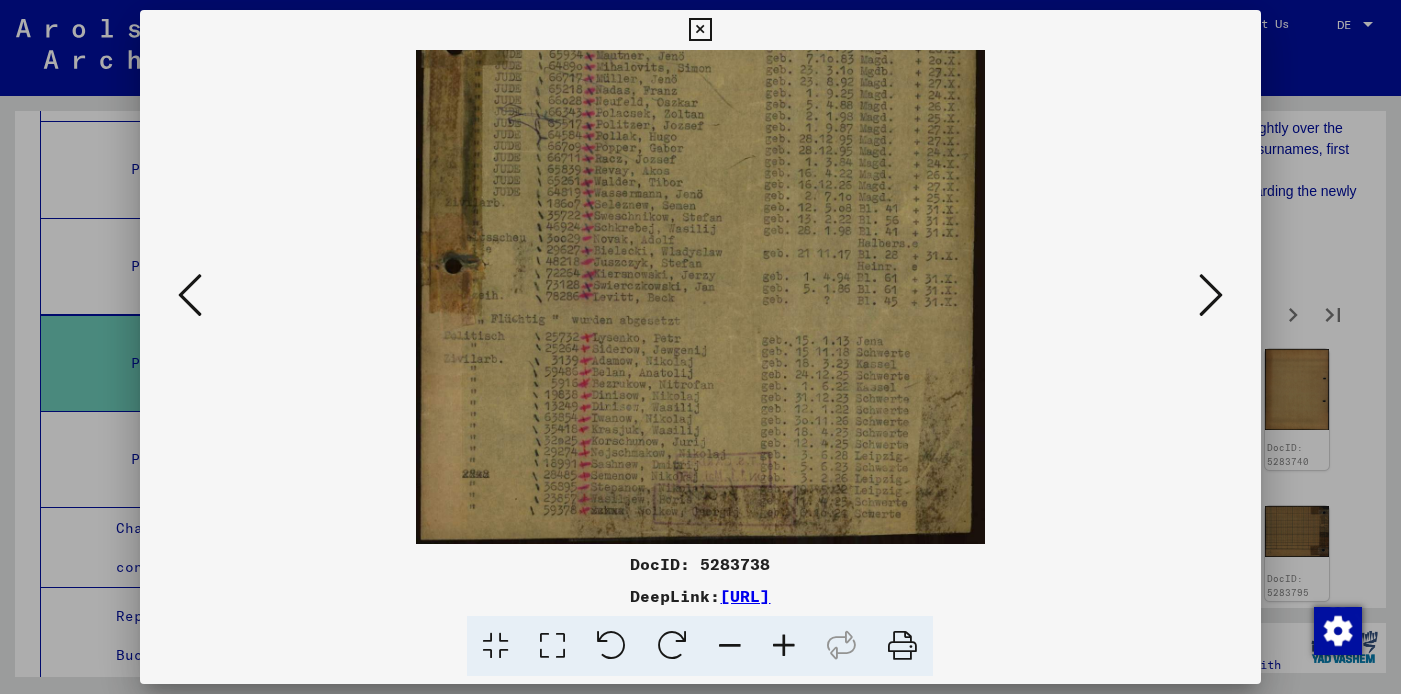 drag, startPoint x: 705, startPoint y: 340, endPoint x: 713, endPoint y: 201, distance: 139.23003 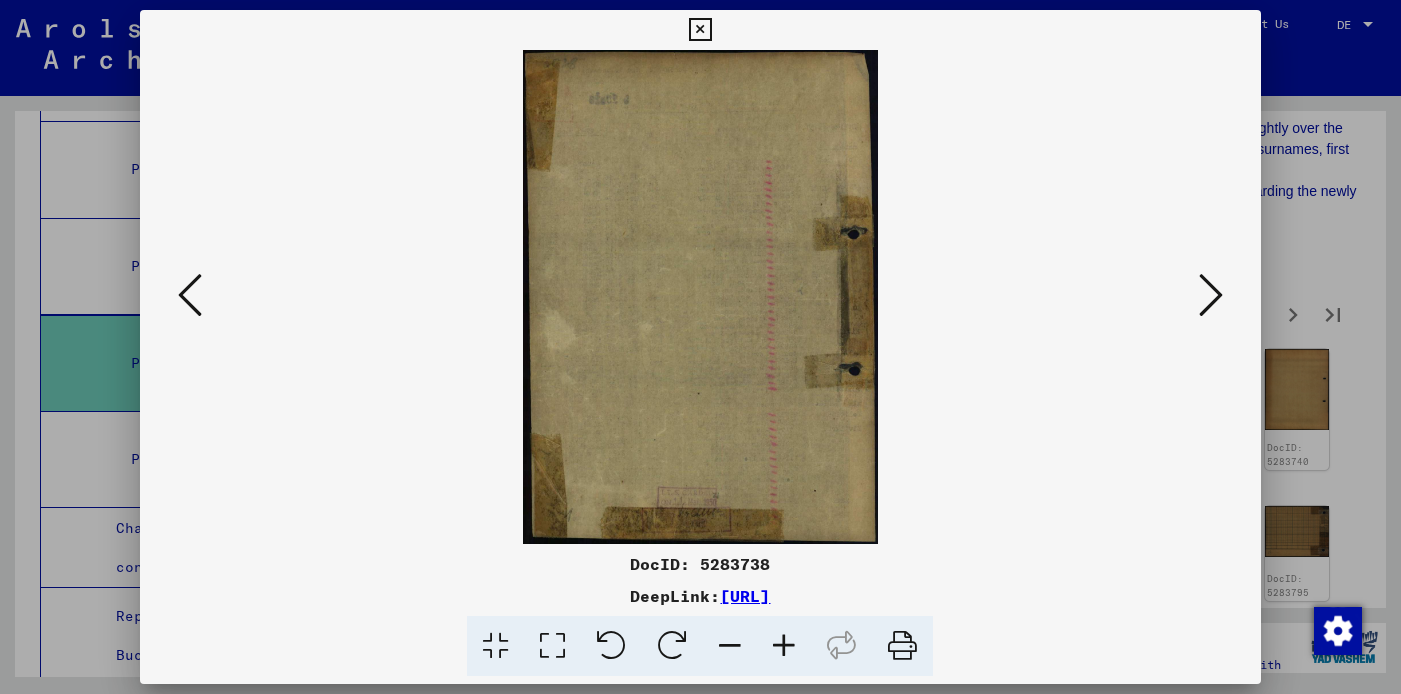 click at bounding box center (1211, 295) 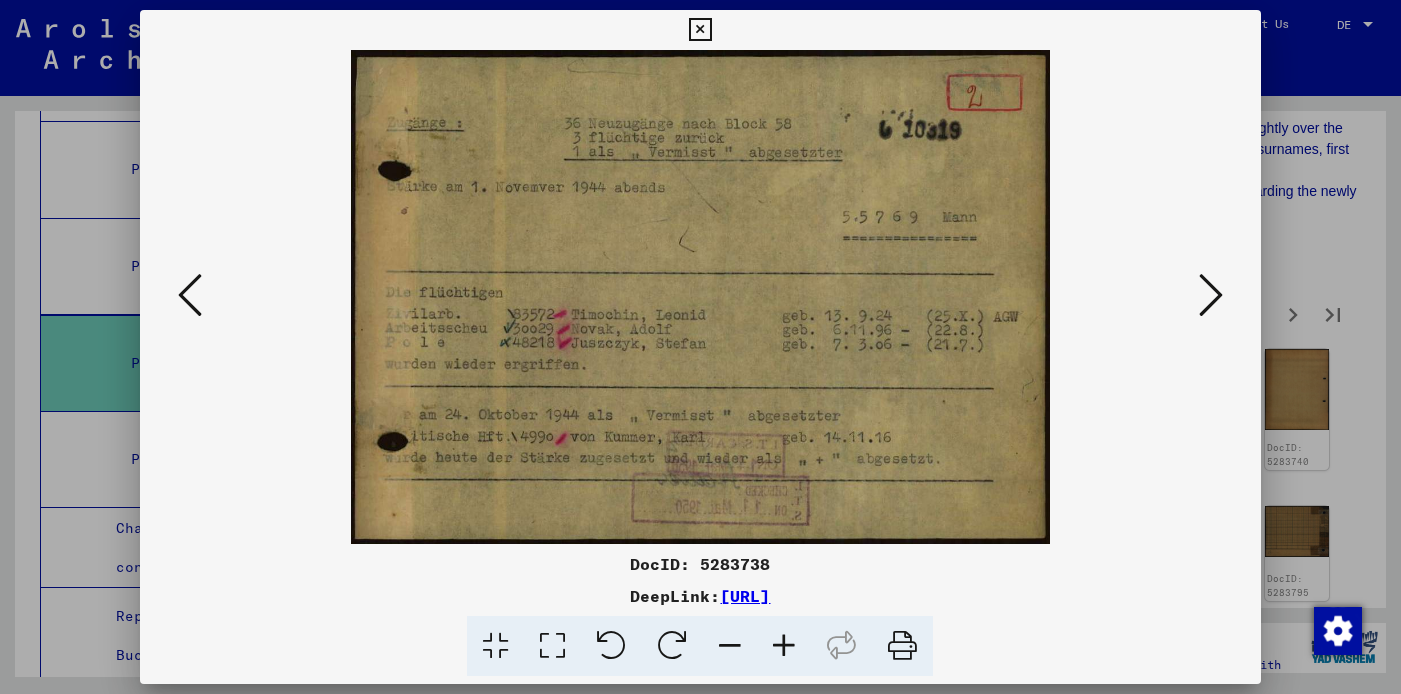 click at bounding box center [1211, 295] 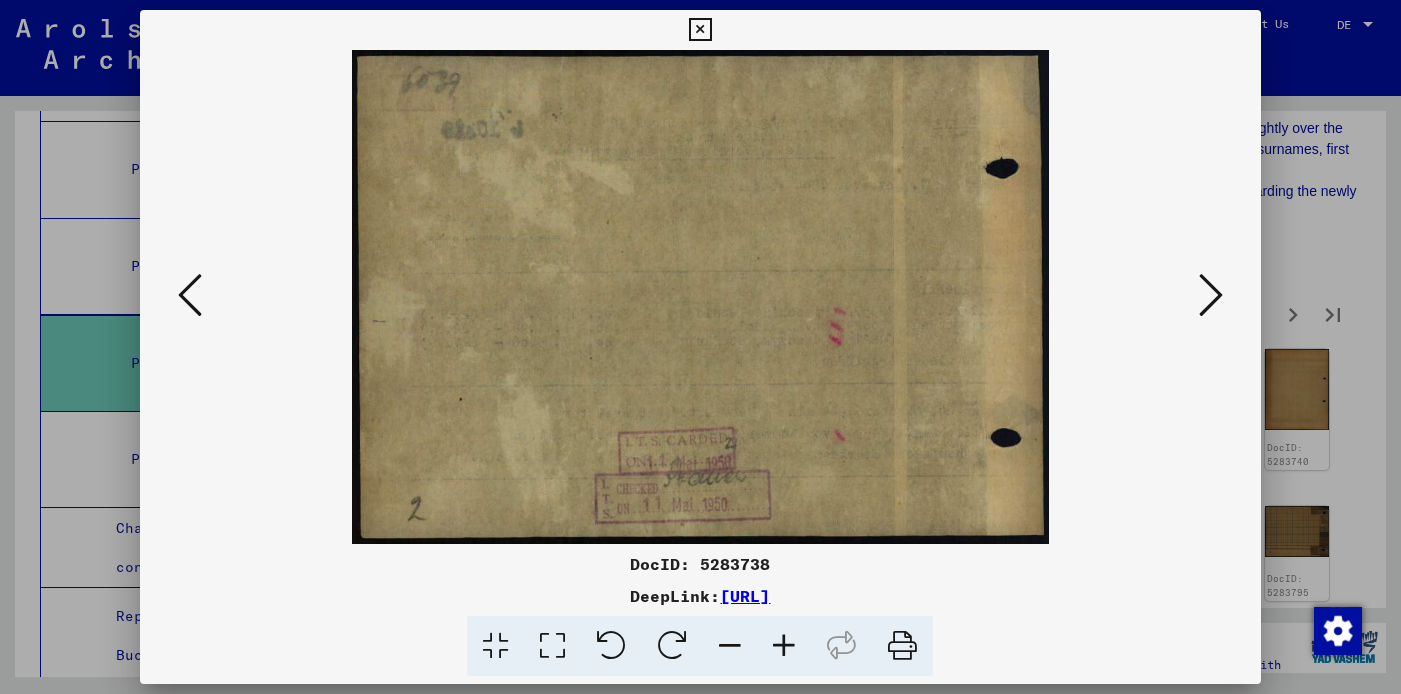 click at bounding box center (700, 30) 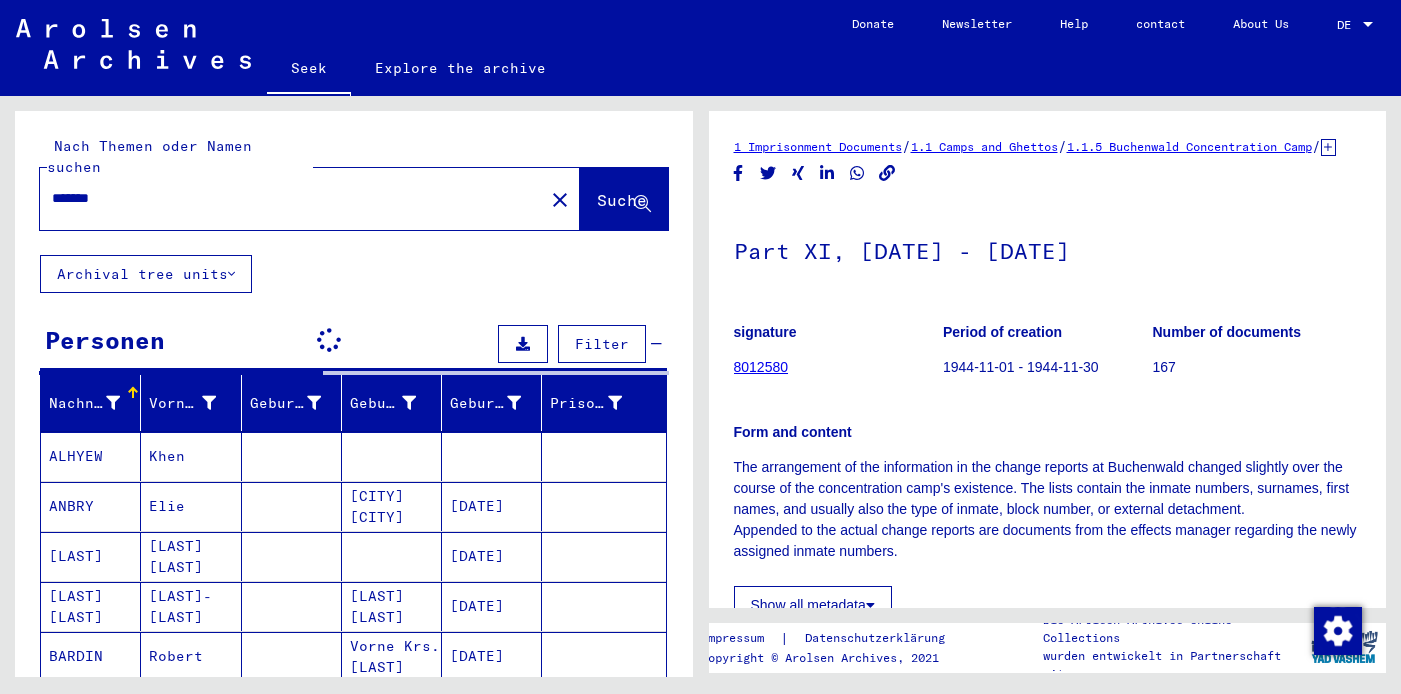 click on "*******" at bounding box center (292, 198) 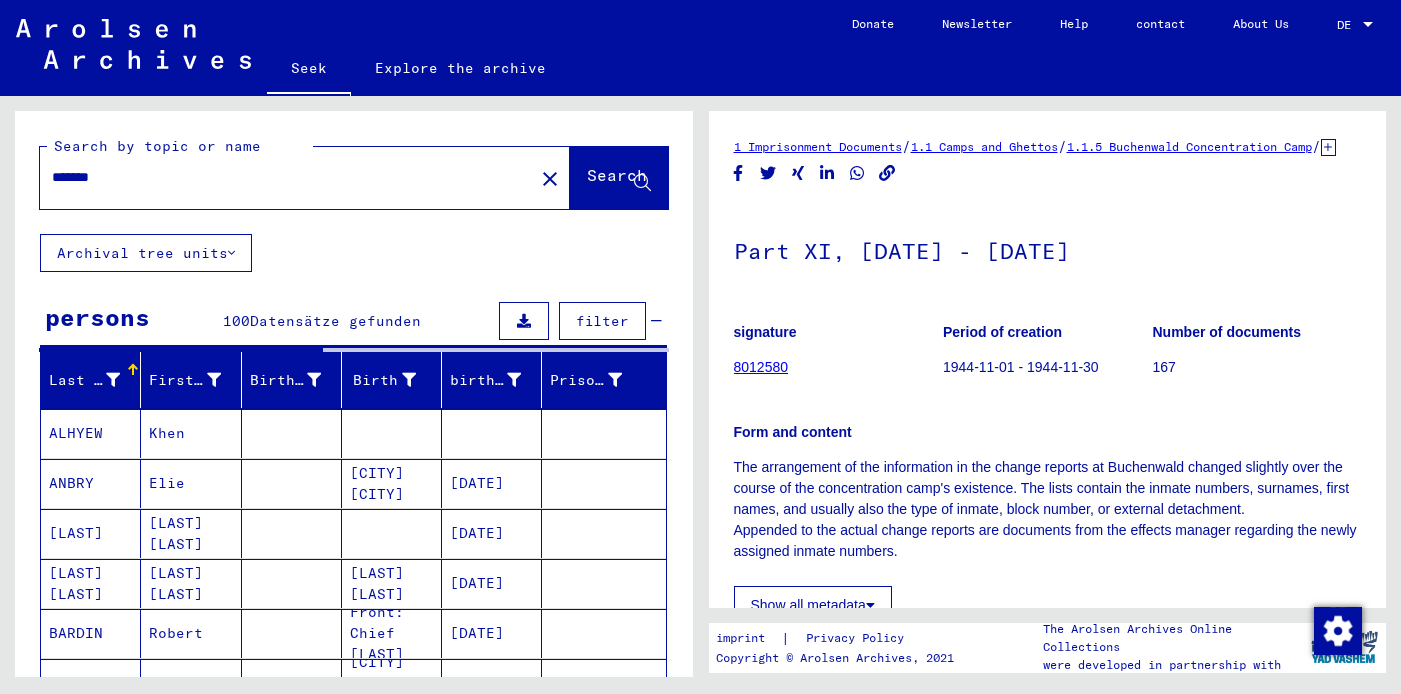 scroll, scrollTop: 0, scrollLeft: 0, axis: both 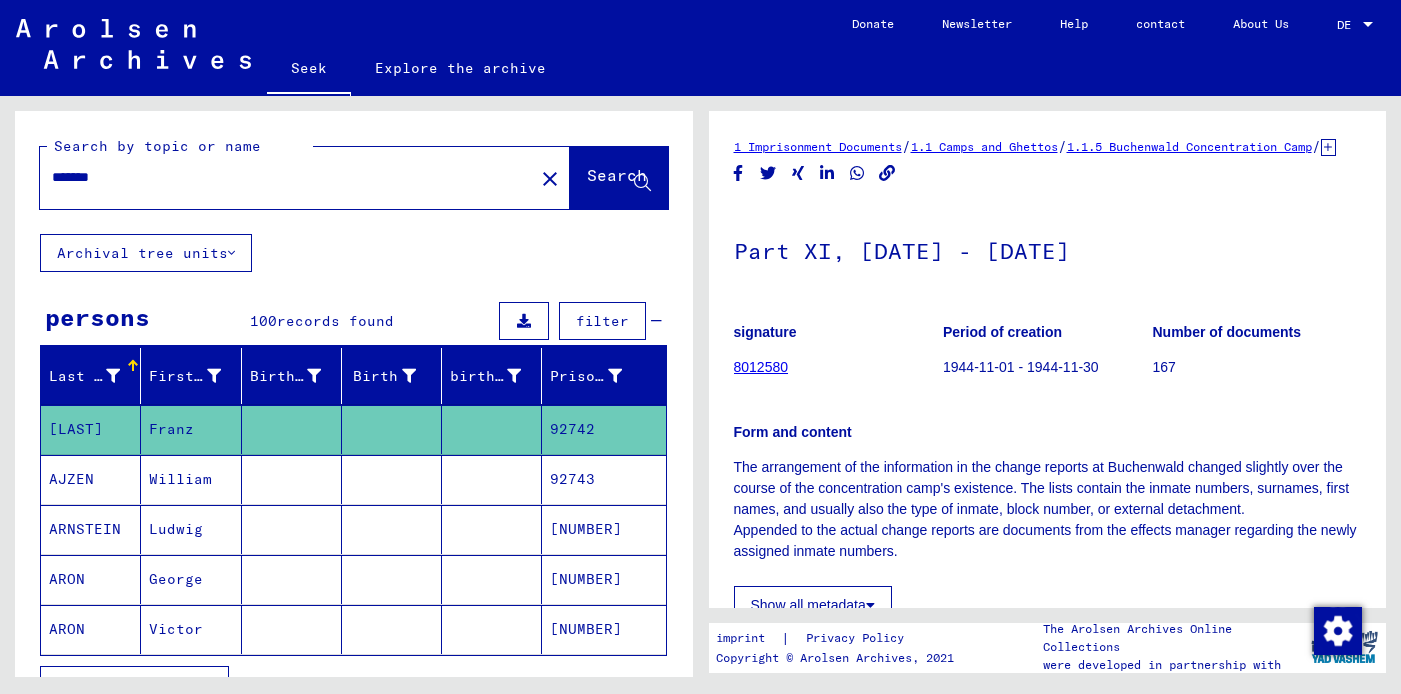 drag, startPoint x: 127, startPoint y: 190, endPoint x: 14, endPoint y: 157, distance: 117.72001 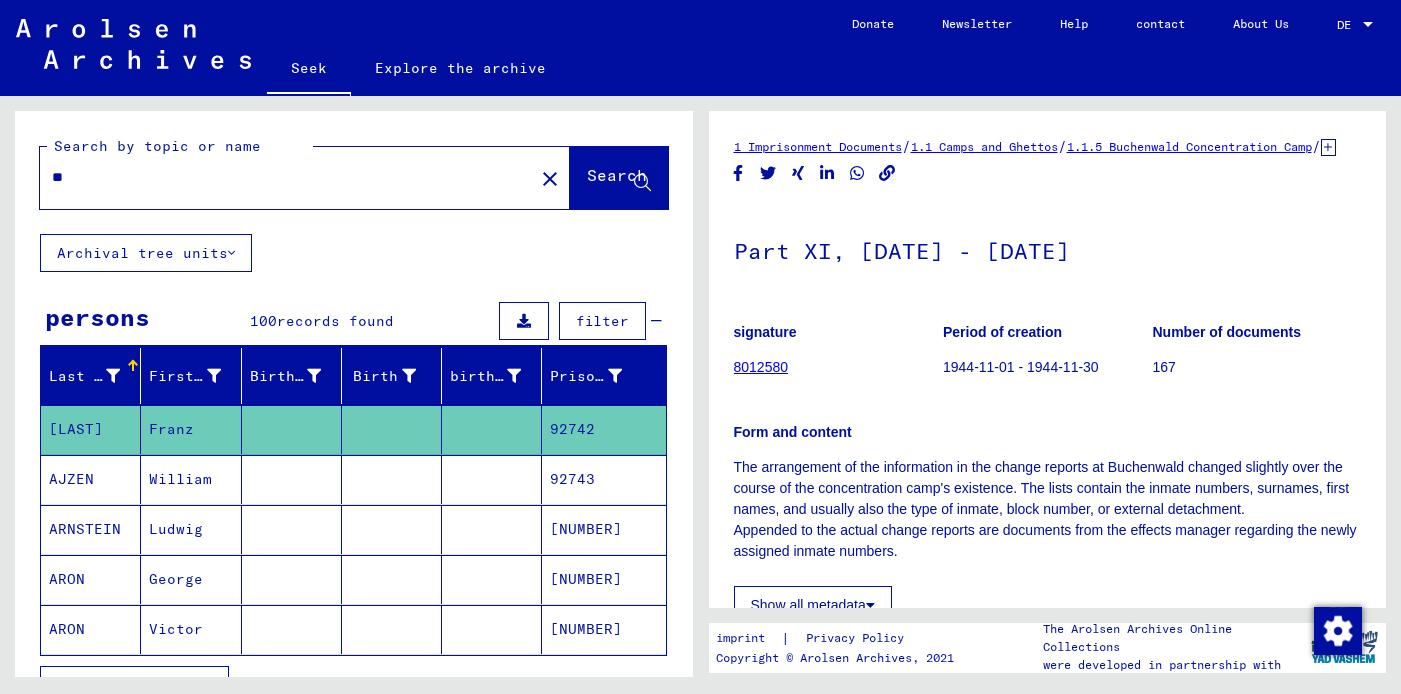 type on "*" 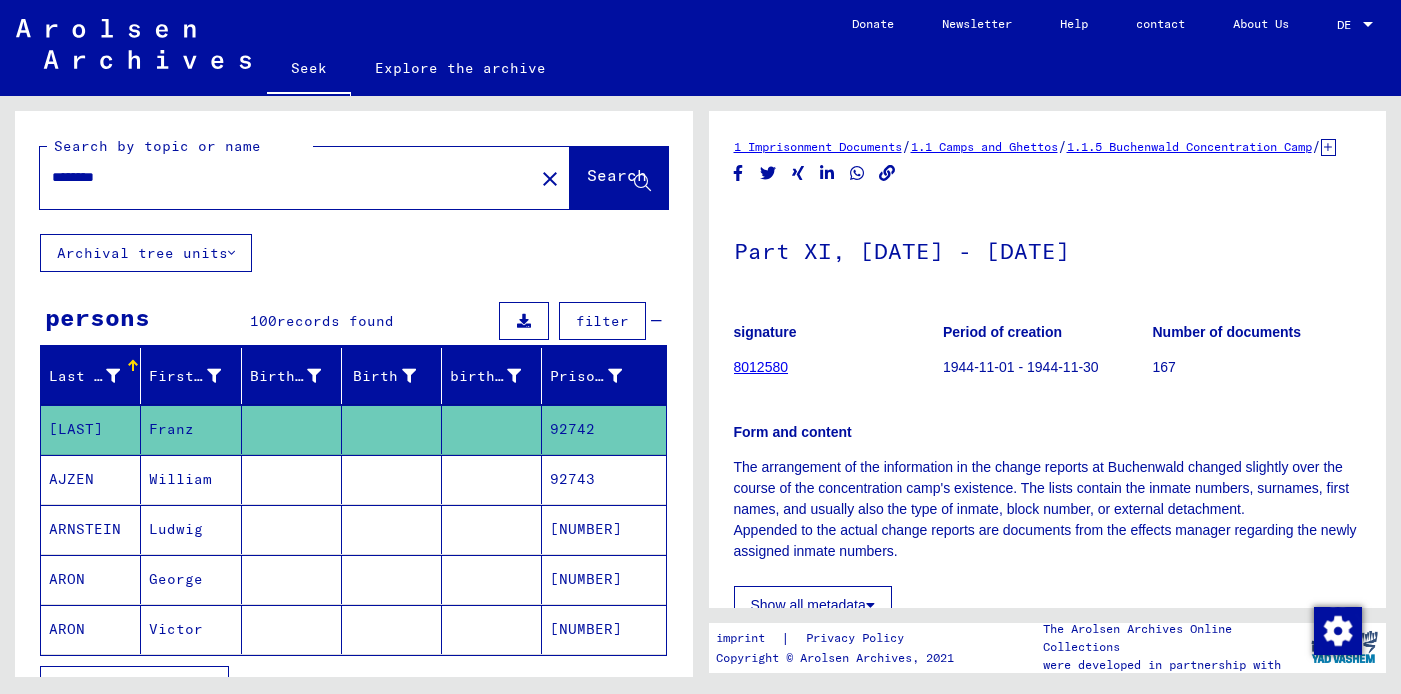 type on "********" 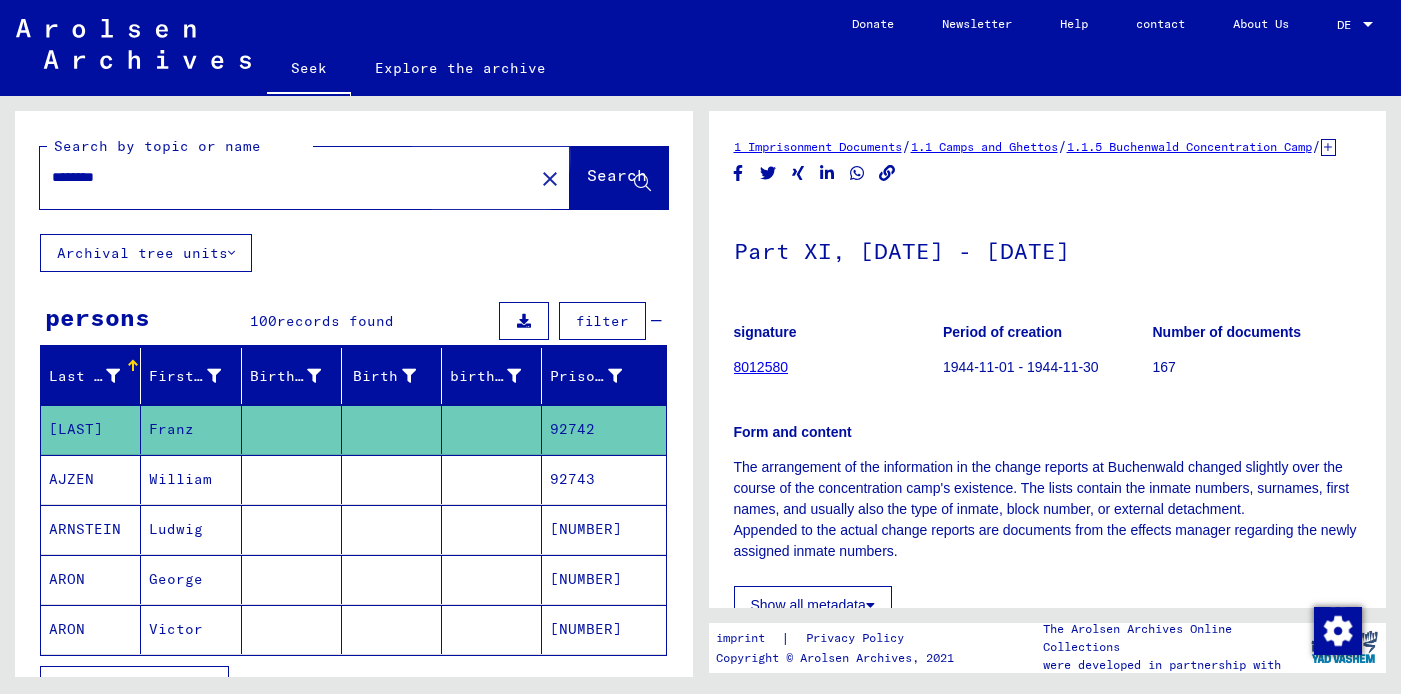 click on "Search" 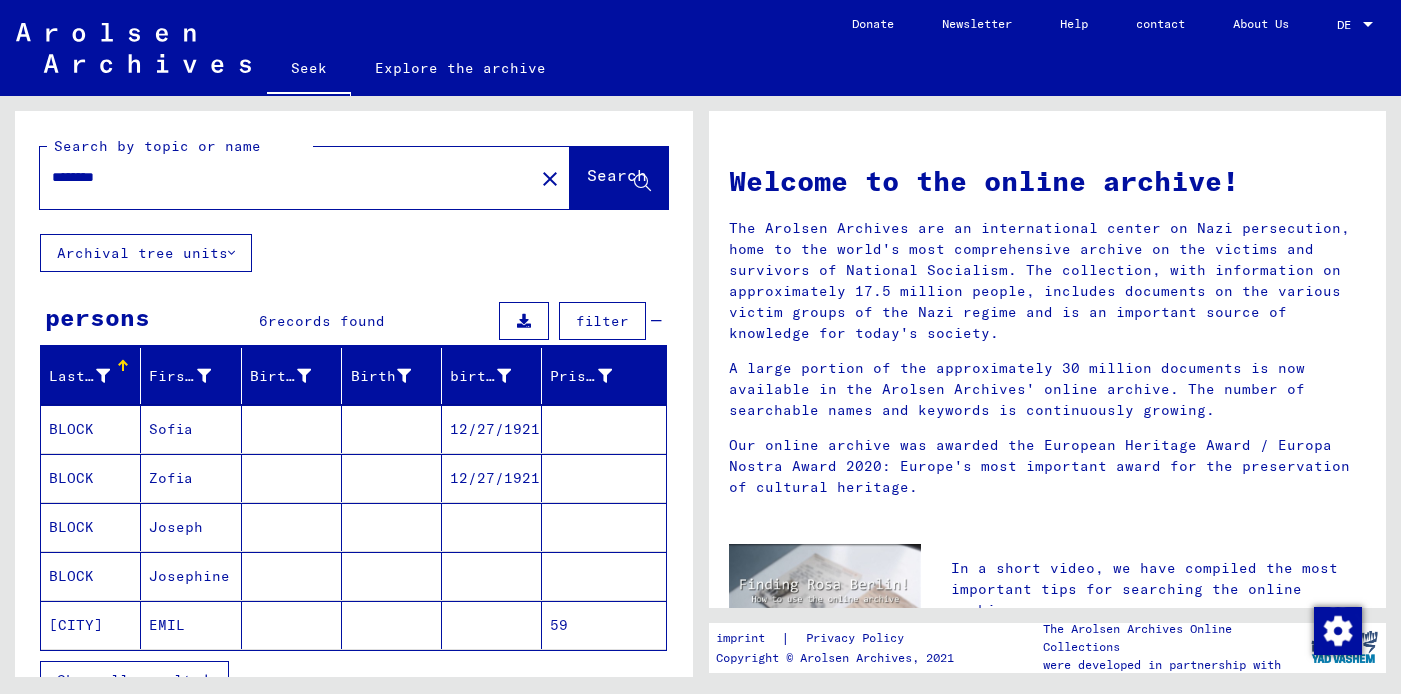 type 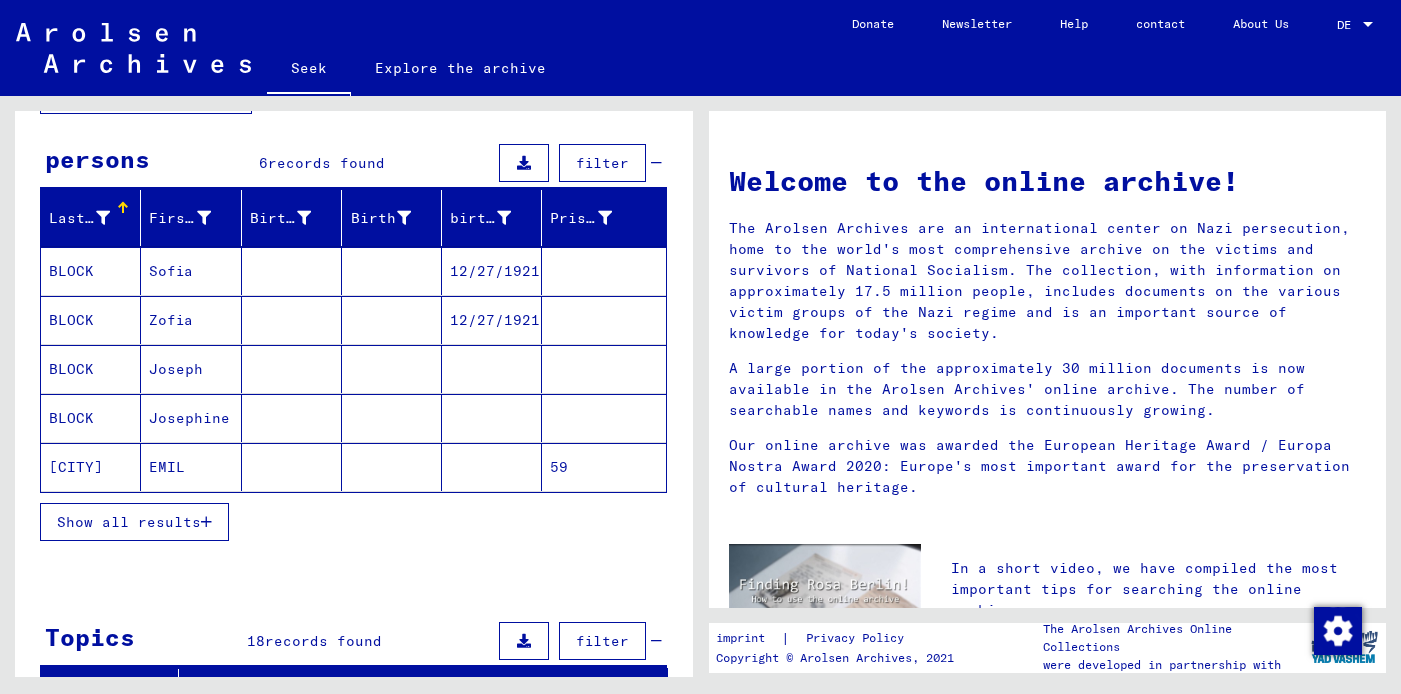 scroll, scrollTop: 160, scrollLeft: 0, axis: vertical 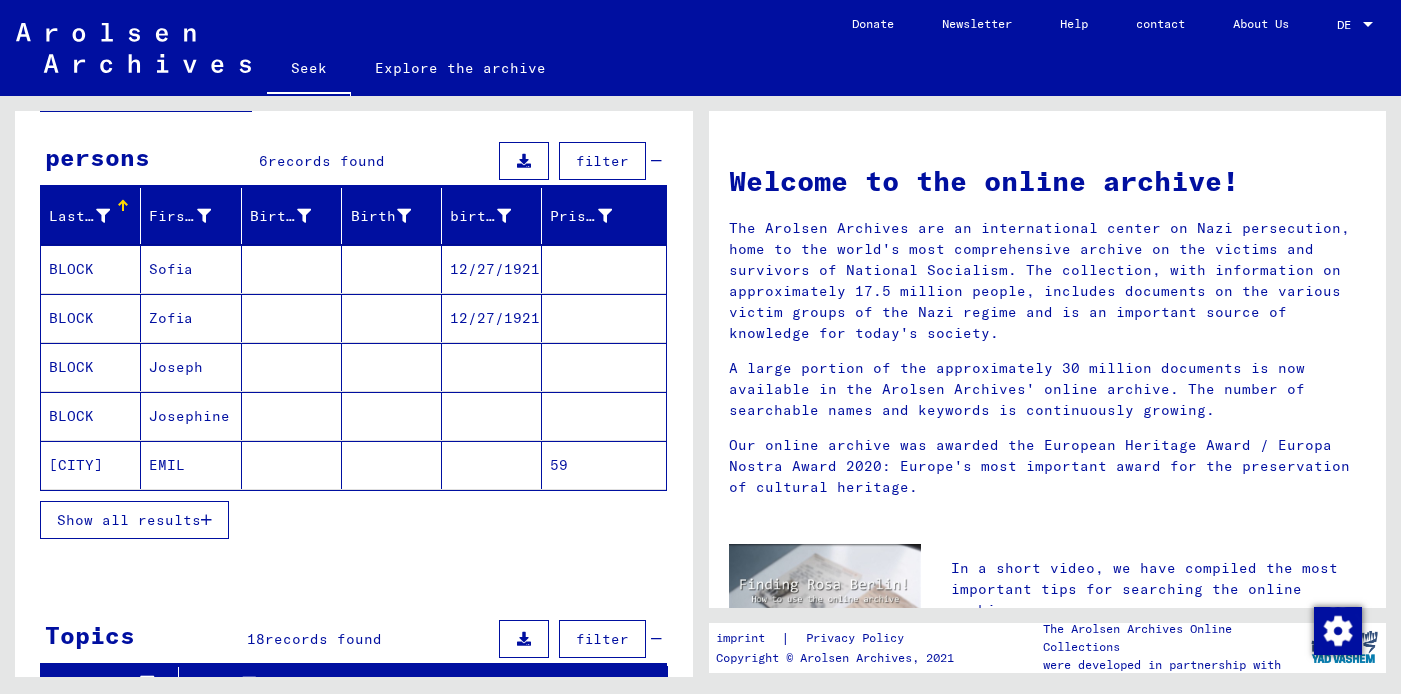 click on "[CITY]" 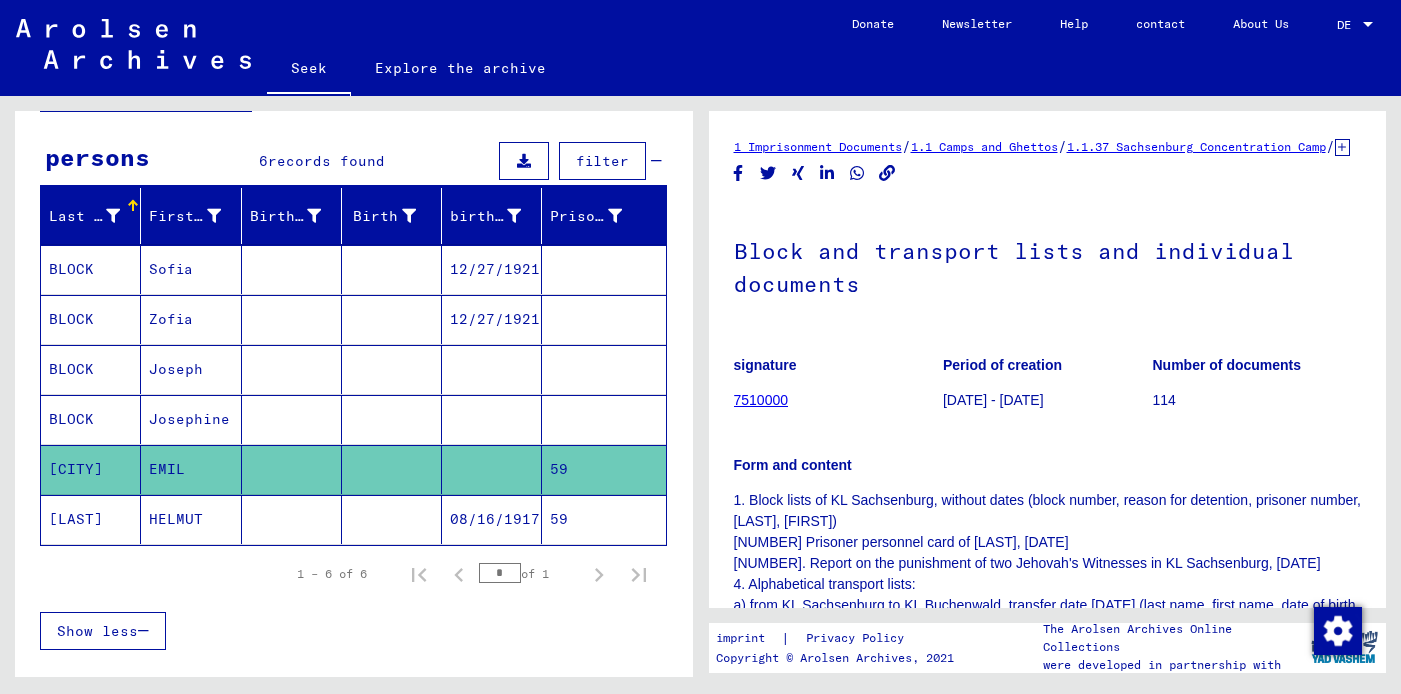 scroll, scrollTop: 0, scrollLeft: 0, axis: both 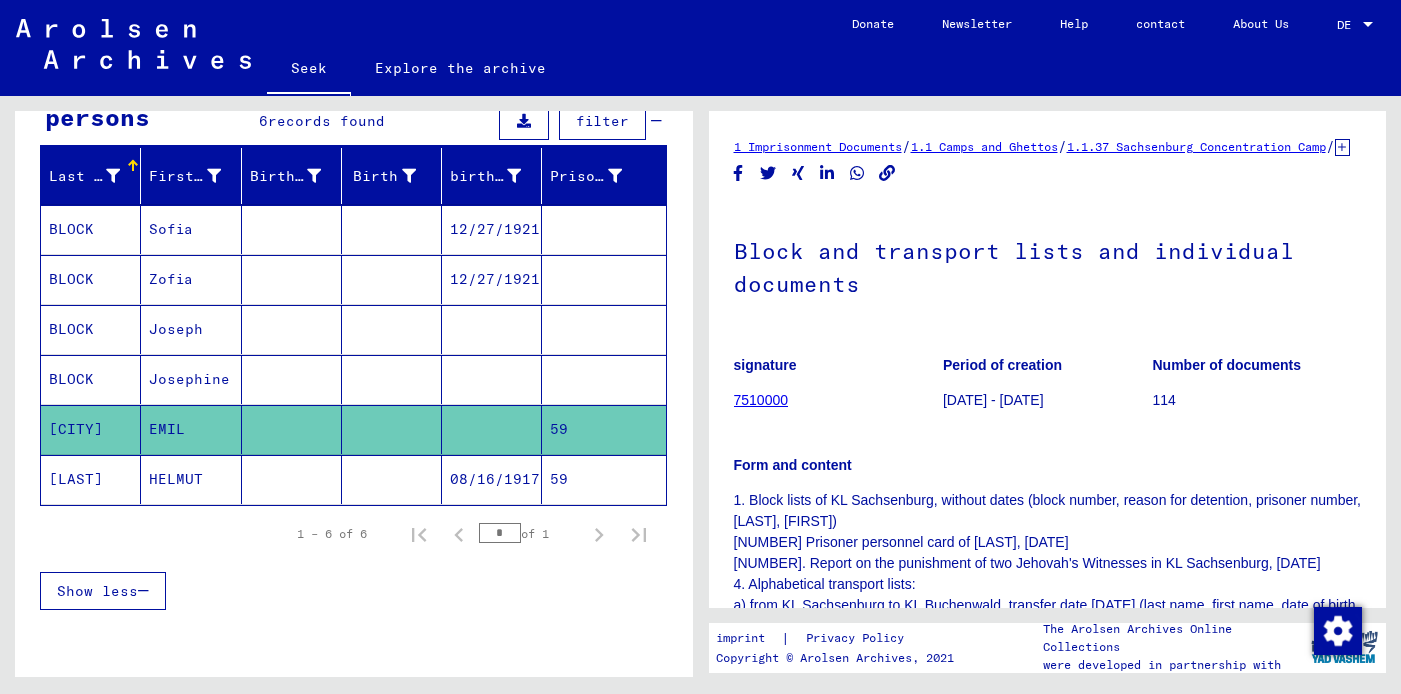 click on "[LAST]" 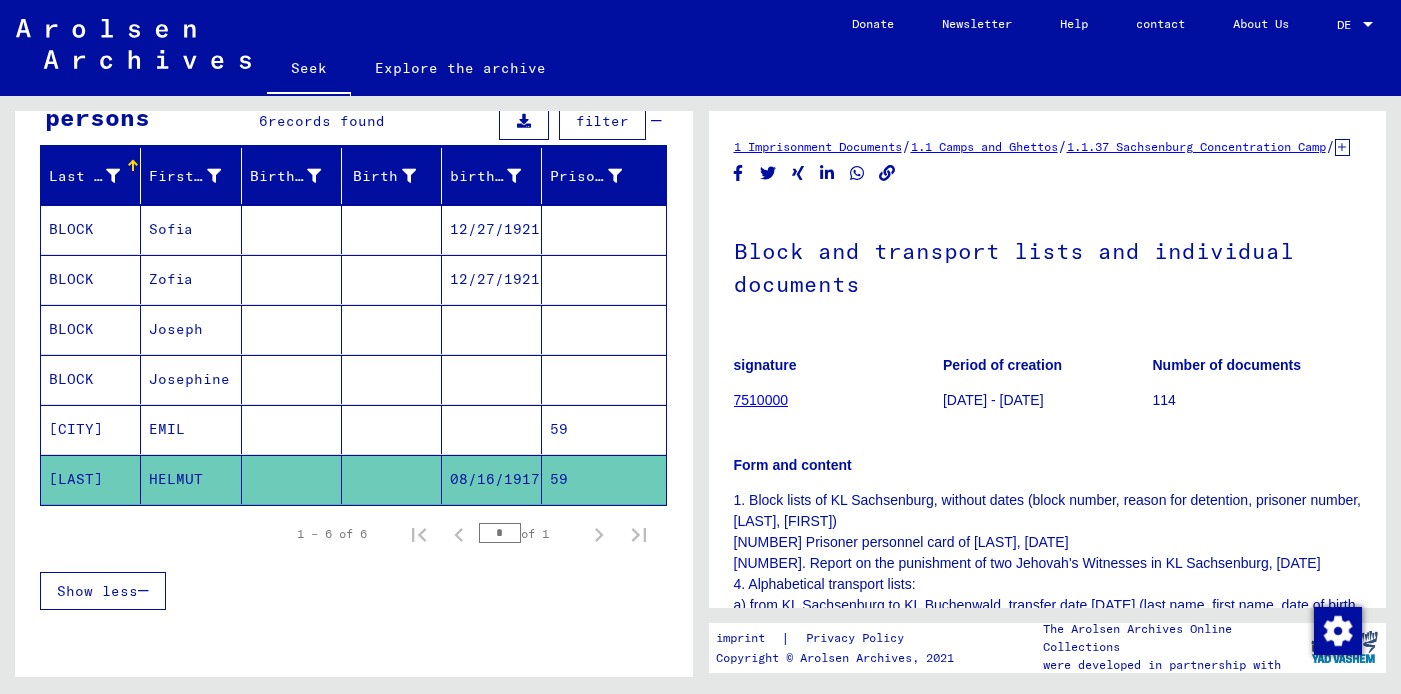 scroll, scrollTop: 0, scrollLeft: 0, axis: both 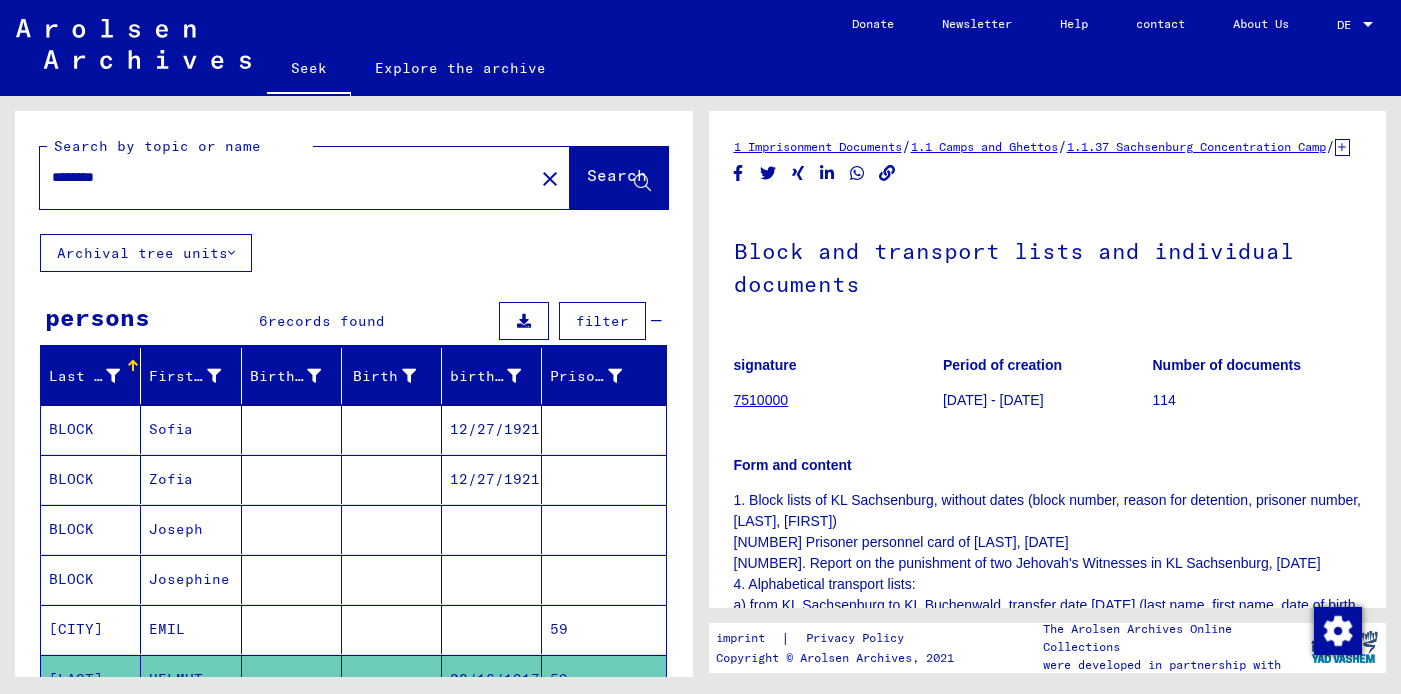 click on "********" at bounding box center (287, 177) 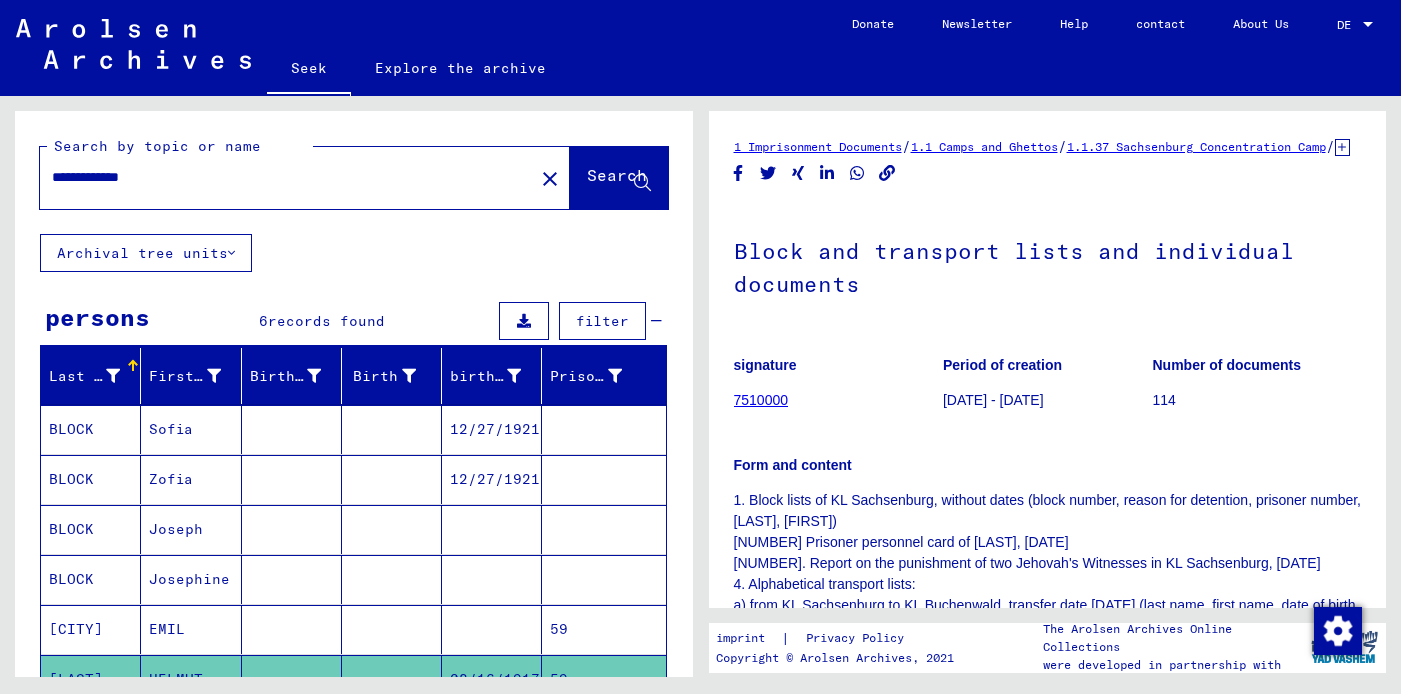 click on "Search" 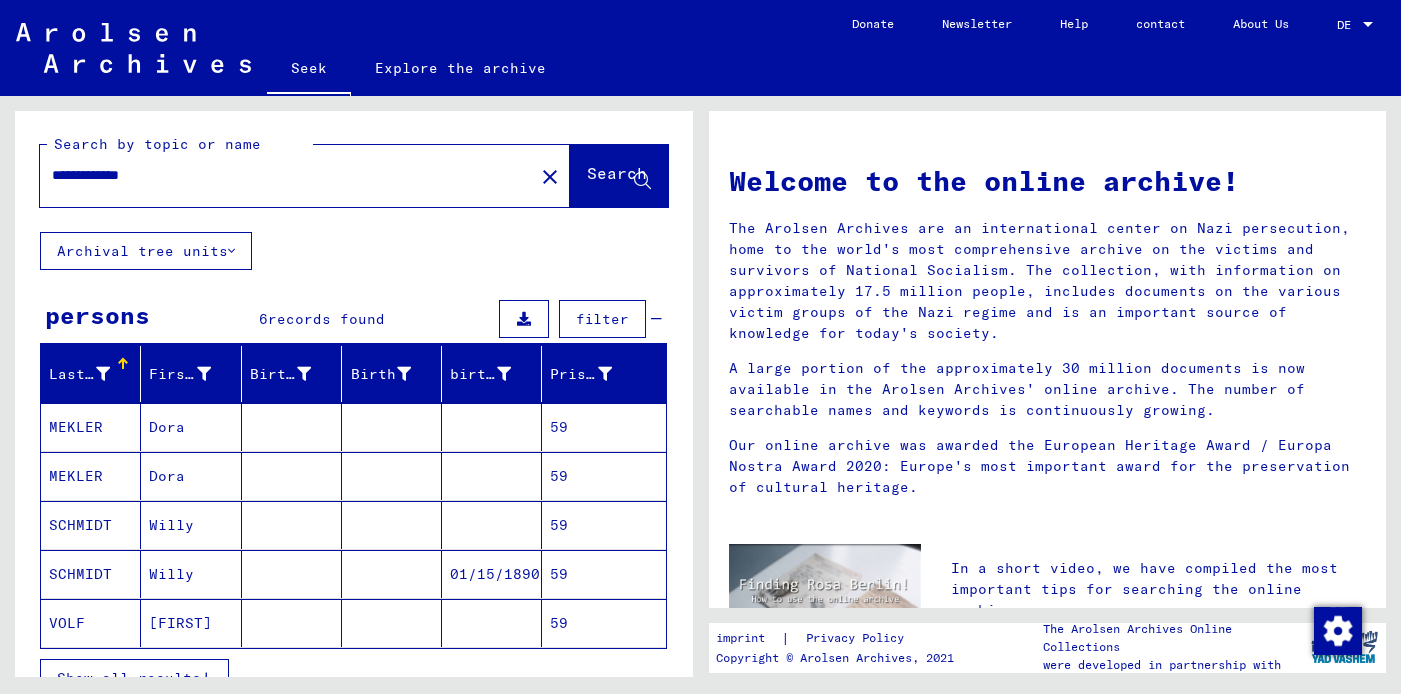 scroll, scrollTop: 0, scrollLeft: 0, axis: both 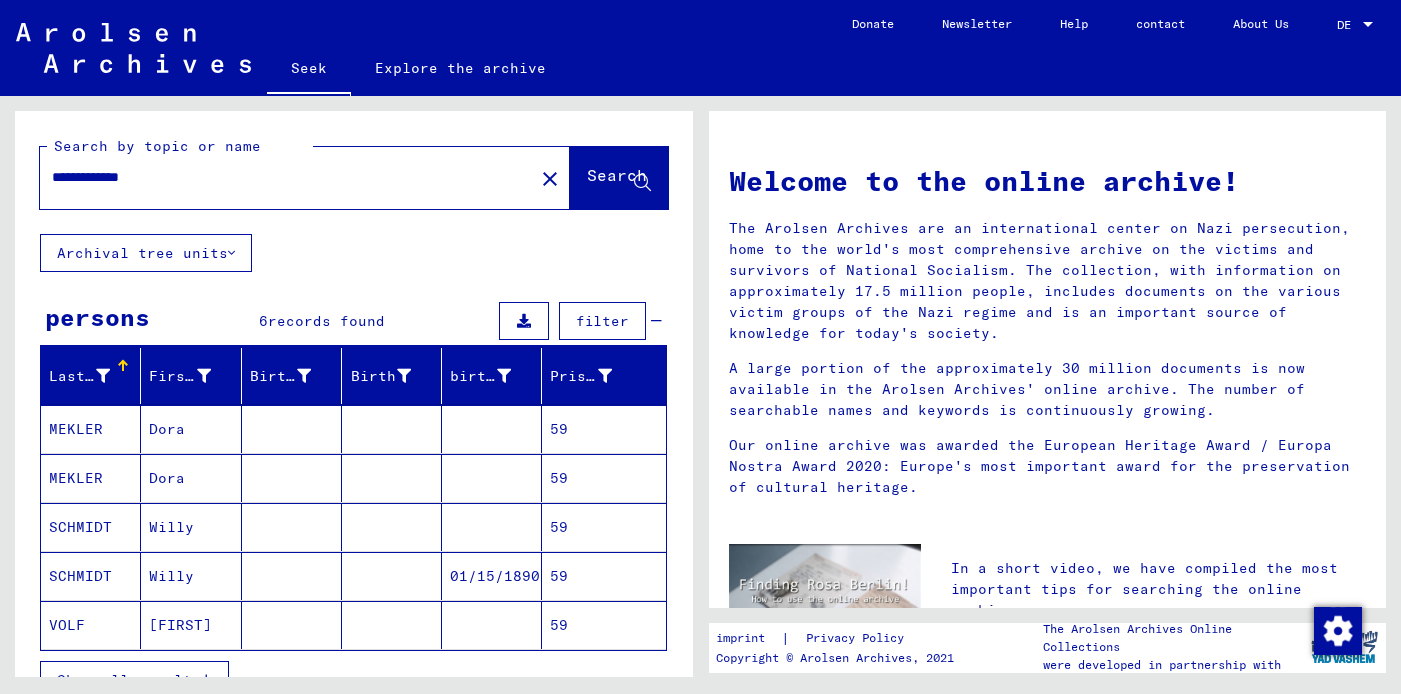 drag, startPoint x: 144, startPoint y: 179, endPoint x: -31, endPoint y: 175, distance: 175.04572 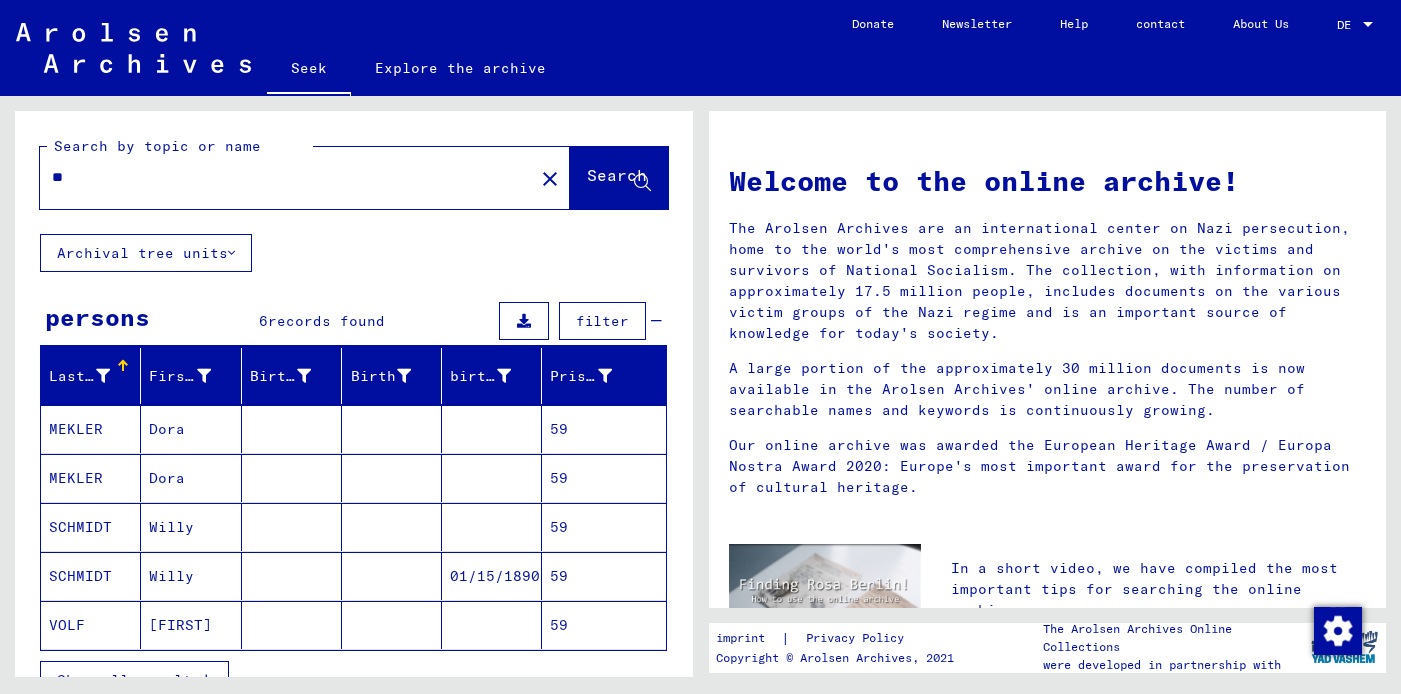 type on "**" 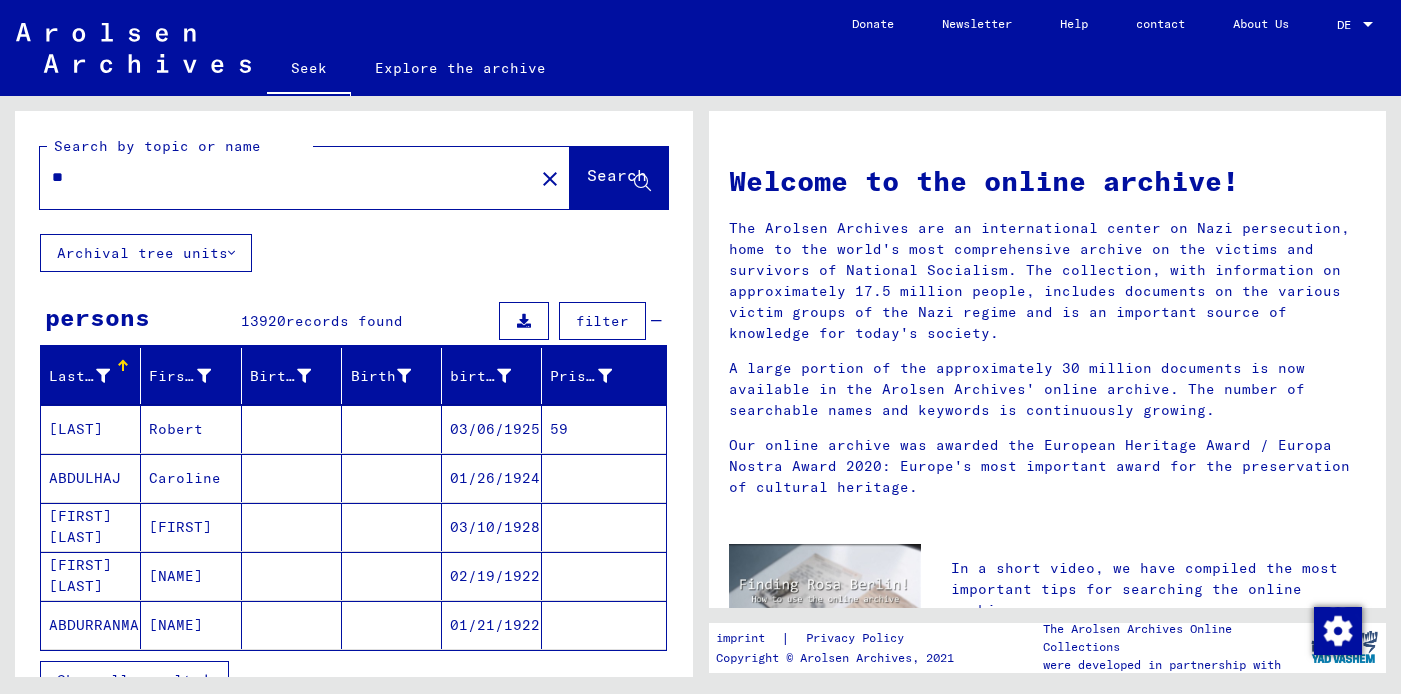 click on "ABDULHAJ" at bounding box center [80, 526] 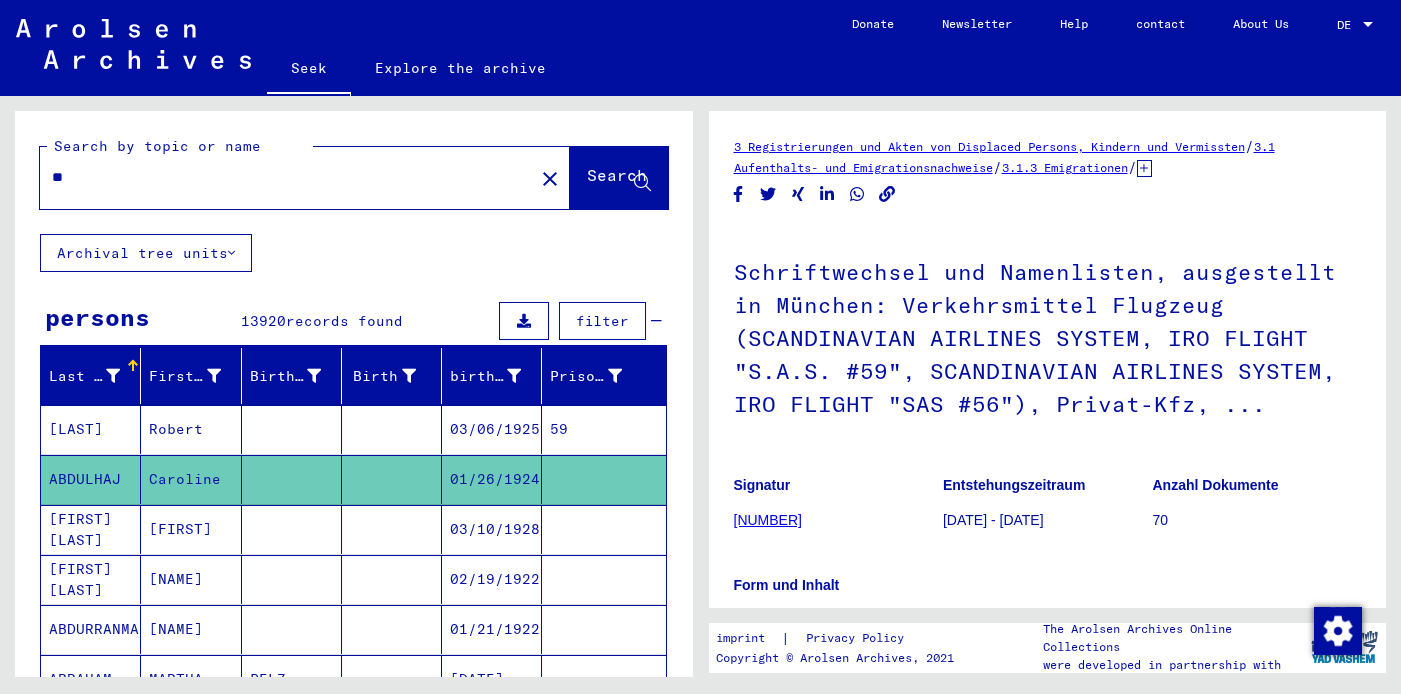 scroll, scrollTop: 0, scrollLeft: 0, axis: both 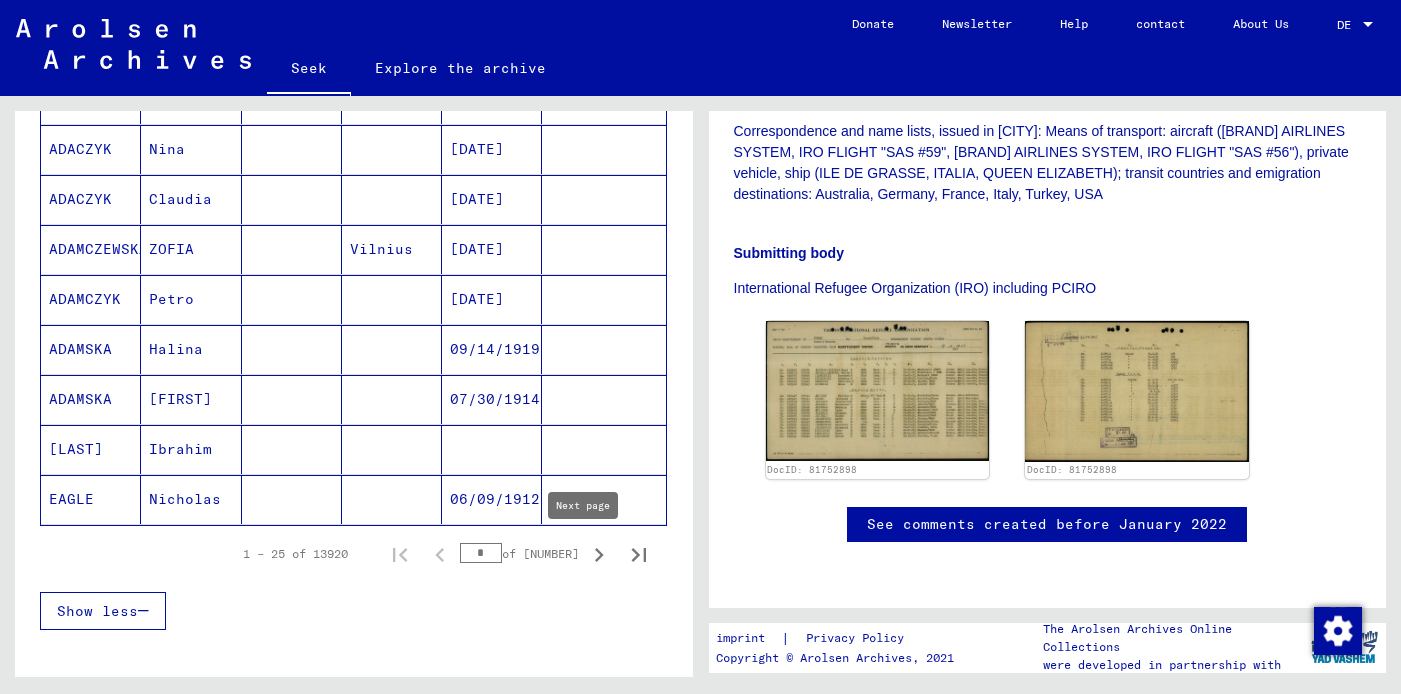 click 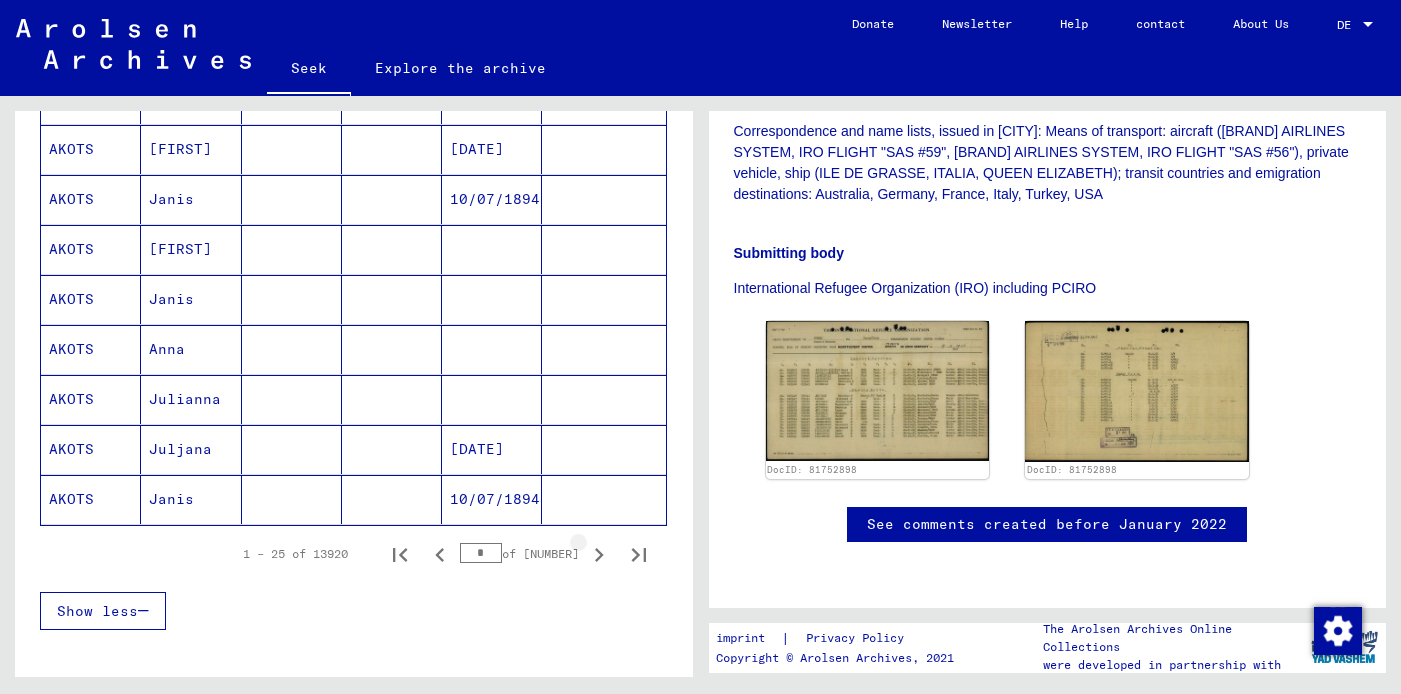 click 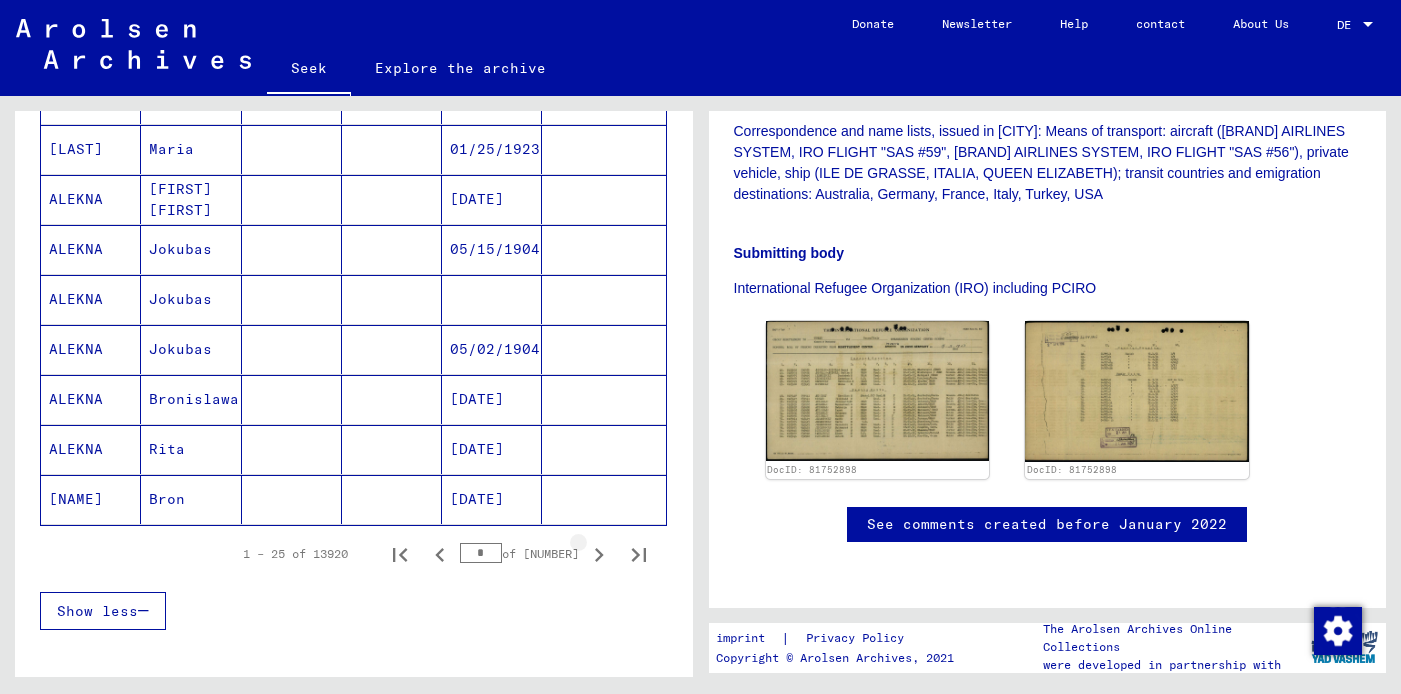 click 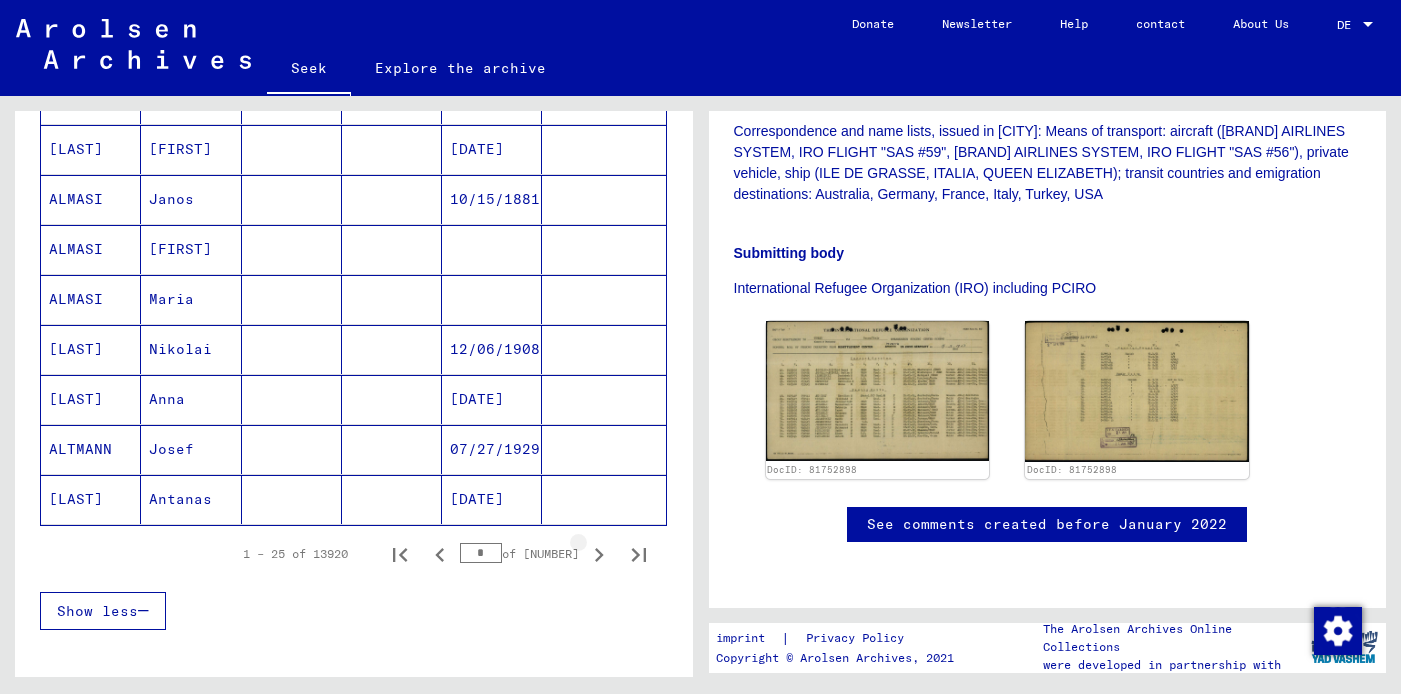 click 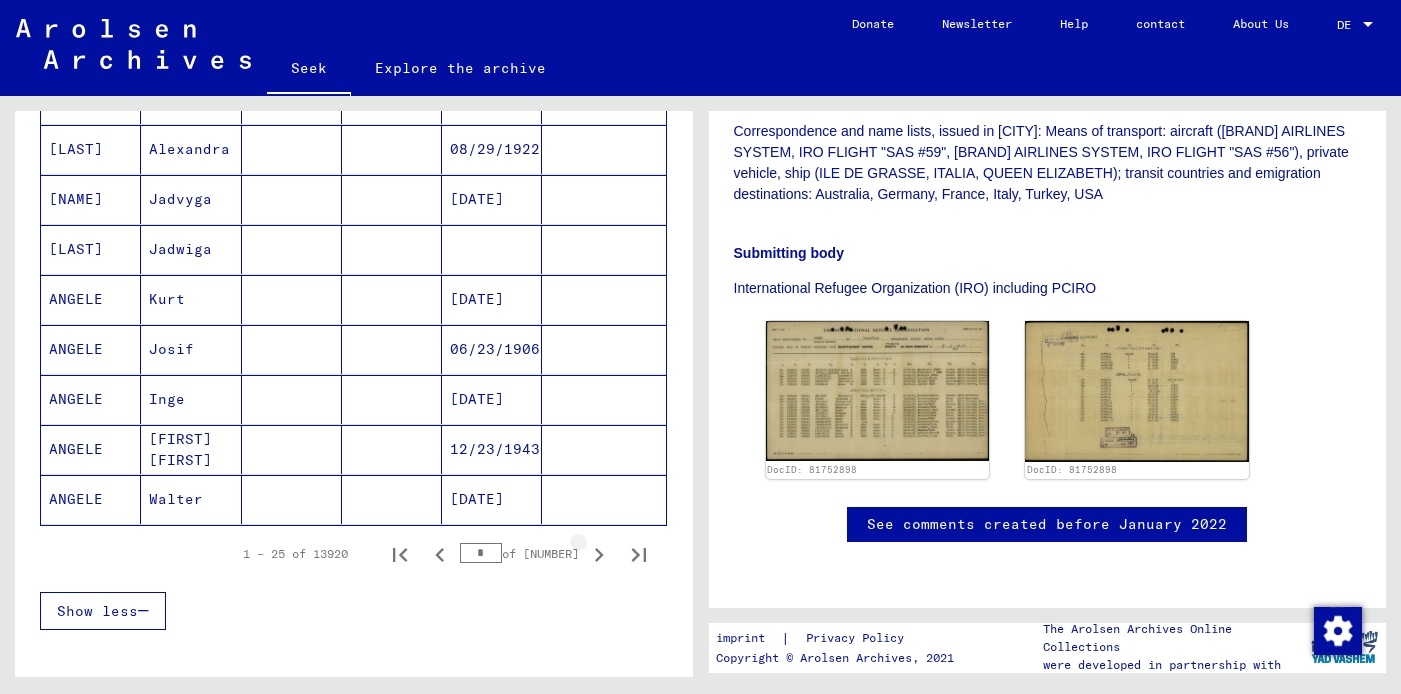click 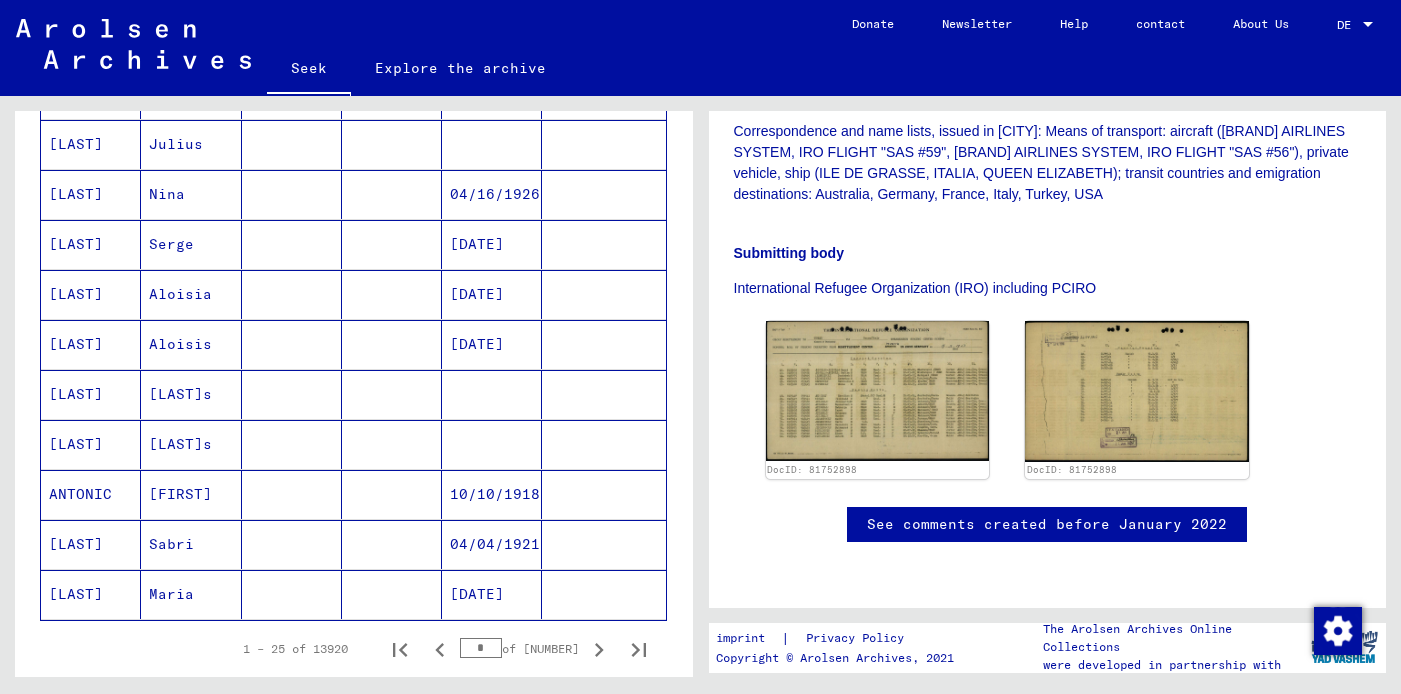 scroll, scrollTop: 1033, scrollLeft: 0, axis: vertical 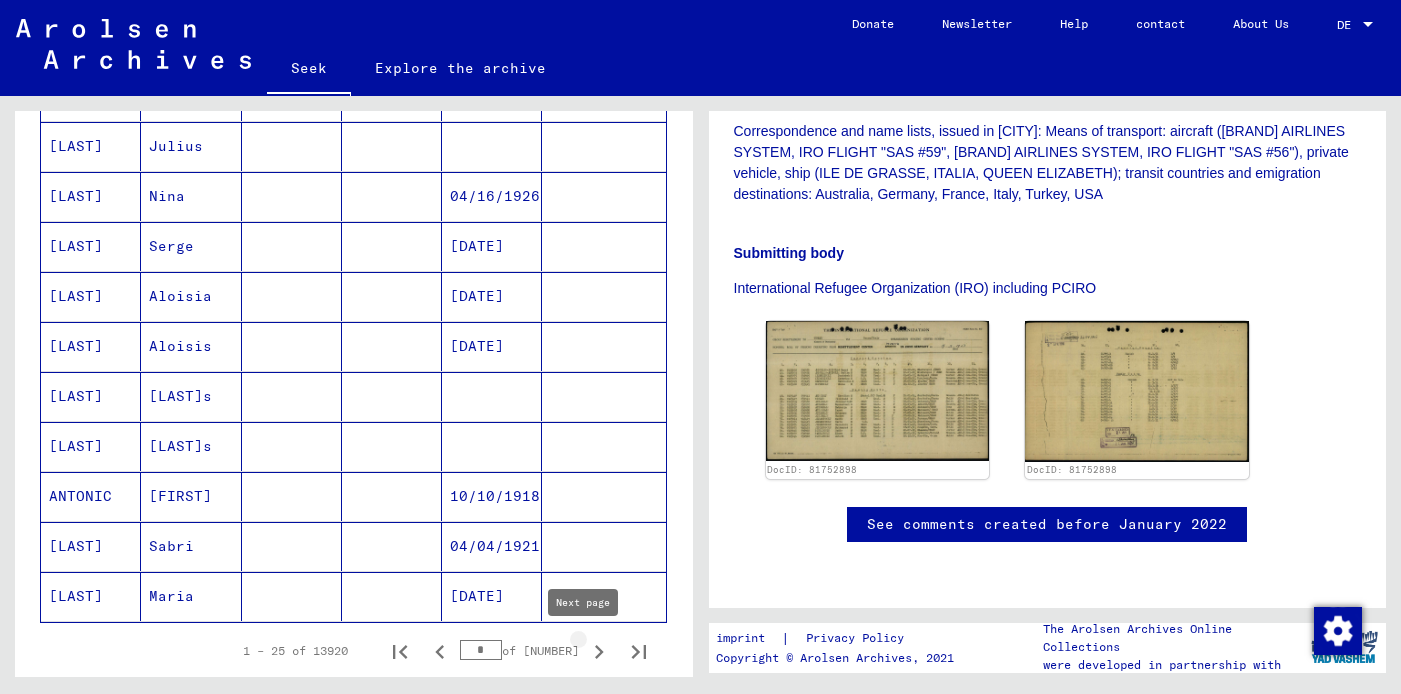 click 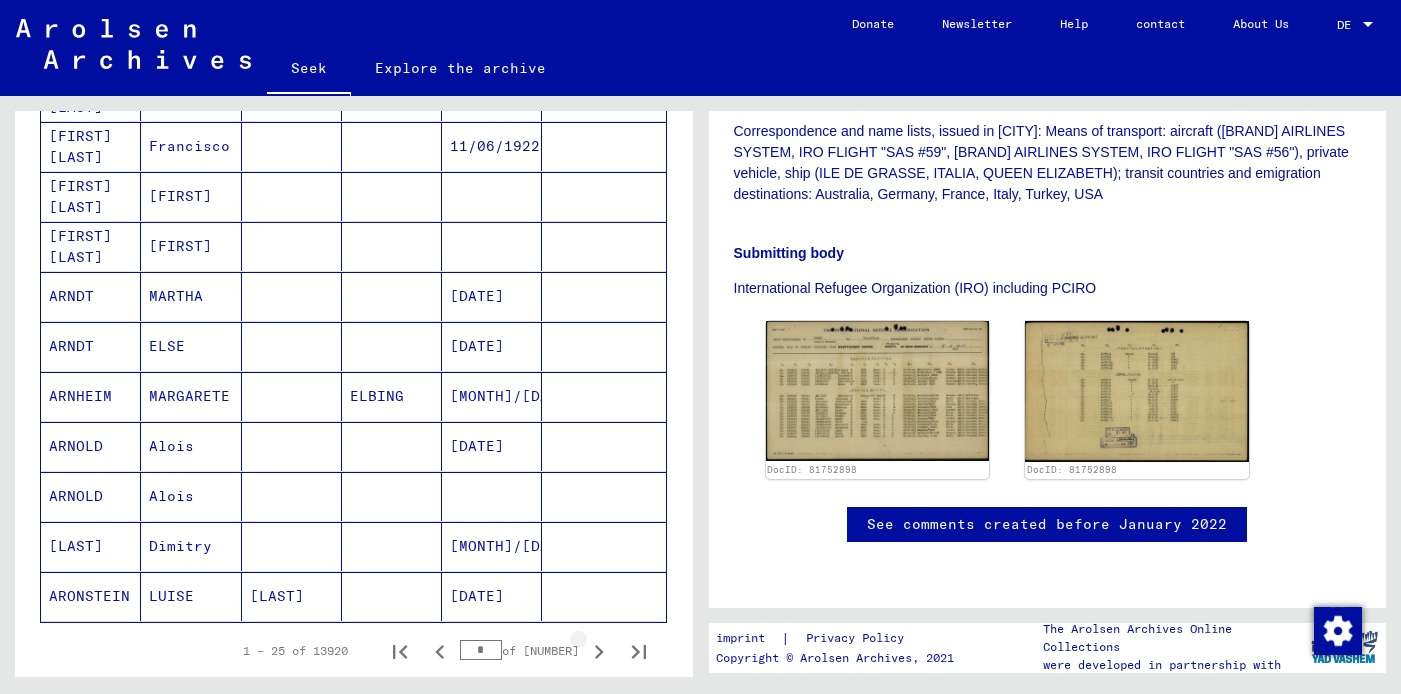 click 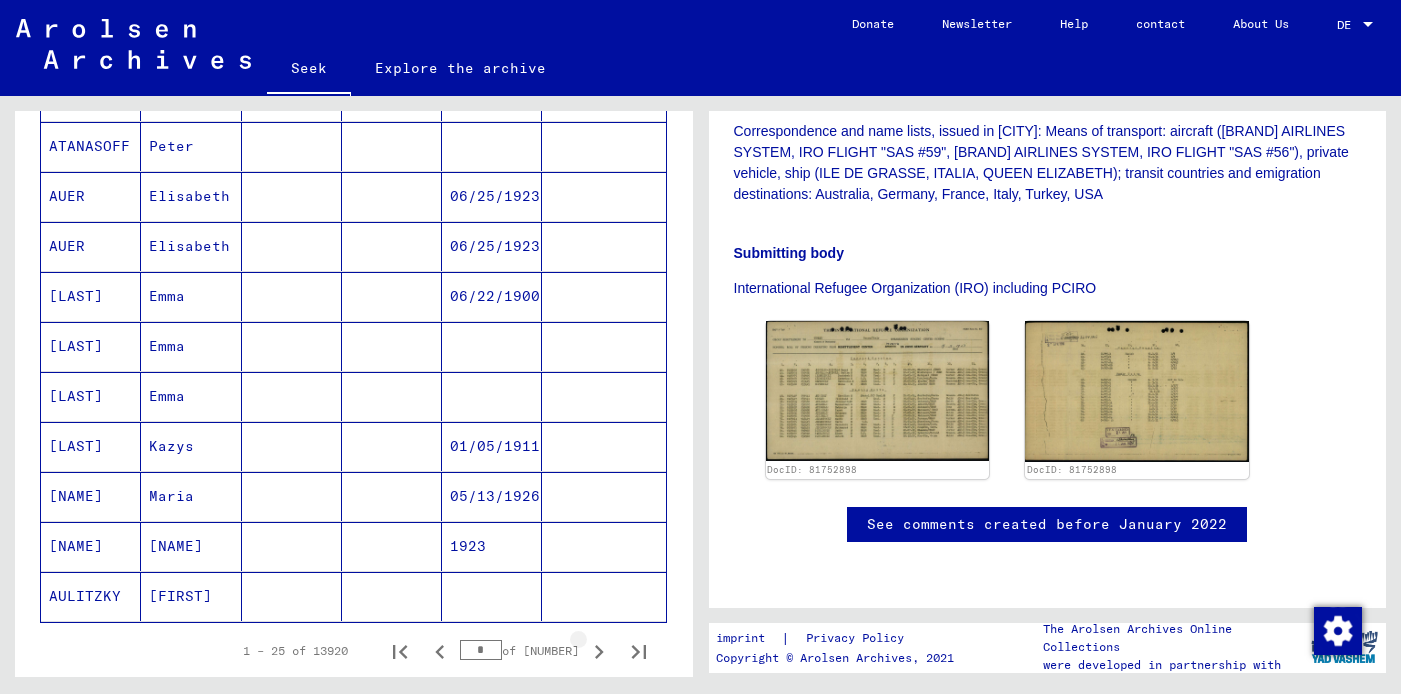 click 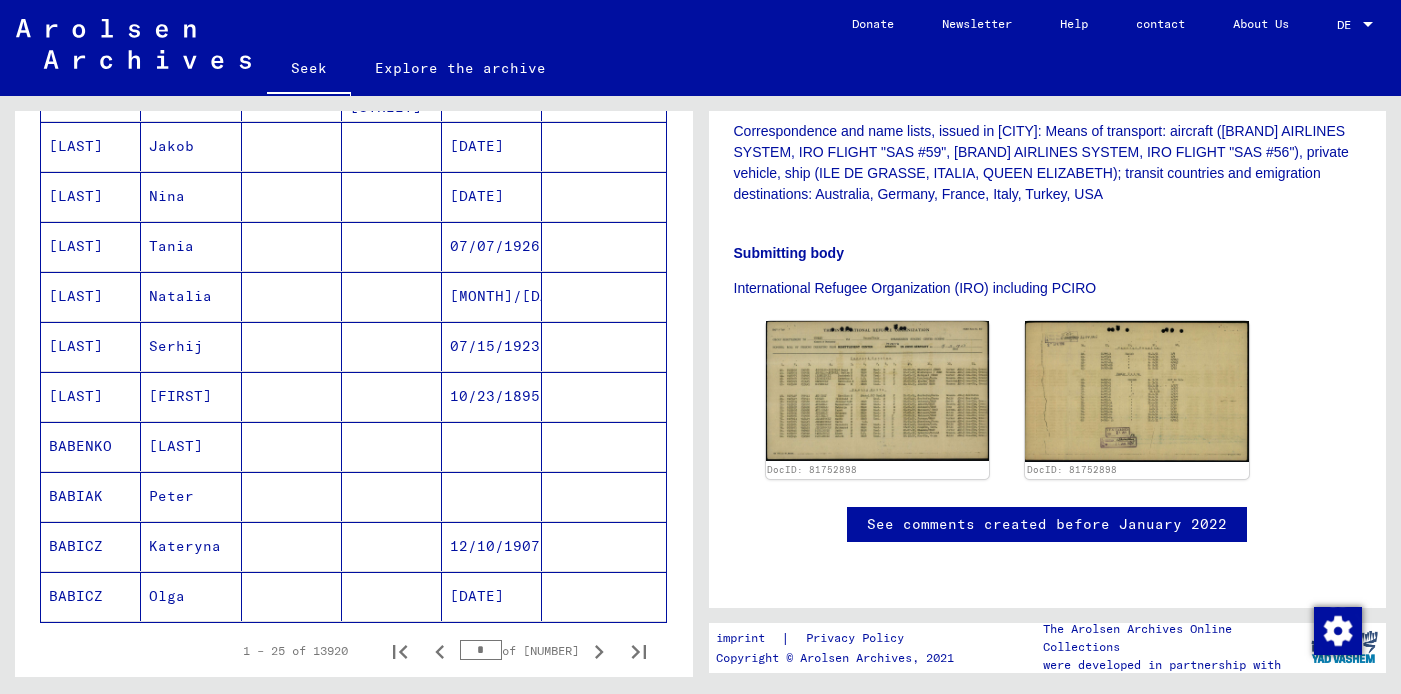 click 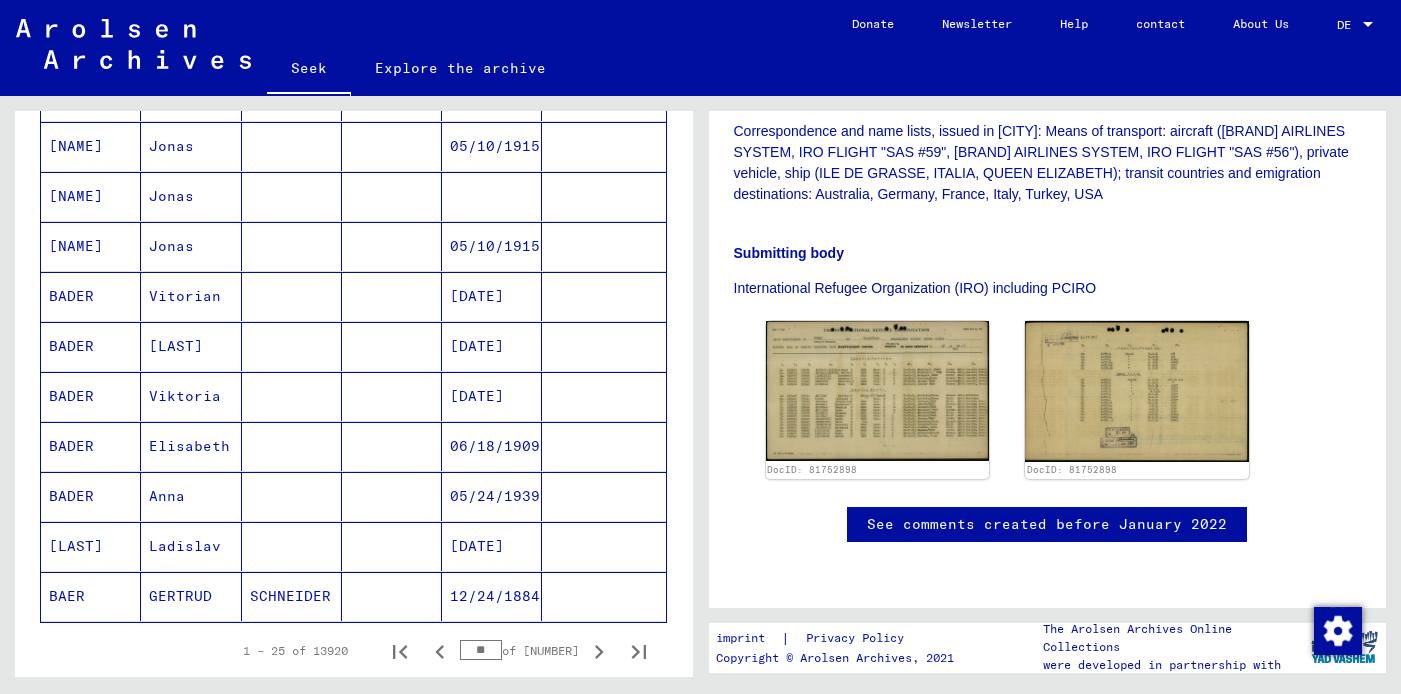 click 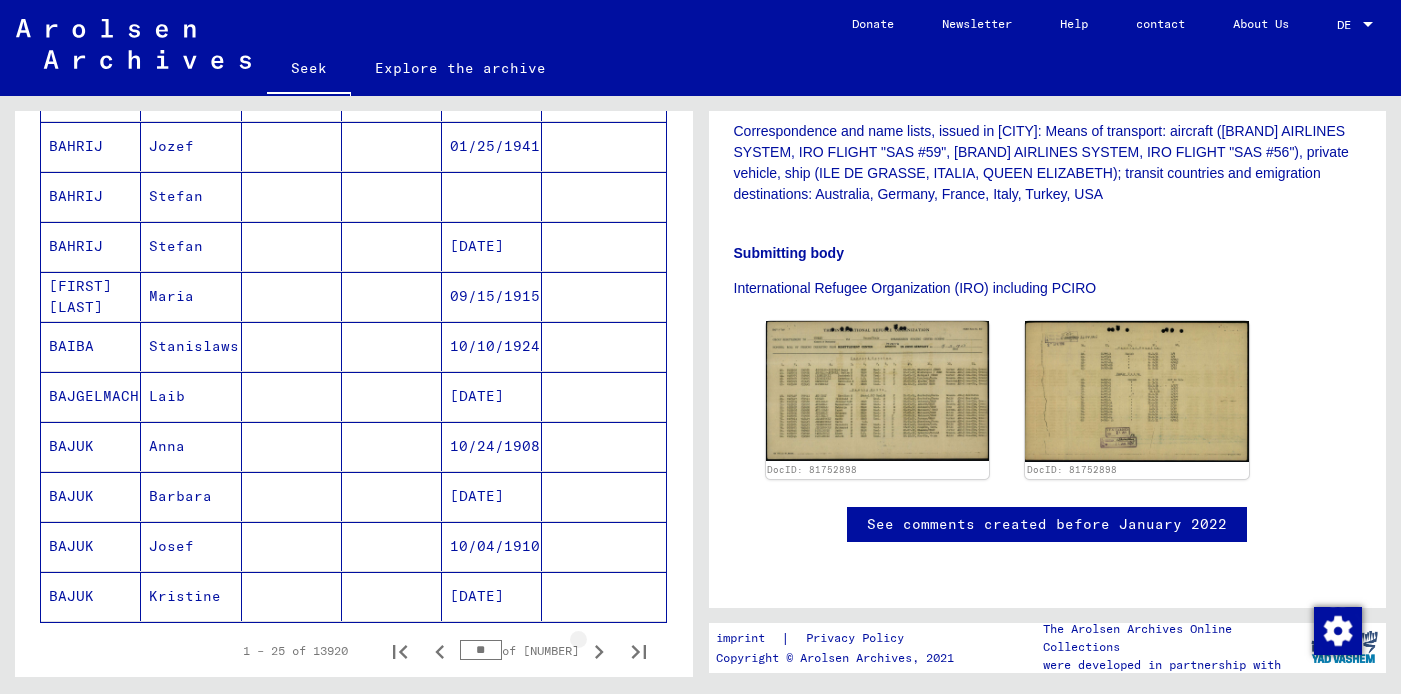 click 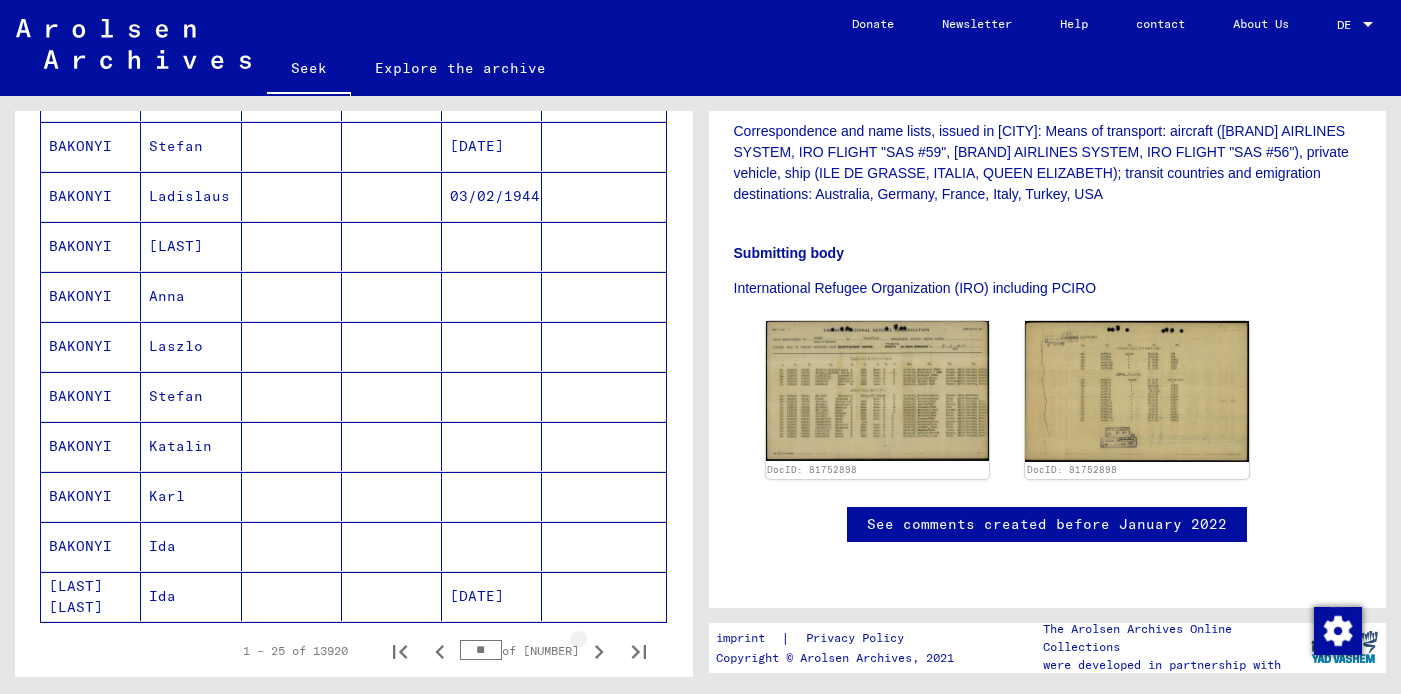click 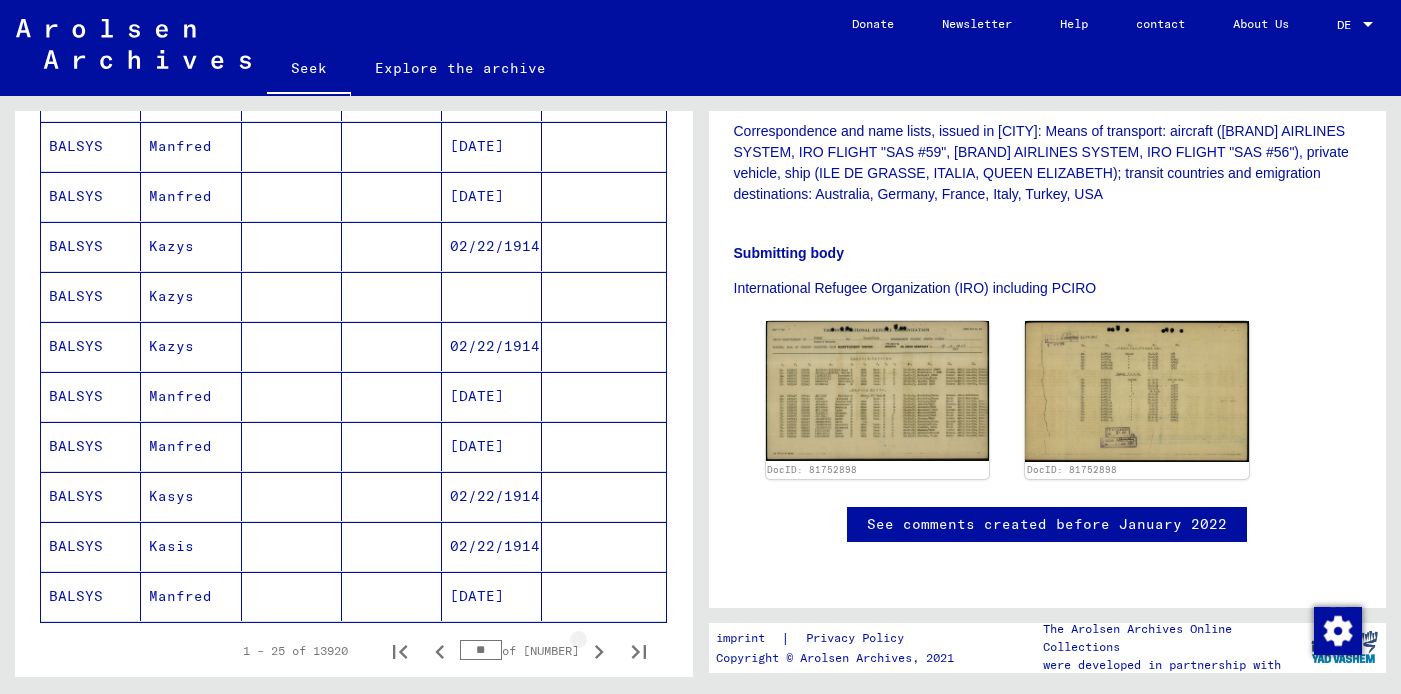 click 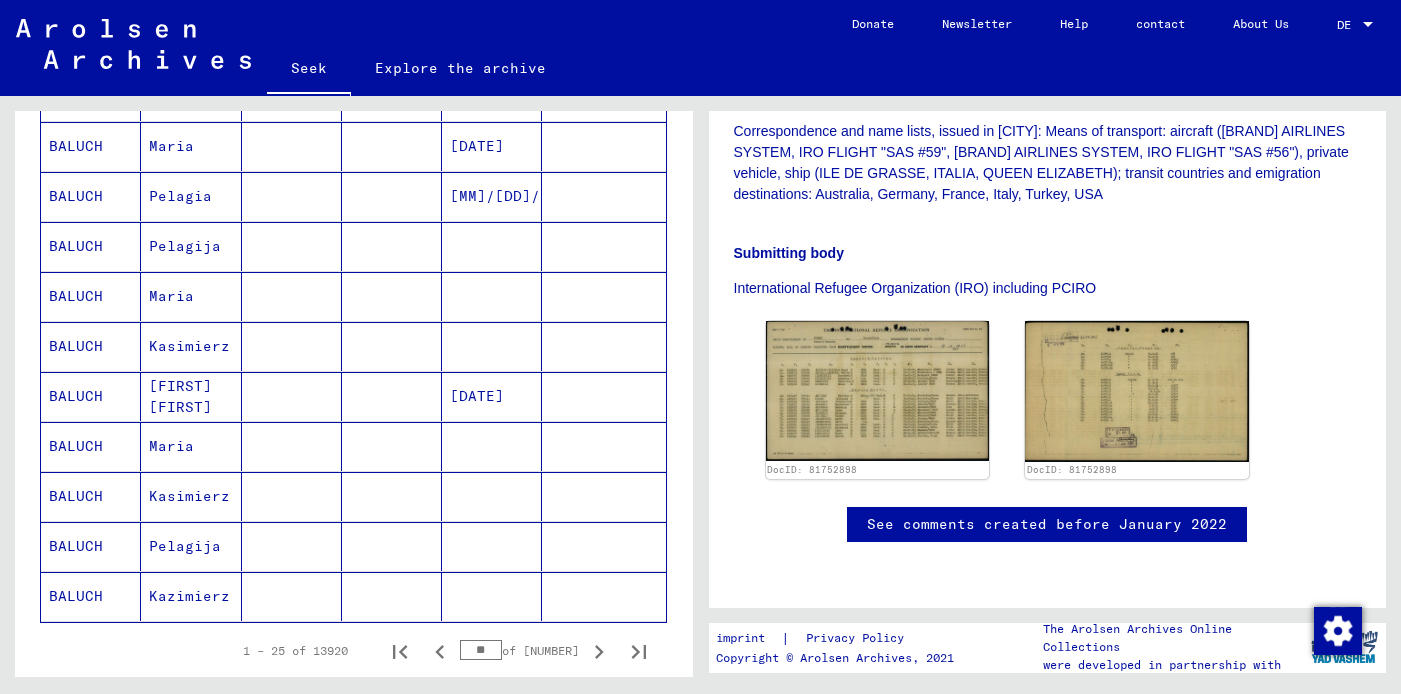 click 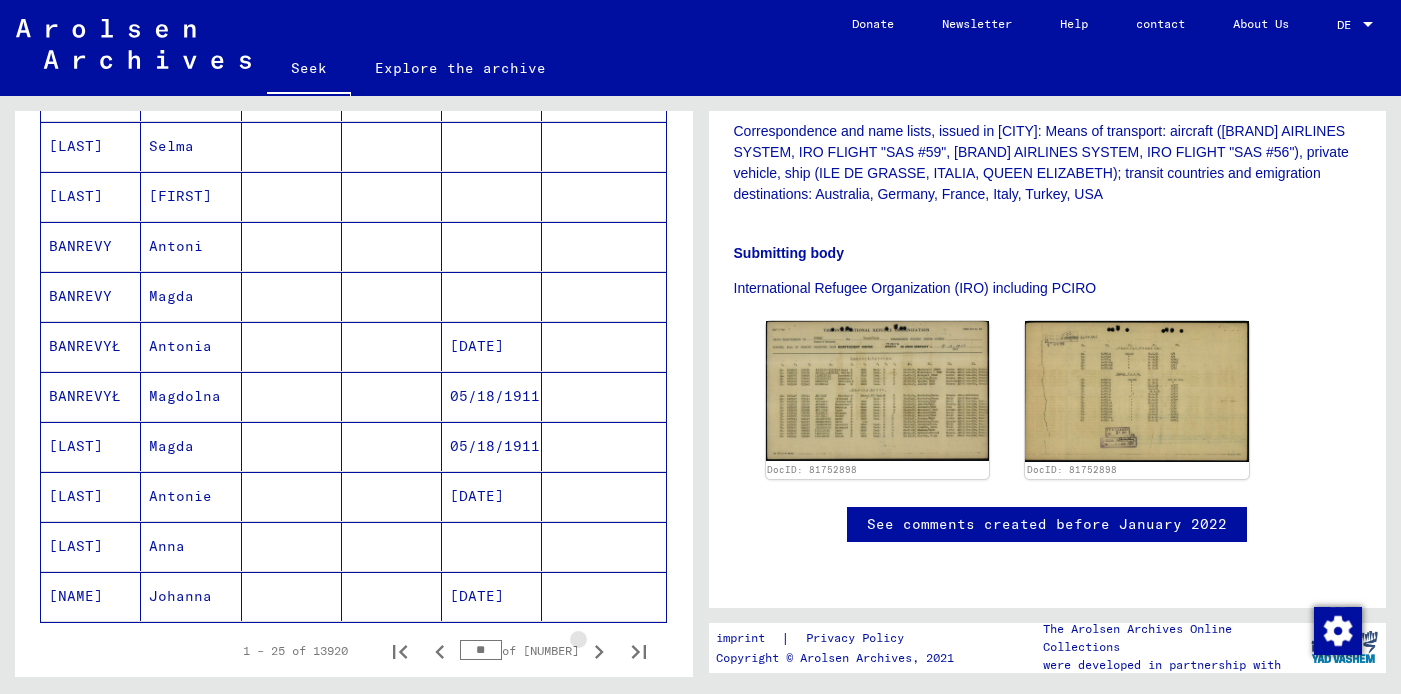 click 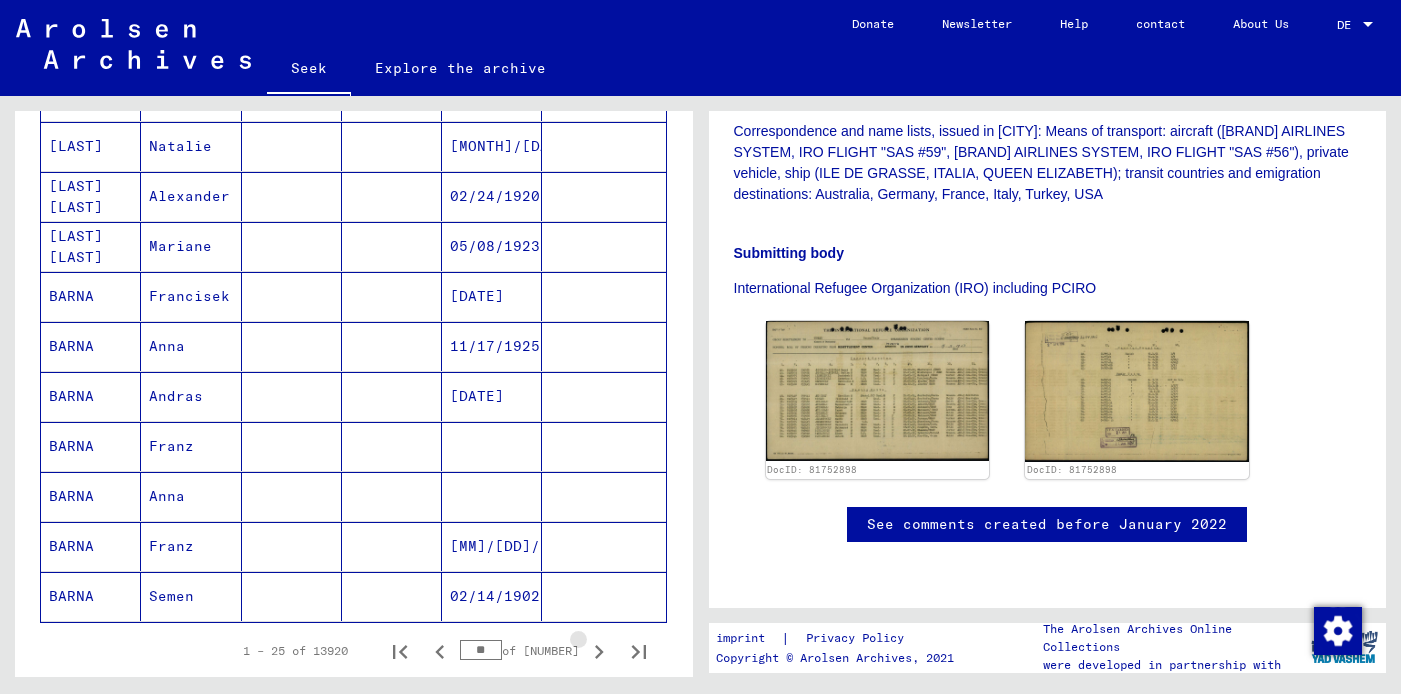 click 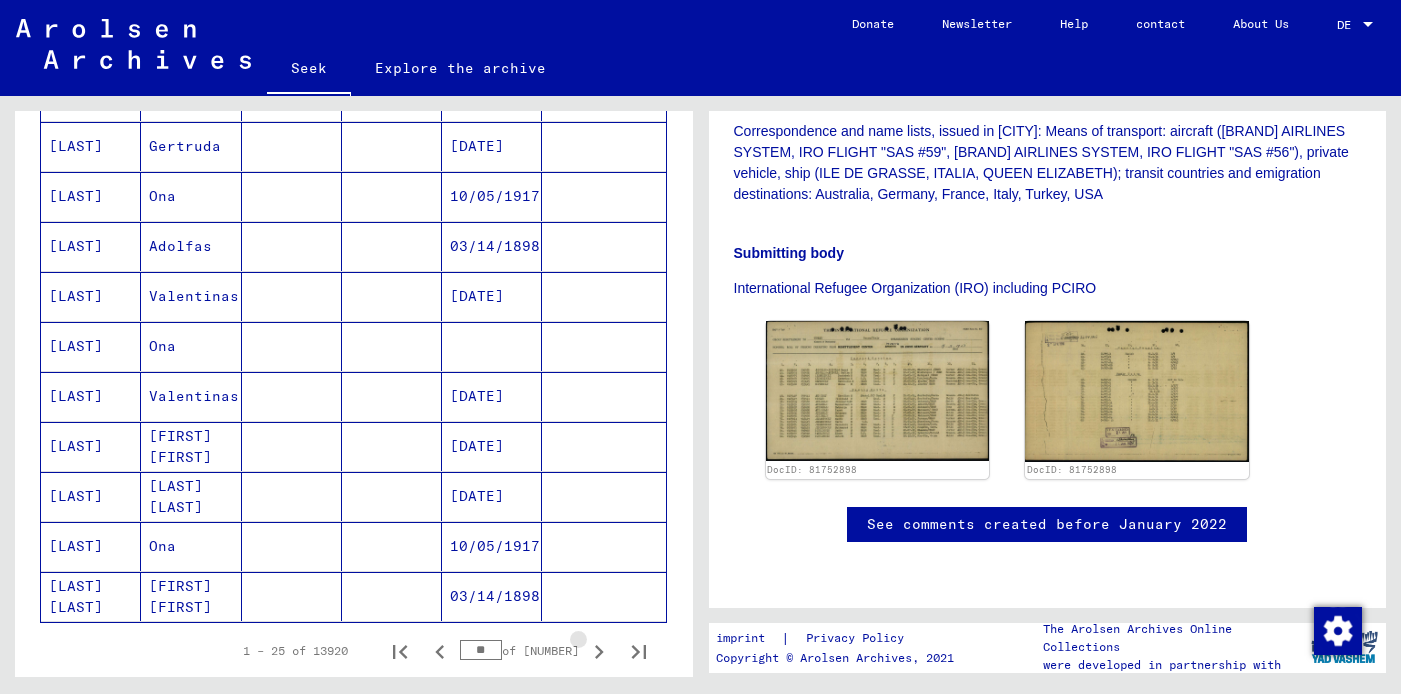 click 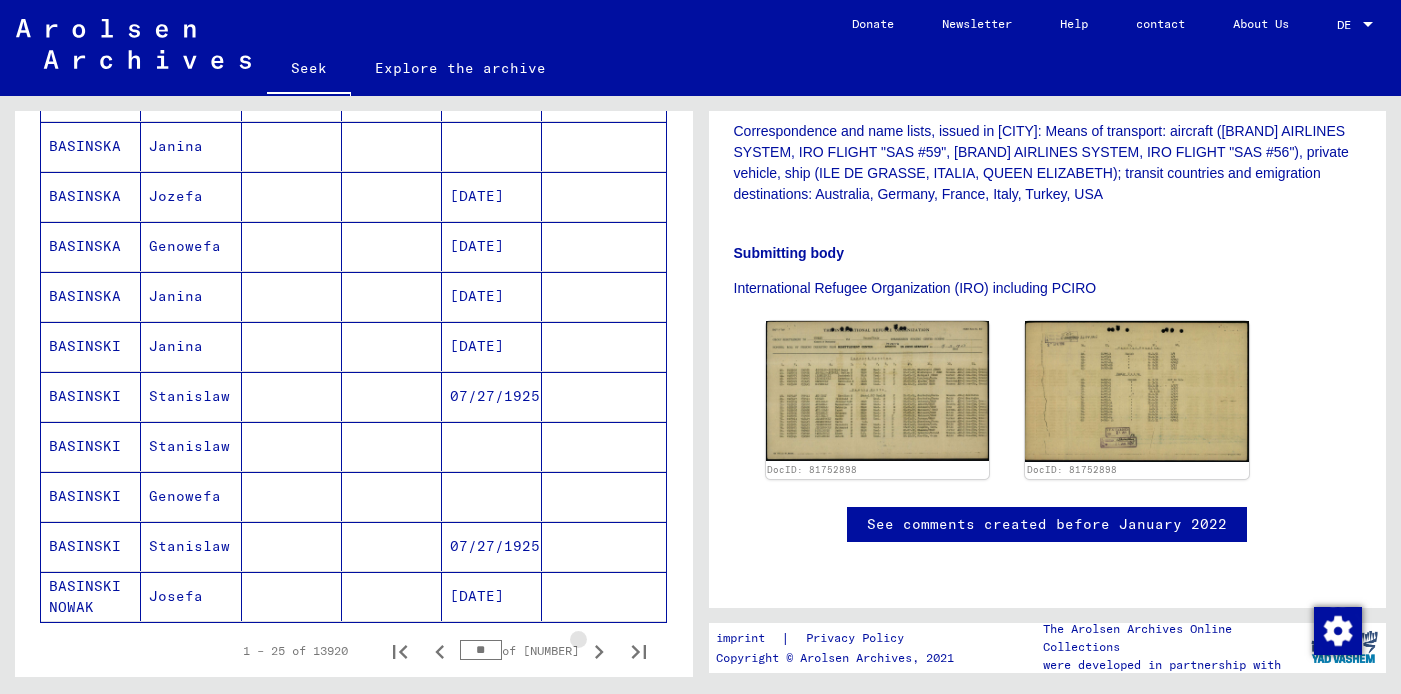 click 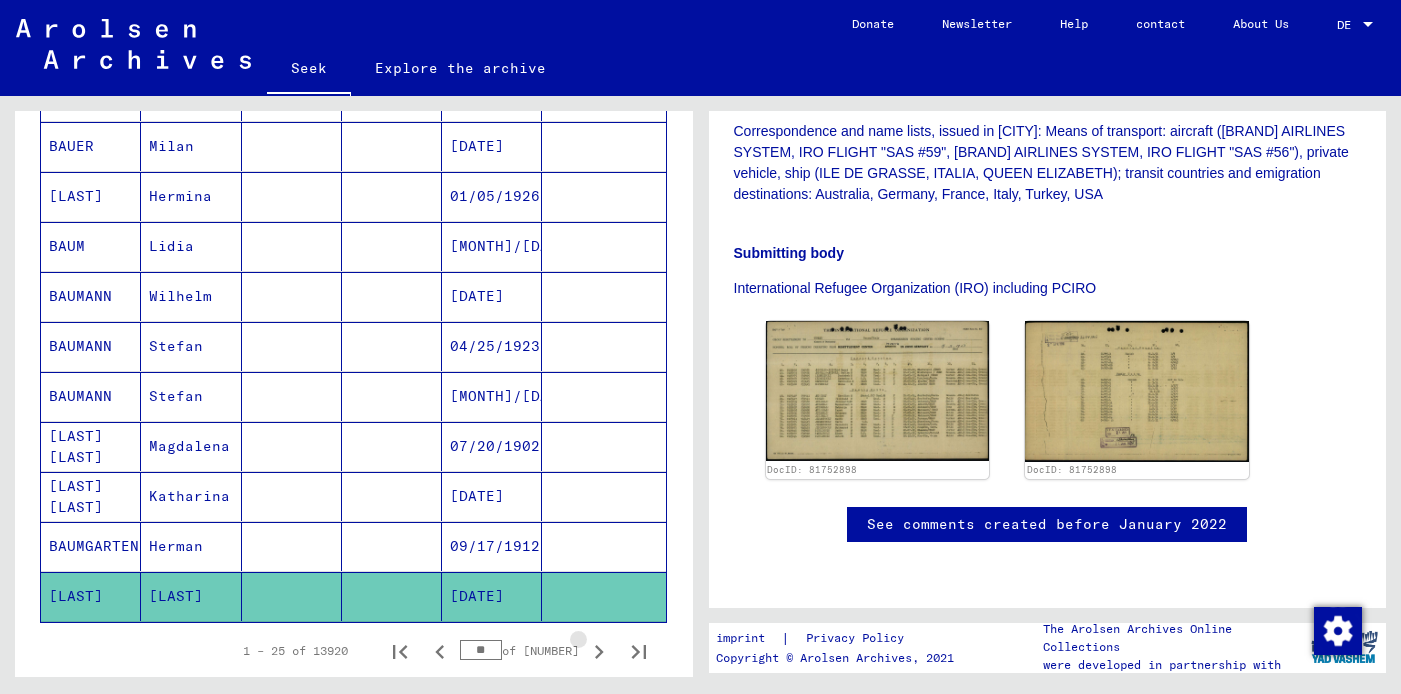 click 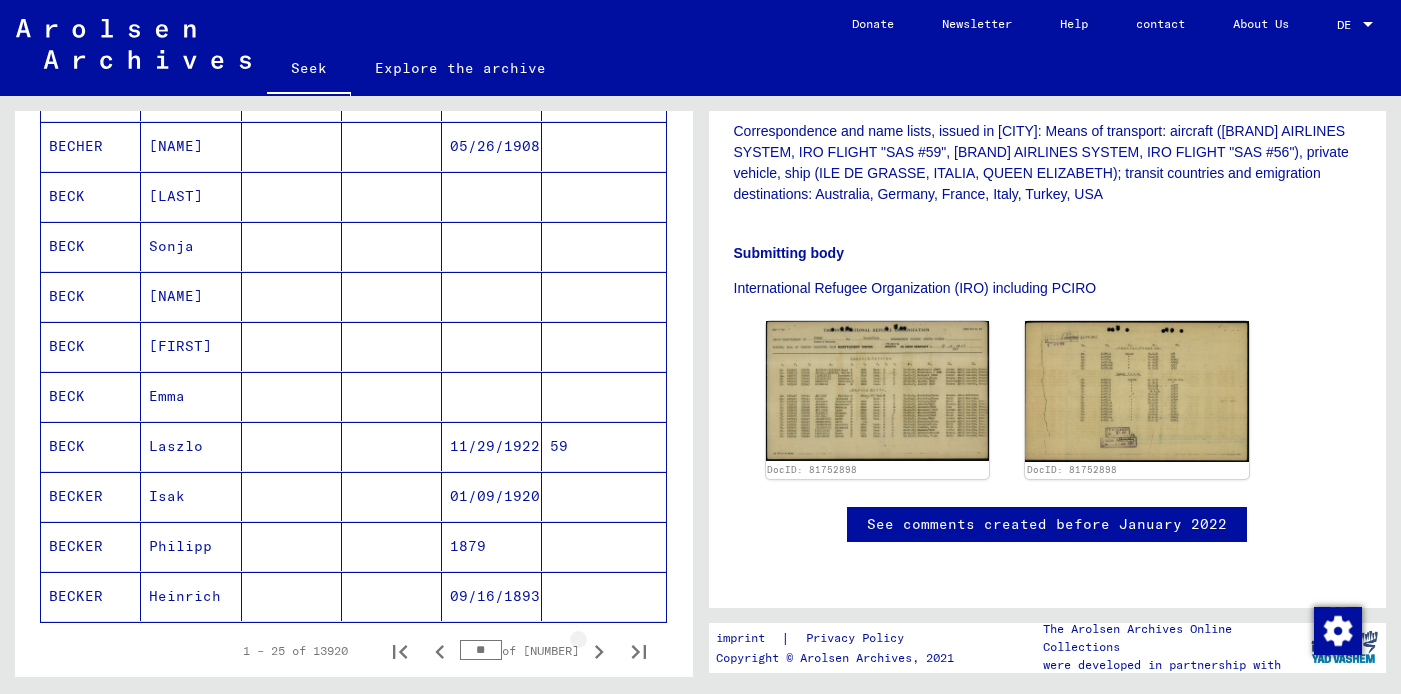 click 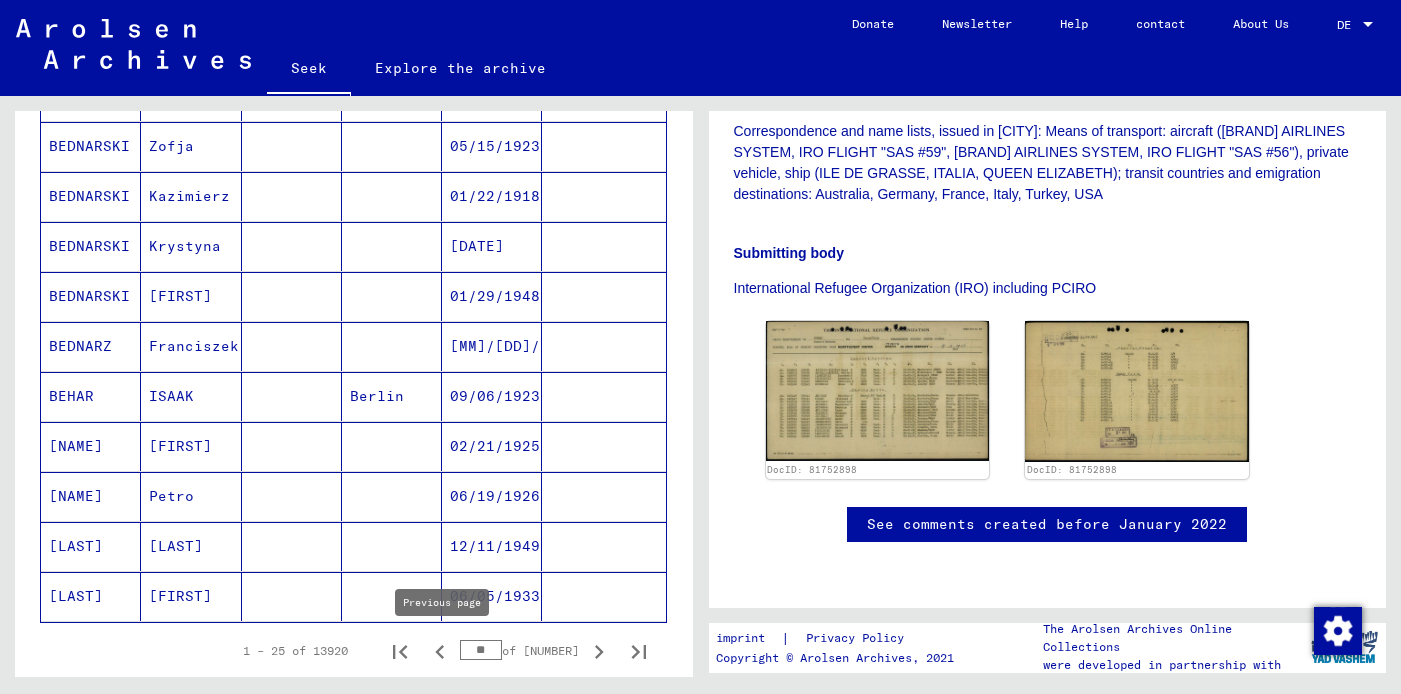 click 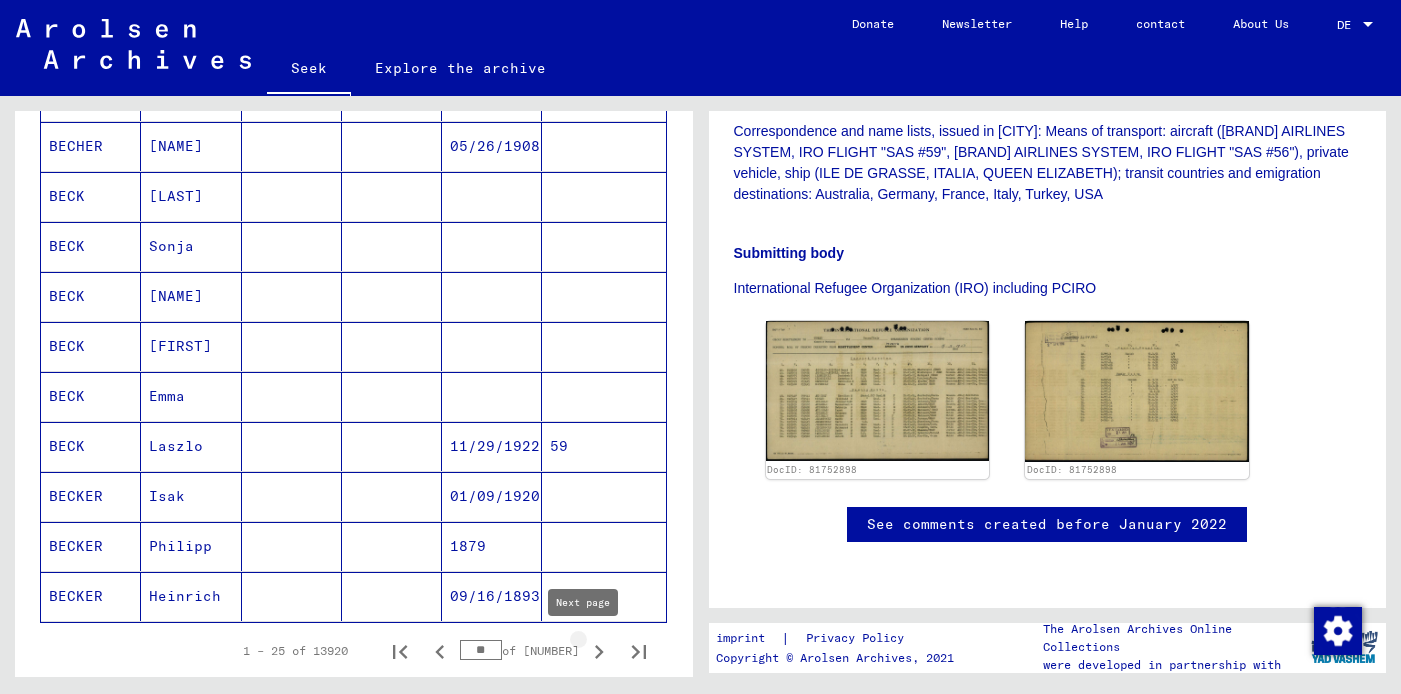 click 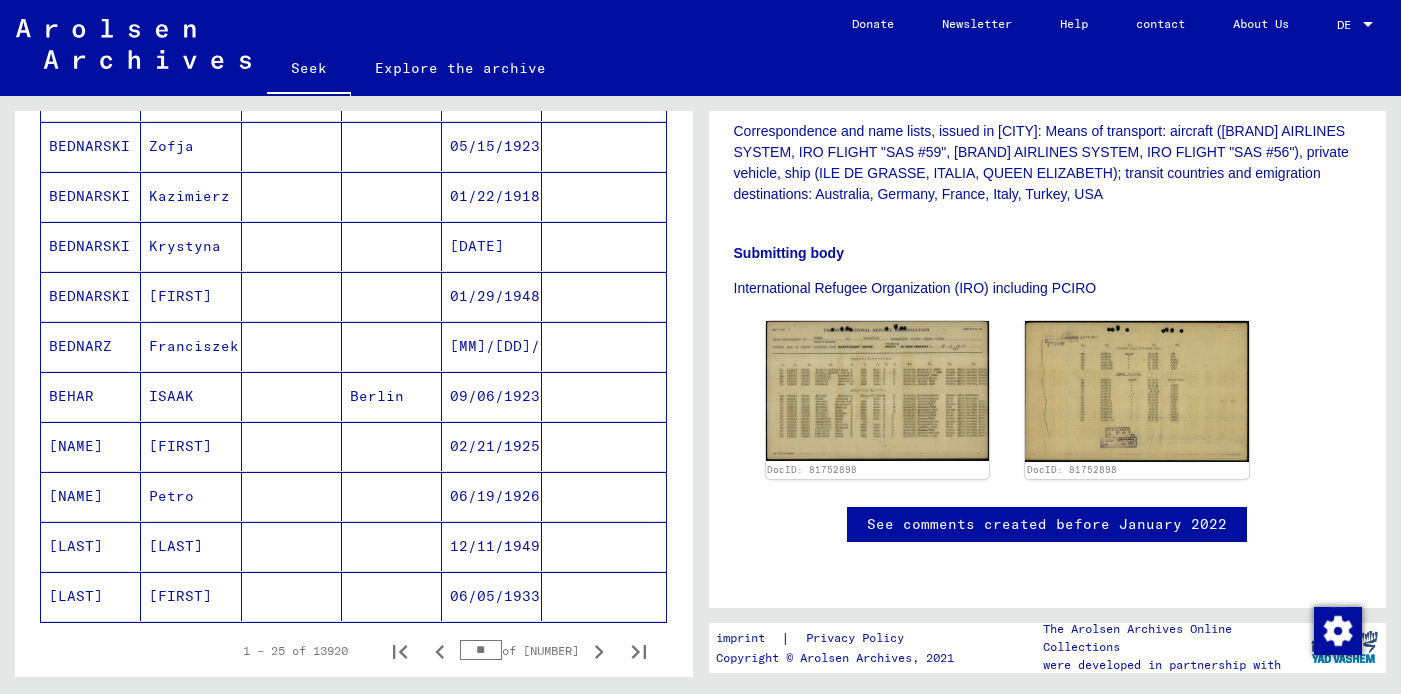 click 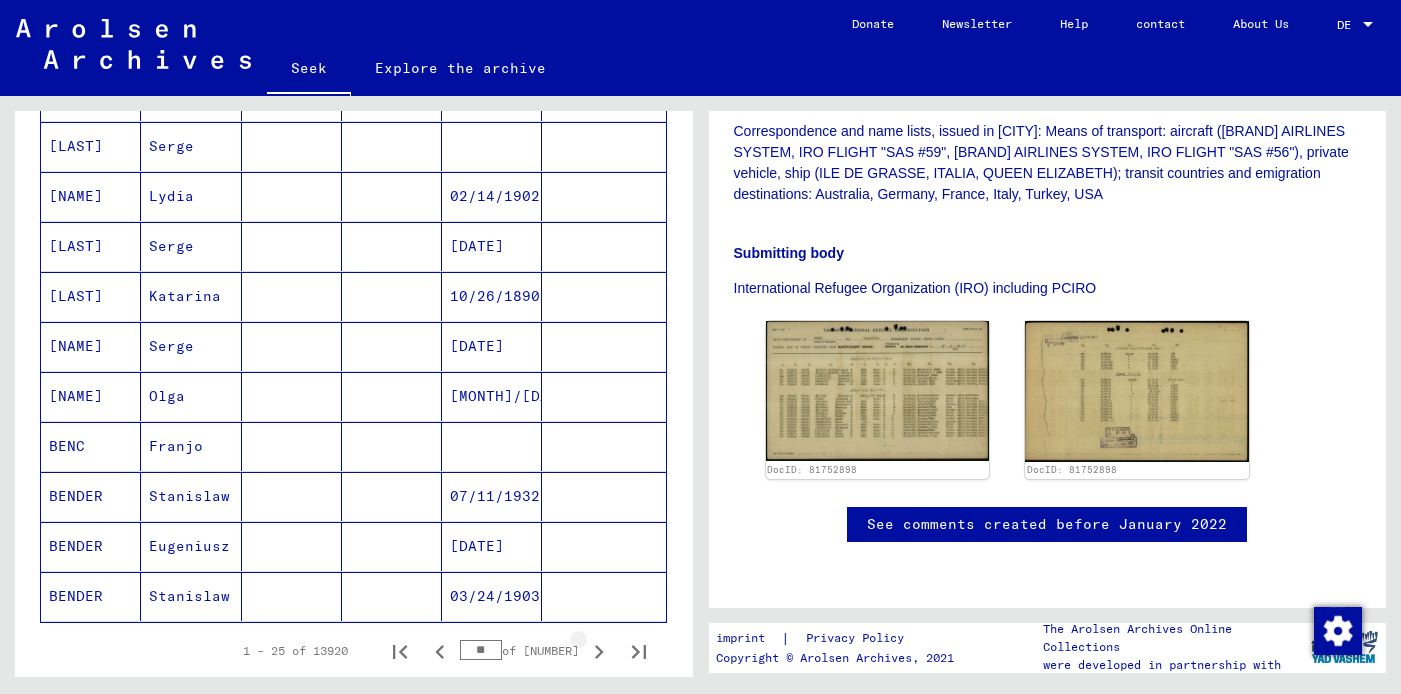 click 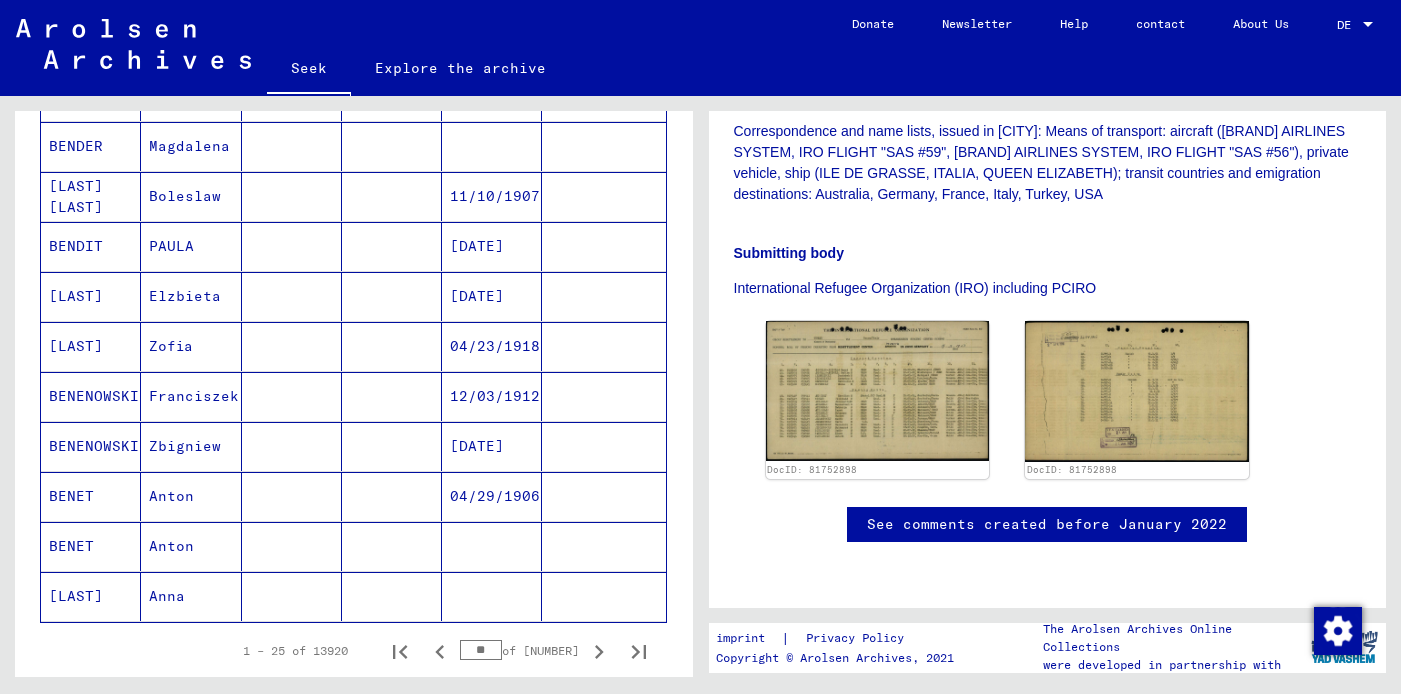 click 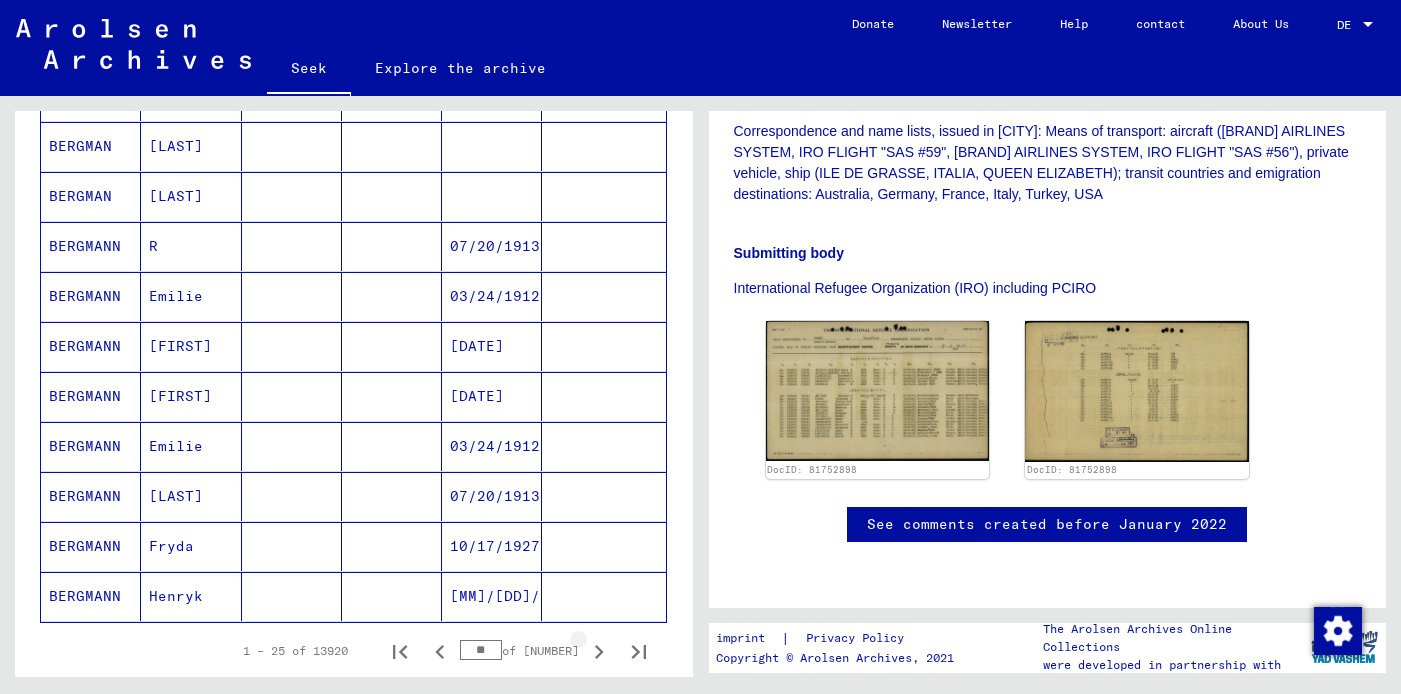 click 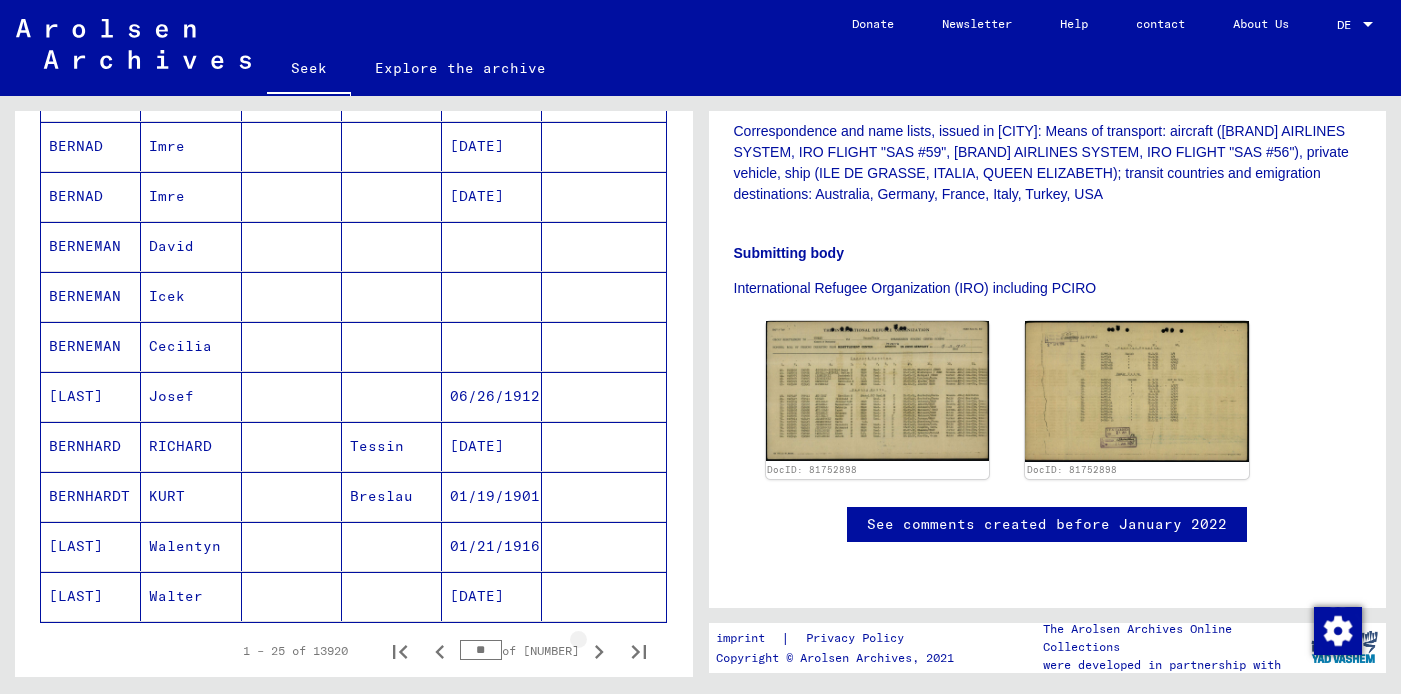 click 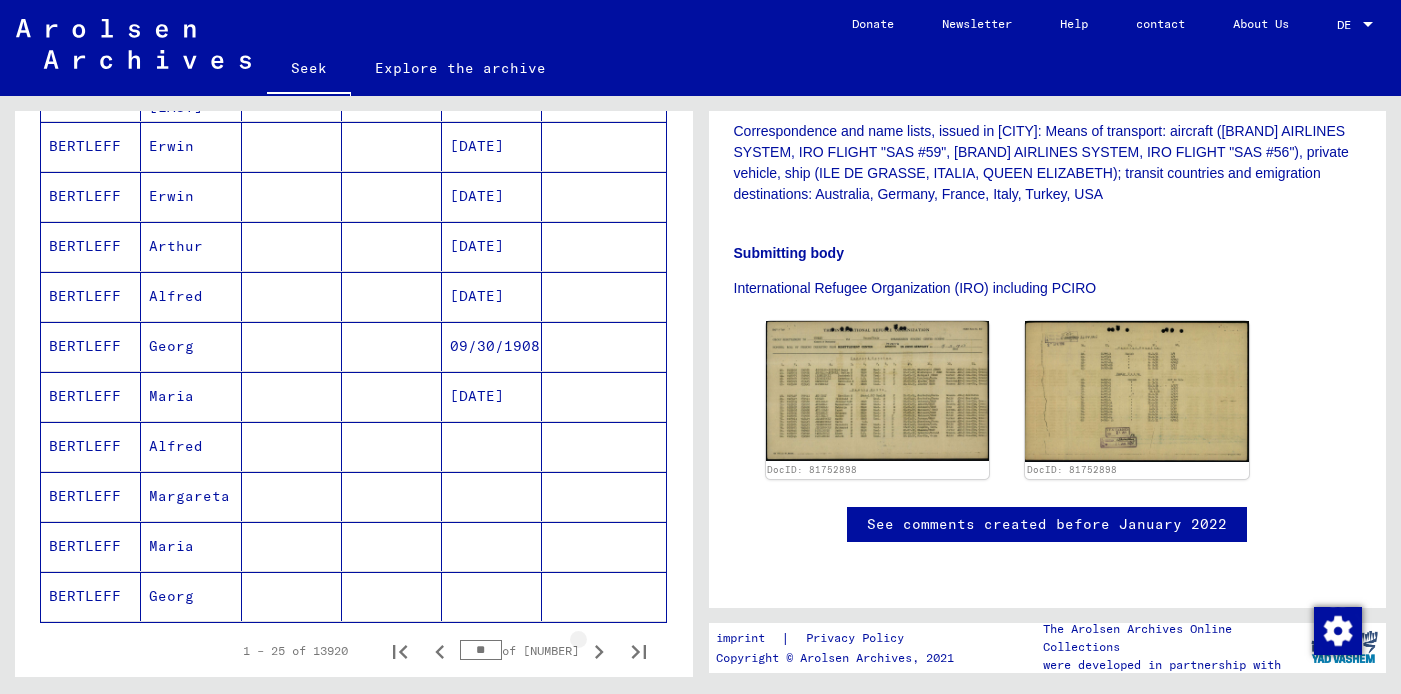 click 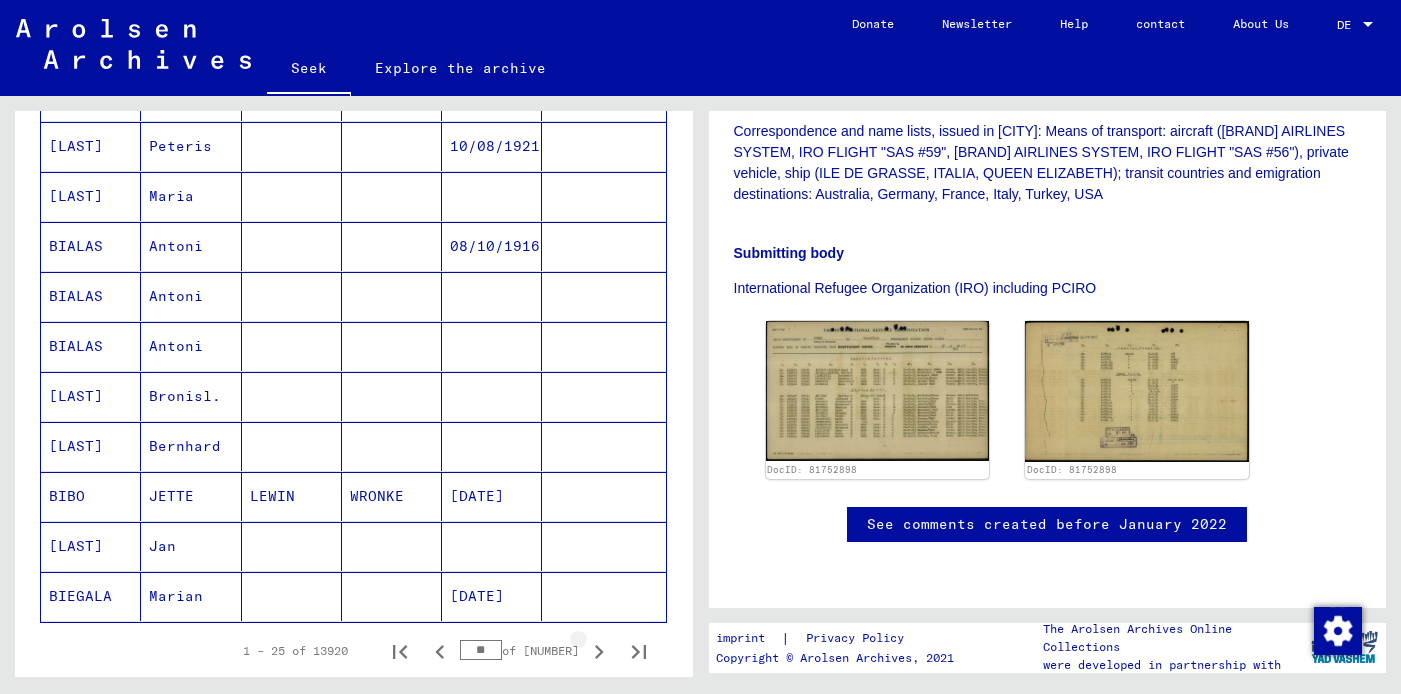 click 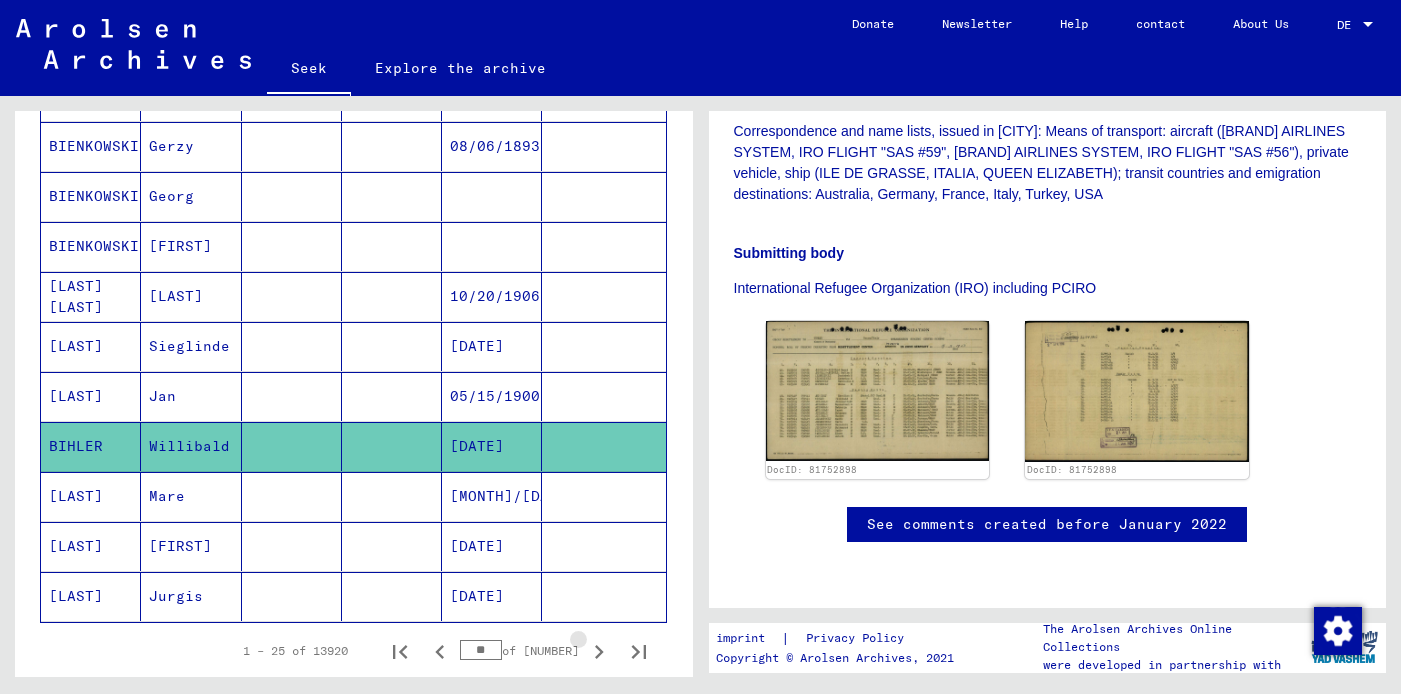 click 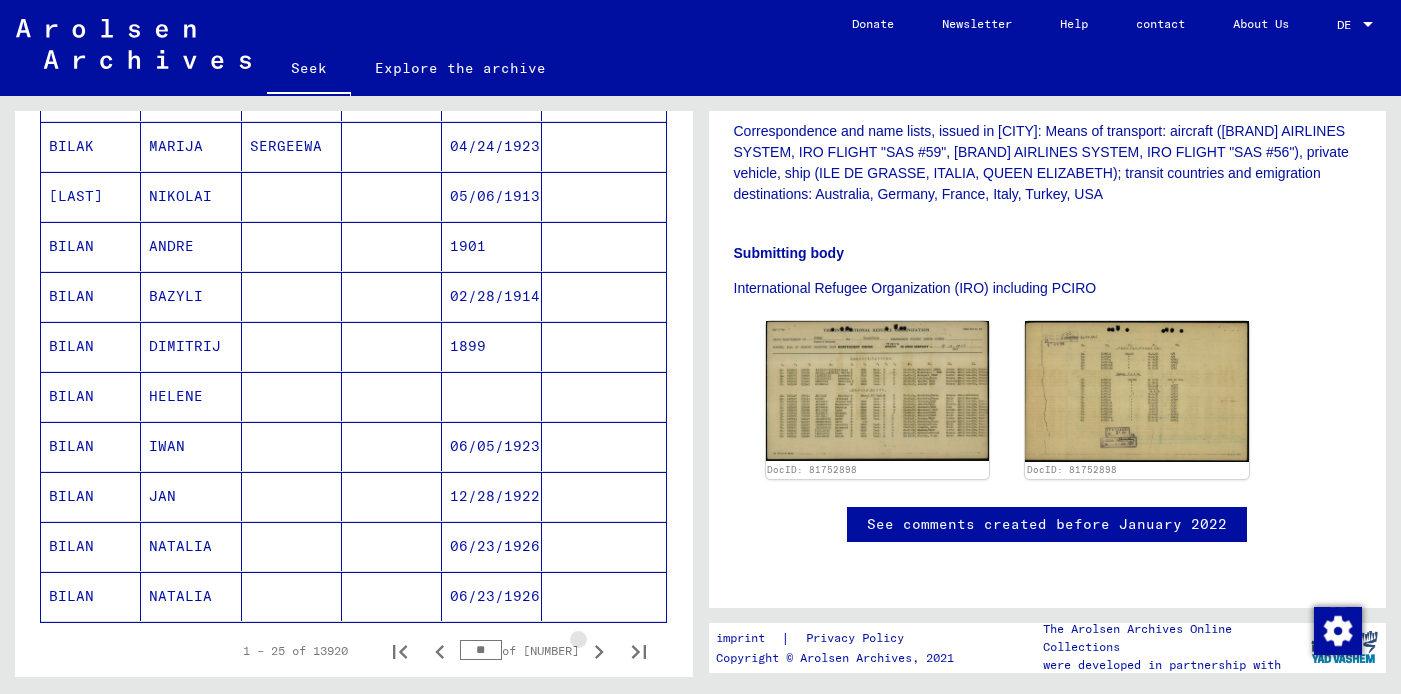 click 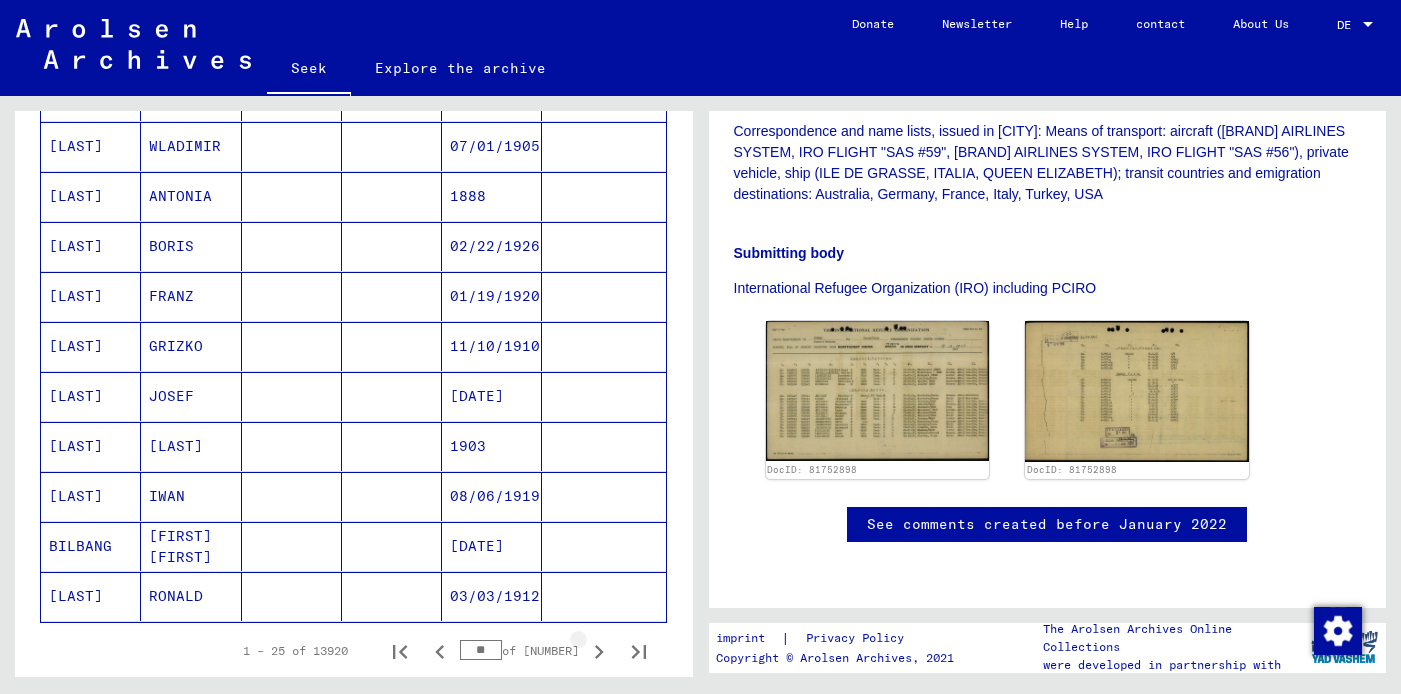 click 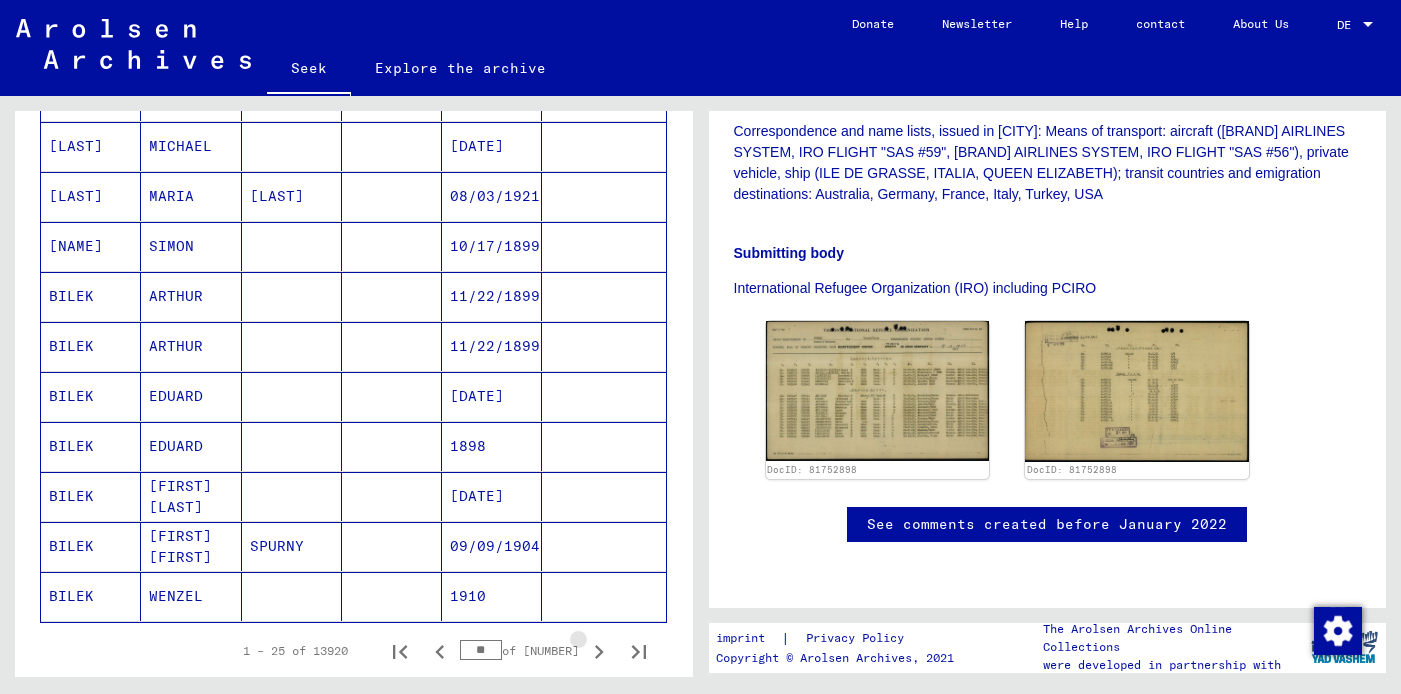 click 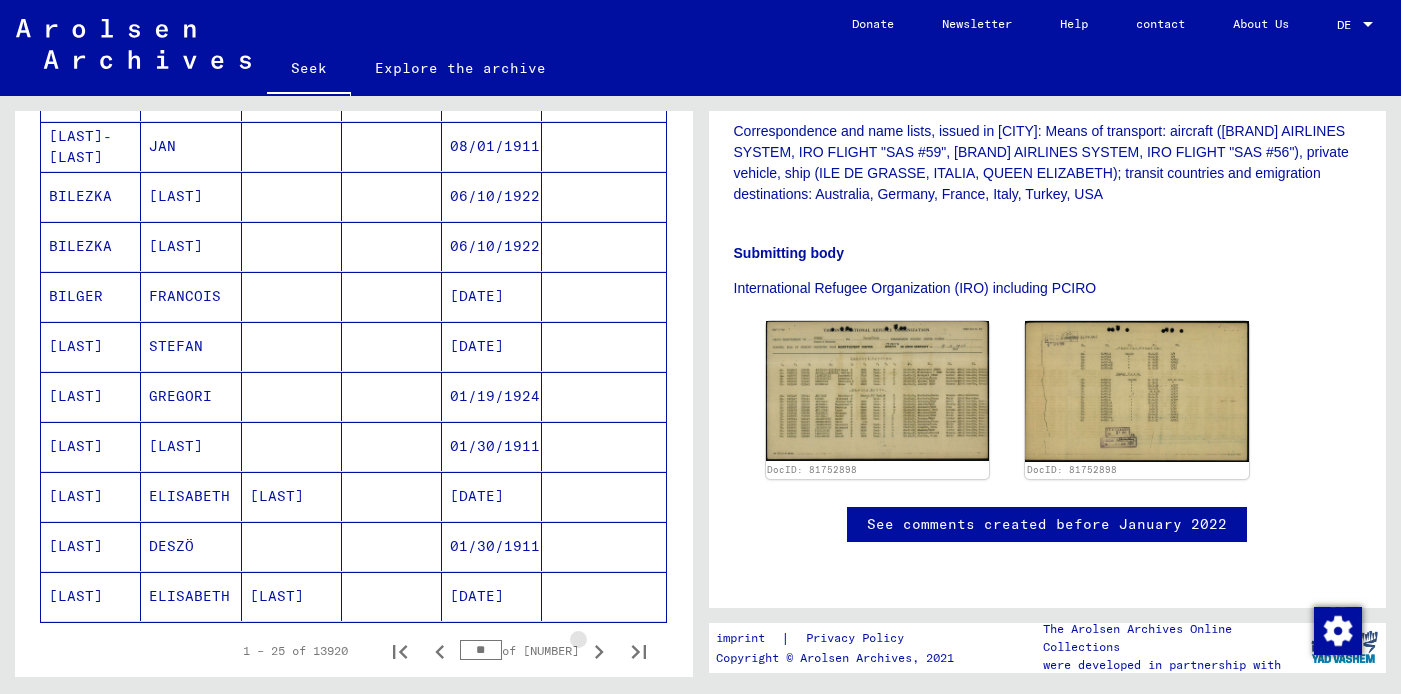 click 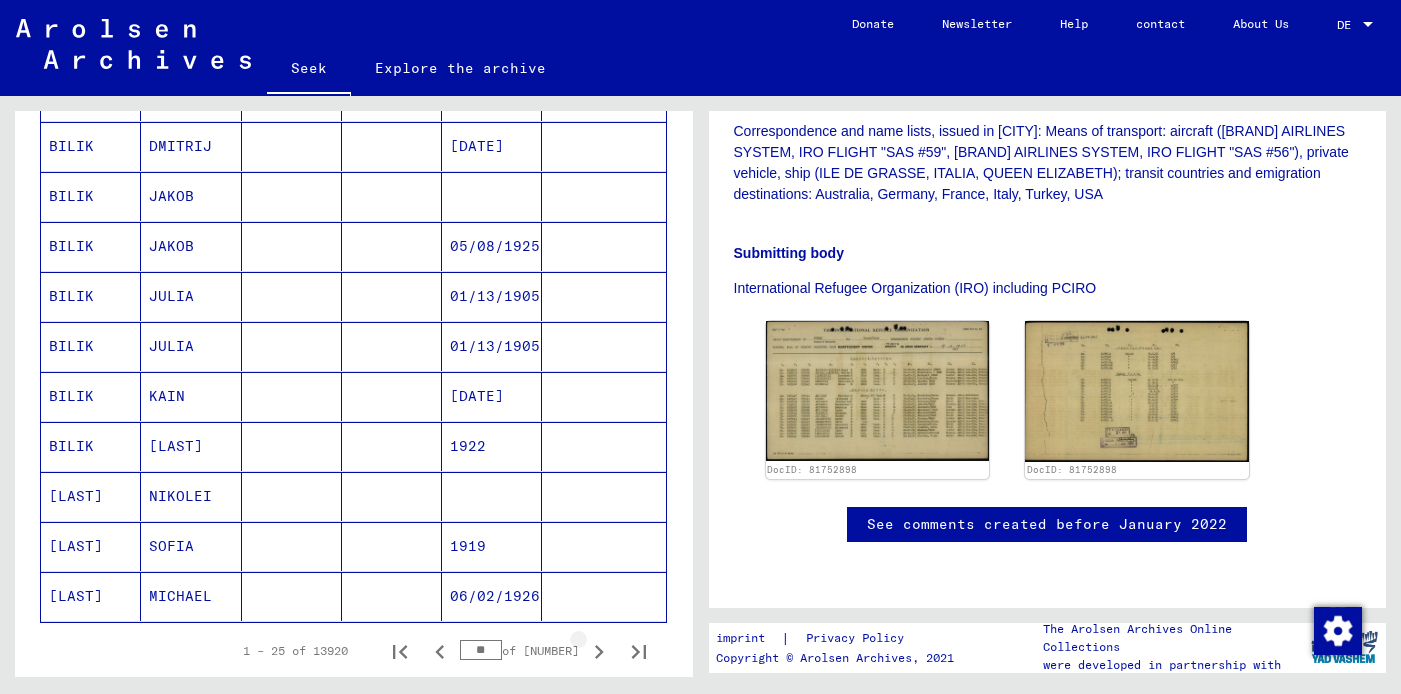 click 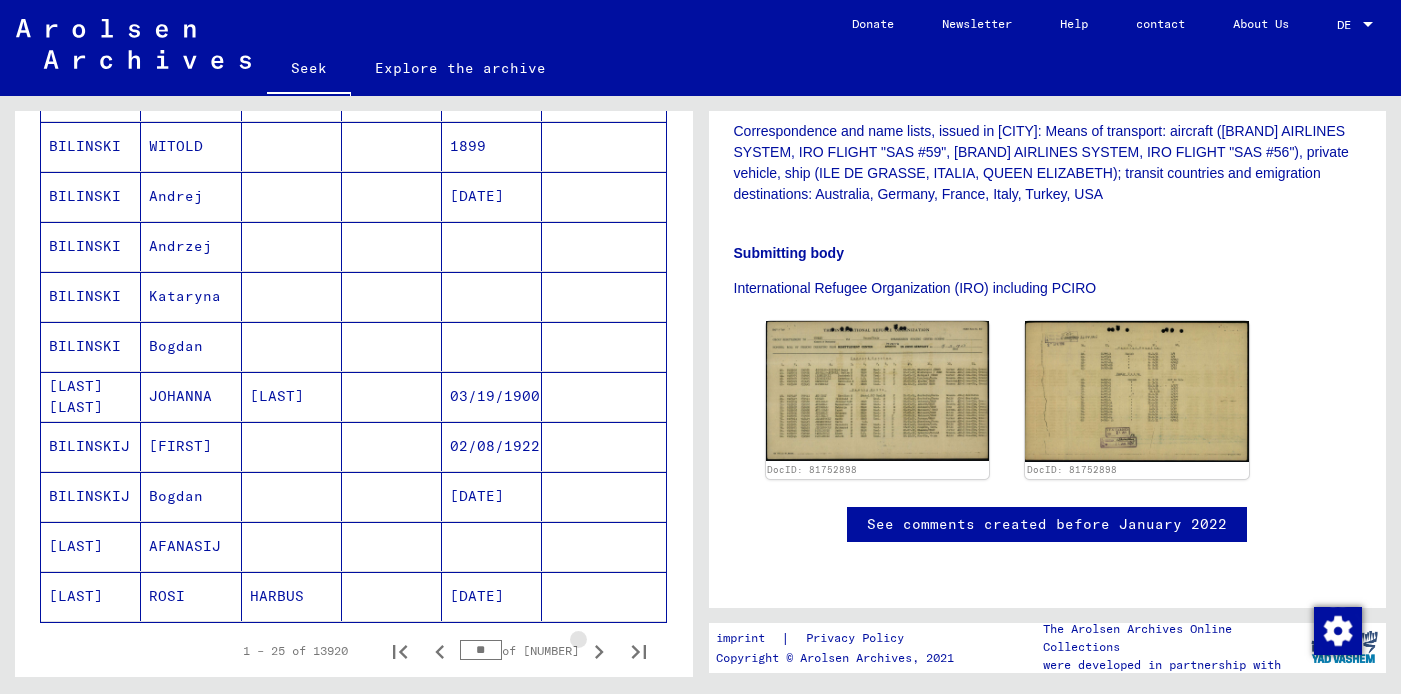 click 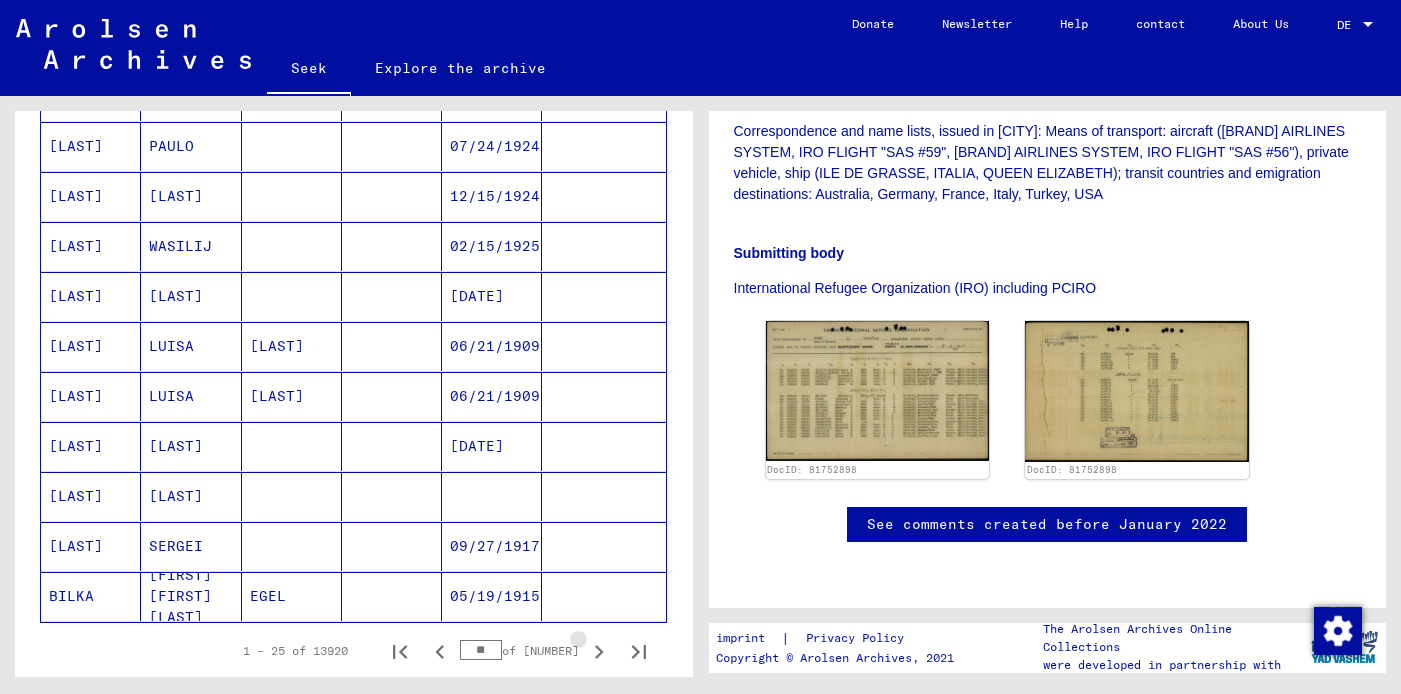 click 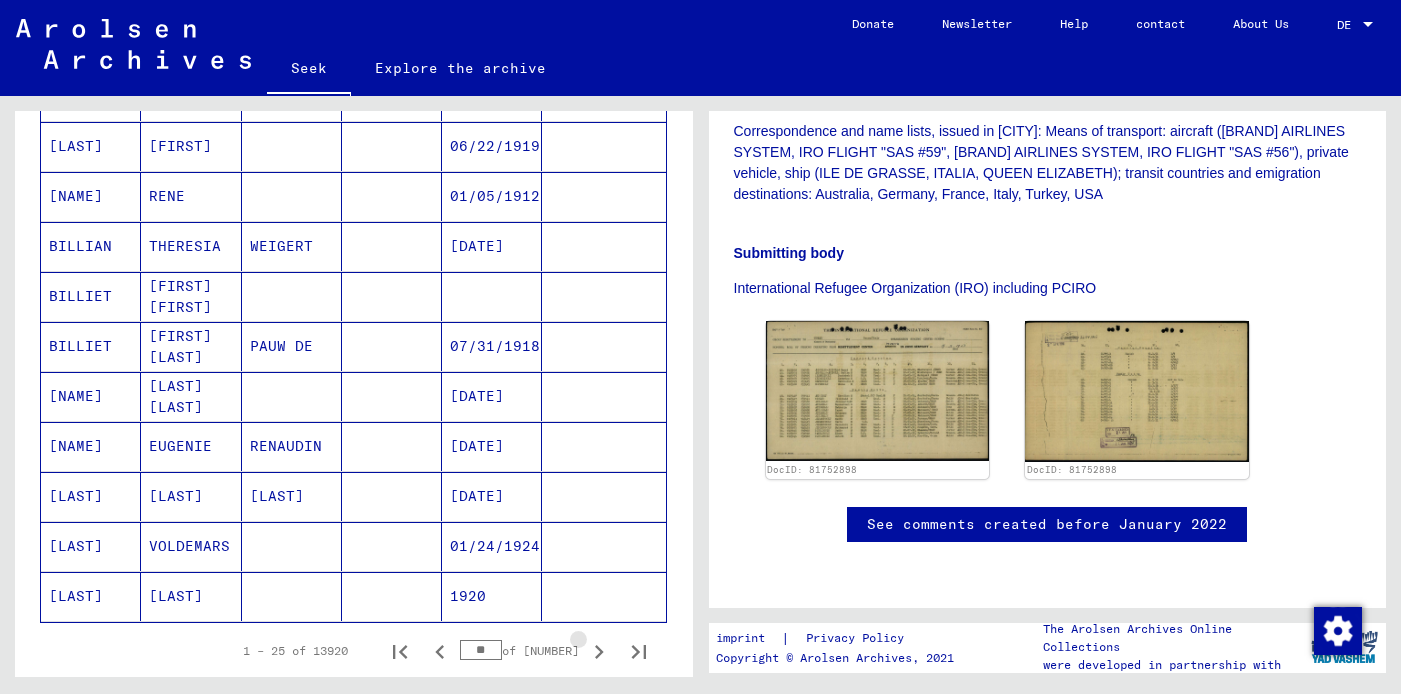 click 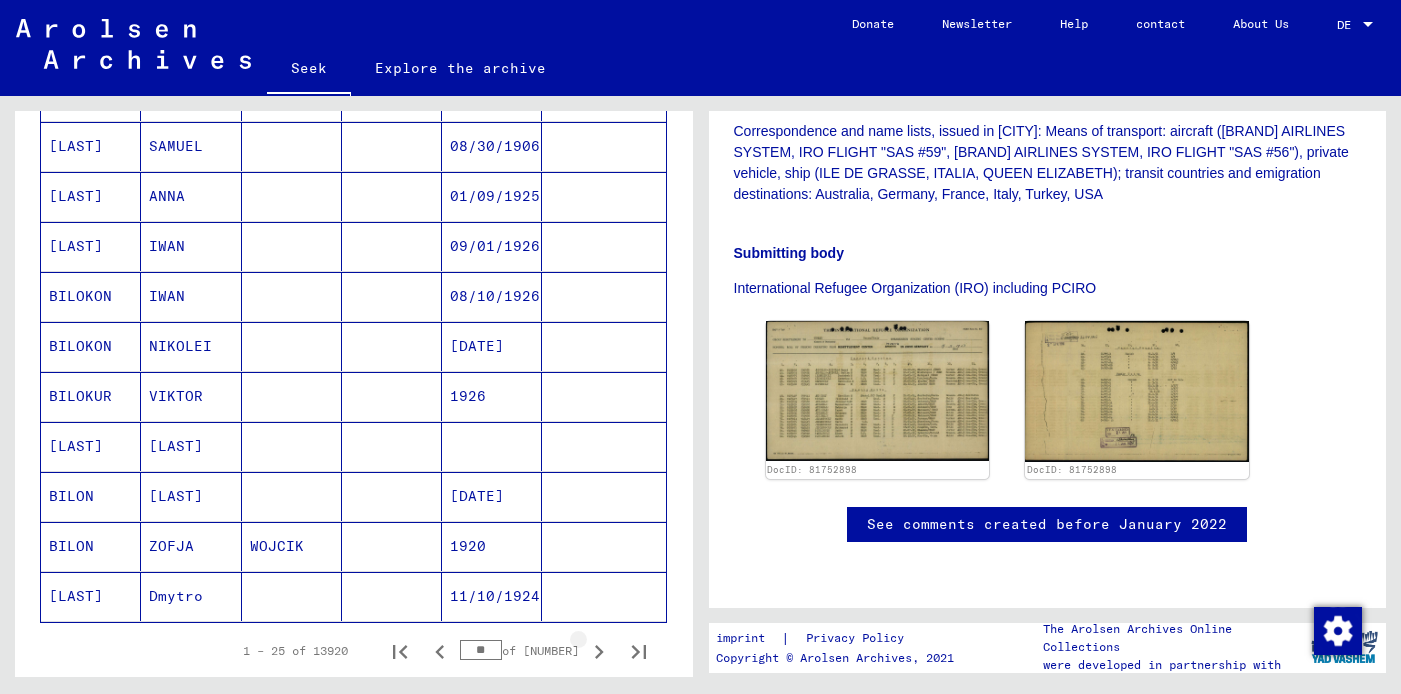 click 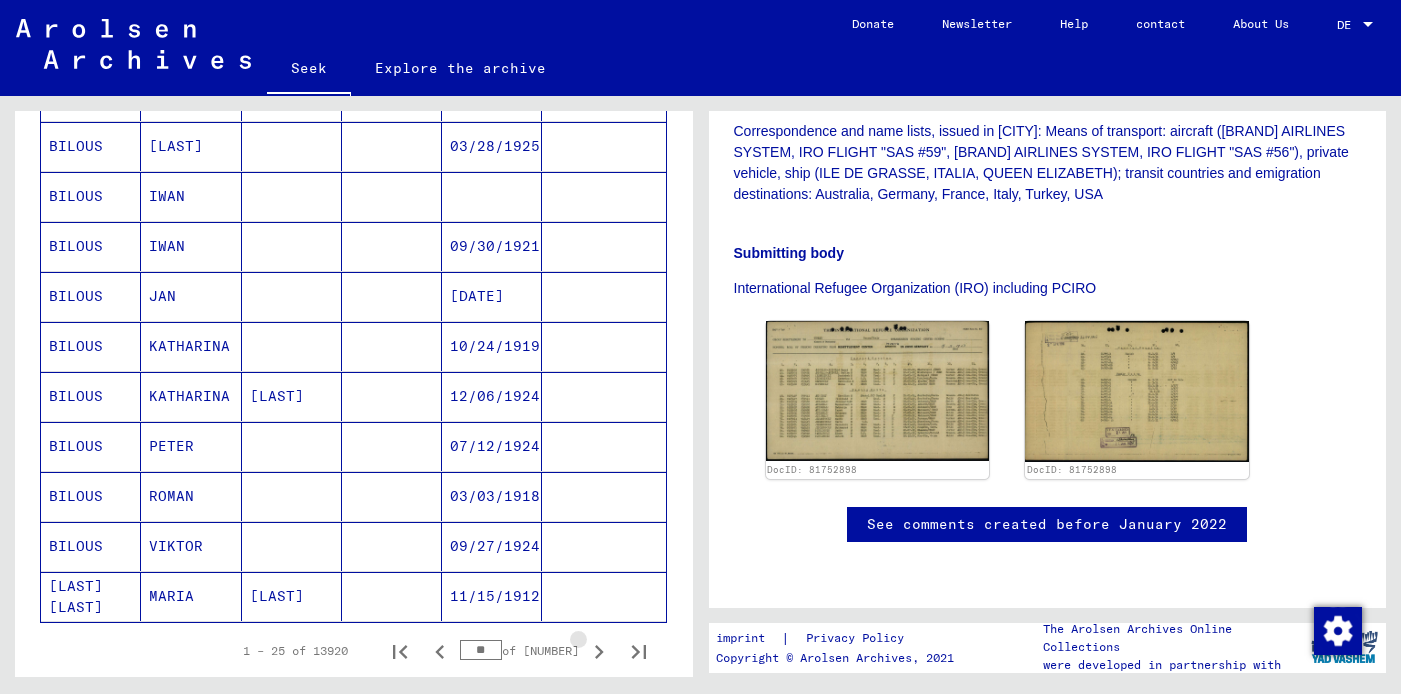 click 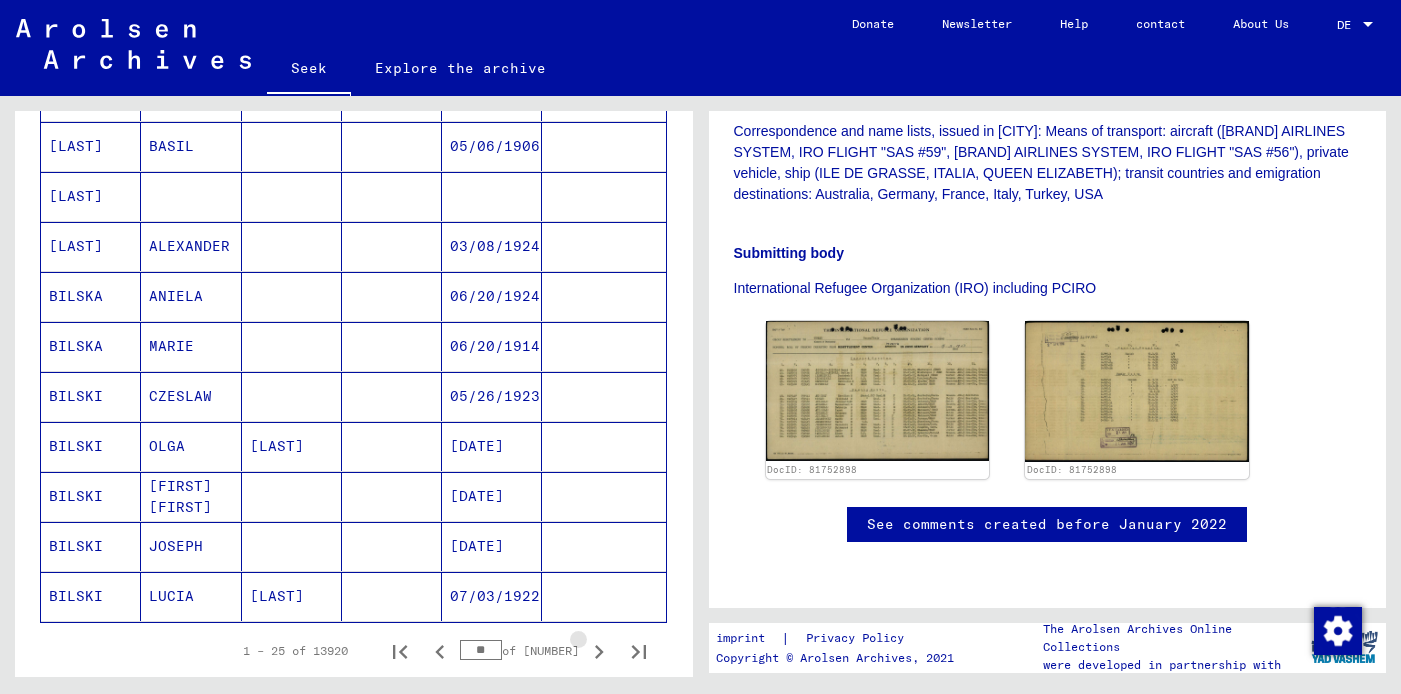 click 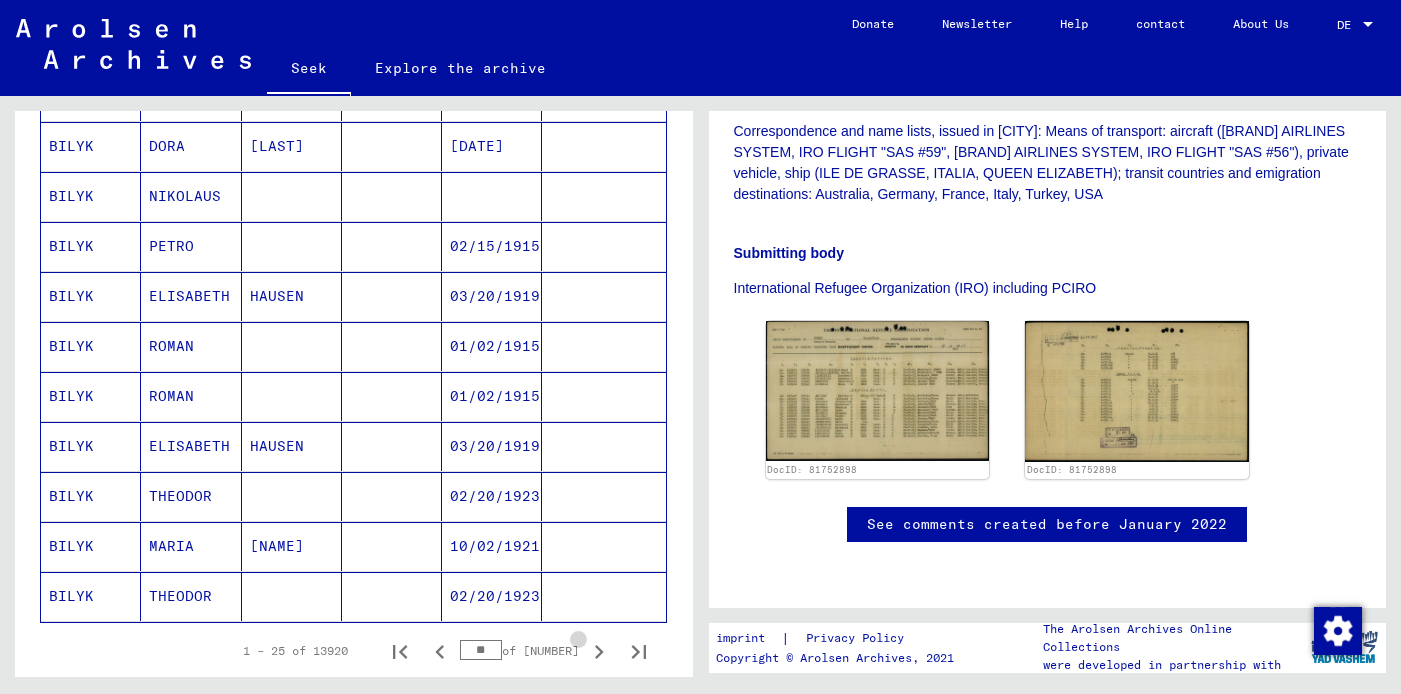 click 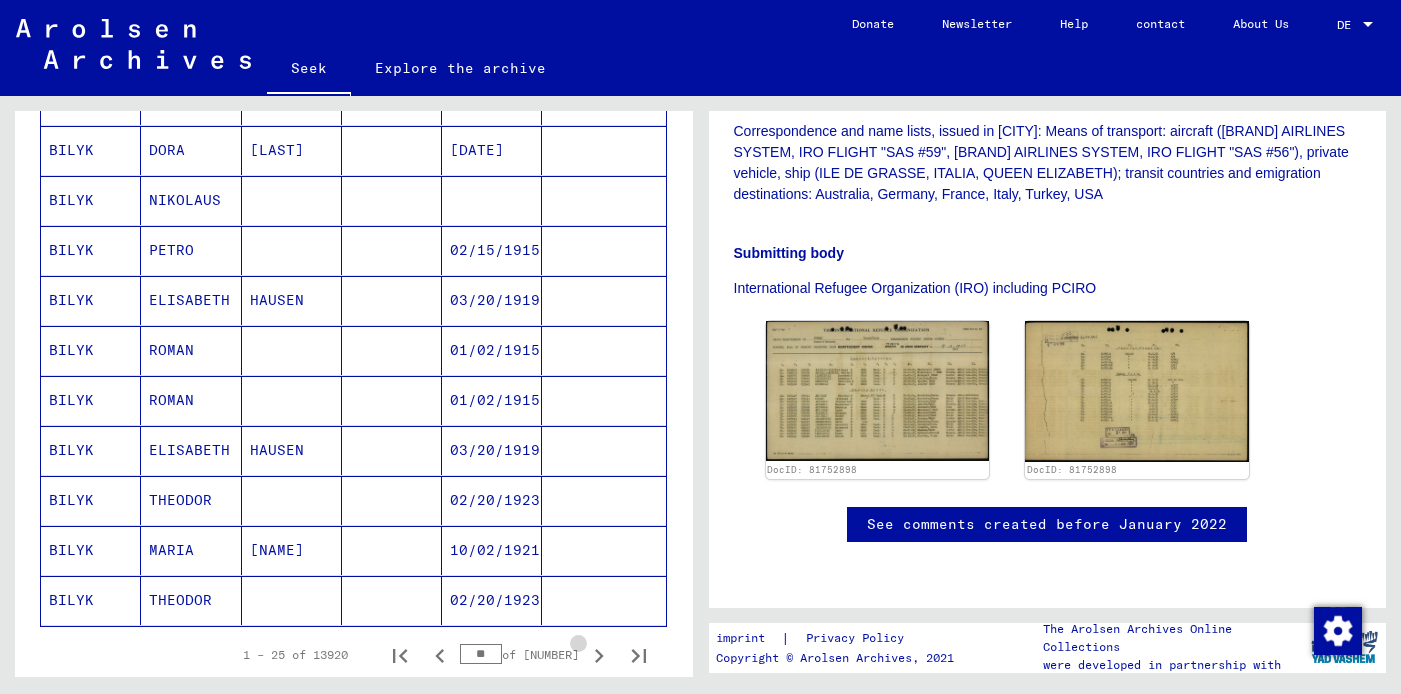 click 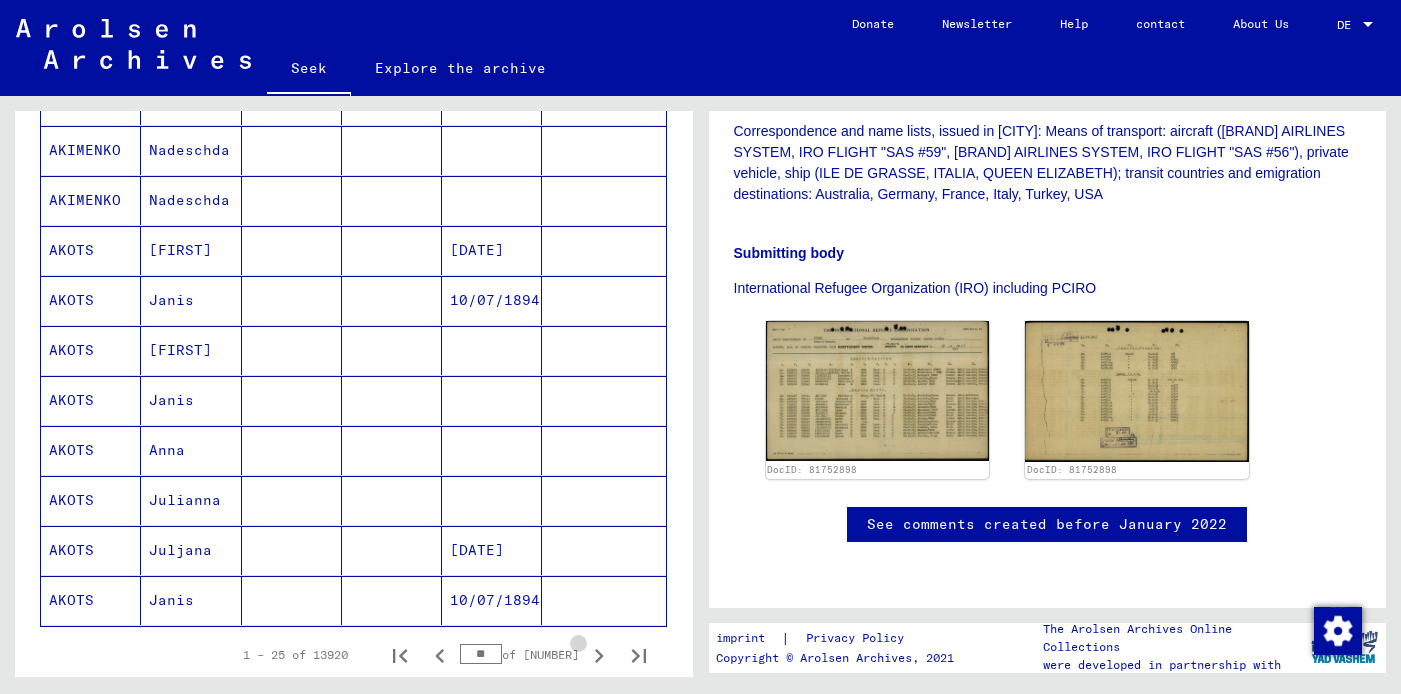 scroll, scrollTop: 1037, scrollLeft: 0, axis: vertical 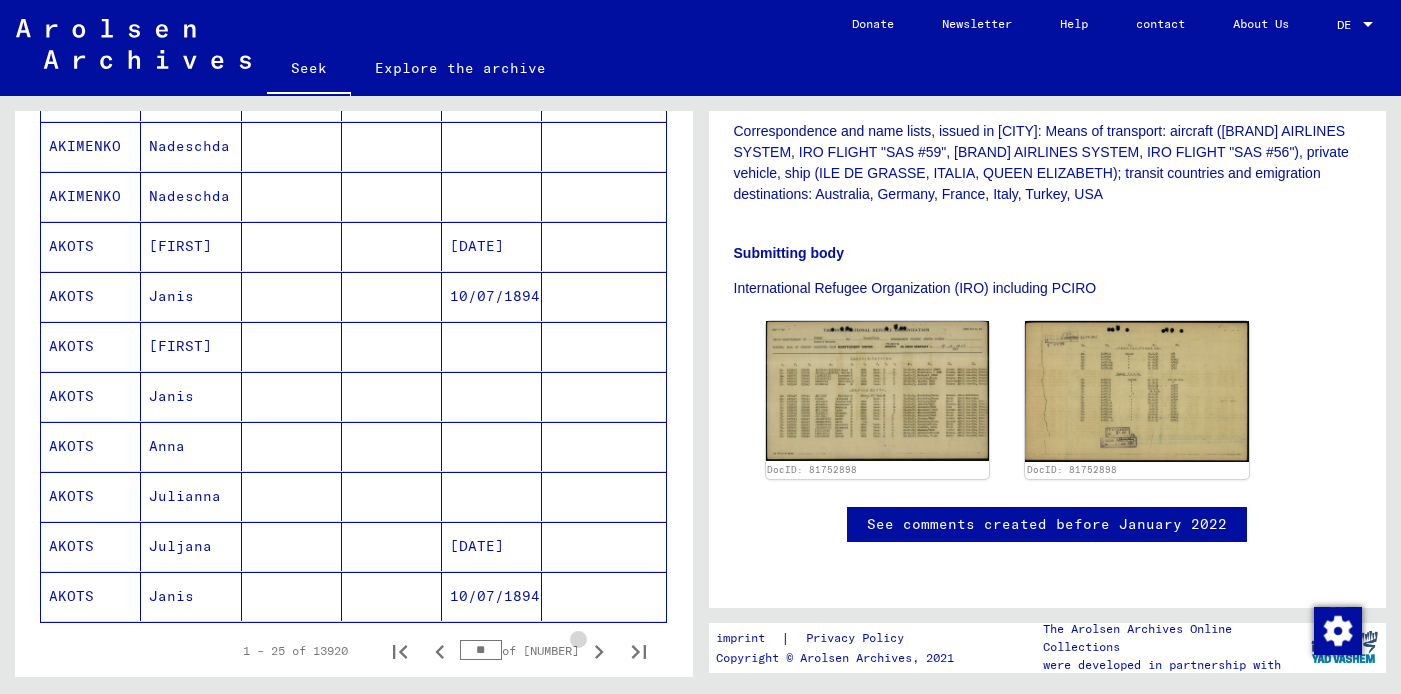 click 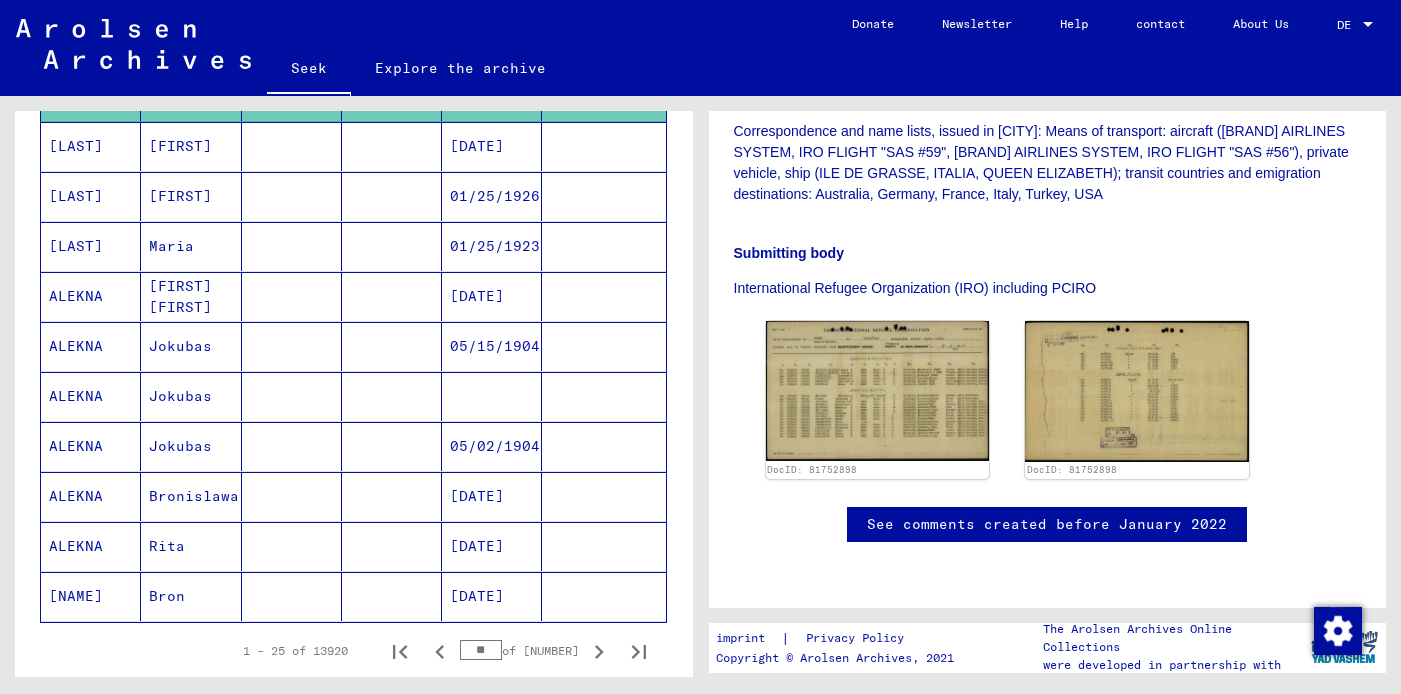 click 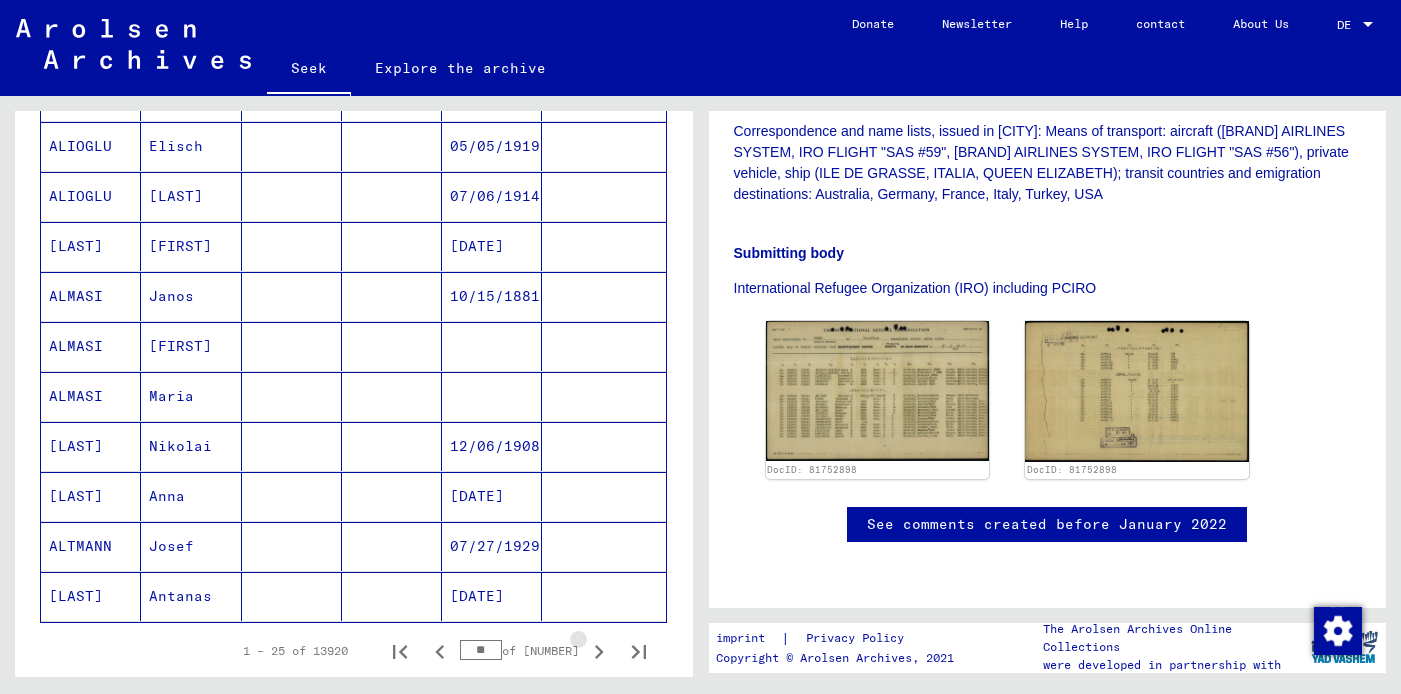 click 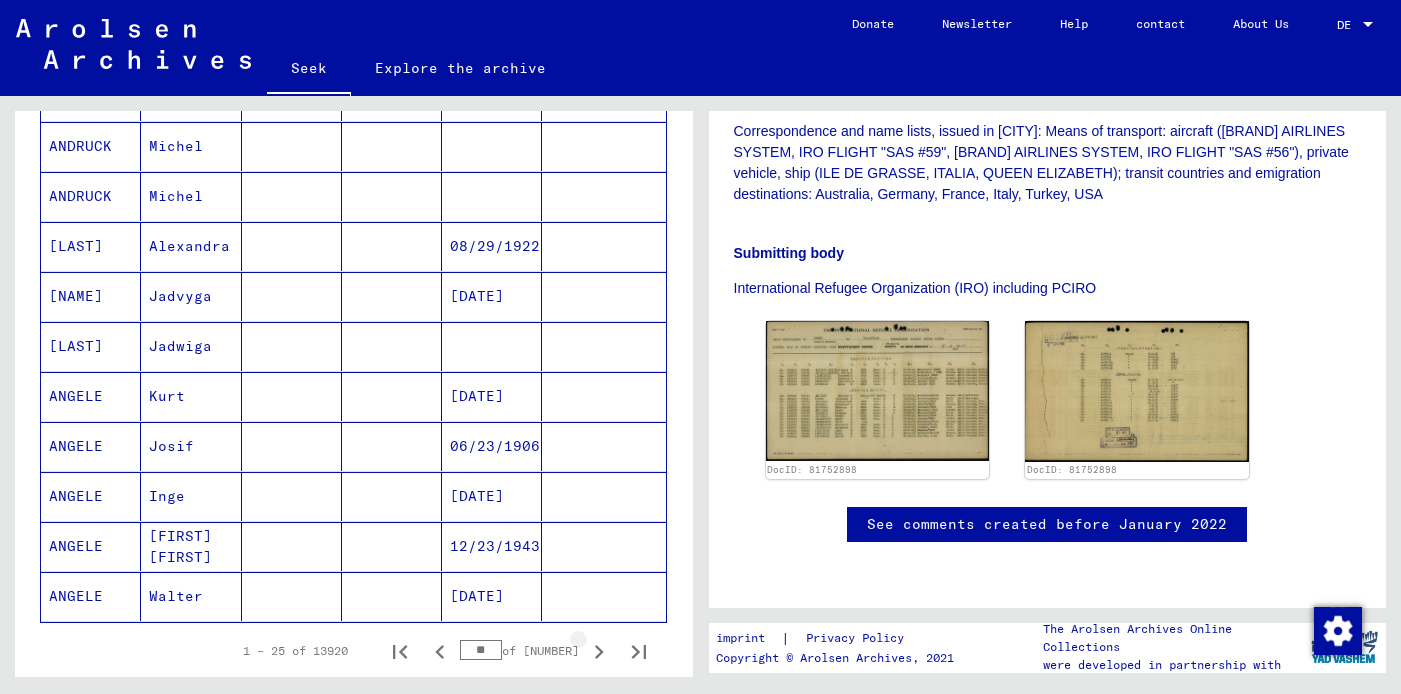 click 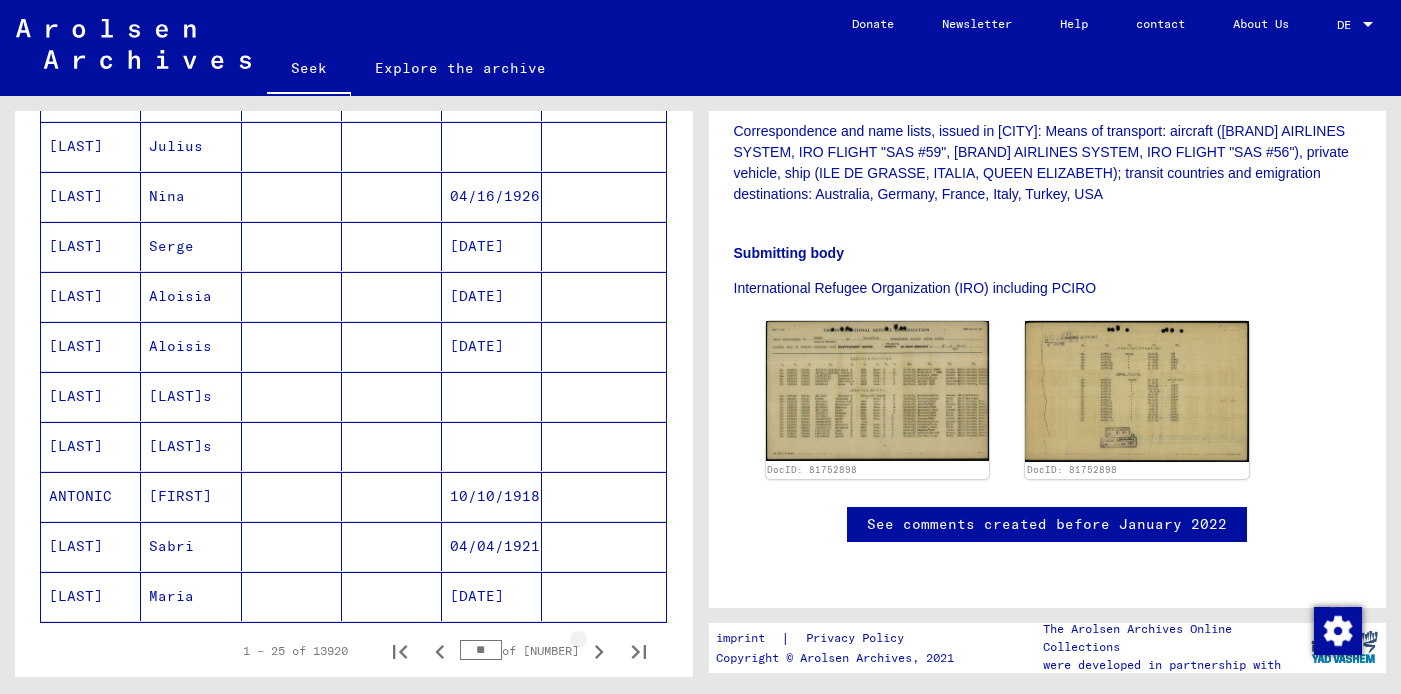 click 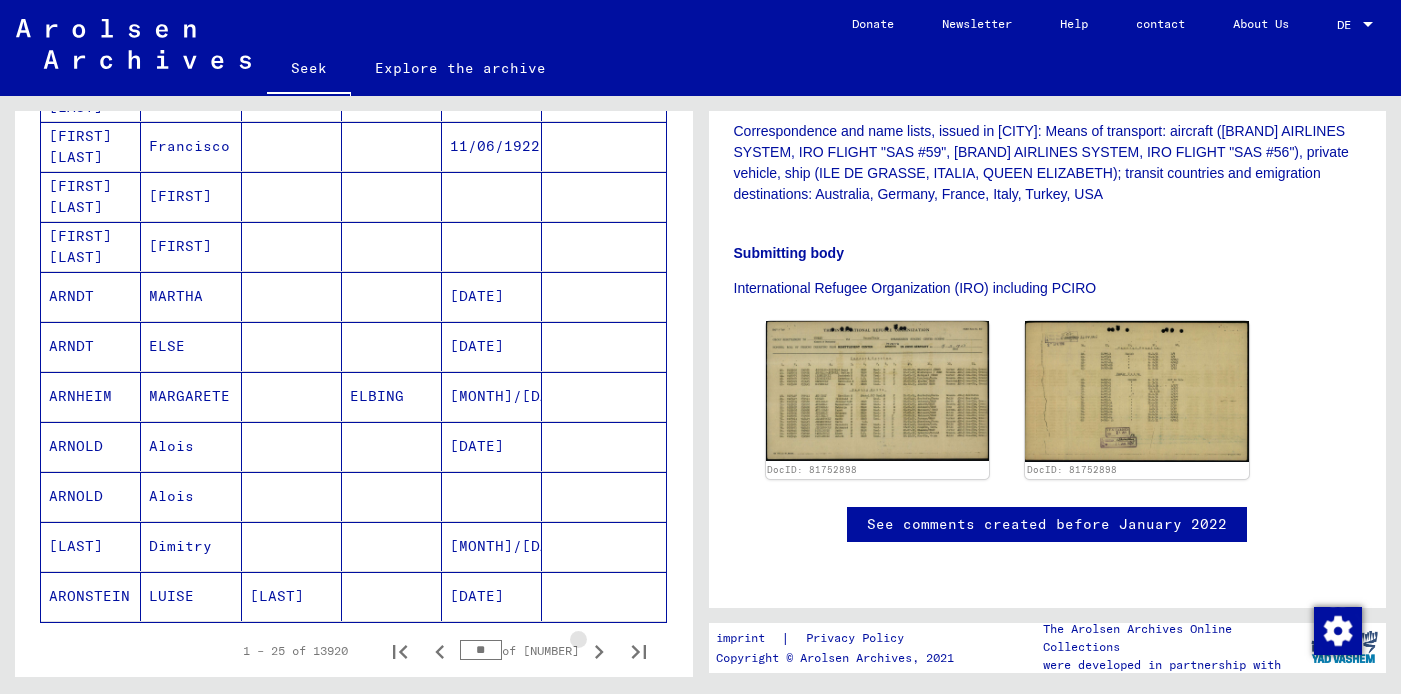 click 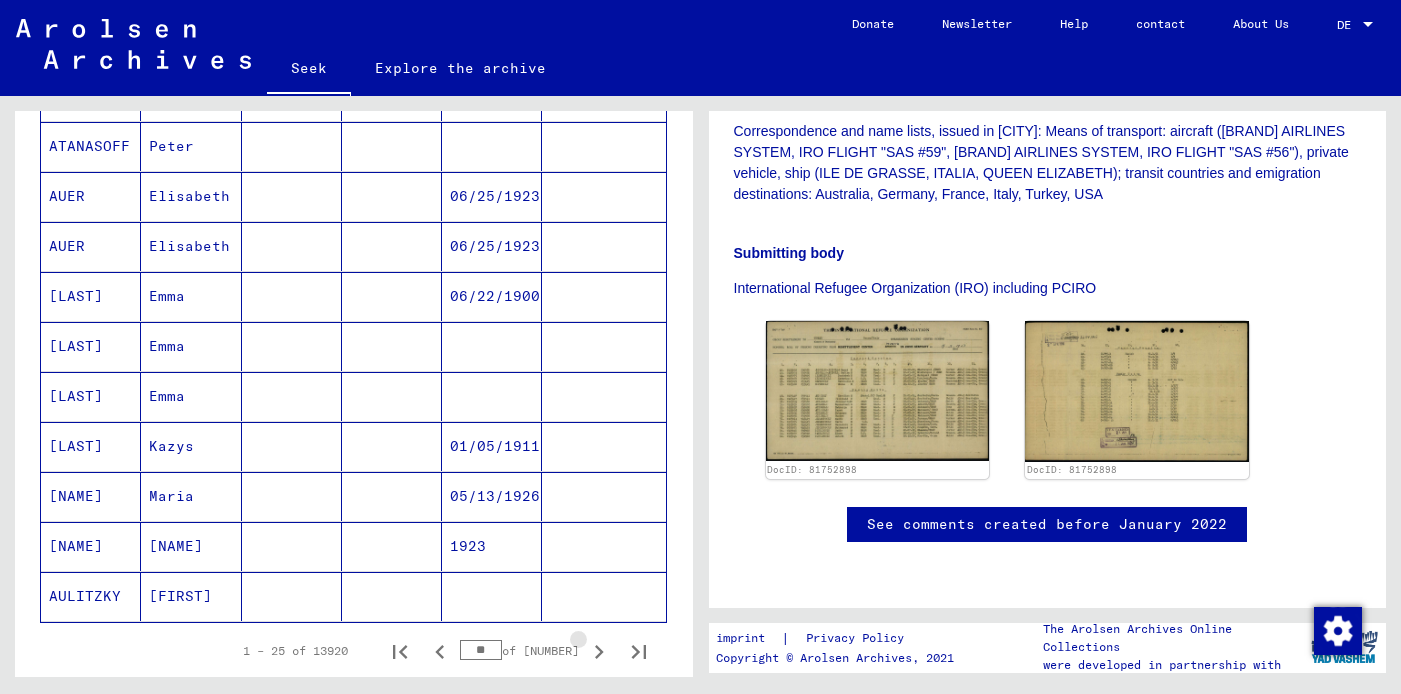 click 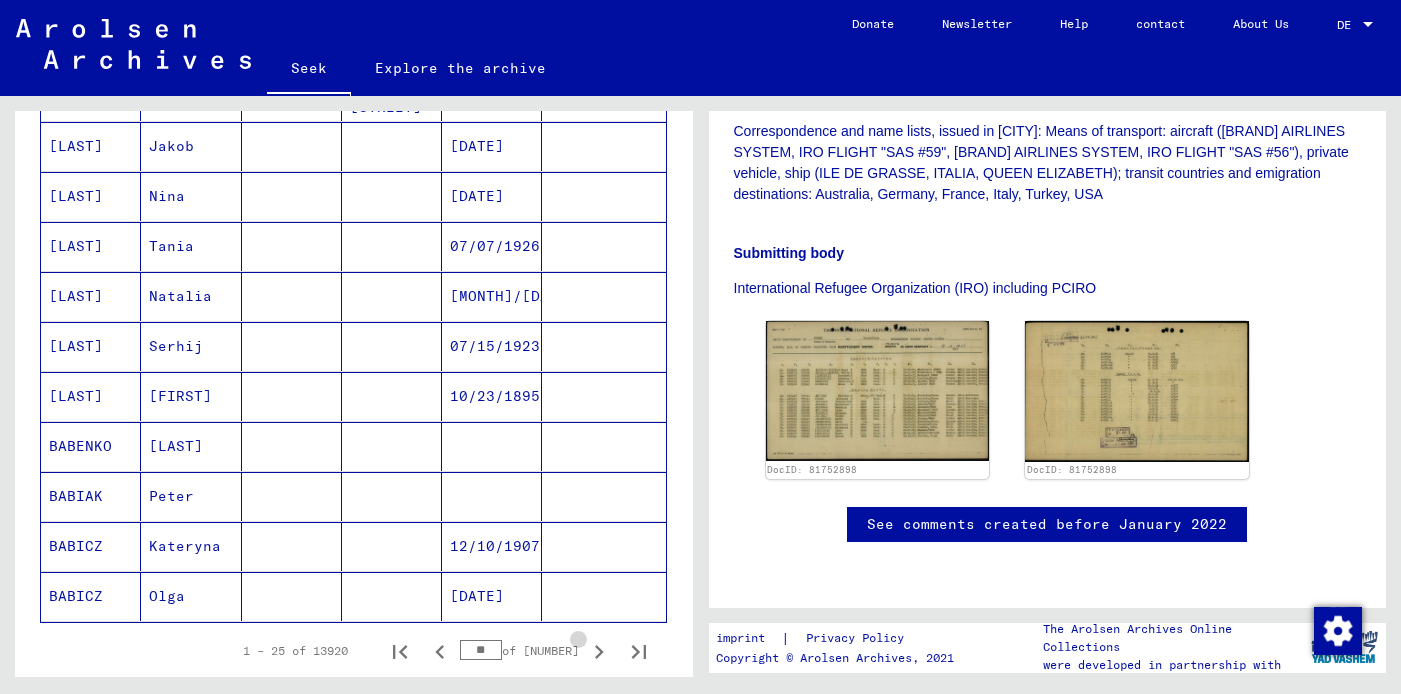 click 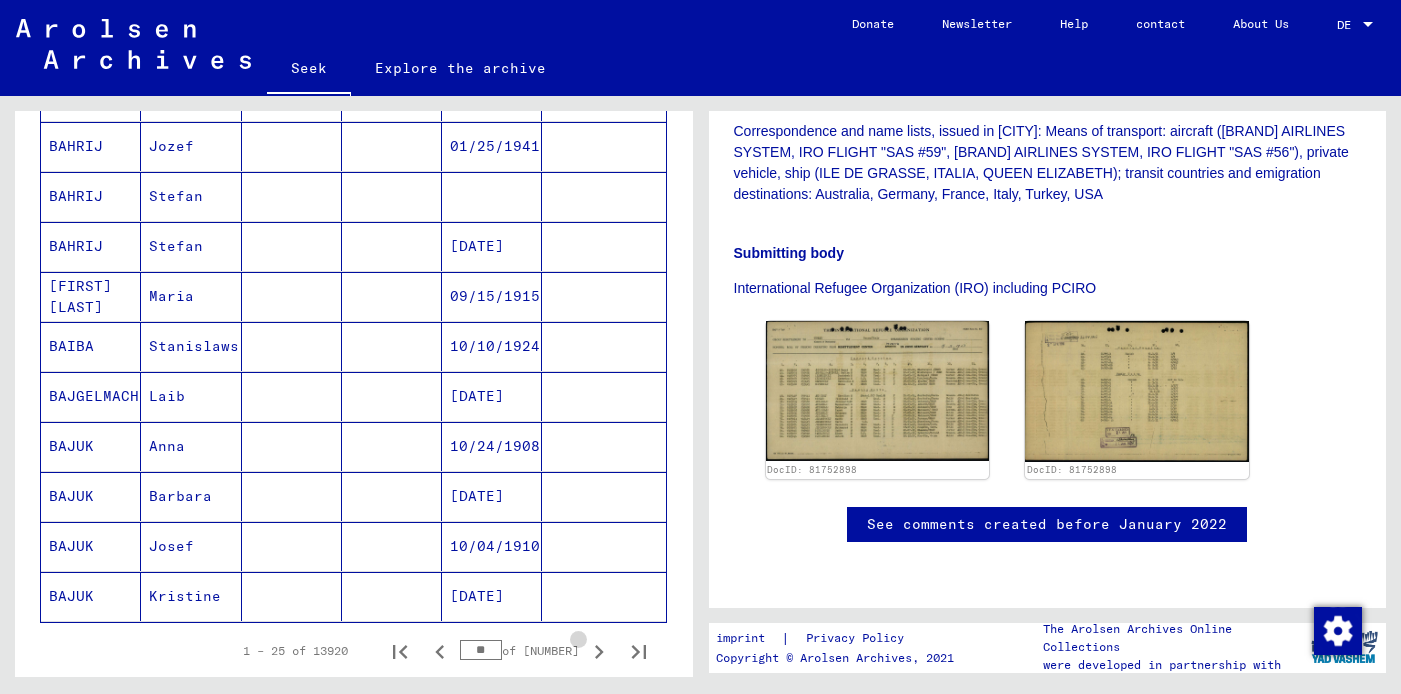 click 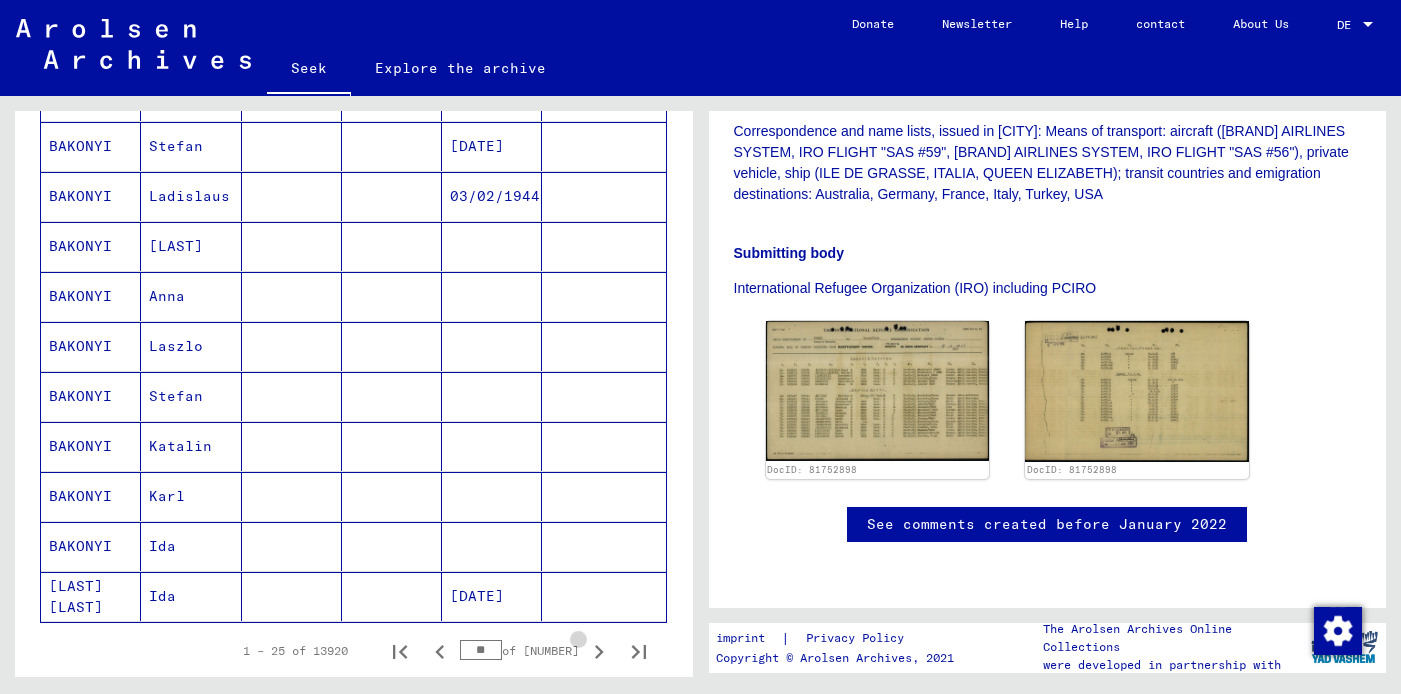 click 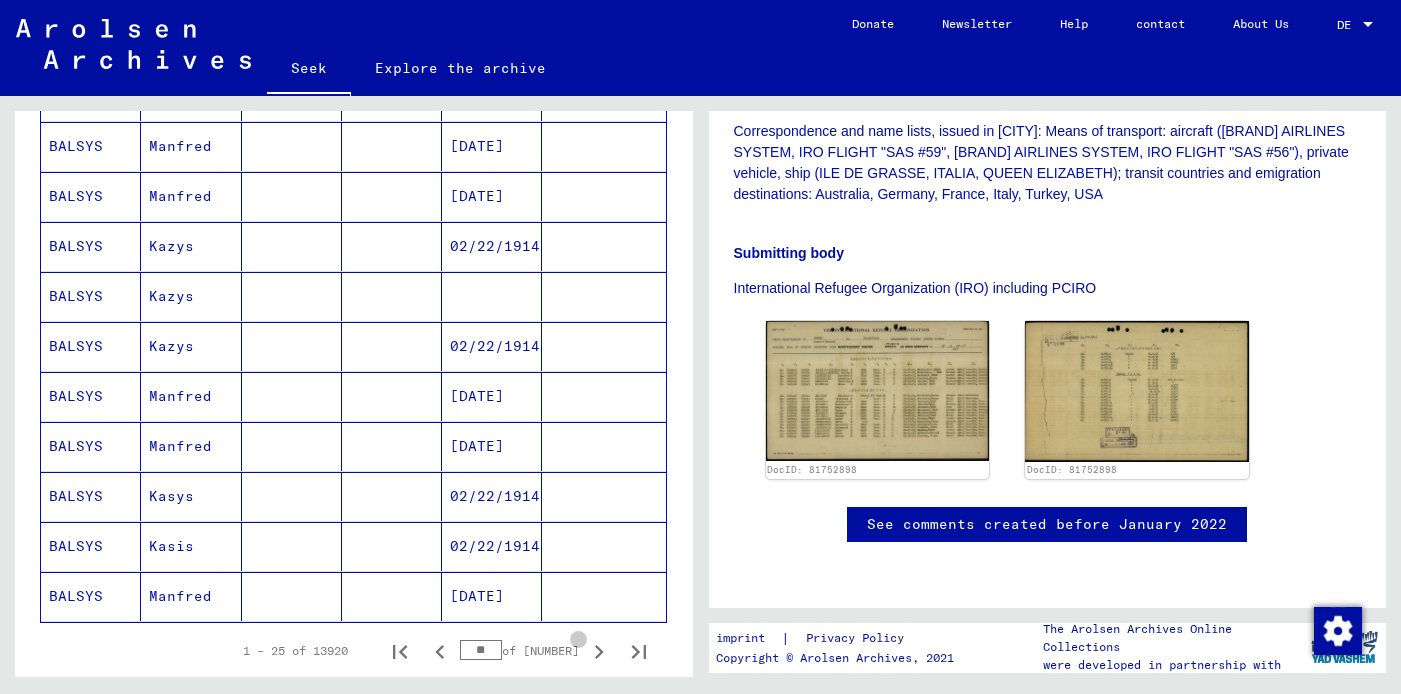 click 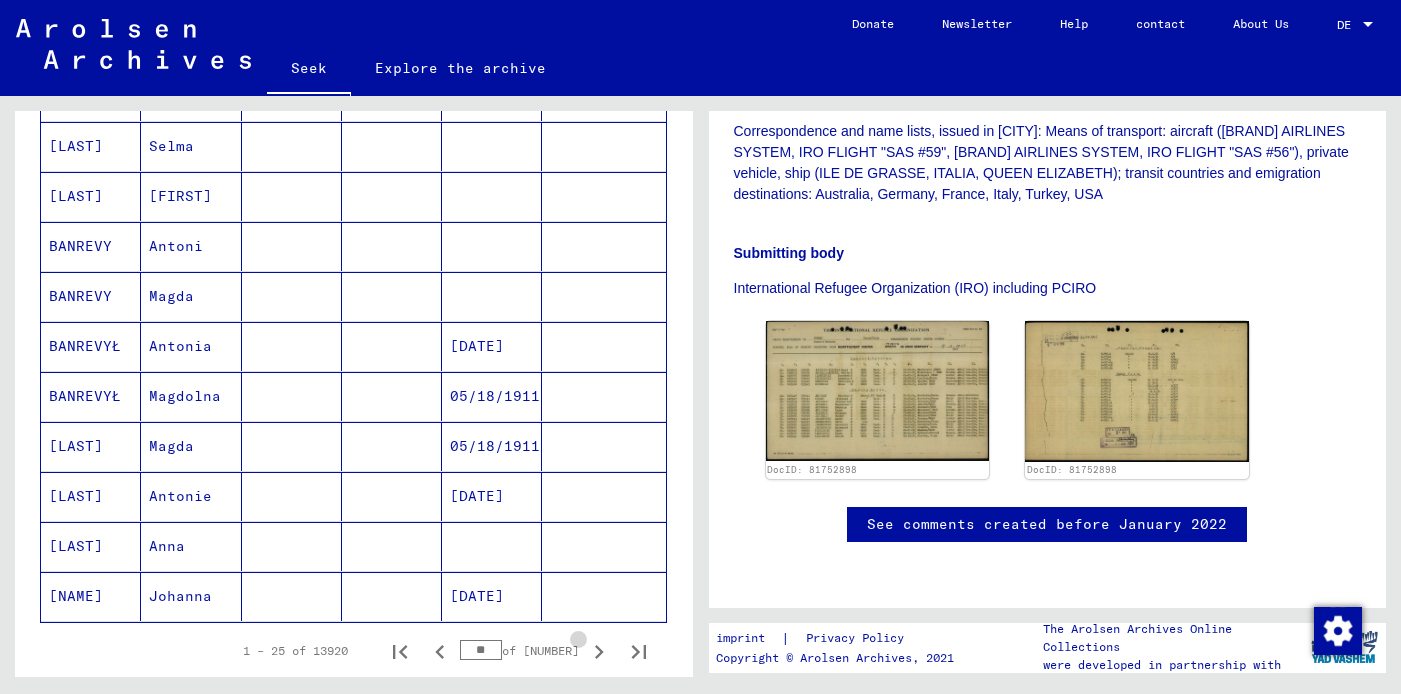 click 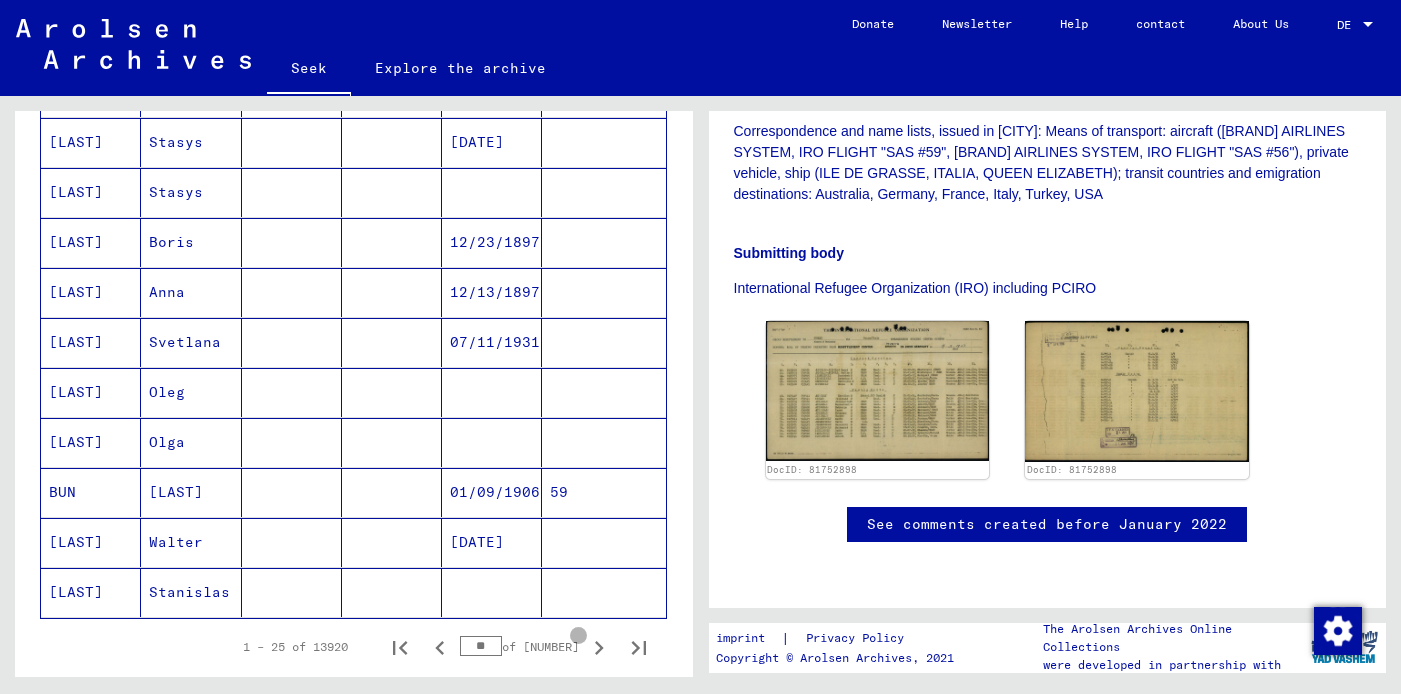 click 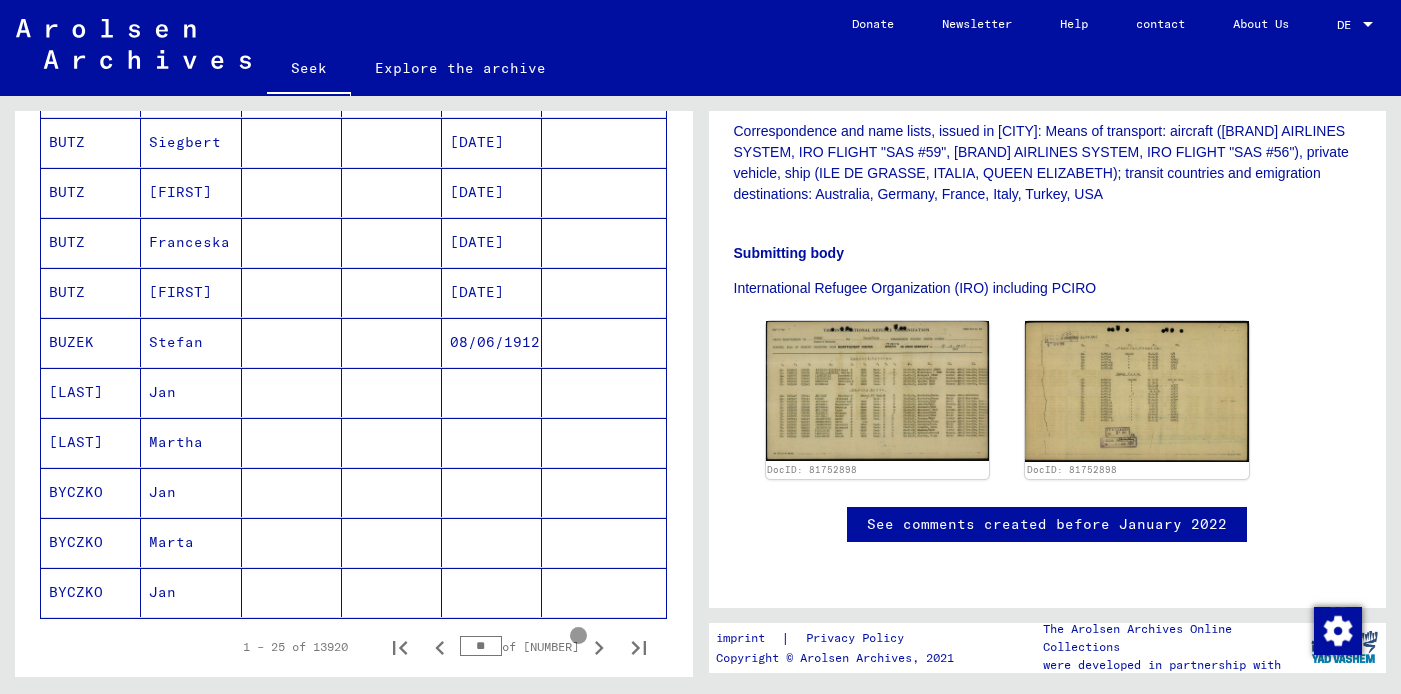 click 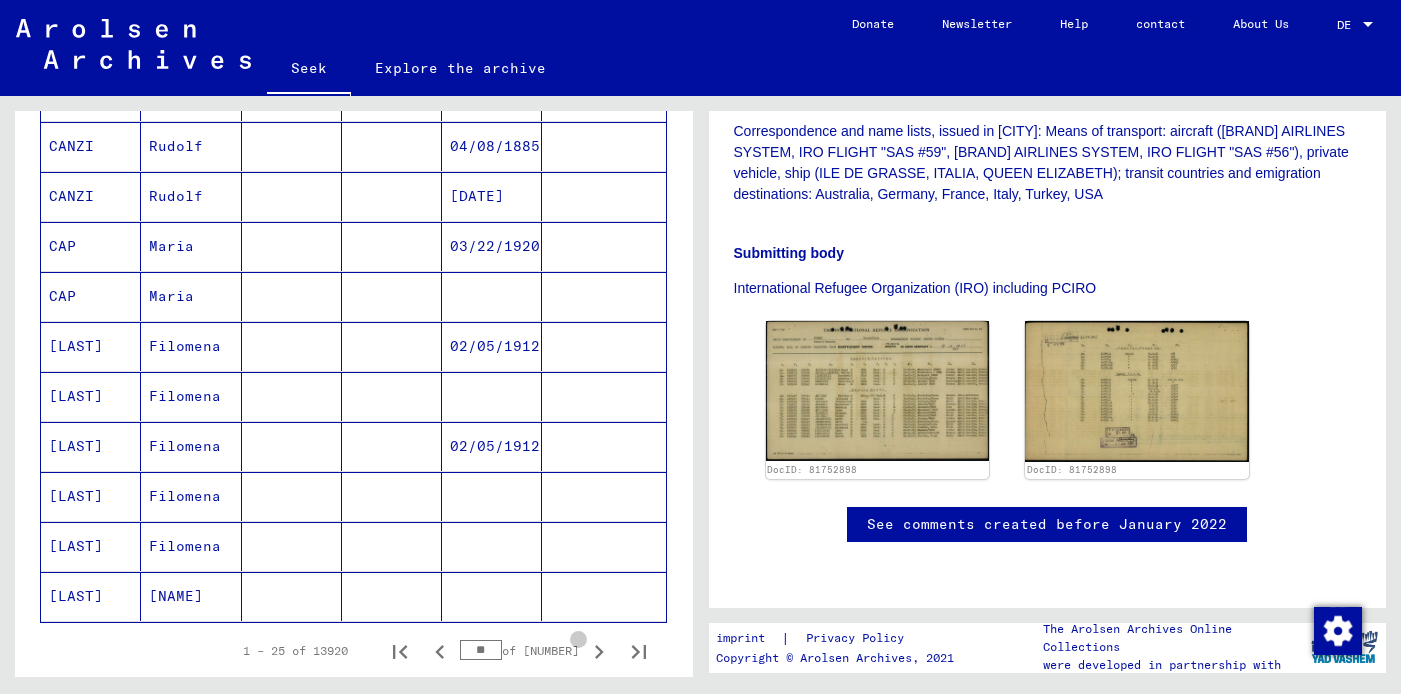 click 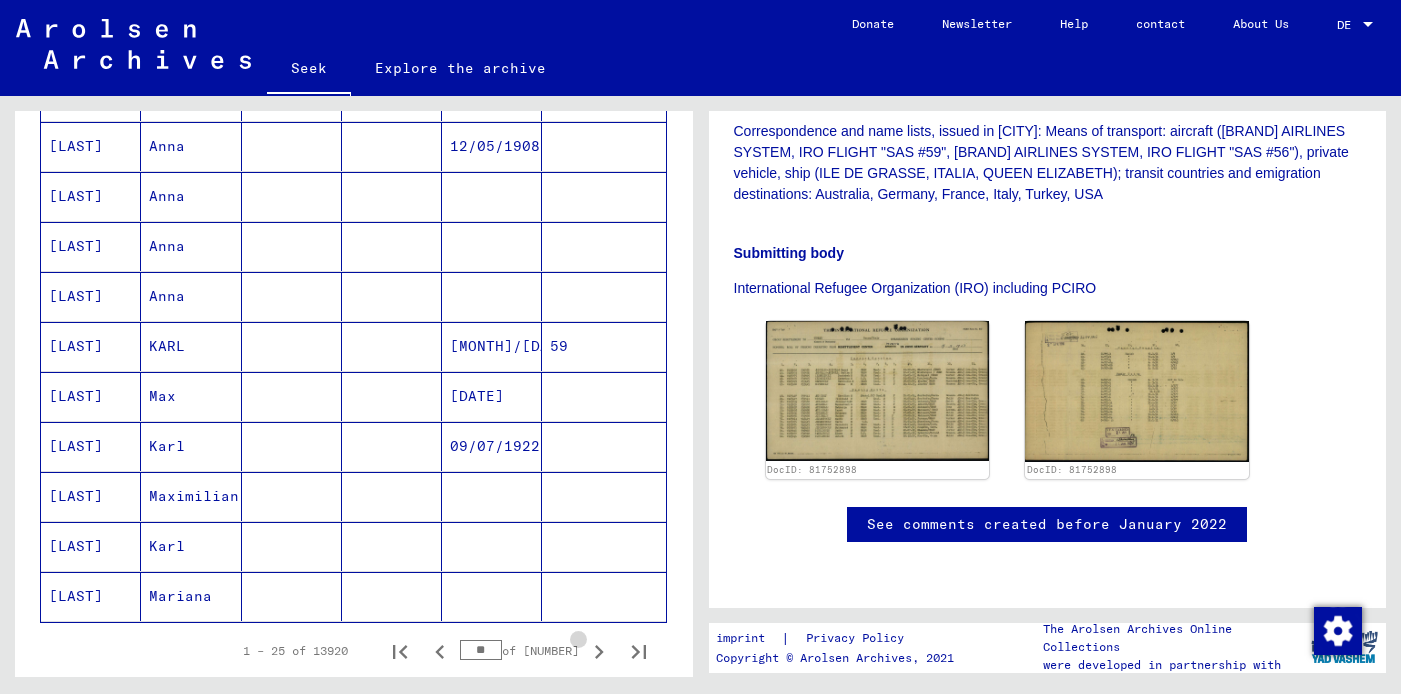 click 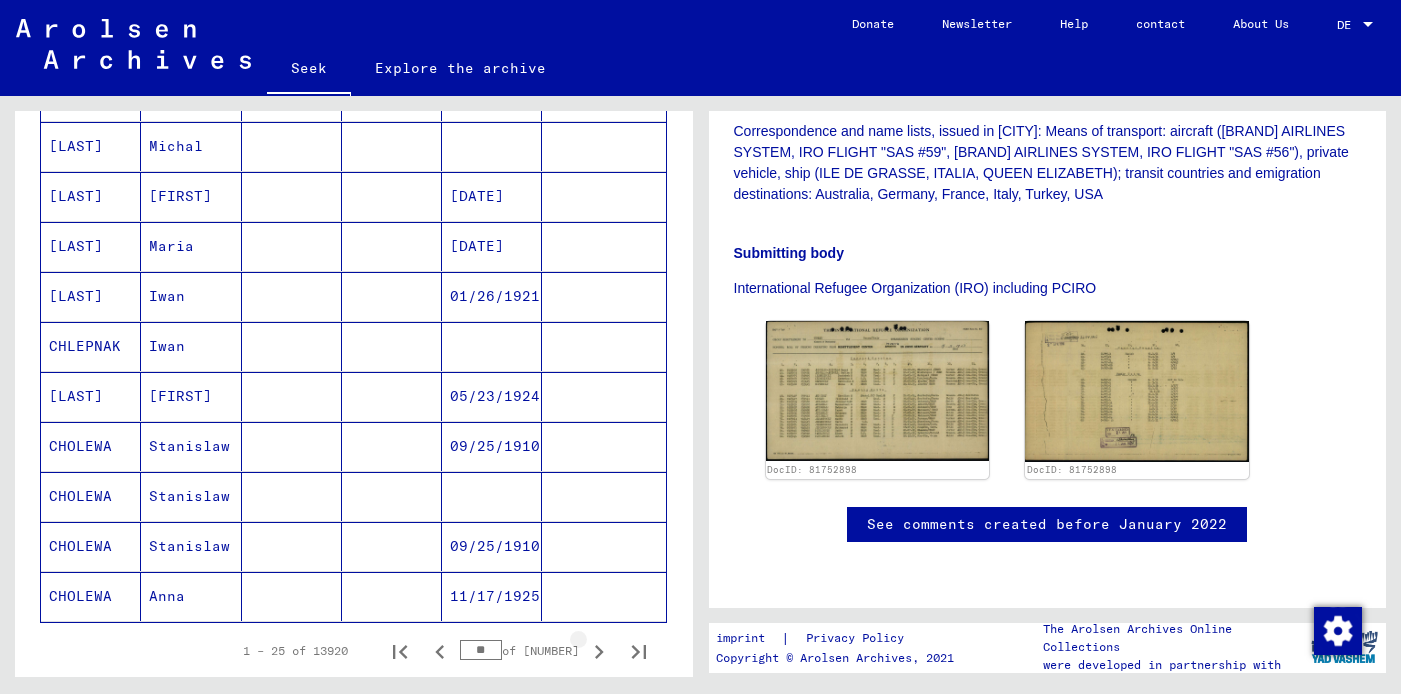 click 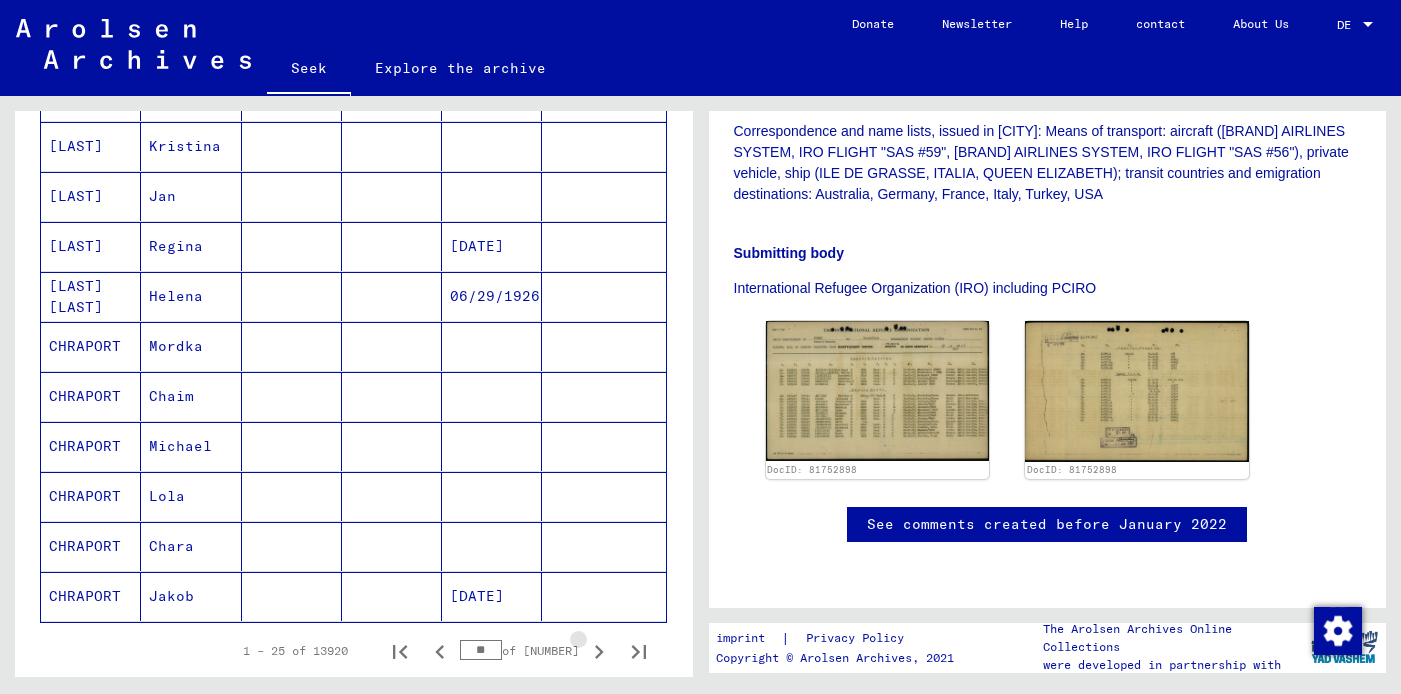 click 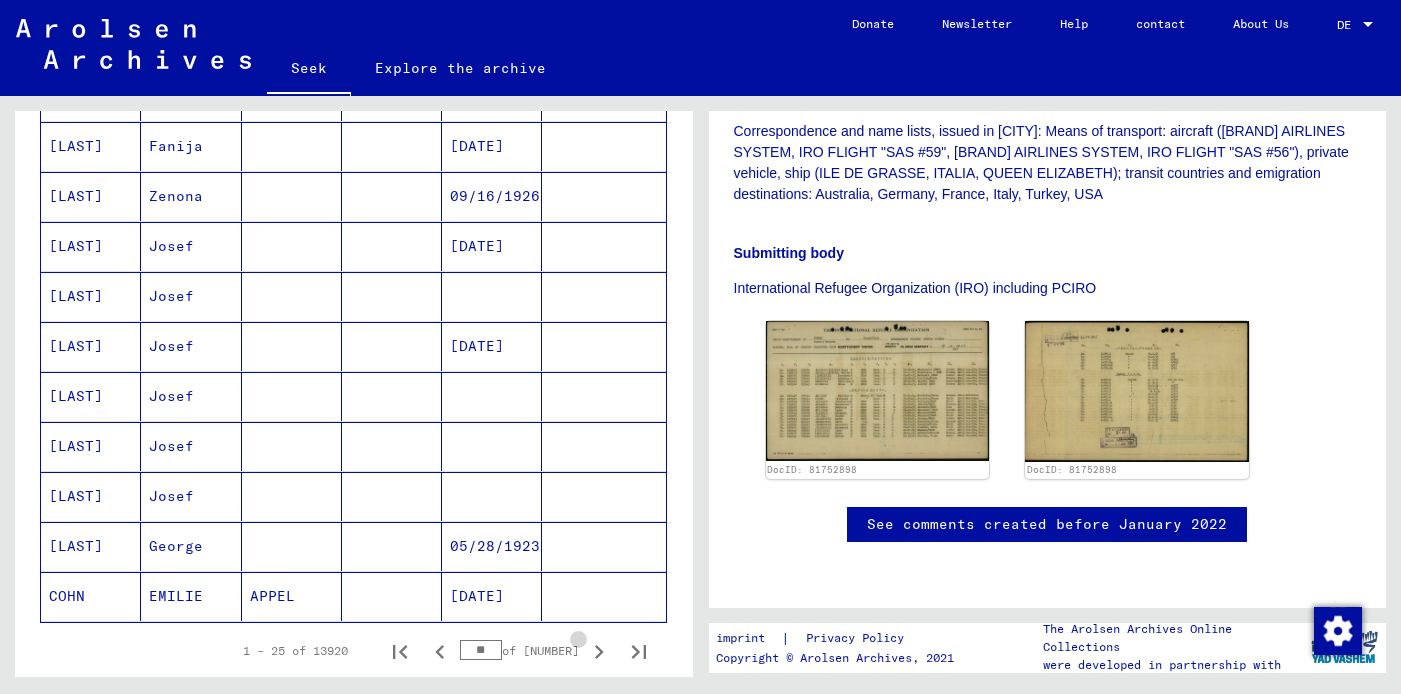 click 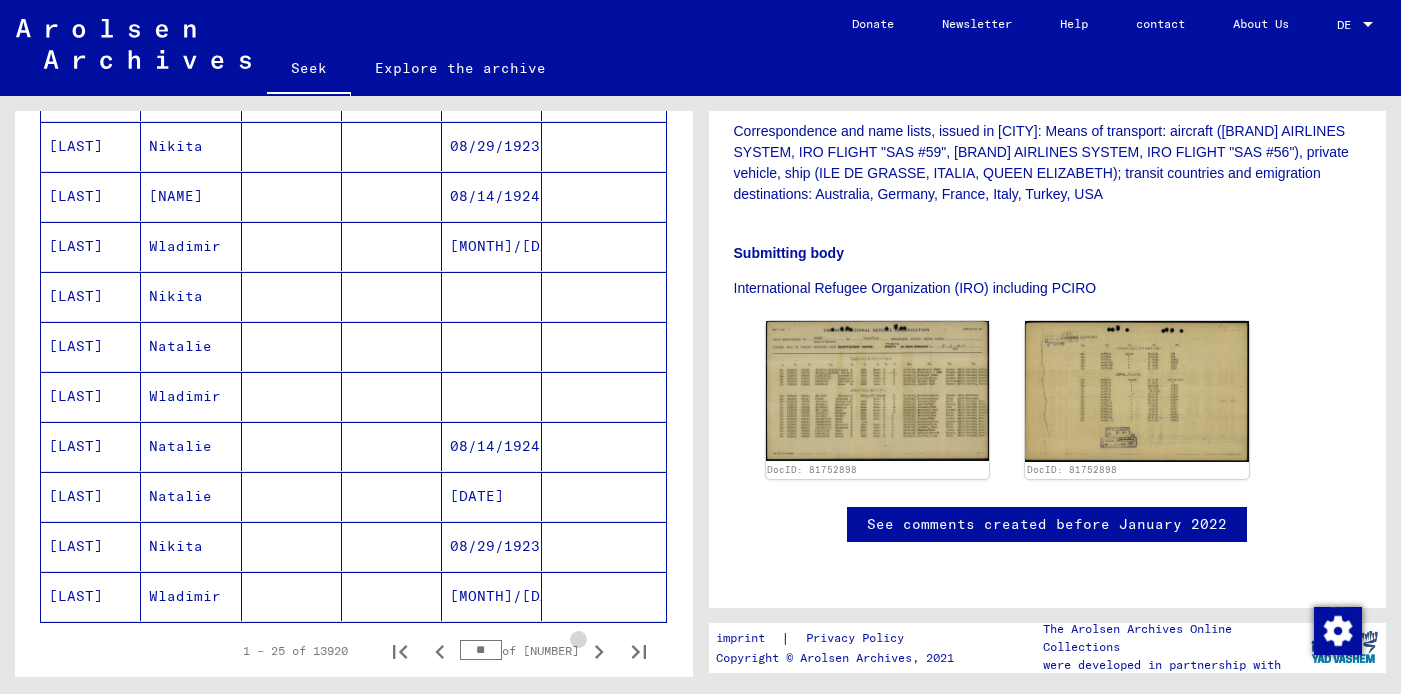 click 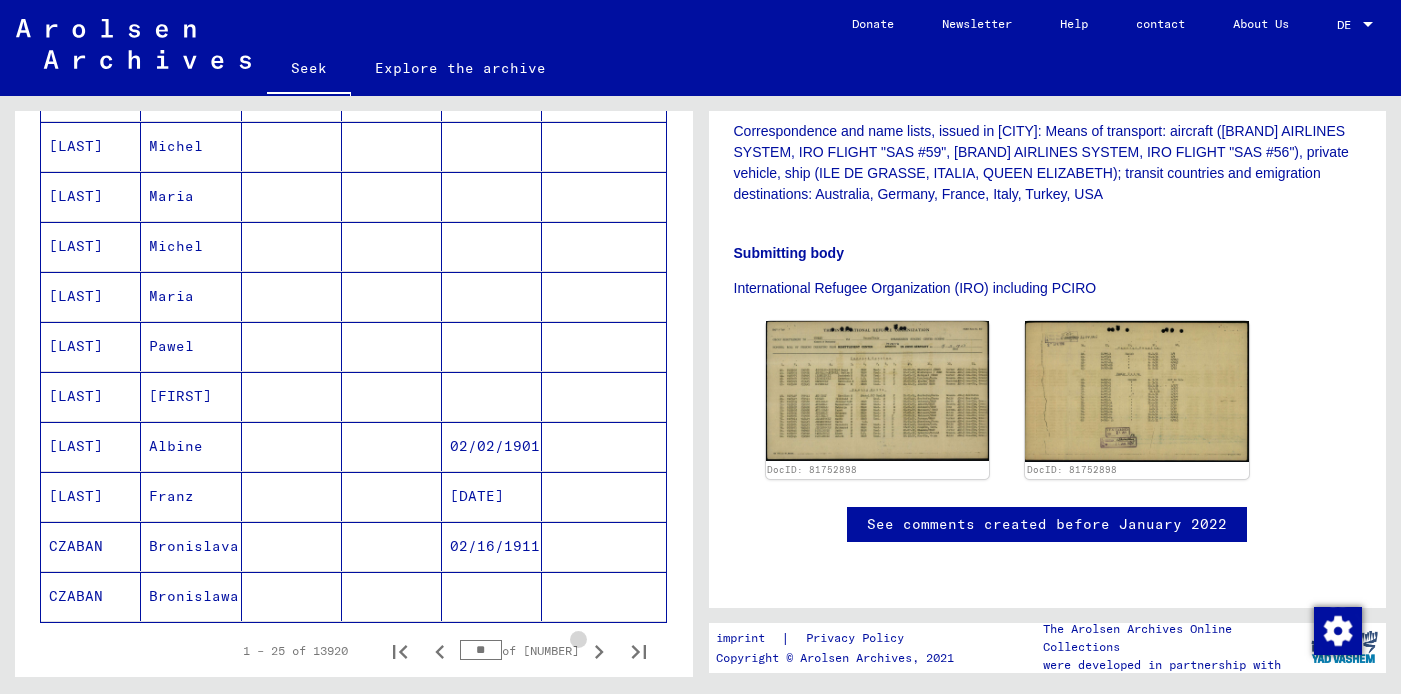 click 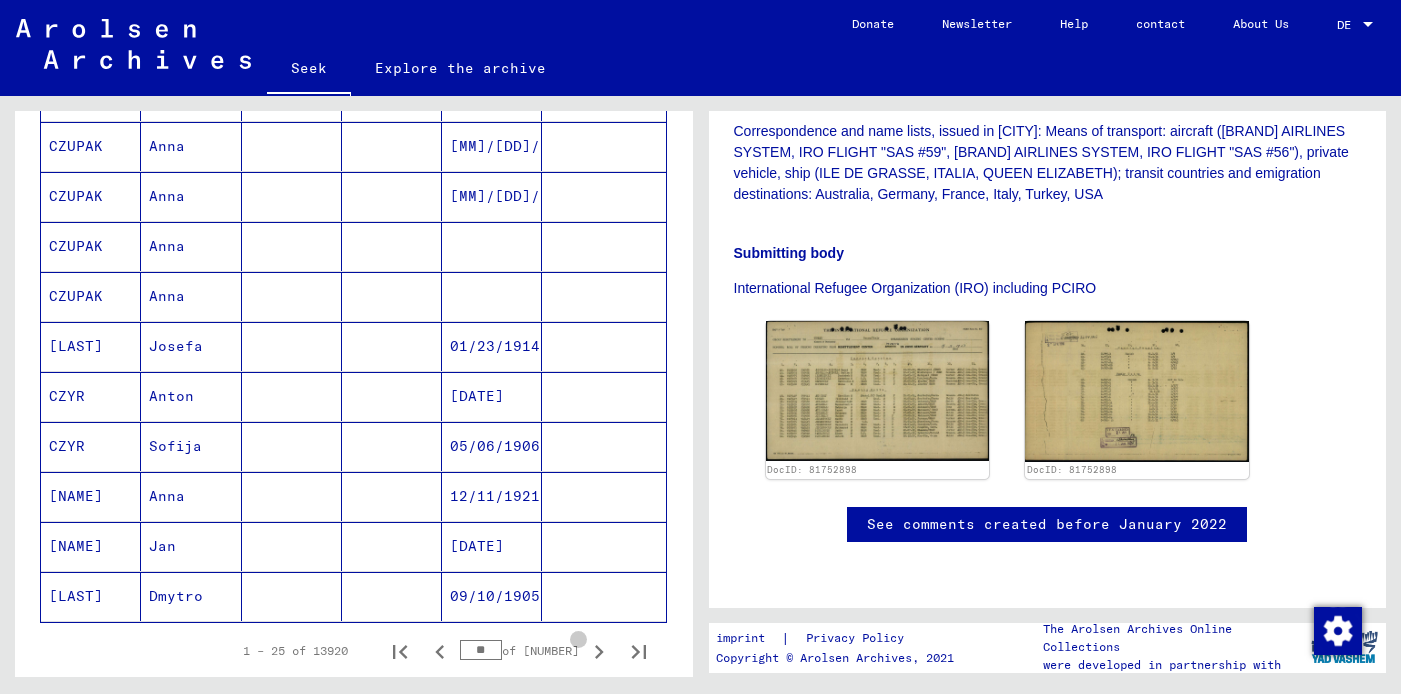 click 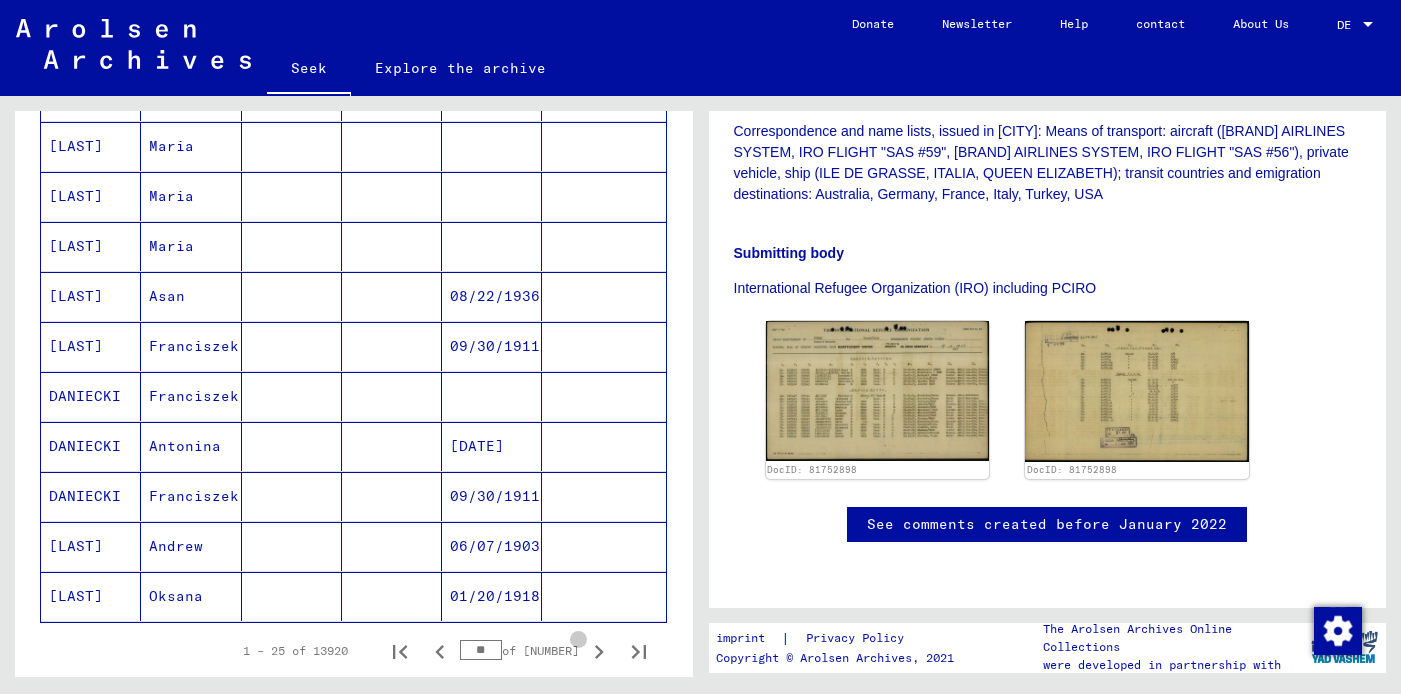 click 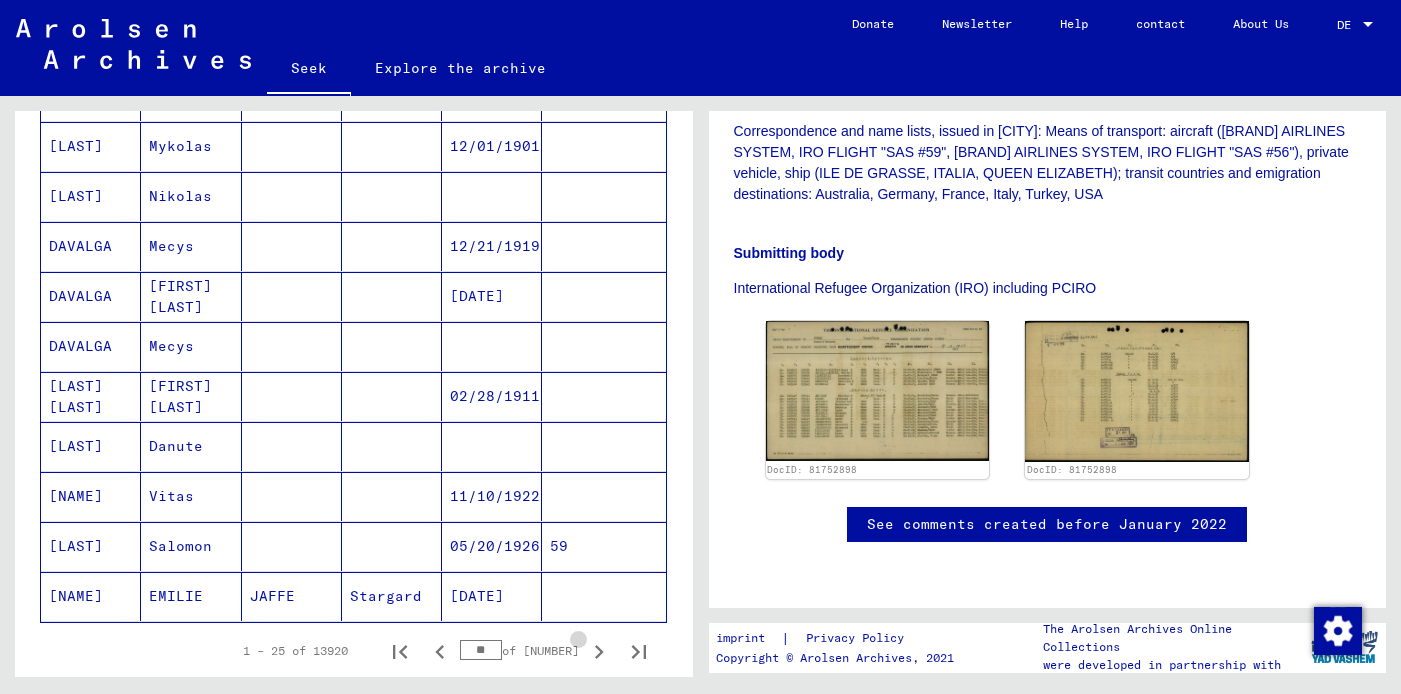 click 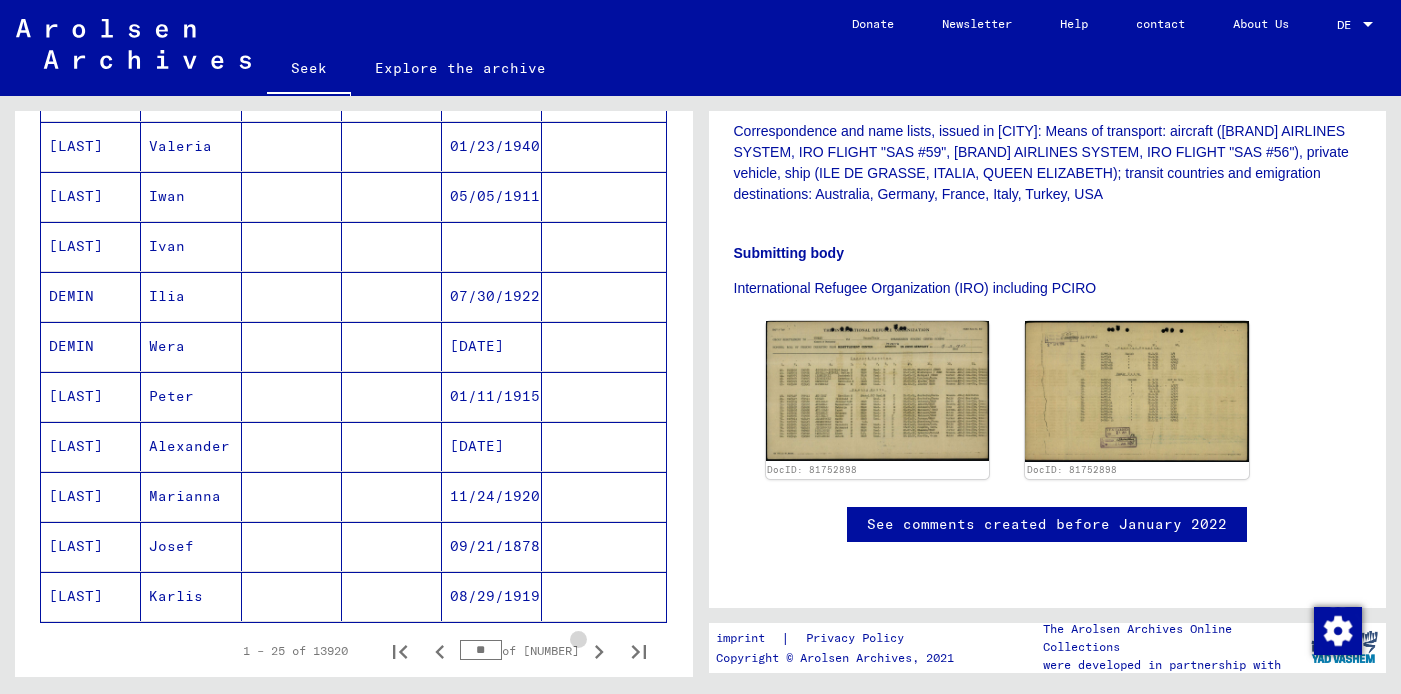 click 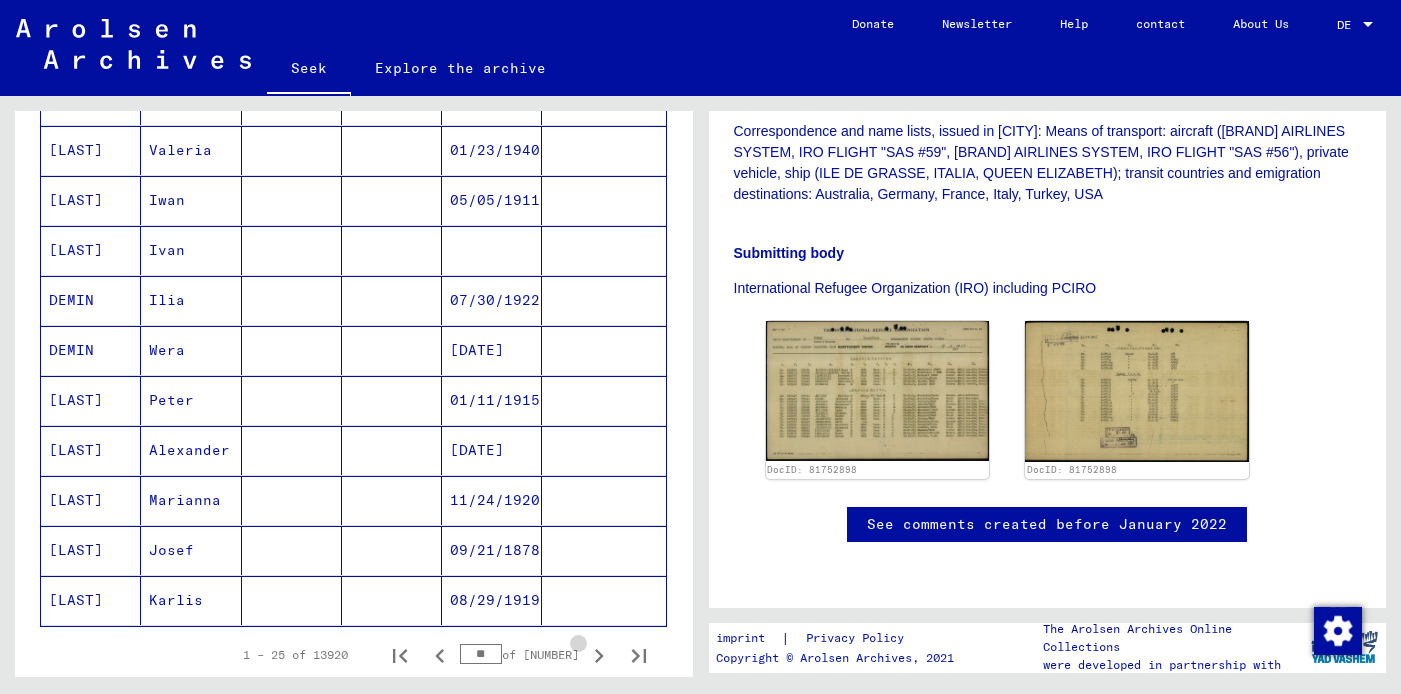 click 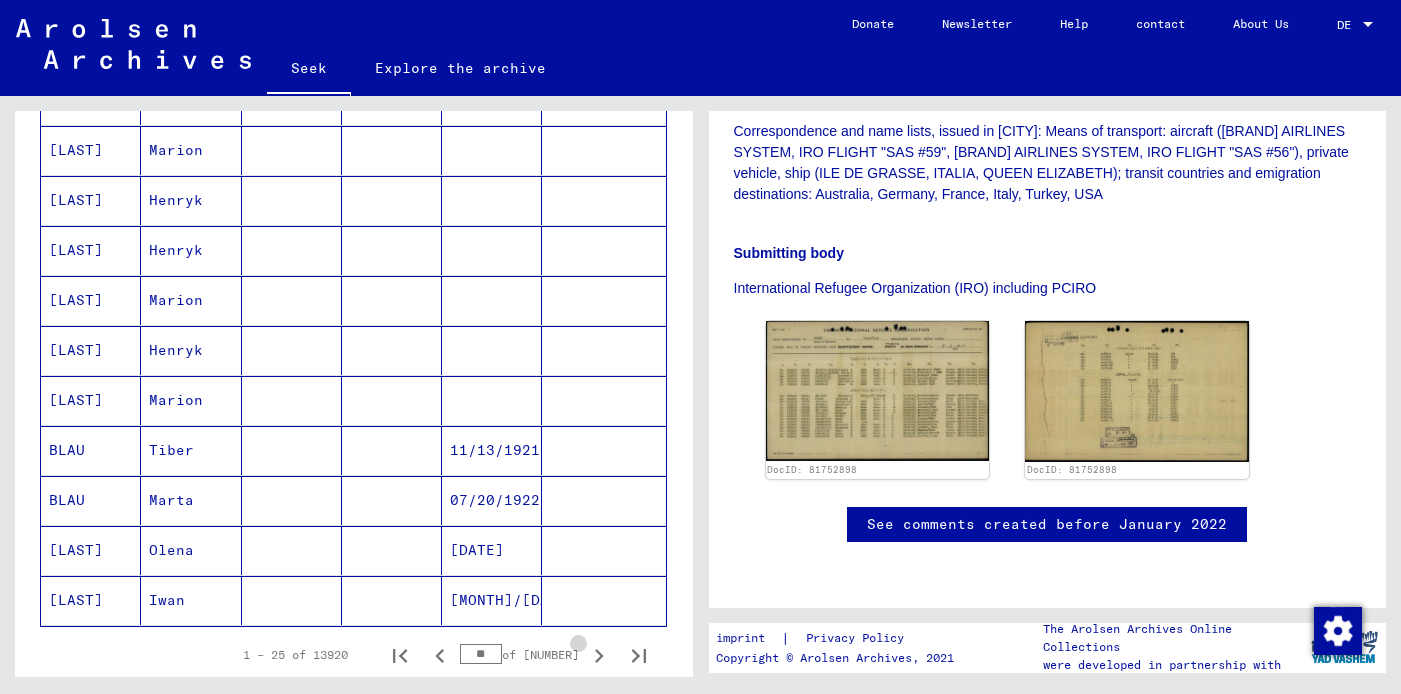 scroll, scrollTop: 1037, scrollLeft: 0, axis: vertical 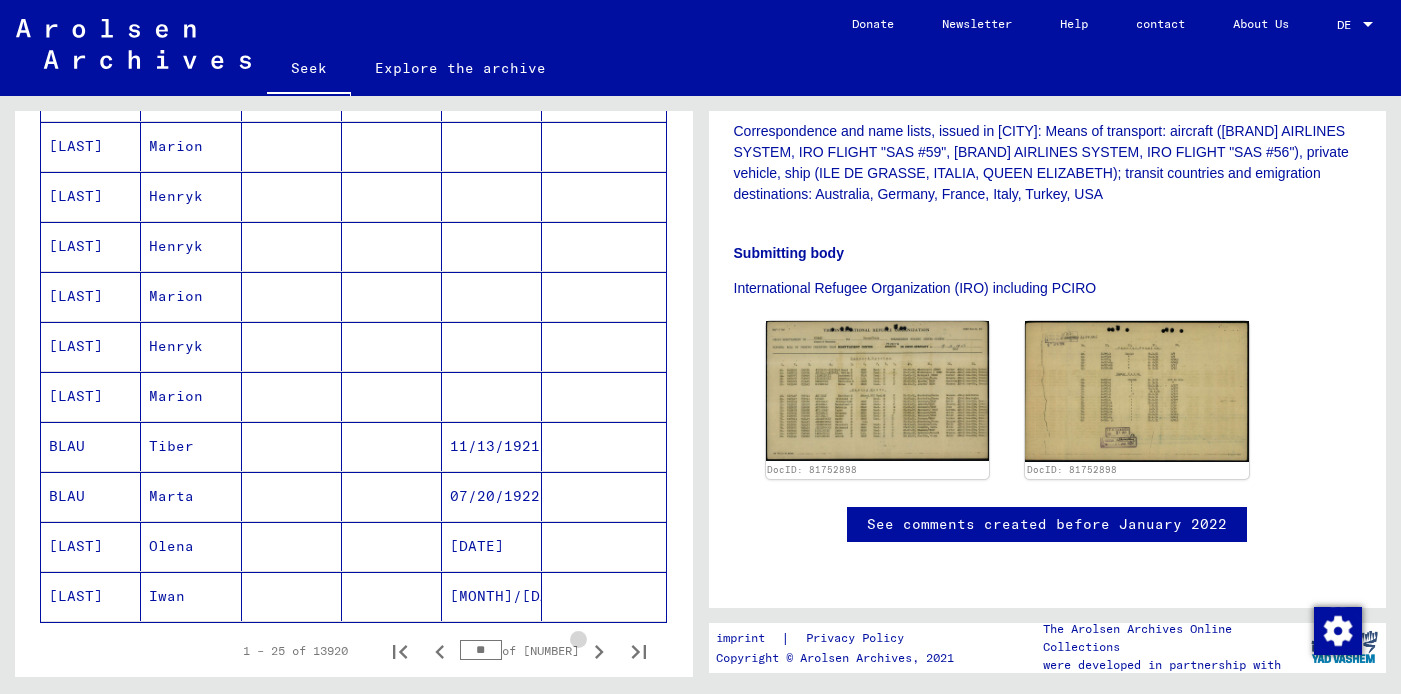 type on "**" 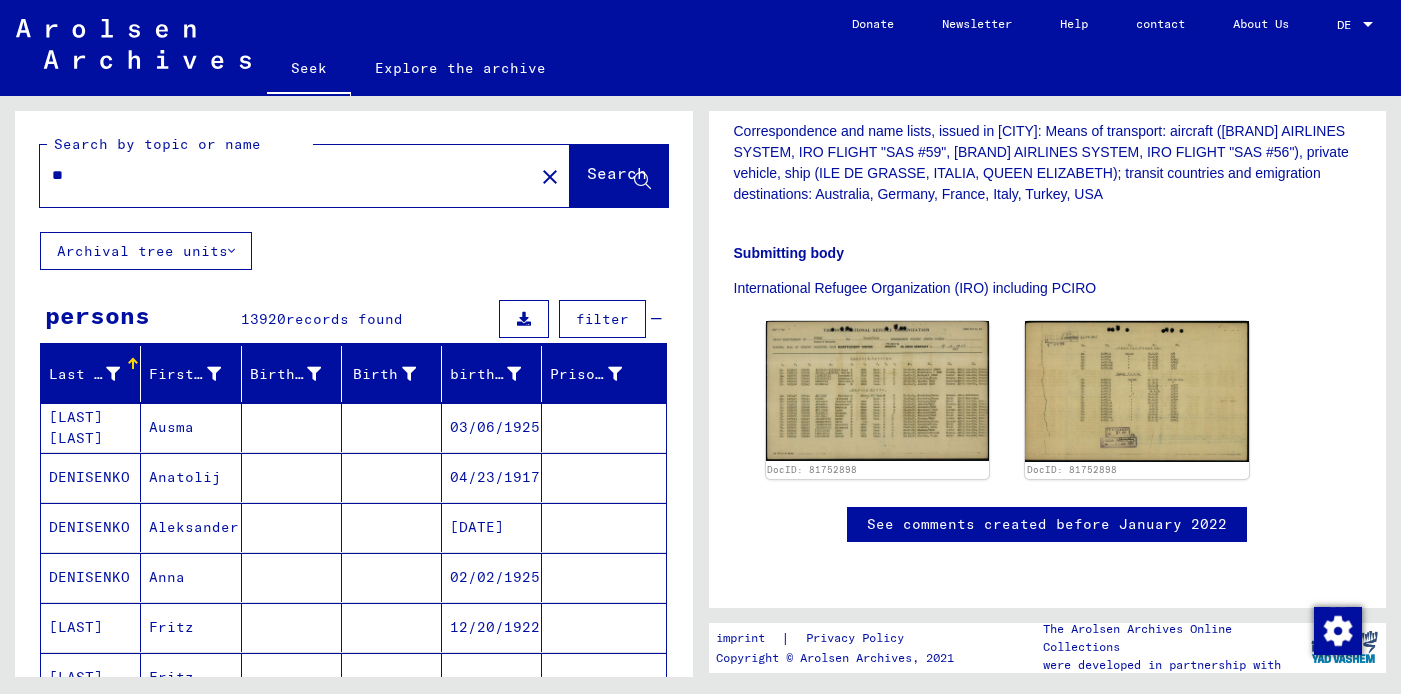 scroll, scrollTop: 0, scrollLeft: 0, axis: both 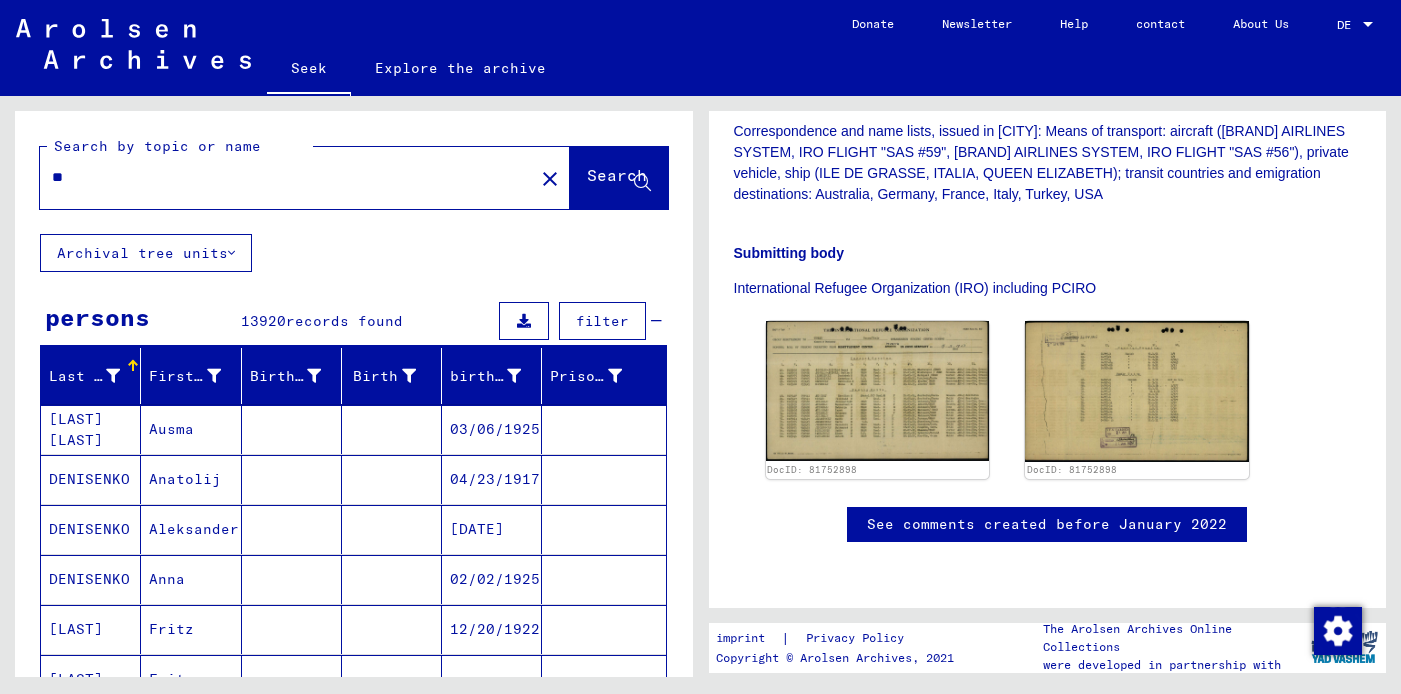 click on "**" 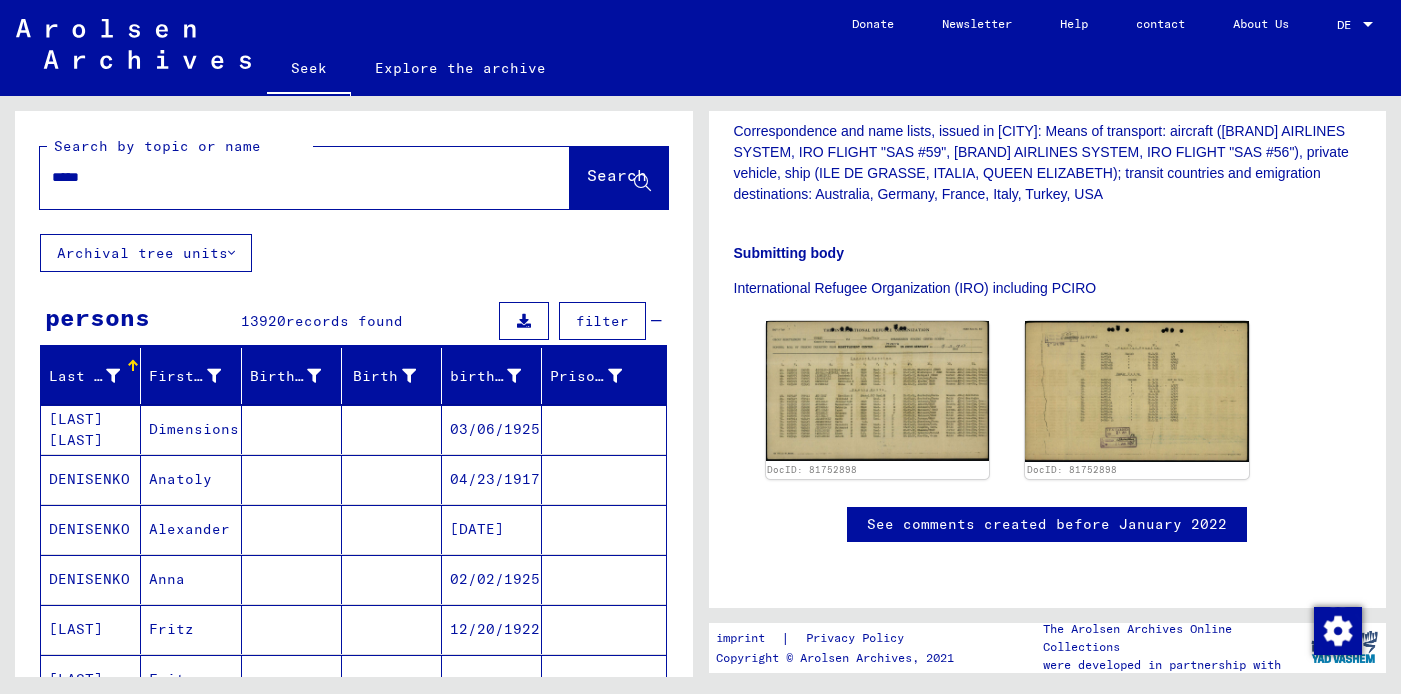 click on "Search" 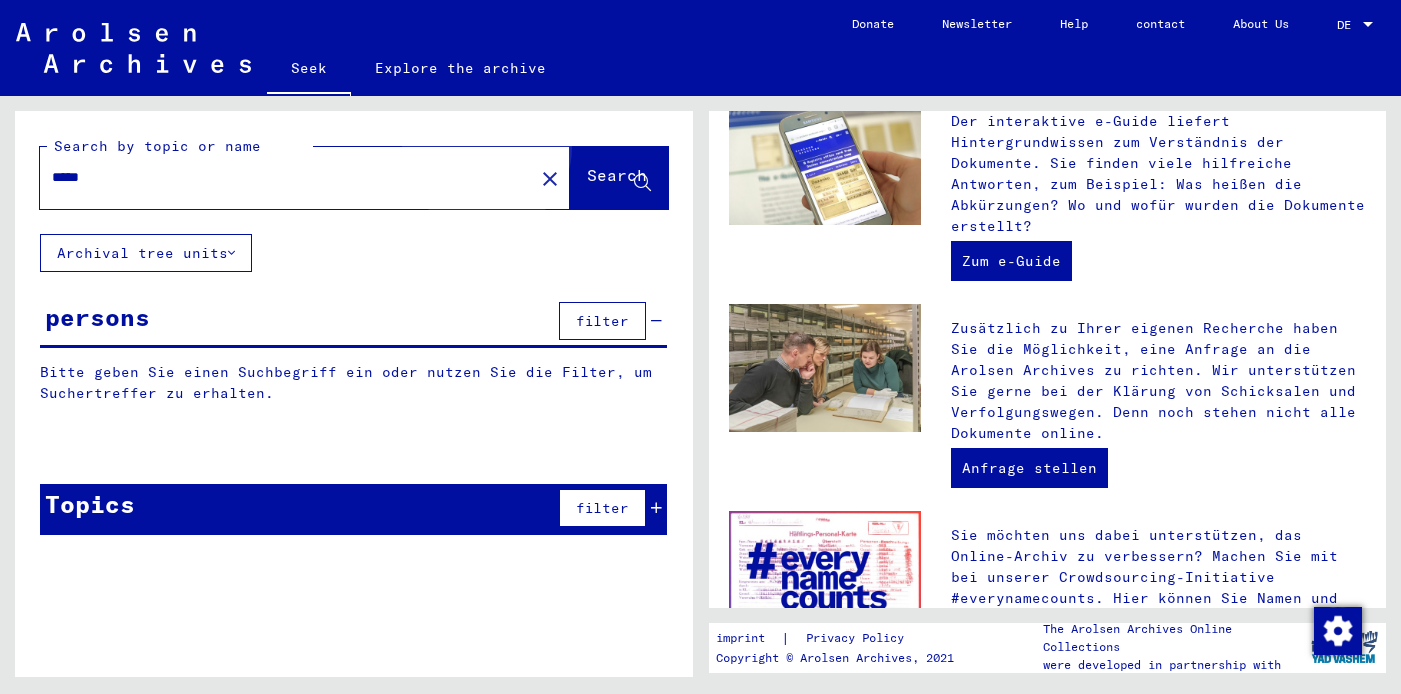 scroll, scrollTop: 0, scrollLeft: 0, axis: both 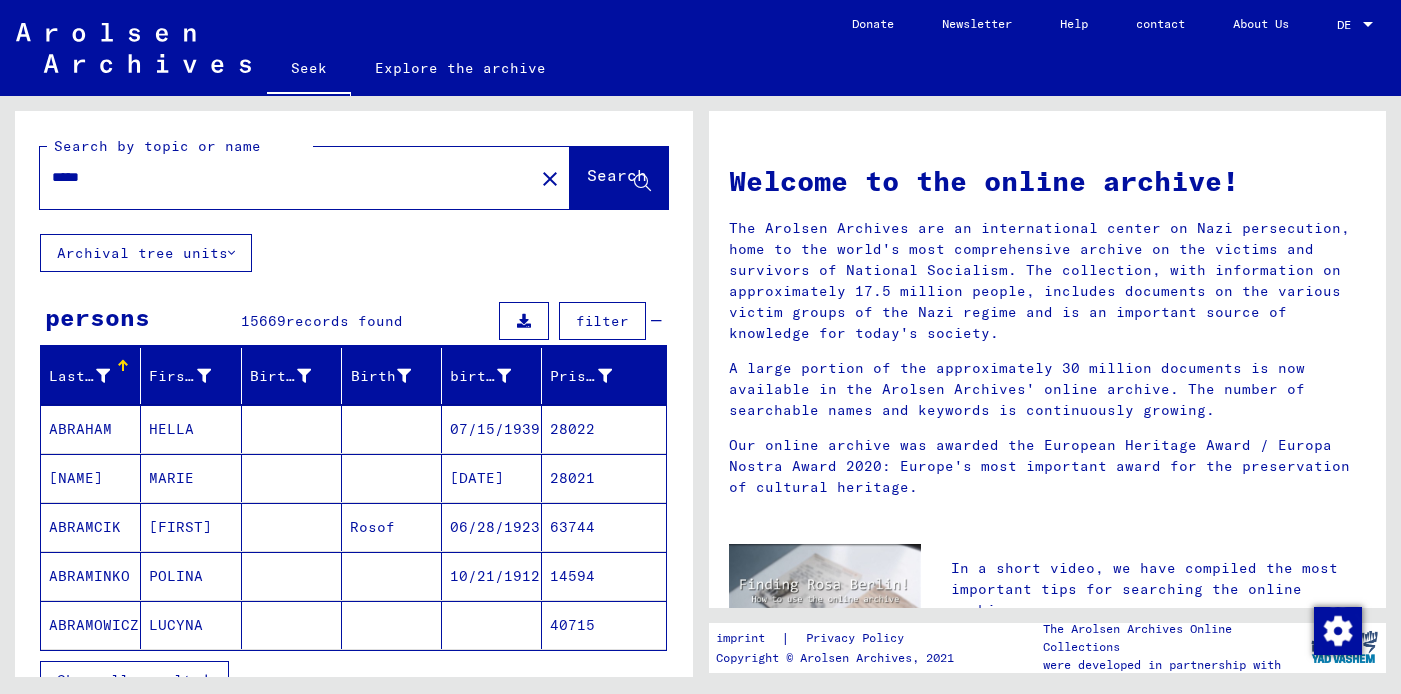 click on "ABRAHAM" at bounding box center (76, 478) 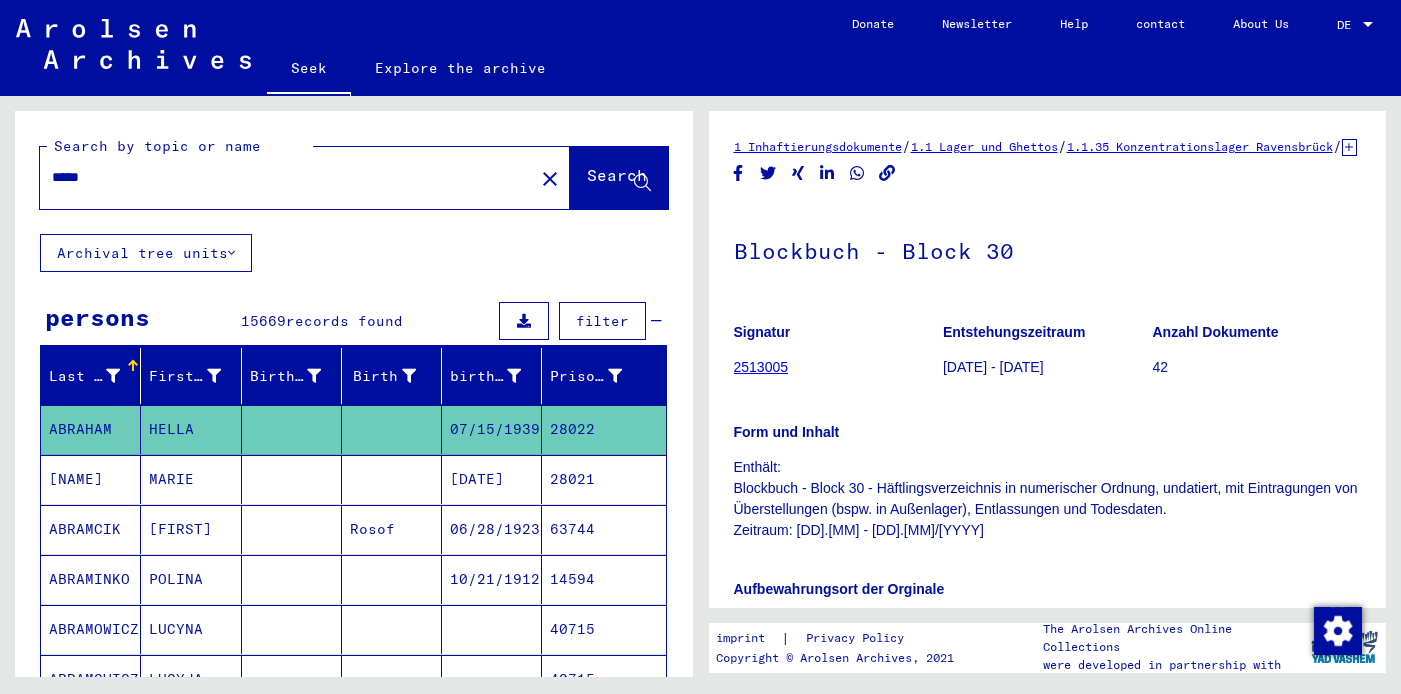 scroll, scrollTop: 0, scrollLeft: 0, axis: both 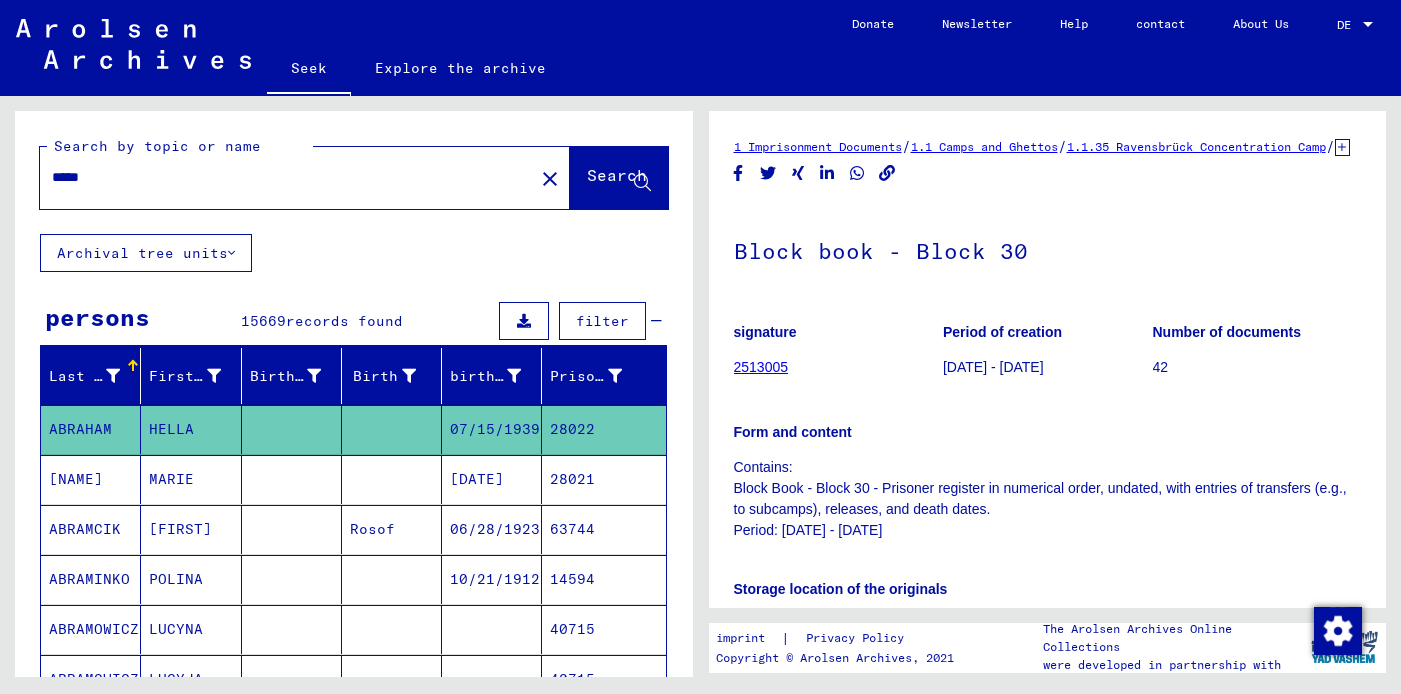 click on "[NAME]" at bounding box center [85, 529] 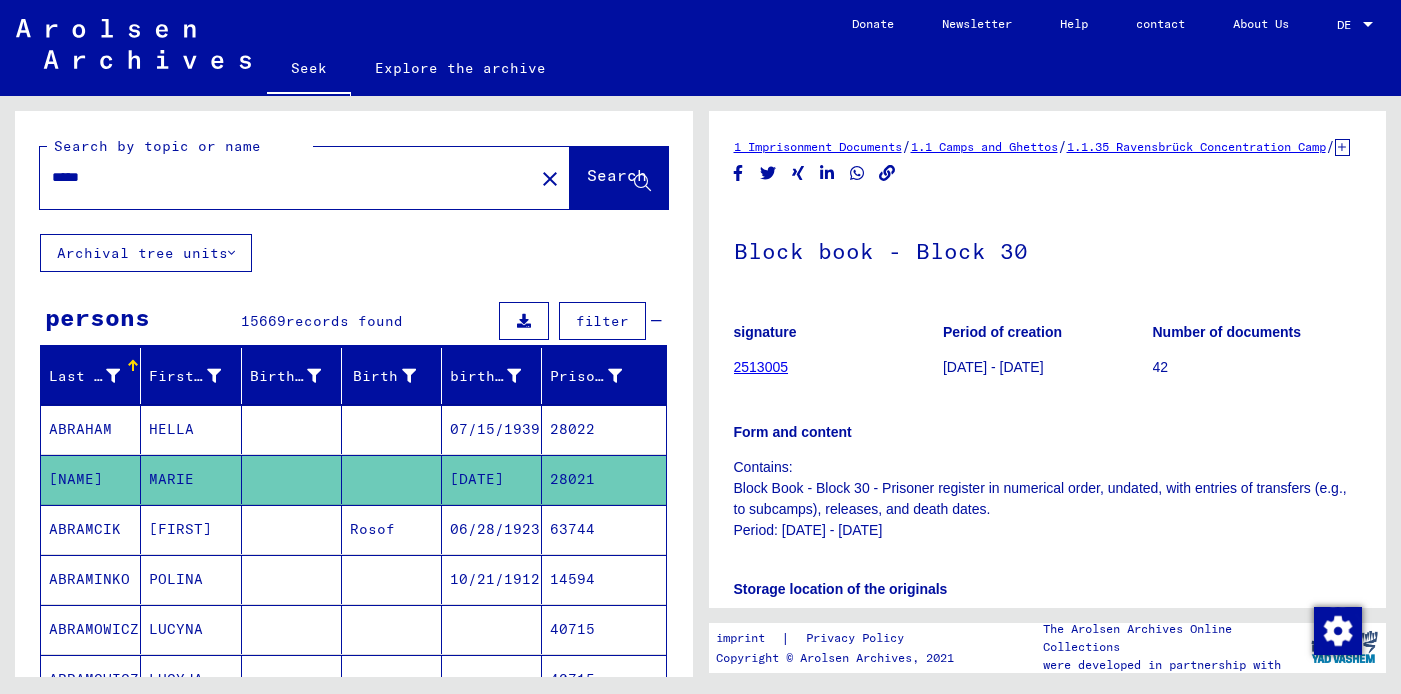 click on "[NAME]" 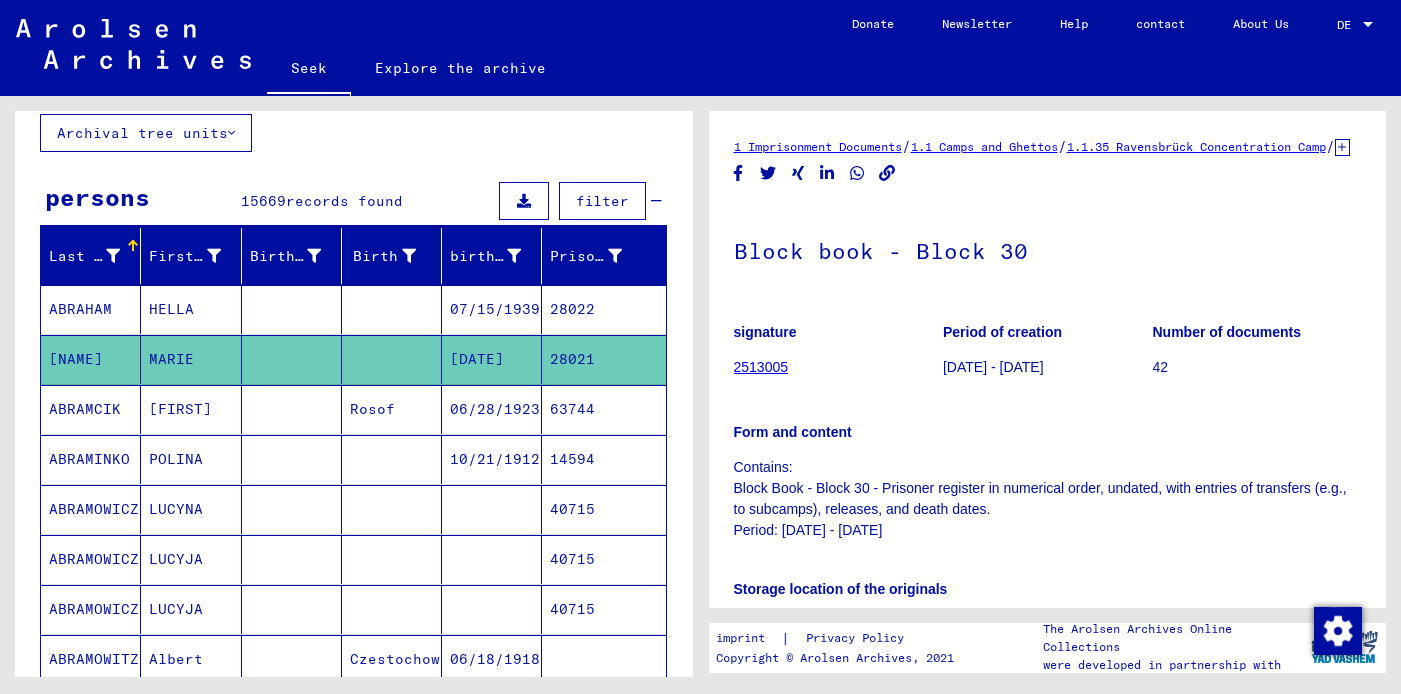 scroll, scrollTop: 160, scrollLeft: 0, axis: vertical 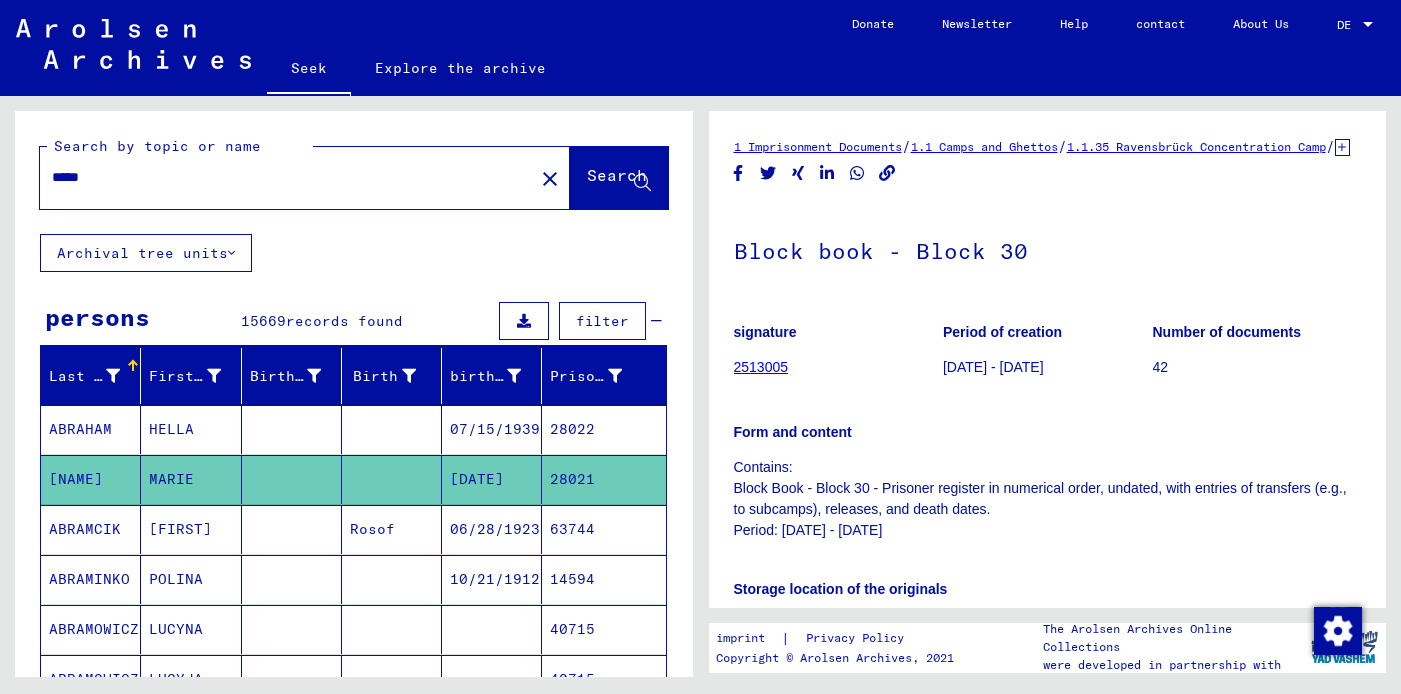 click on "*****" 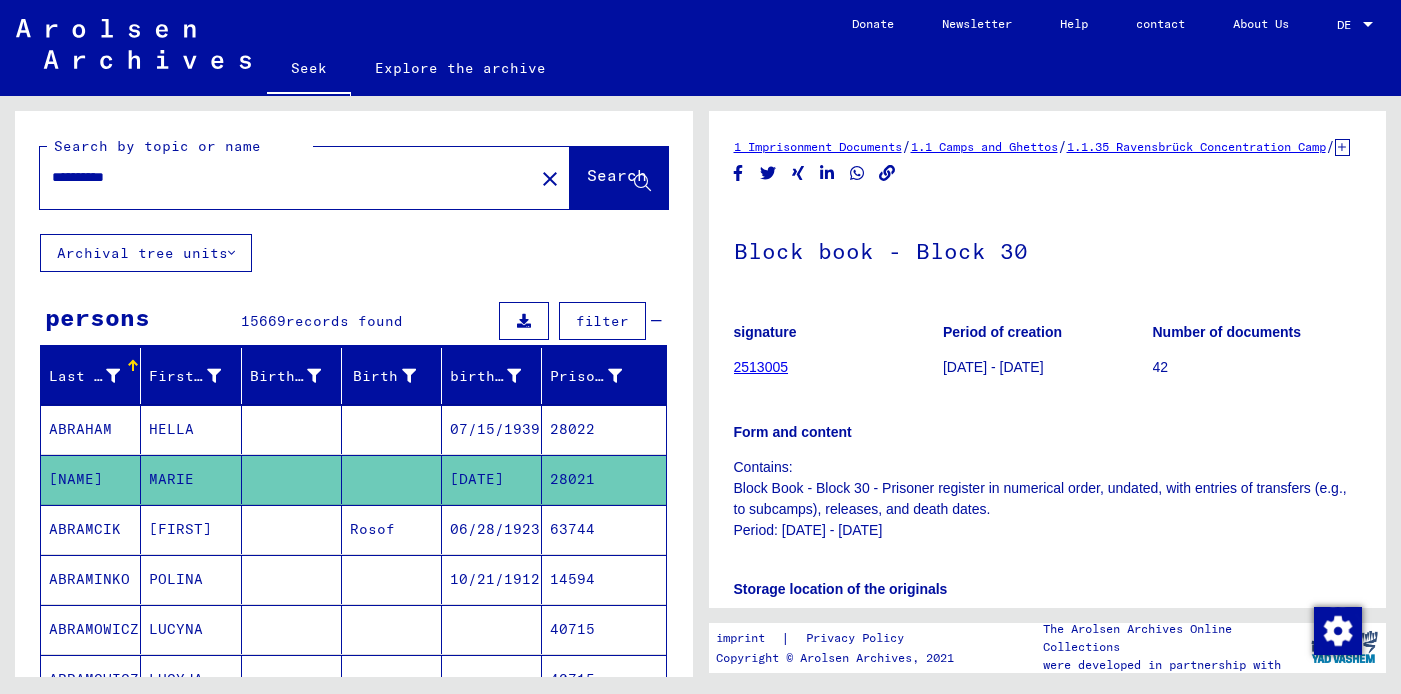 type on "**********" 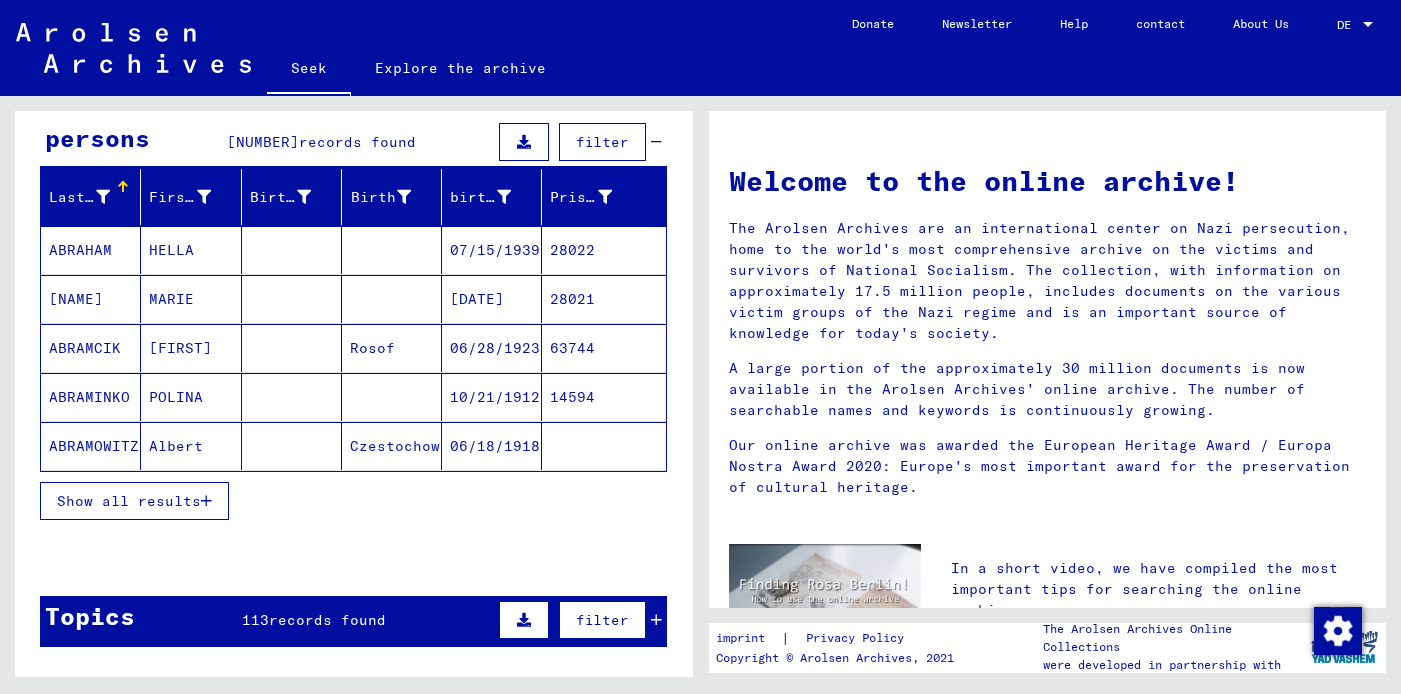 scroll, scrollTop: 177, scrollLeft: 0, axis: vertical 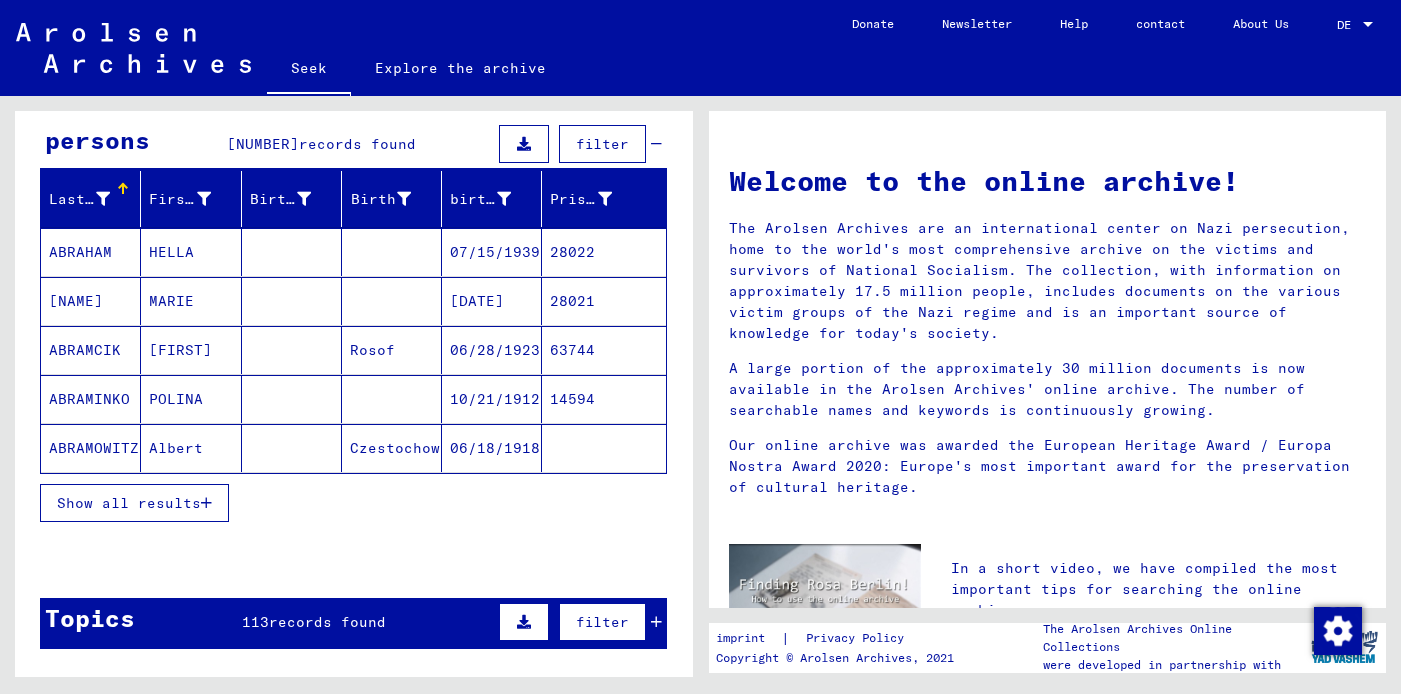 click on "Show all results" at bounding box center (129, 503) 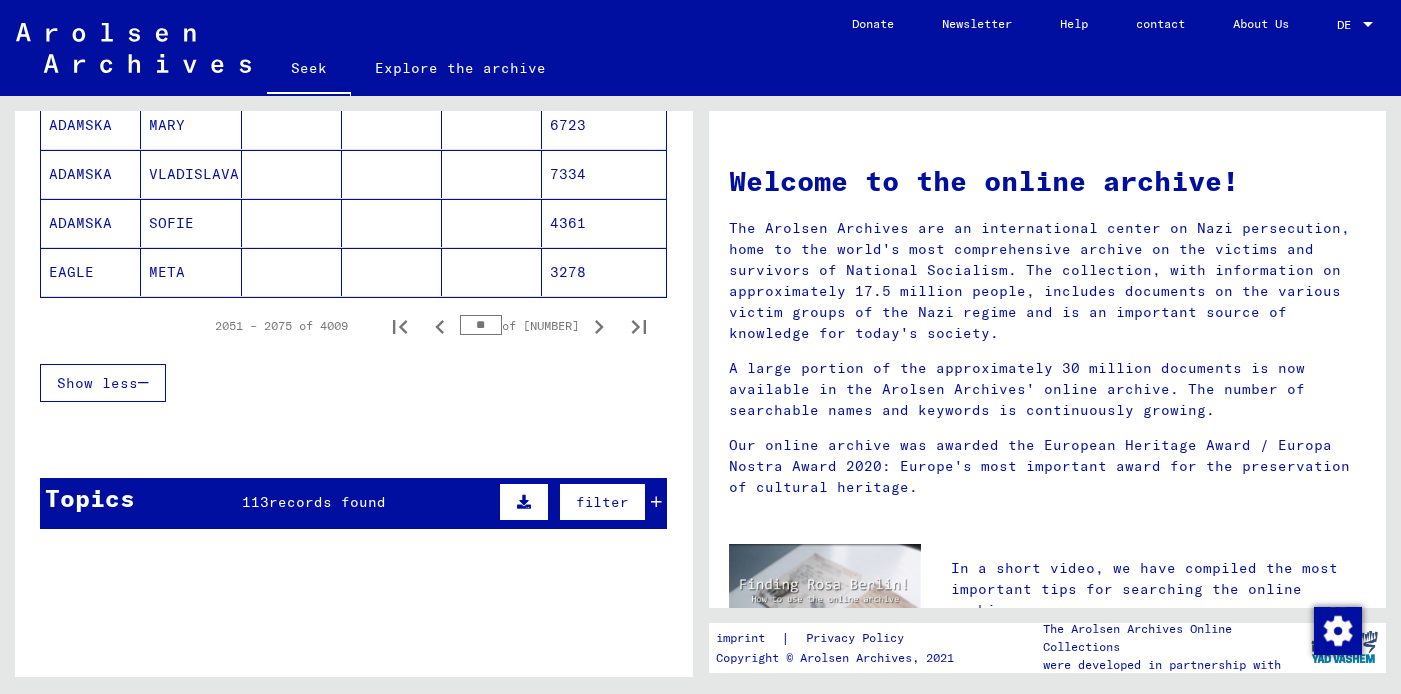 scroll, scrollTop: 1321, scrollLeft: 0, axis: vertical 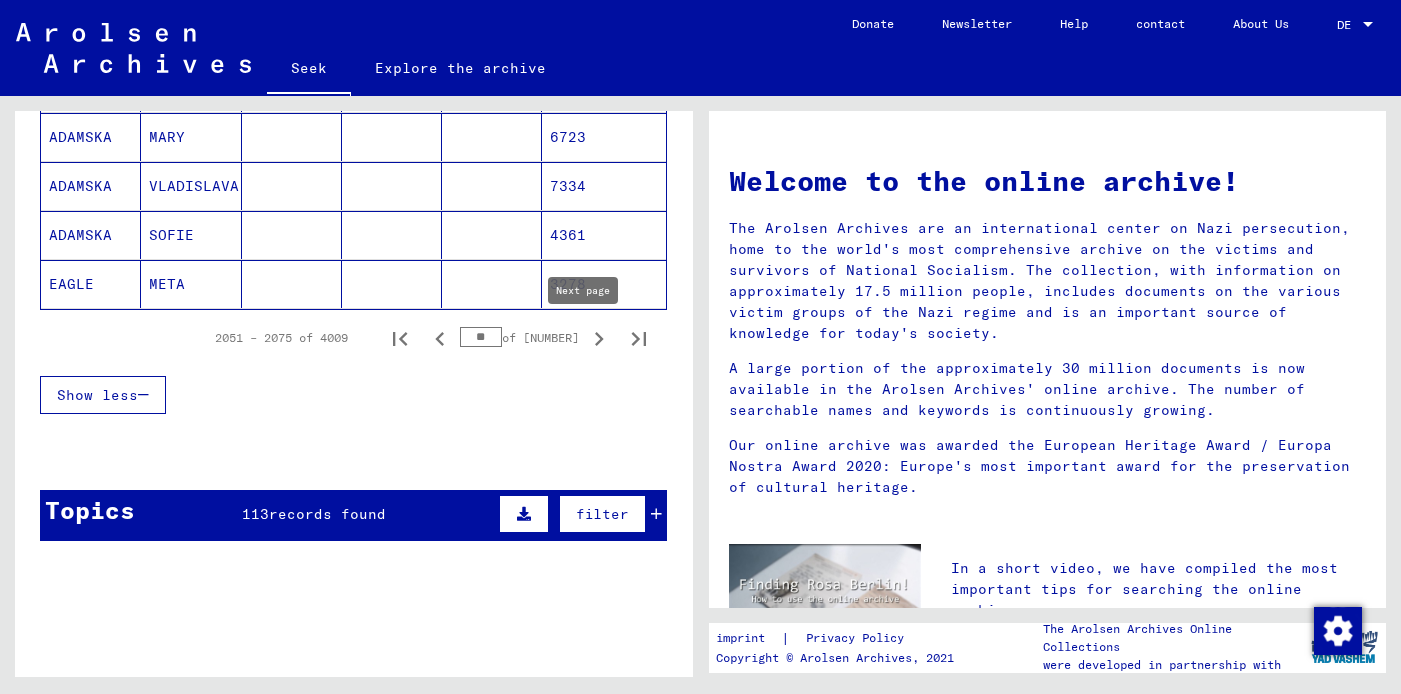 click 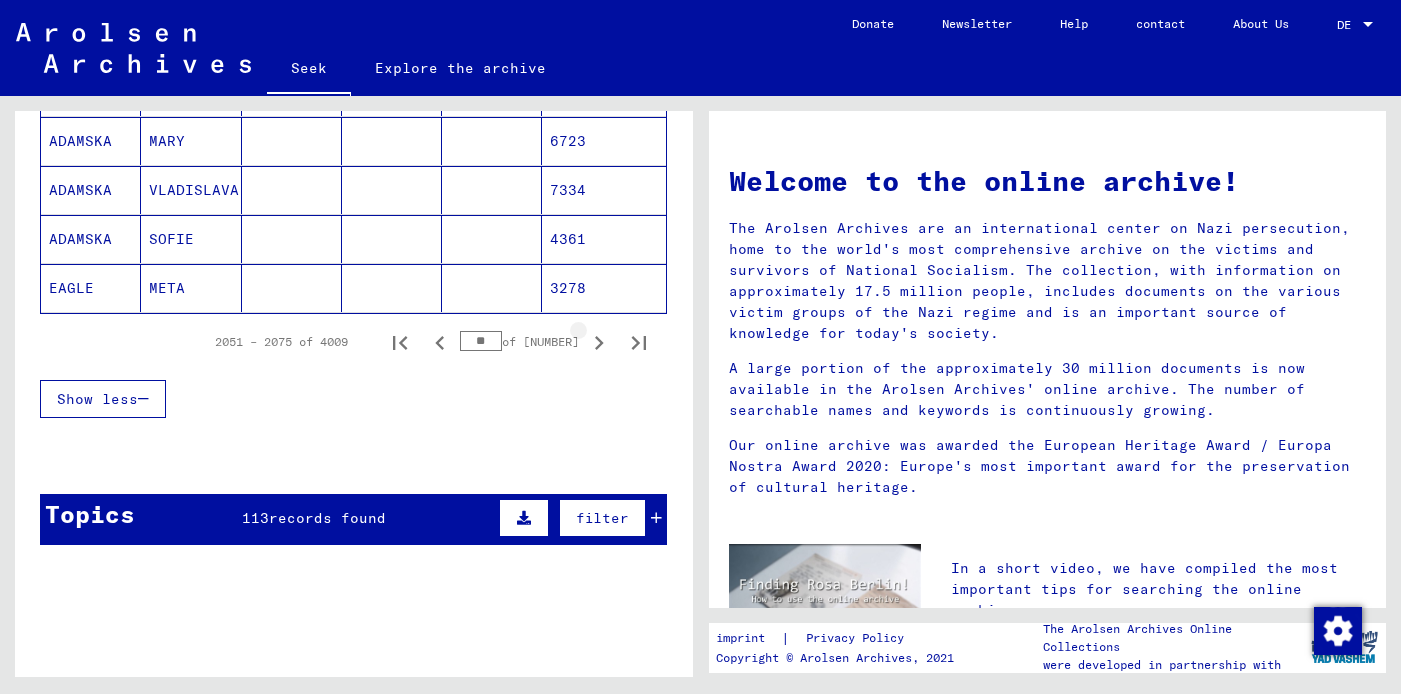 scroll, scrollTop: 1325, scrollLeft: 0, axis: vertical 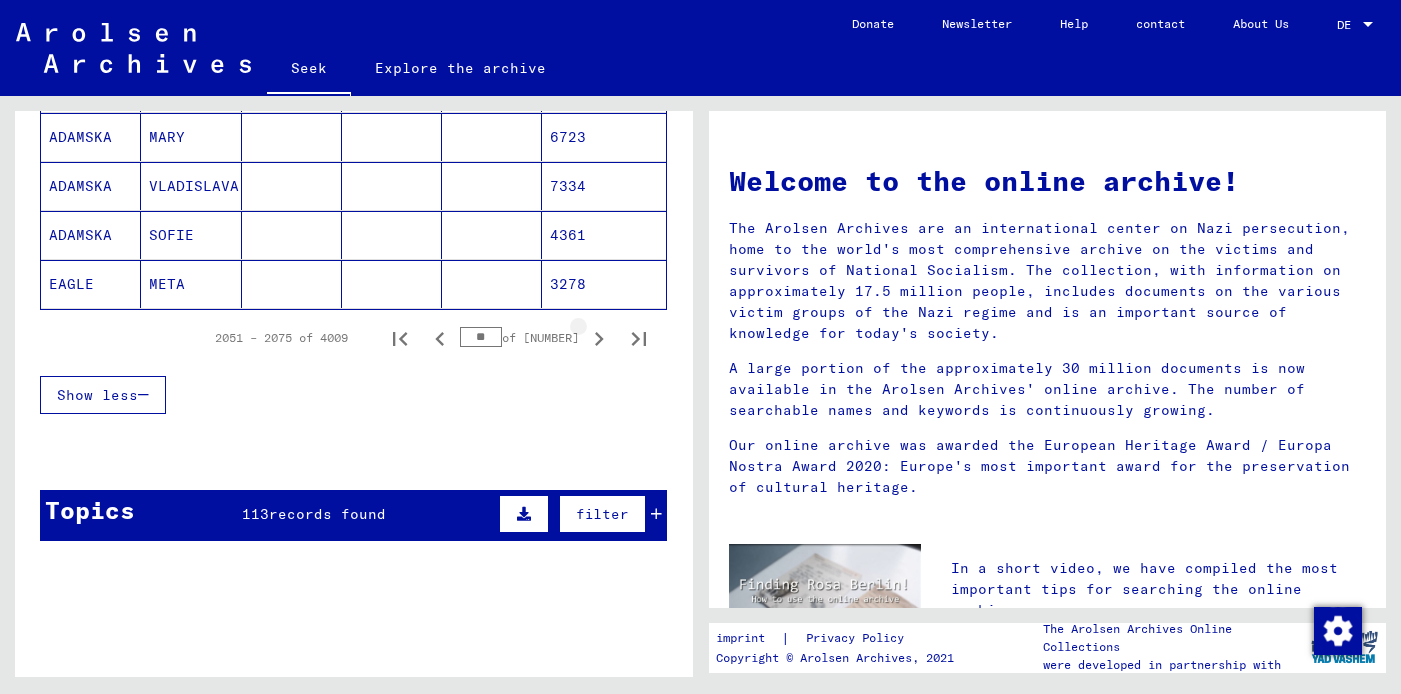 click 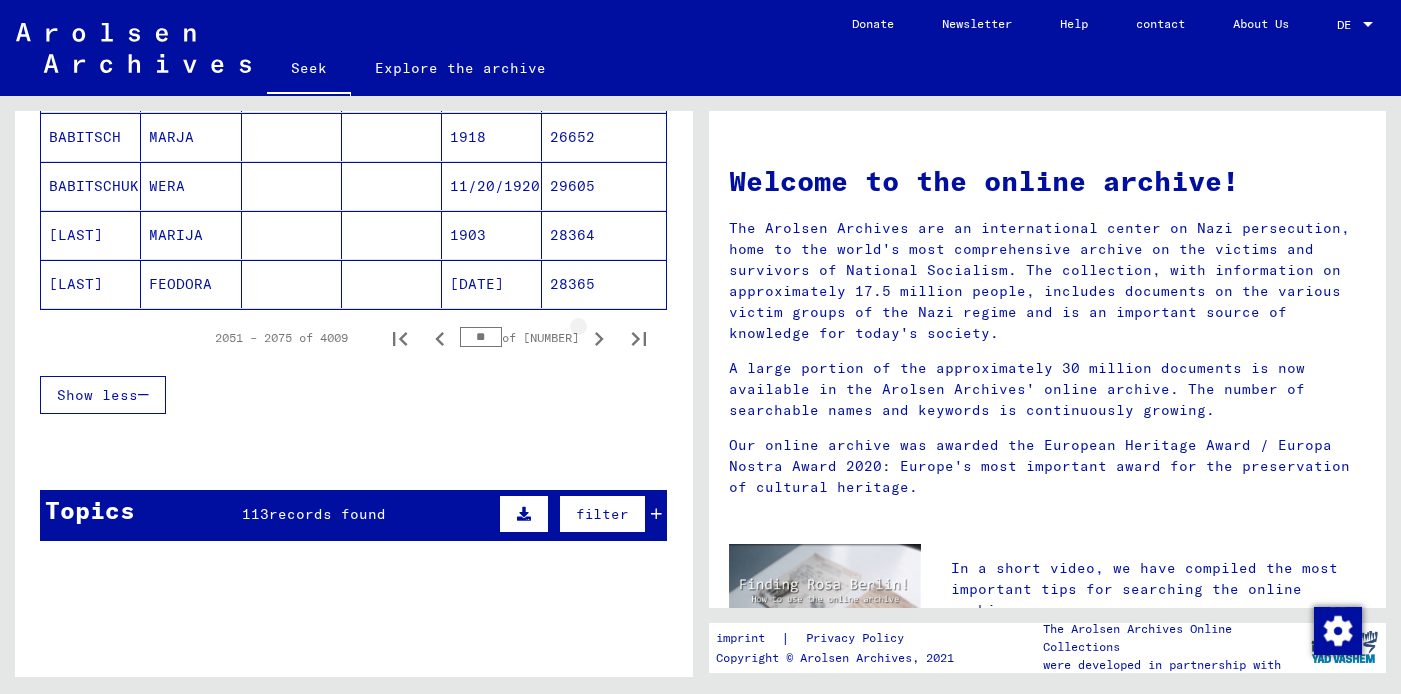 click 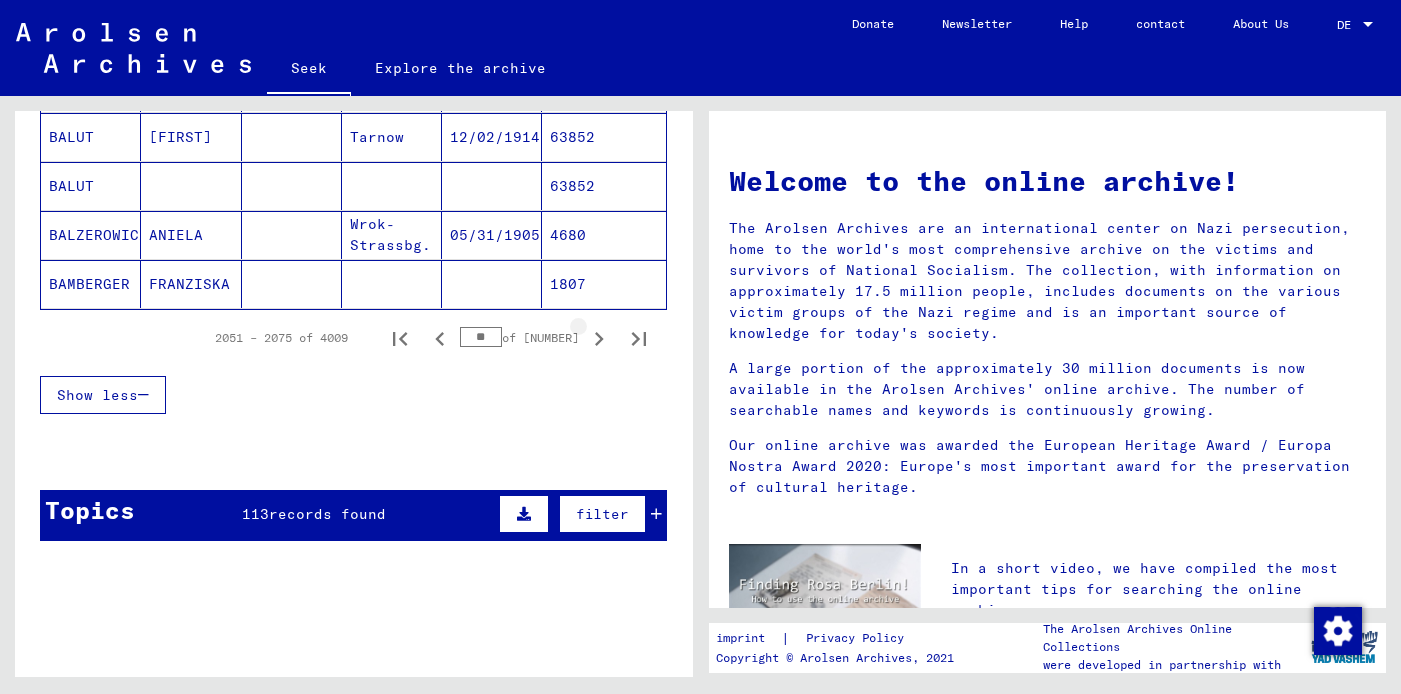 click 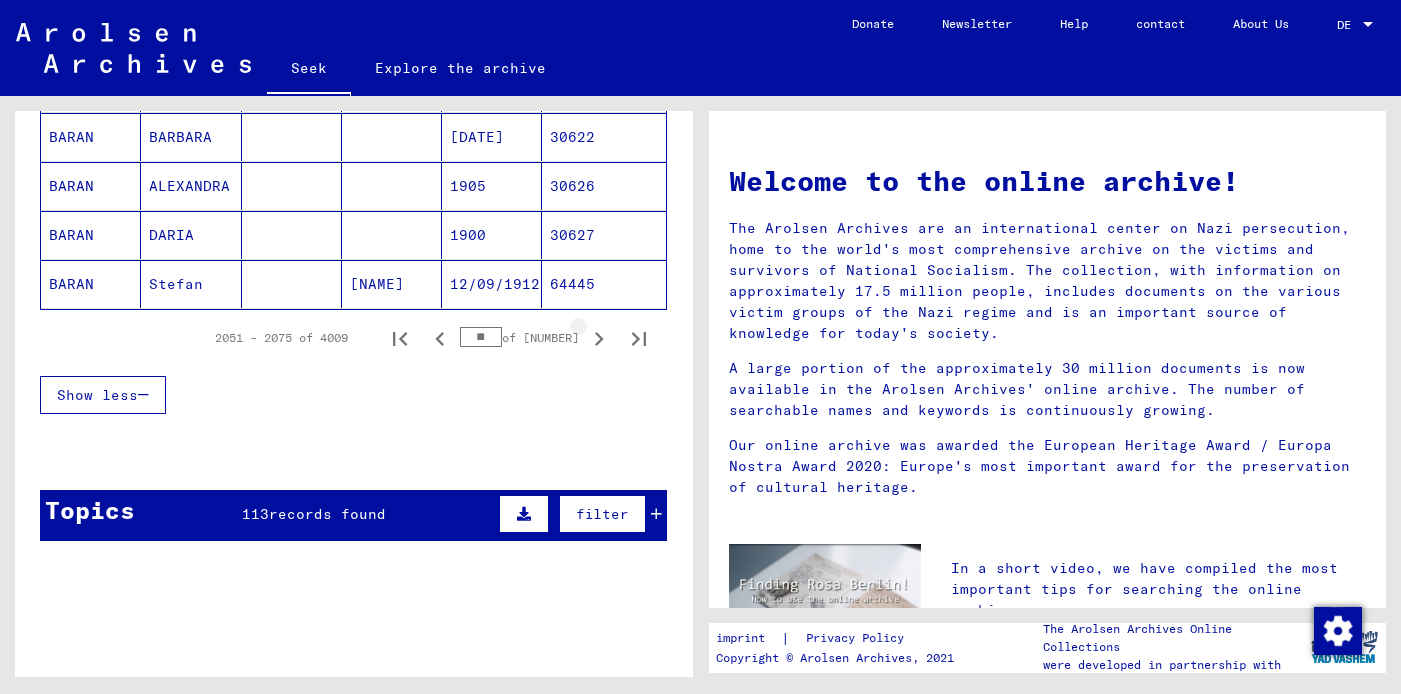 click 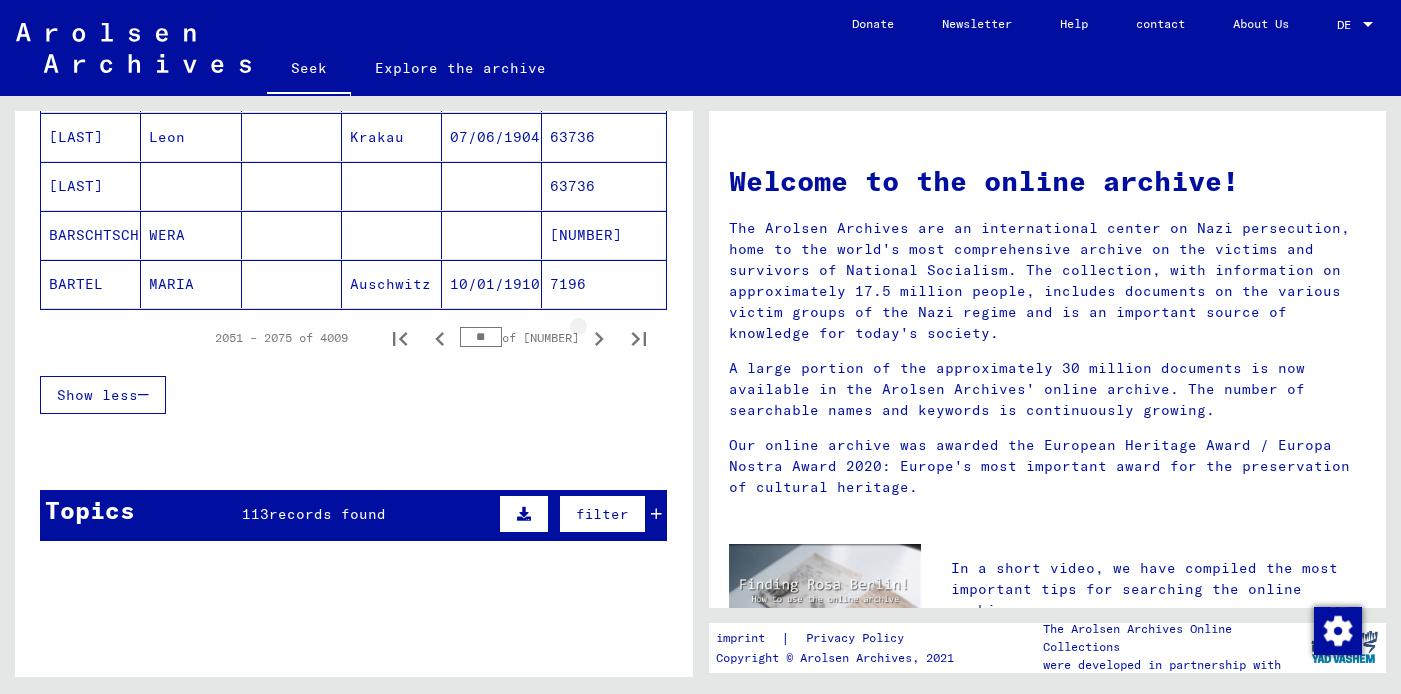 click 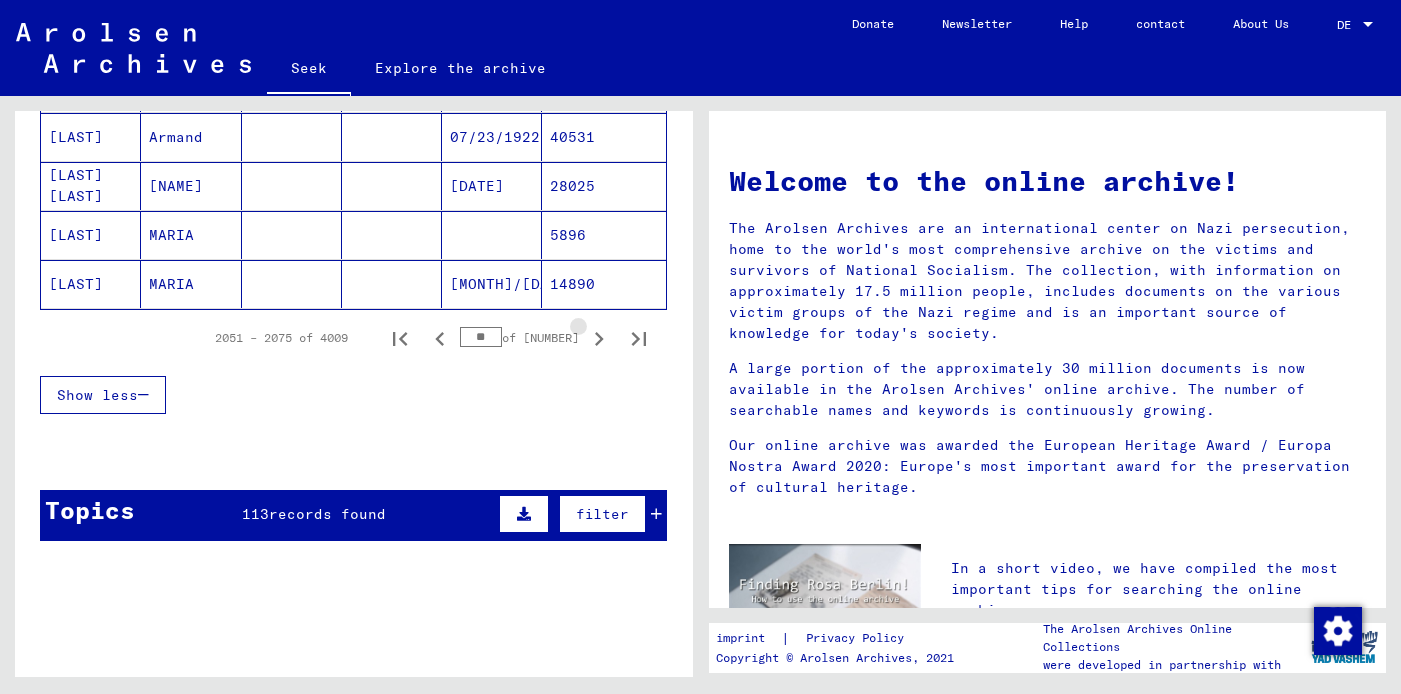 click 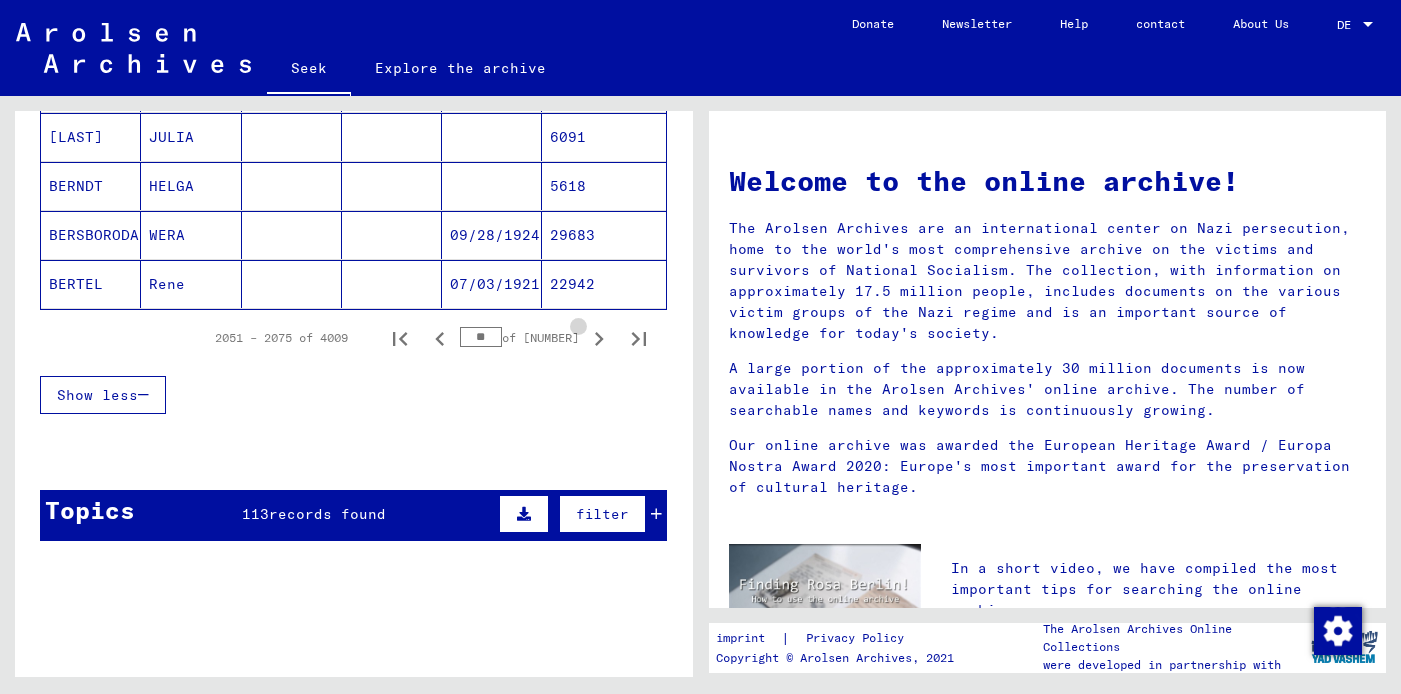 click 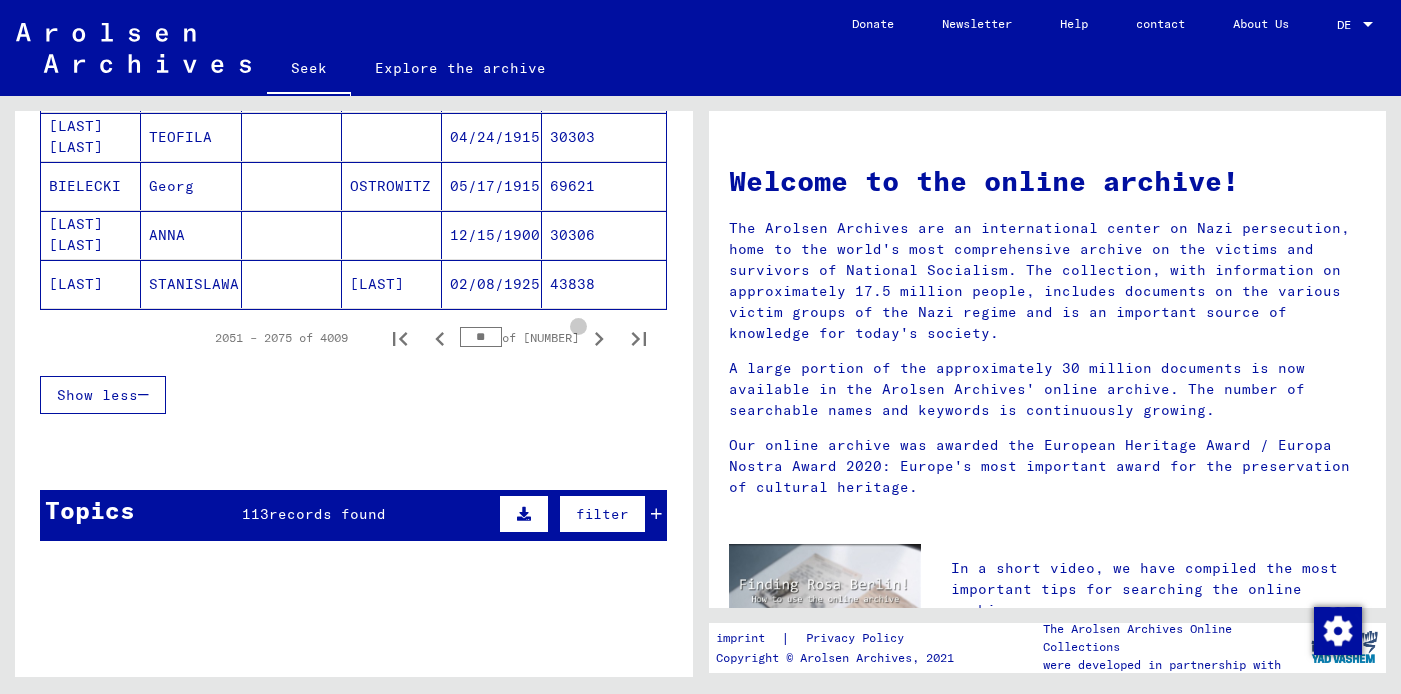 click 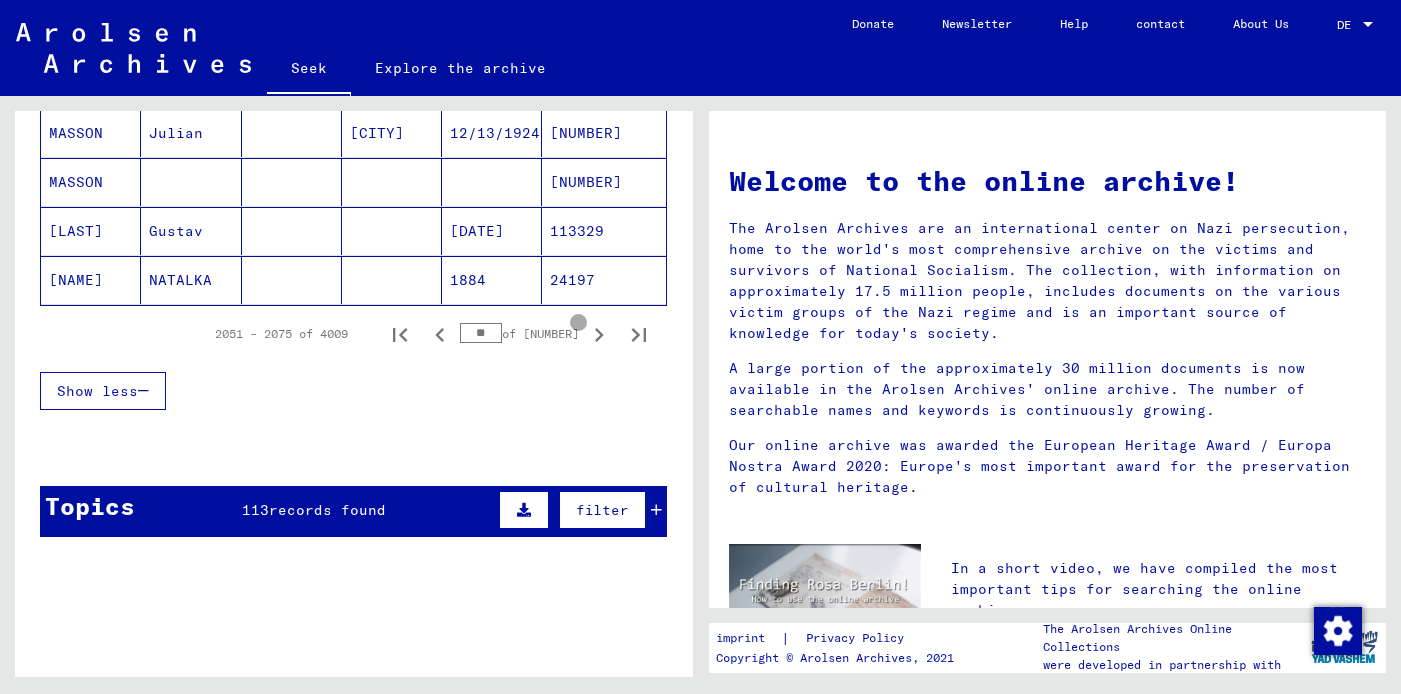 click 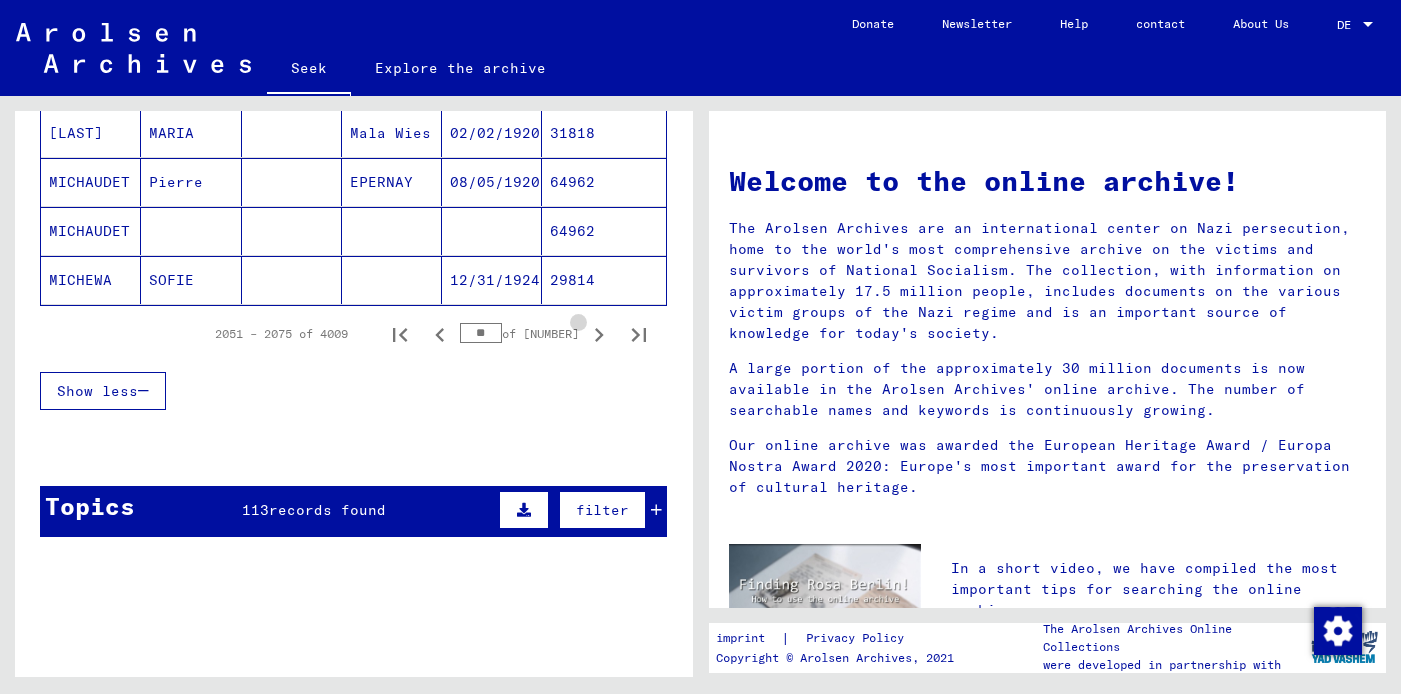 scroll, scrollTop: 1321, scrollLeft: 0, axis: vertical 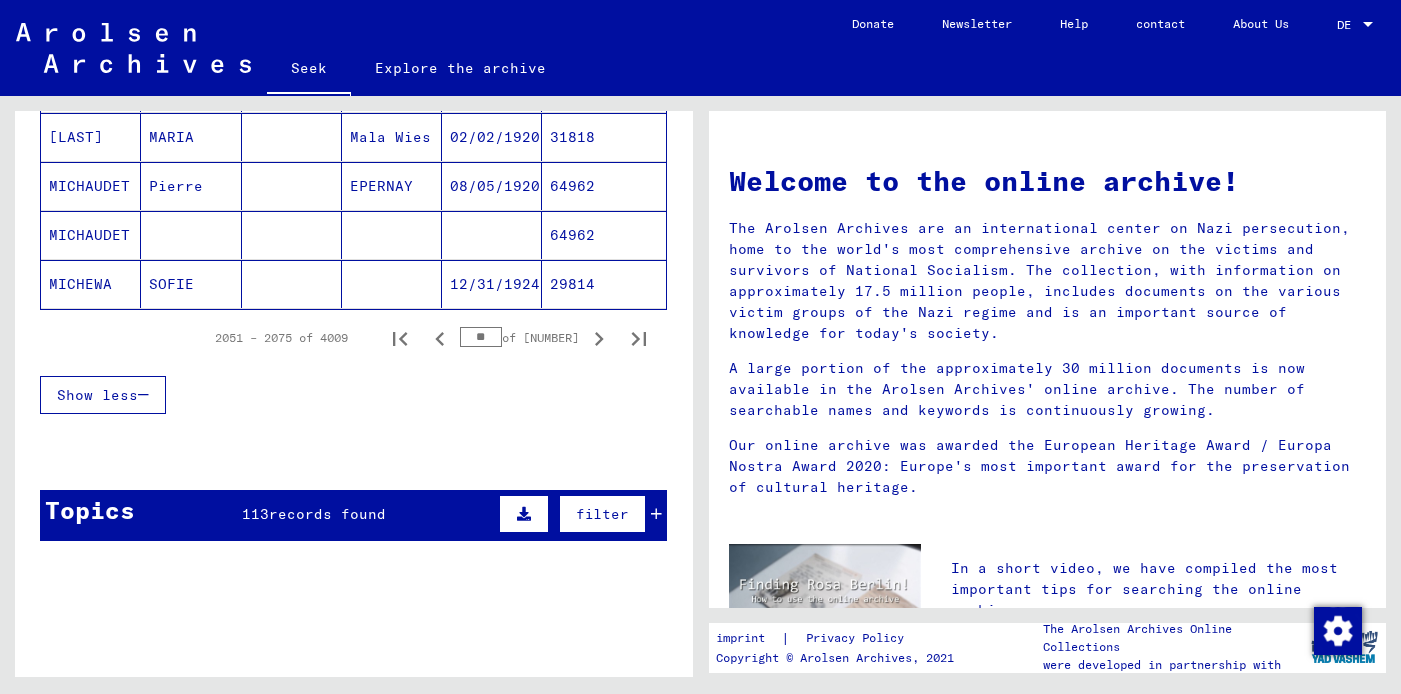 click 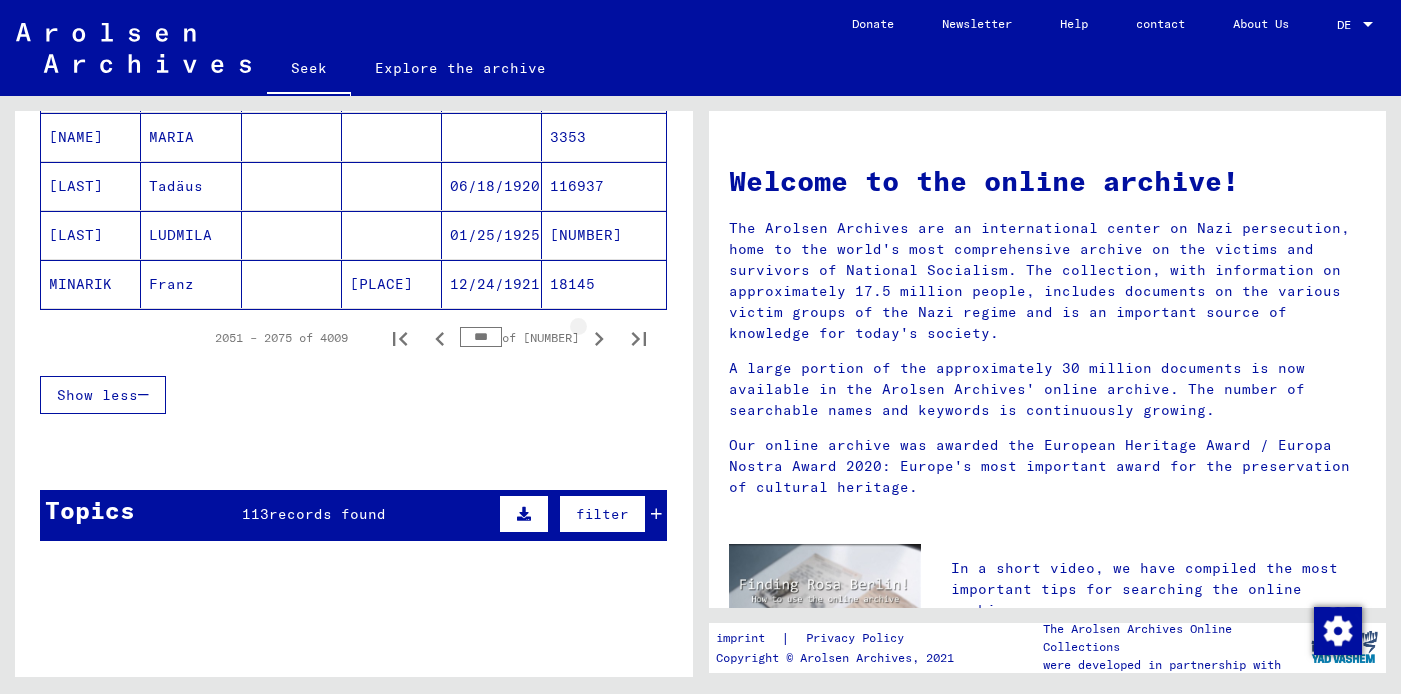 click 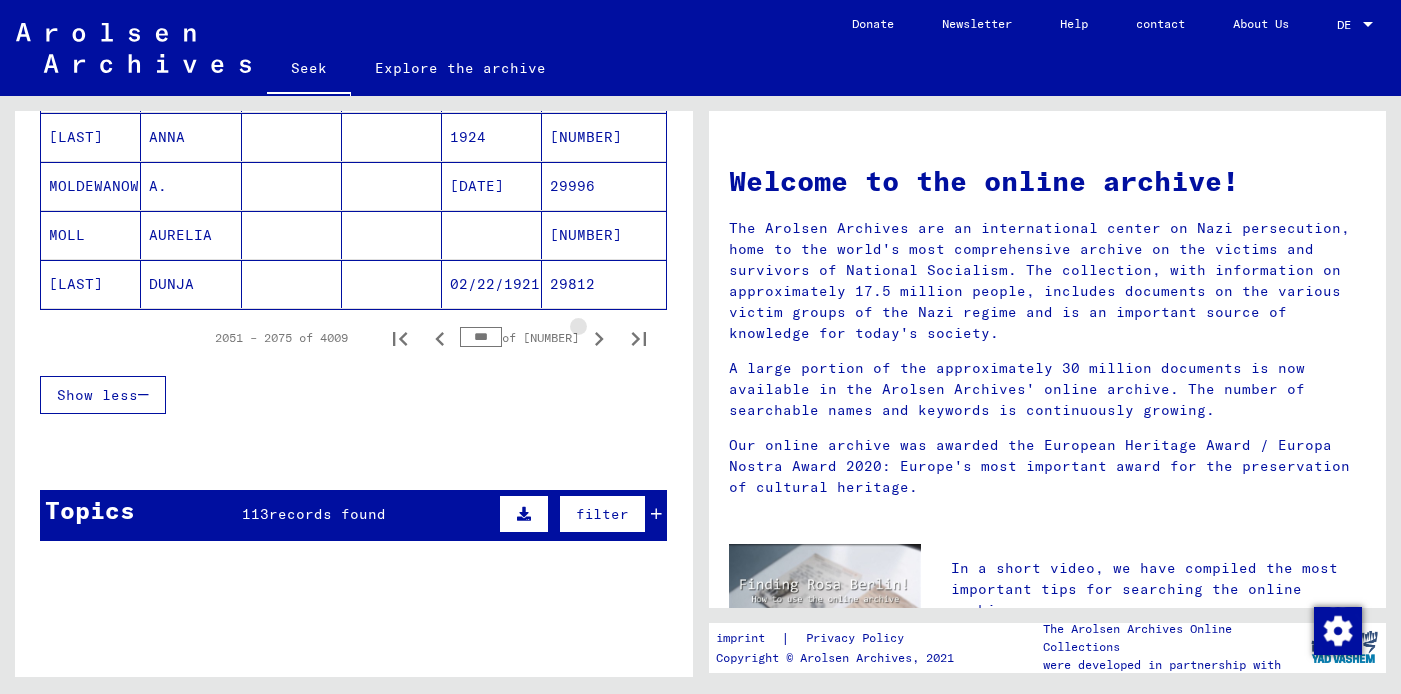 click 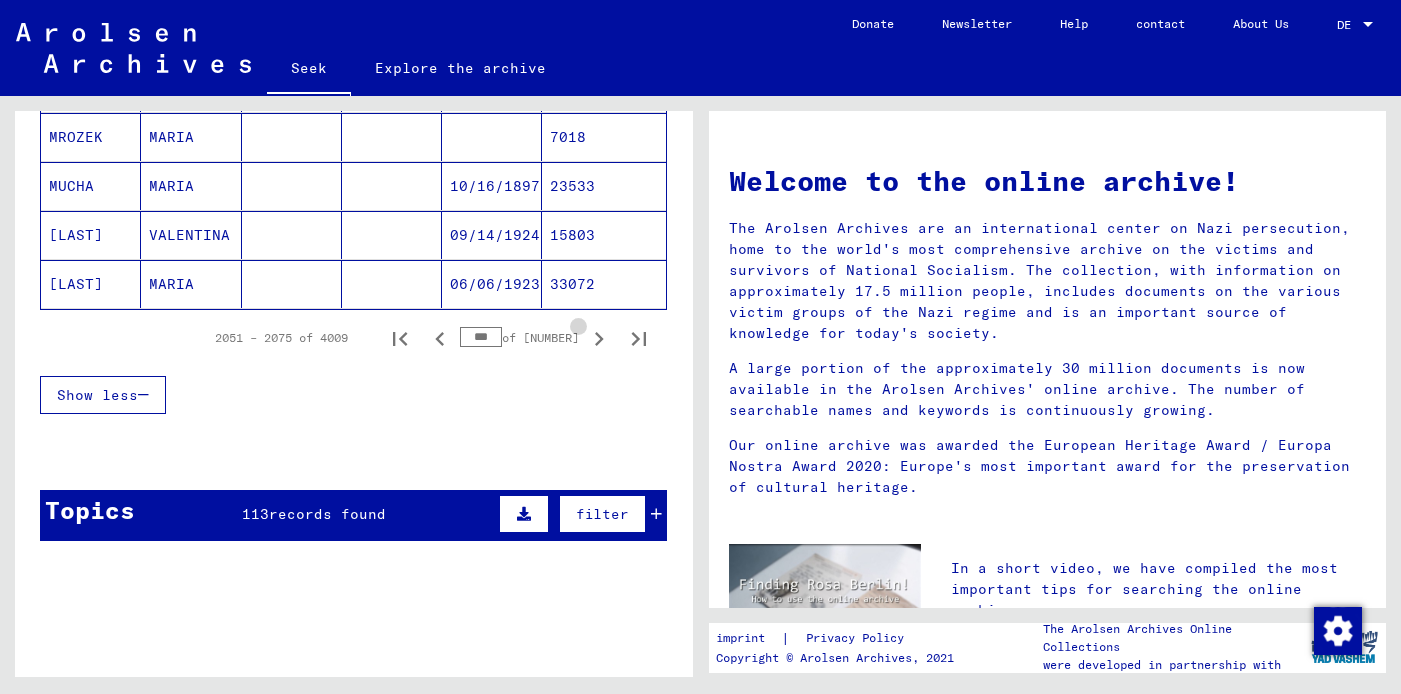 click 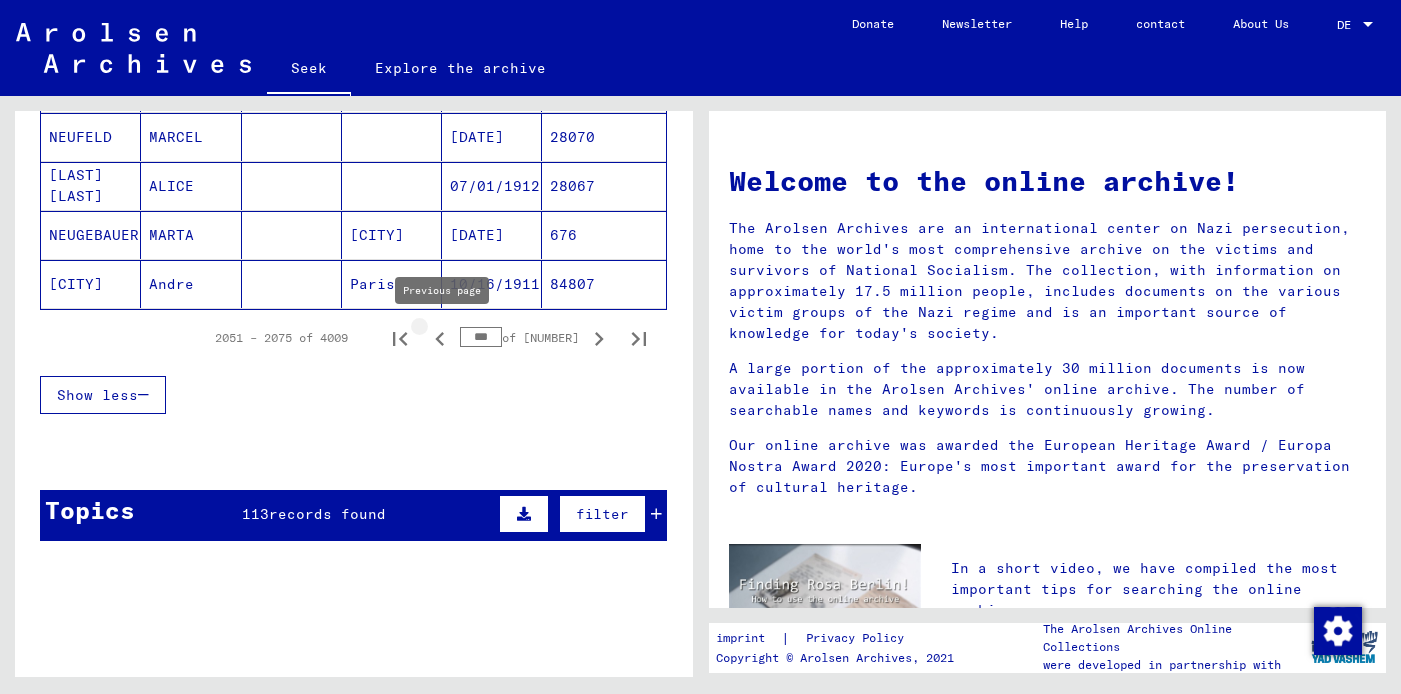 click 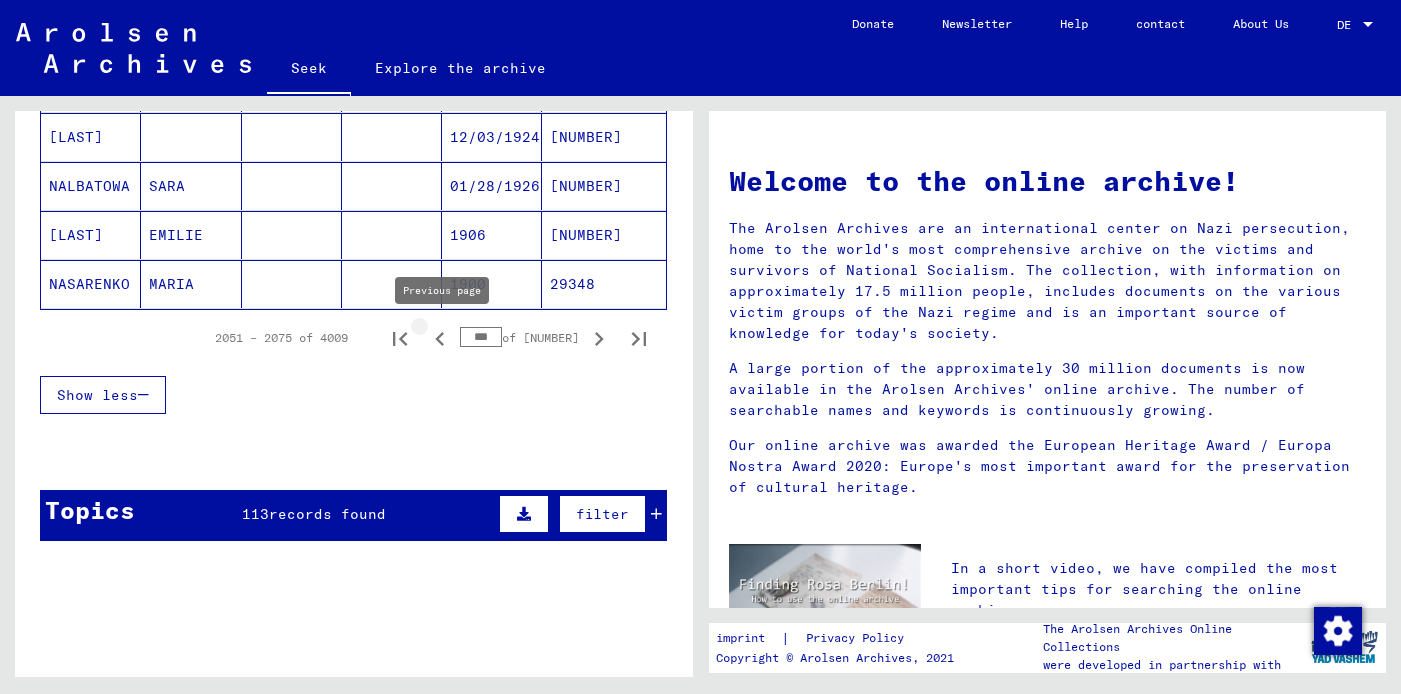 click 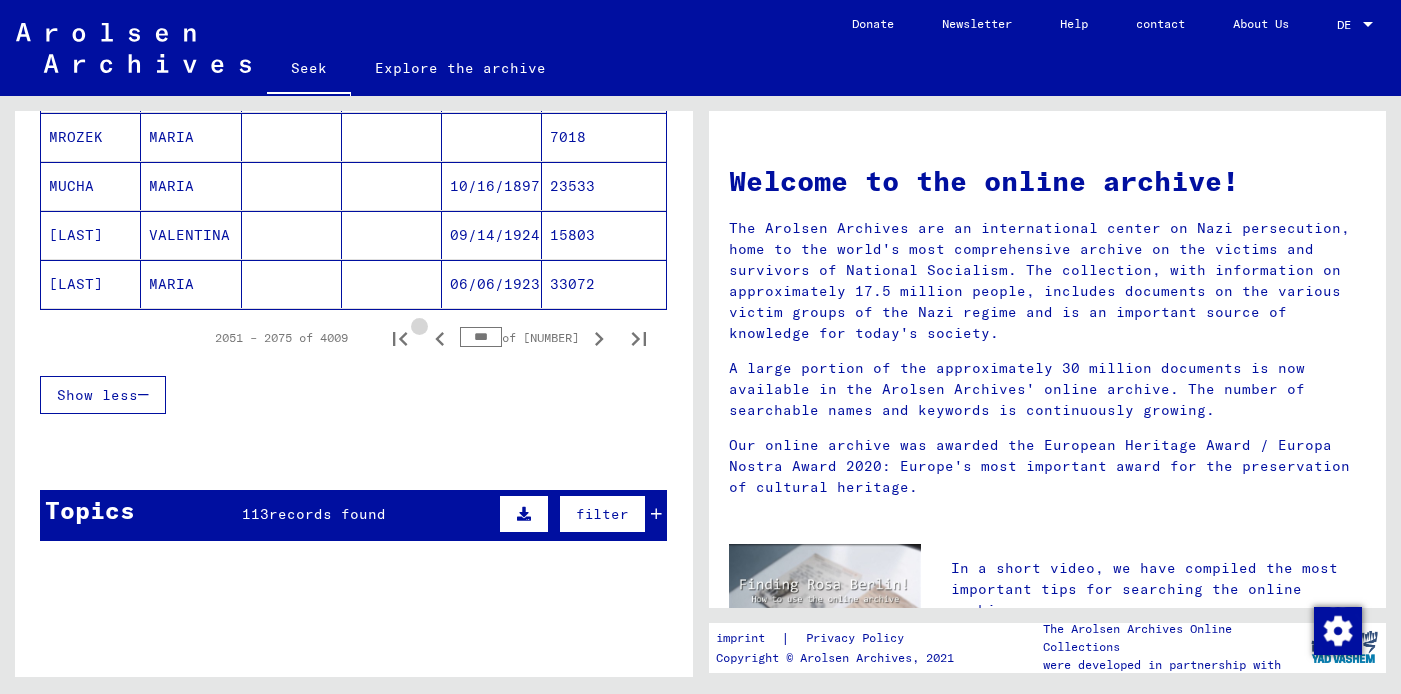 click 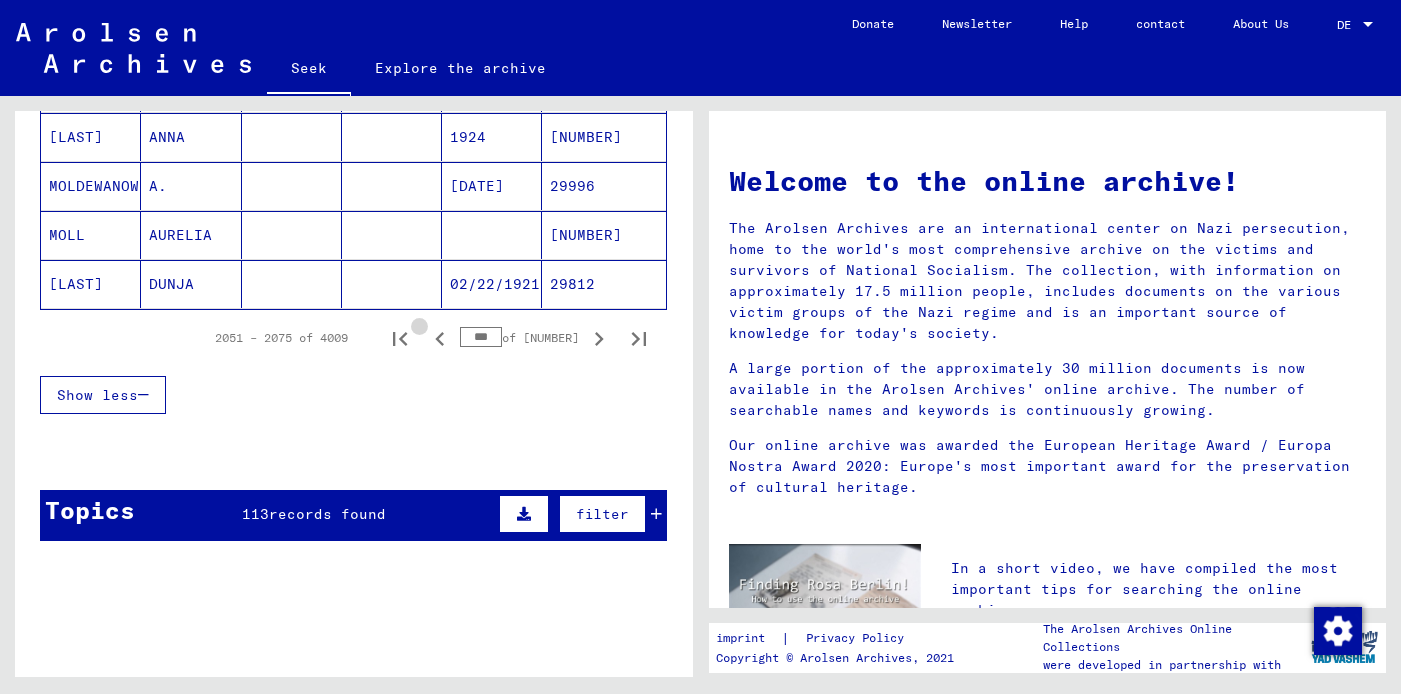 click 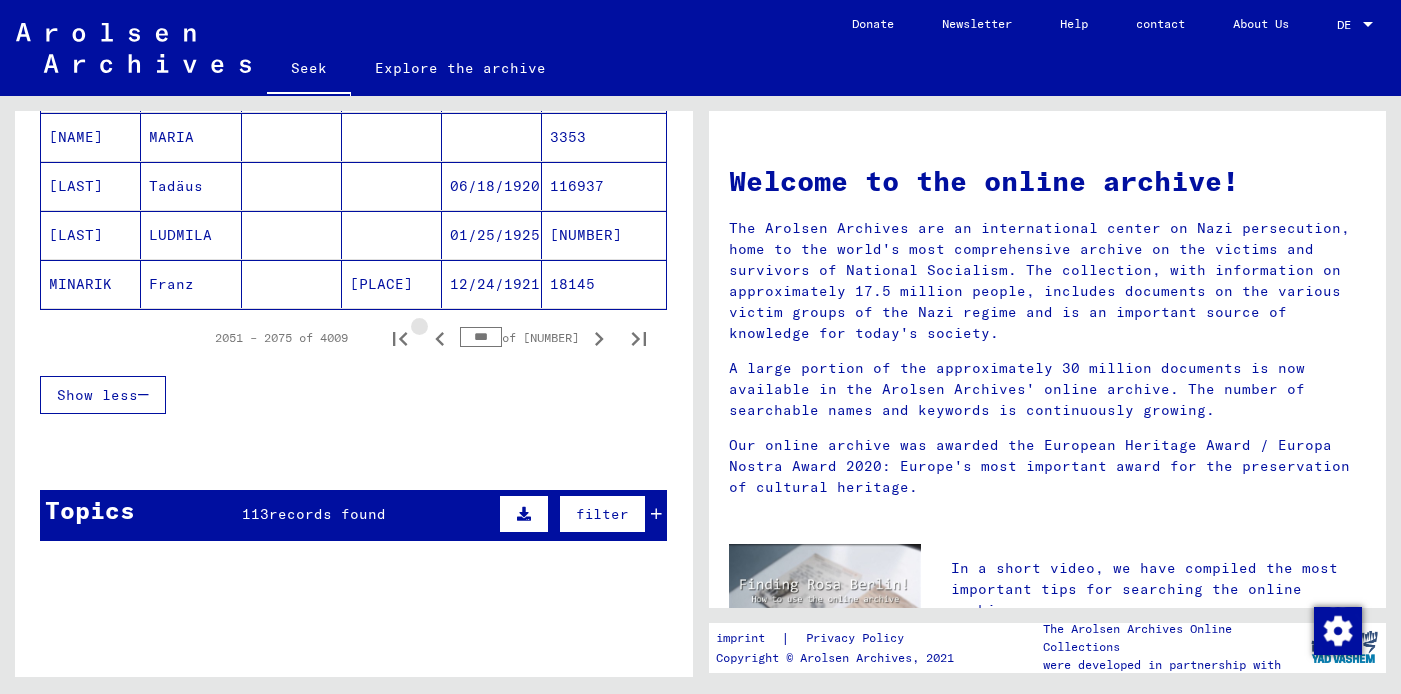 click 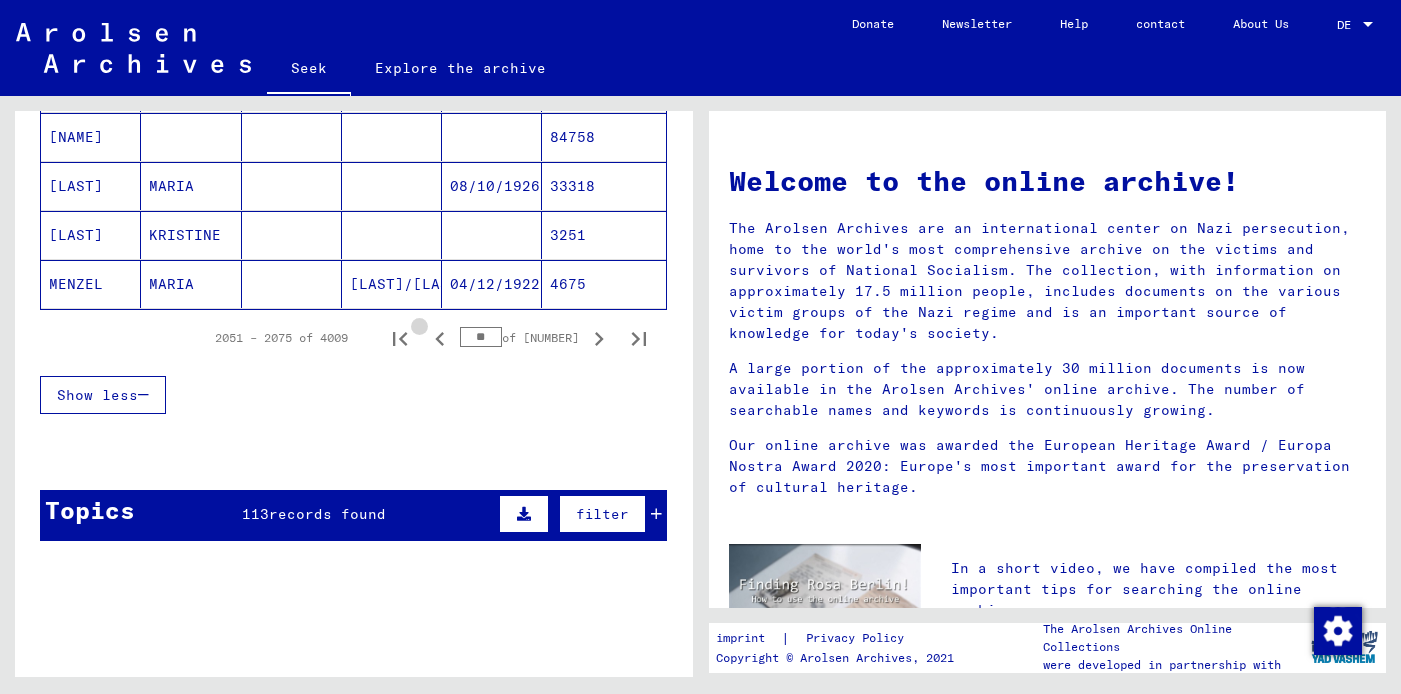 click 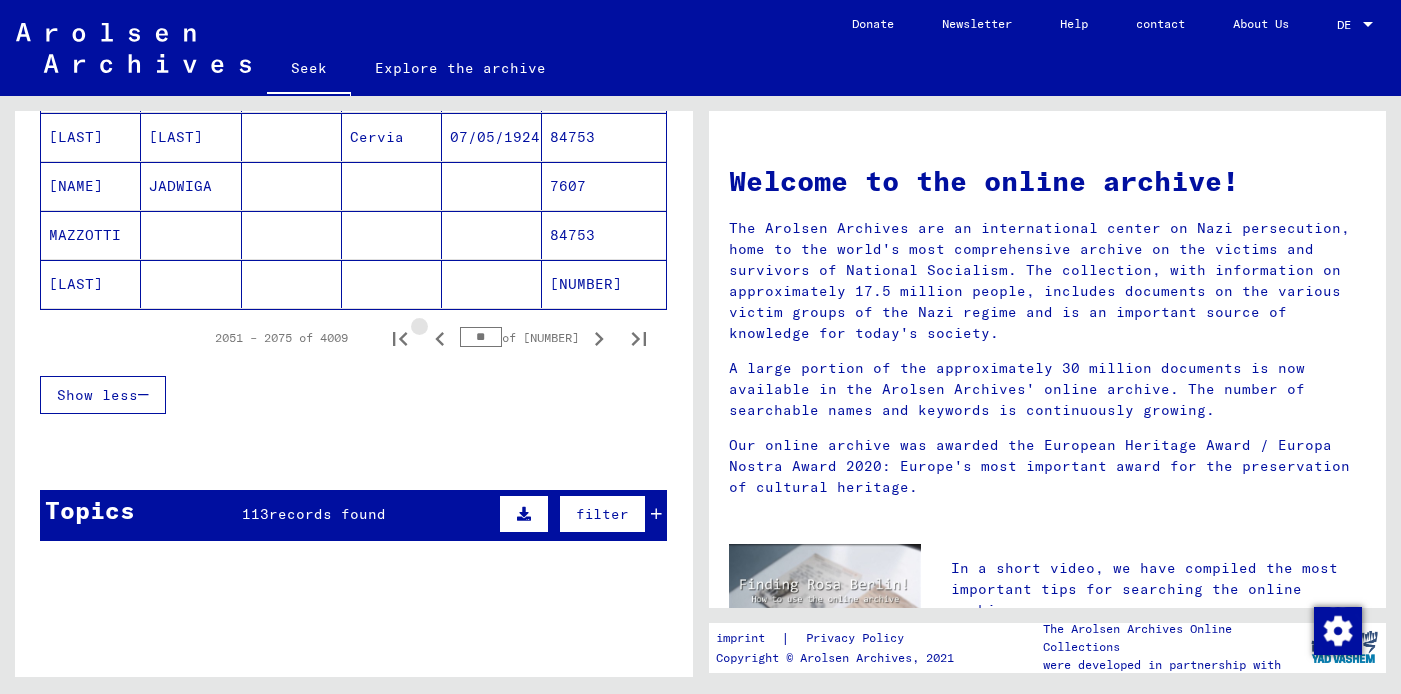 click 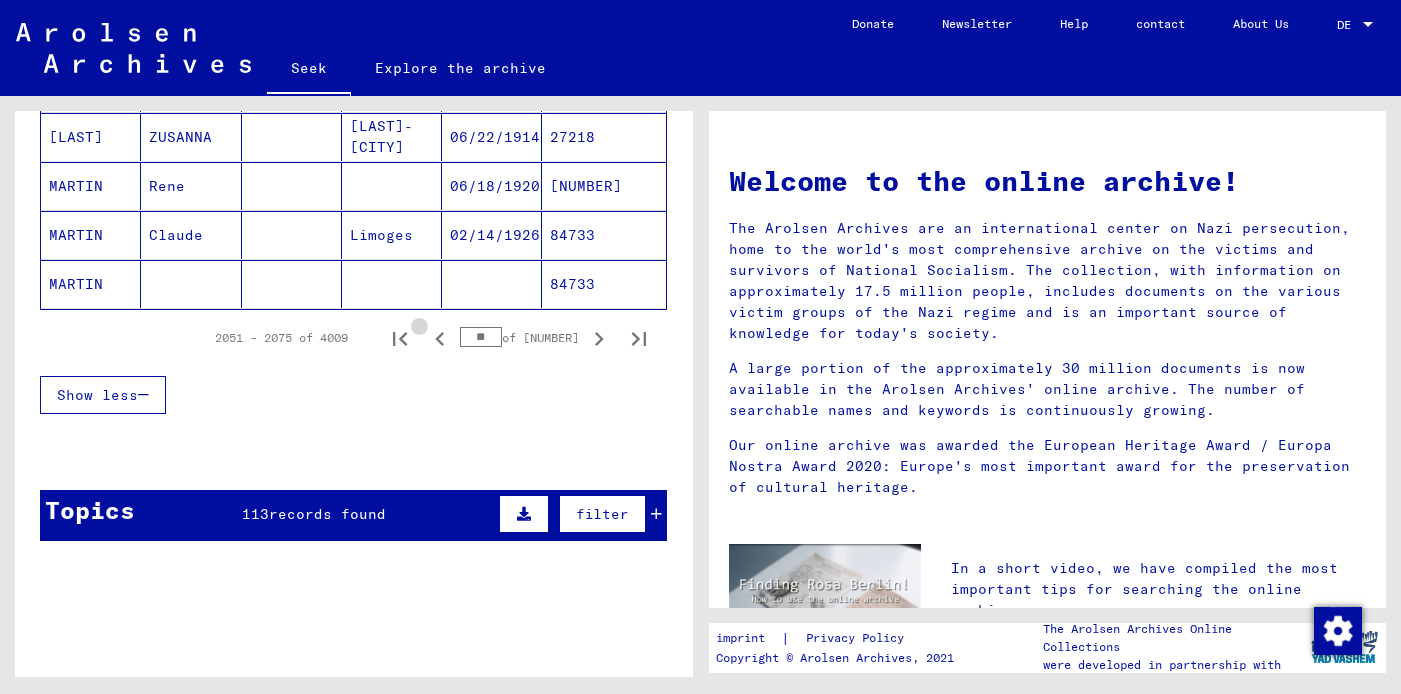 click 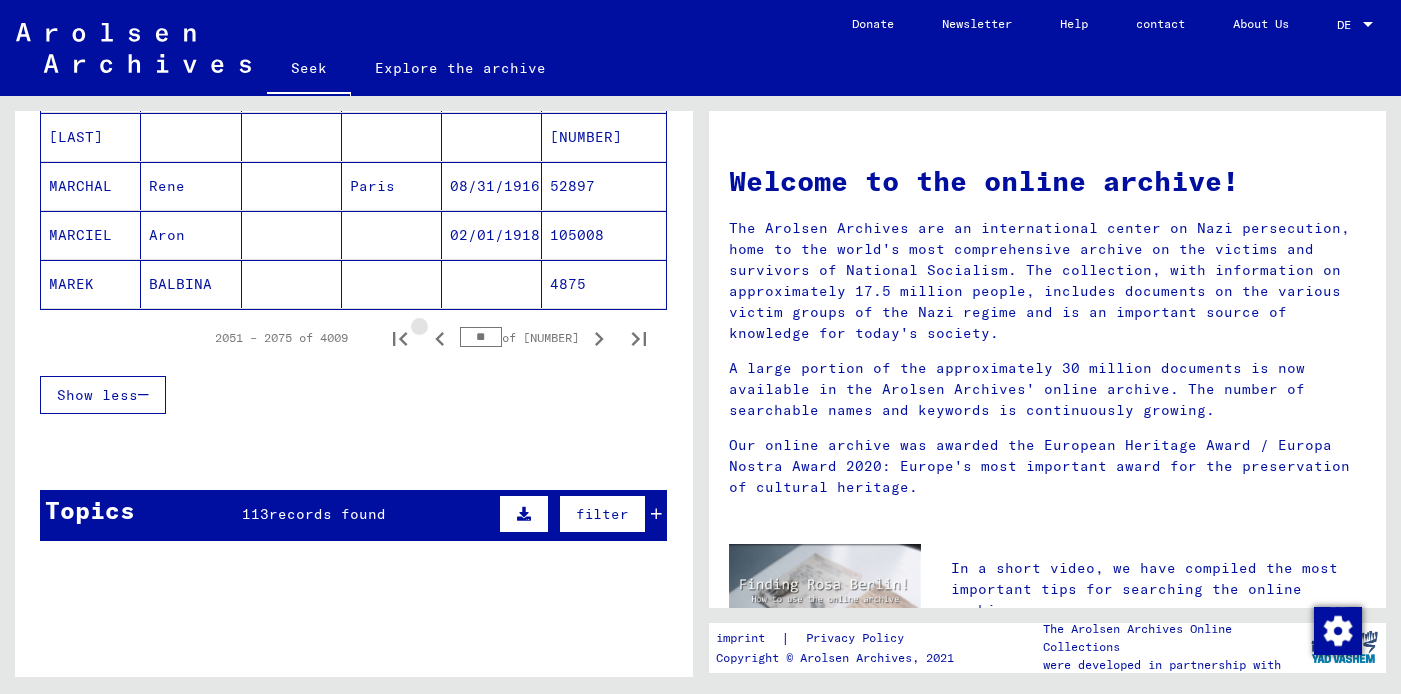 click 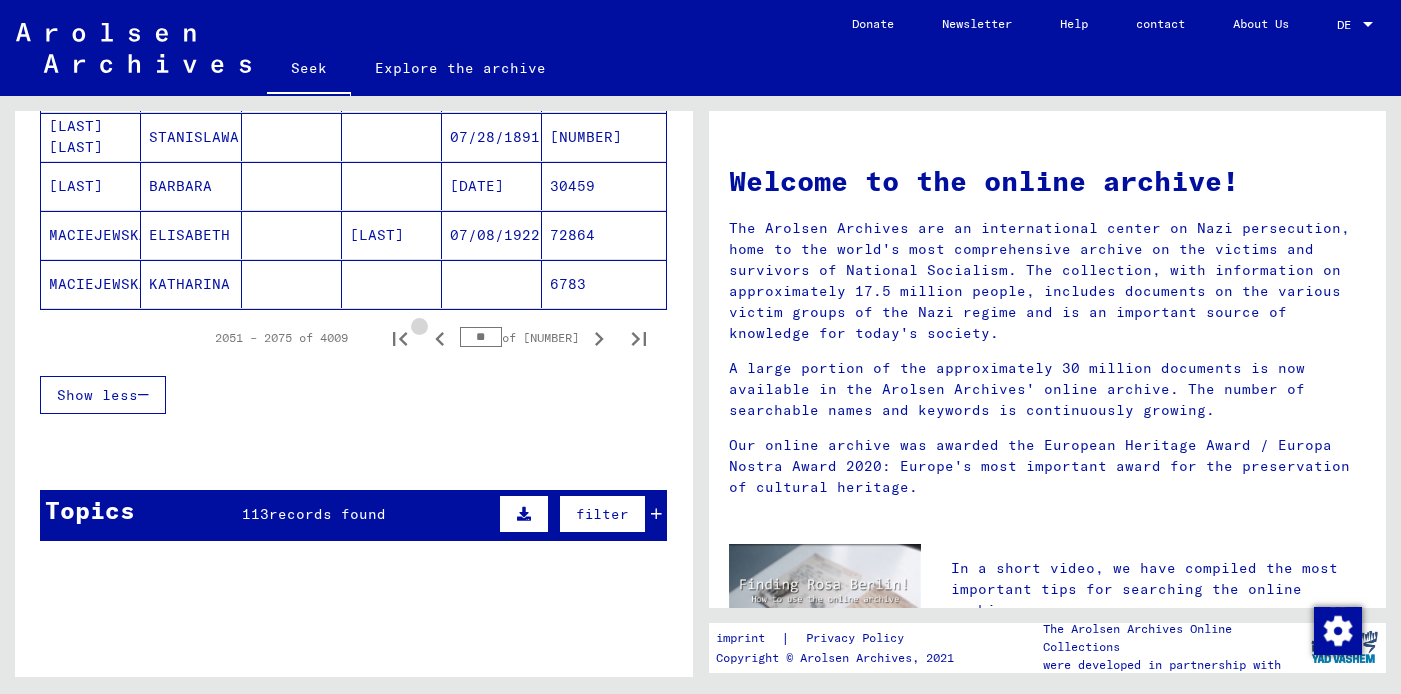 click 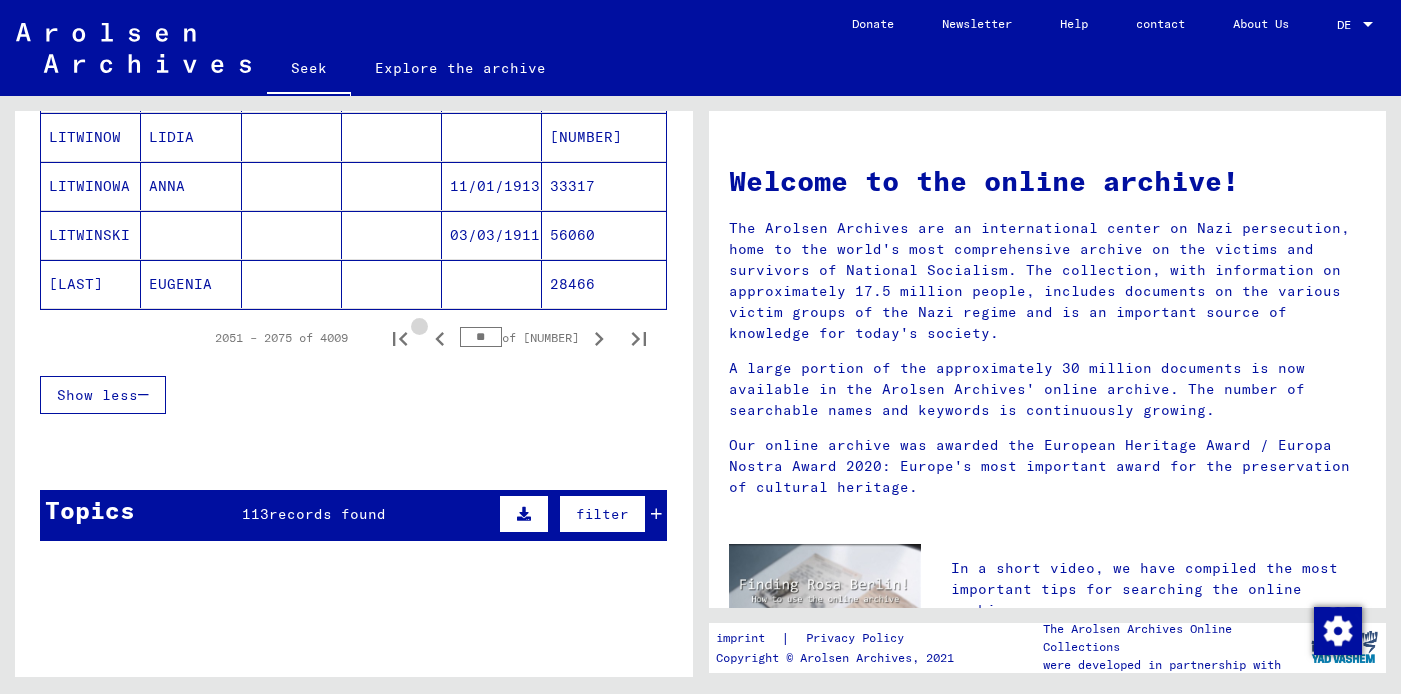 click 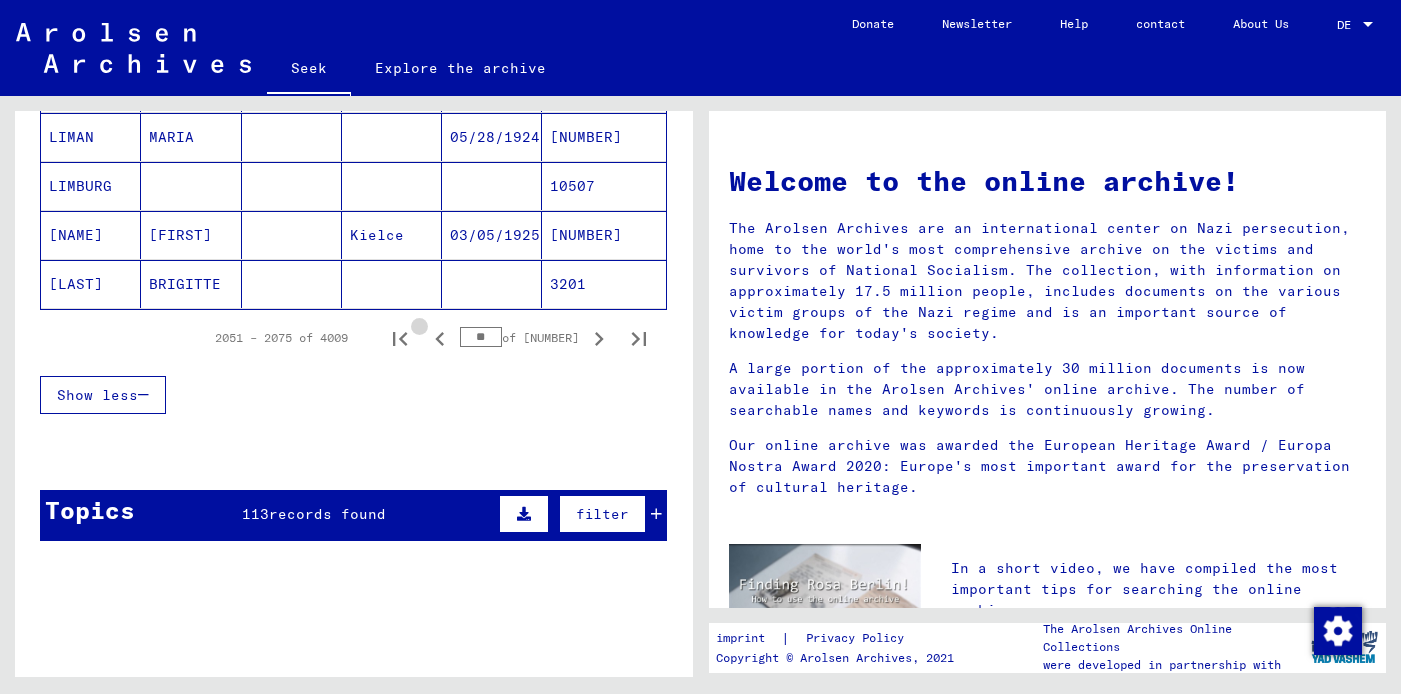 click 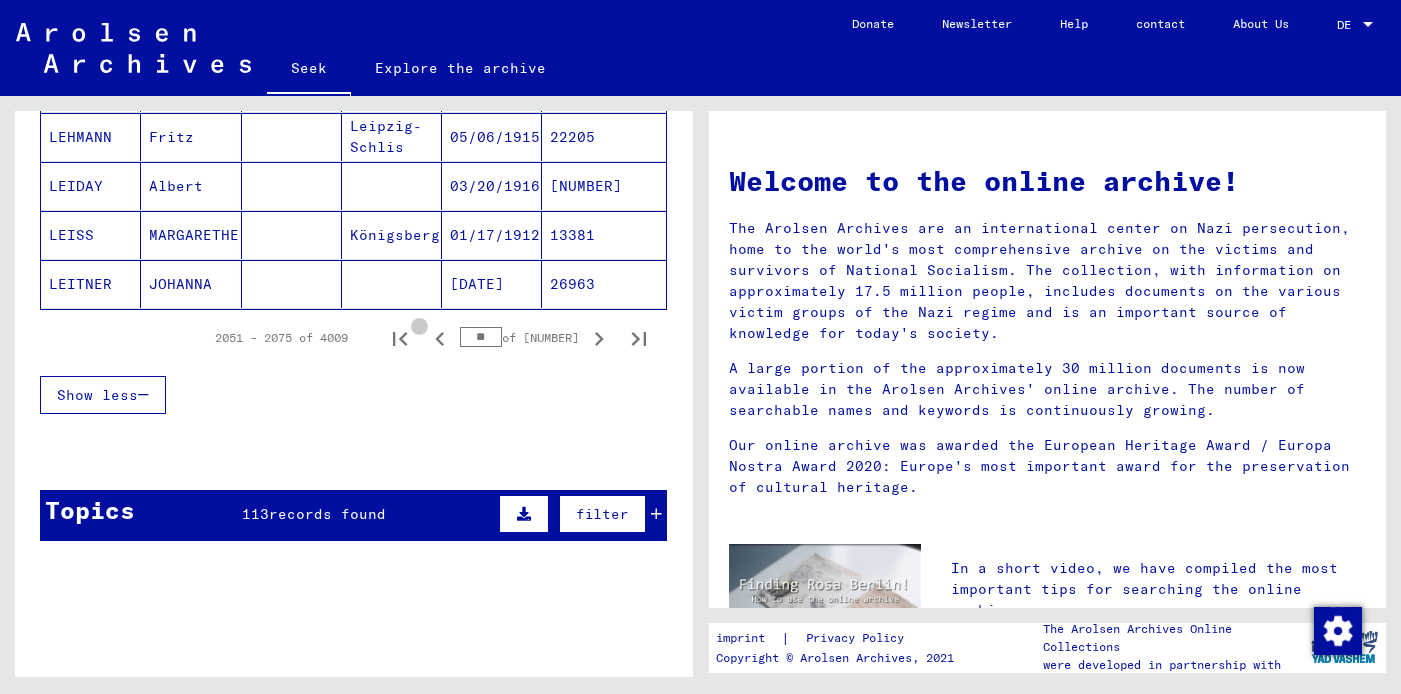 click 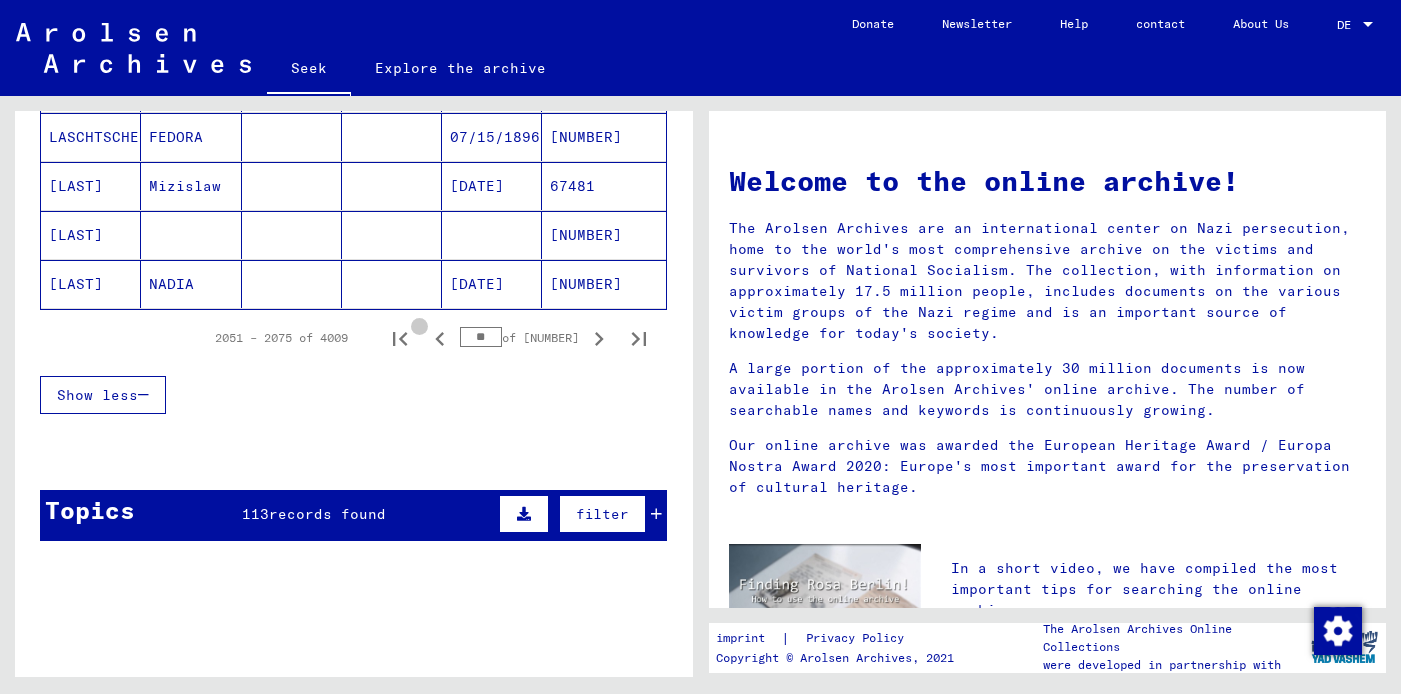 click 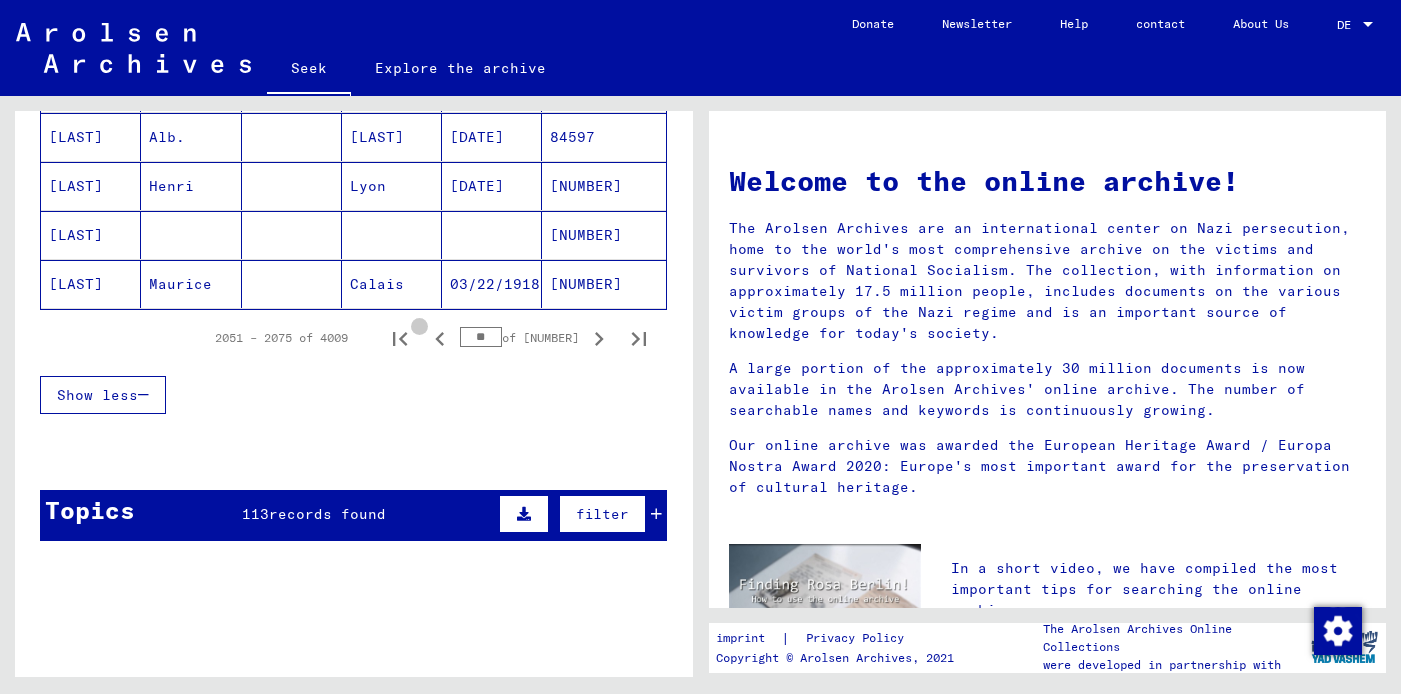 click 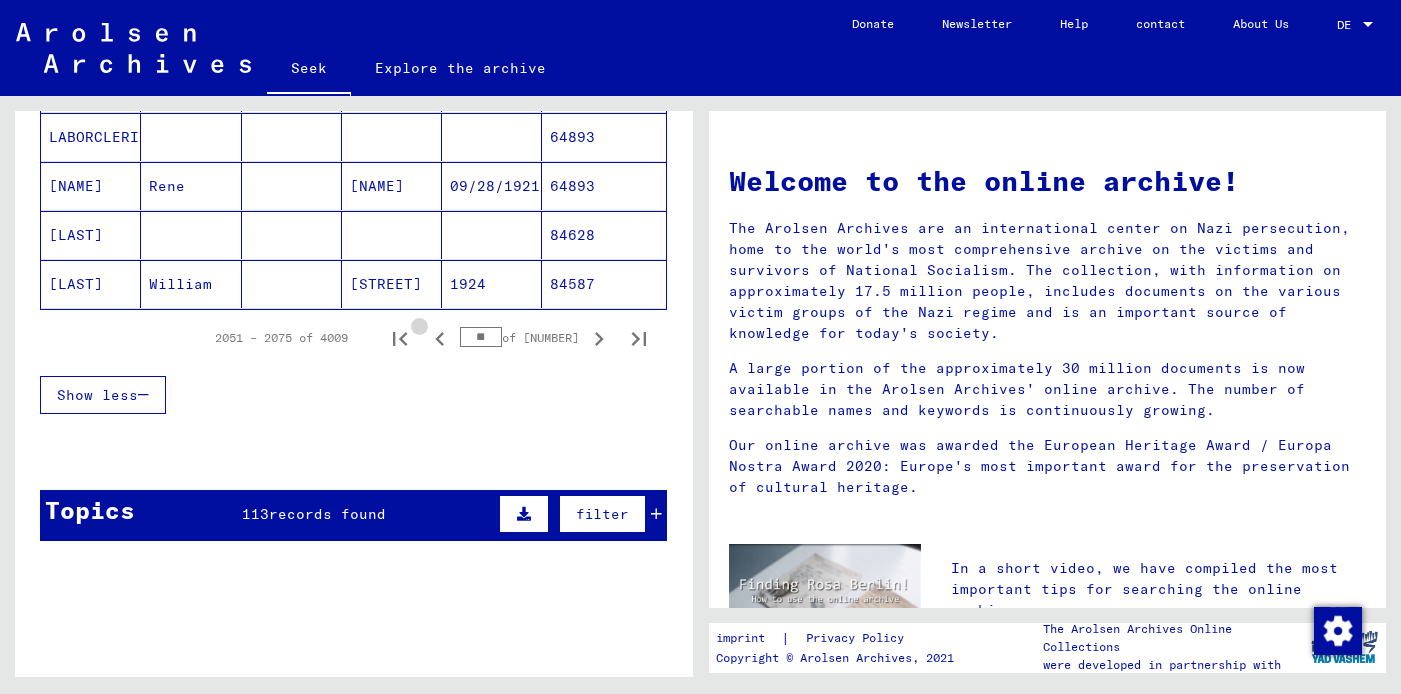 click 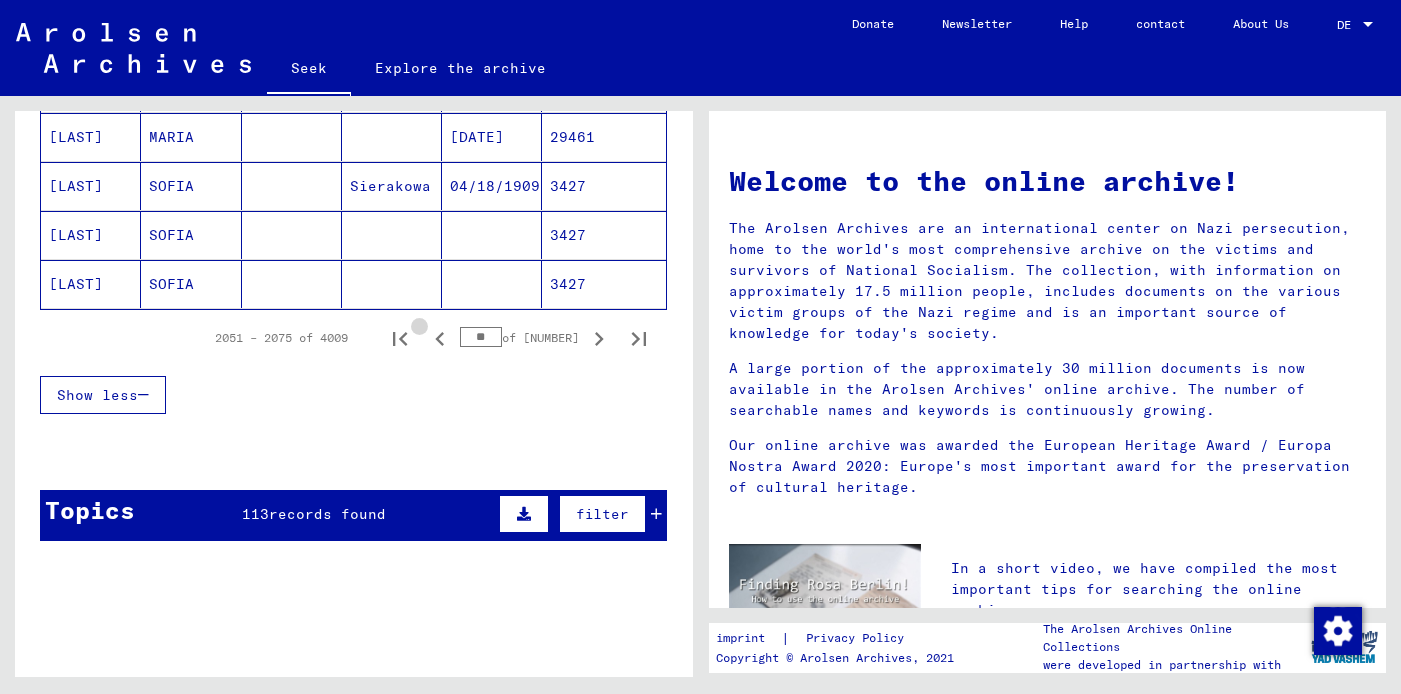 click 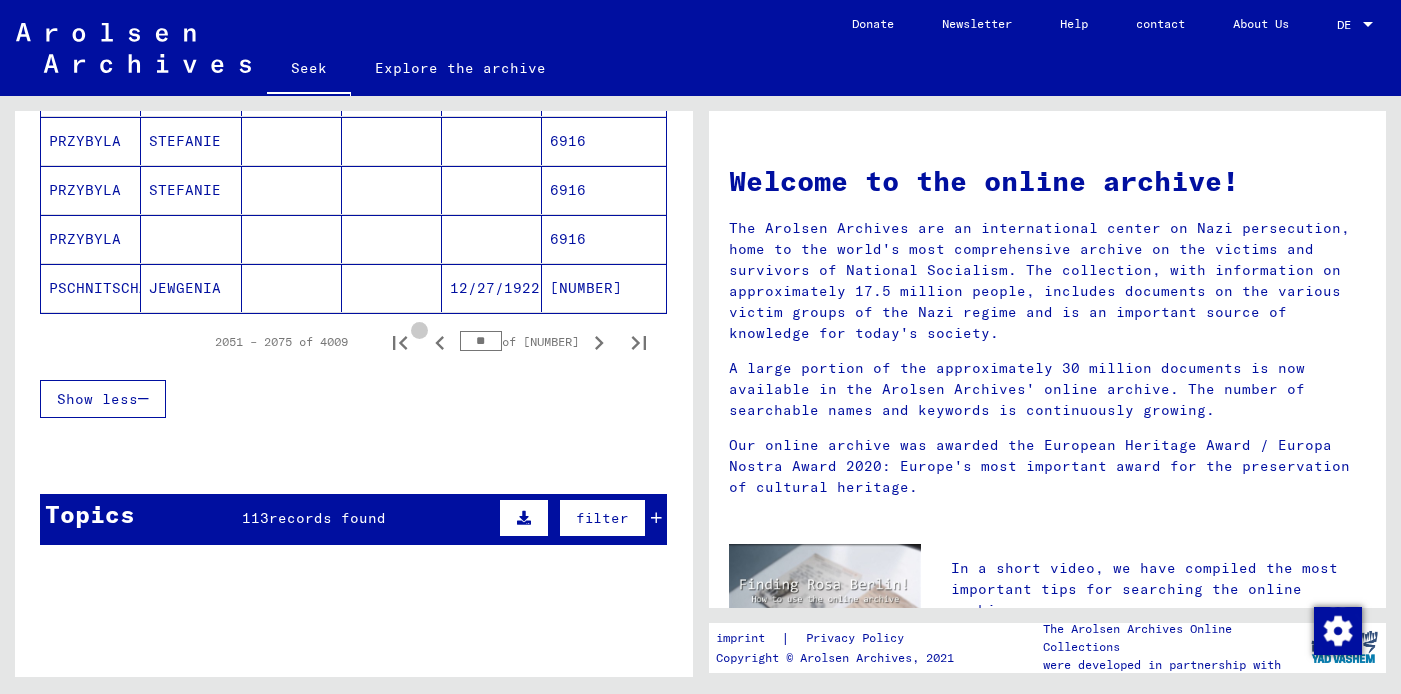 click 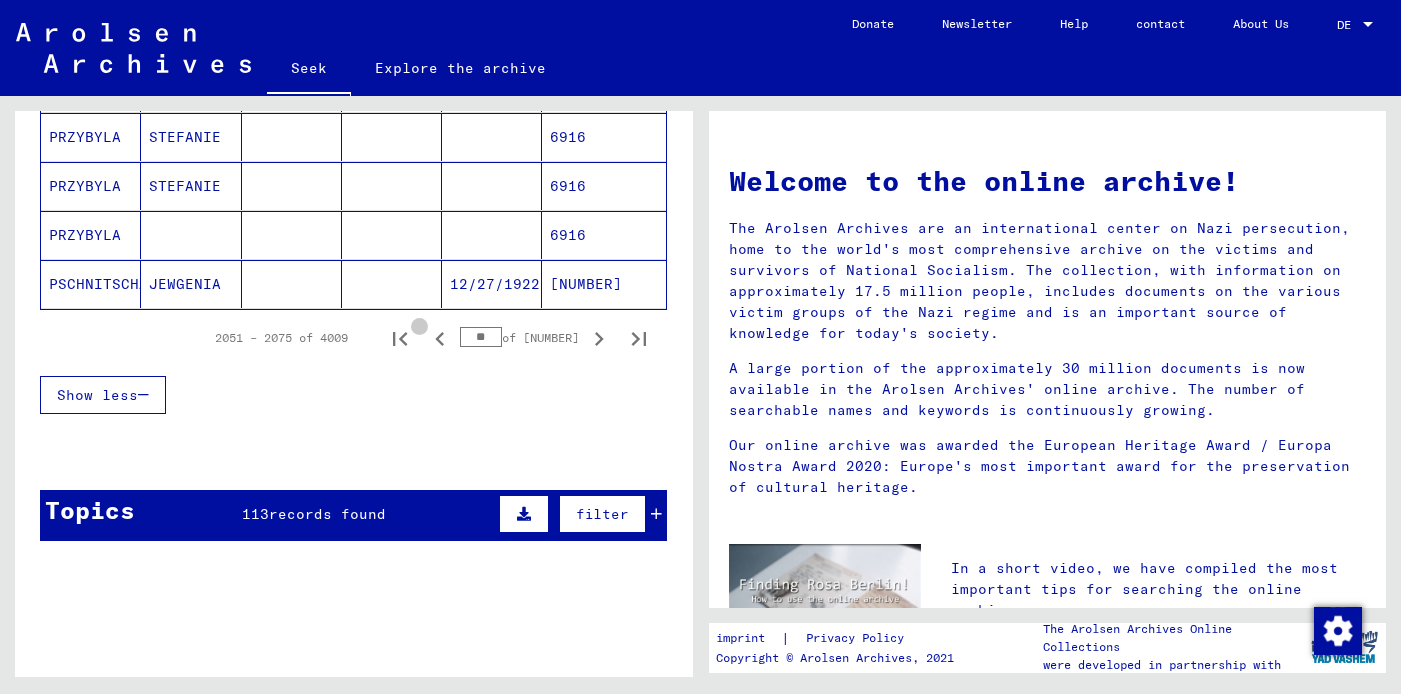 click 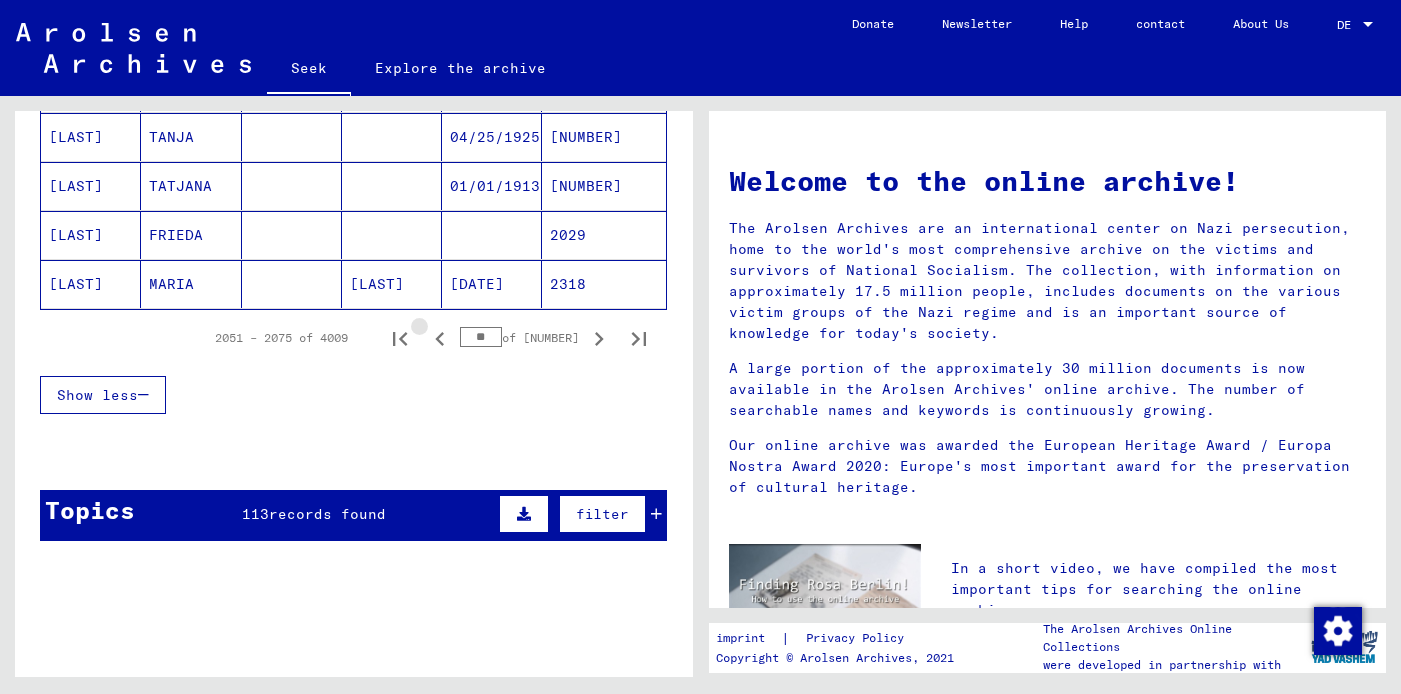 click 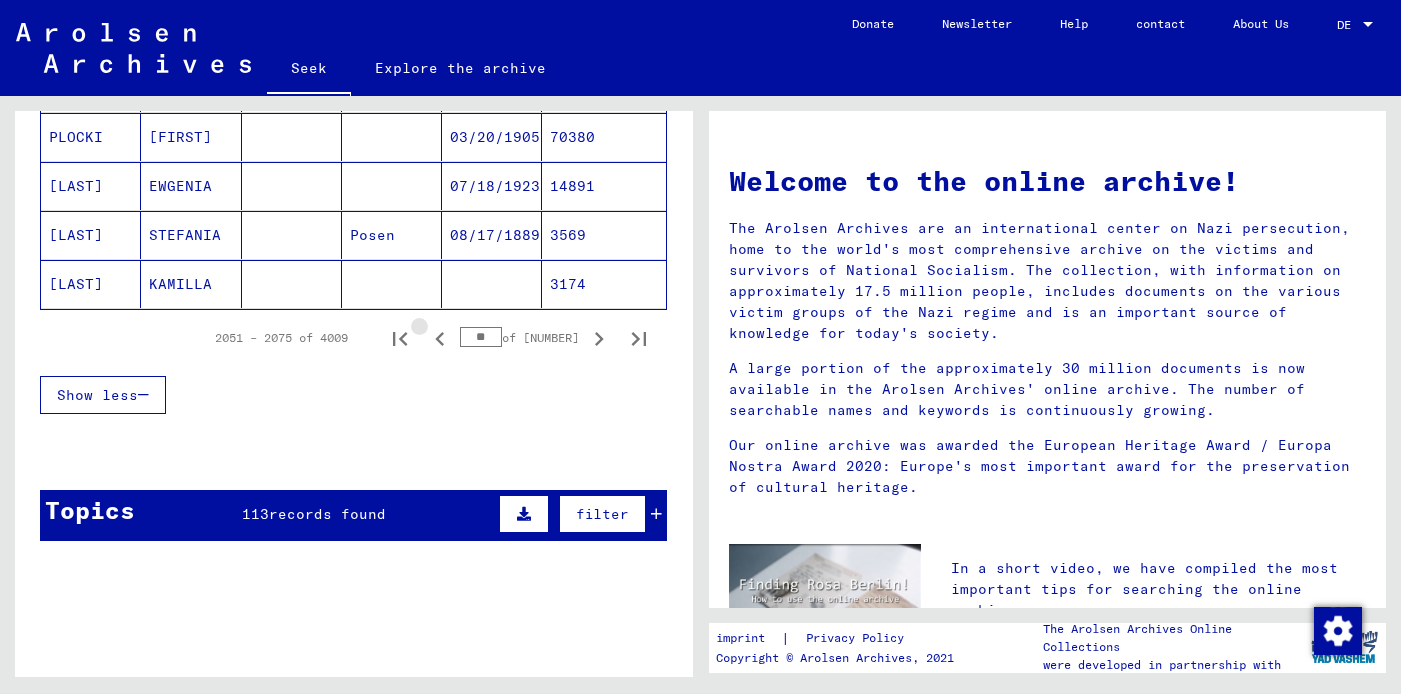click 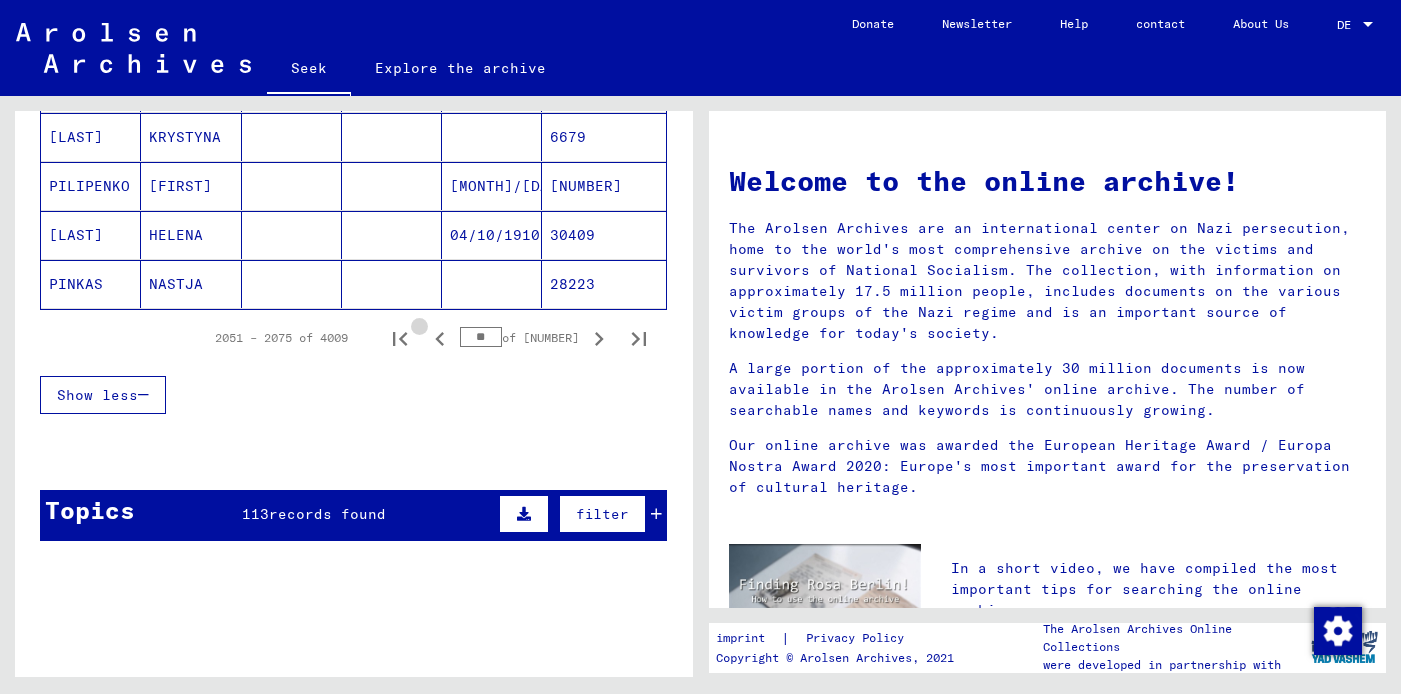 click 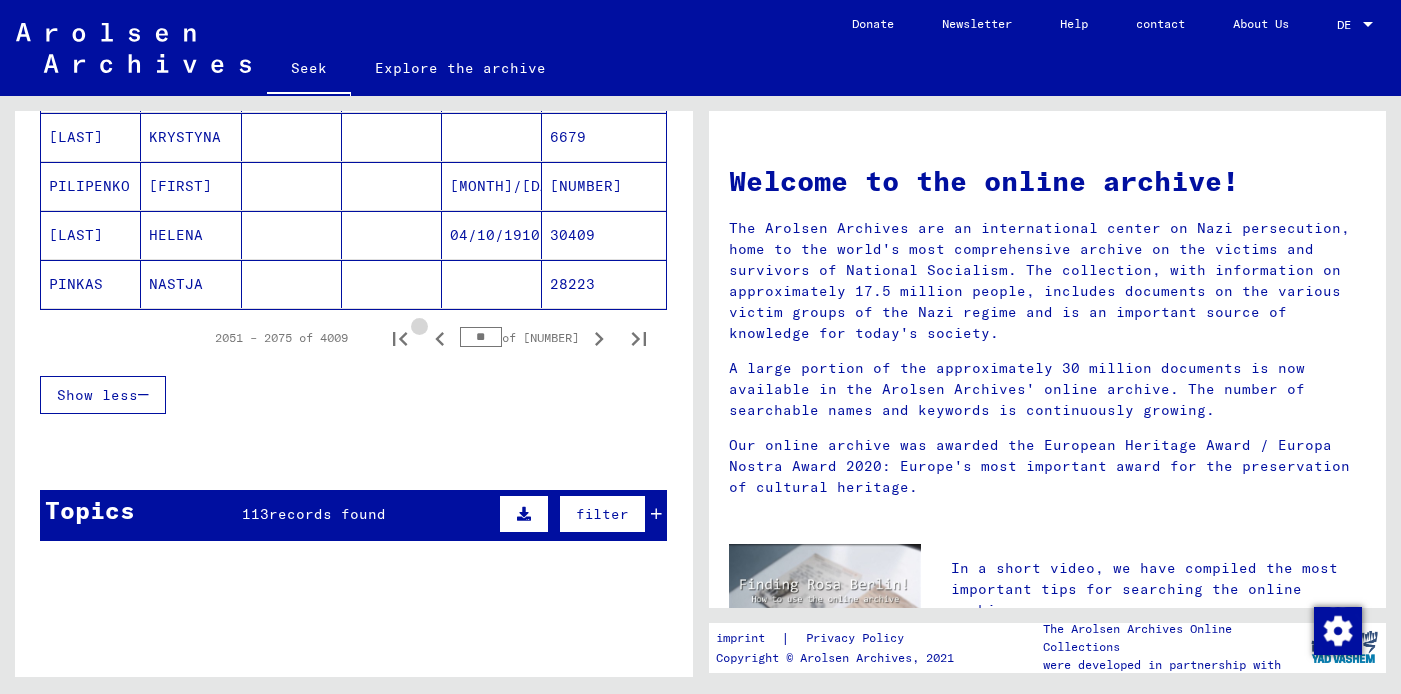 click 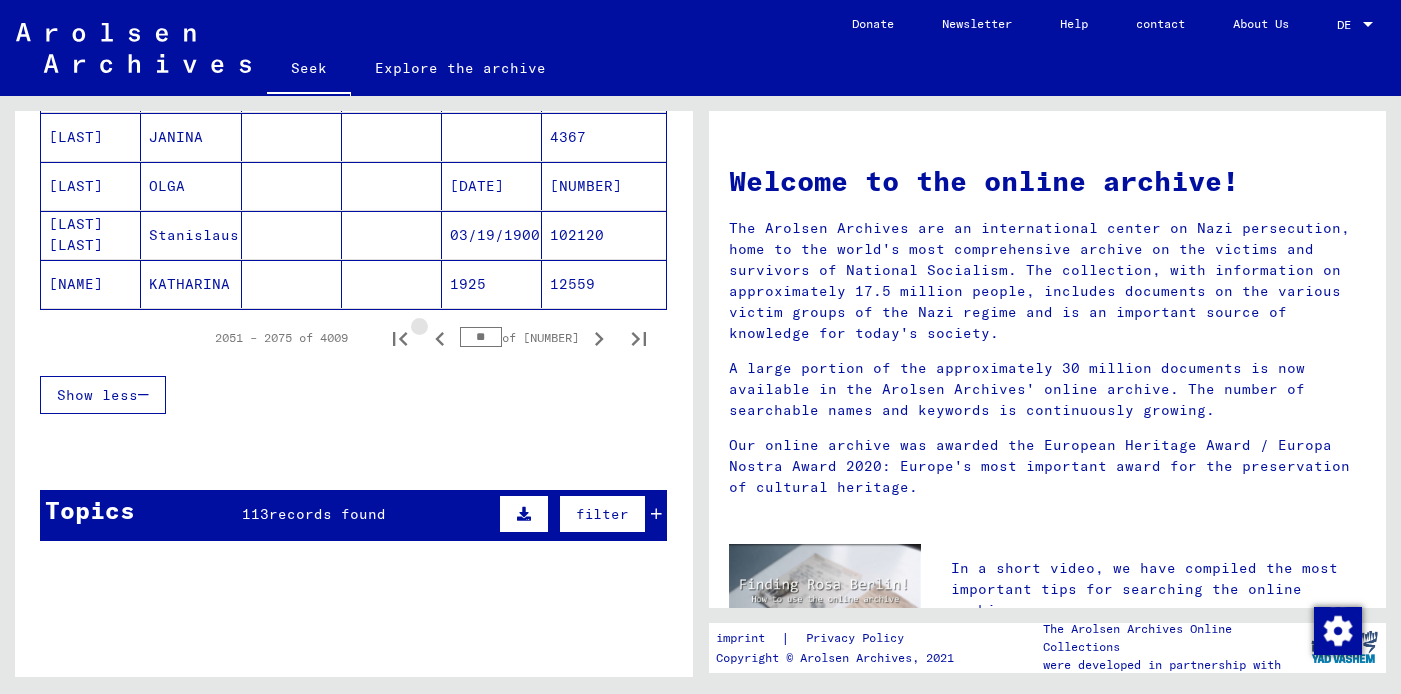 click 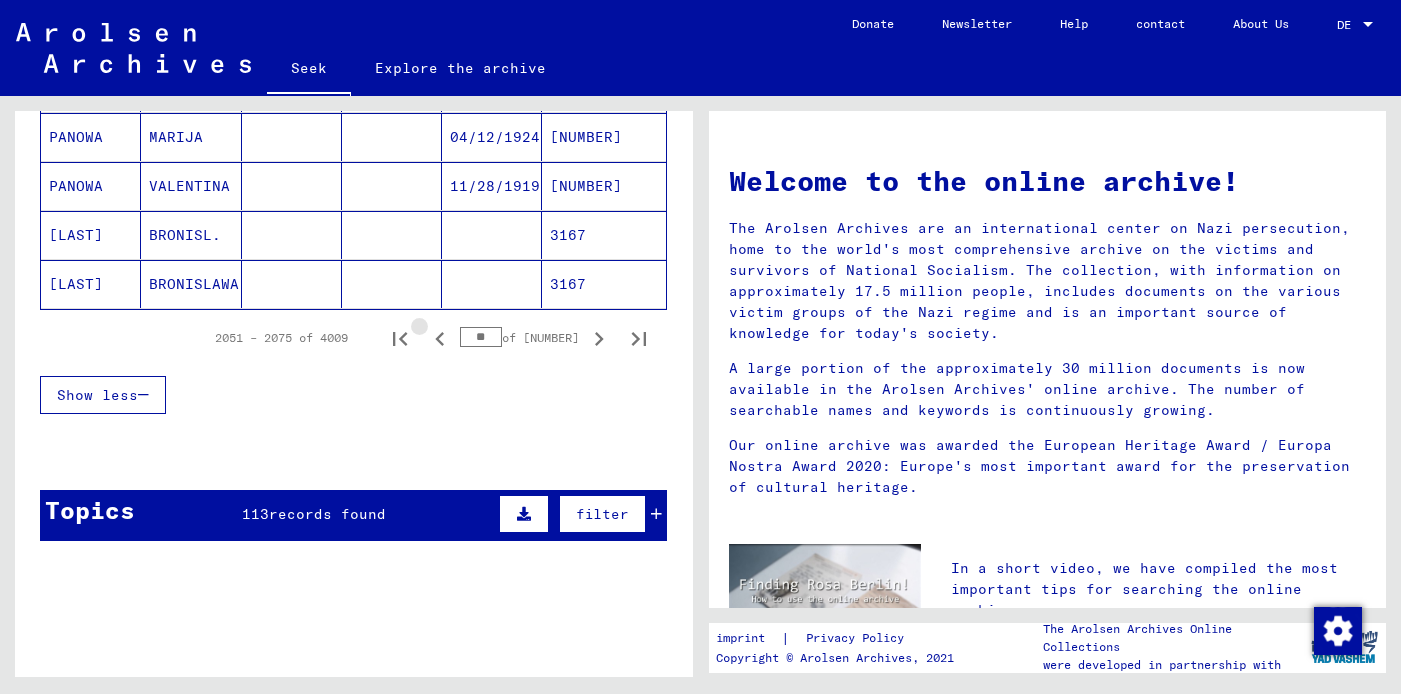 click 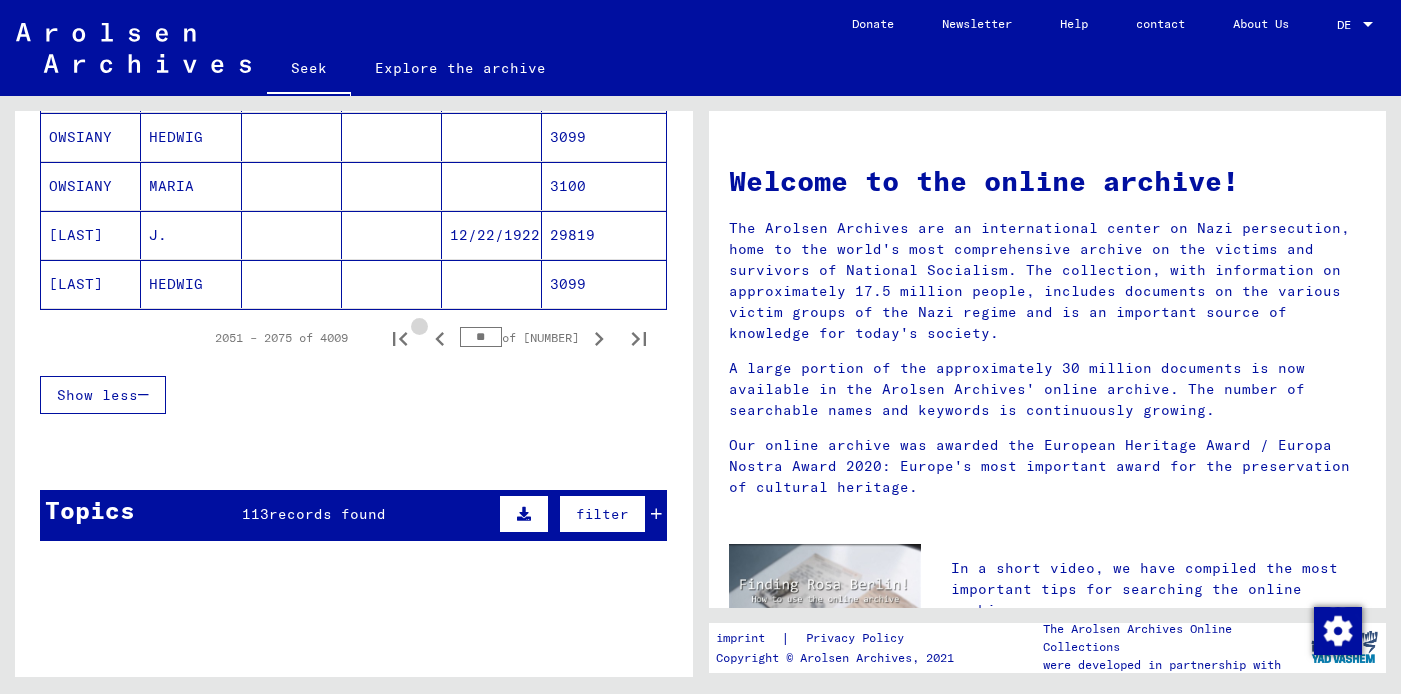 click 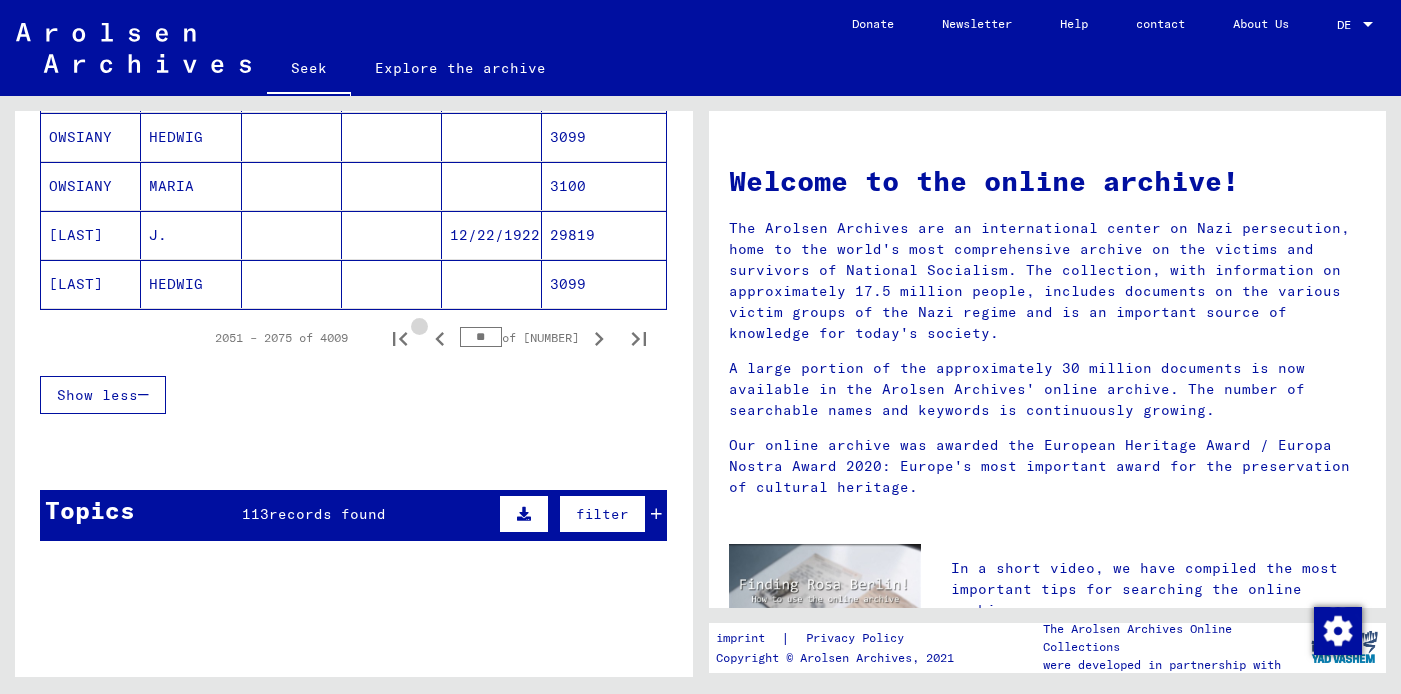 click 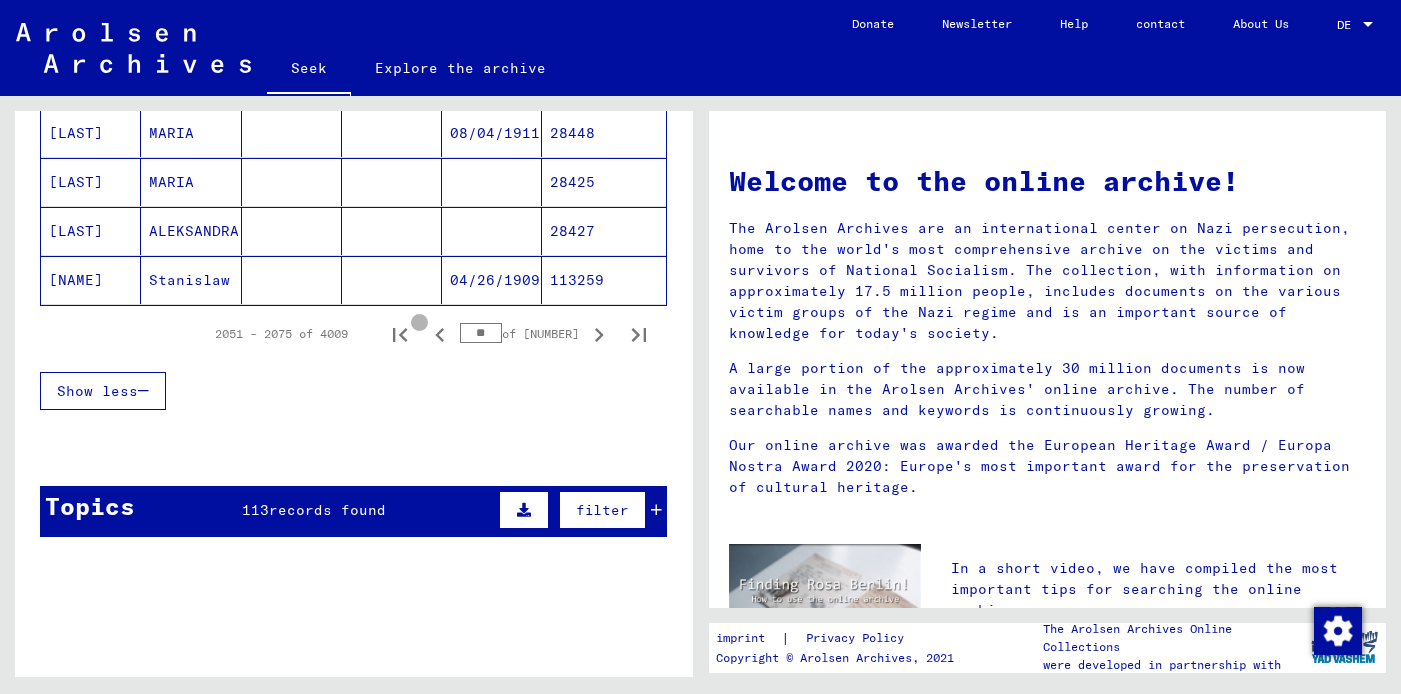 click 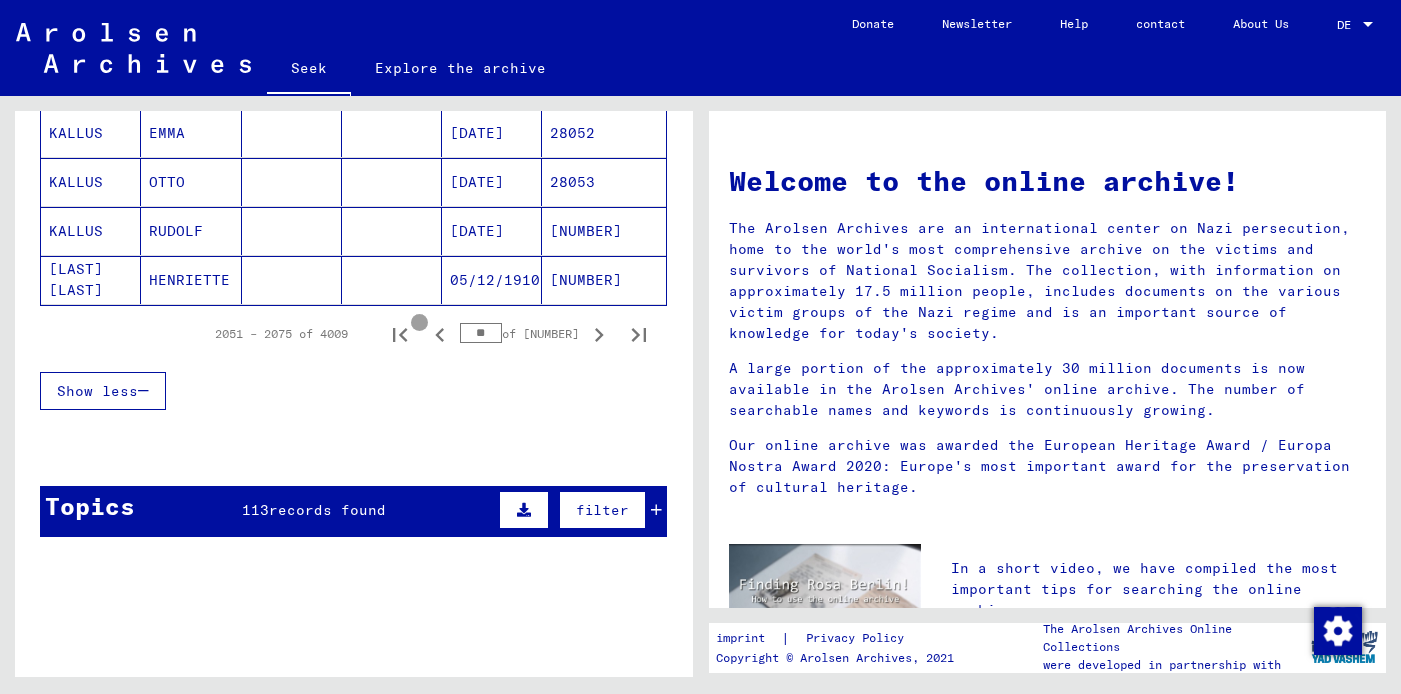 scroll, scrollTop: 1321, scrollLeft: 0, axis: vertical 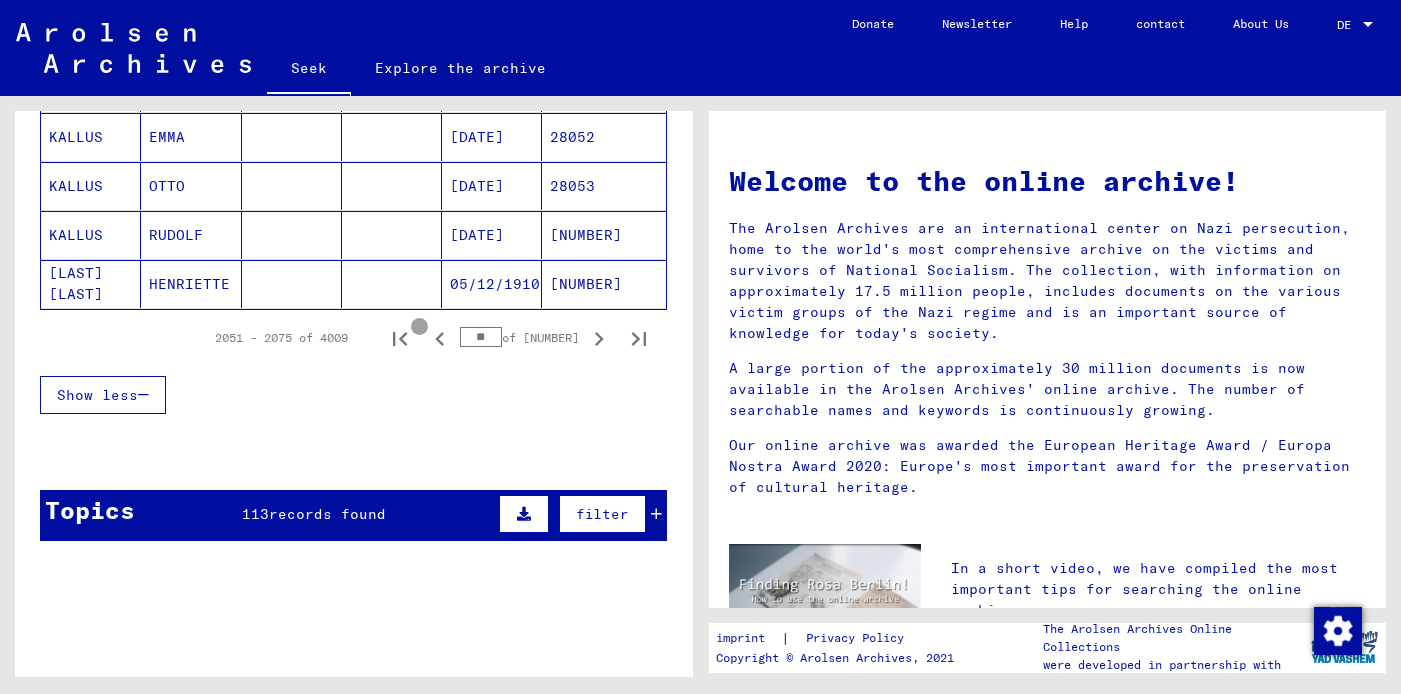click 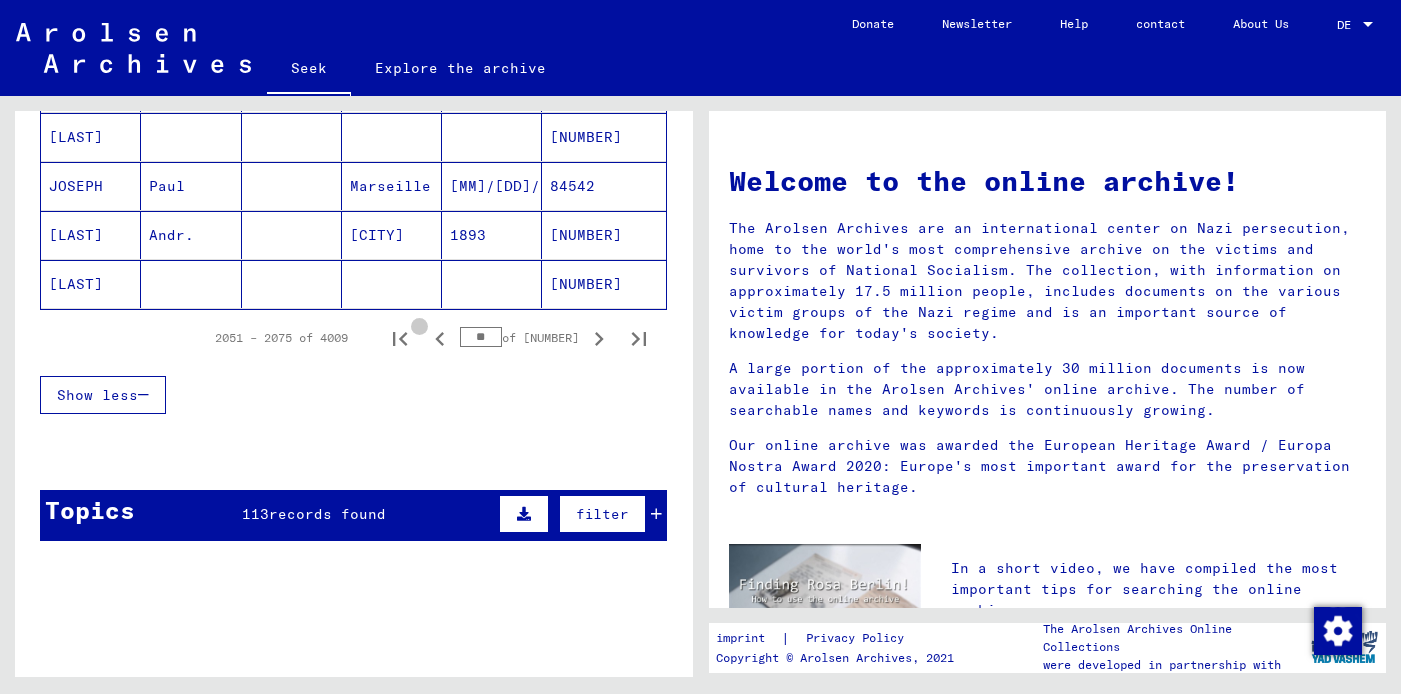 click 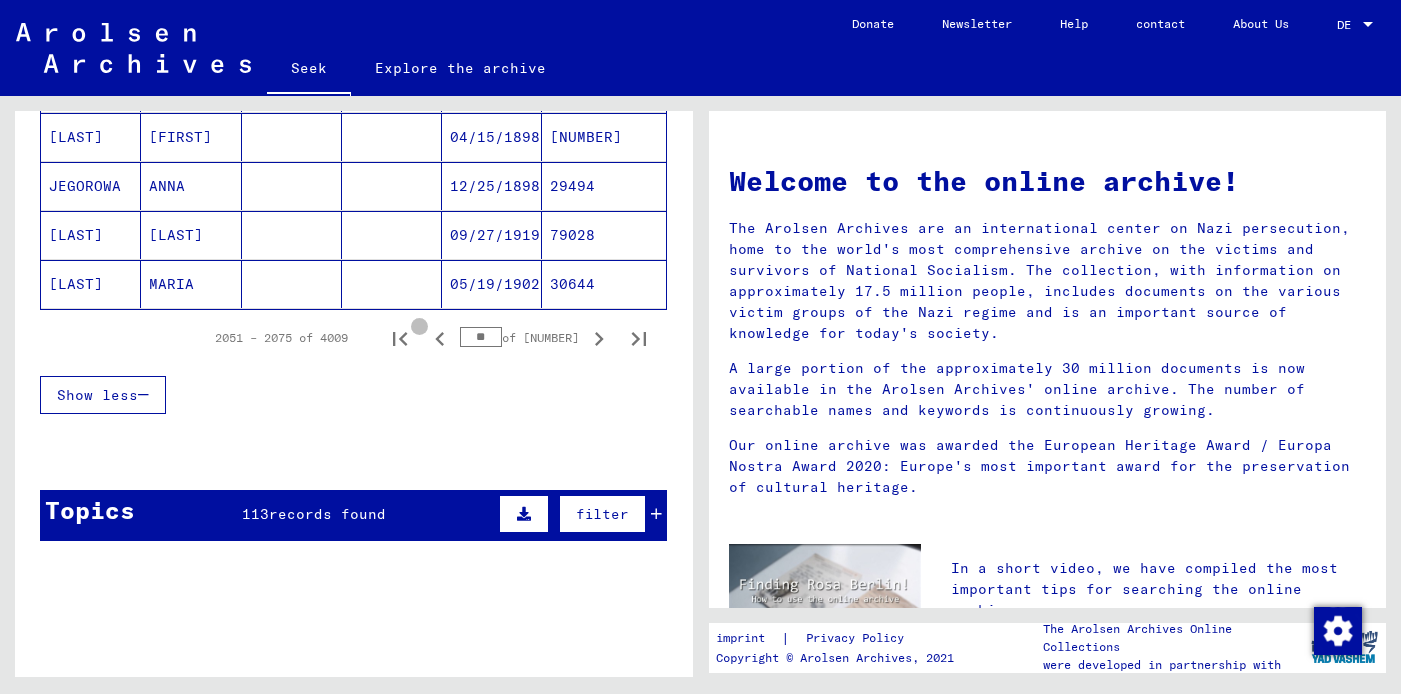 click 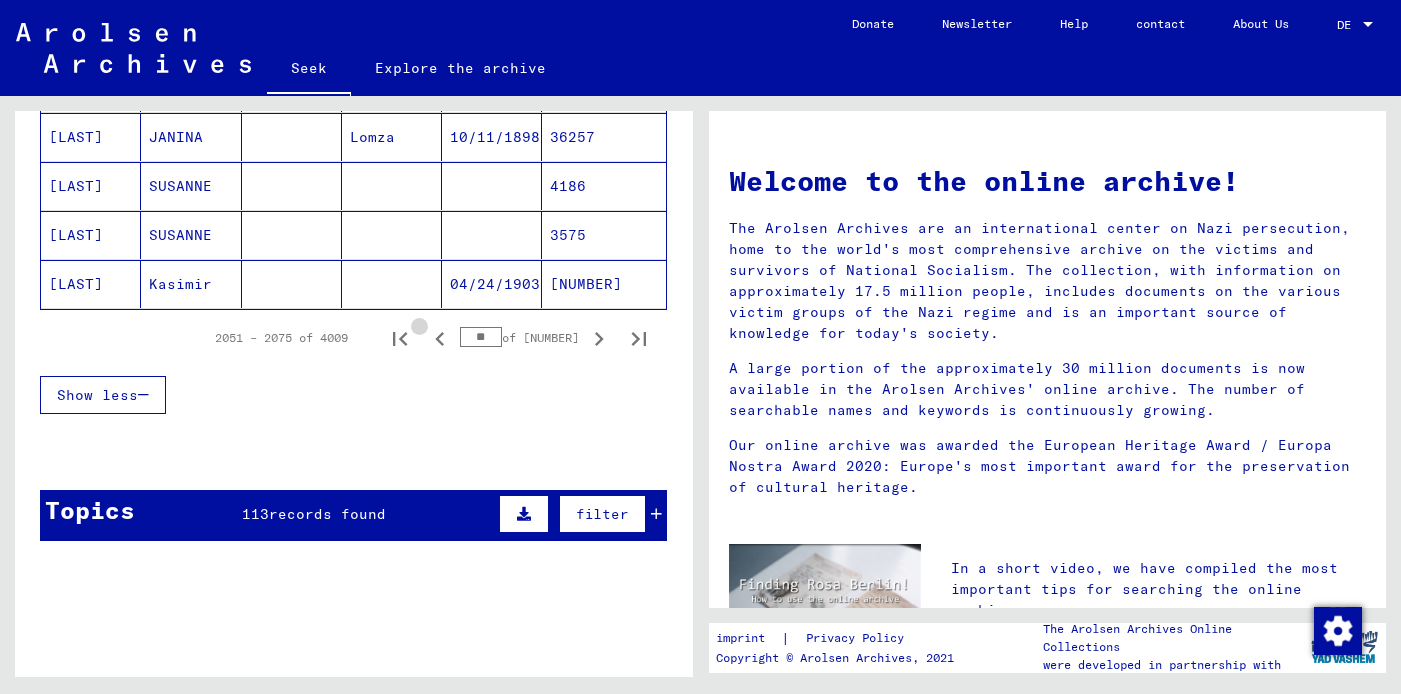 click 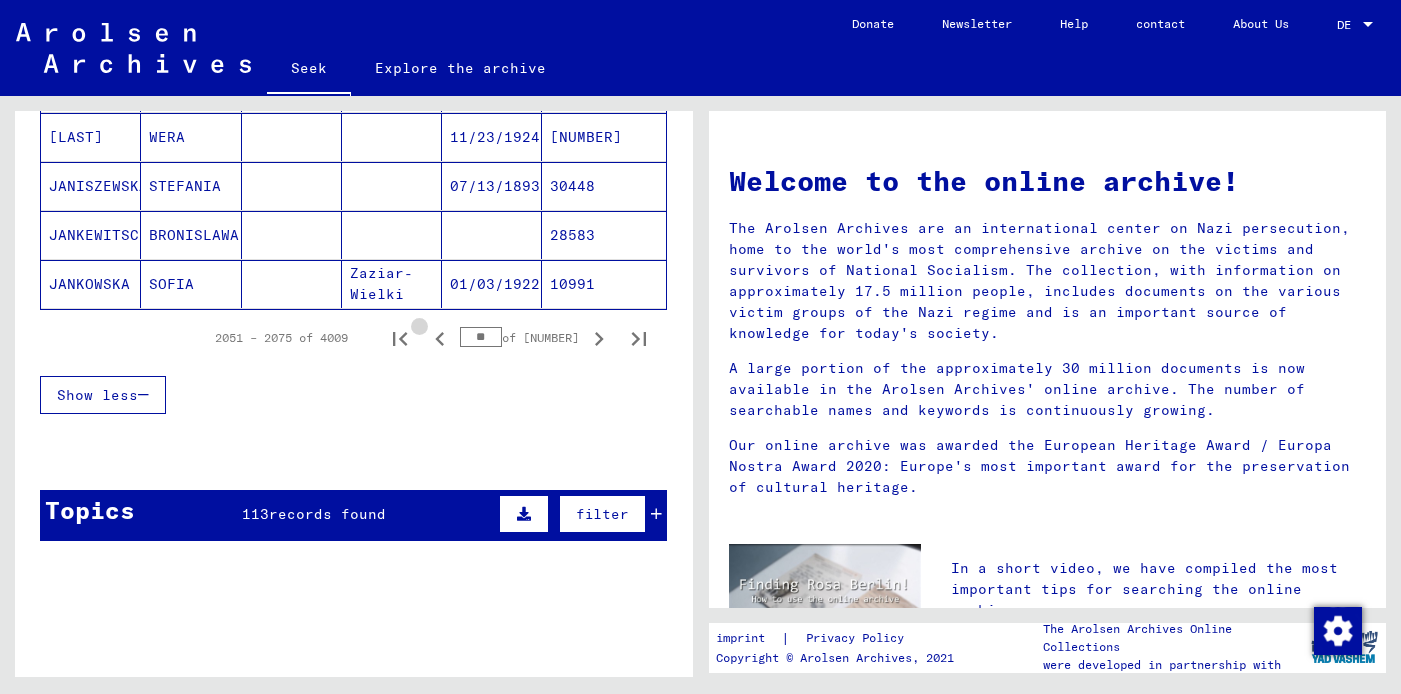 click 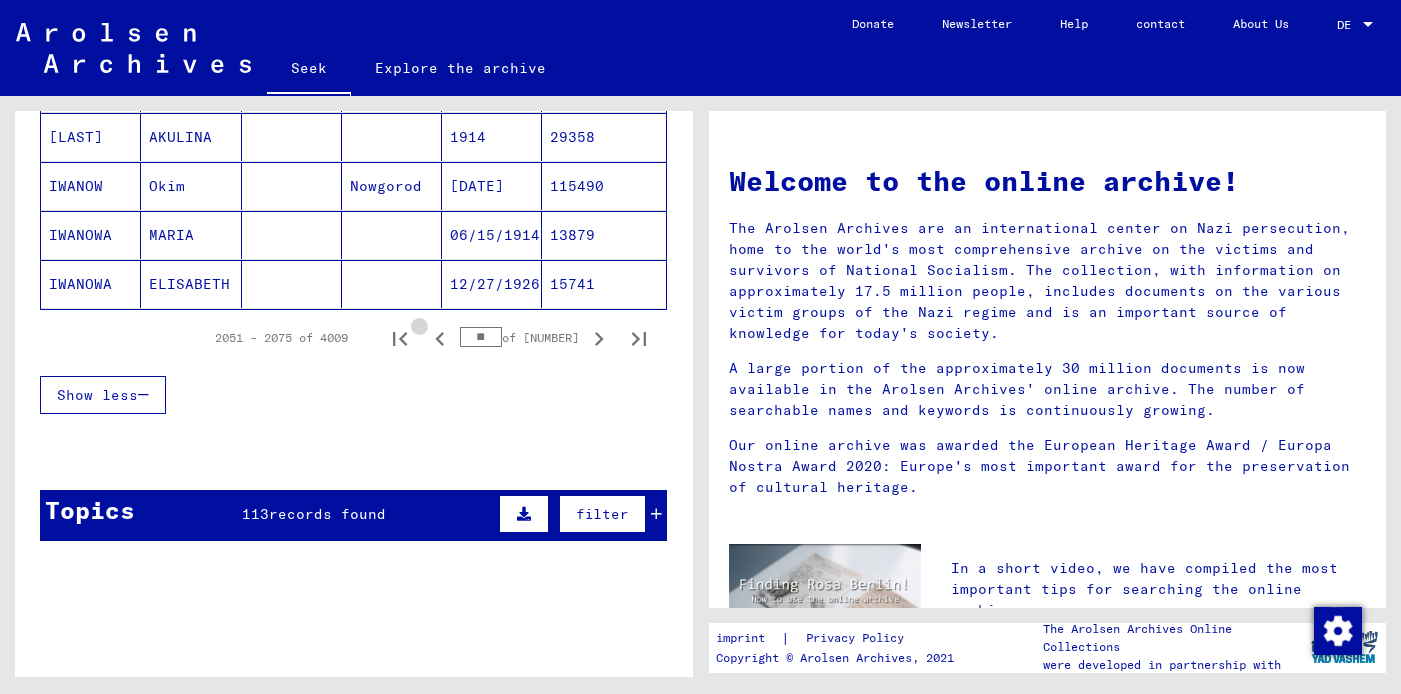 click 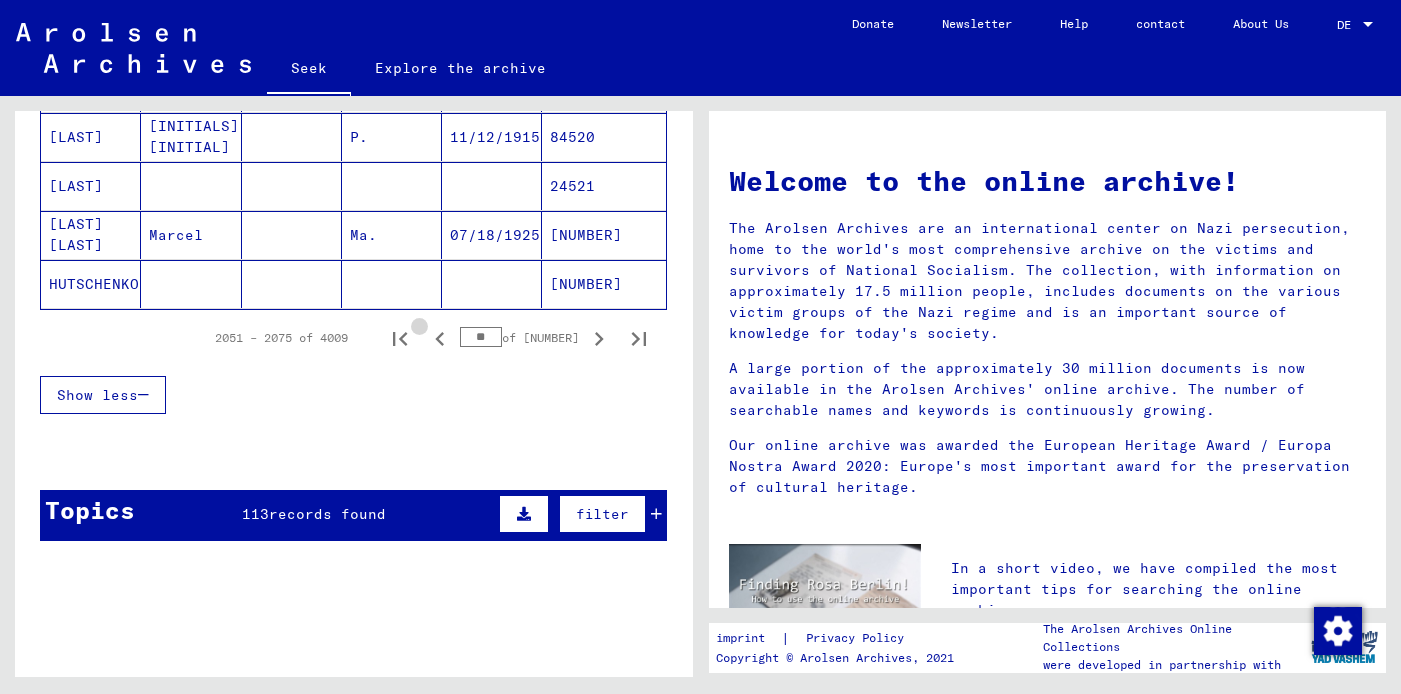 click 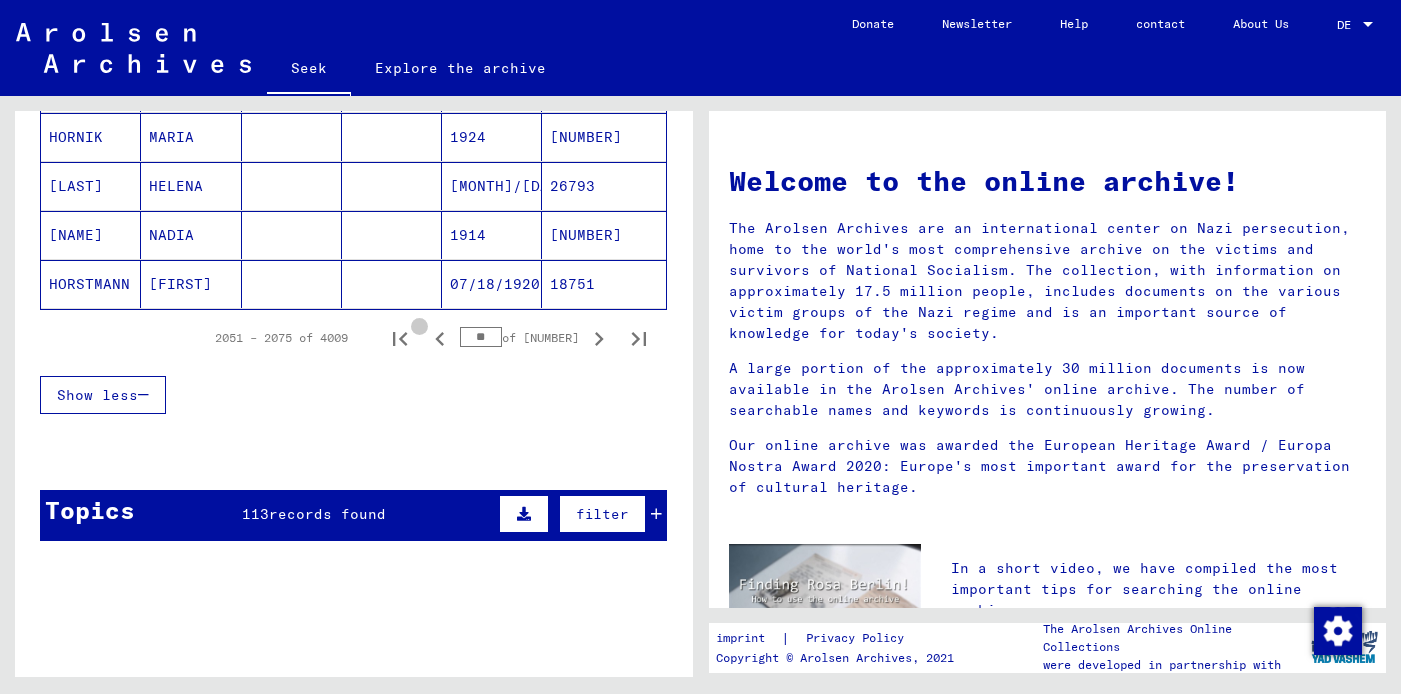 click 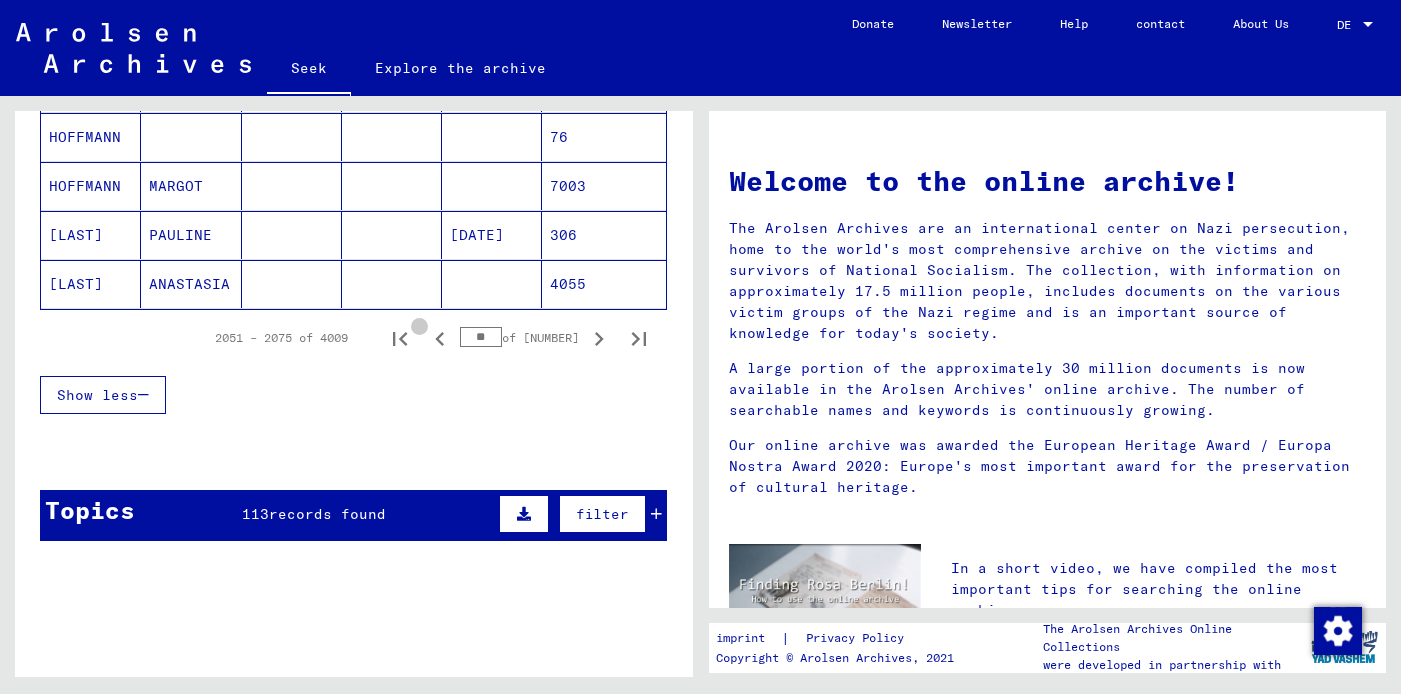 click 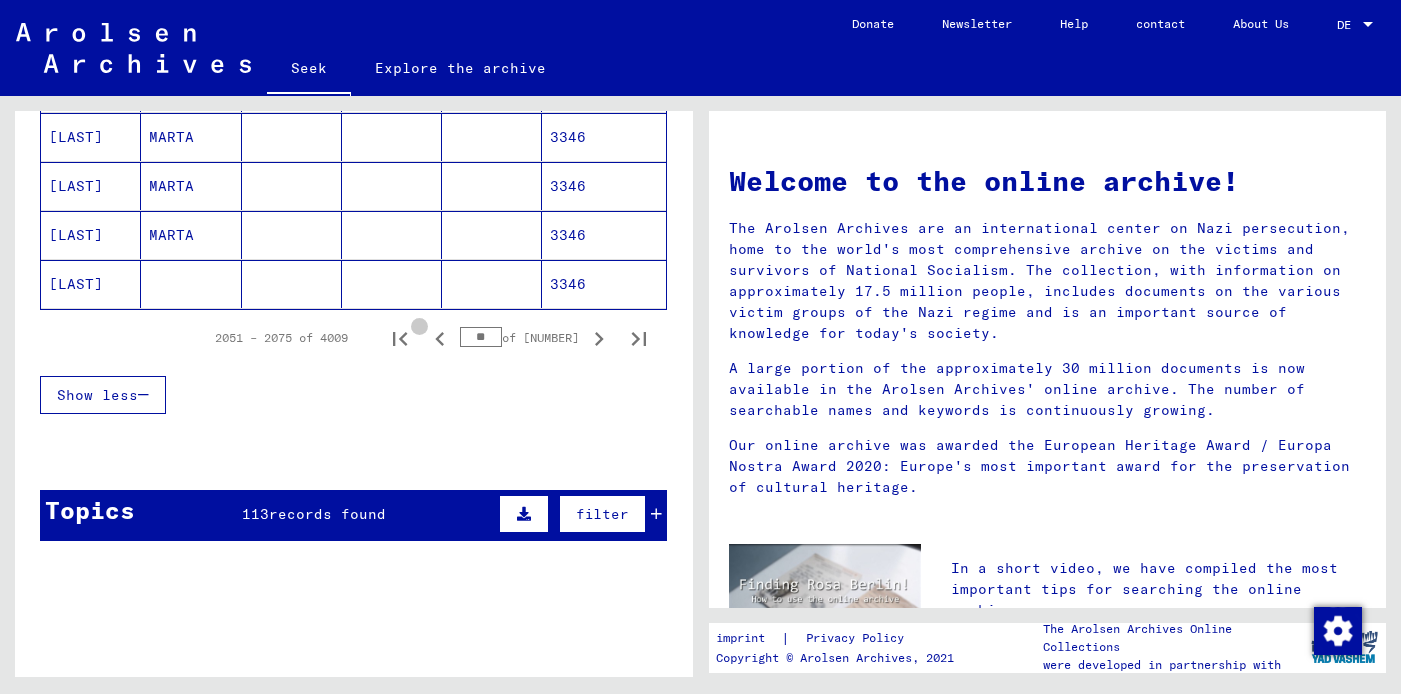 click 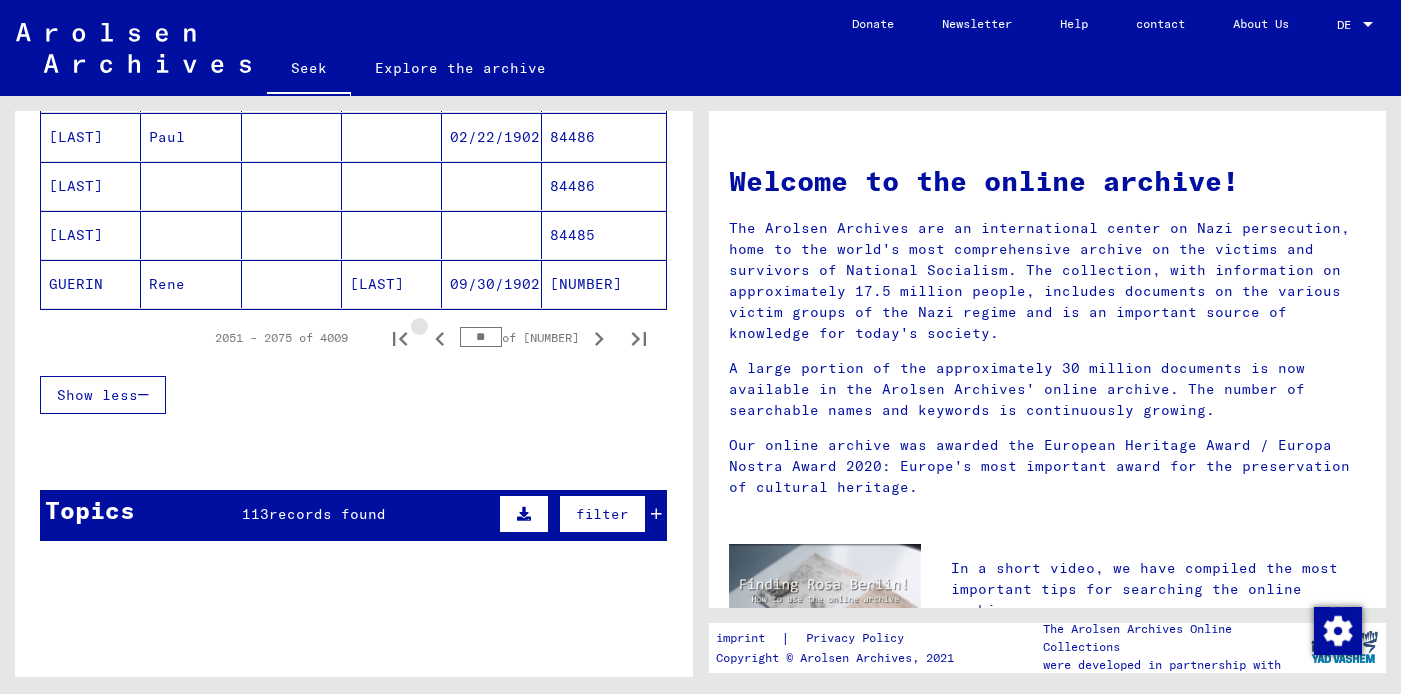 click 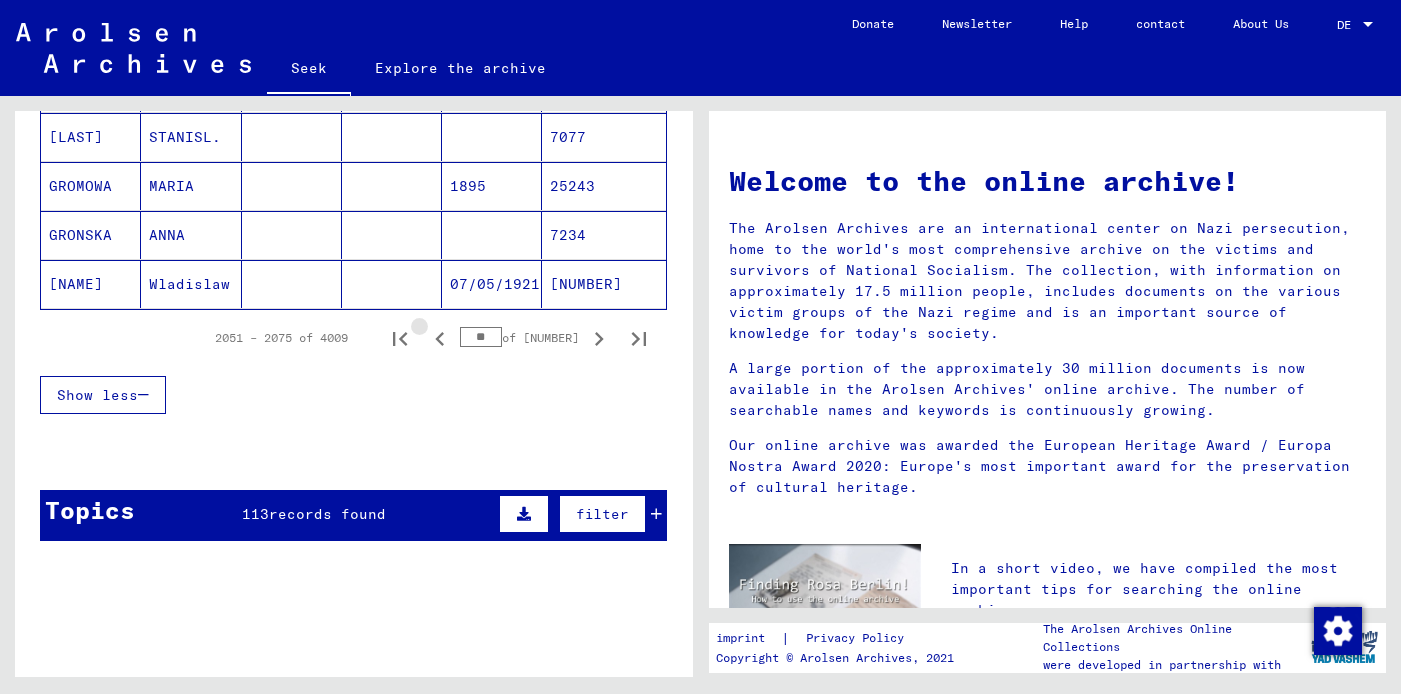 click 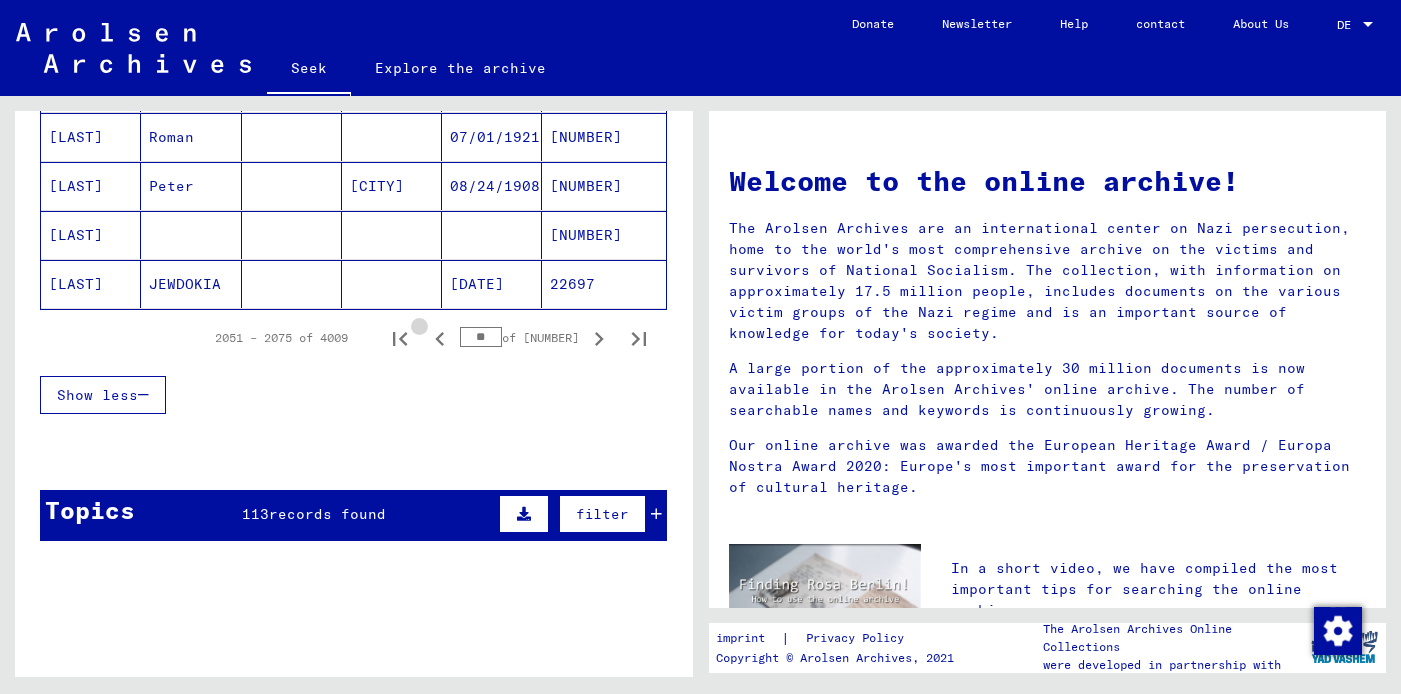 click 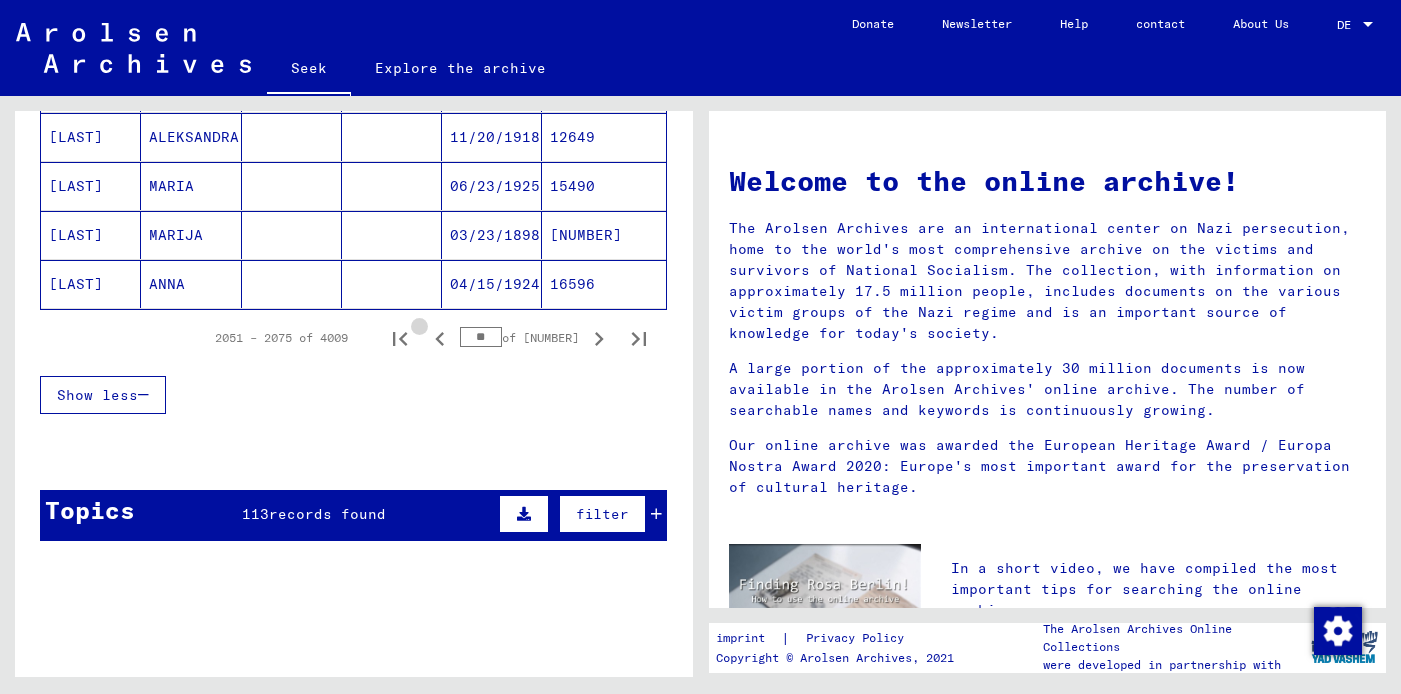 click 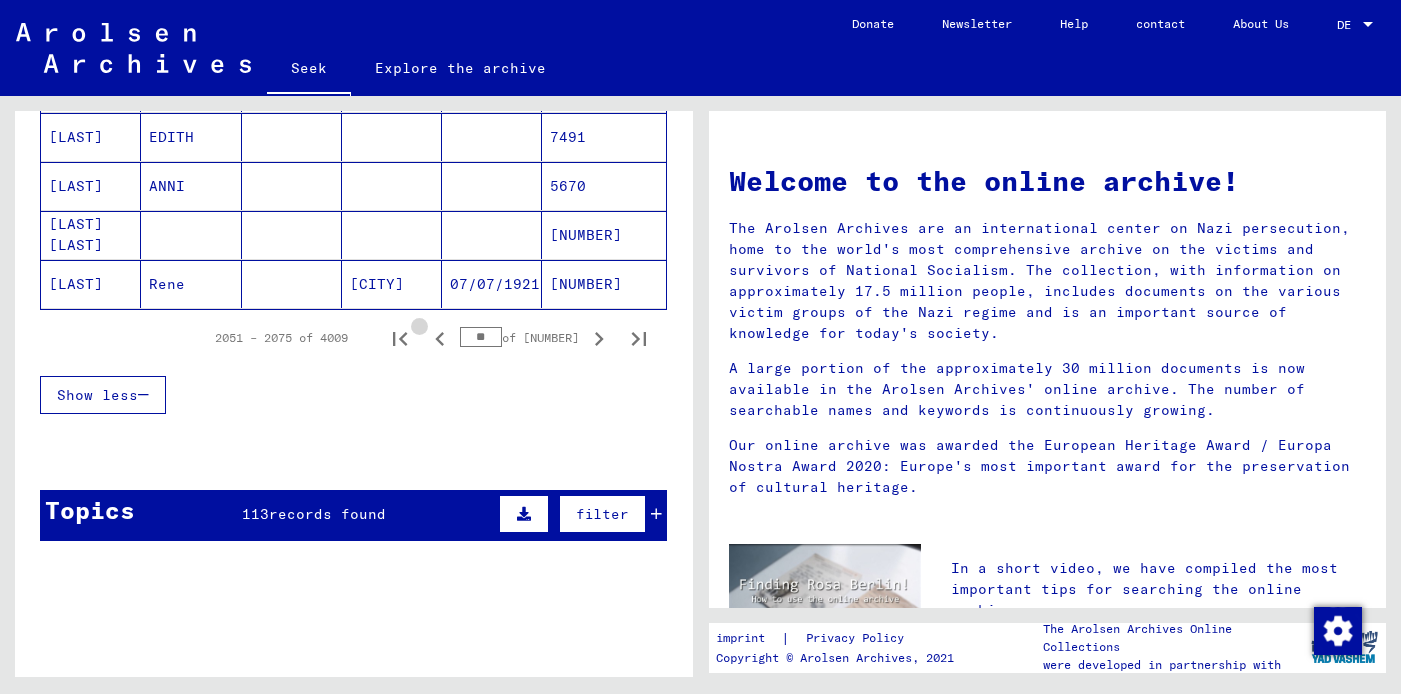 click 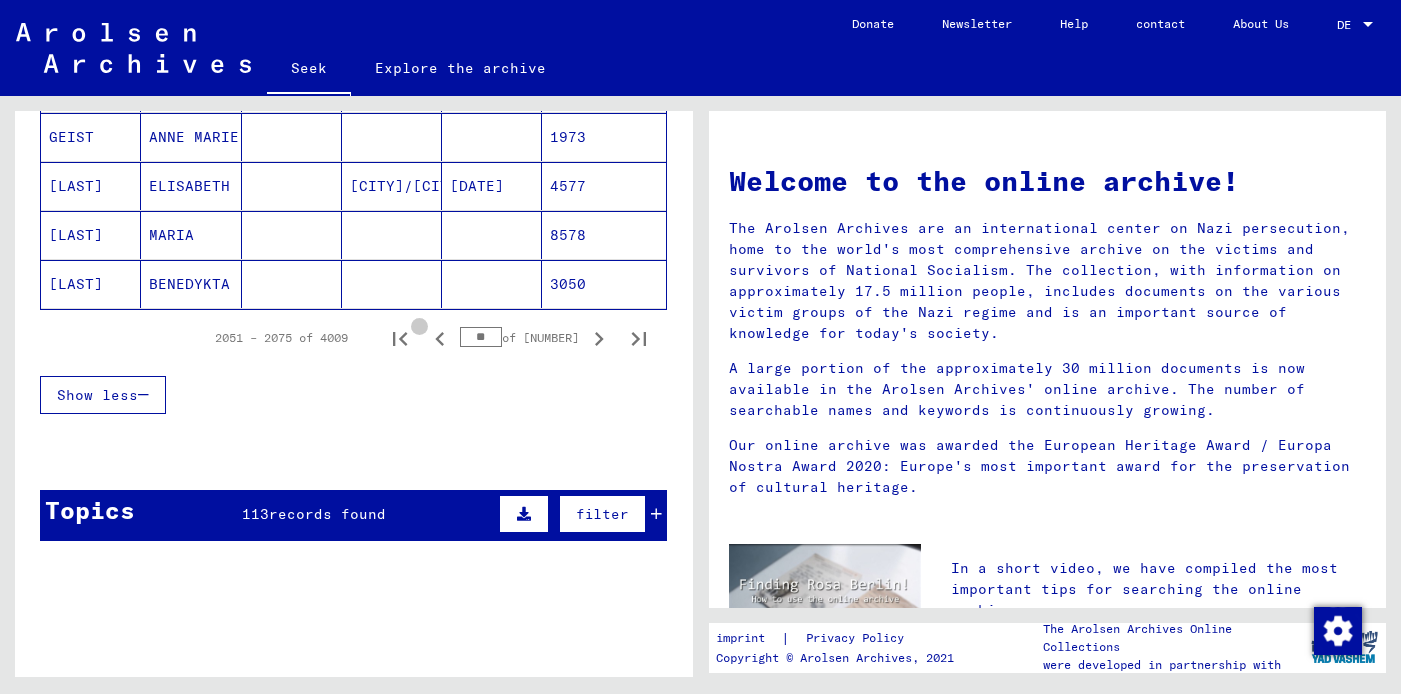 click 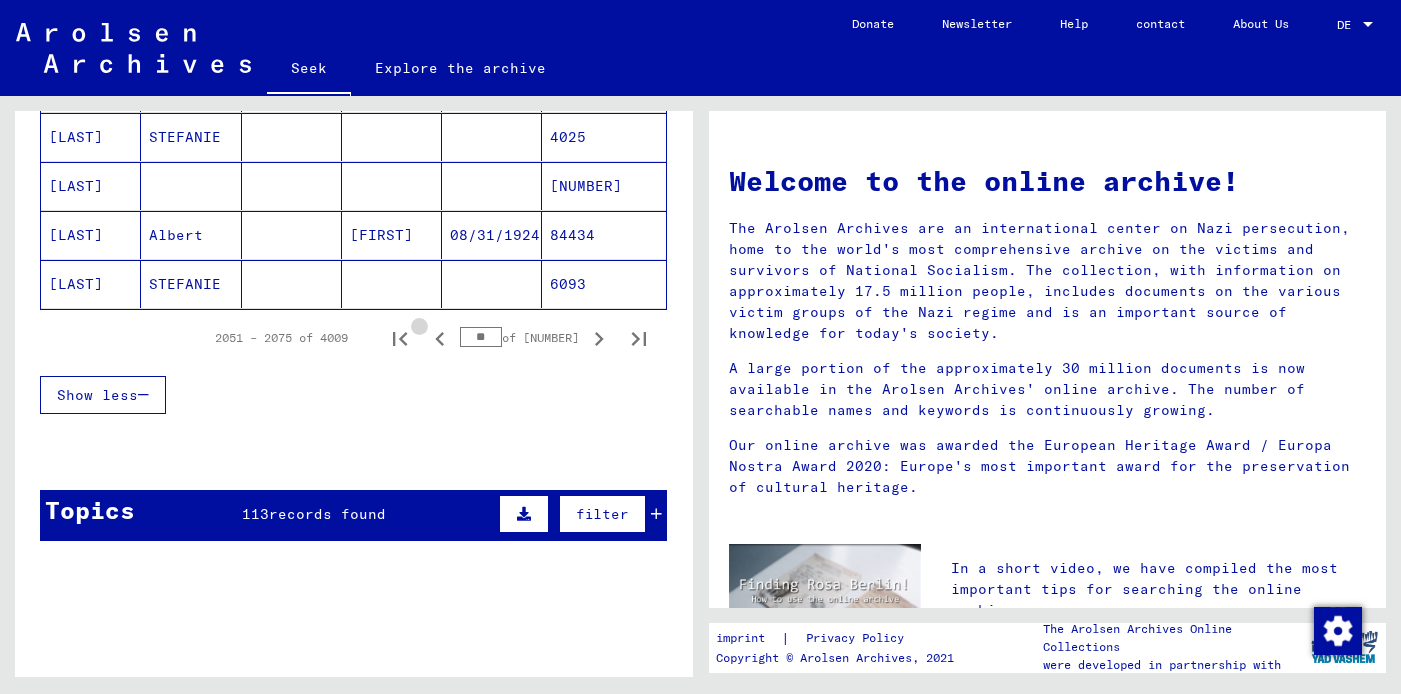 click 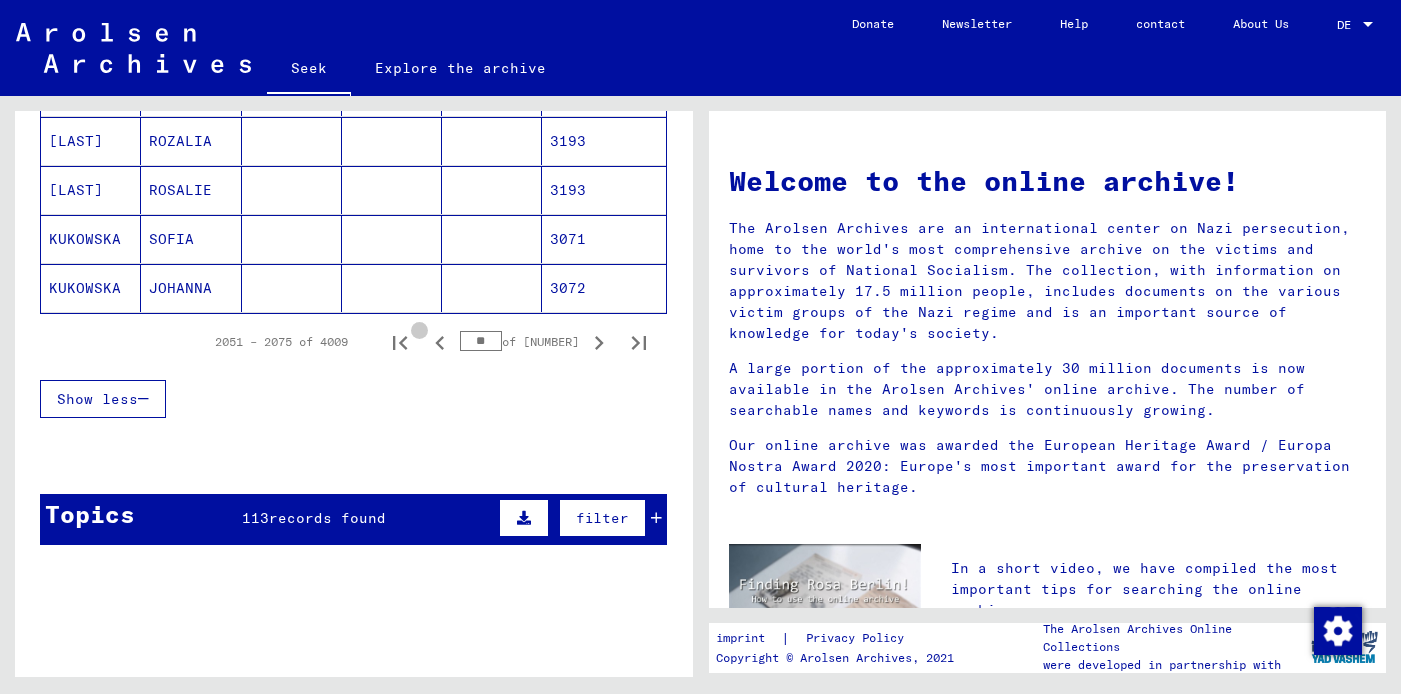 click 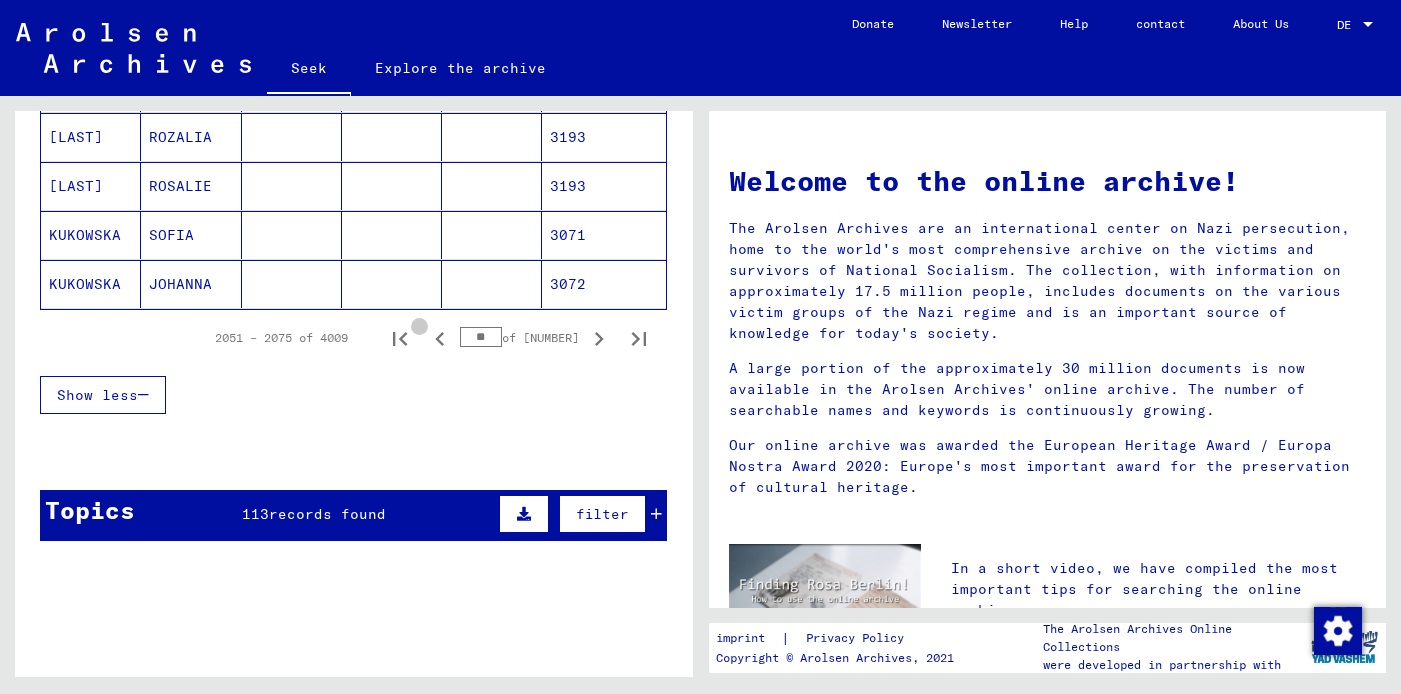 click 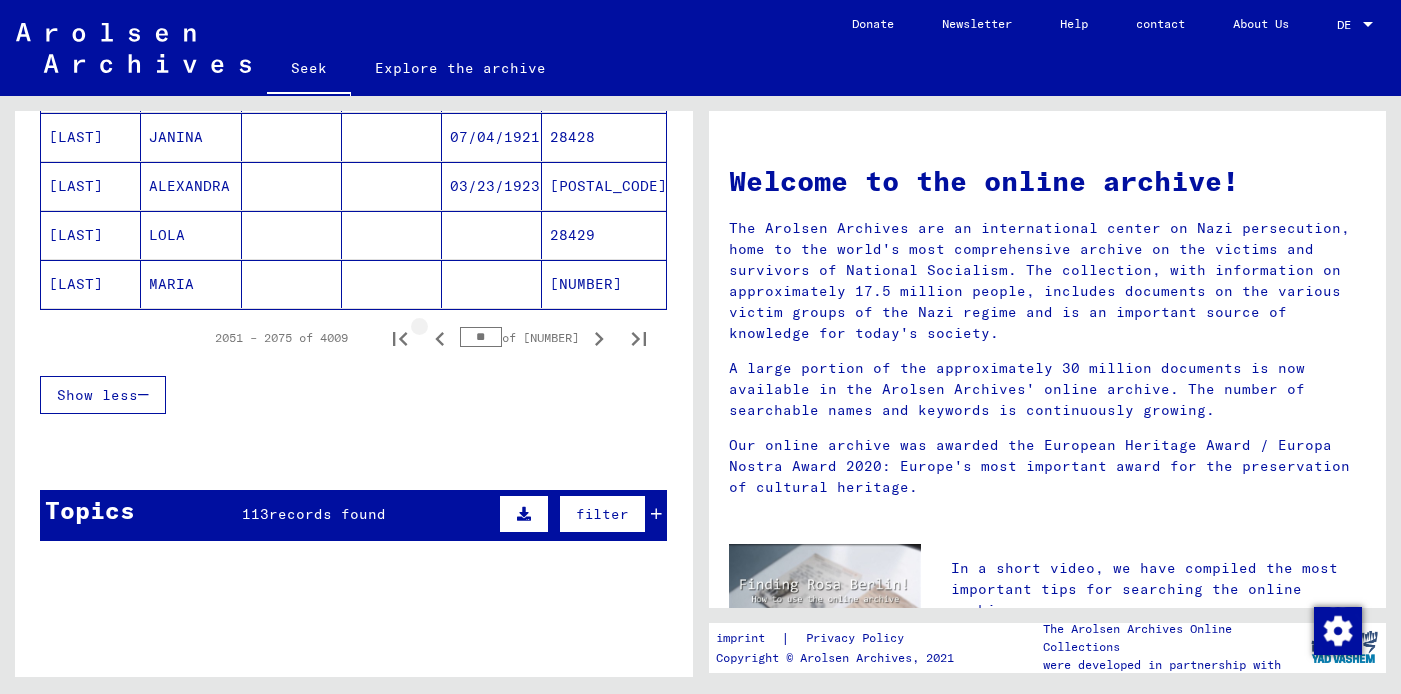 click 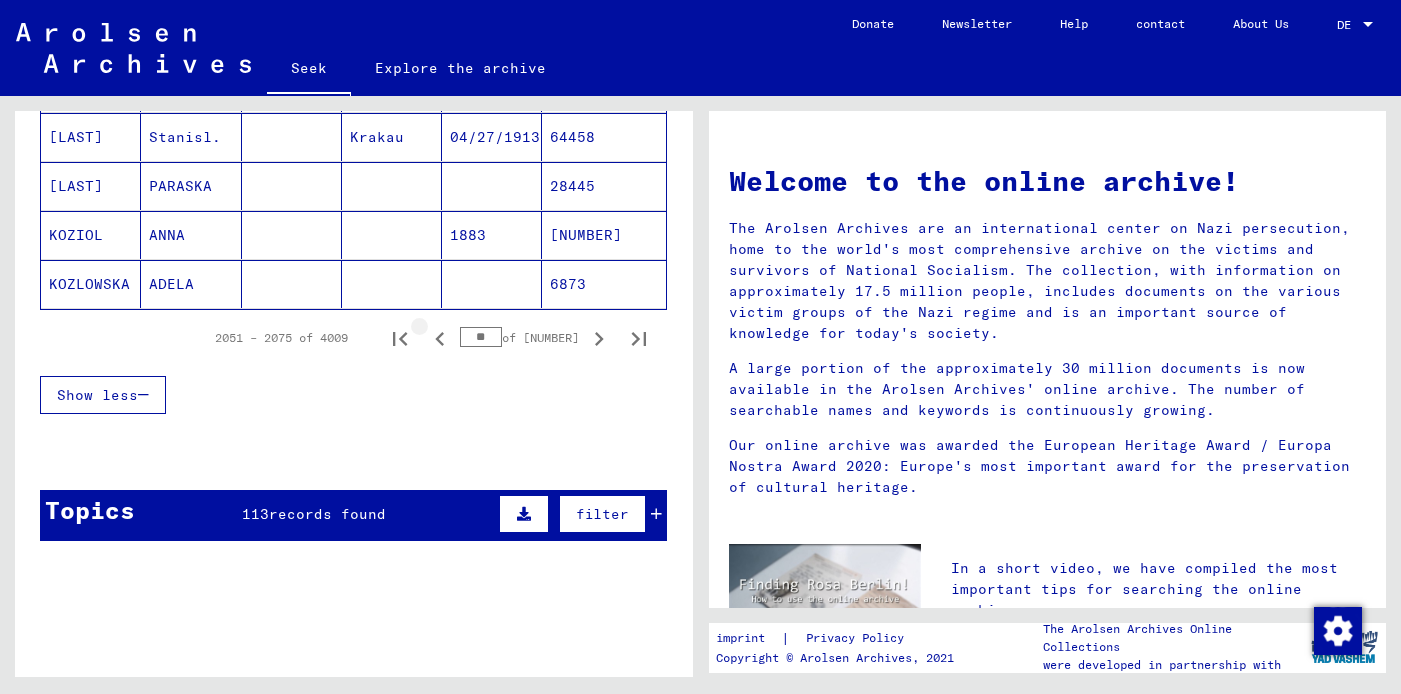 click 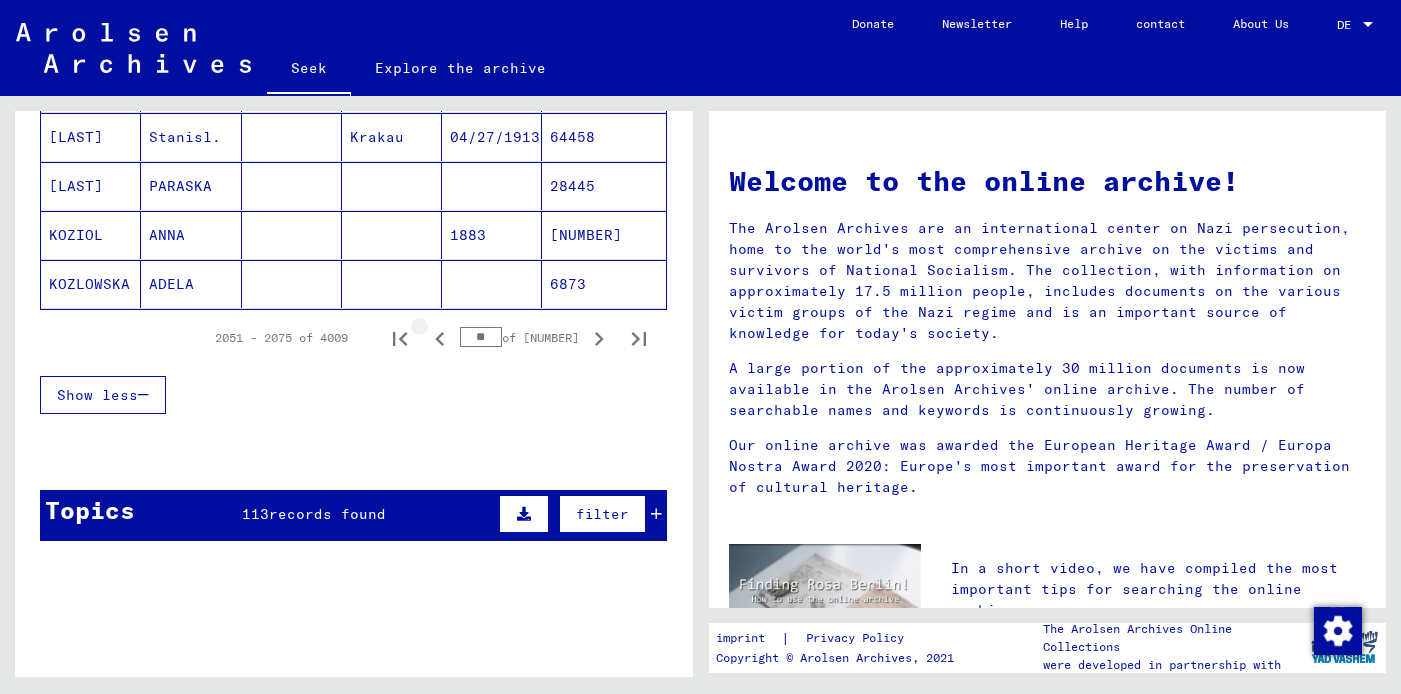 click 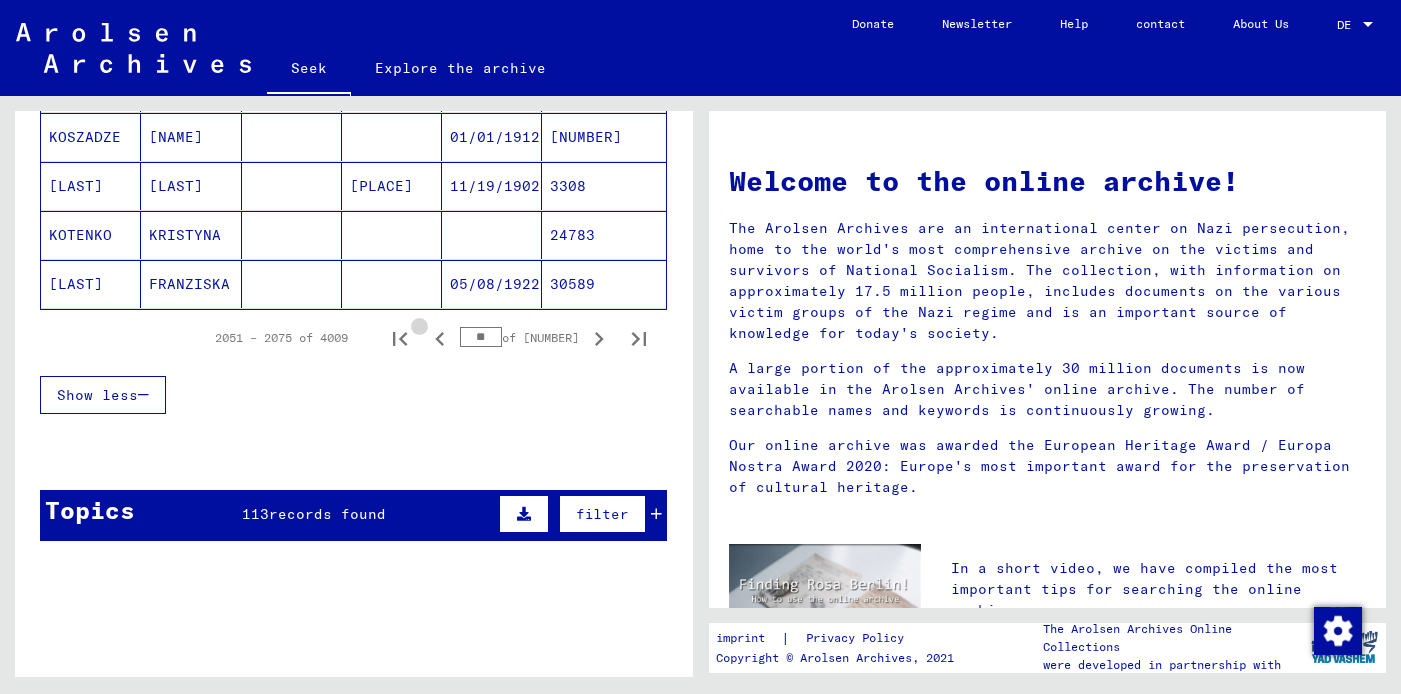 click 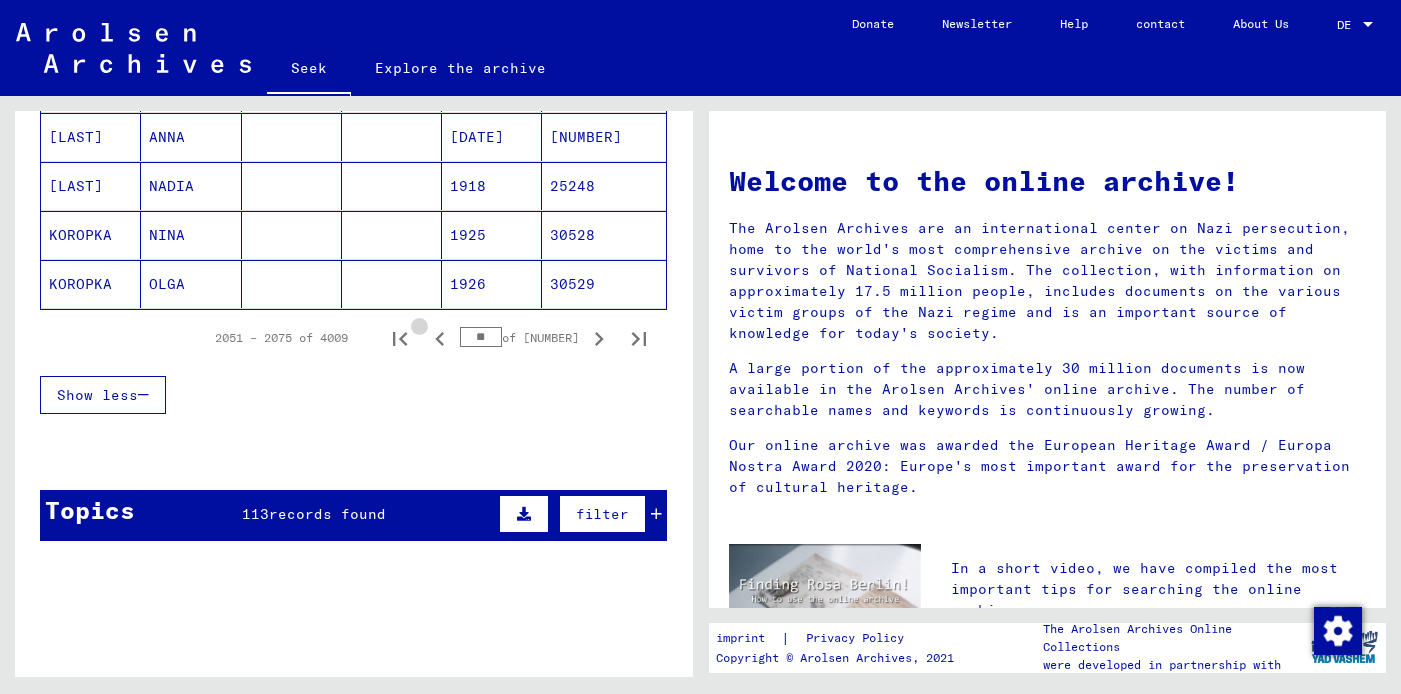click 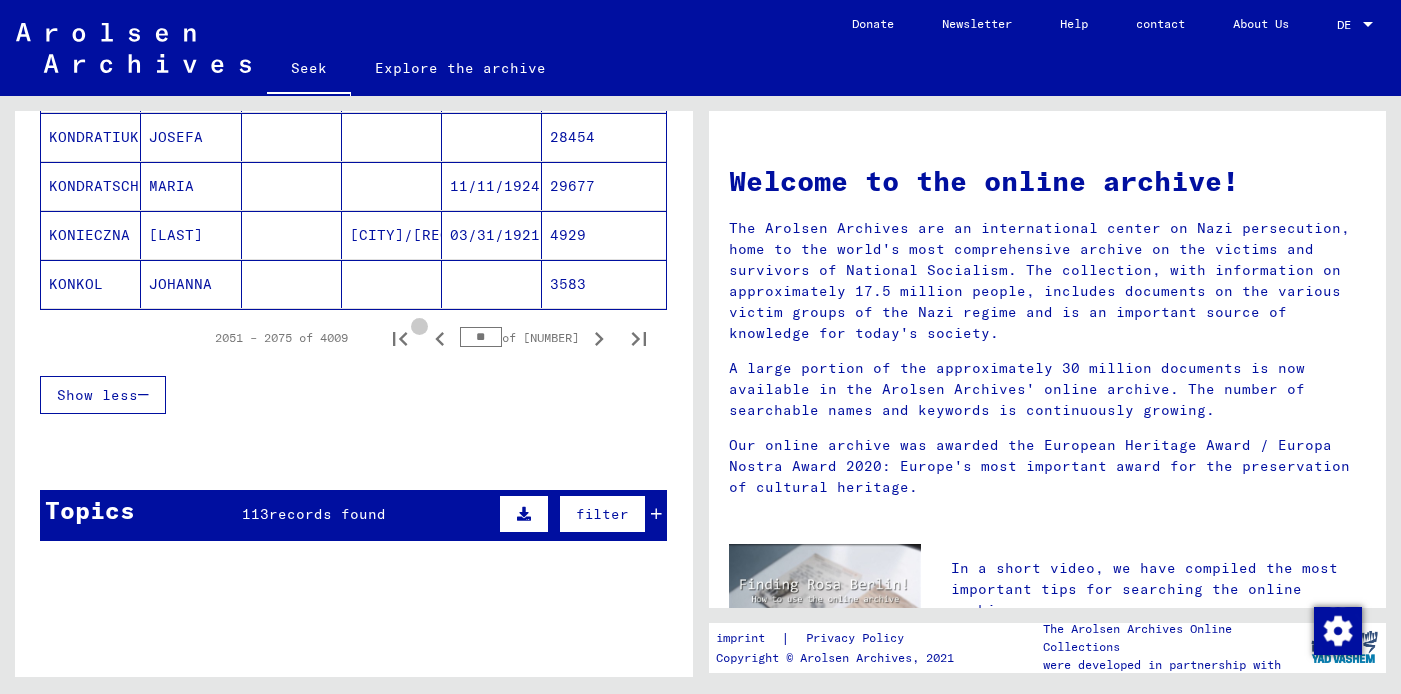 click 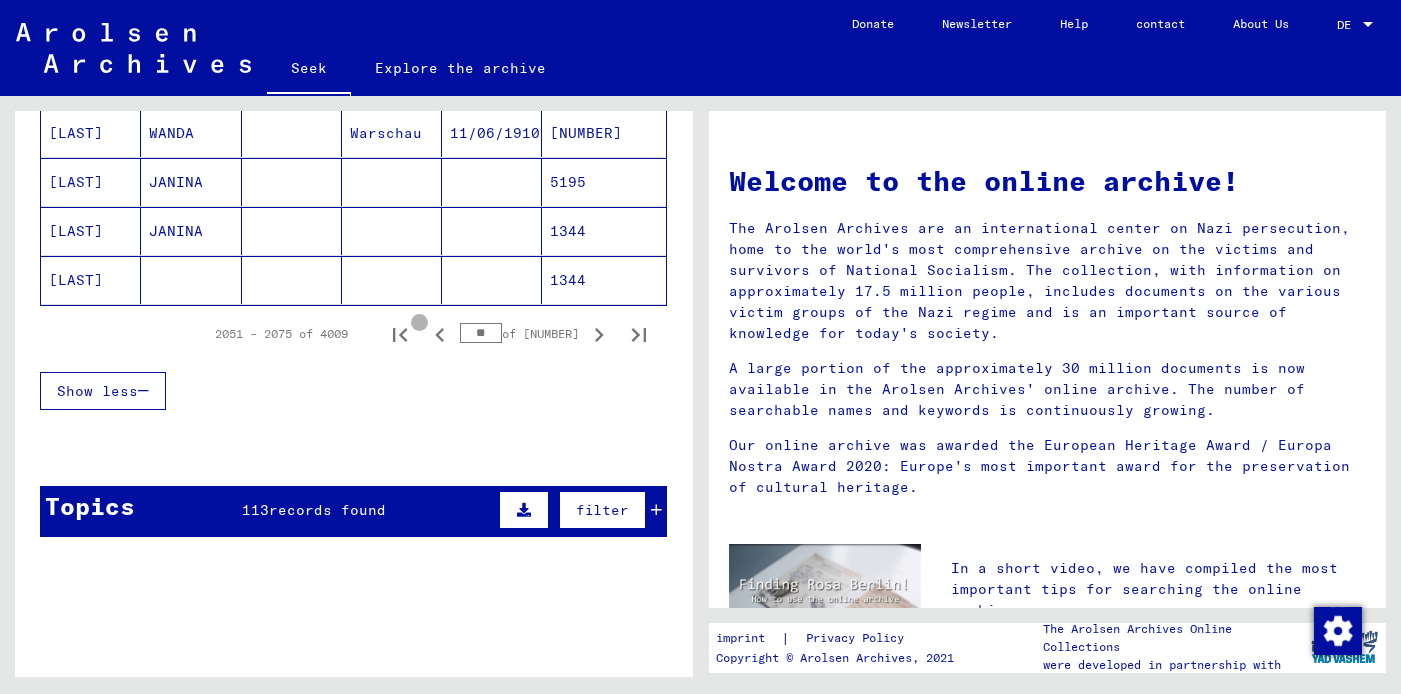 scroll, scrollTop: 1321, scrollLeft: 0, axis: vertical 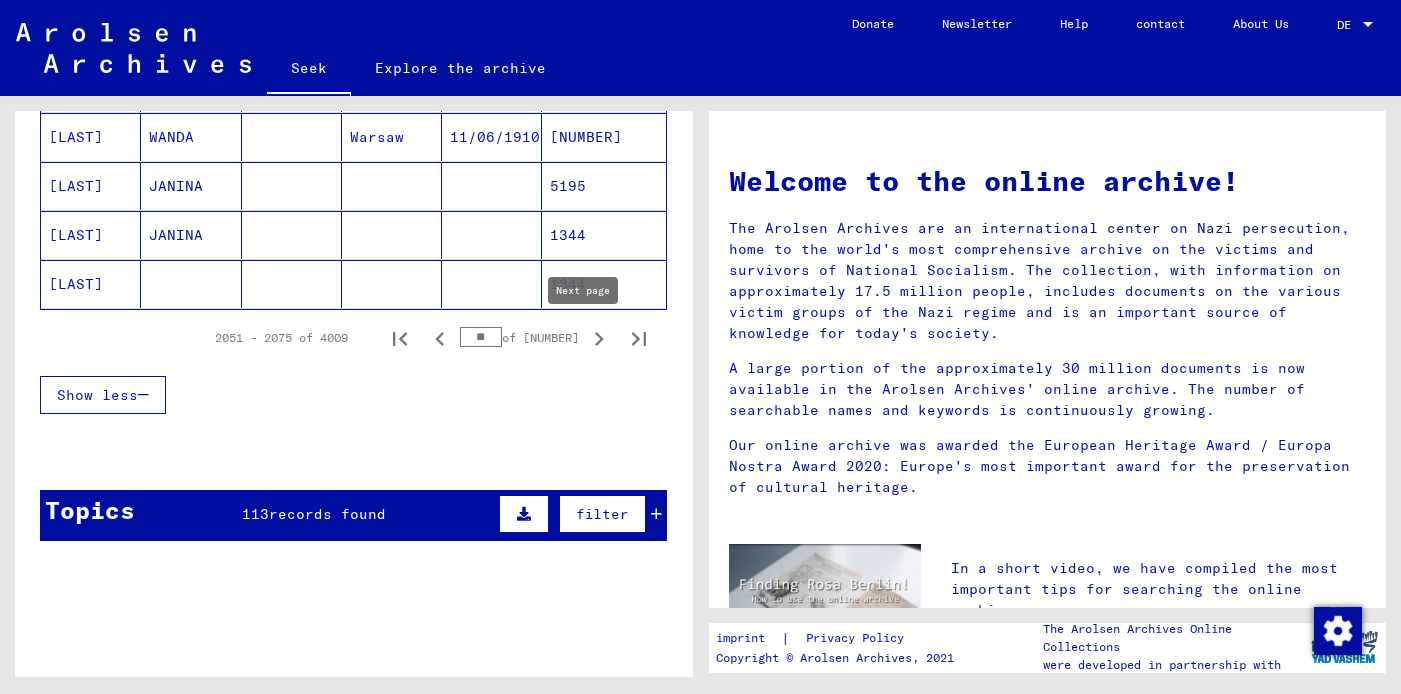 click 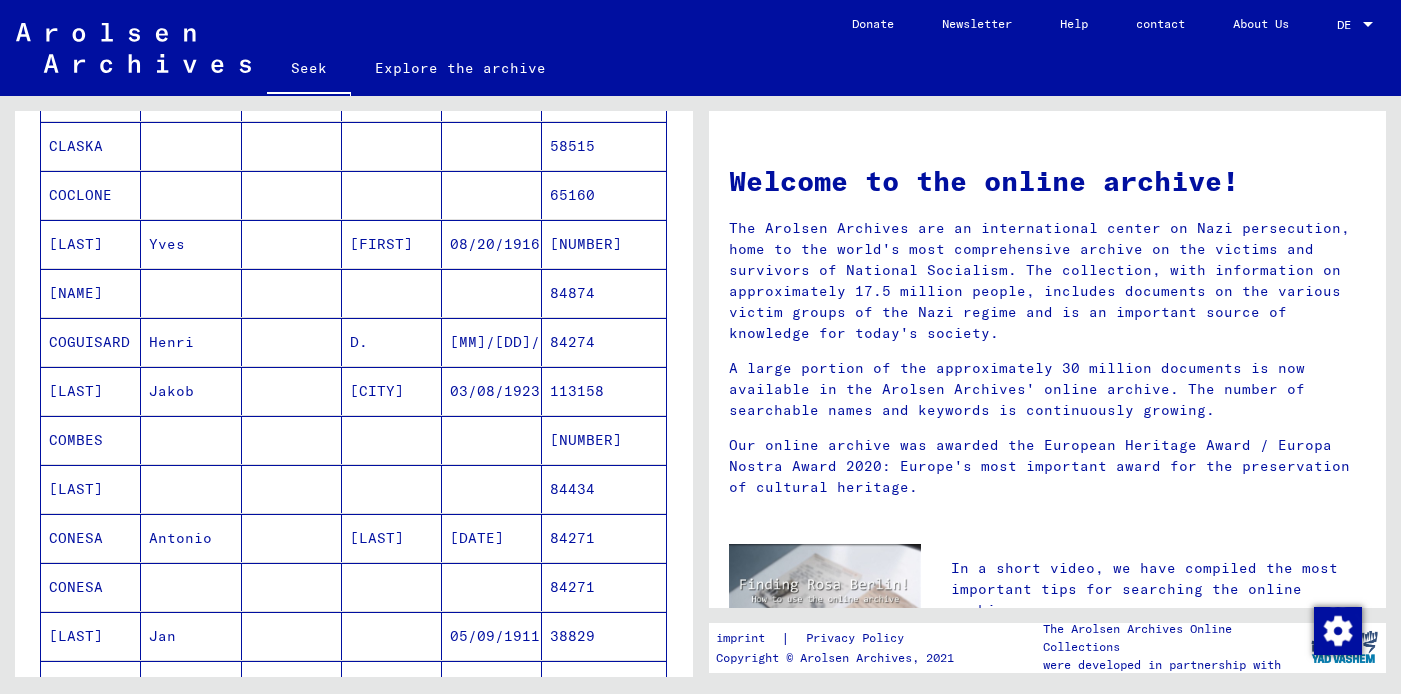 scroll, scrollTop: 260, scrollLeft: 0, axis: vertical 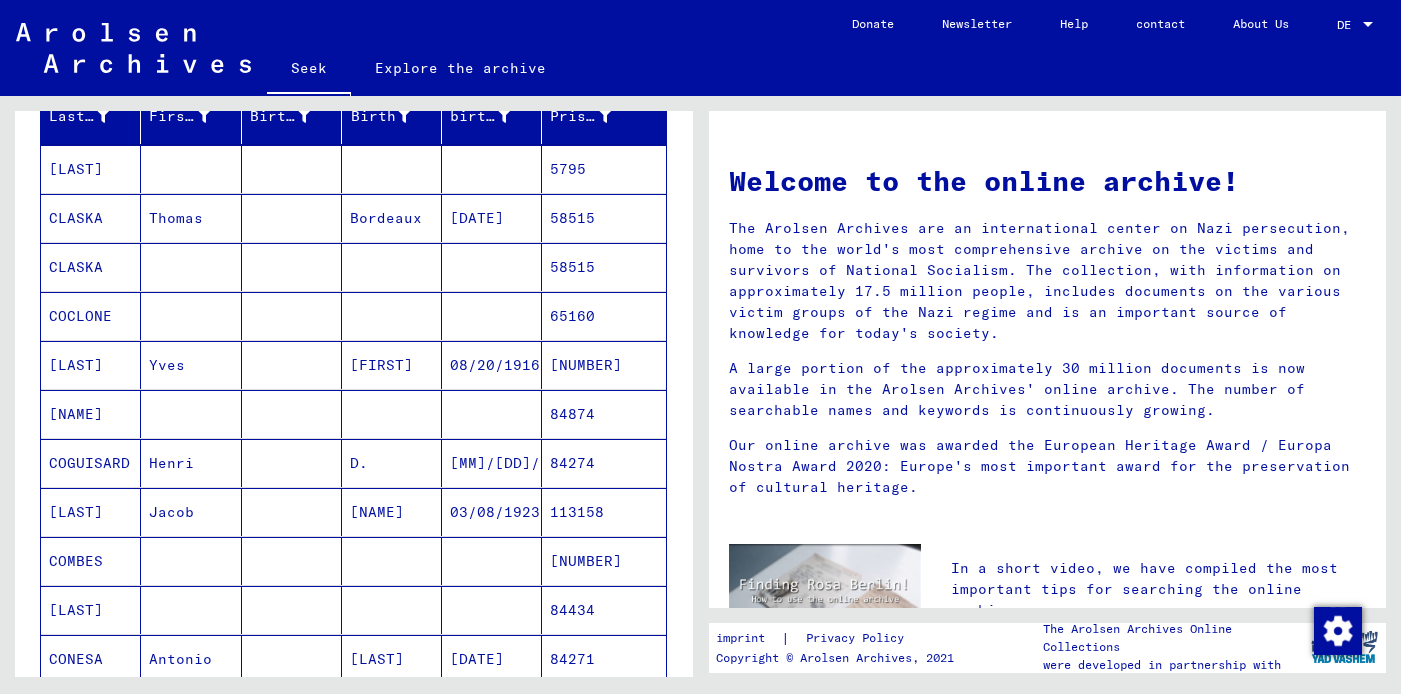click on "CLASKA" at bounding box center (76, 267) 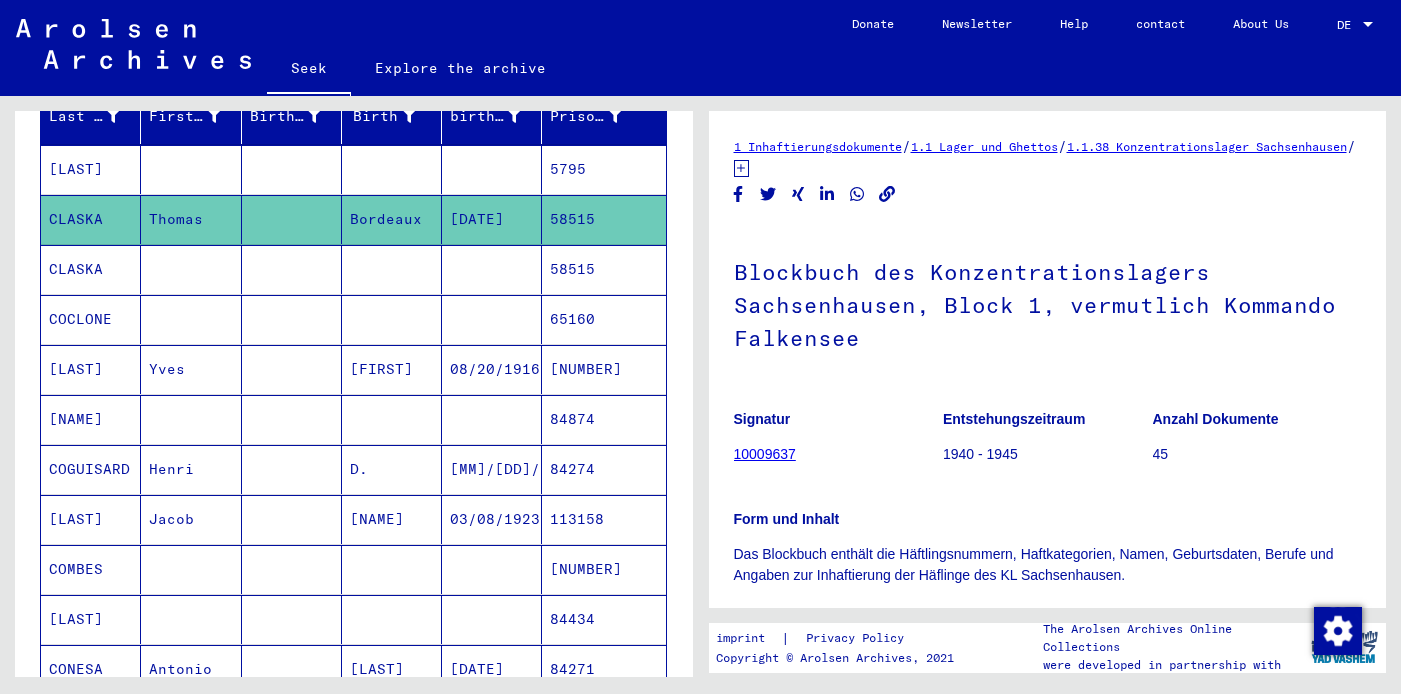 scroll, scrollTop: 0, scrollLeft: 0, axis: both 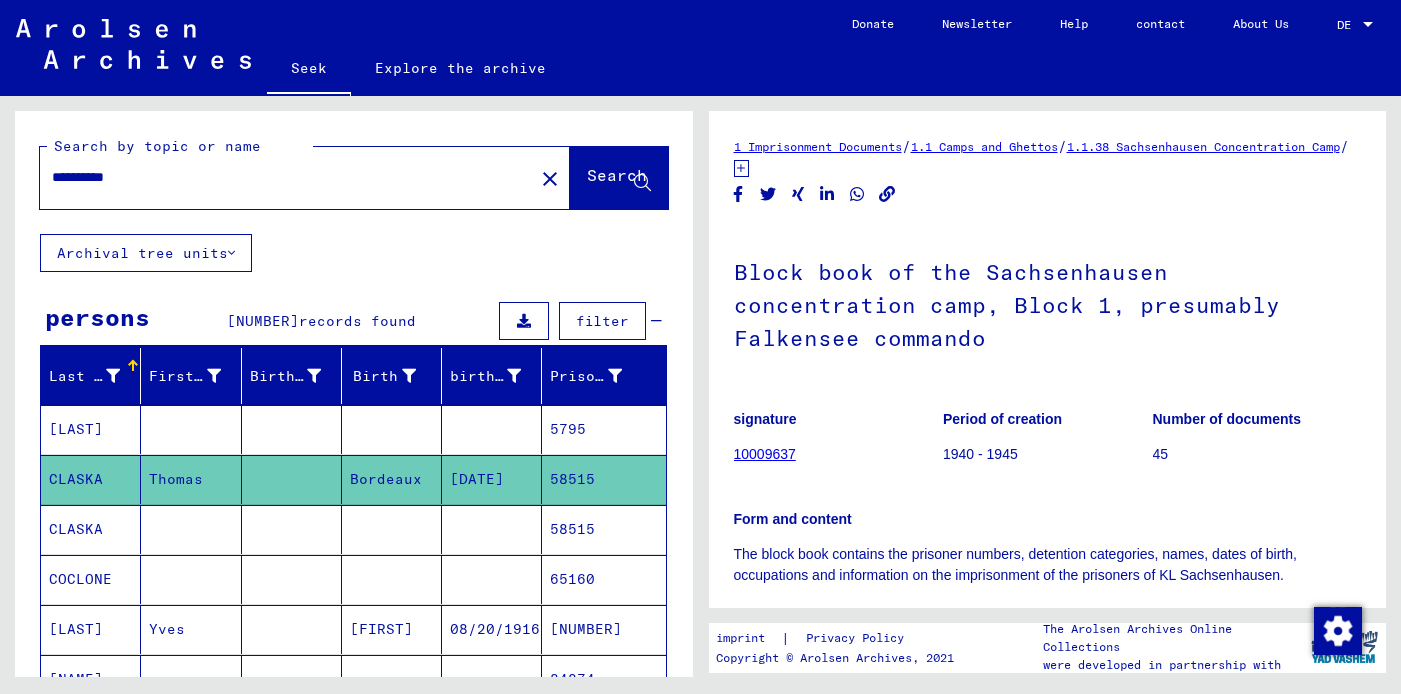 click on "**********" at bounding box center (287, 177) 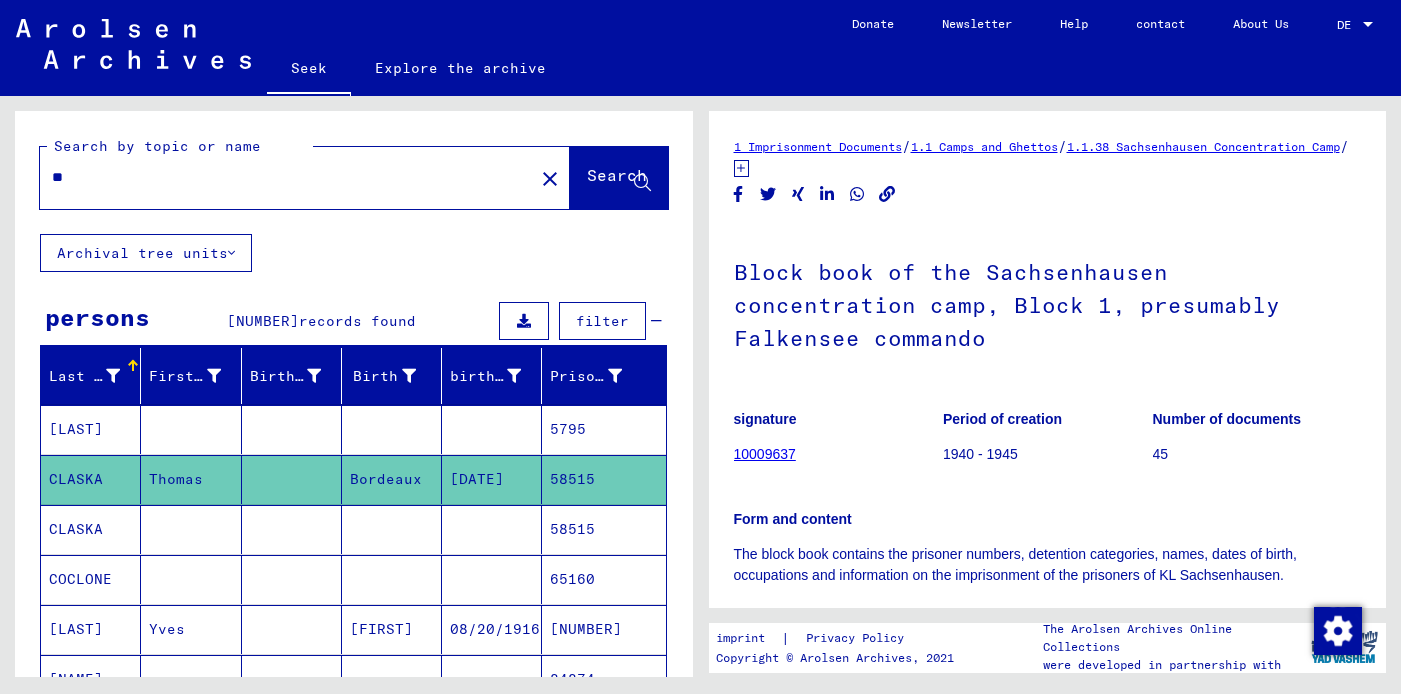 type on "*" 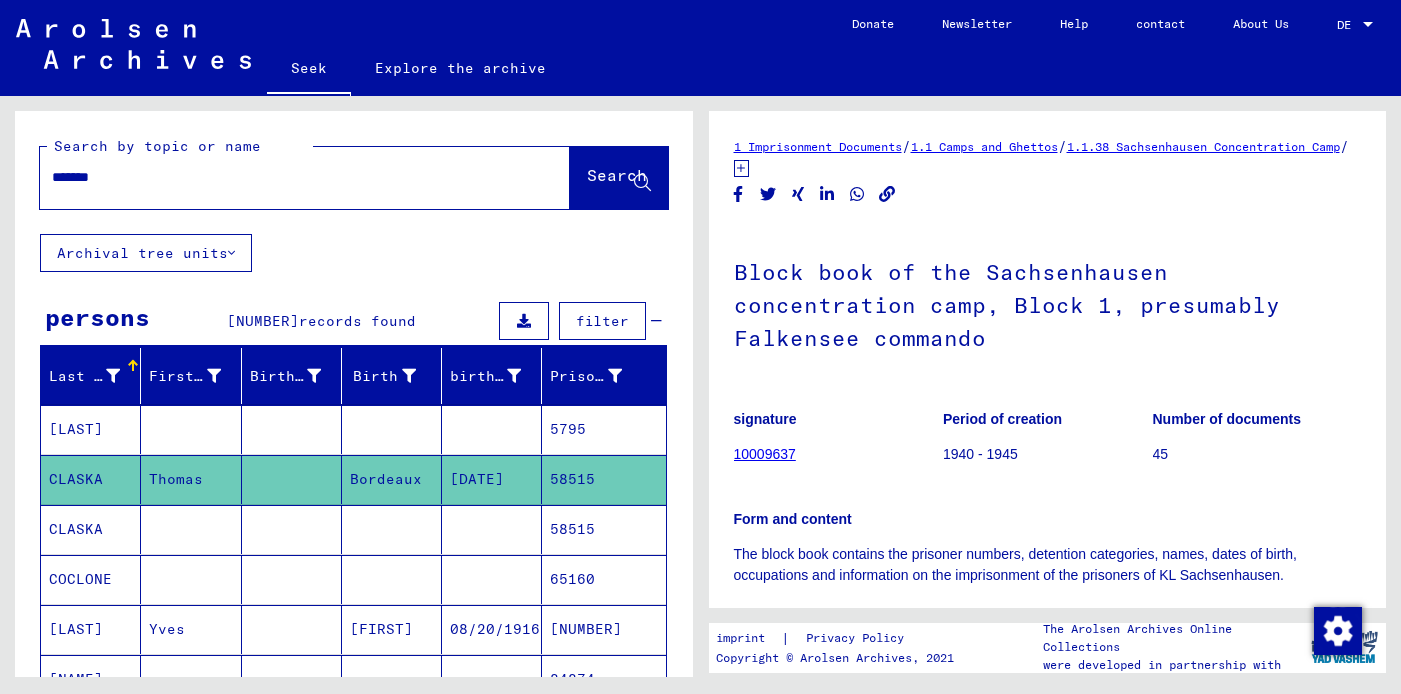 type on "*******" 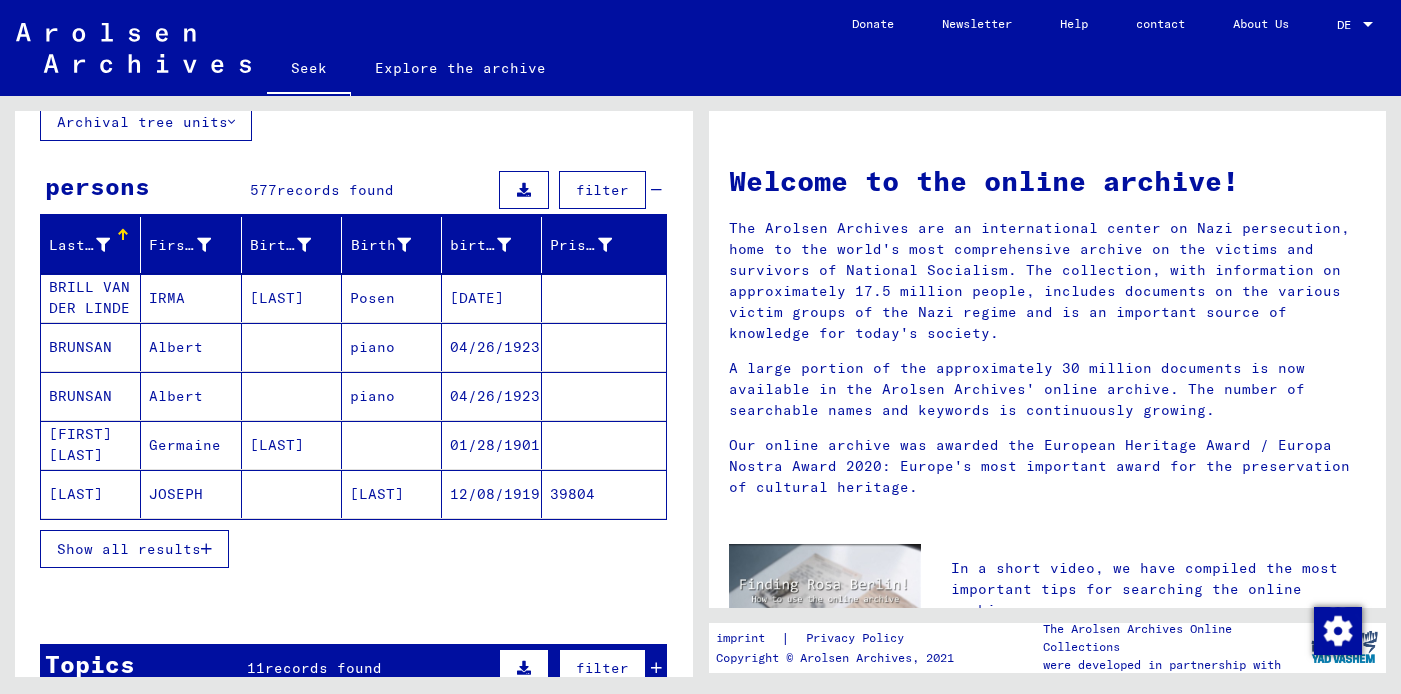 scroll, scrollTop: 126, scrollLeft: 0, axis: vertical 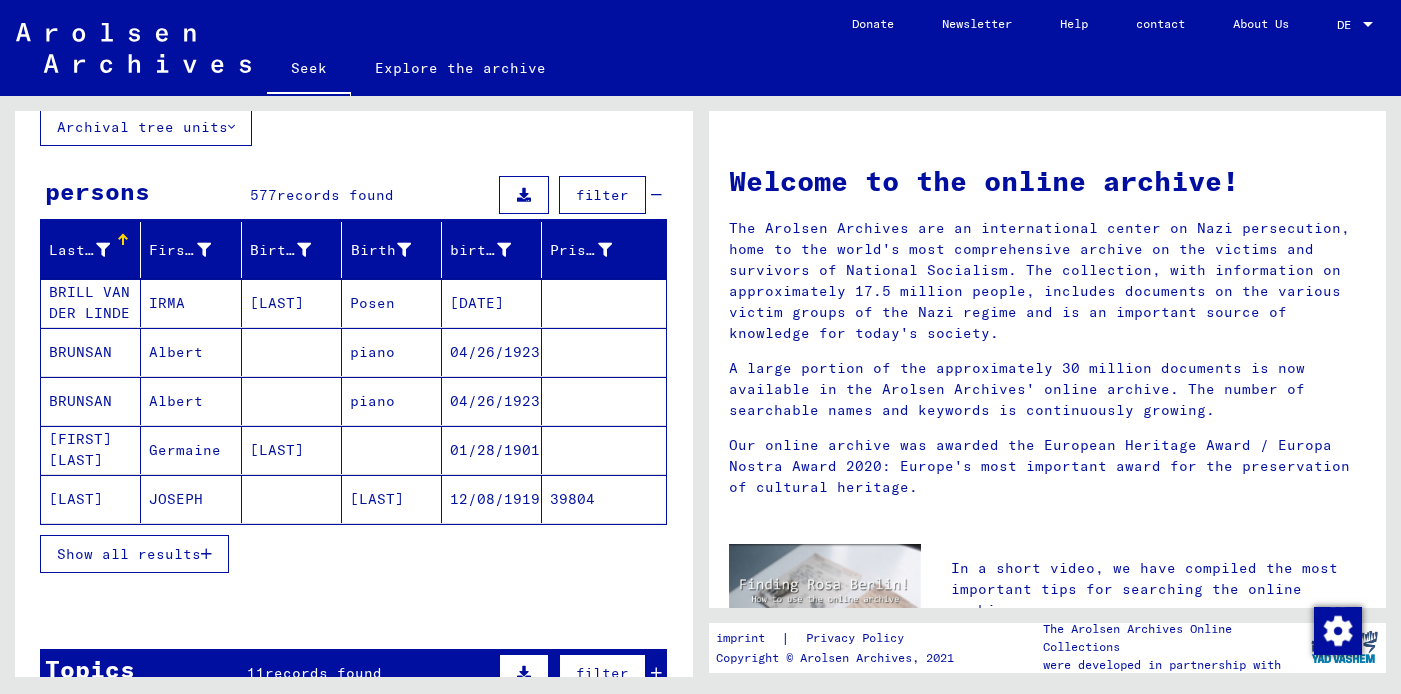 click on "Show all results" at bounding box center [129, 554] 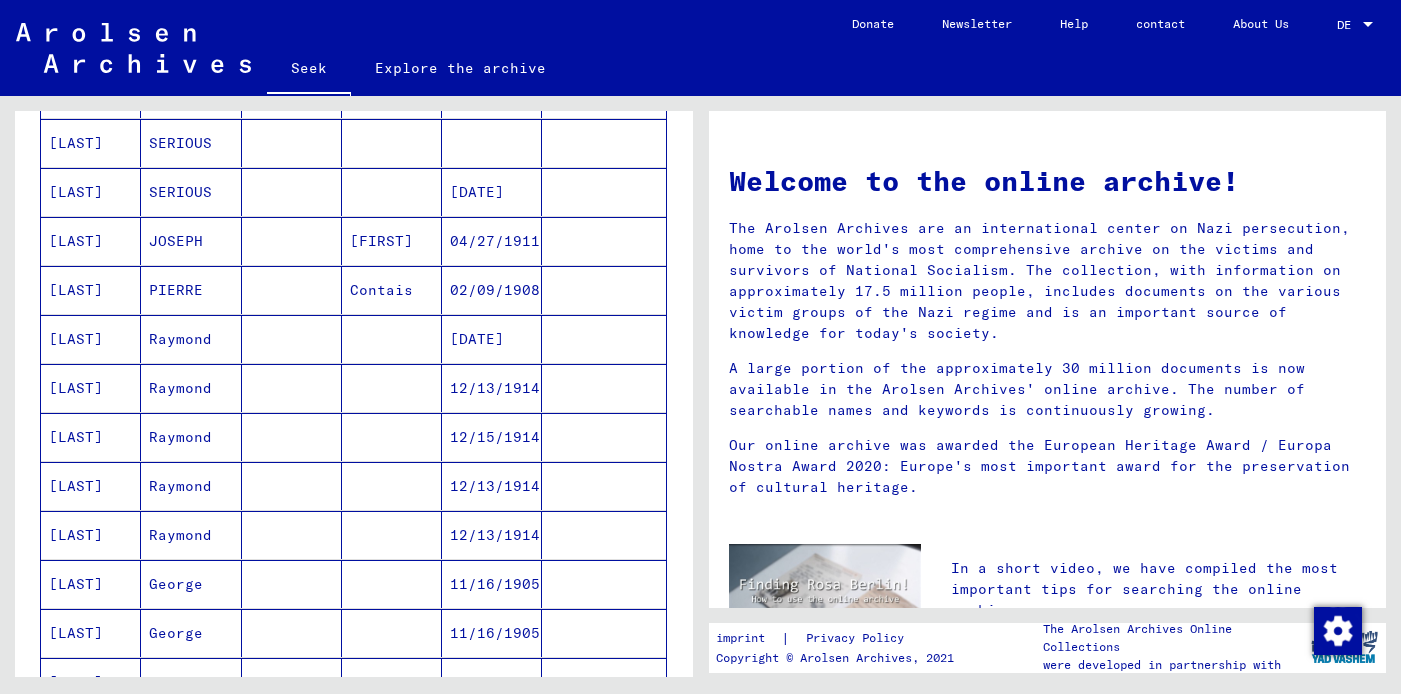 scroll, scrollTop: 926, scrollLeft: 0, axis: vertical 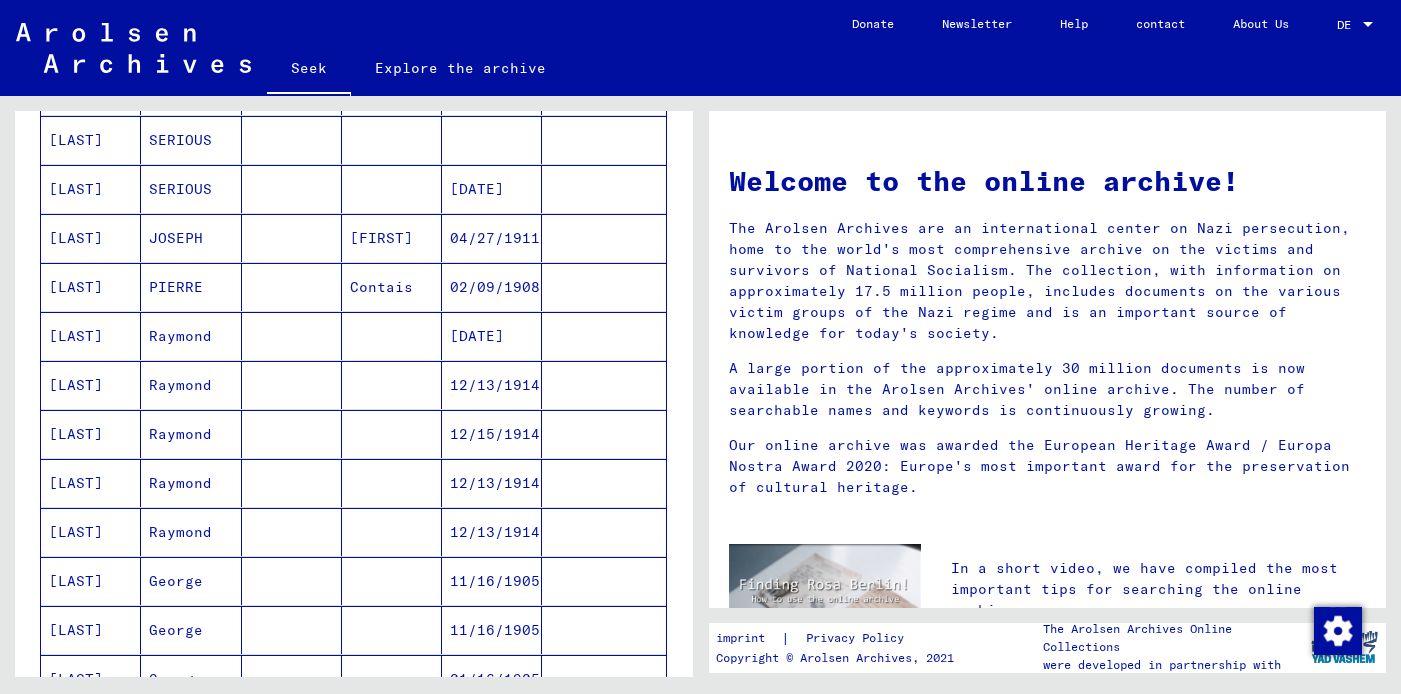 click on "[LAST]" at bounding box center [76, 238] 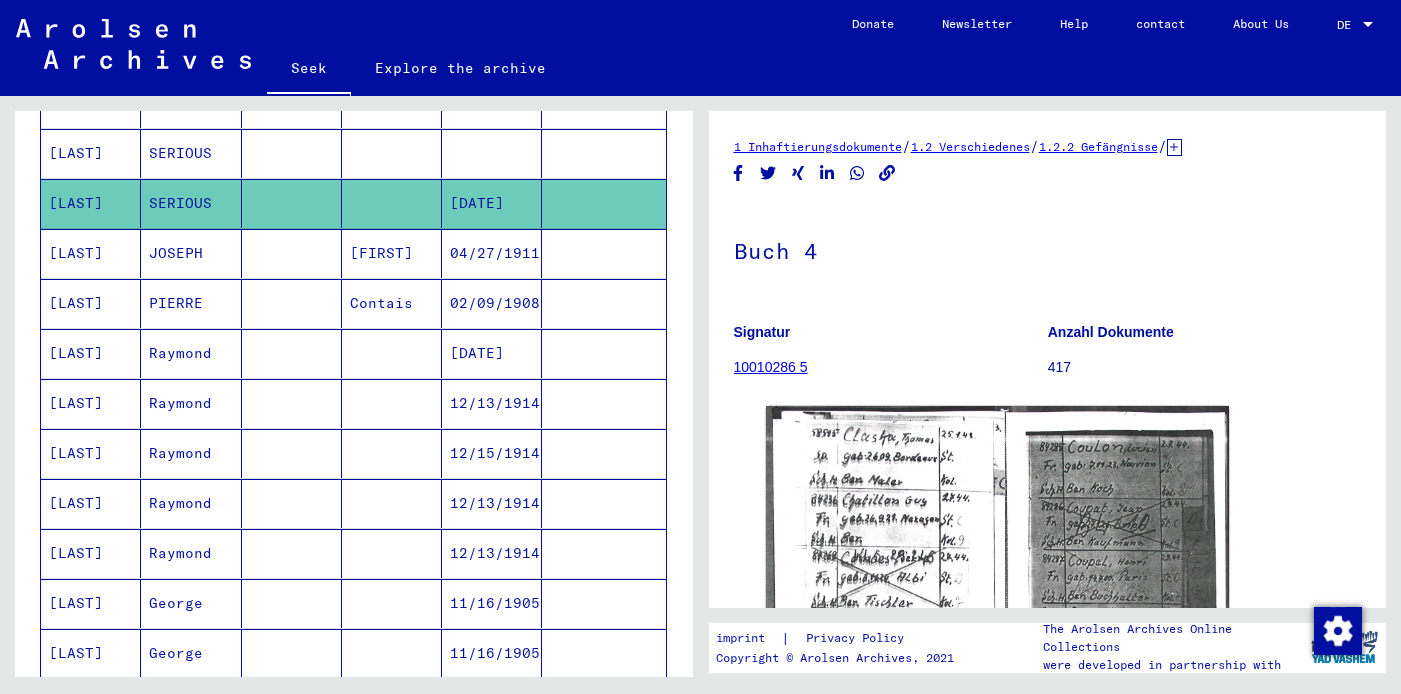 scroll, scrollTop: 938, scrollLeft: 0, axis: vertical 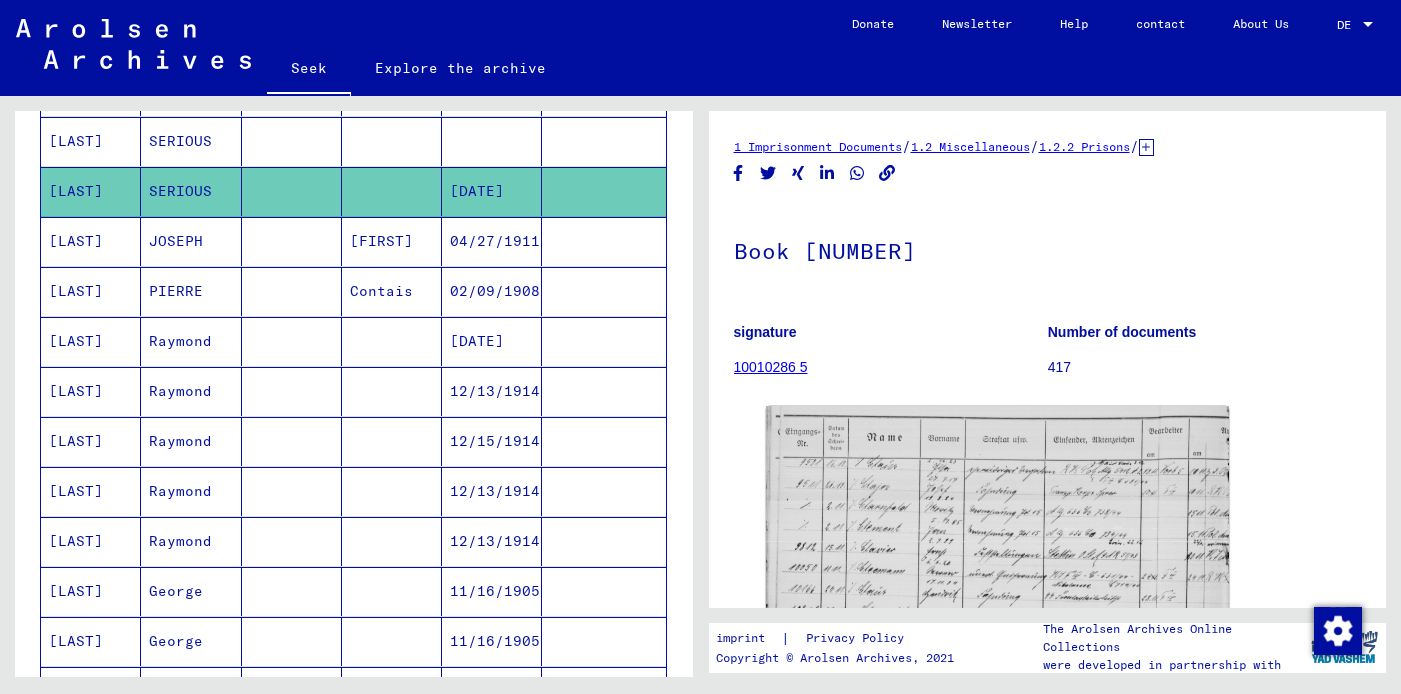 click on "Book [NUMBER]" 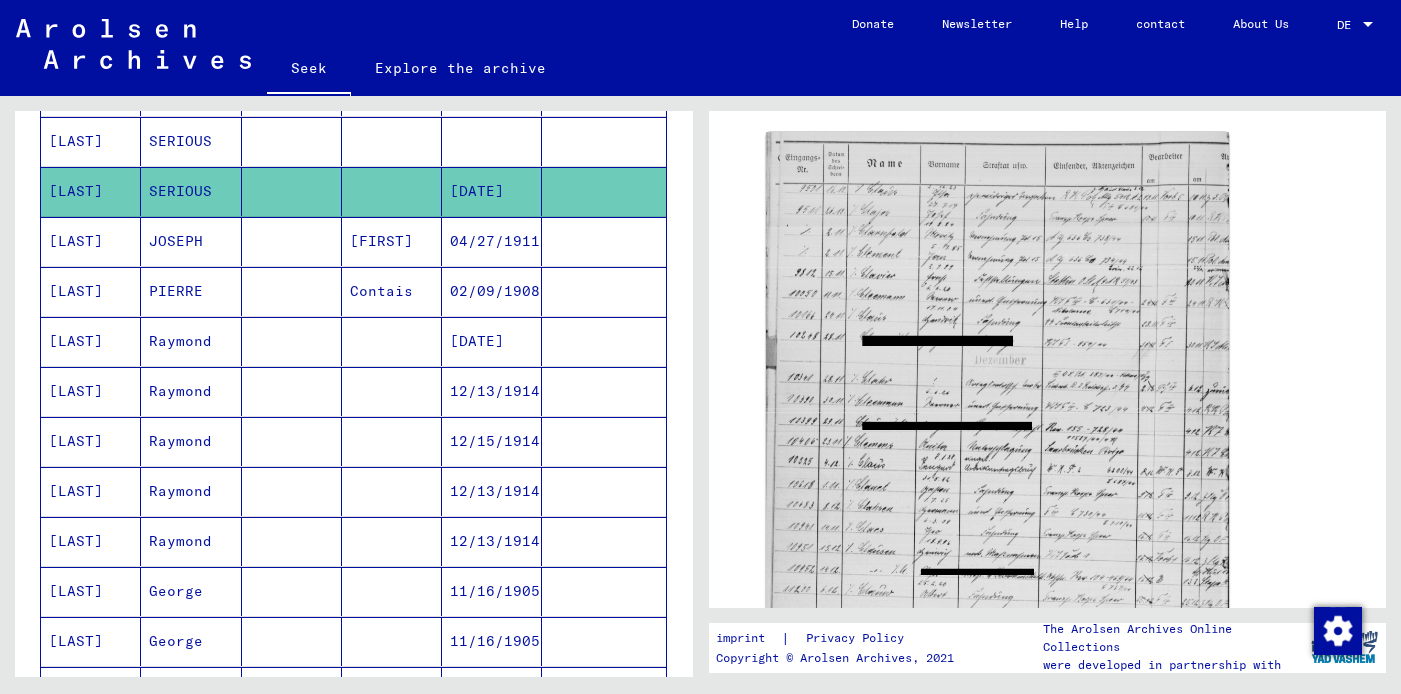 scroll, scrollTop: 280, scrollLeft: 0, axis: vertical 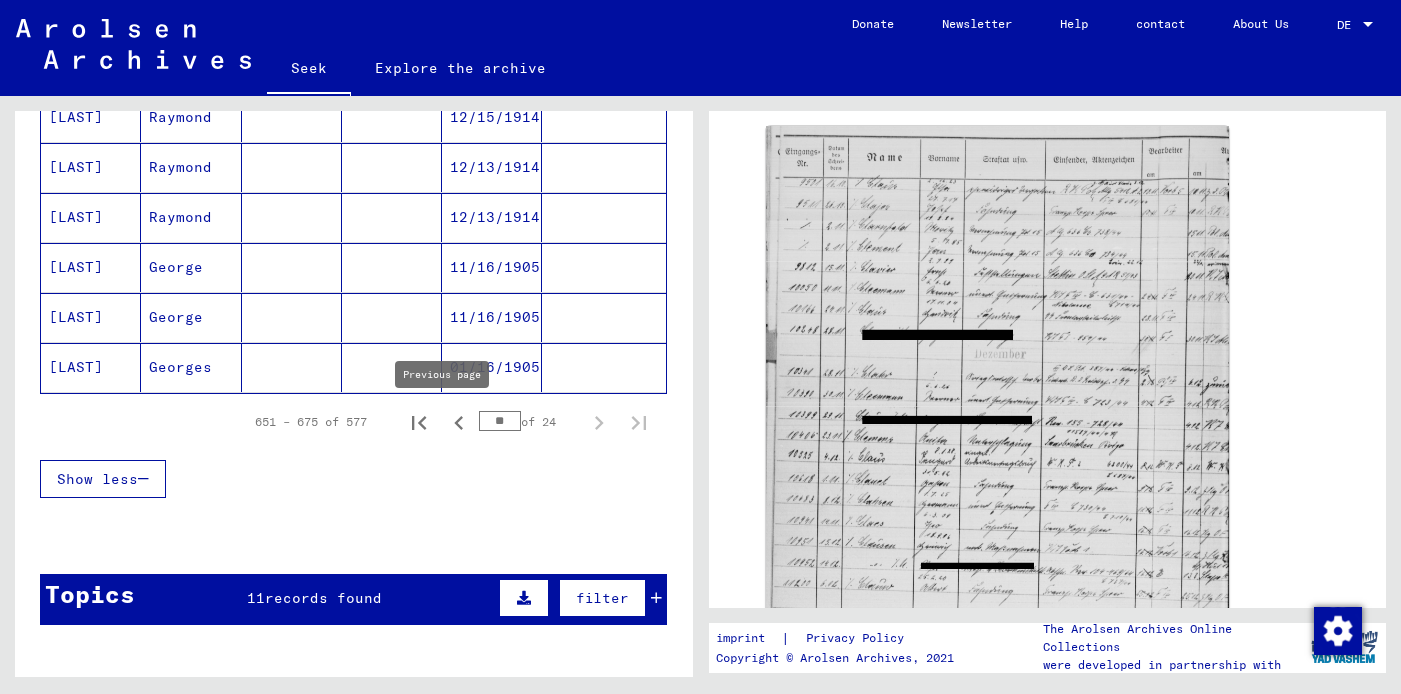 click 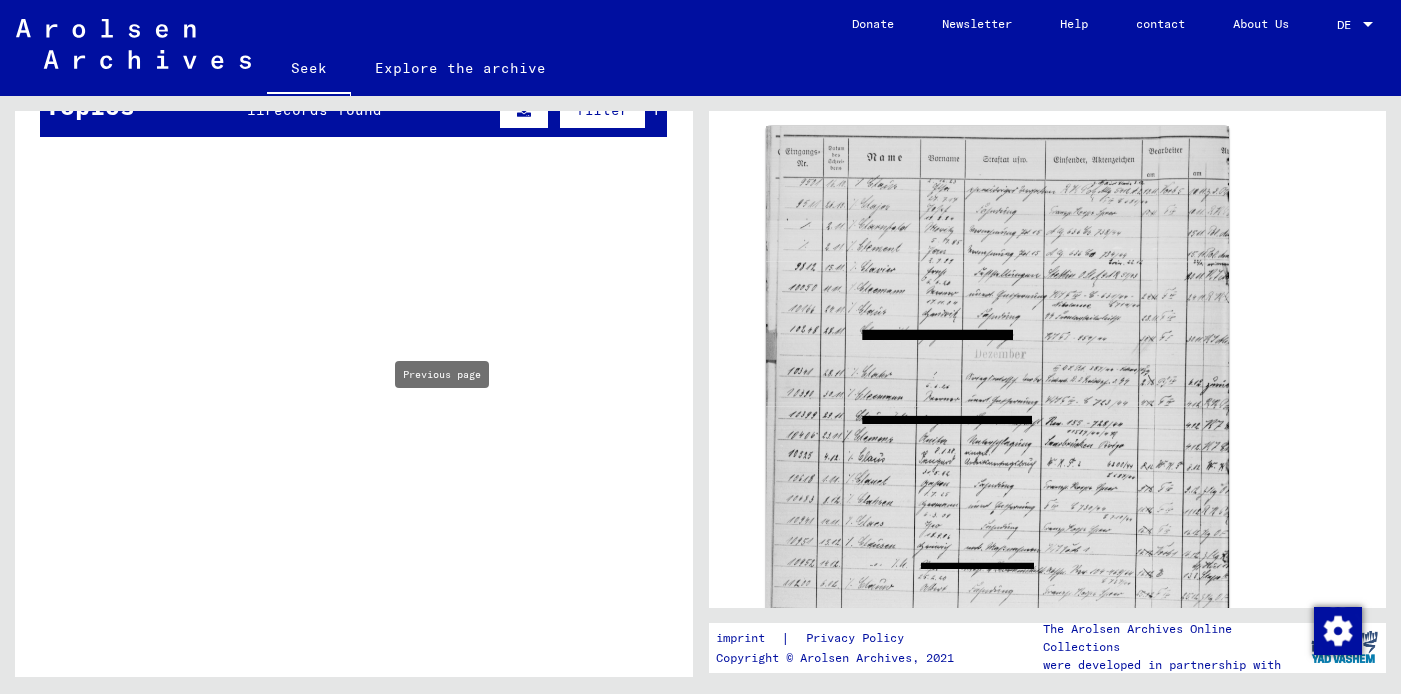 type on "**" 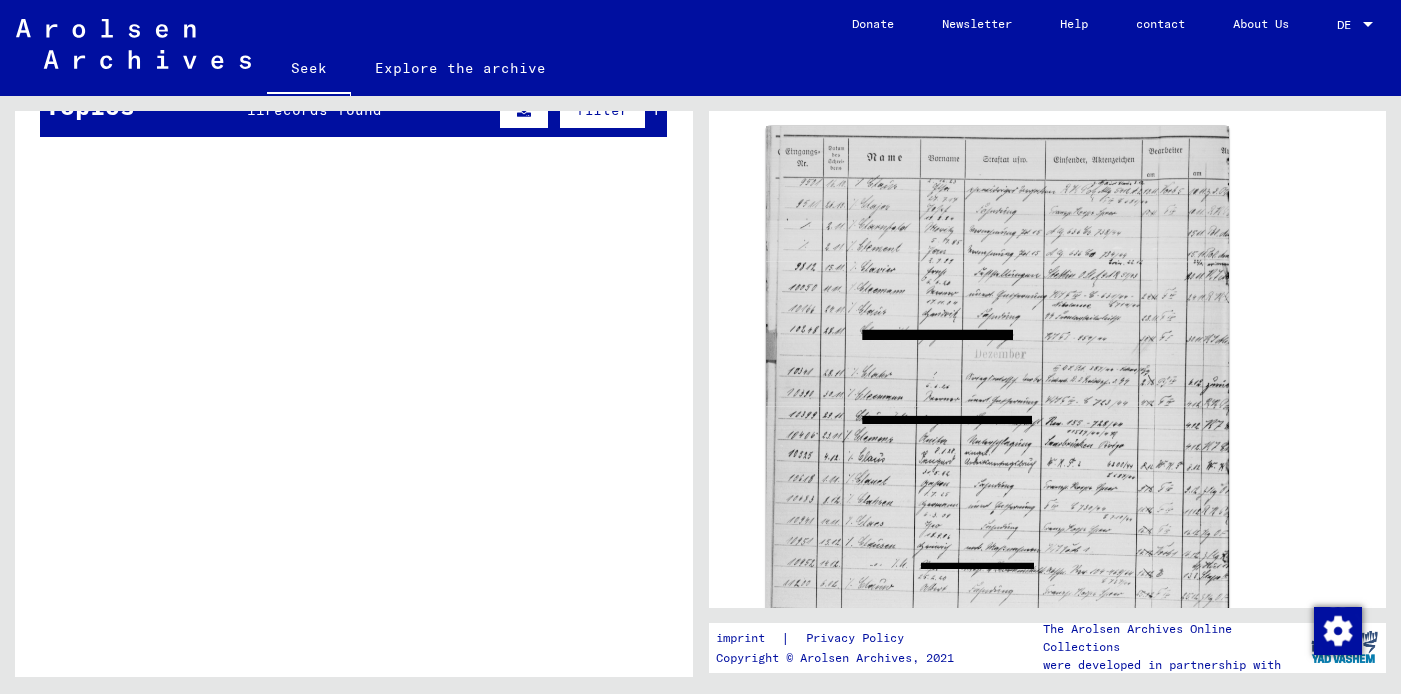 scroll, scrollTop: 441, scrollLeft: 0, axis: vertical 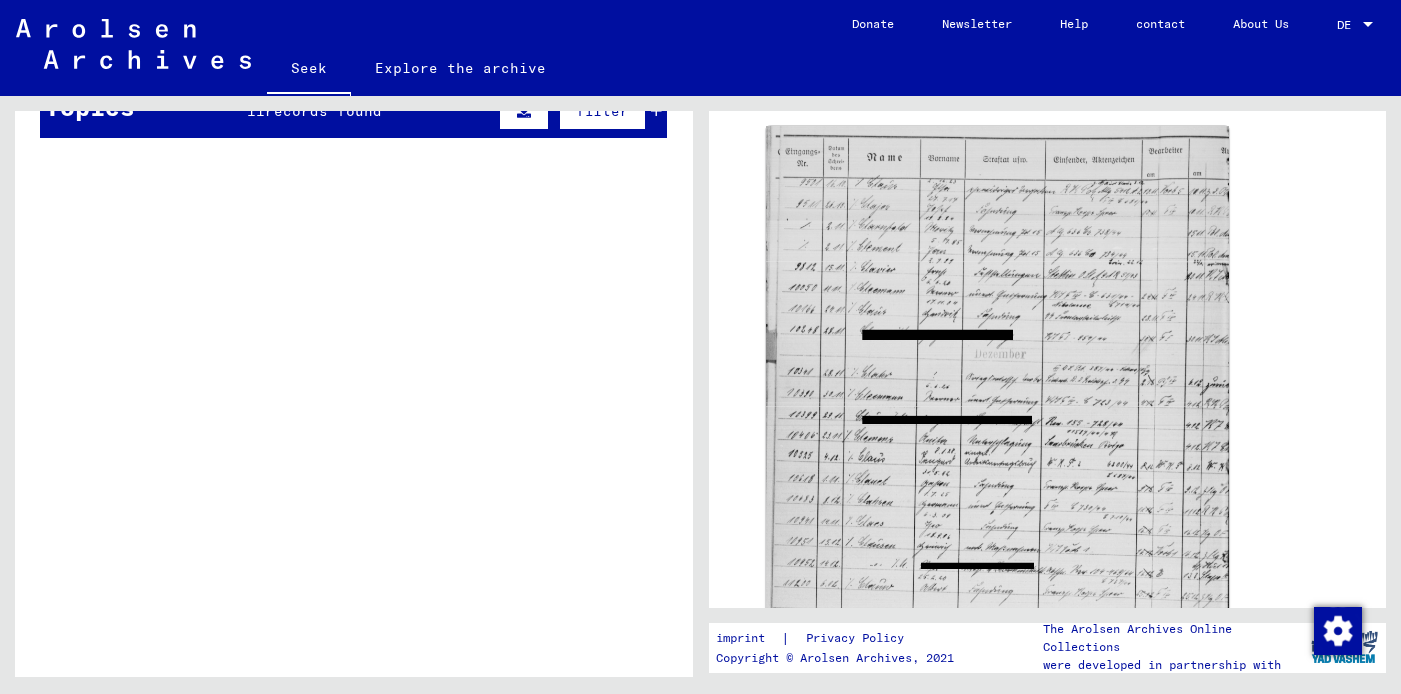 type 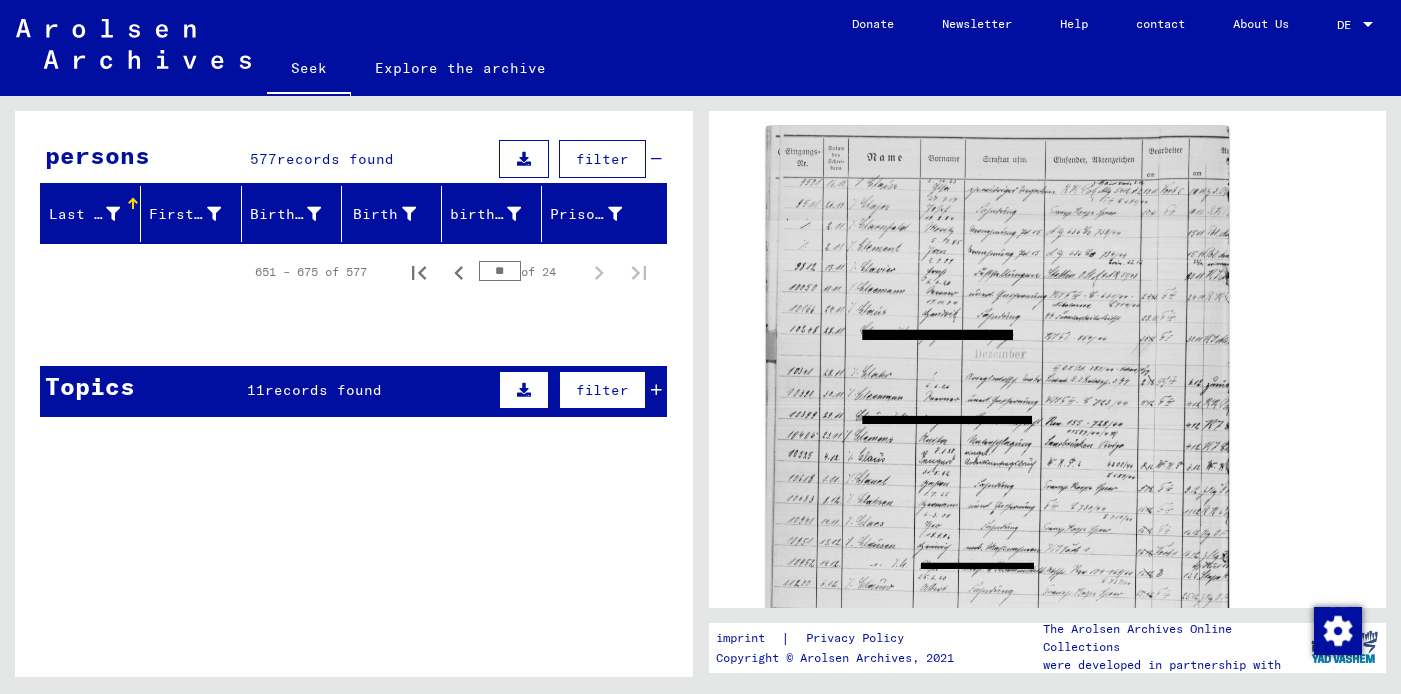 scroll, scrollTop: 161, scrollLeft: 0, axis: vertical 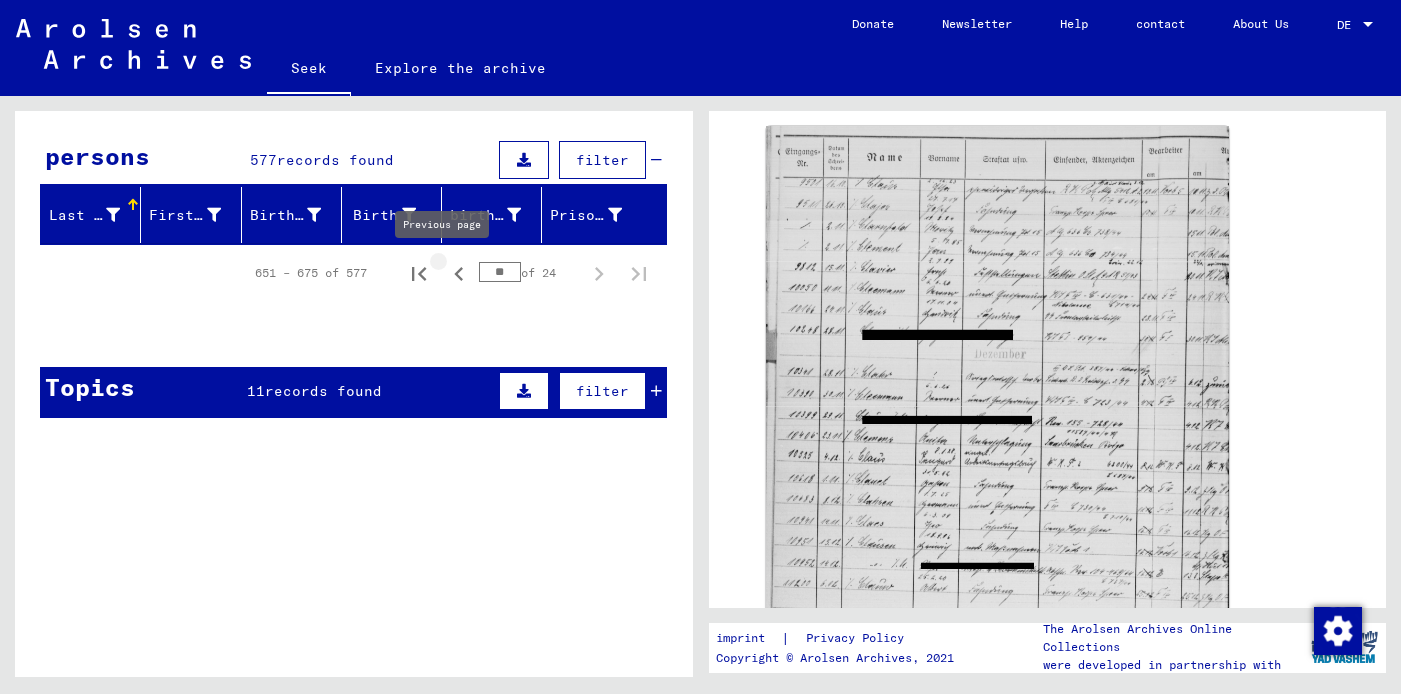 click 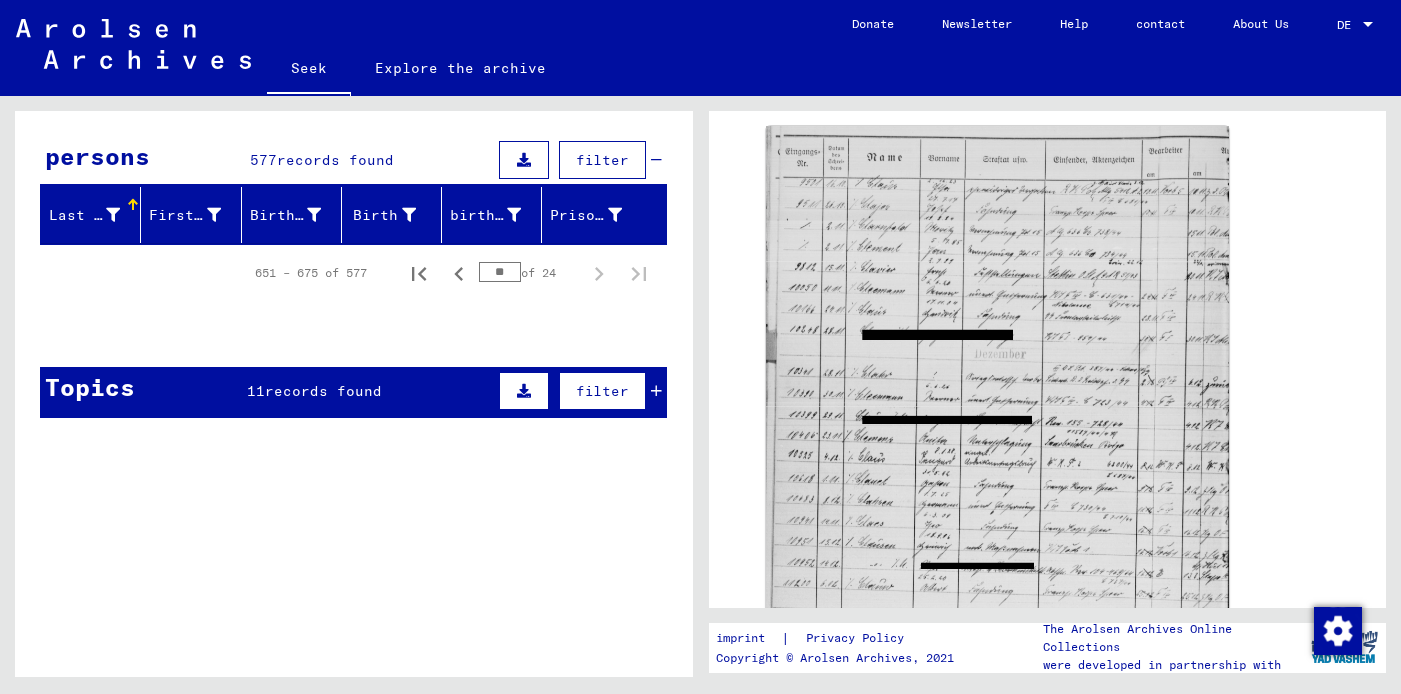 click 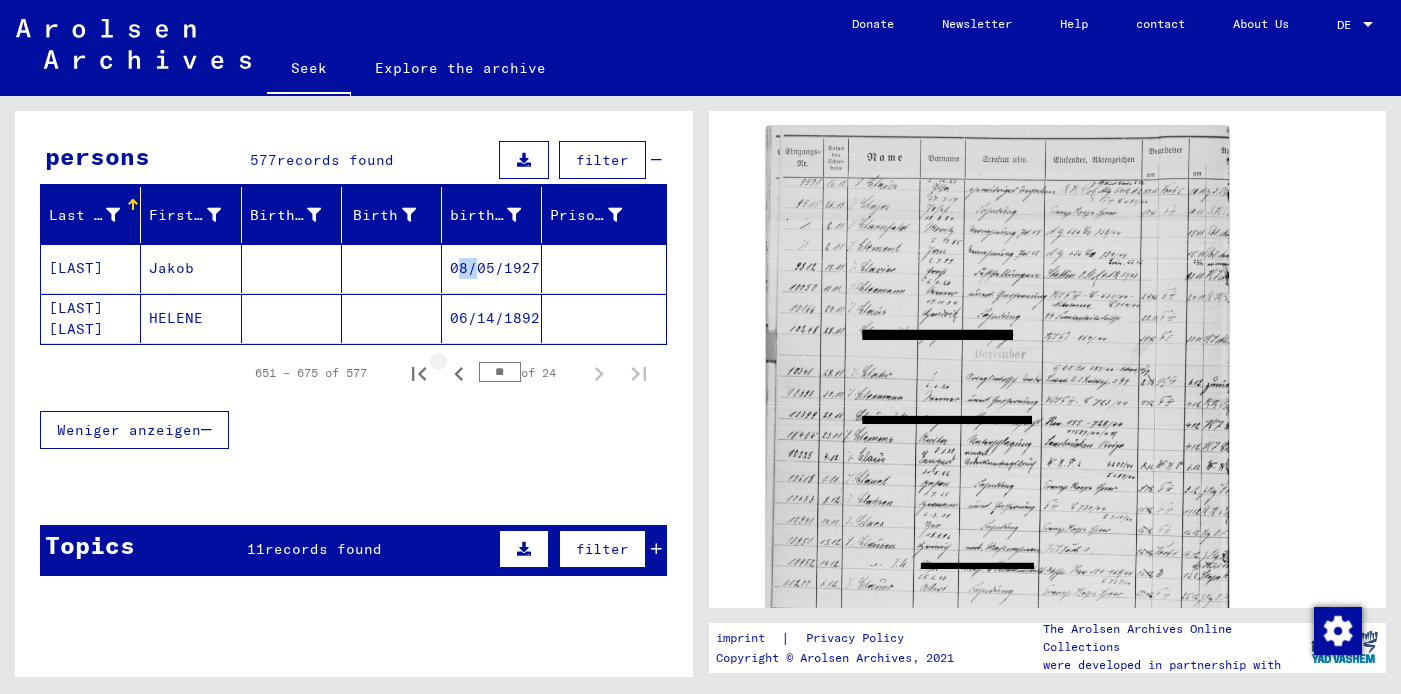 click on "08/05/1927" at bounding box center (492, 318) 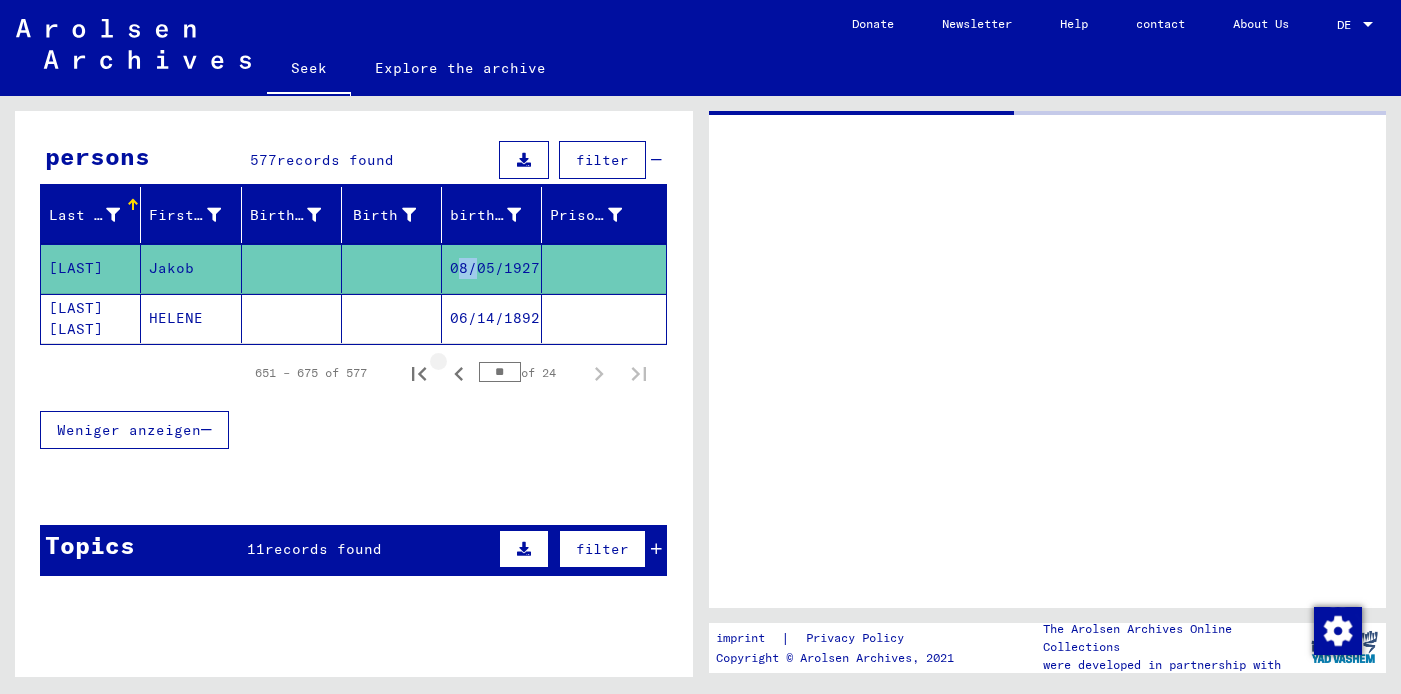 click on "08/05/1927" 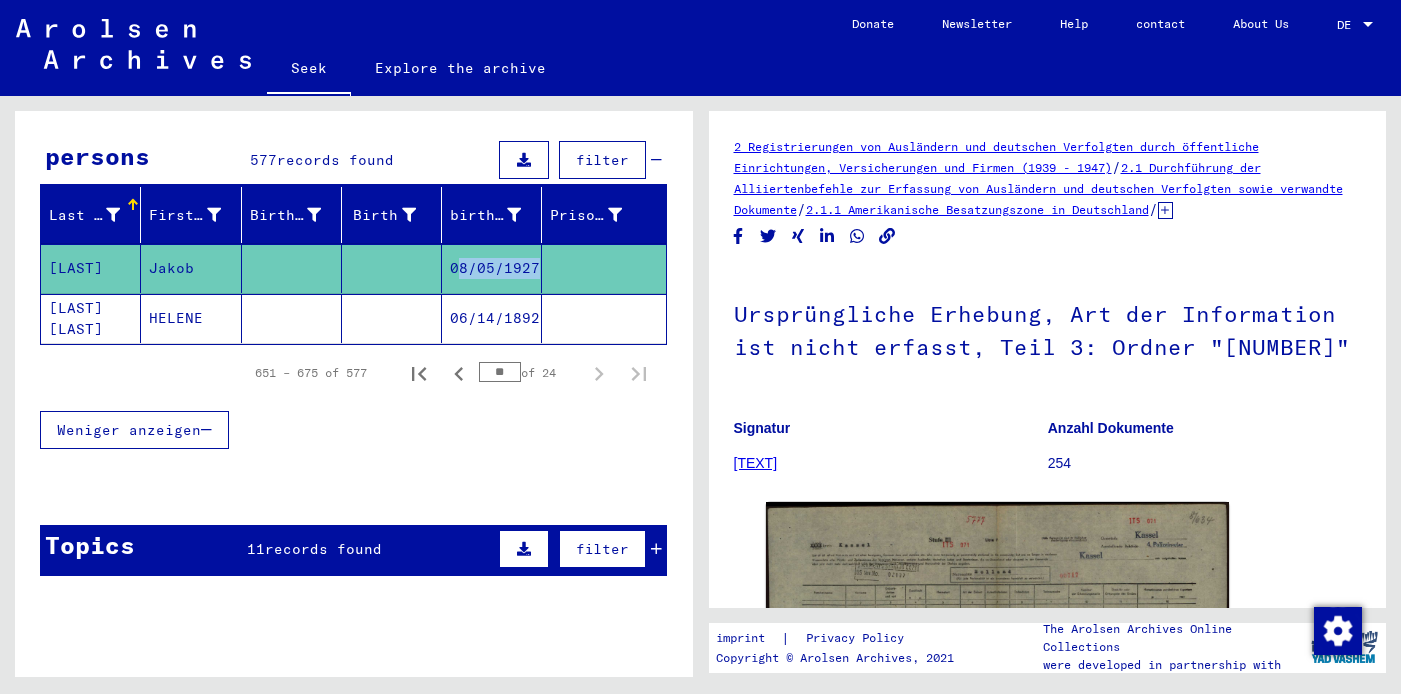 click on "**" at bounding box center [500, 372] 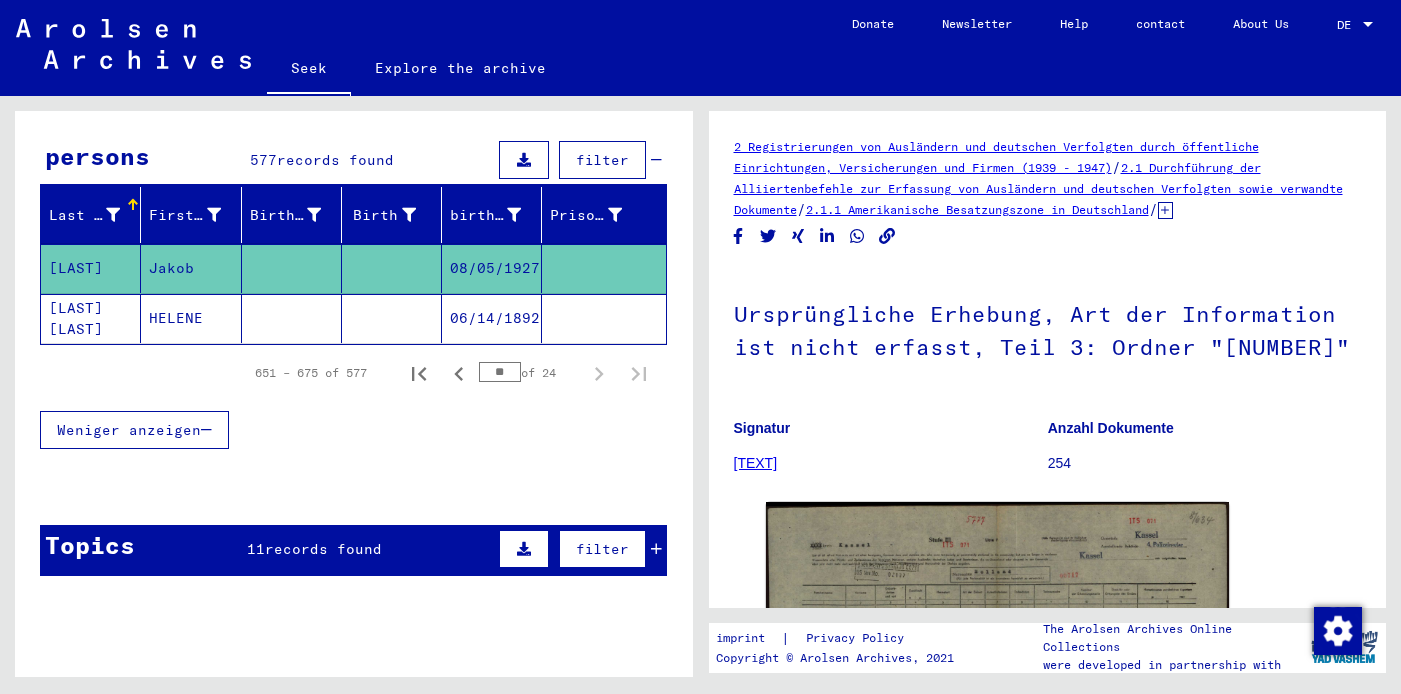 scroll, scrollTop: 0, scrollLeft: 0, axis: both 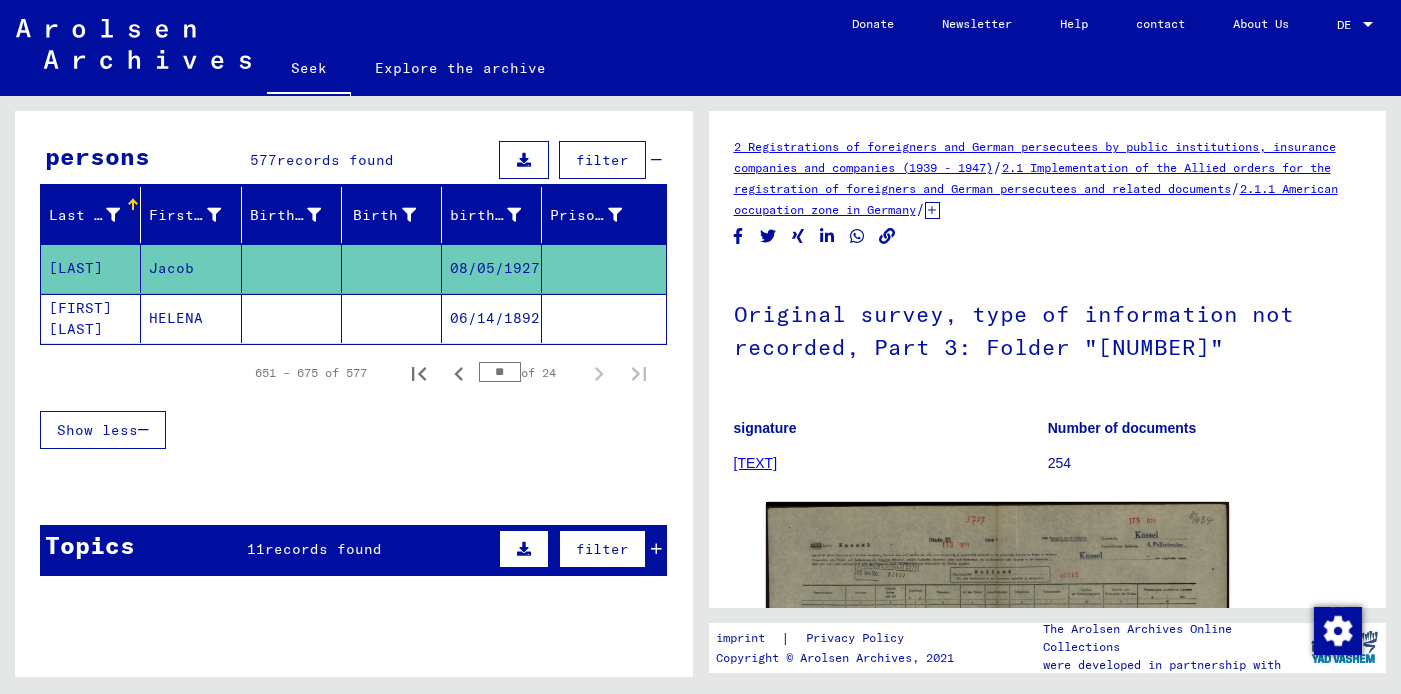 type on "*" 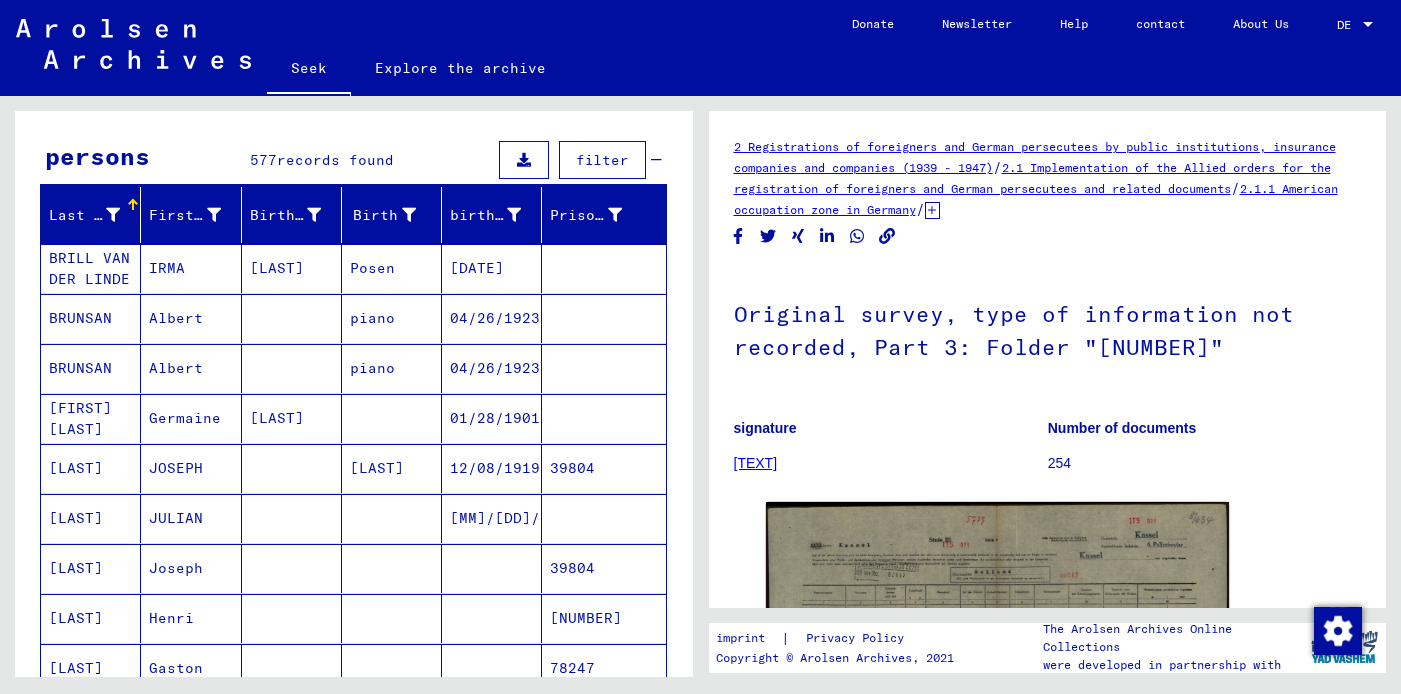 click on "Last name First name Birth name Birth birth date Prisoner # [LAST] [LAST] [LAST] [LAST] [DATE]    [LAST] [FIRST]    piano [DATE]    [LAST] [FIRST]    piano [DATE]    [LAST] [LAST] [LAST] [LAST] [DATE]    [LAST] [FIRST]    [LAST] [DATE] [NUMBER] [LAST] [FIRST]       [DATE]    [LAST] Joseph          [NUMBER] [LAST] Henri          [NUMBER] [LAST] Gaston          [NUMBER] [LAST] GASTON       [DATE] [NUMBER] [LAST] HENRY       [DATE] [NUMBER] [LAST]JOSEPH       [DATE] [NUMBER] [LAST] Julian       [DATE]    [LAST] SERIOUS             [LAST] SERIOUS       [DATE]    [LAST] Joseph [LAST] [DATE]    [LAST] [FIRST] [LAST] [DATE]    [LAST] [FIRST]       [DATE]    [LAST] [FIRST]       [DATE]    [LAST] [FIRST]       [DATE]    [LAST] [FIRST]       [DATE]    [LAST] [FIRST]       [DATE]    [LAST] George       [DATE]    [LAST] George       [DATE]    [LAST] Georges       [DATE]    [NUMBER] – [NUMBER] of [NUMBER] * of [NUMBER] Show less Signature Last name First name Birth" at bounding box center (354, 906) 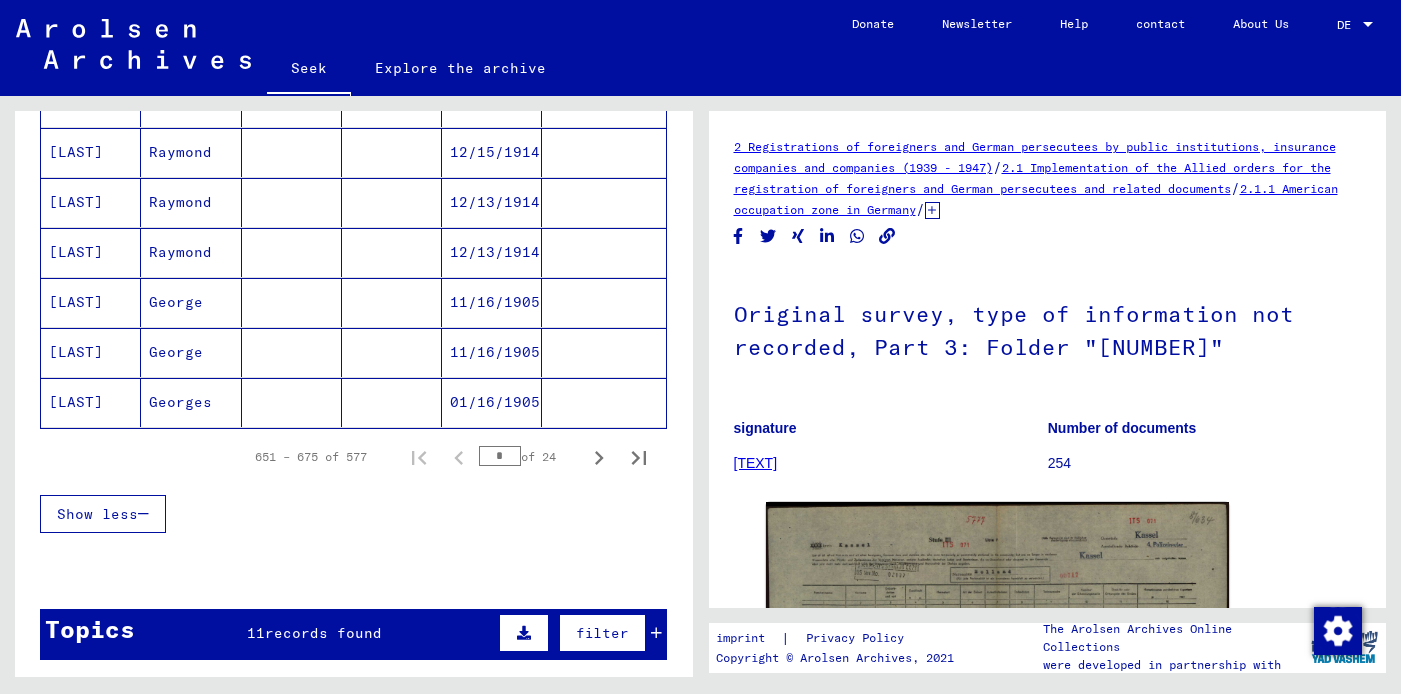 scroll, scrollTop: 1281, scrollLeft: 0, axis: vertical 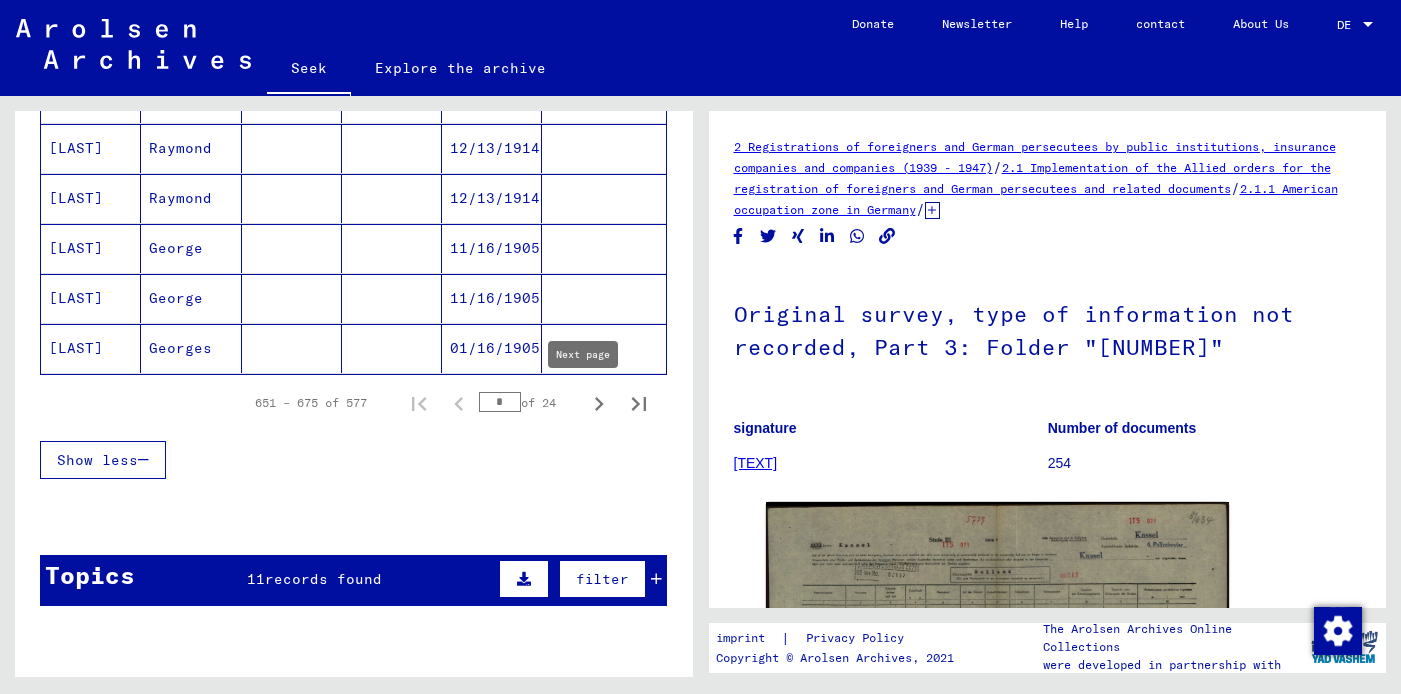 click 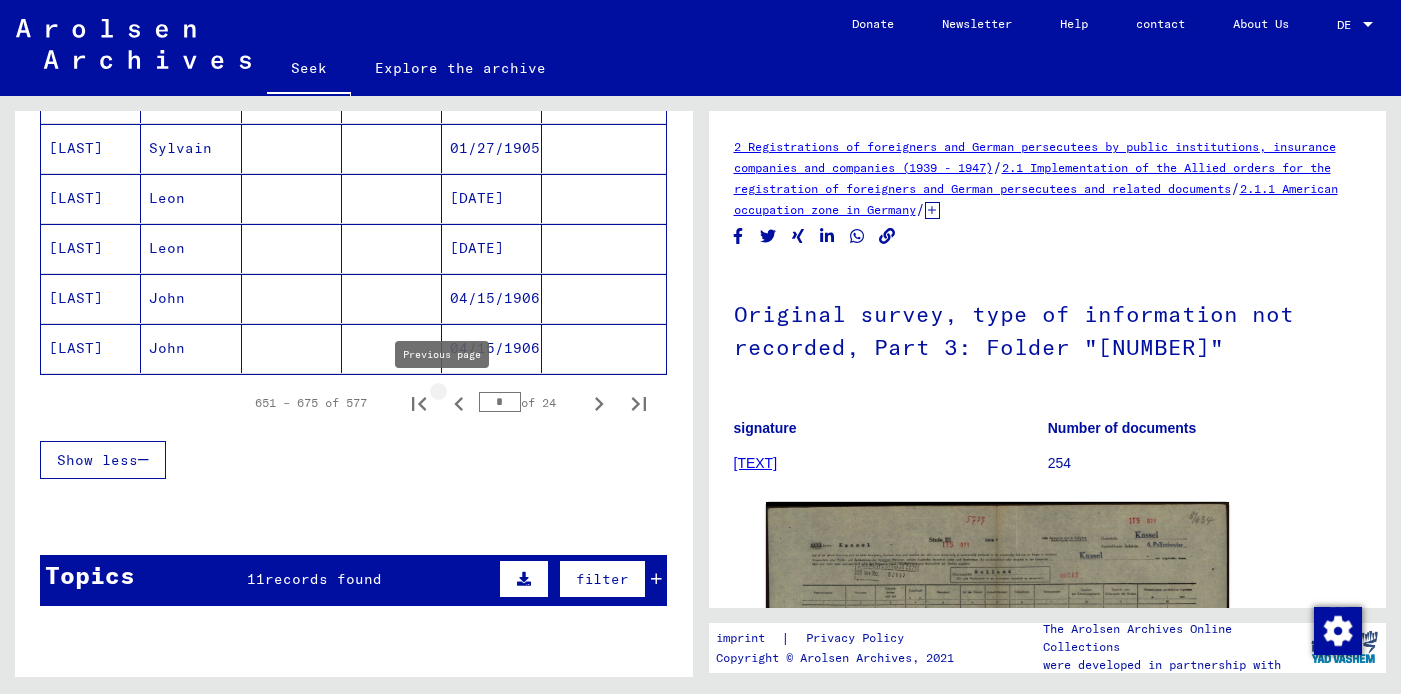 click 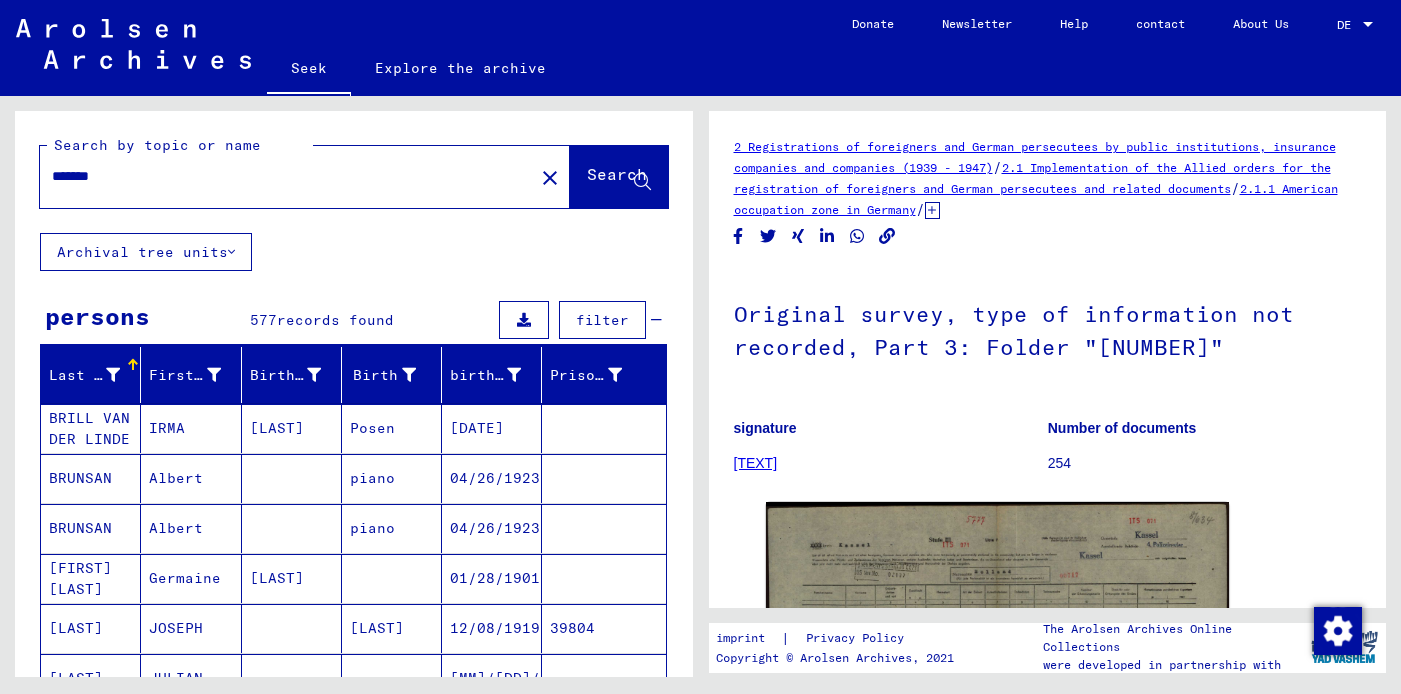 scroll, scrollTop: 0, scrollLeft: 0, axis: both 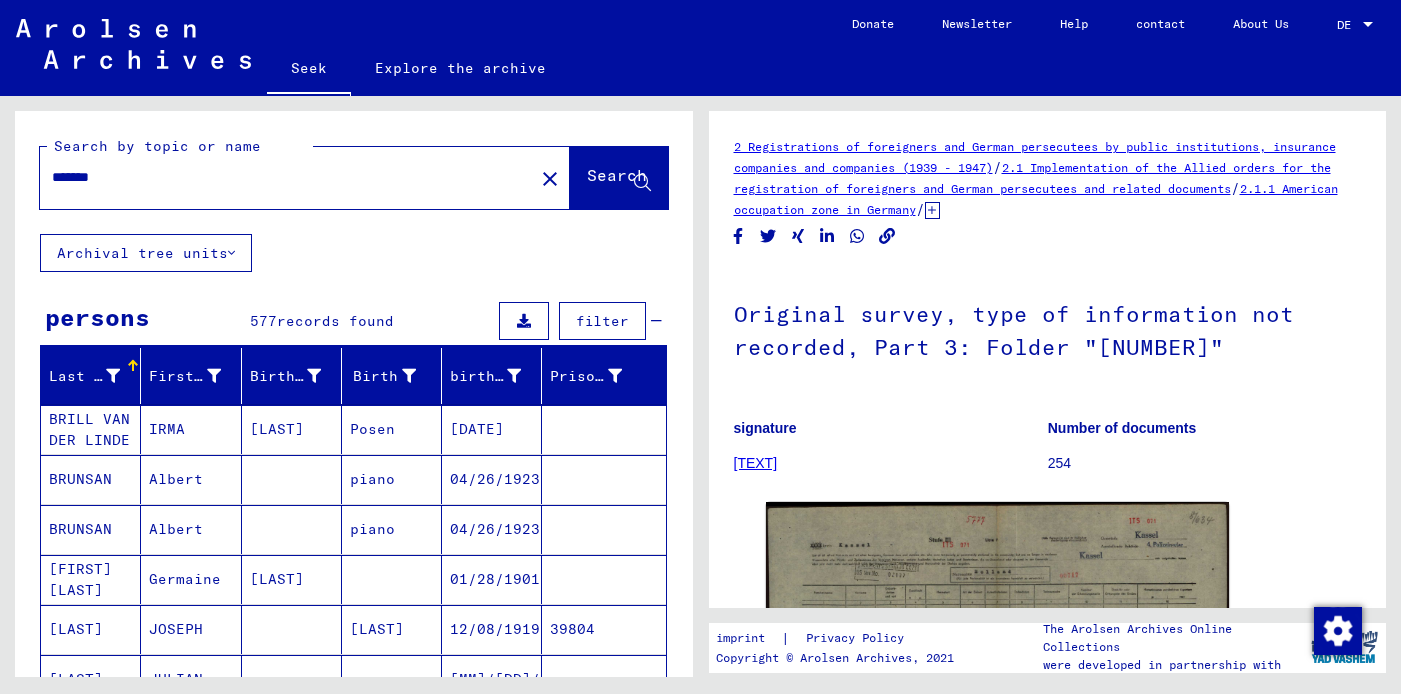 click on "*******" at bounding box center (287, 177) 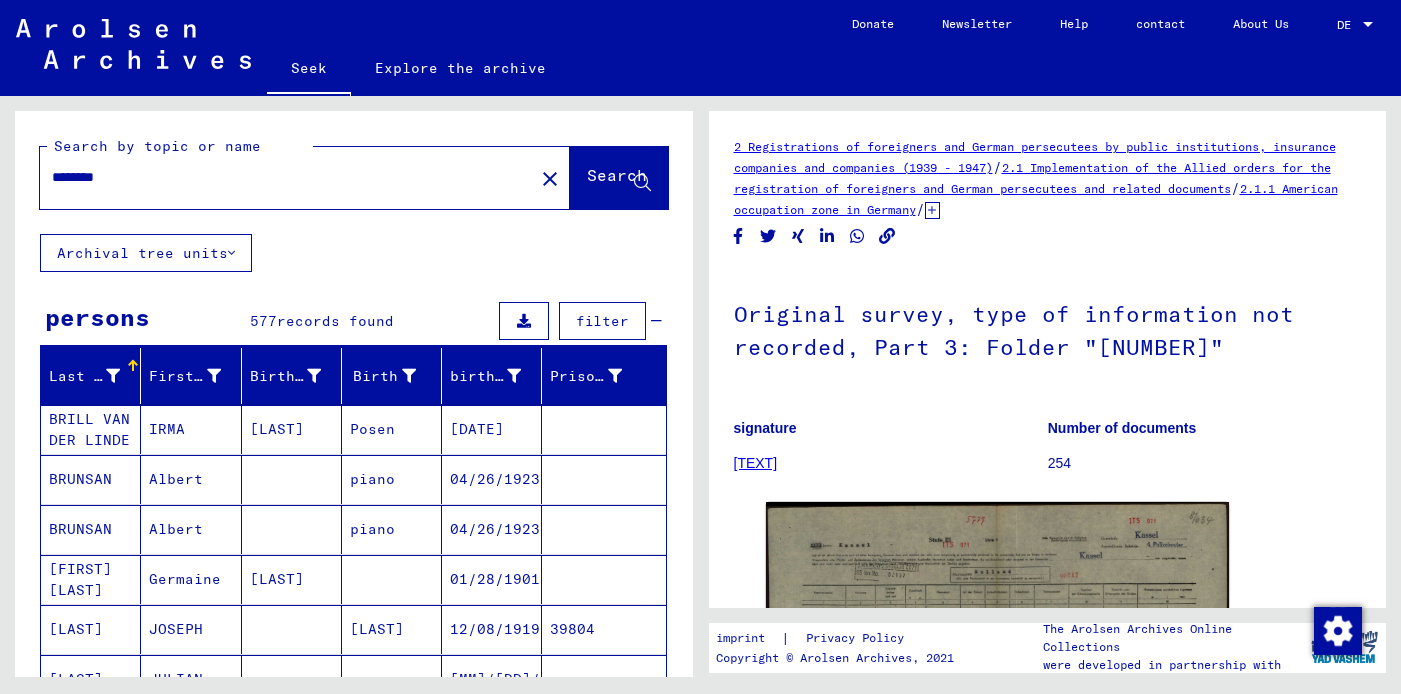 type on "*******" 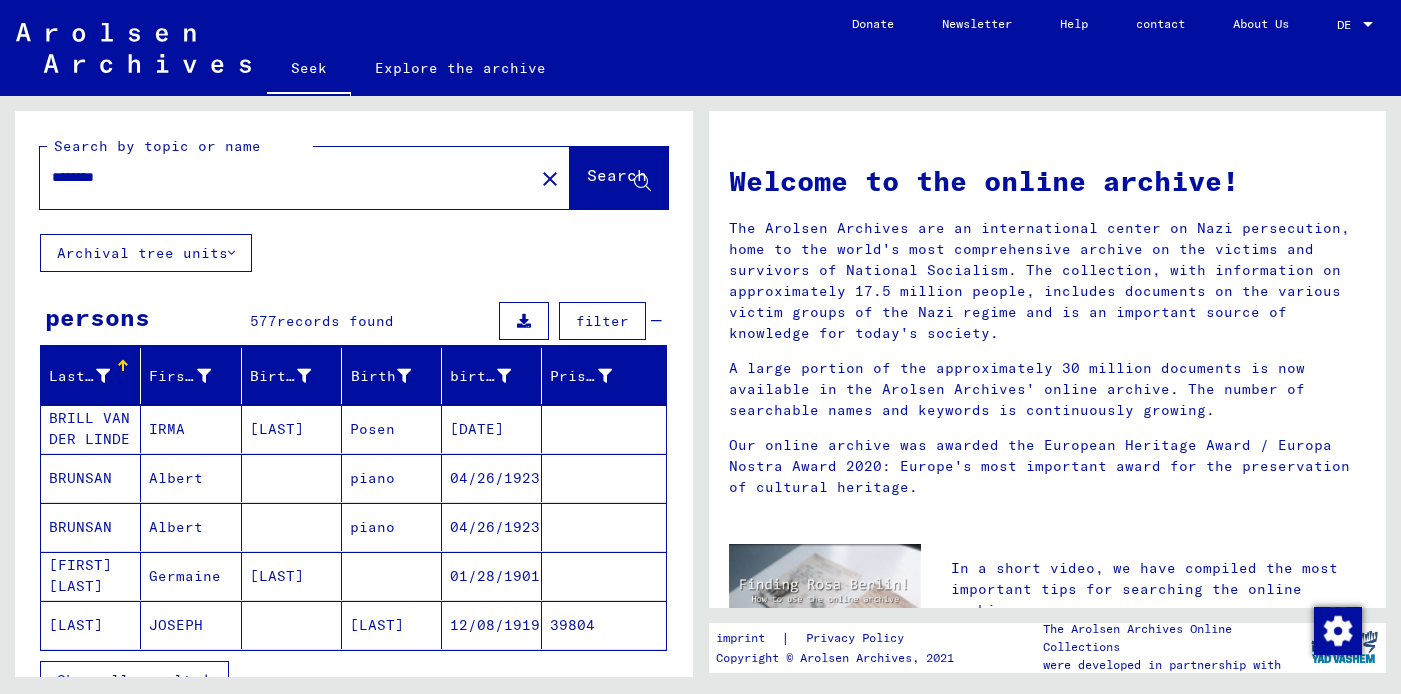 scroll, scrollTop: 0, scrollLeft: 0, axis: both 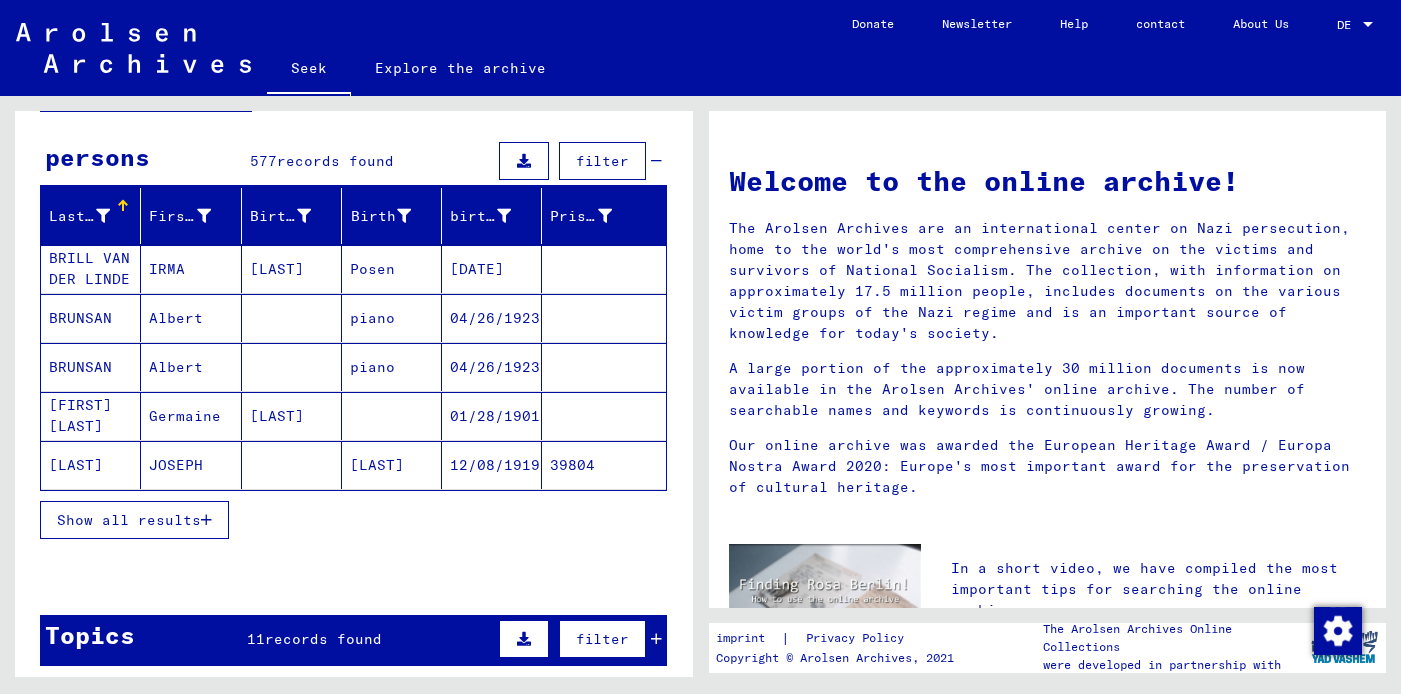 click on "Show all results" at bounding box center [129, 520] 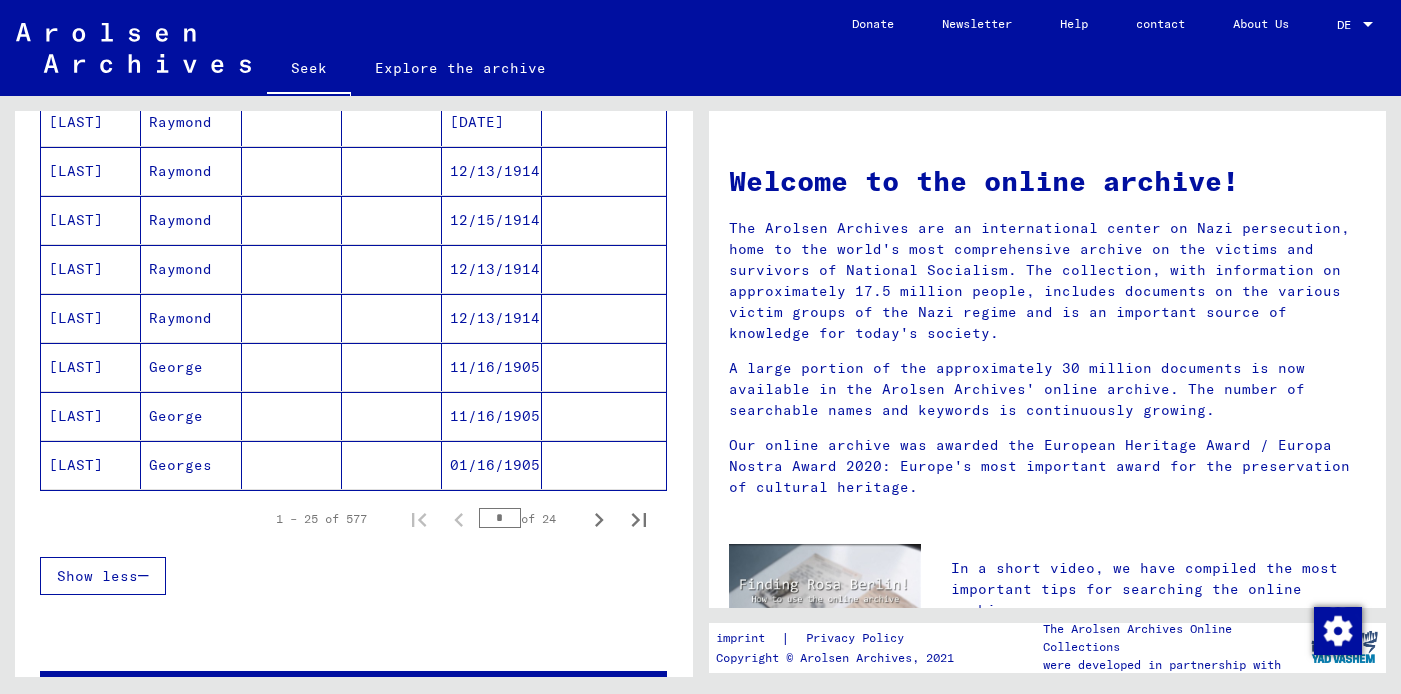 scroll, scrollTop: 1160, scrollLeft: 0, axis: vertical 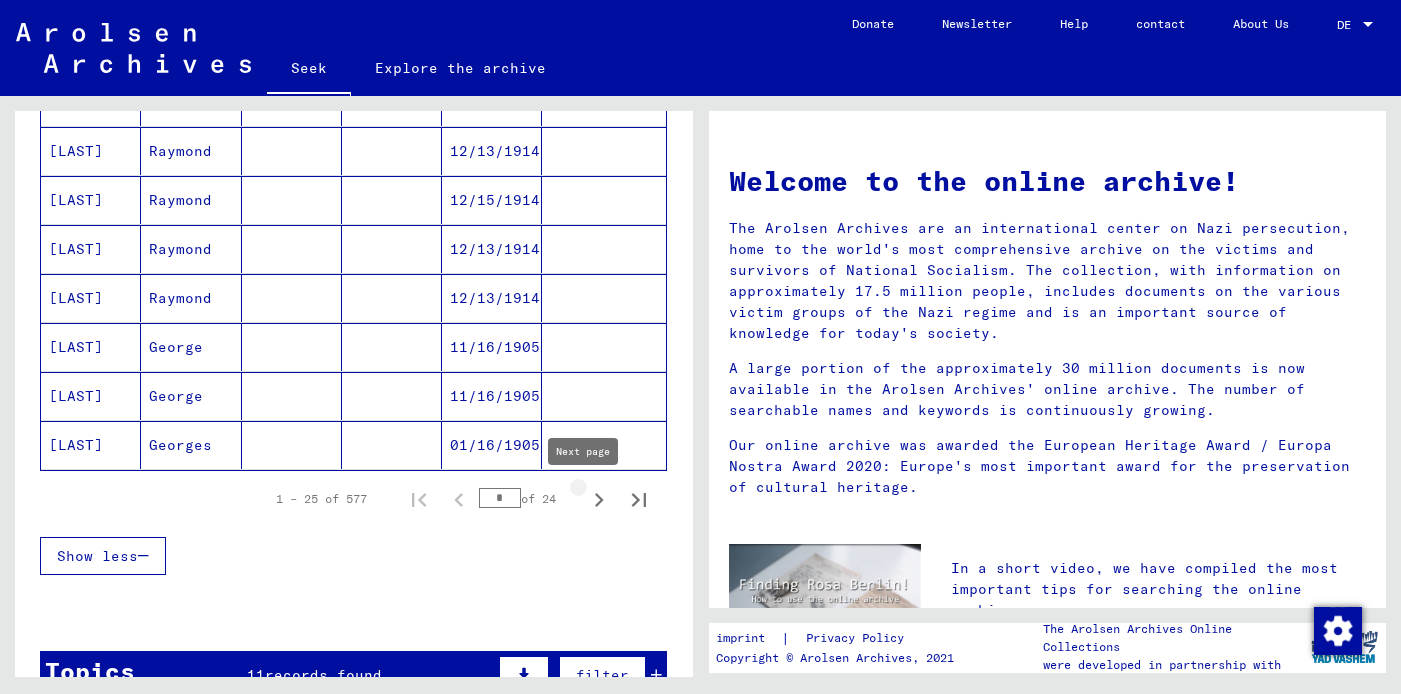 click 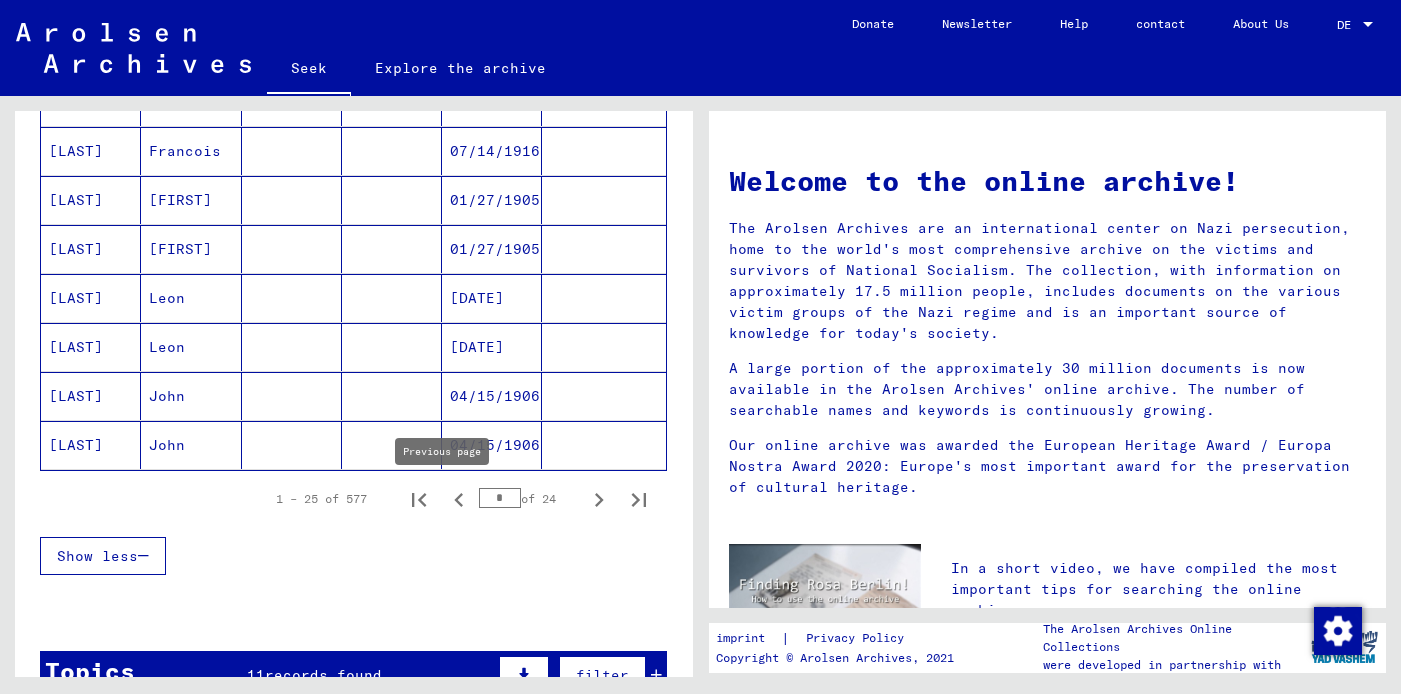 click 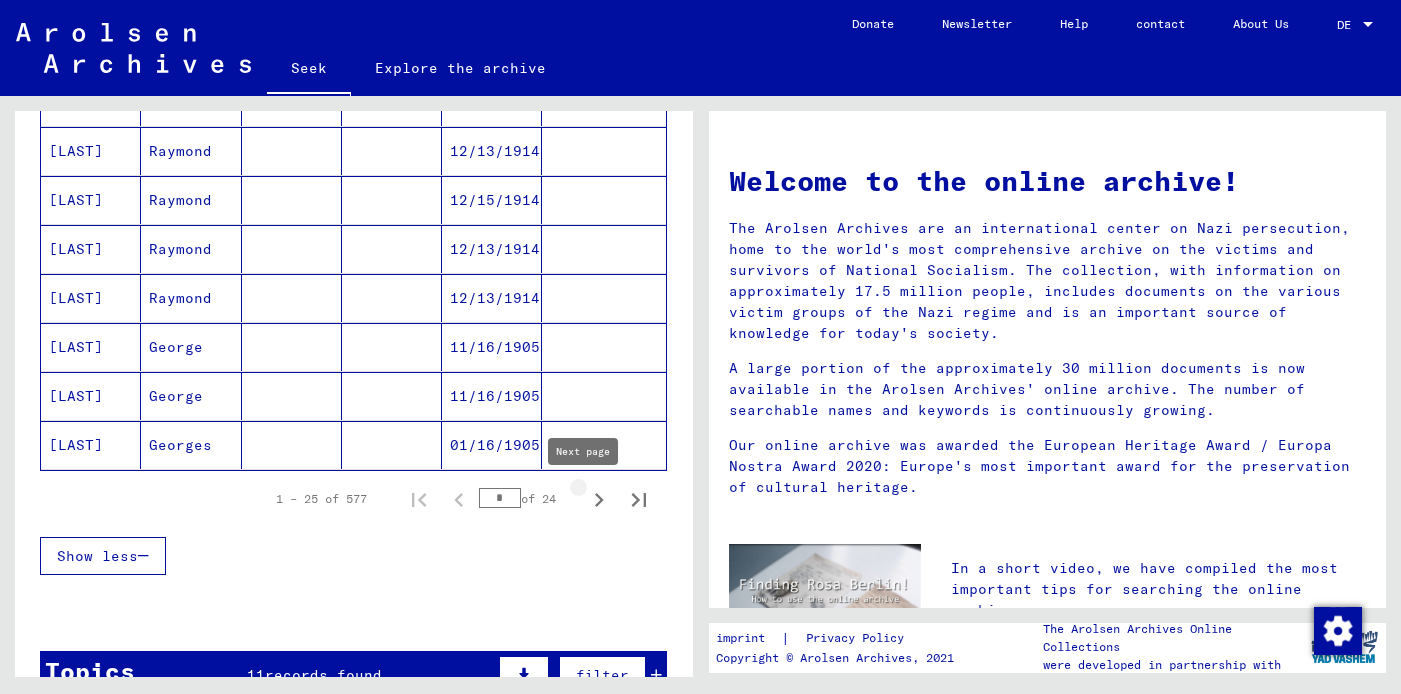 click 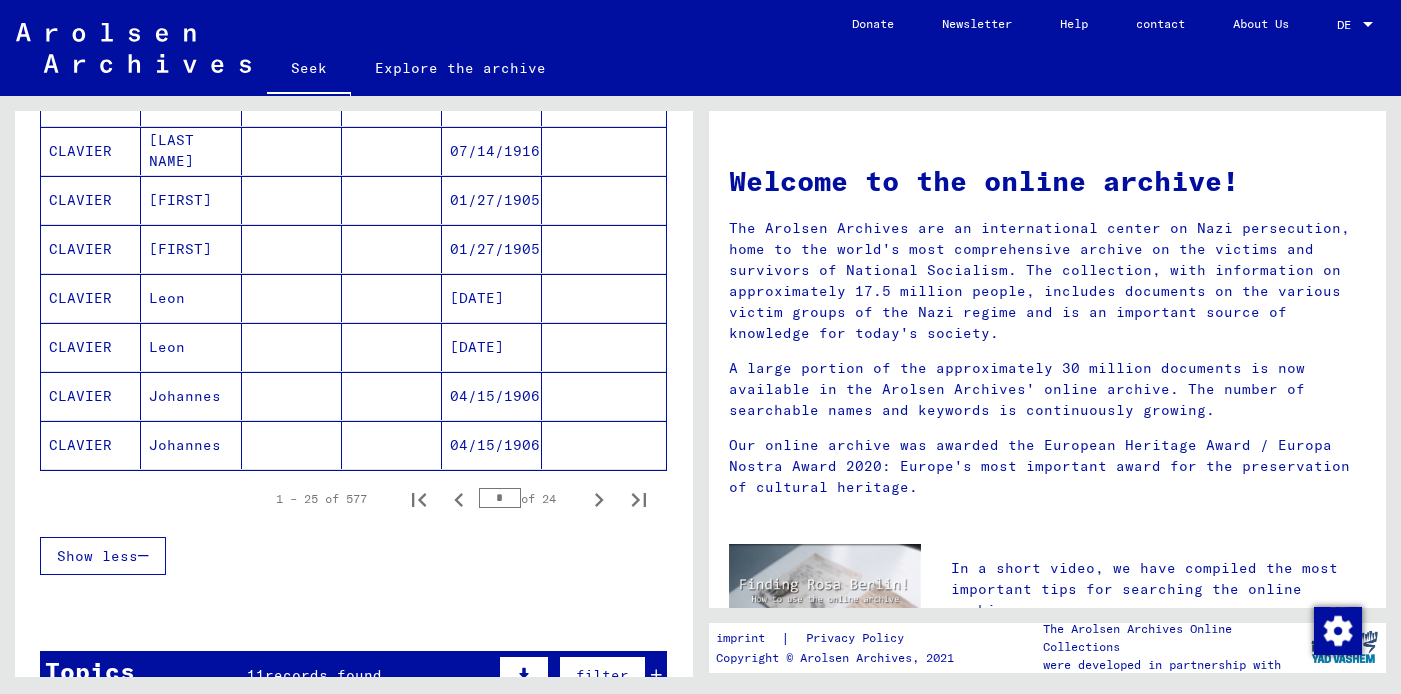 click on "[LAST]" at bounding box center [91, 298] 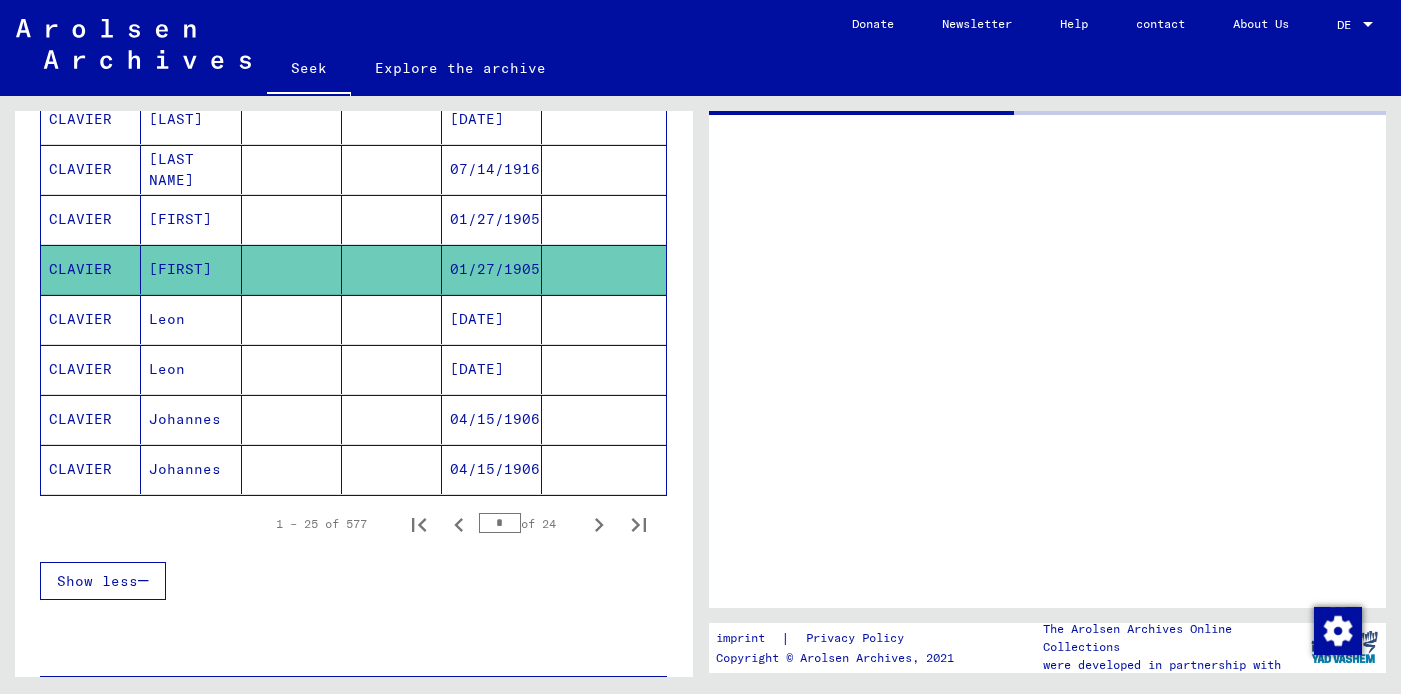 scroll, scrollTop: 1177, scrollLeft: 0, axis: vertical 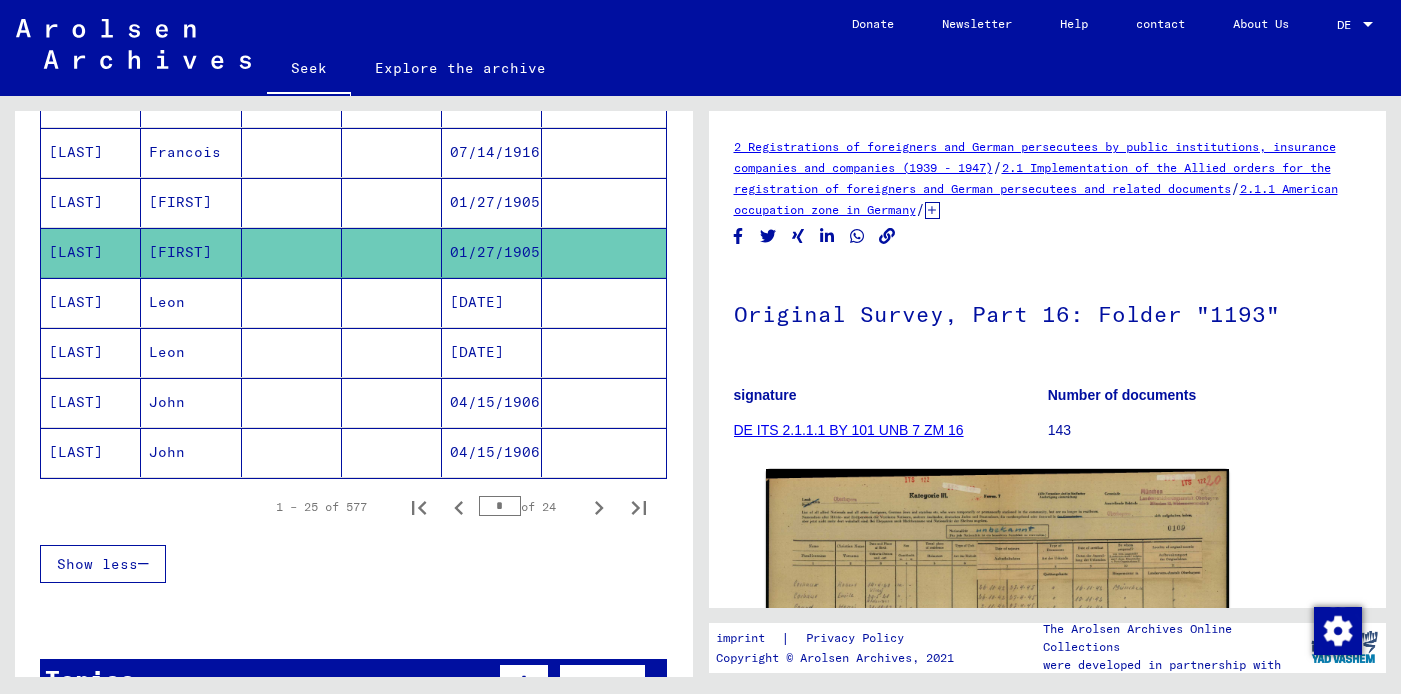 click 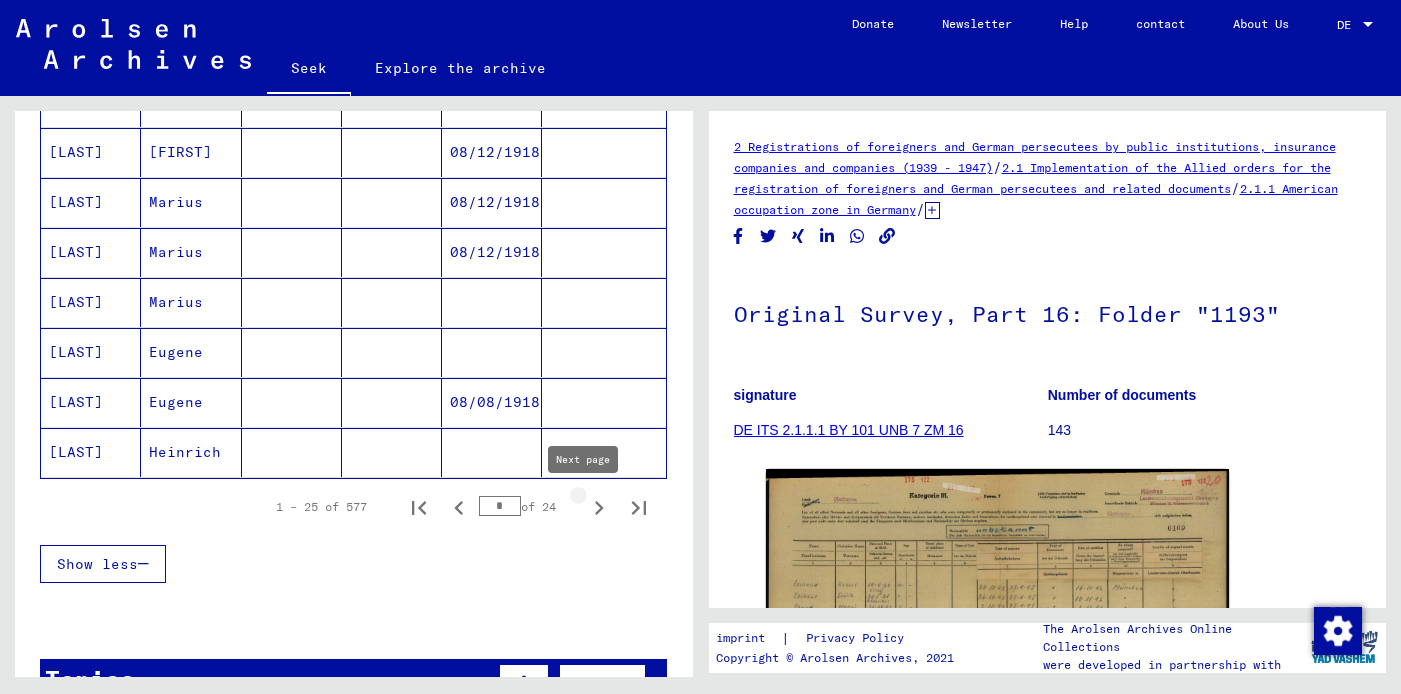 click 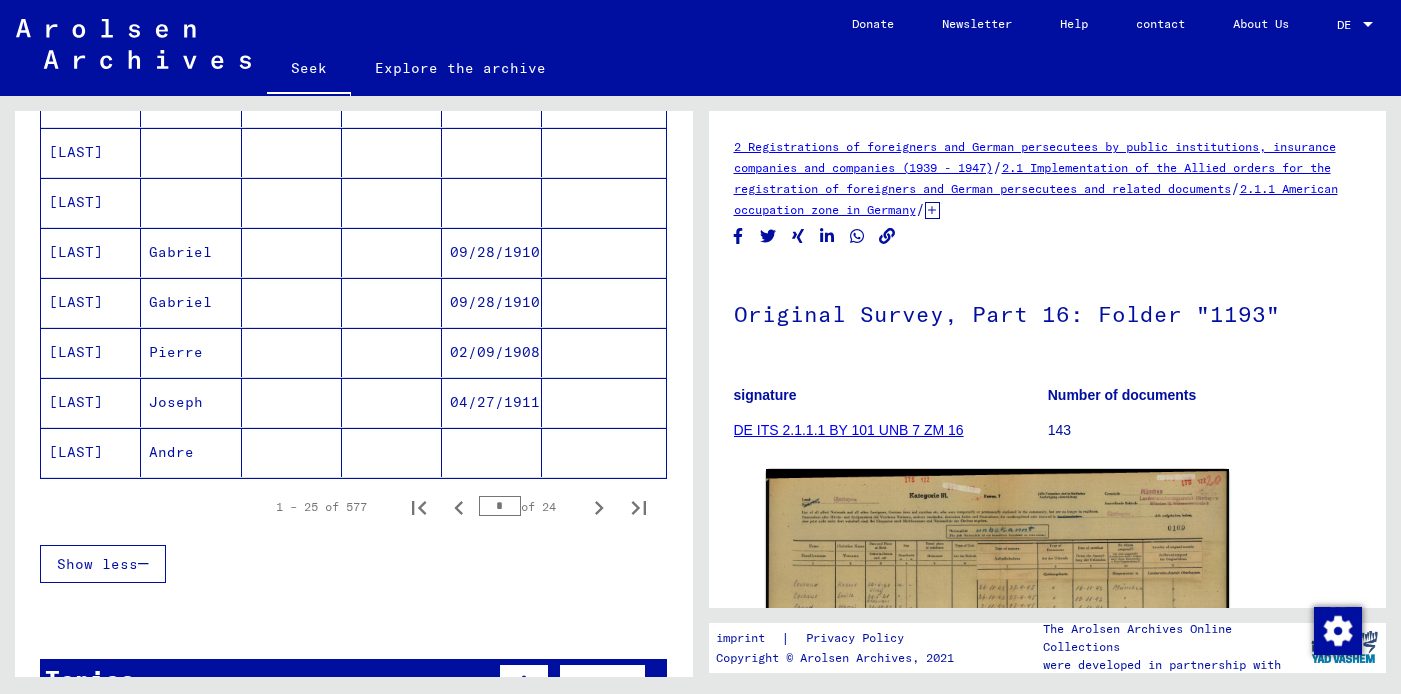 click 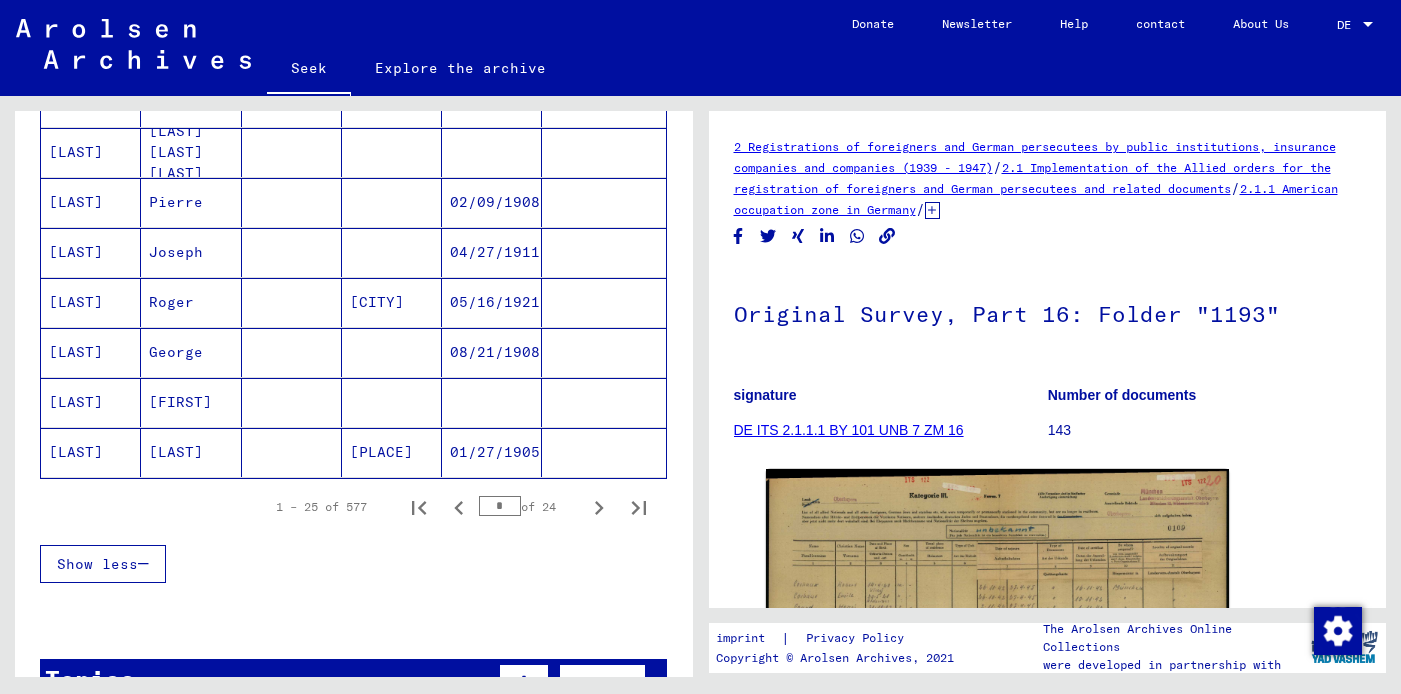 click 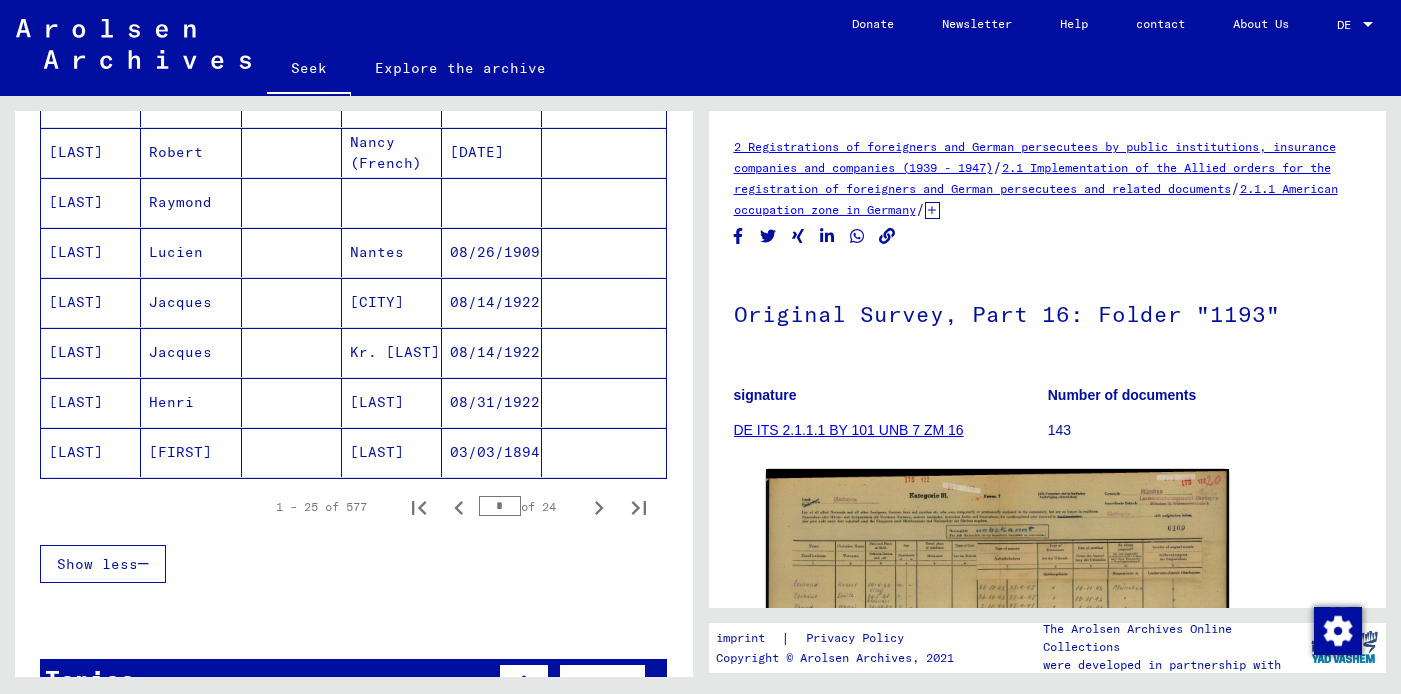 click 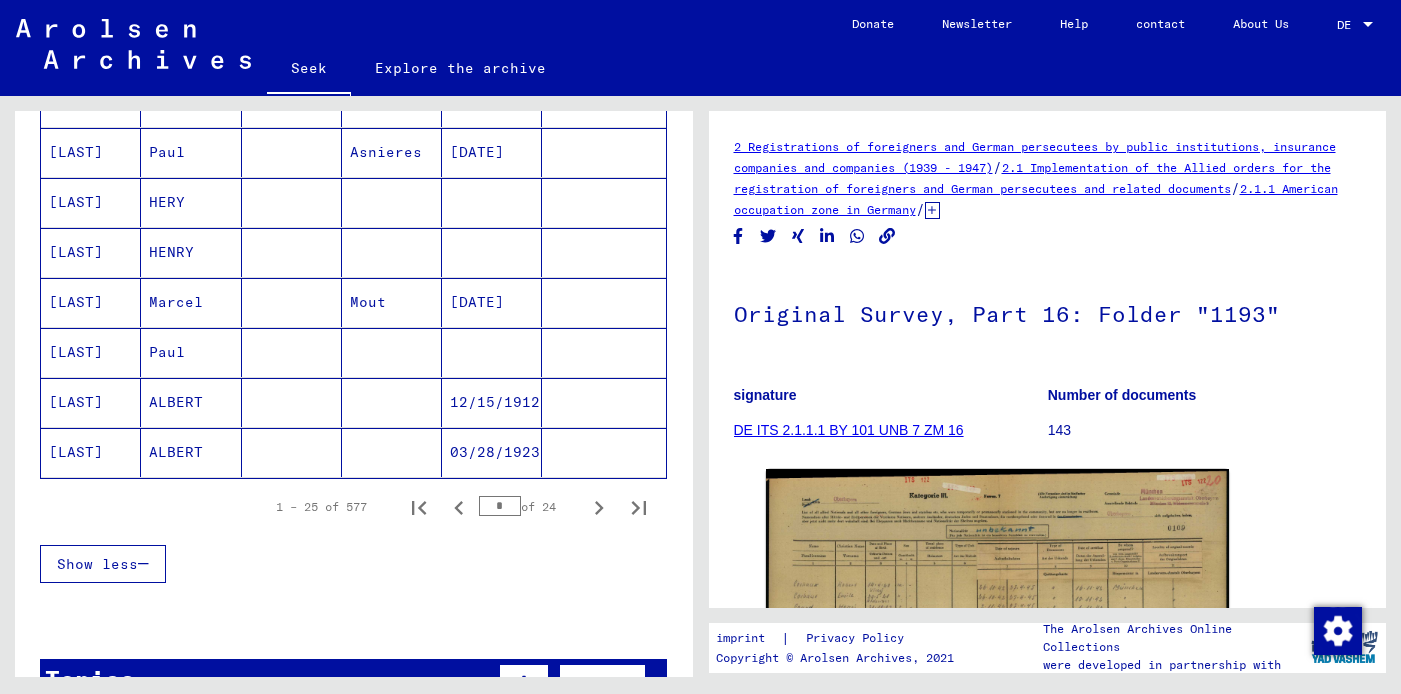 click 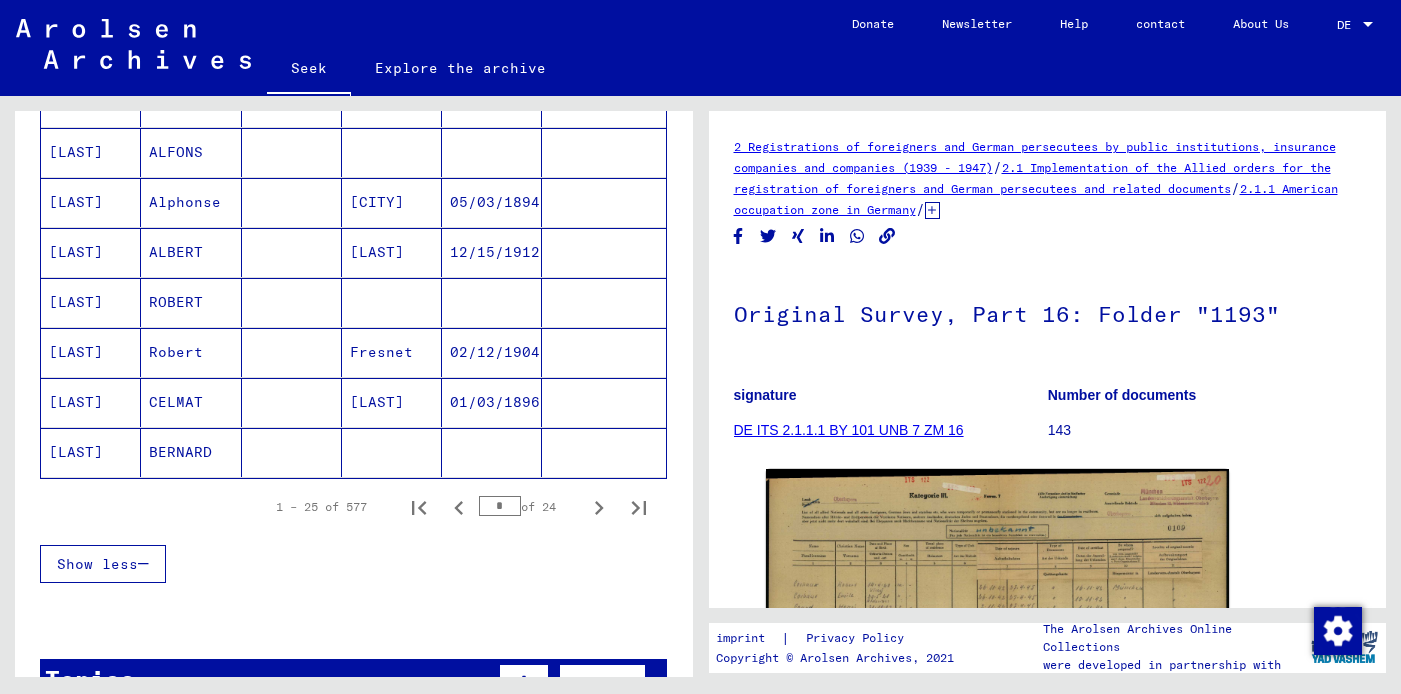 click 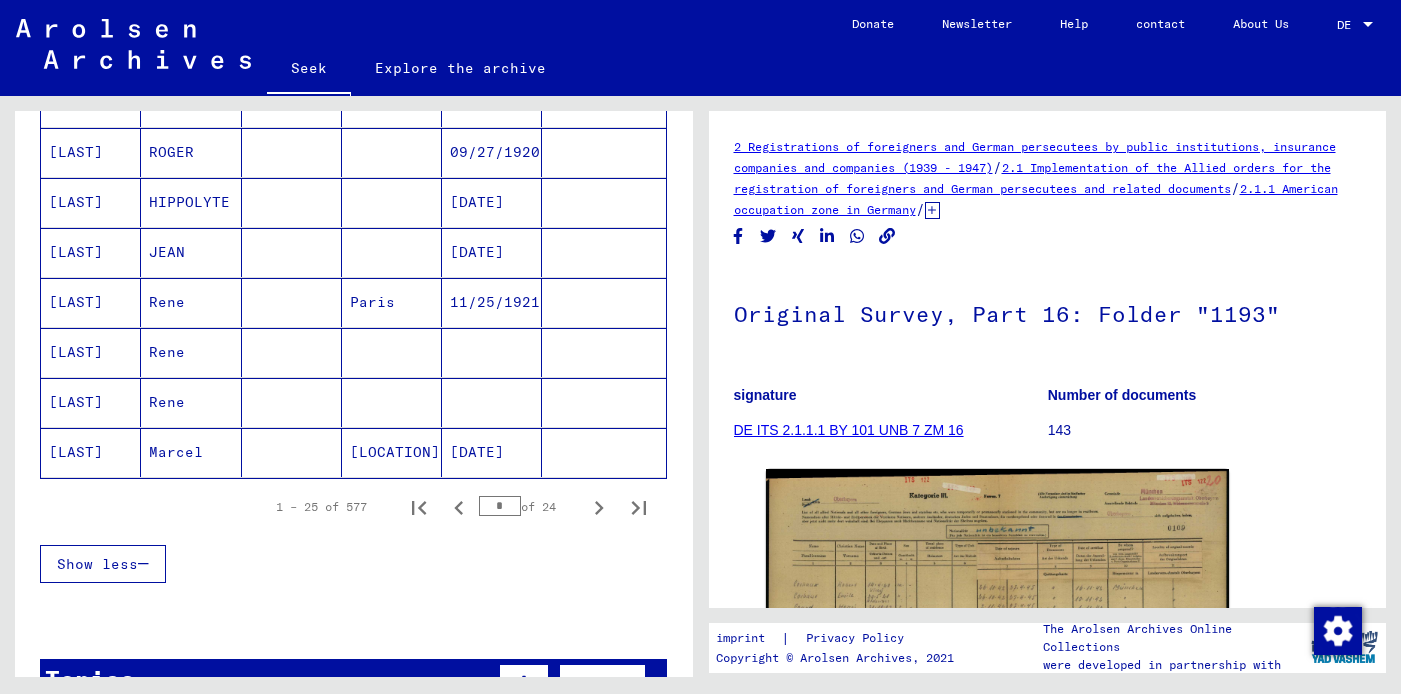 click 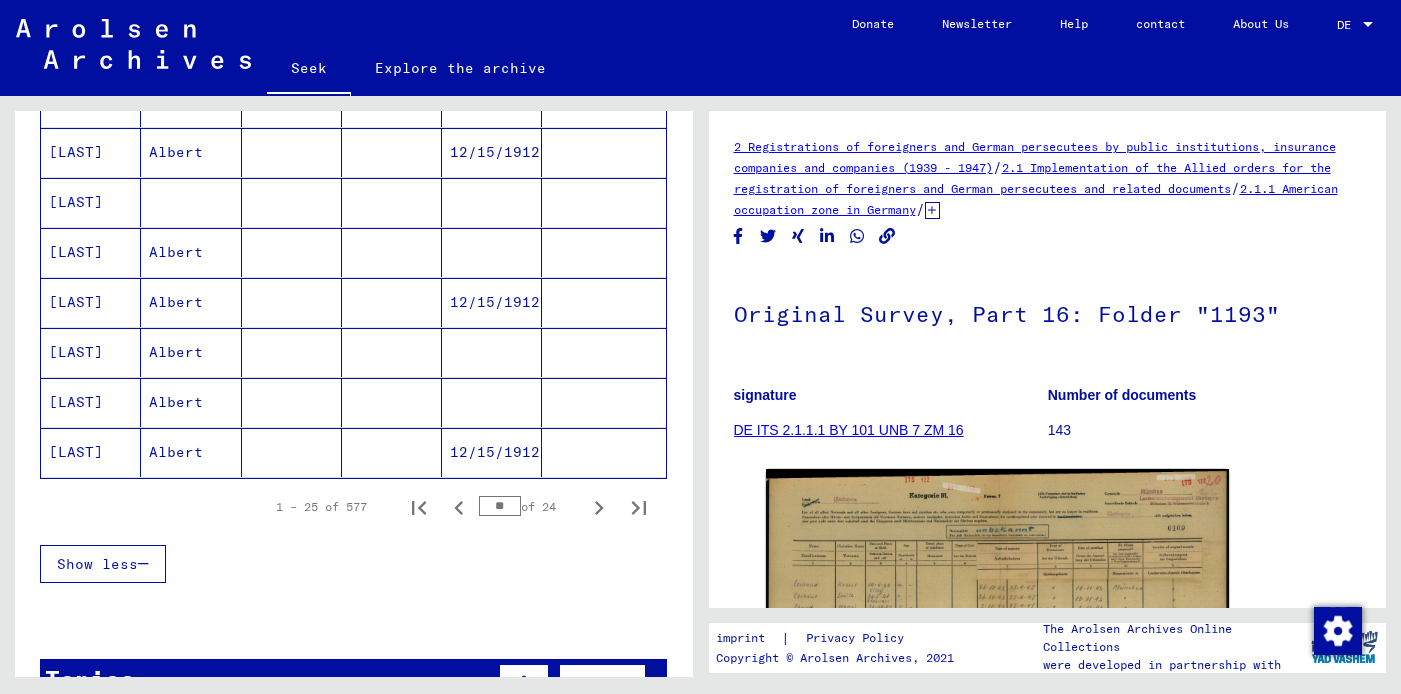 click 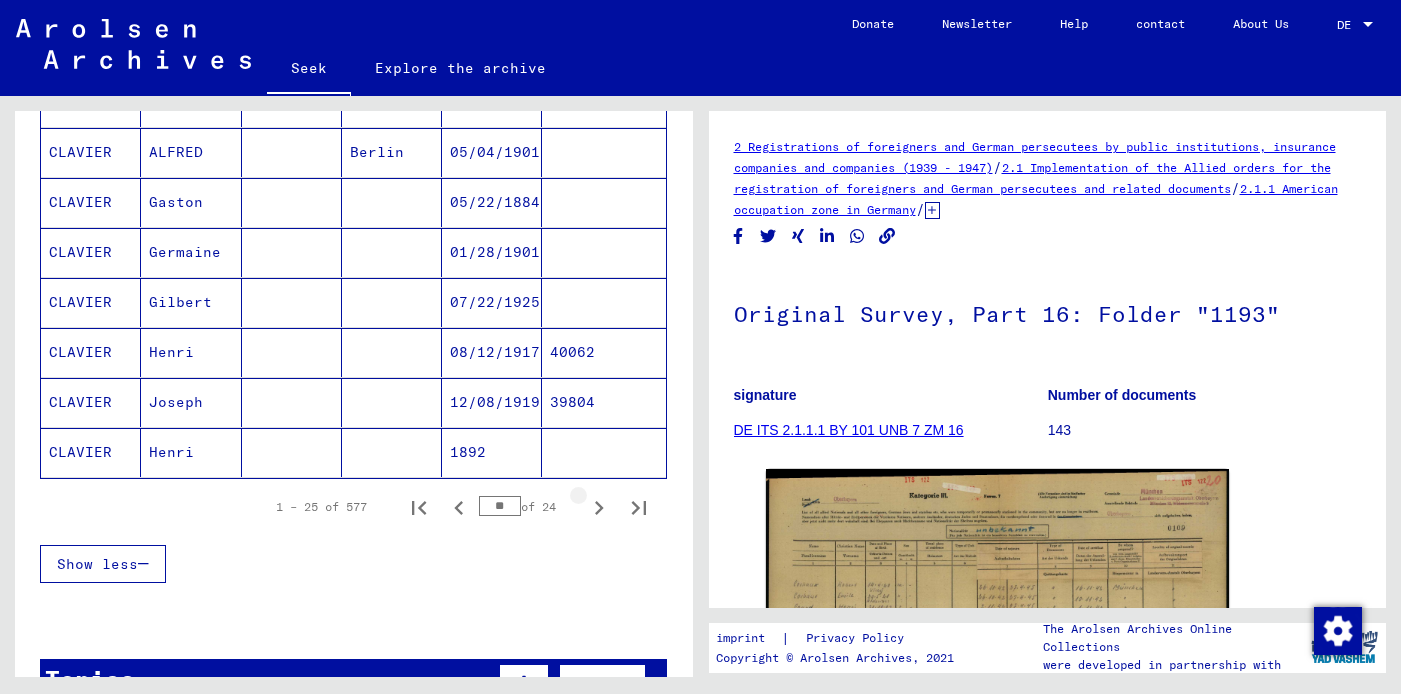 type on "**" 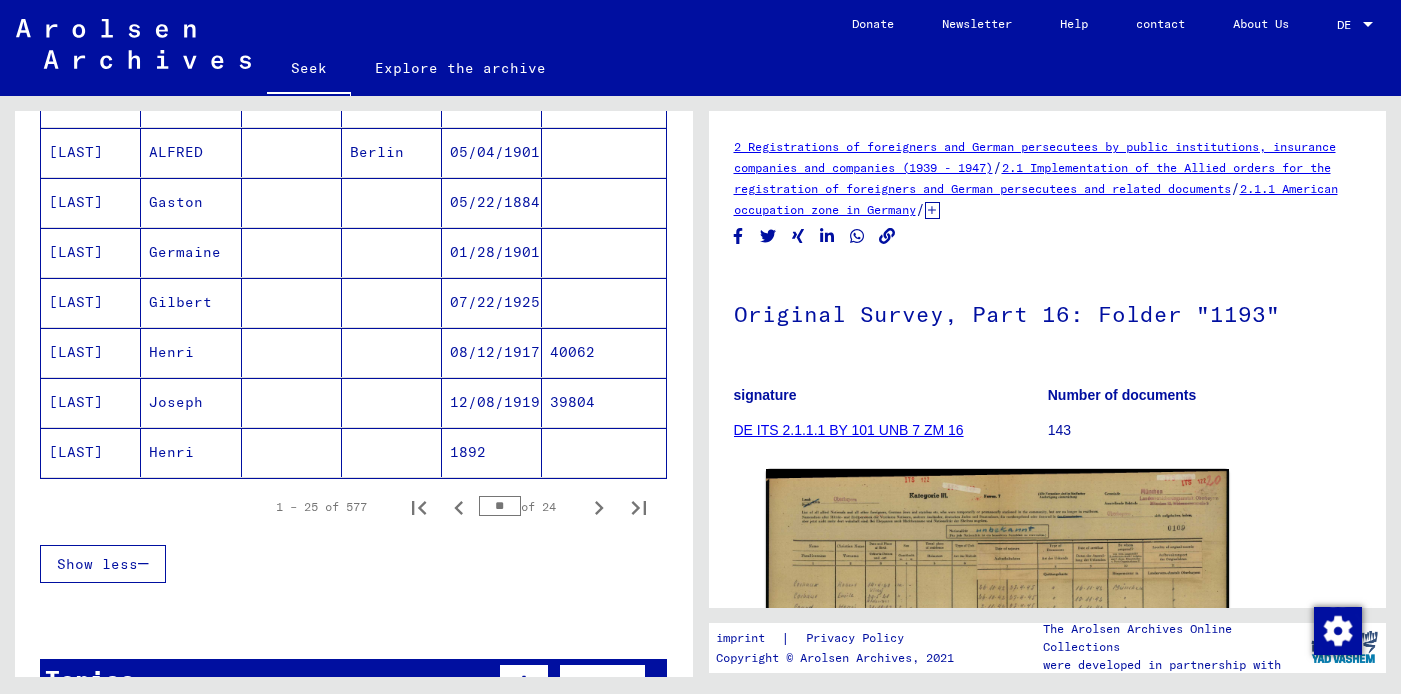 type 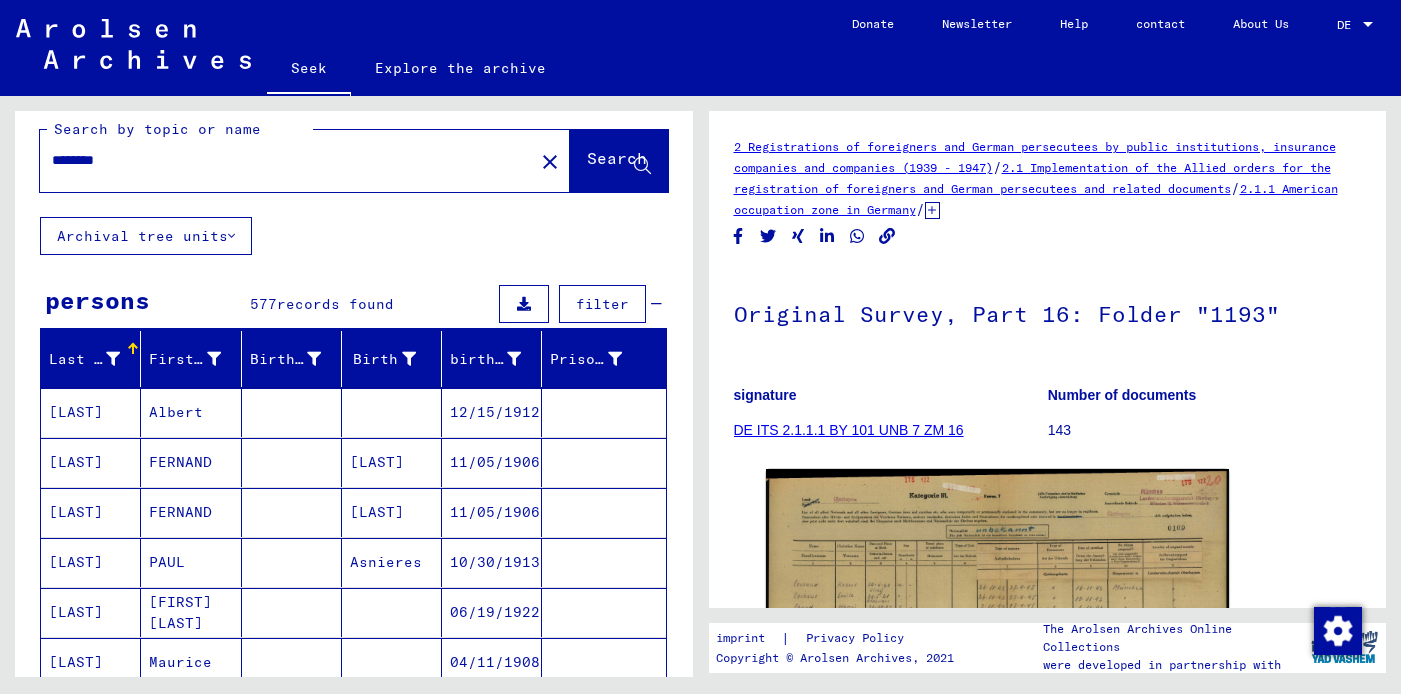 scroll, scrollTop: 0, scrollLeft: 0, axis: both 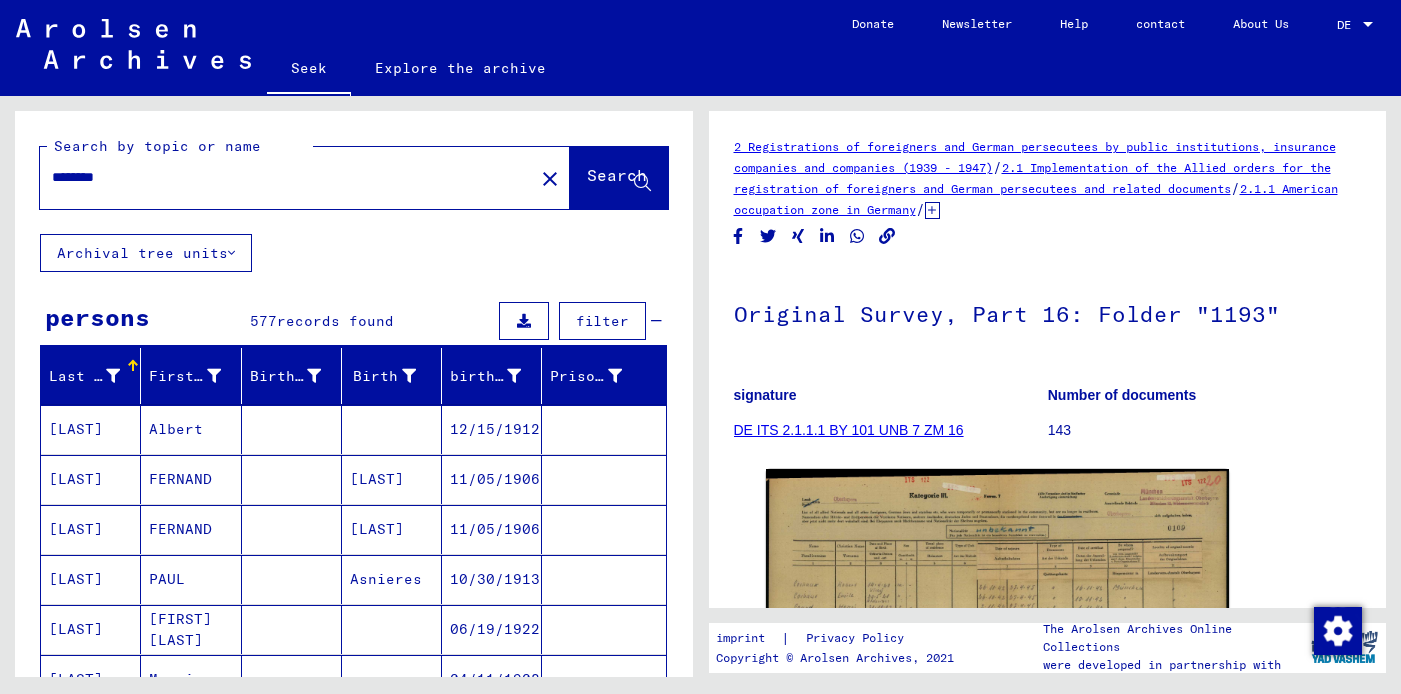 click on "*******" at bounding box center [287, 177] 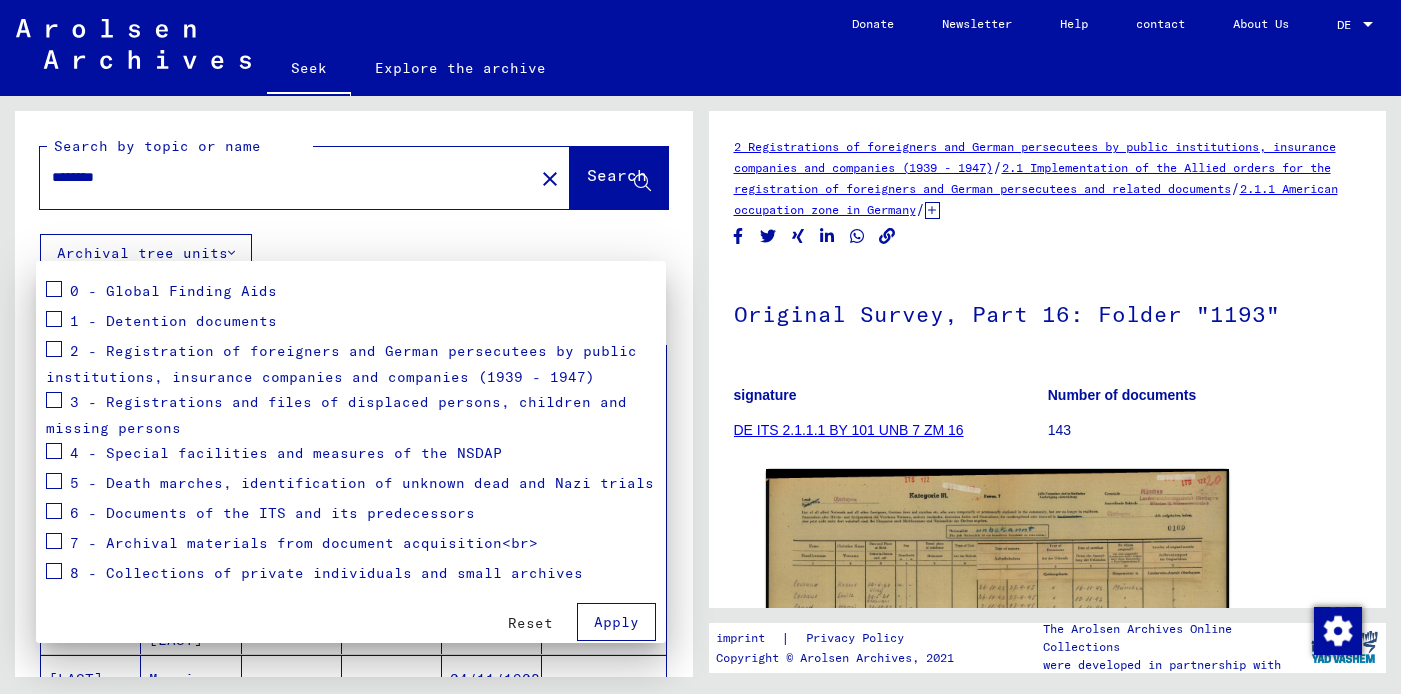 scroll, scrollTop: 222, scrollLeft: 0, axis: vertical 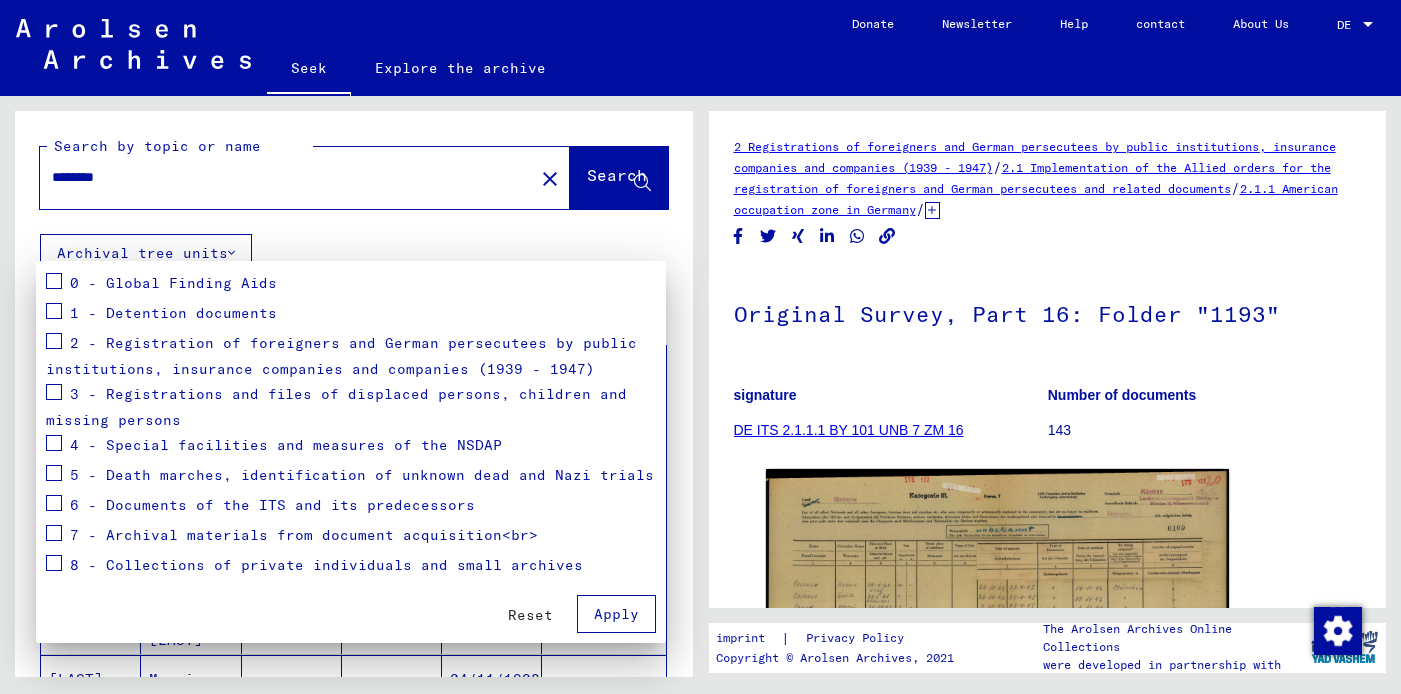 click at bounding box center [54, 311] 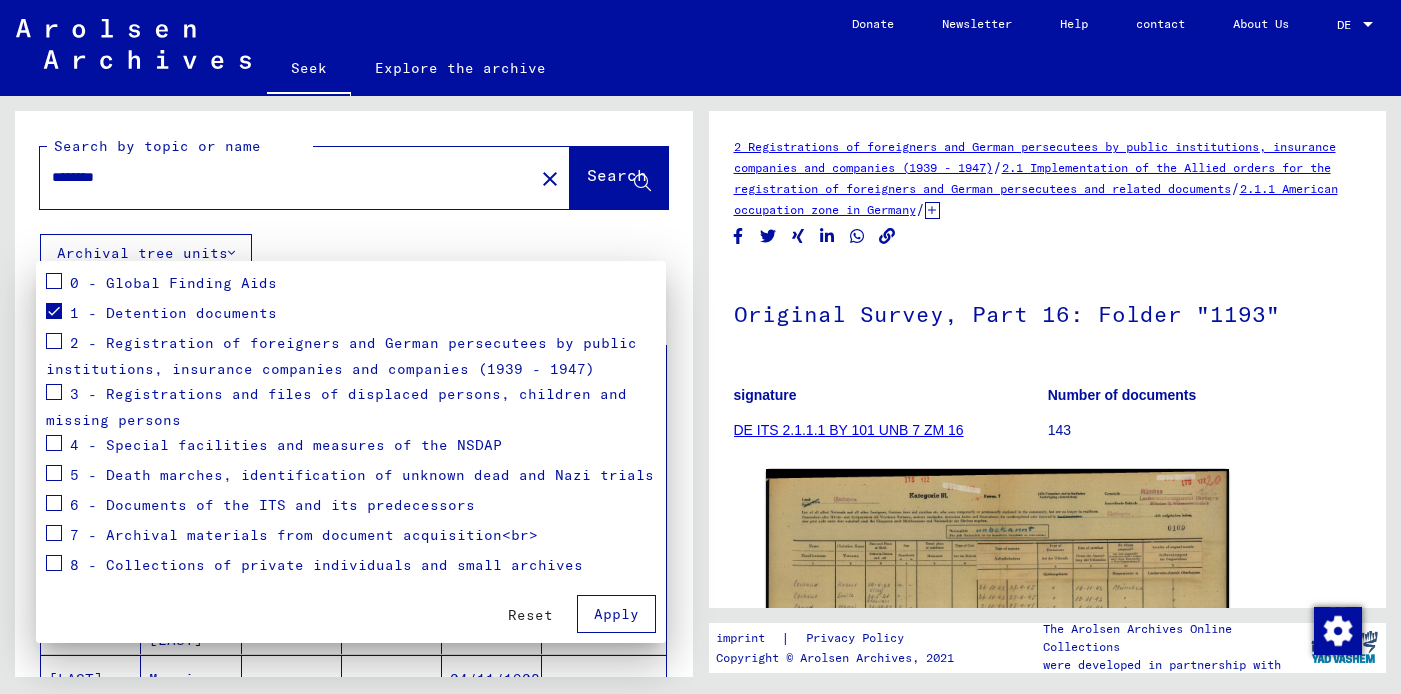 click at bounding box center (54, 473) 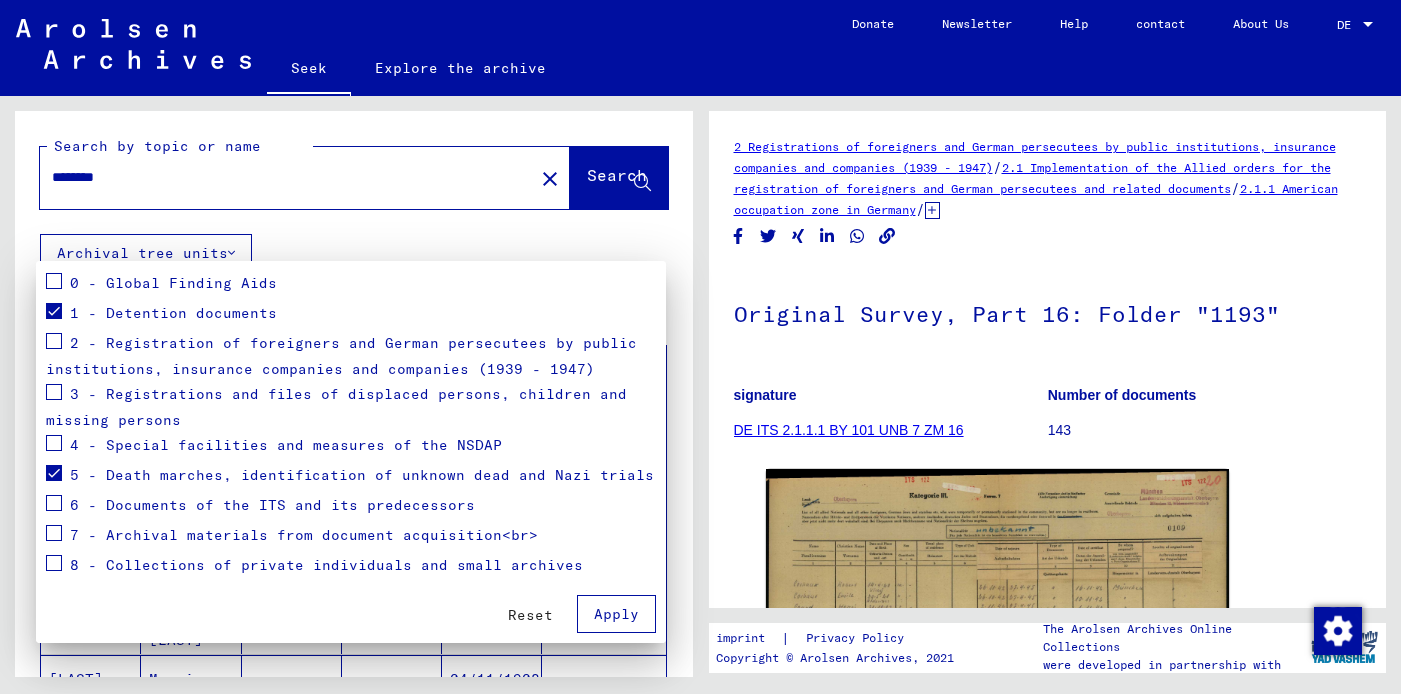 click at bounding box center [54, 533] 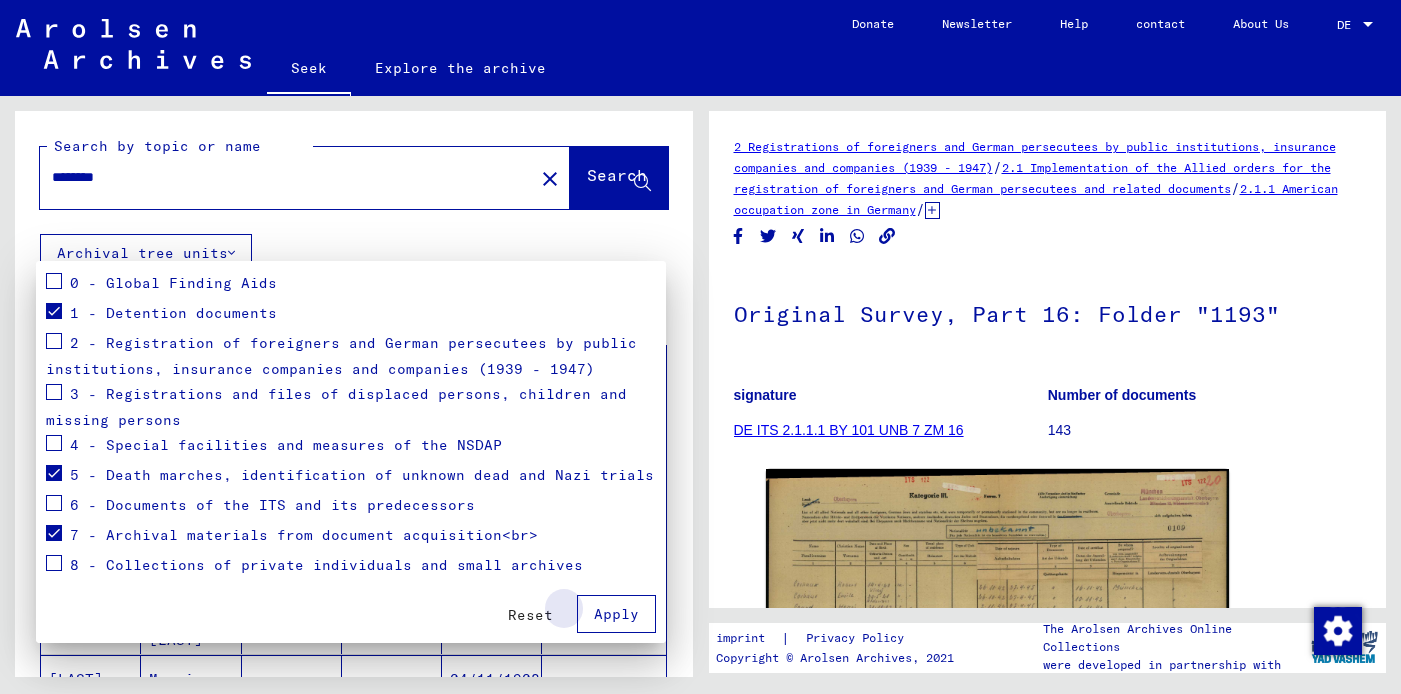 click on "Apply" at bounding box center (616, 614) 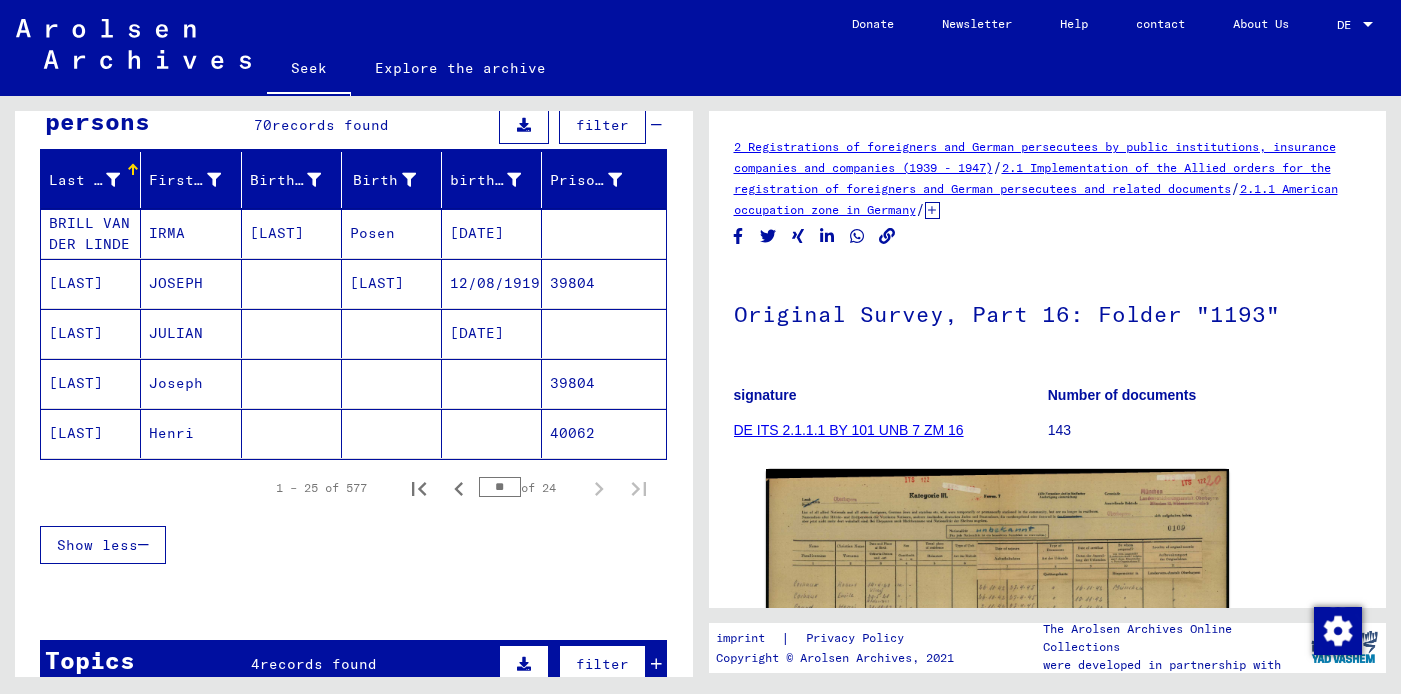 scroll, scrollTop: 190, scrollLeft: 0, axis: vertical 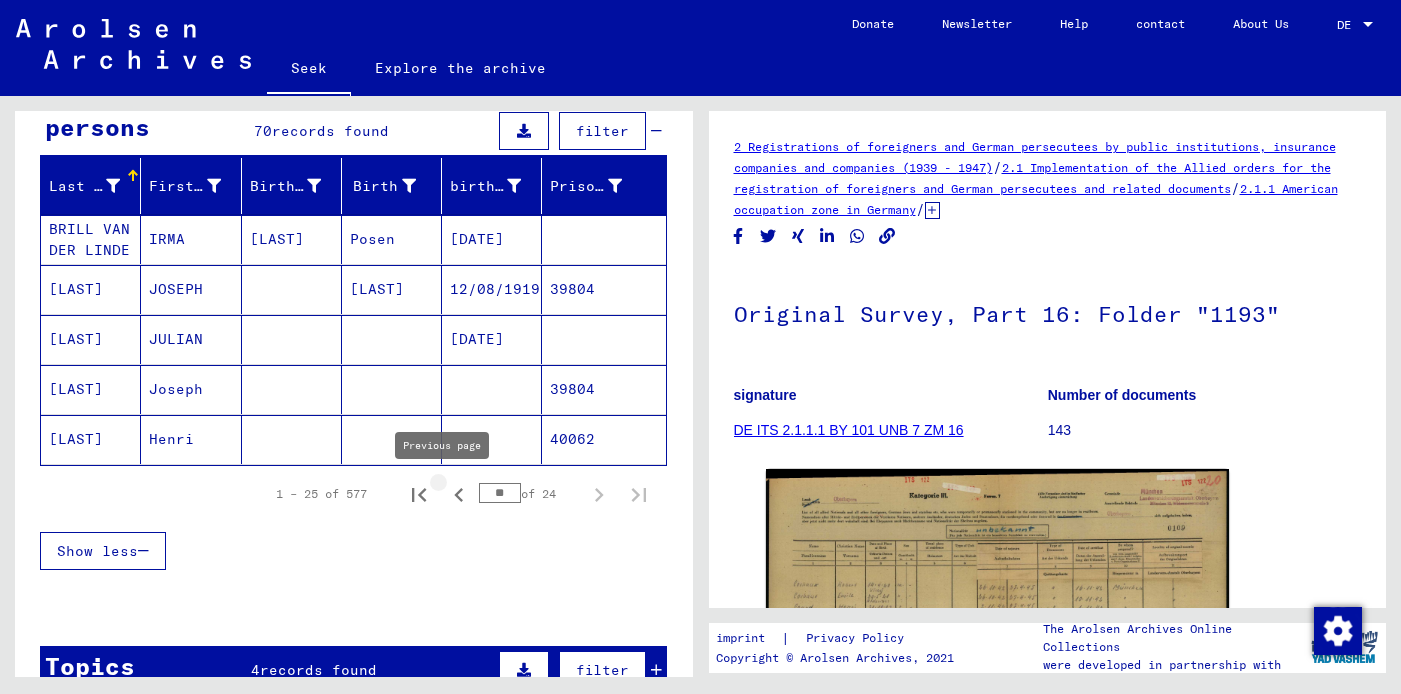 click 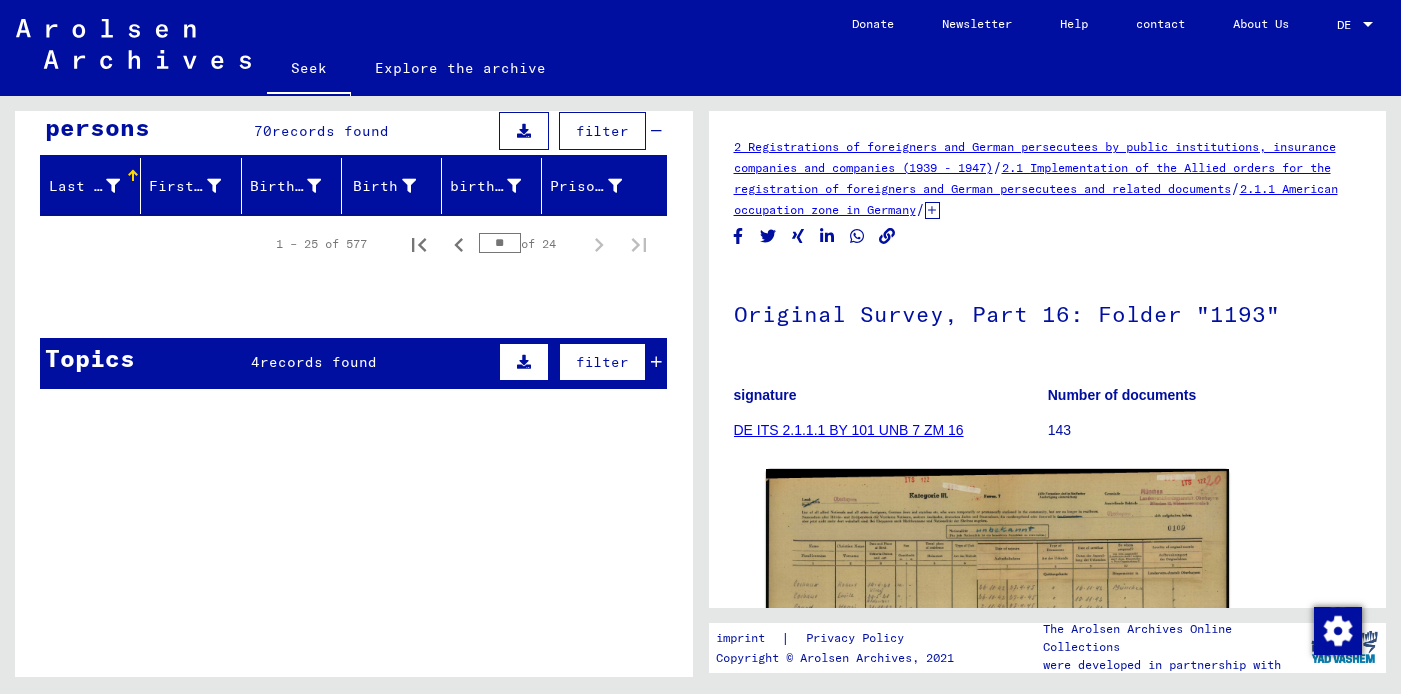 type 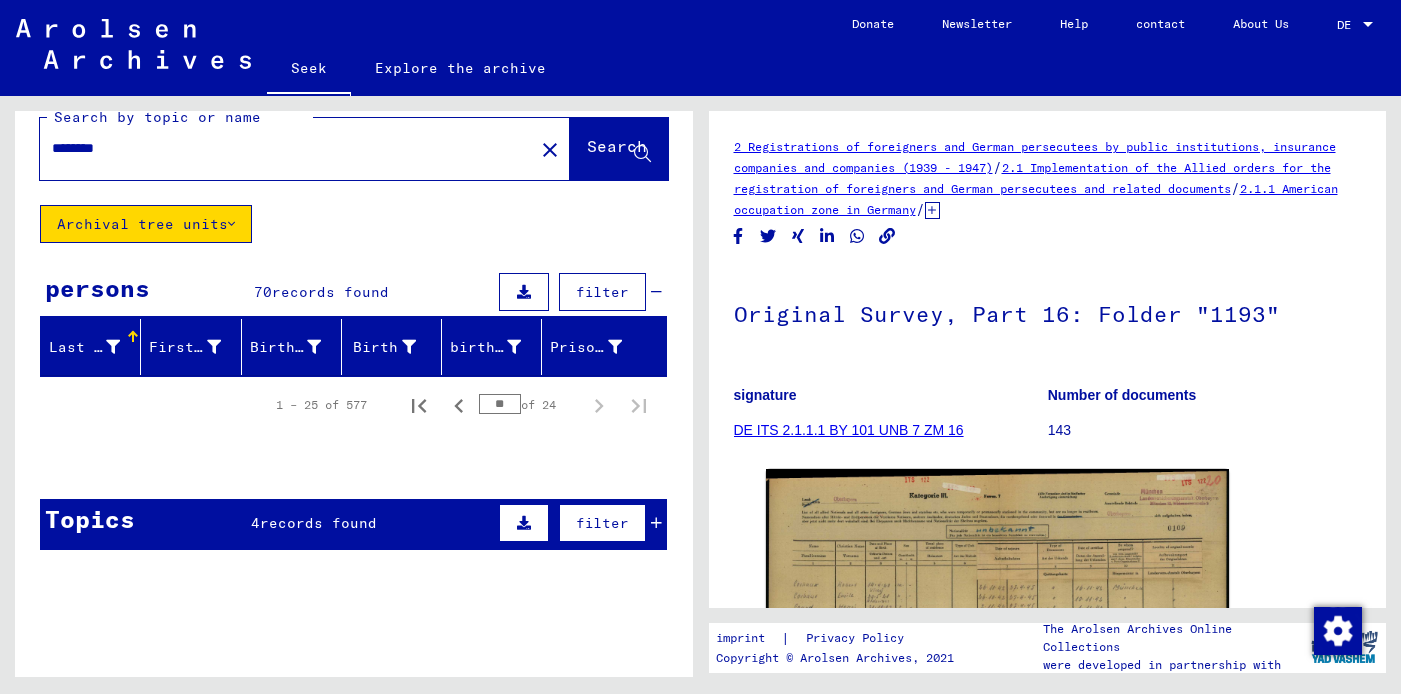 scroll, scrollTop: 0, scrollLeft: 0, axis: both 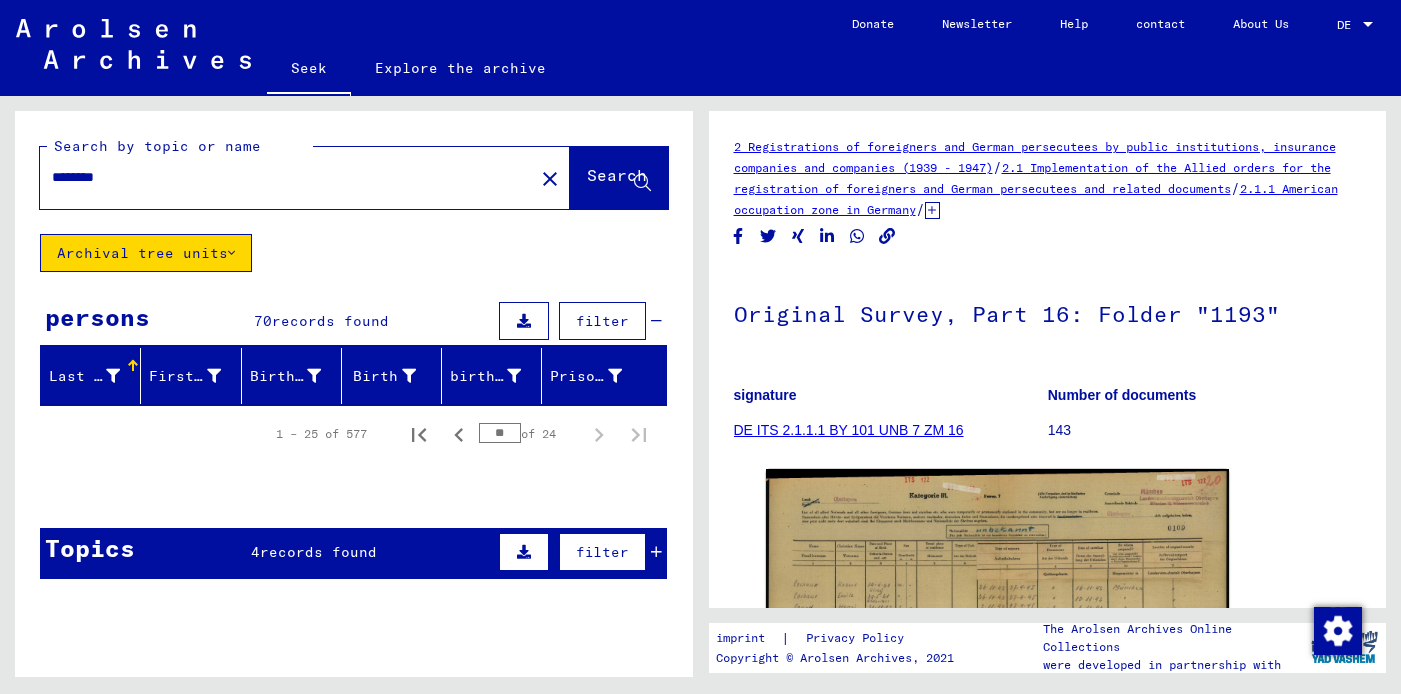 click on "*******" 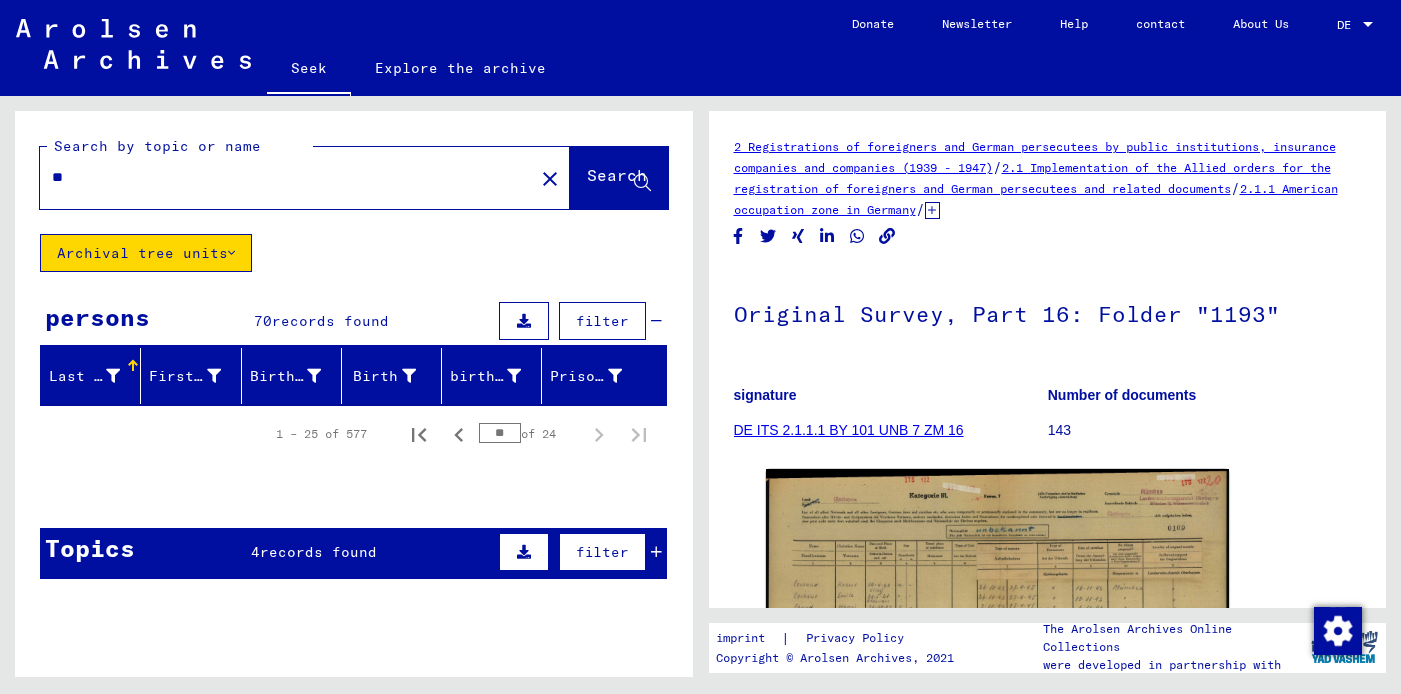 type on "*" 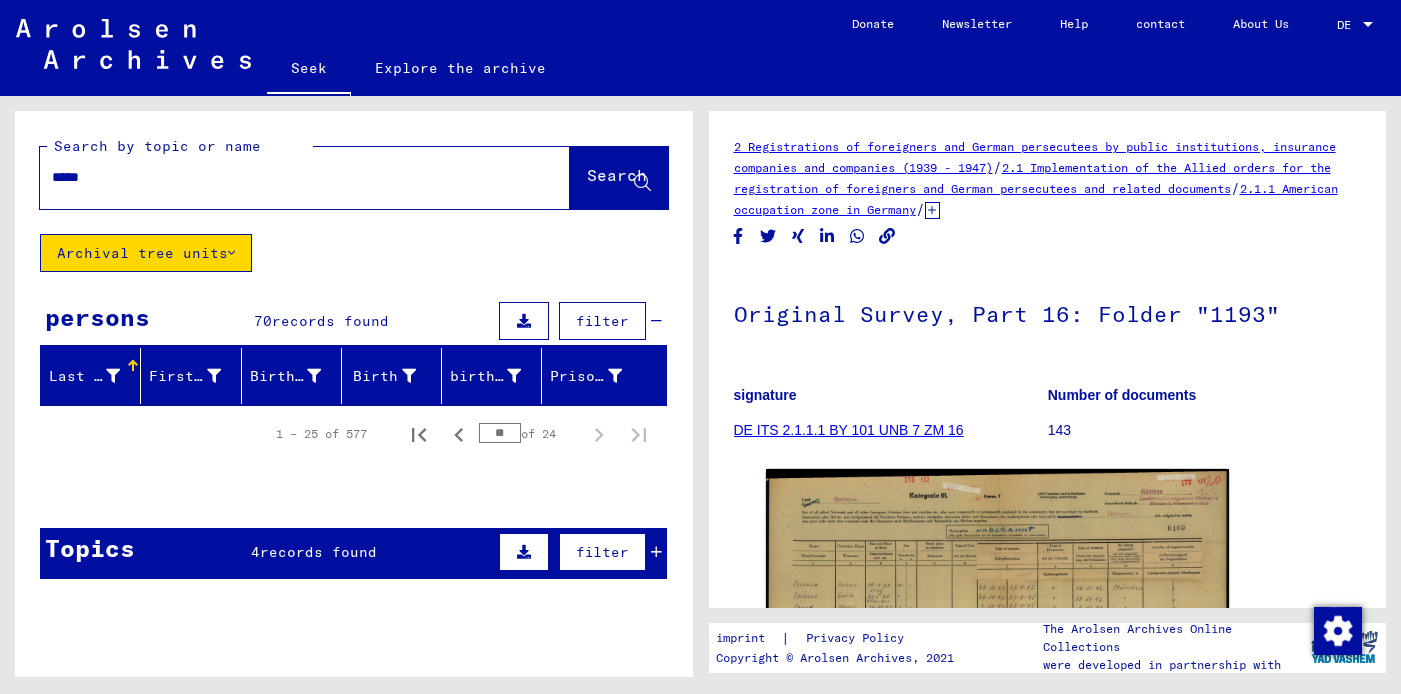 type on "*****" 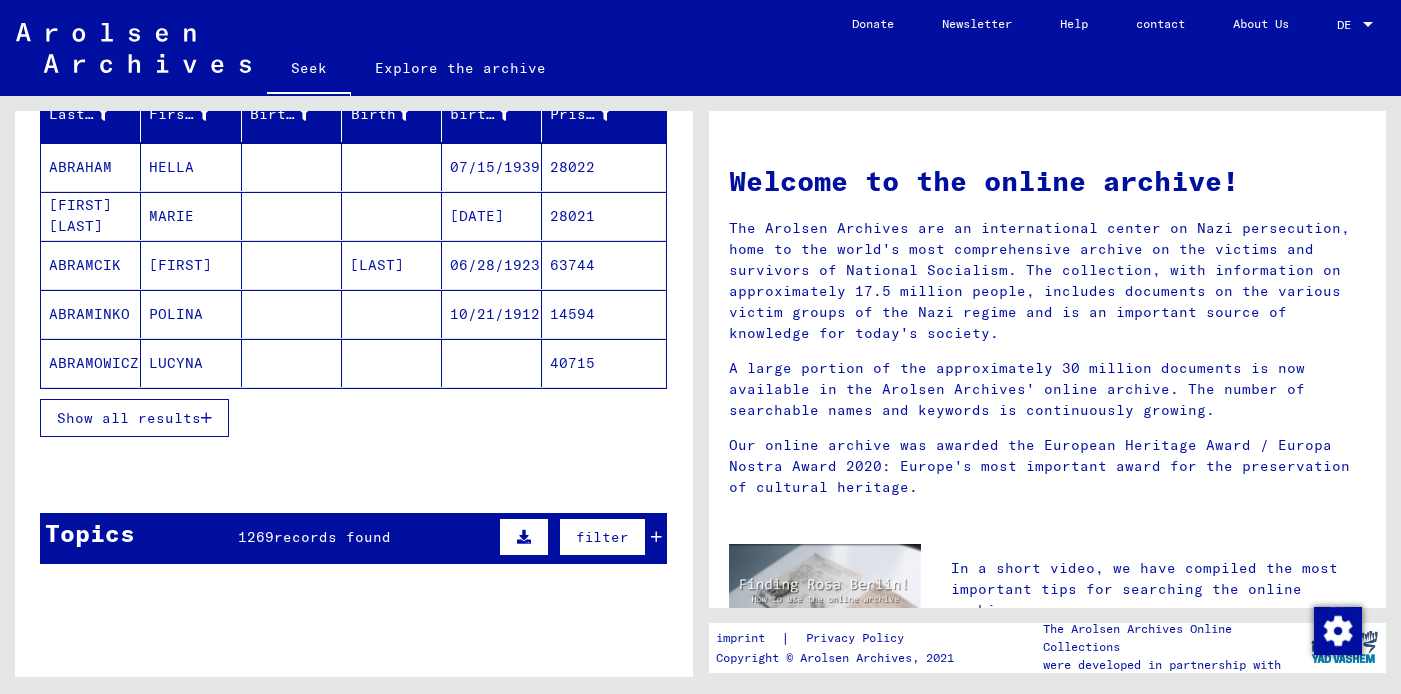 scroll, scrollTop: 258, scrollLeft: 0, axis: vertical 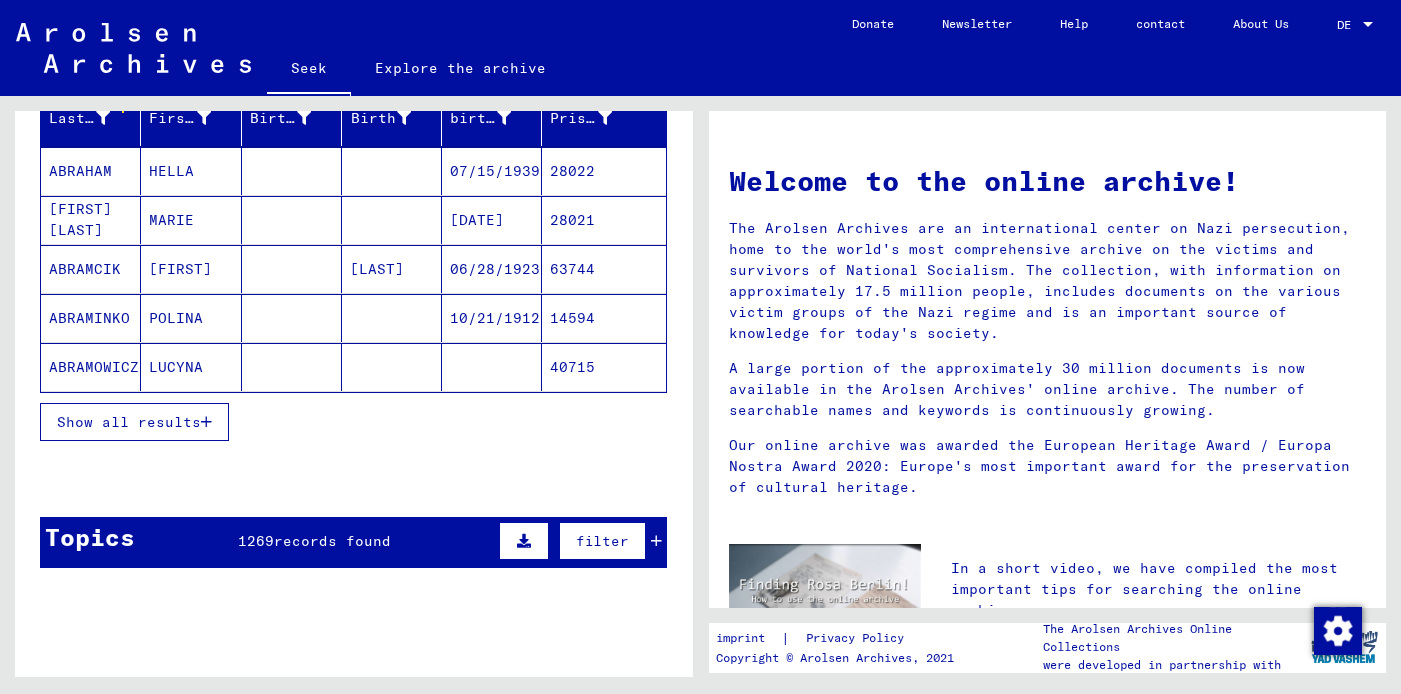 click at bounding box center [206, 422] 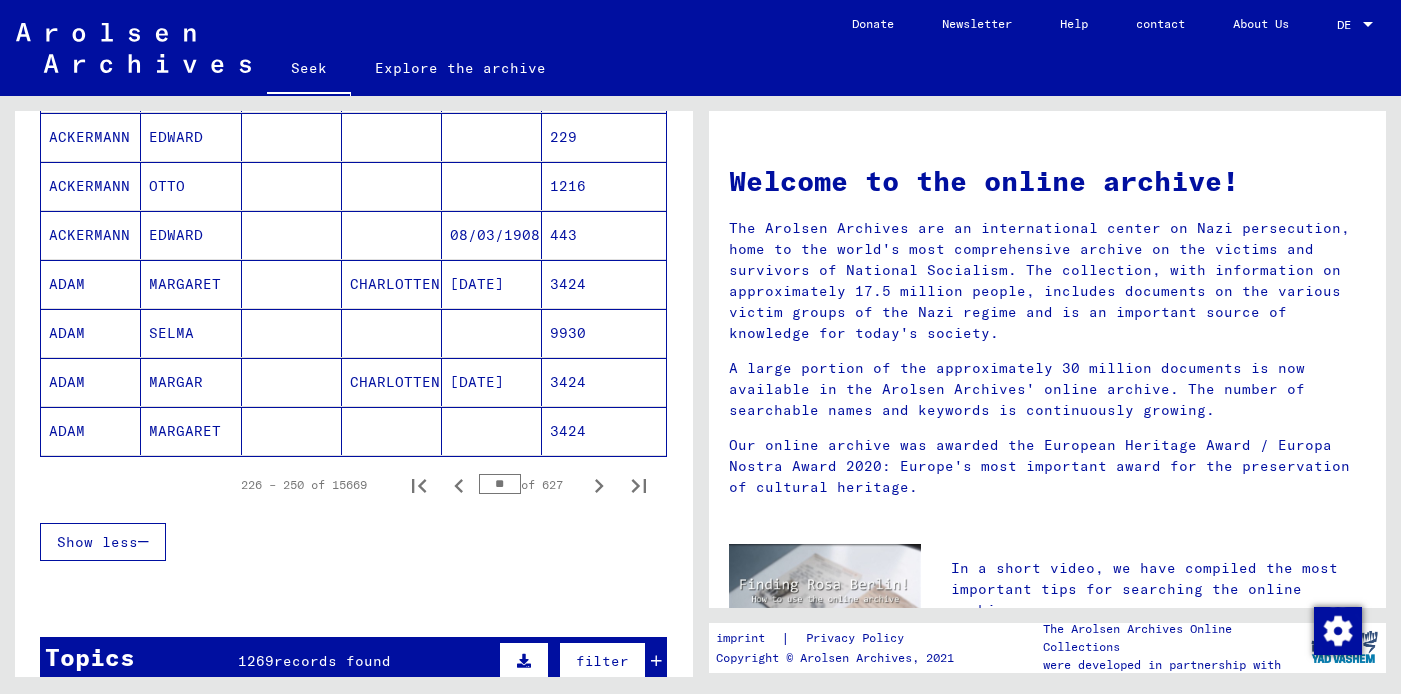 scroll, scrollTop: 1178, scrollLeft: 0, axis: vertical 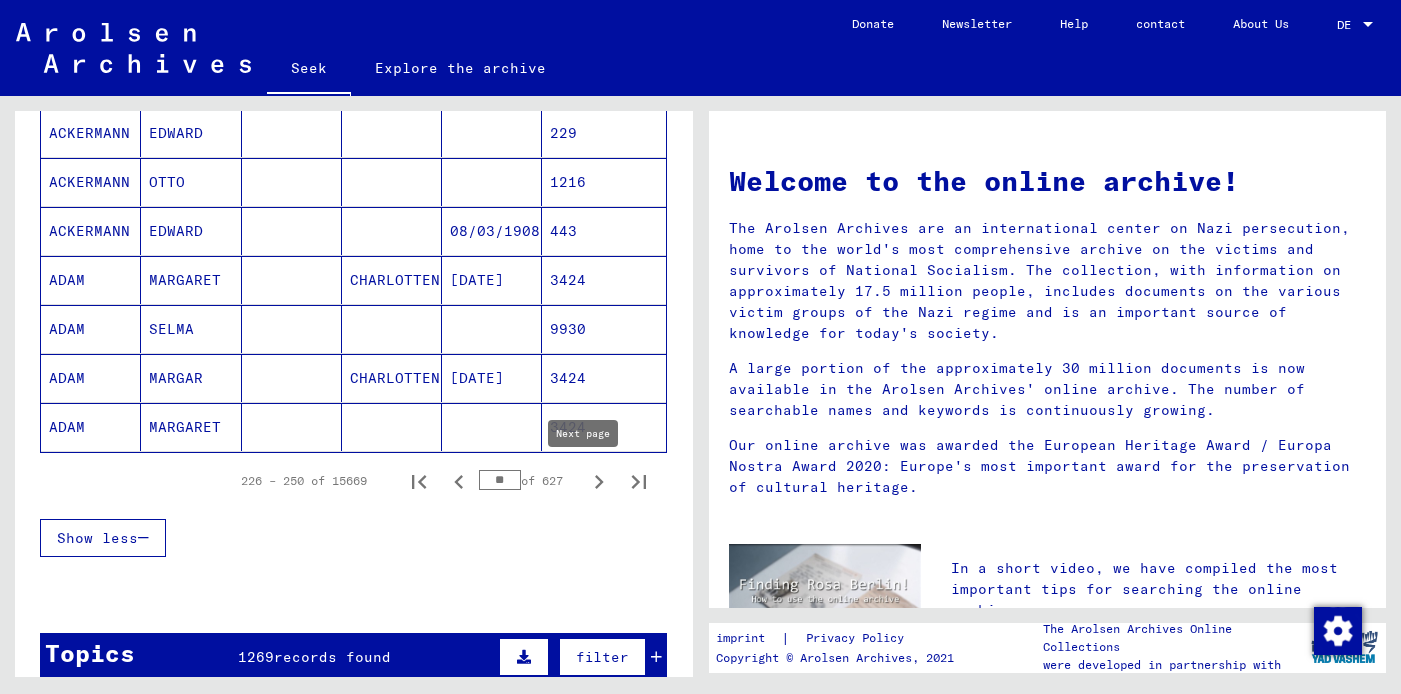 click 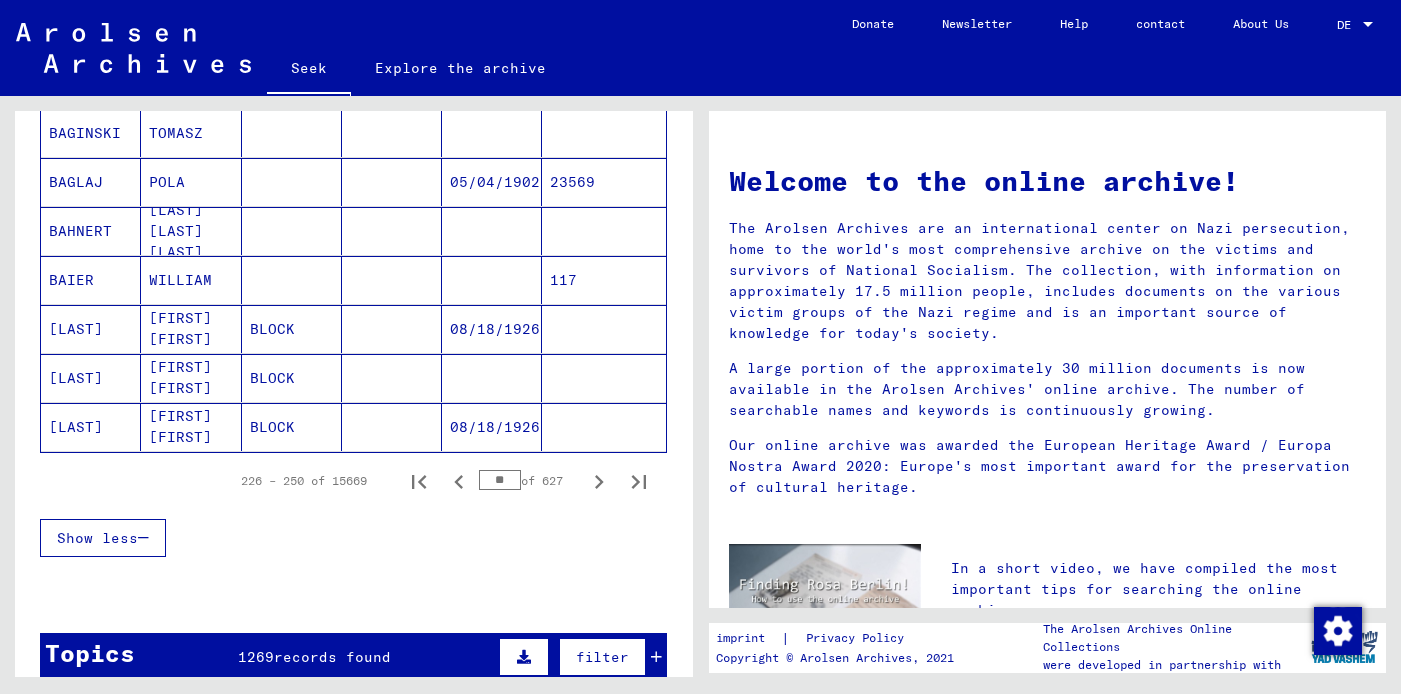 click 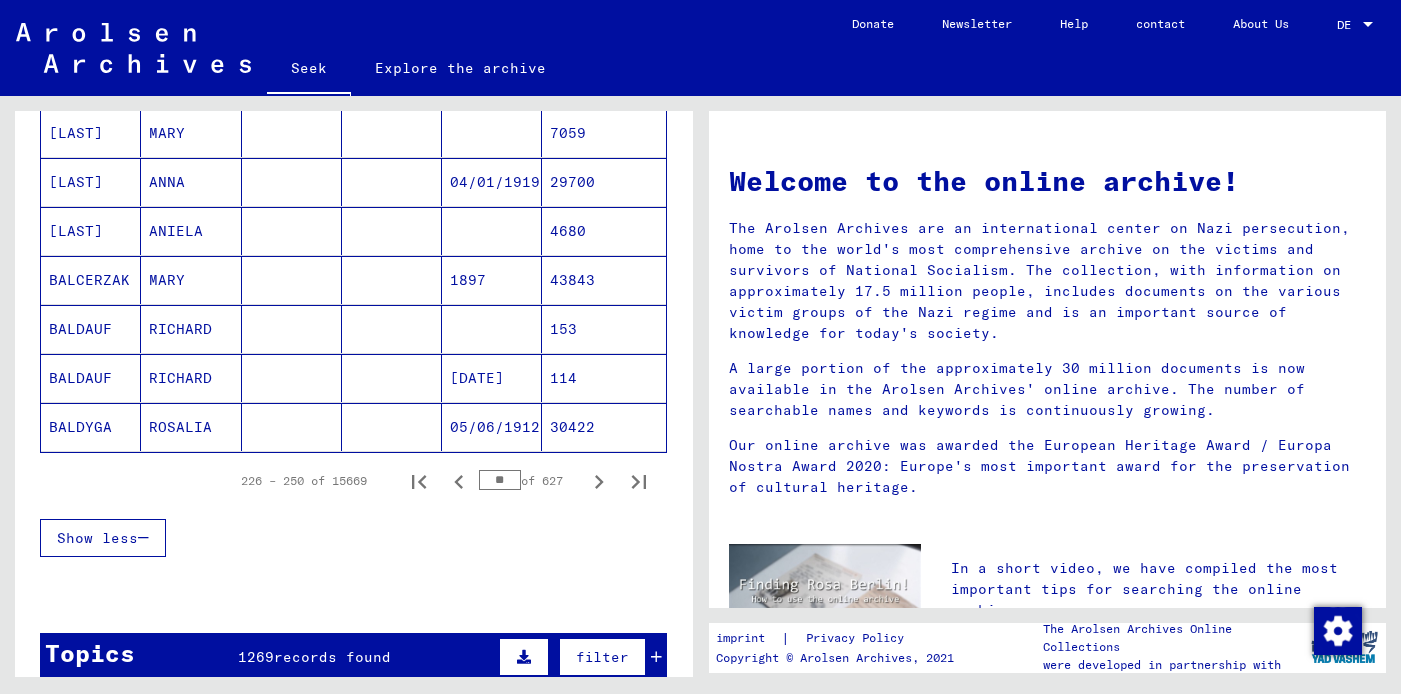 click 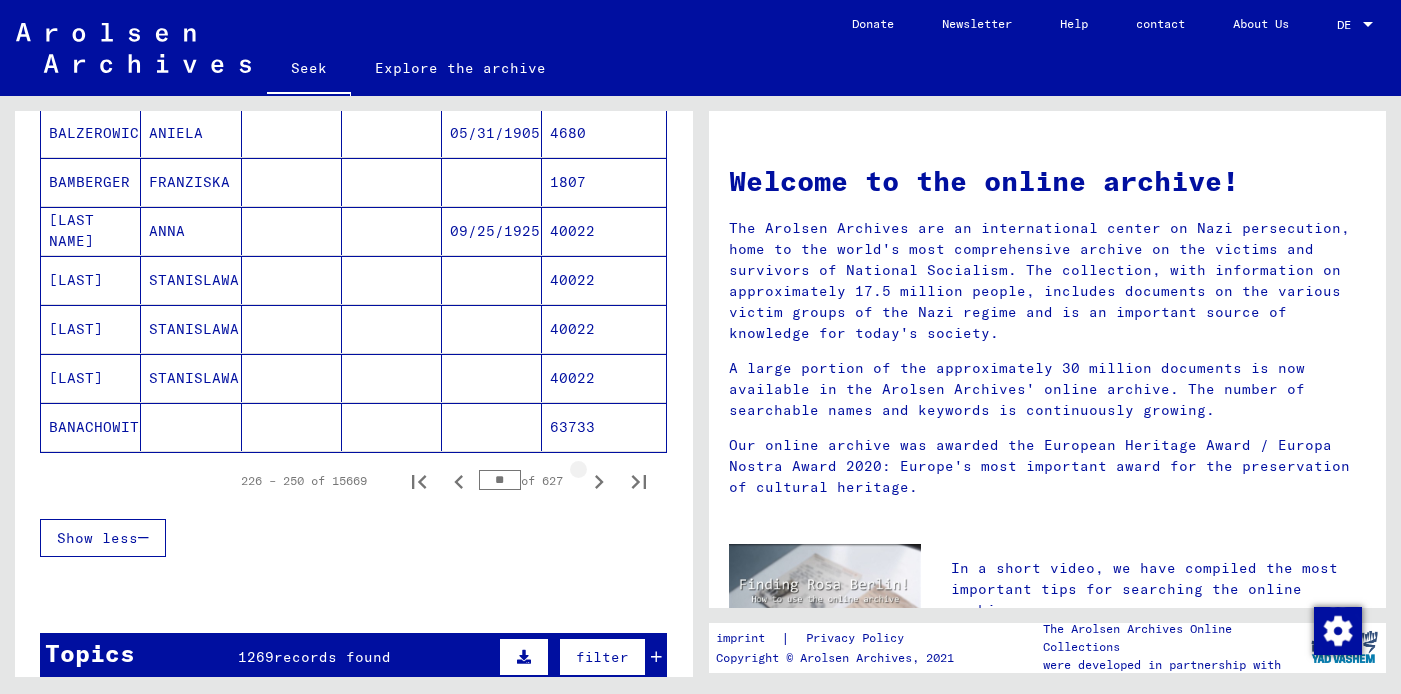 click 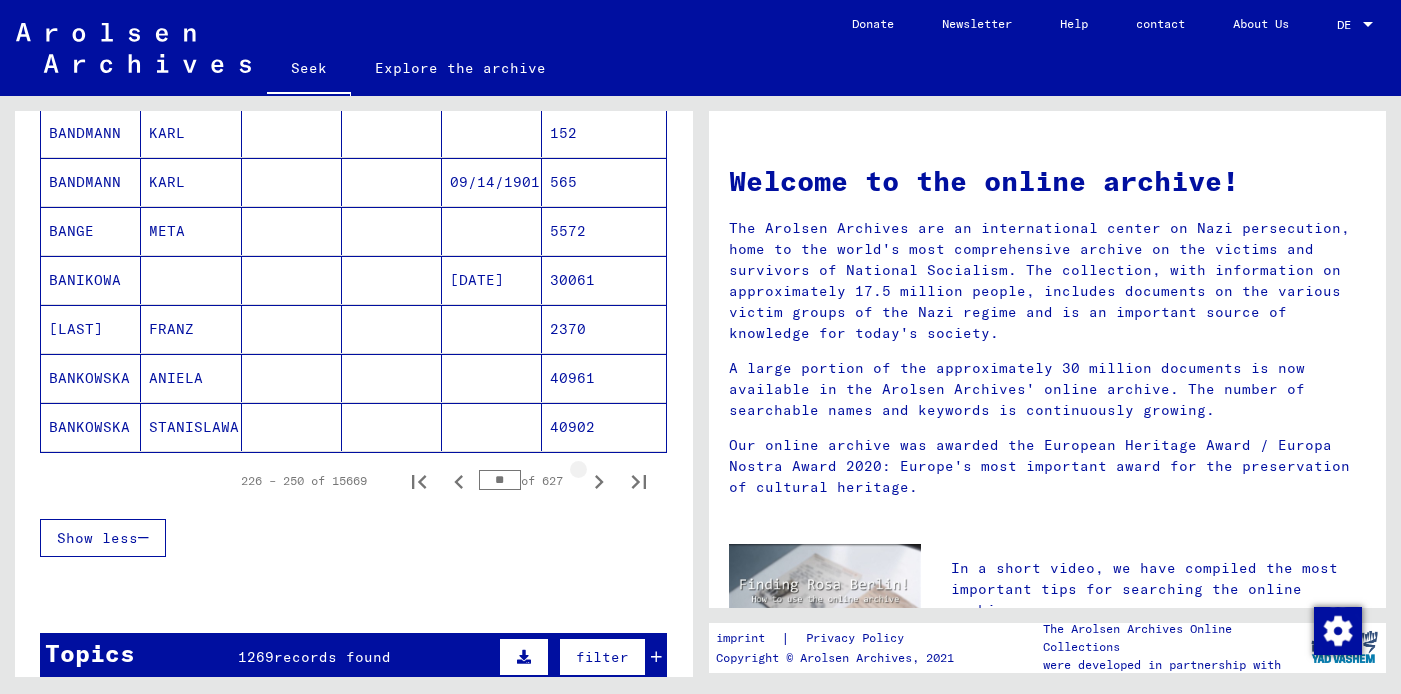click 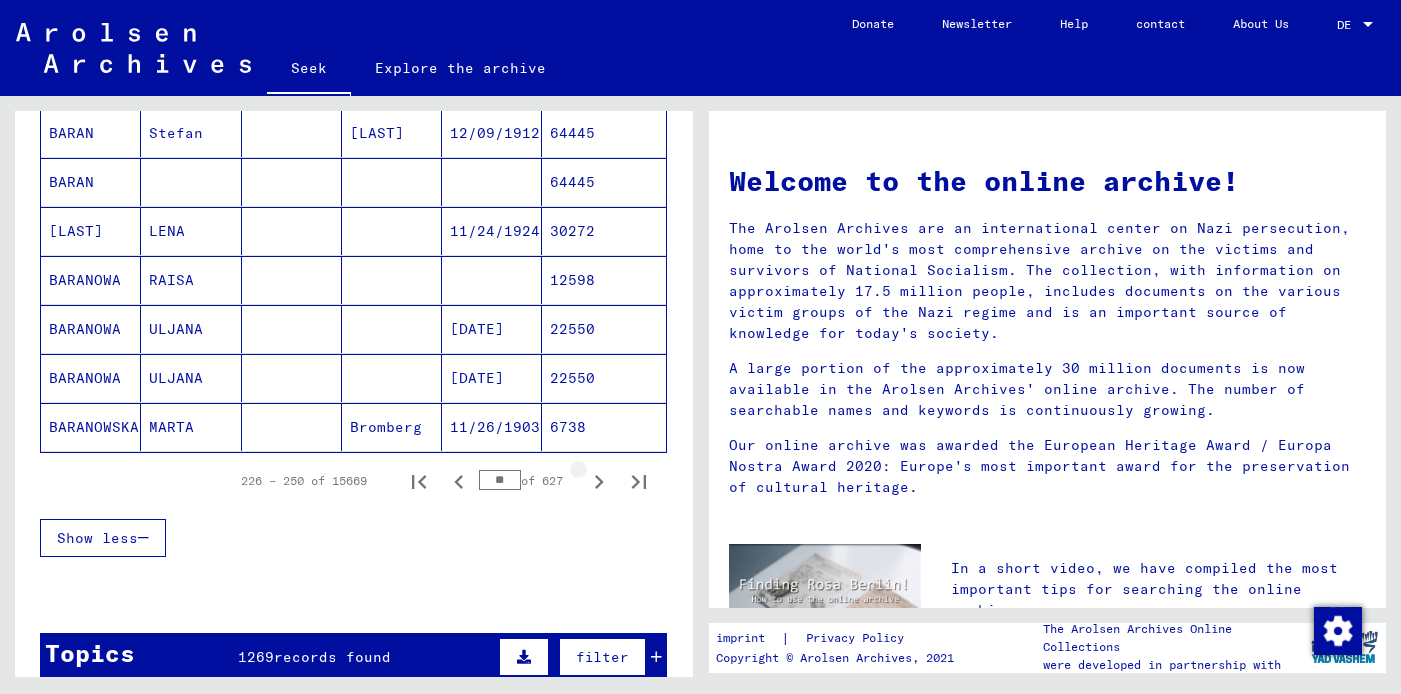 click 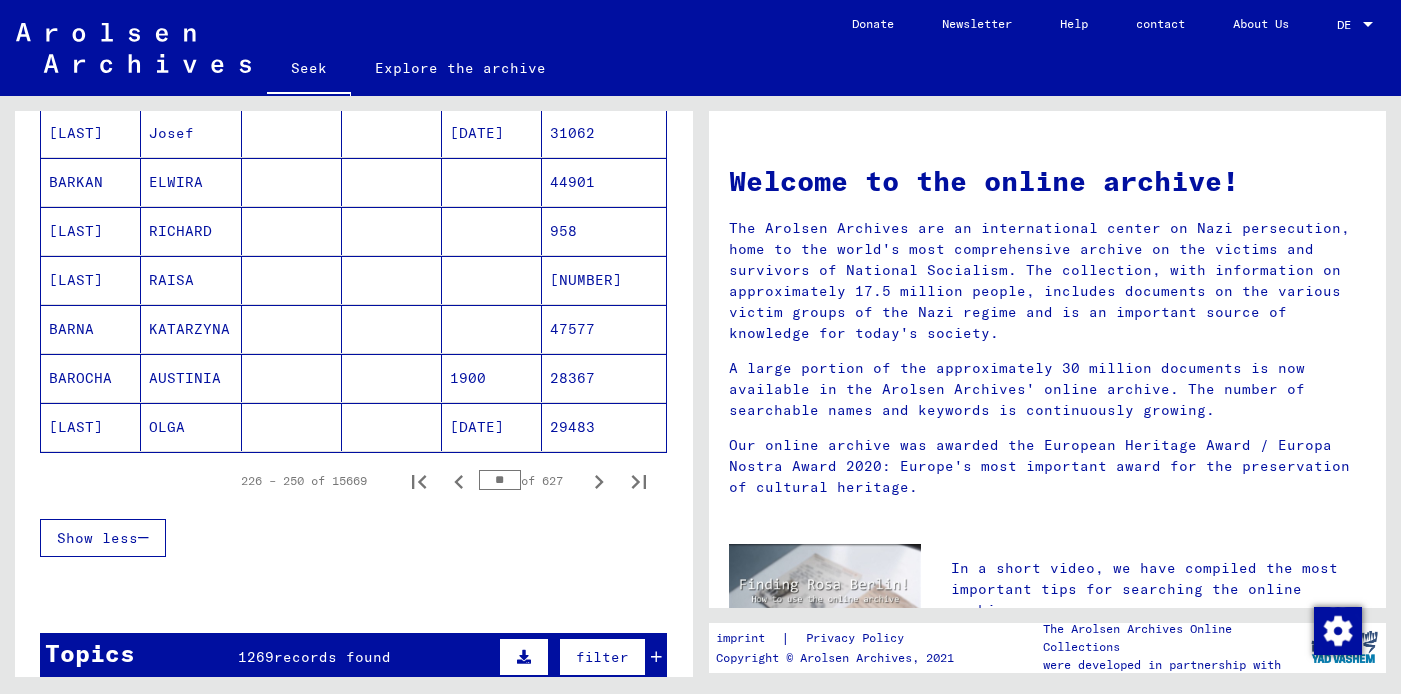 click 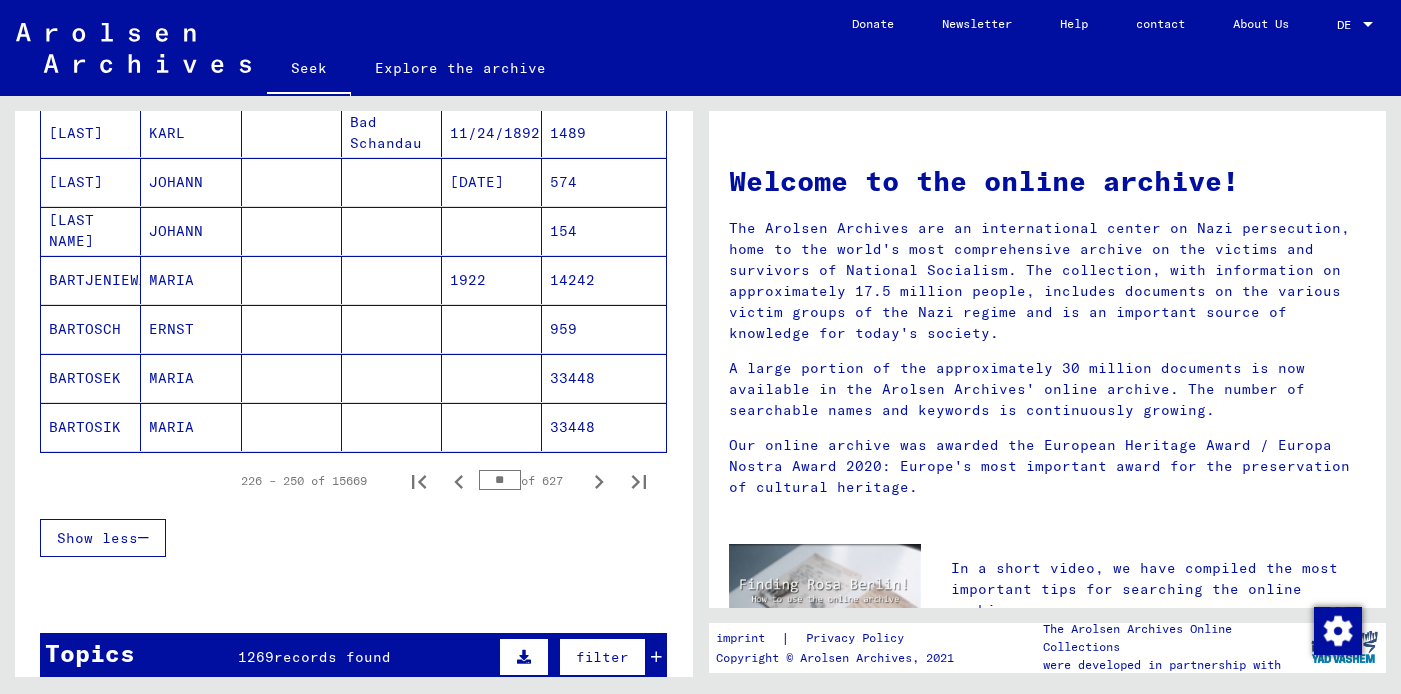 click 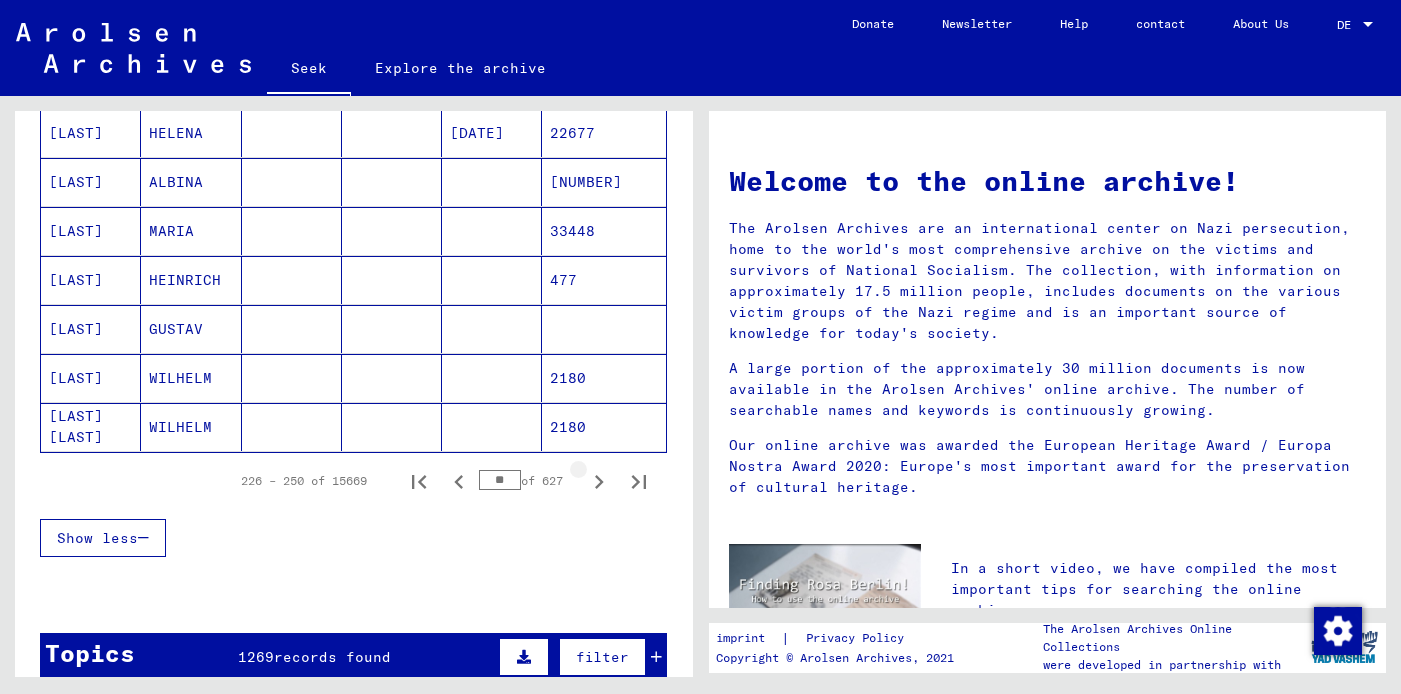 click 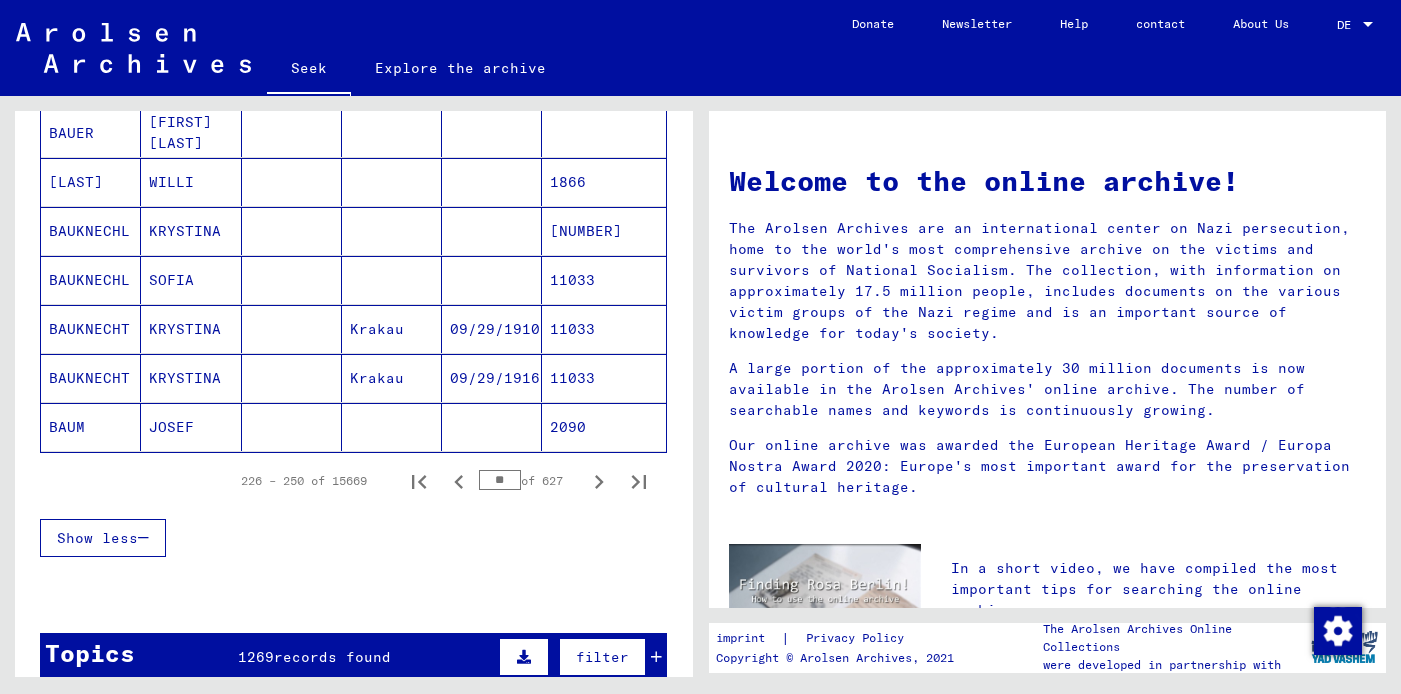 click 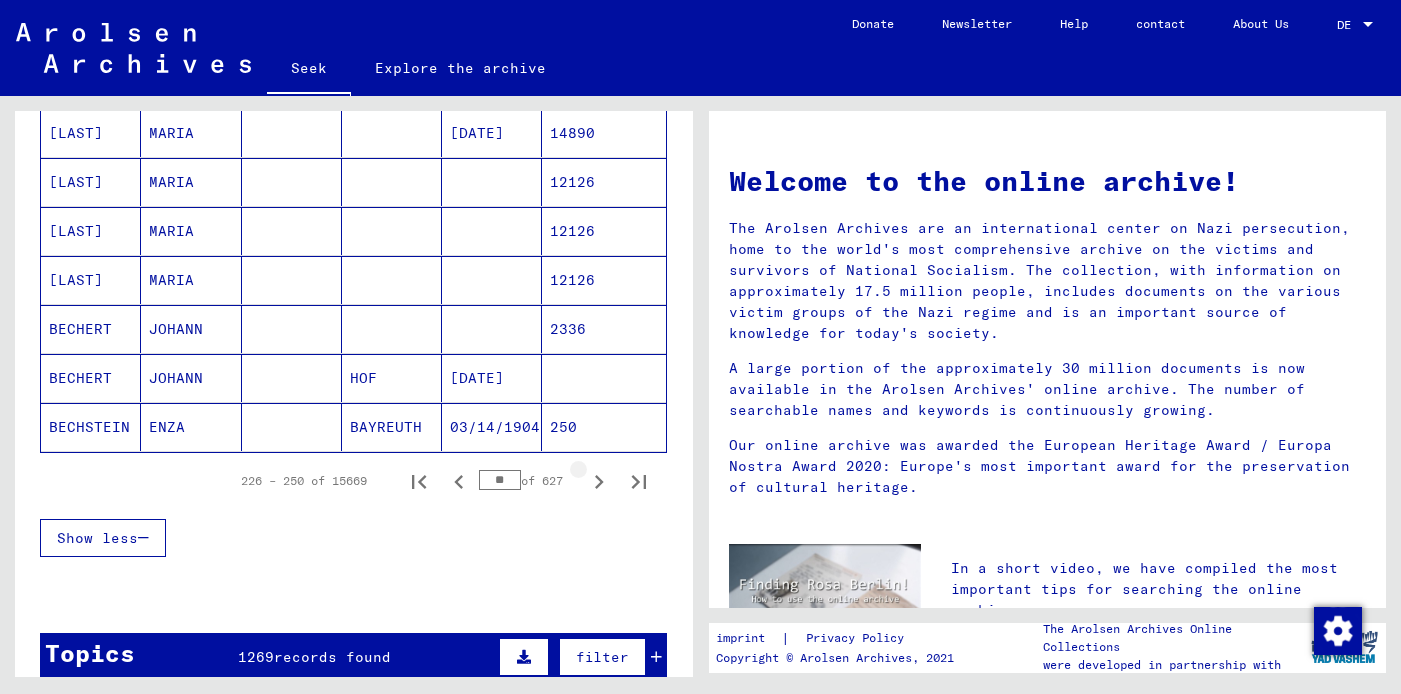 click 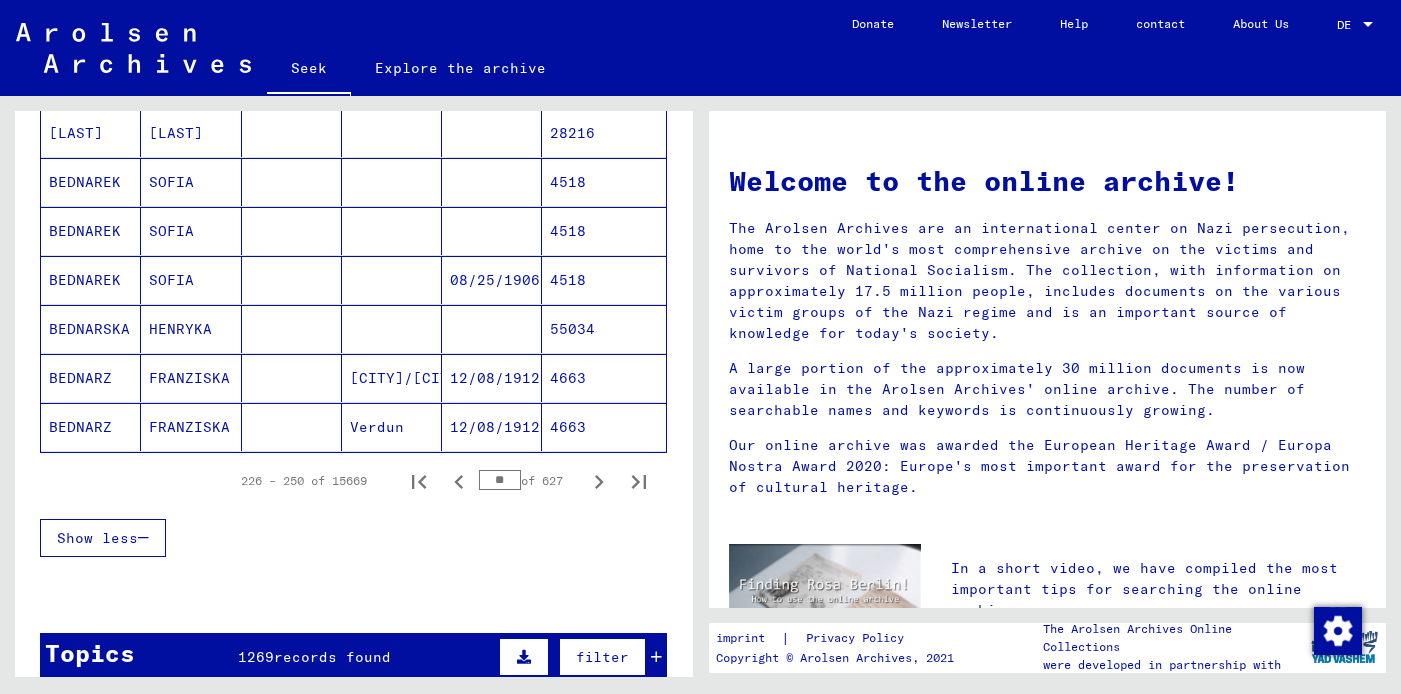 click 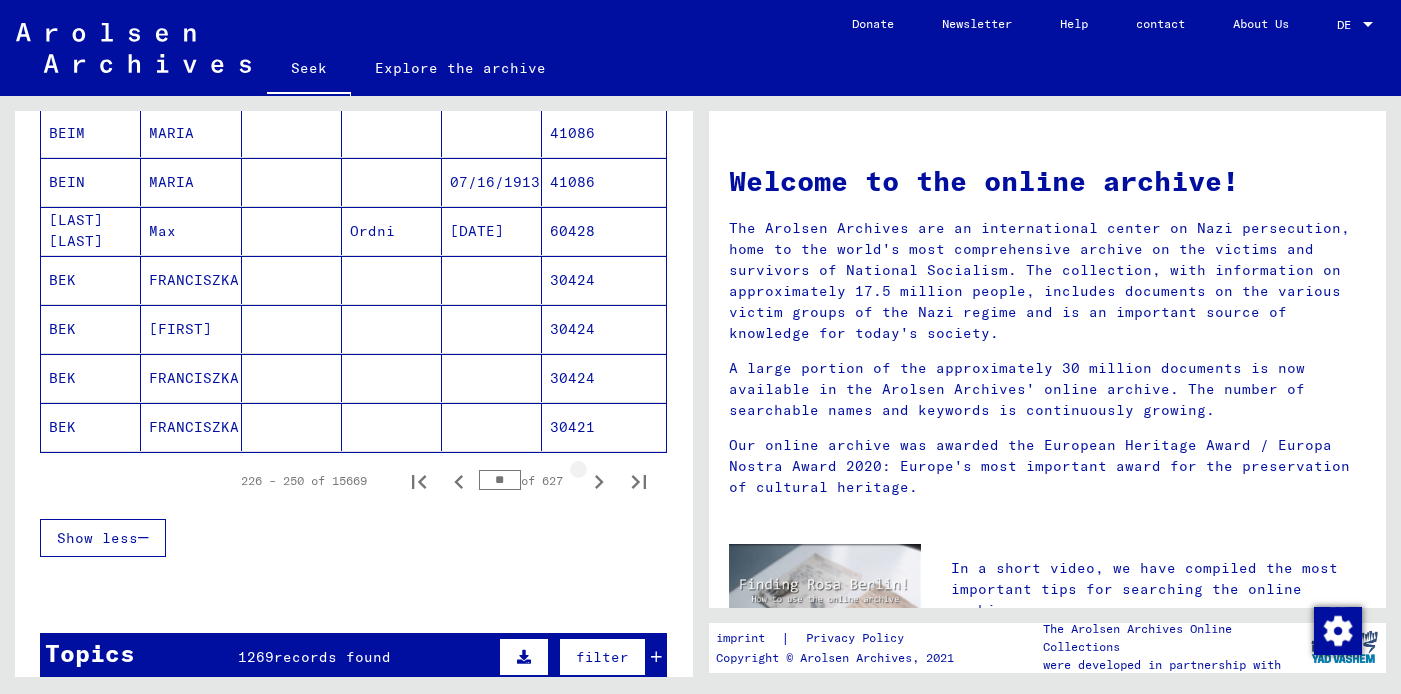 click 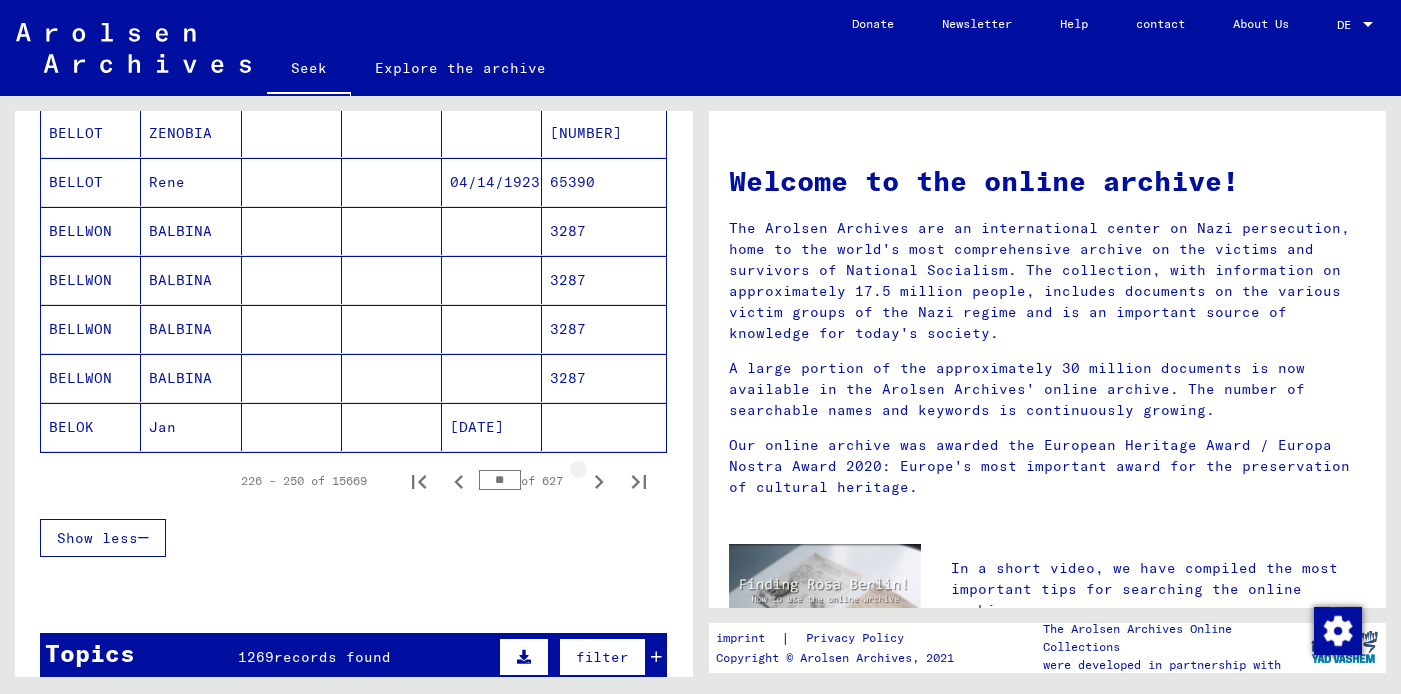 click at bounding box center [599, 481] 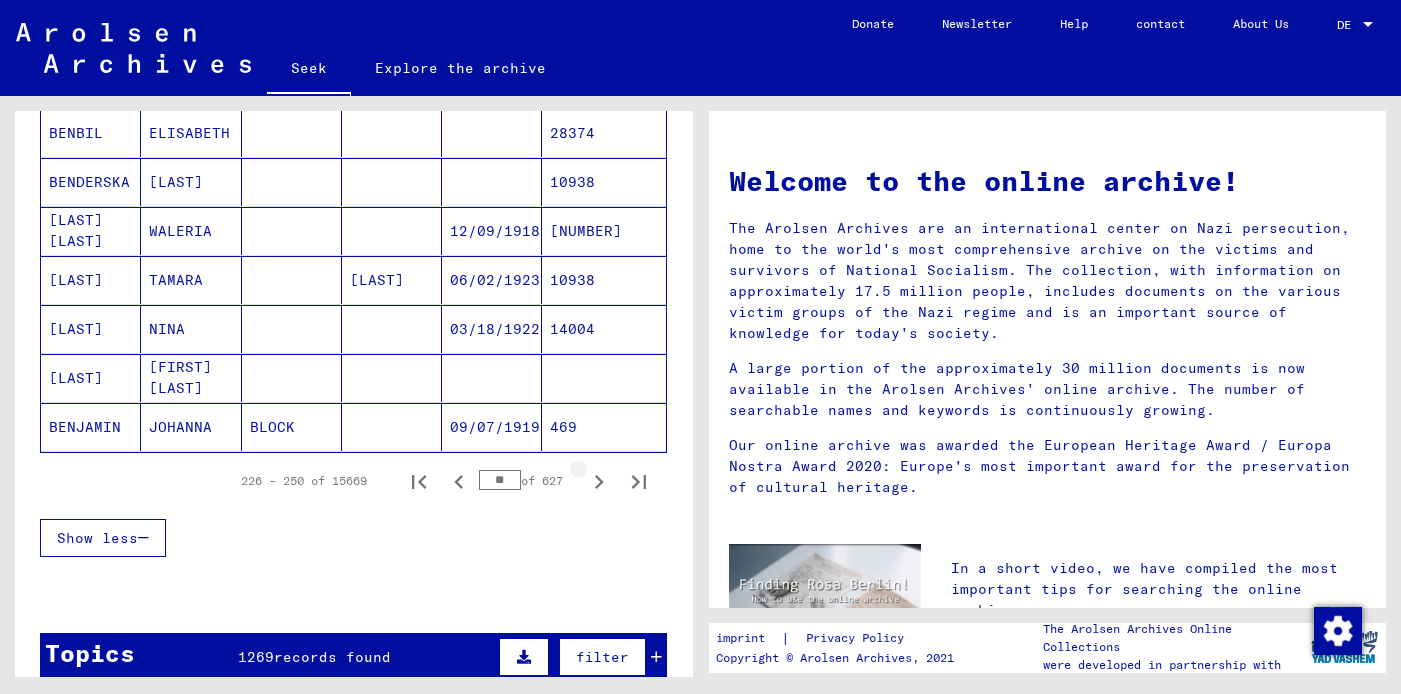 click at bounding box center [599, 481] 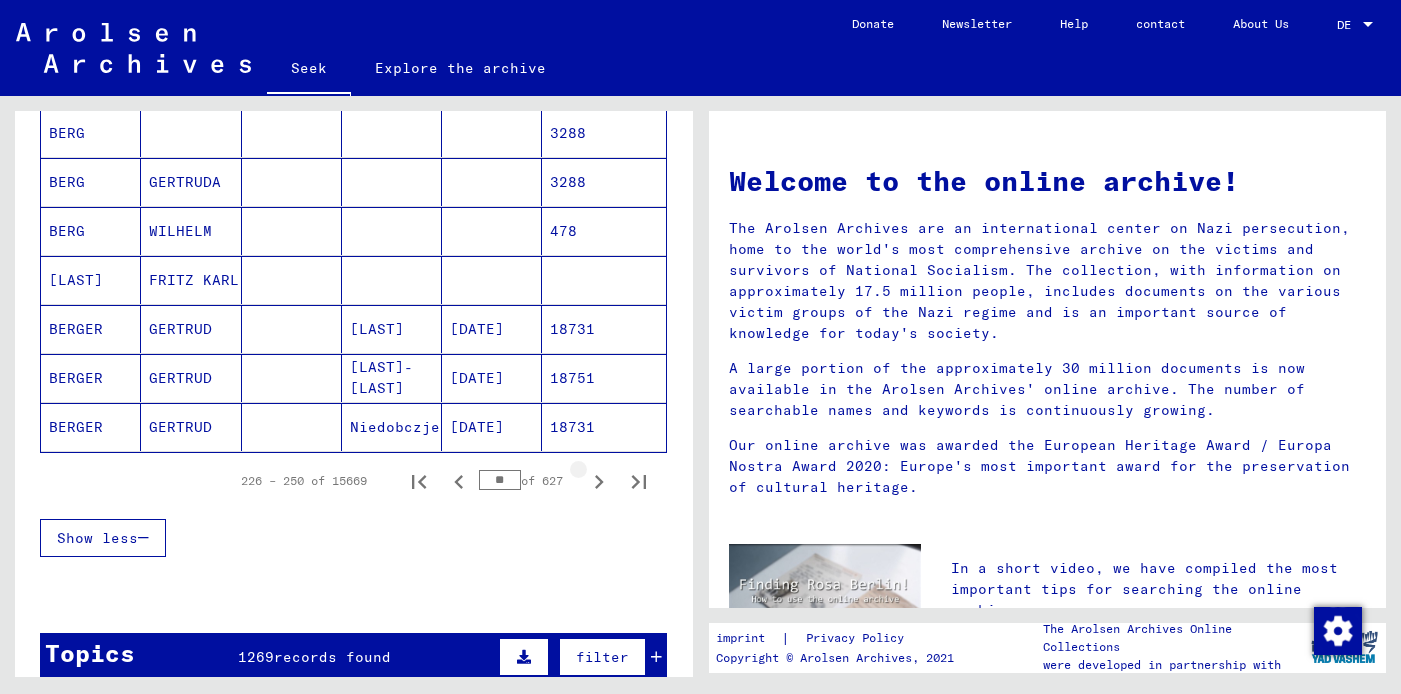 click at bounding box center [599, 481] 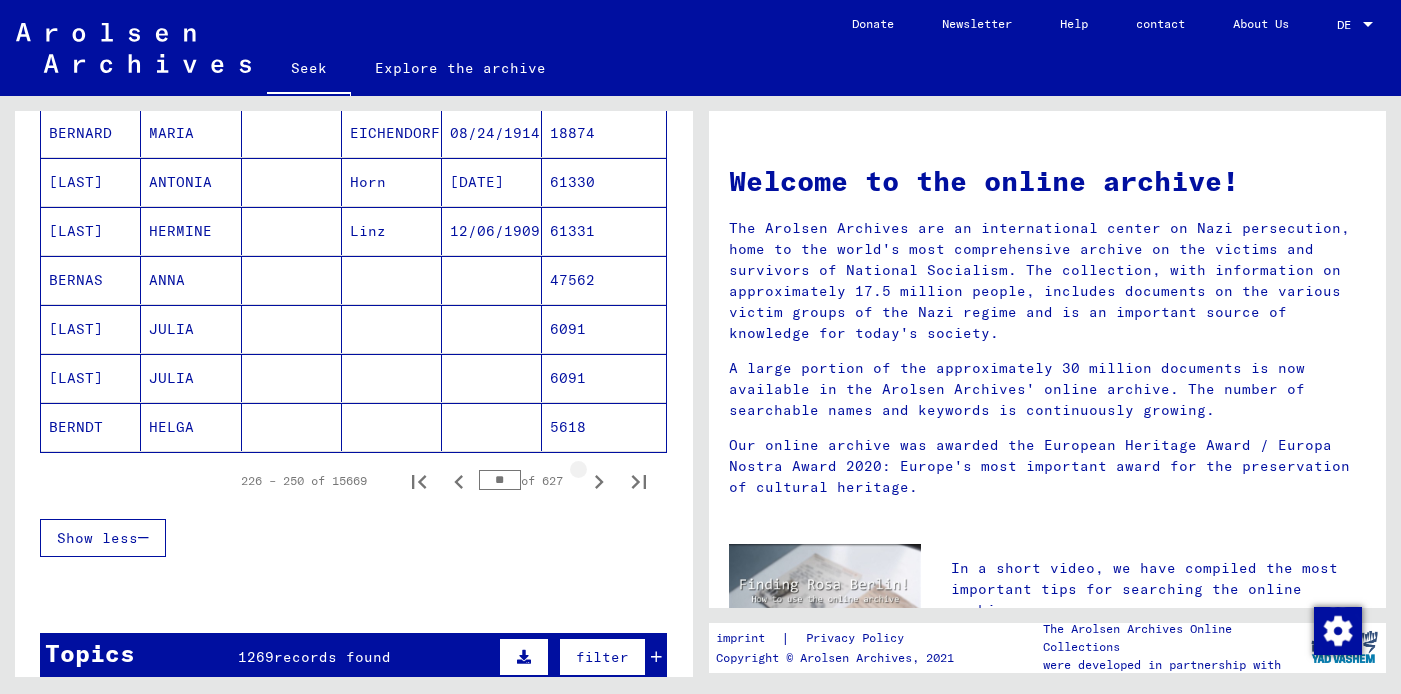 click at bounding box center (599, 481) 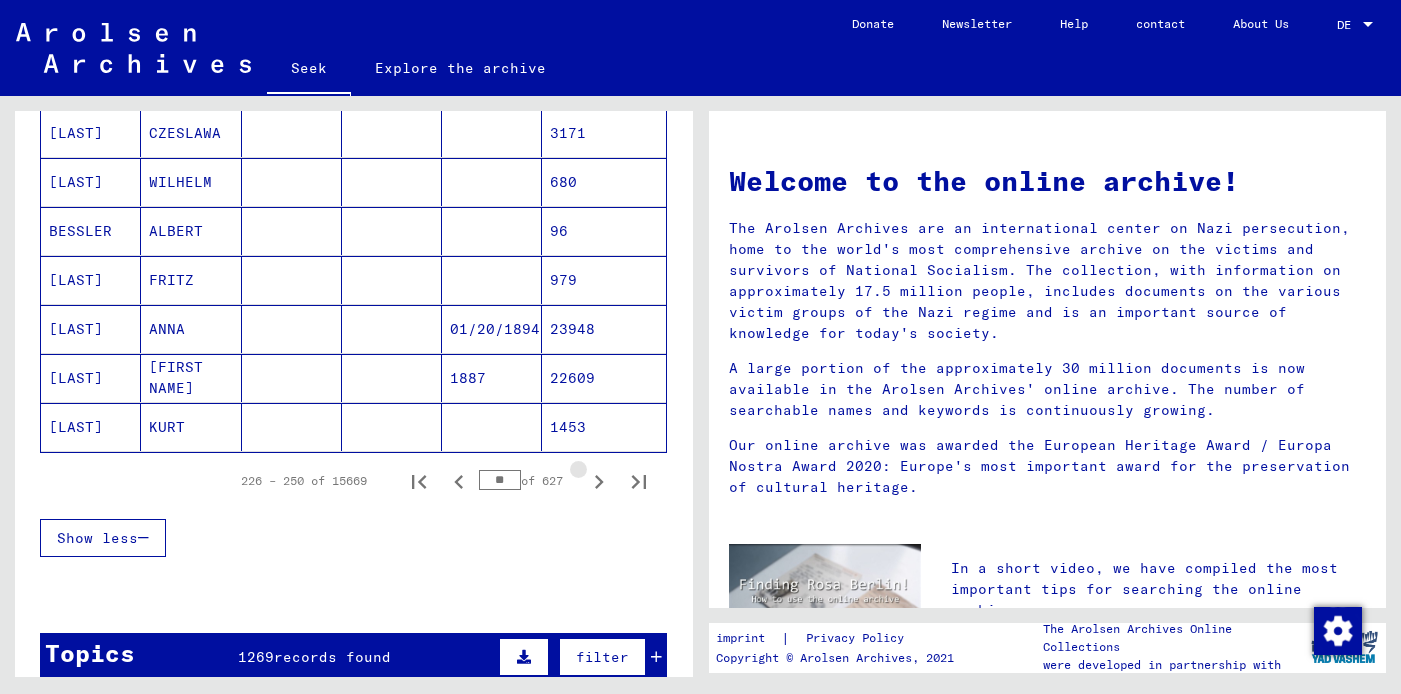 click at bounding box center [599, 481] 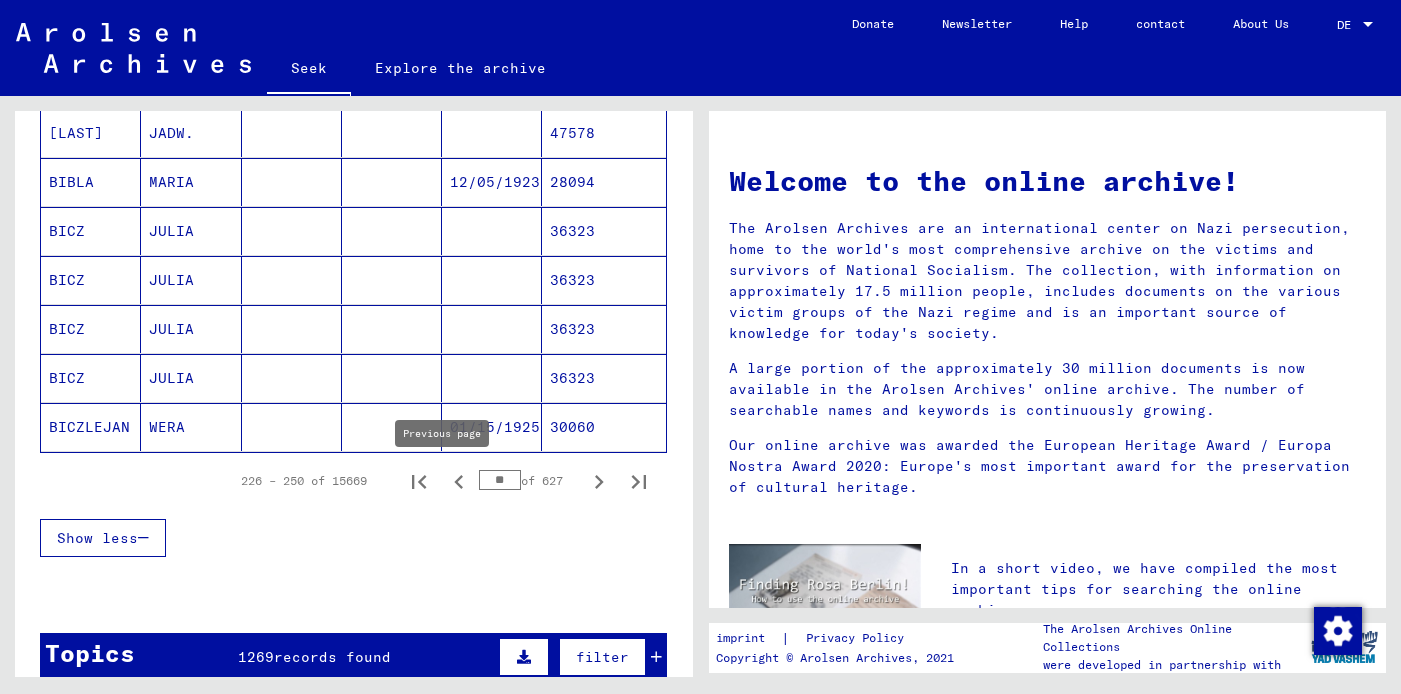 click 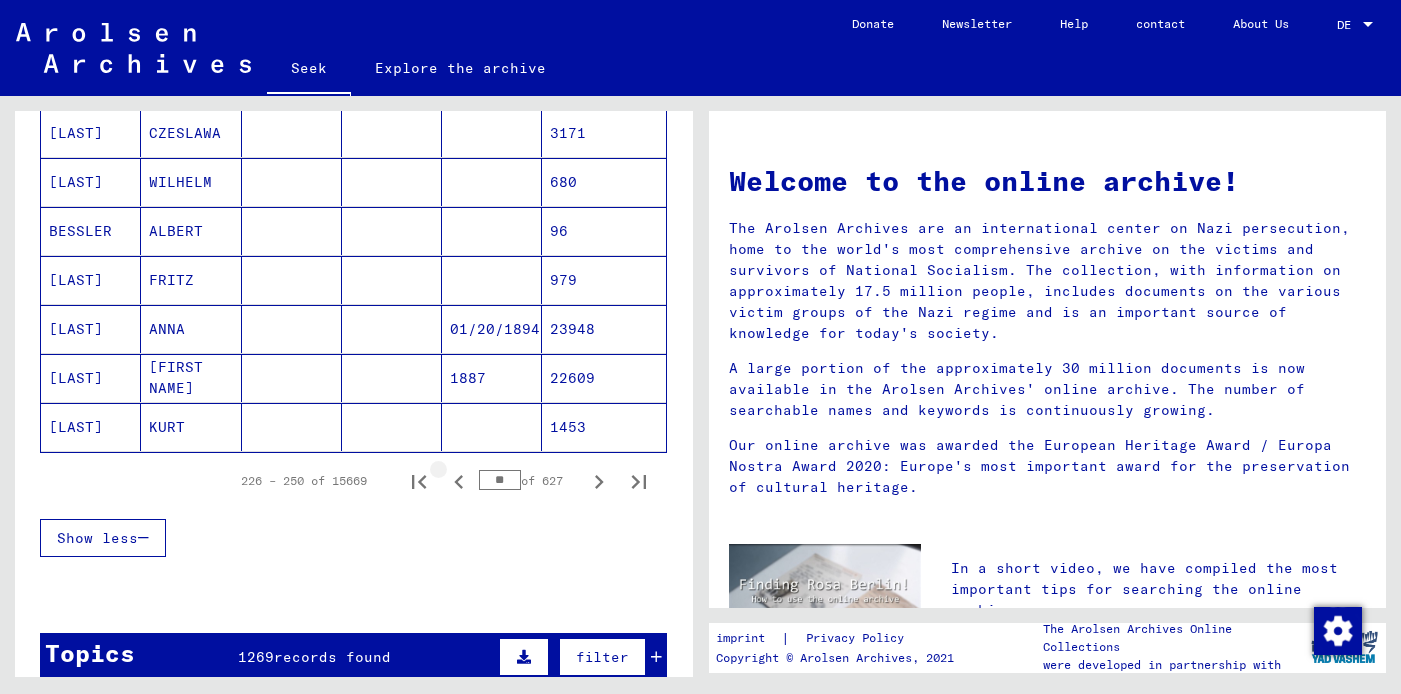 click 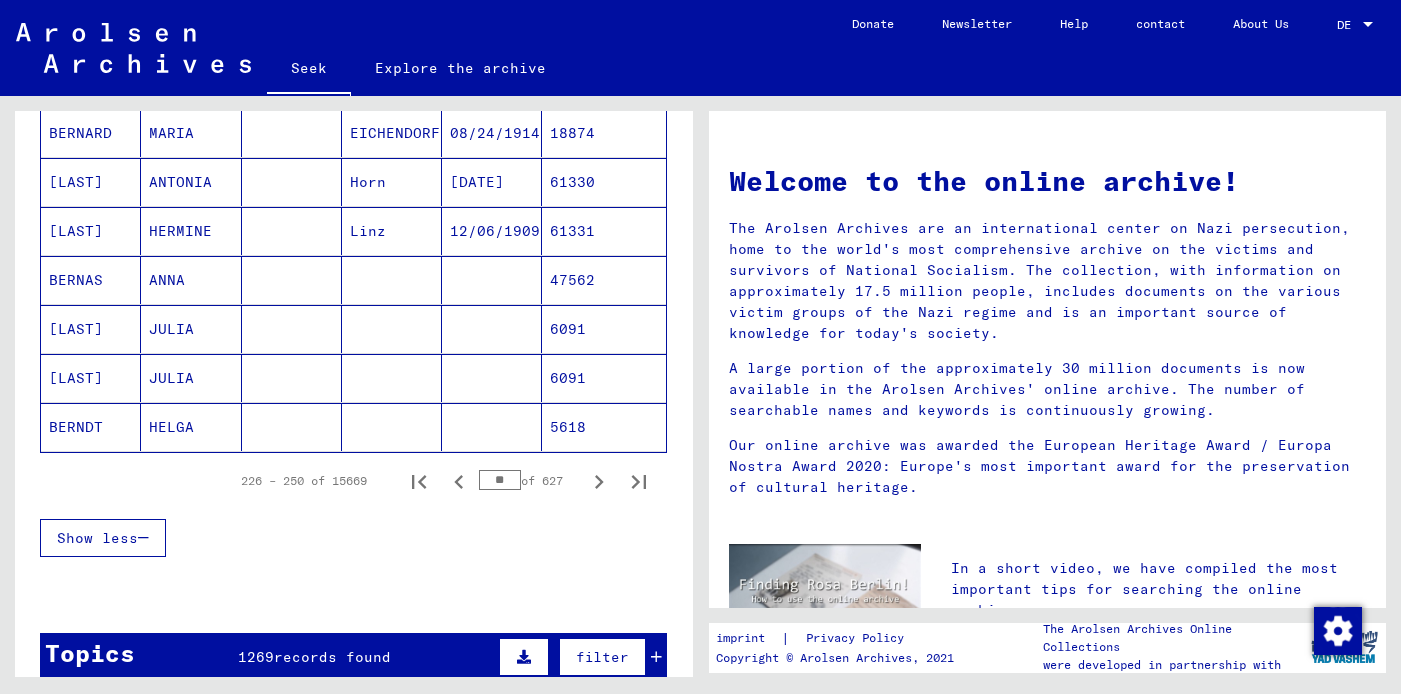 type 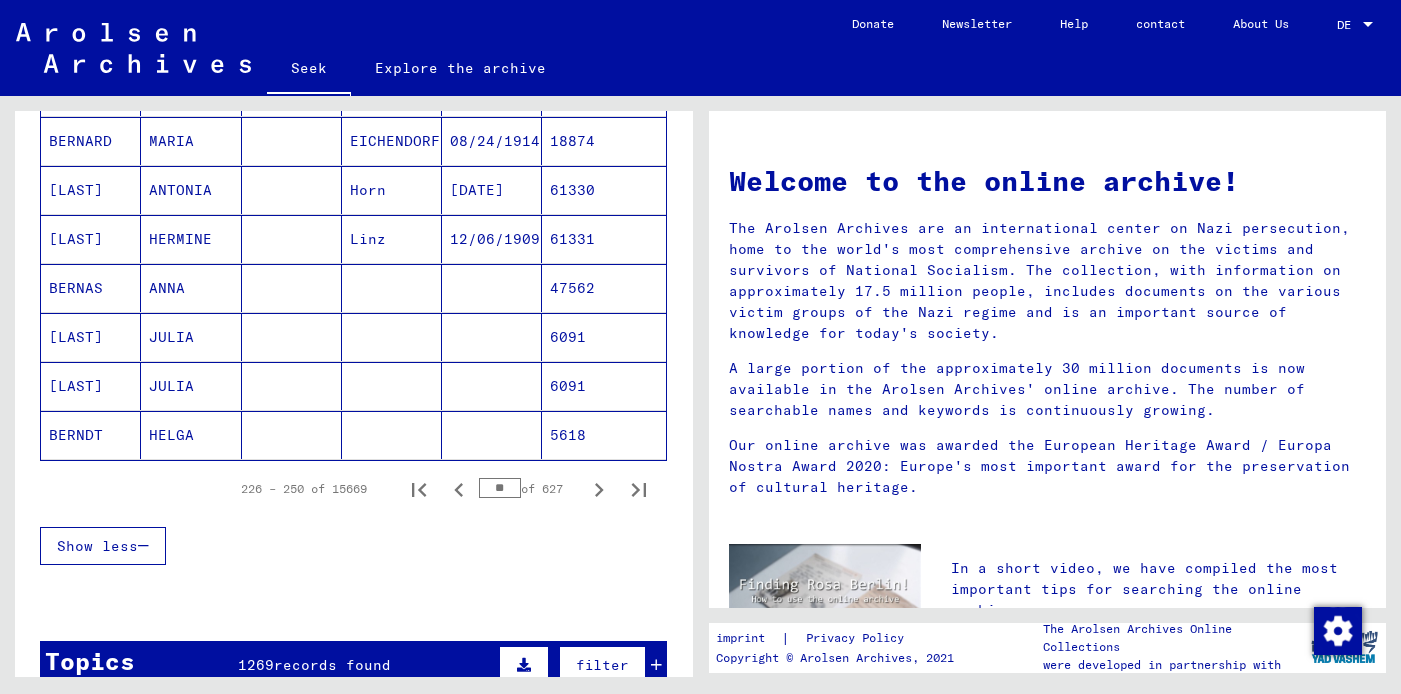 scroll, scrollTop: 1218, scrollLeft: 0, axis: vertical 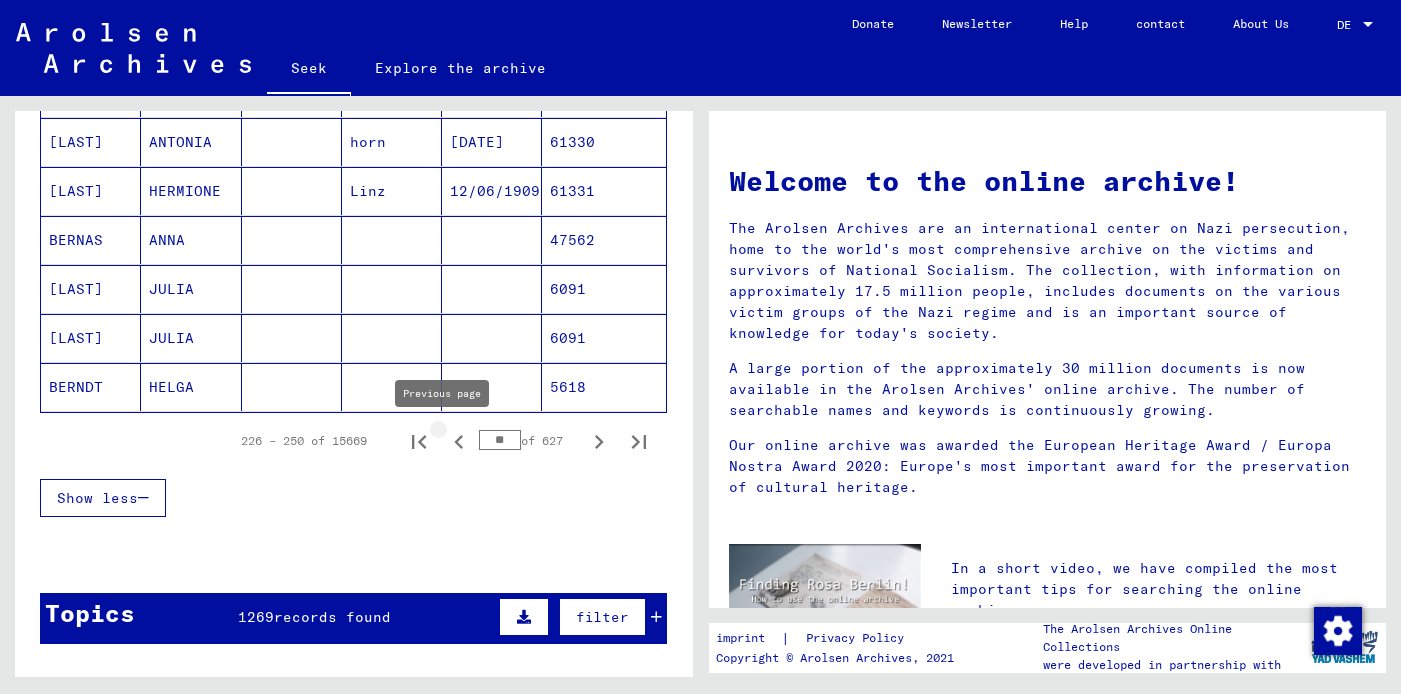 click 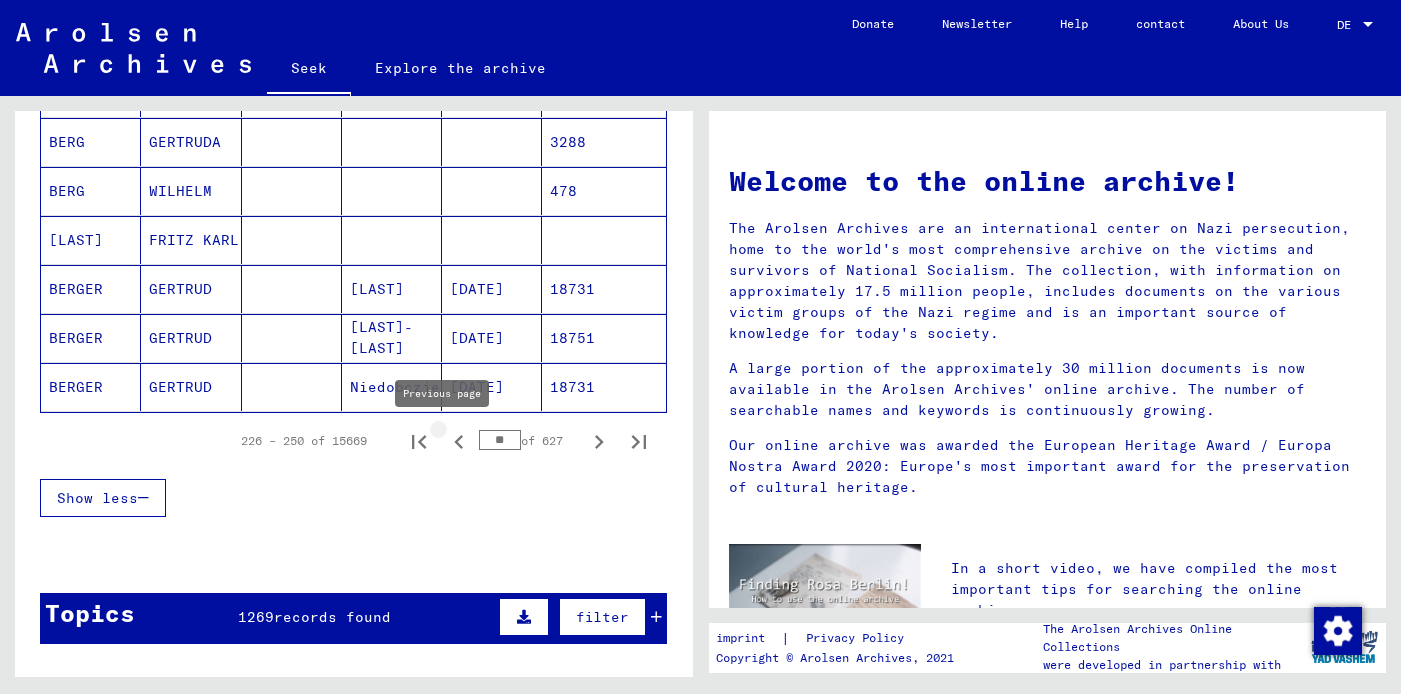 type on "**" 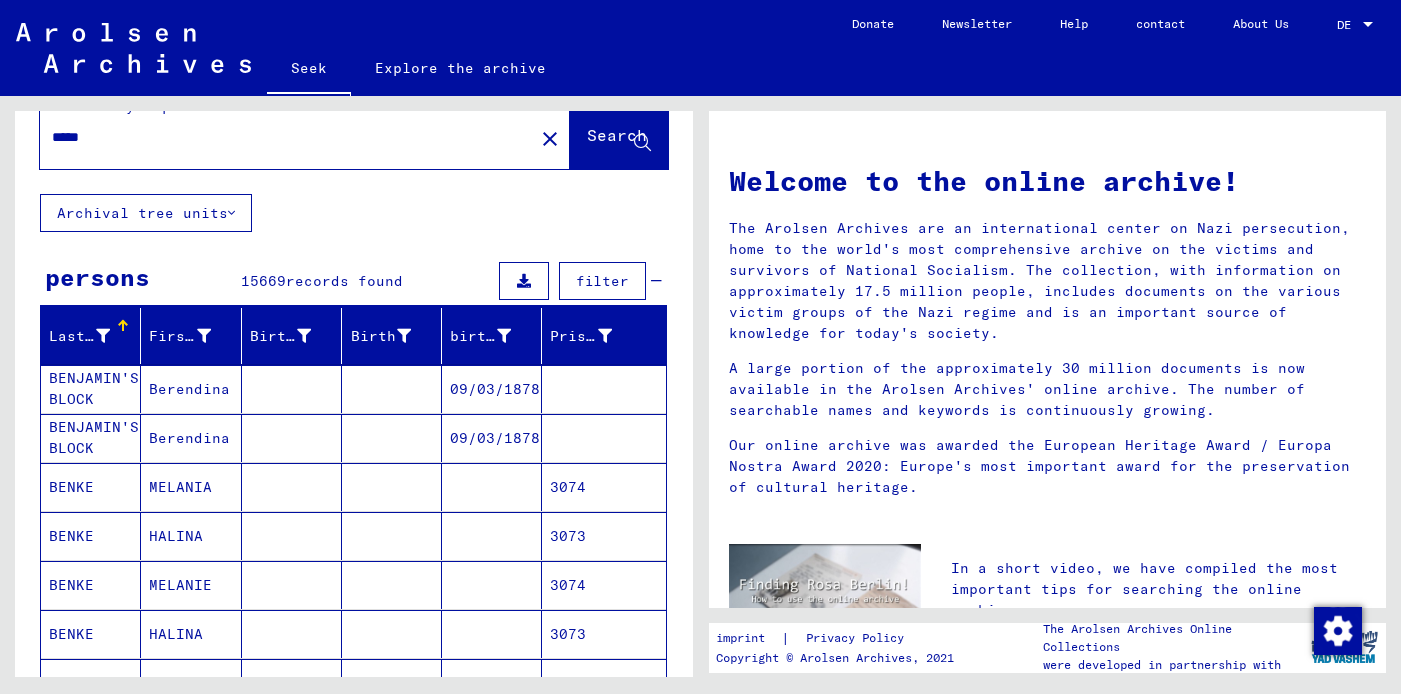 scroll, scrollTop: 0, scrollLeft: 0, axis: both 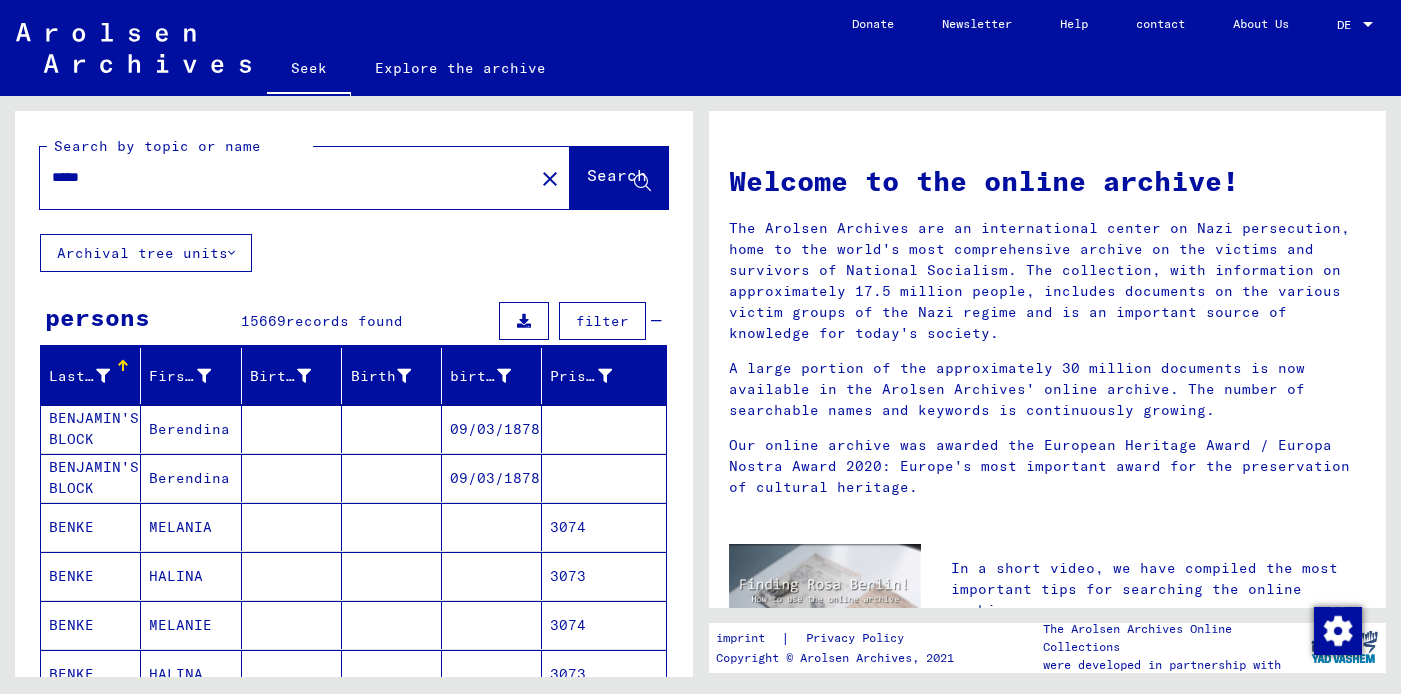 click on "*****" at bounding box center [281, 177] 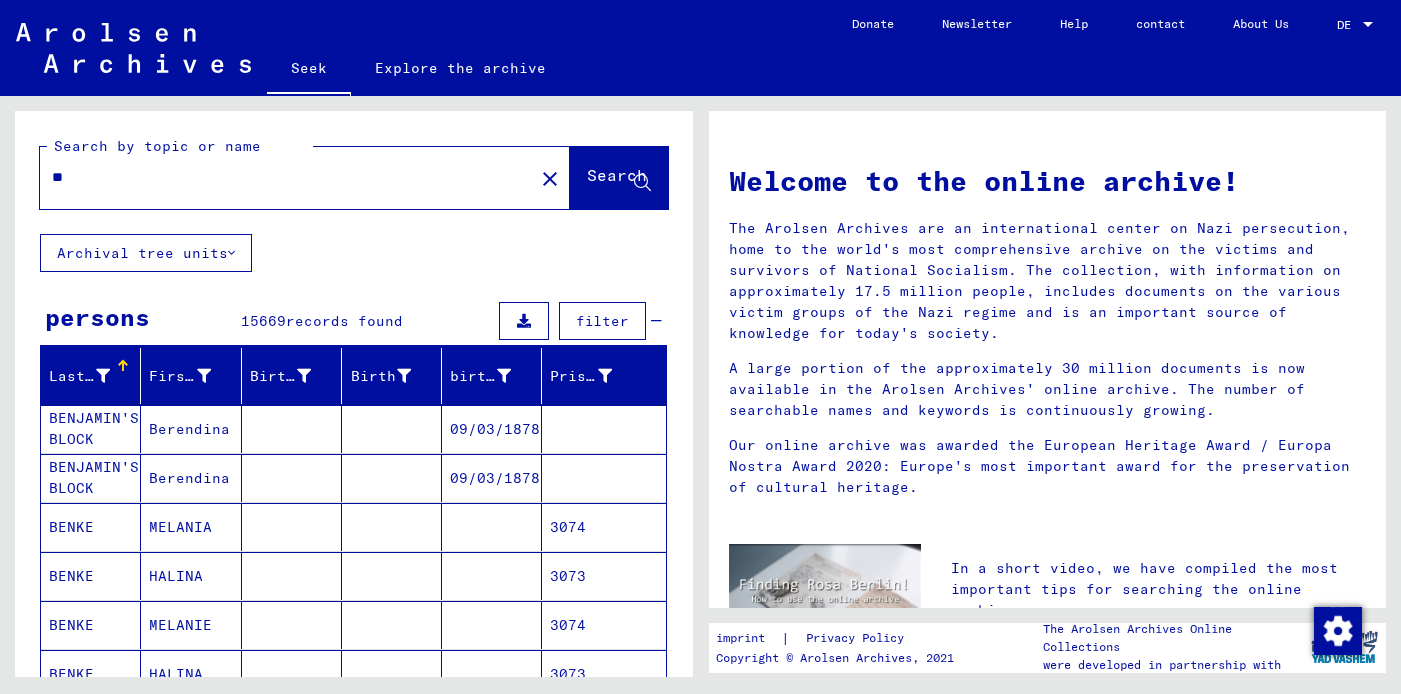 type on "*" 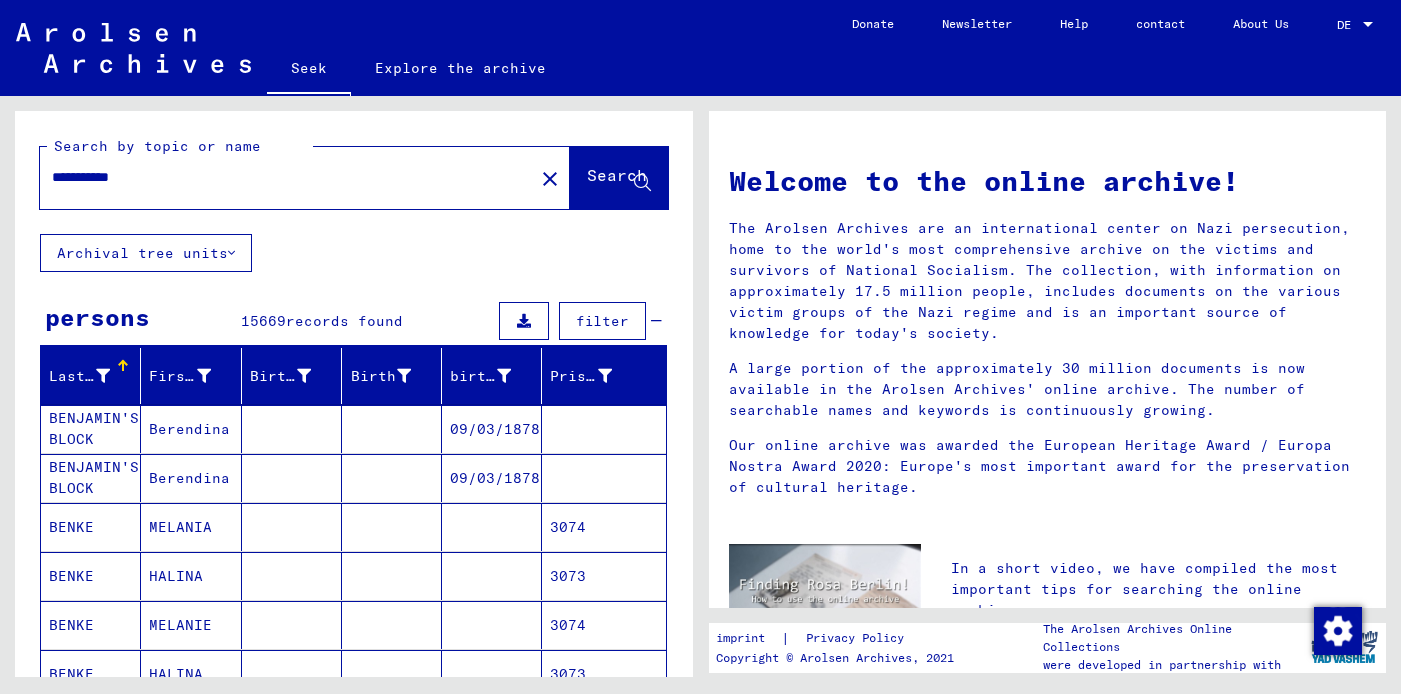 type on "**********" 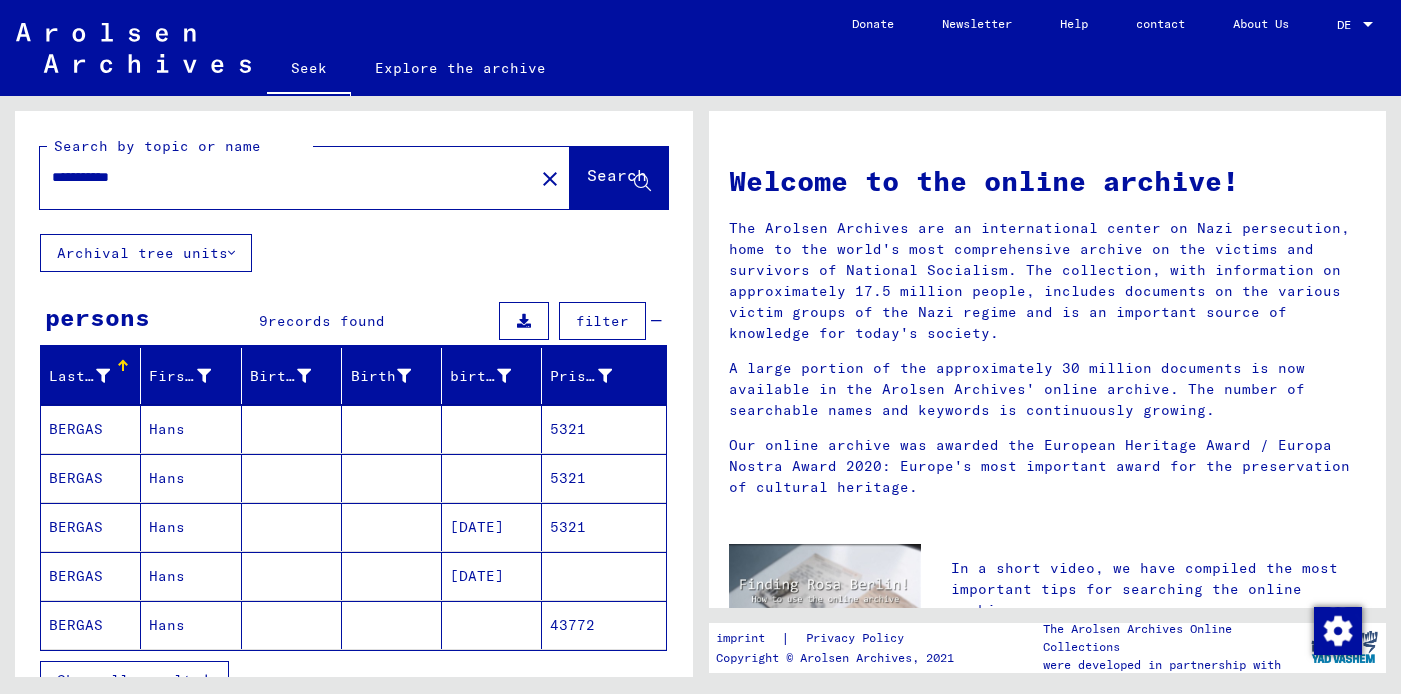 click on "BERGAS" at bounding box center (76, 478) 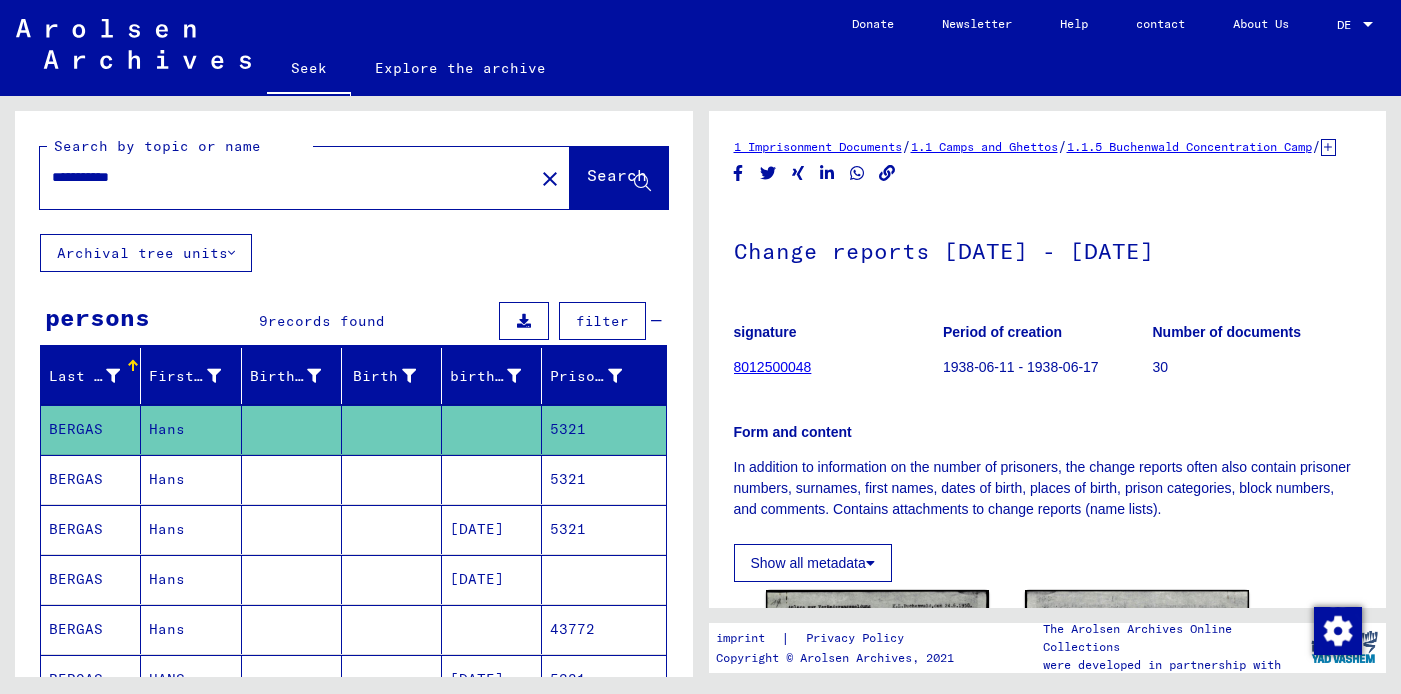 scroll, scrollTop: 0, scrollLeft: 0, axis: both 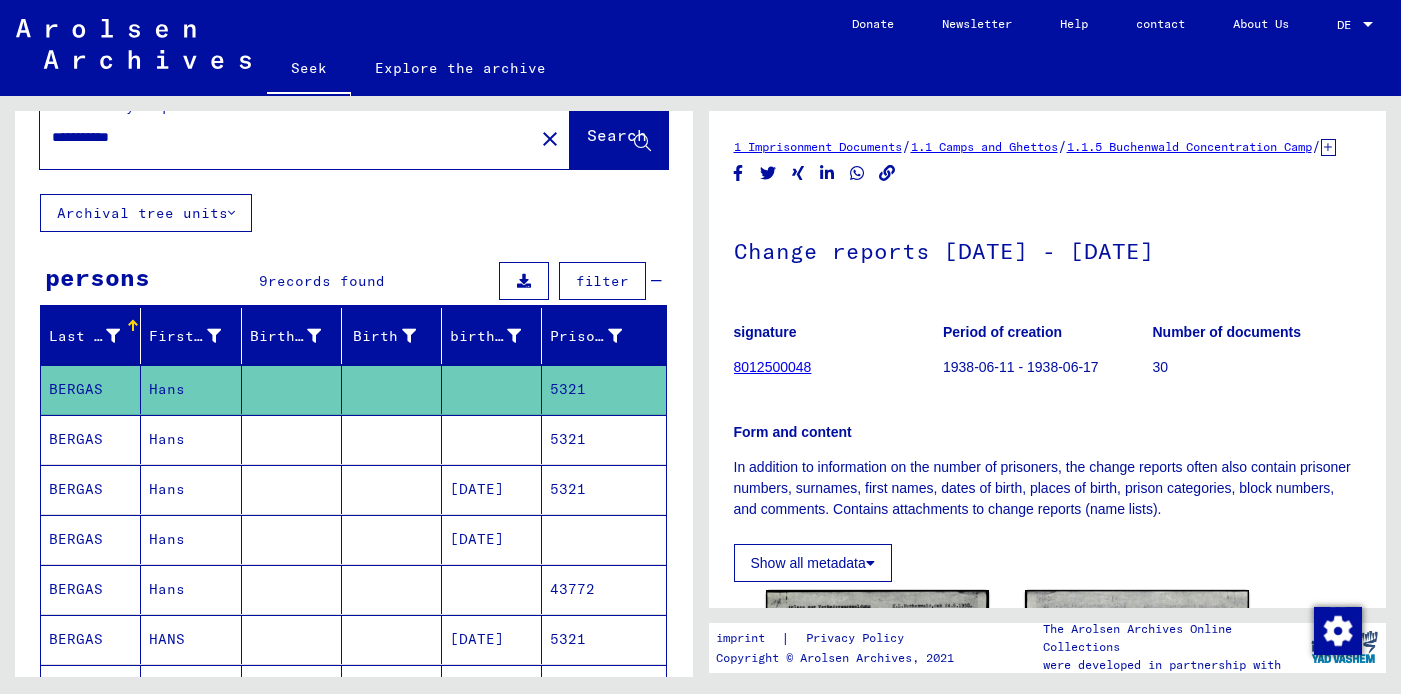 click on "BERGAS" at bounding box center [76, 489] 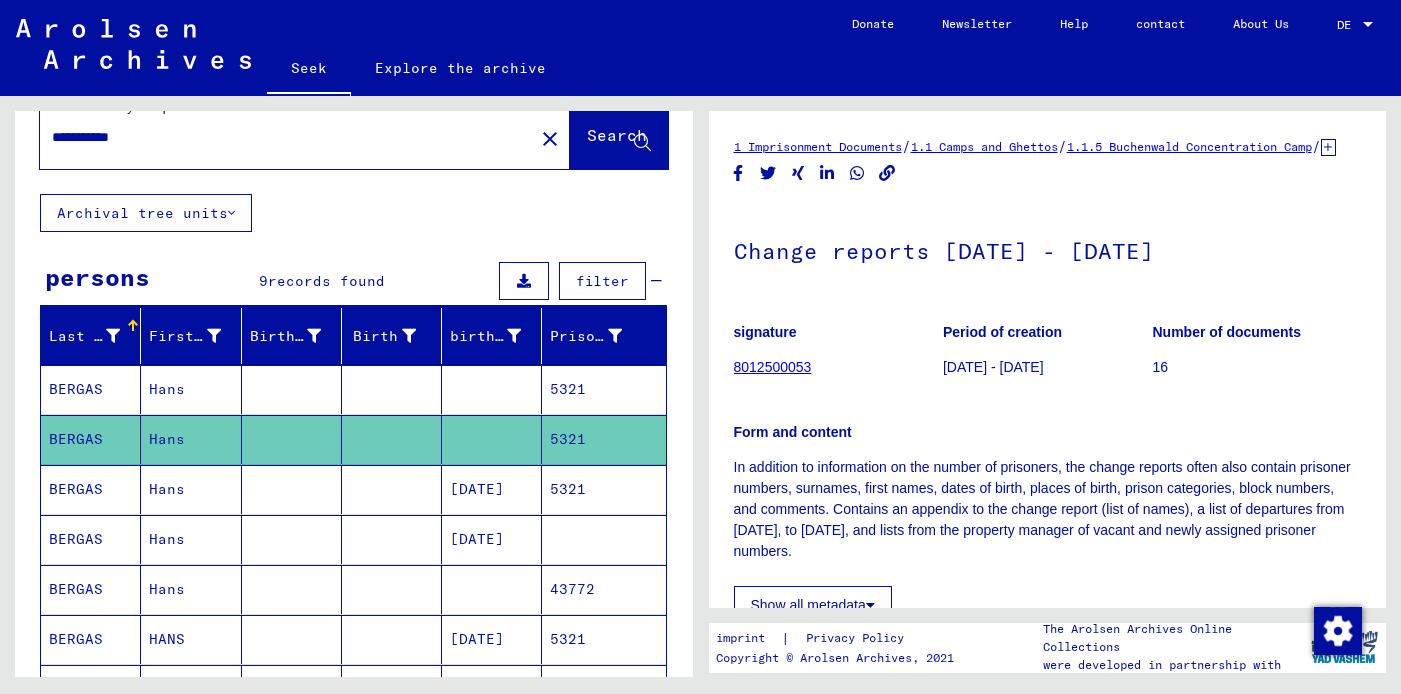 scroll, scrollTop: 0, scrollLeft: 0, axis: both 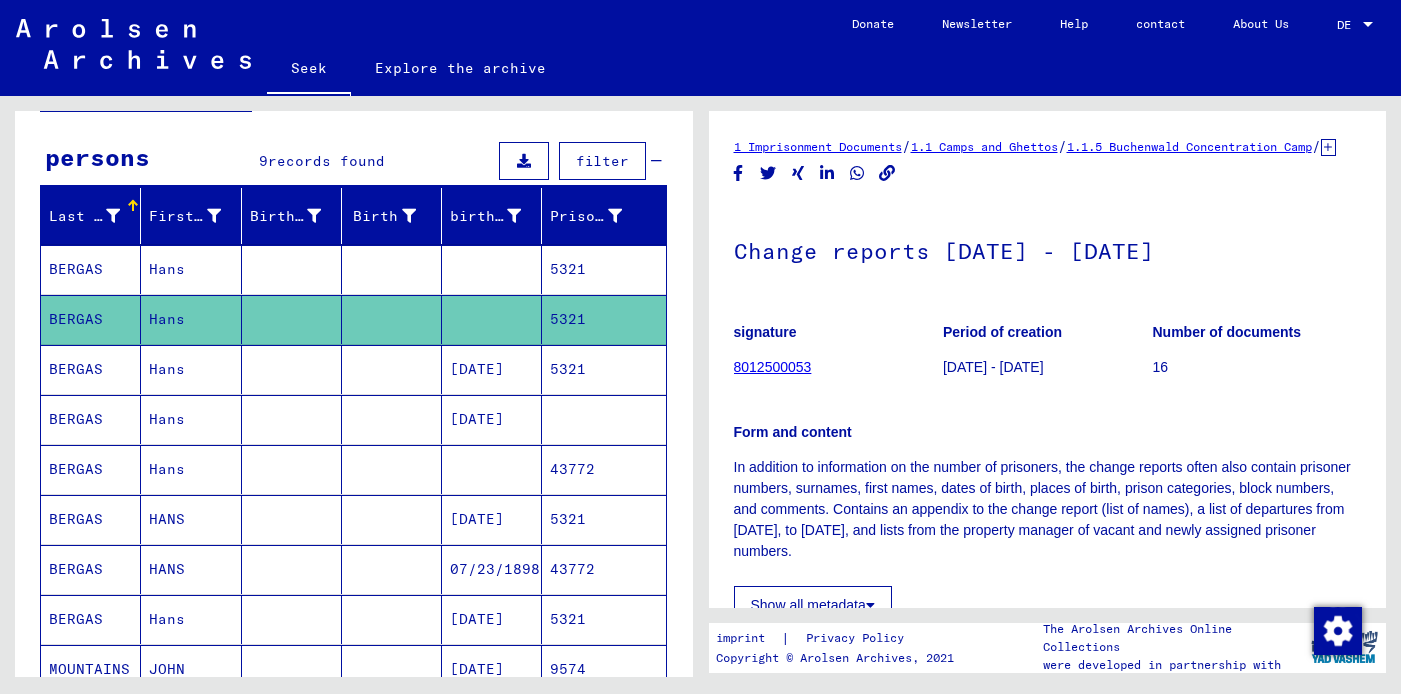 click on "BERGAS" at bounding box center (76, 519) 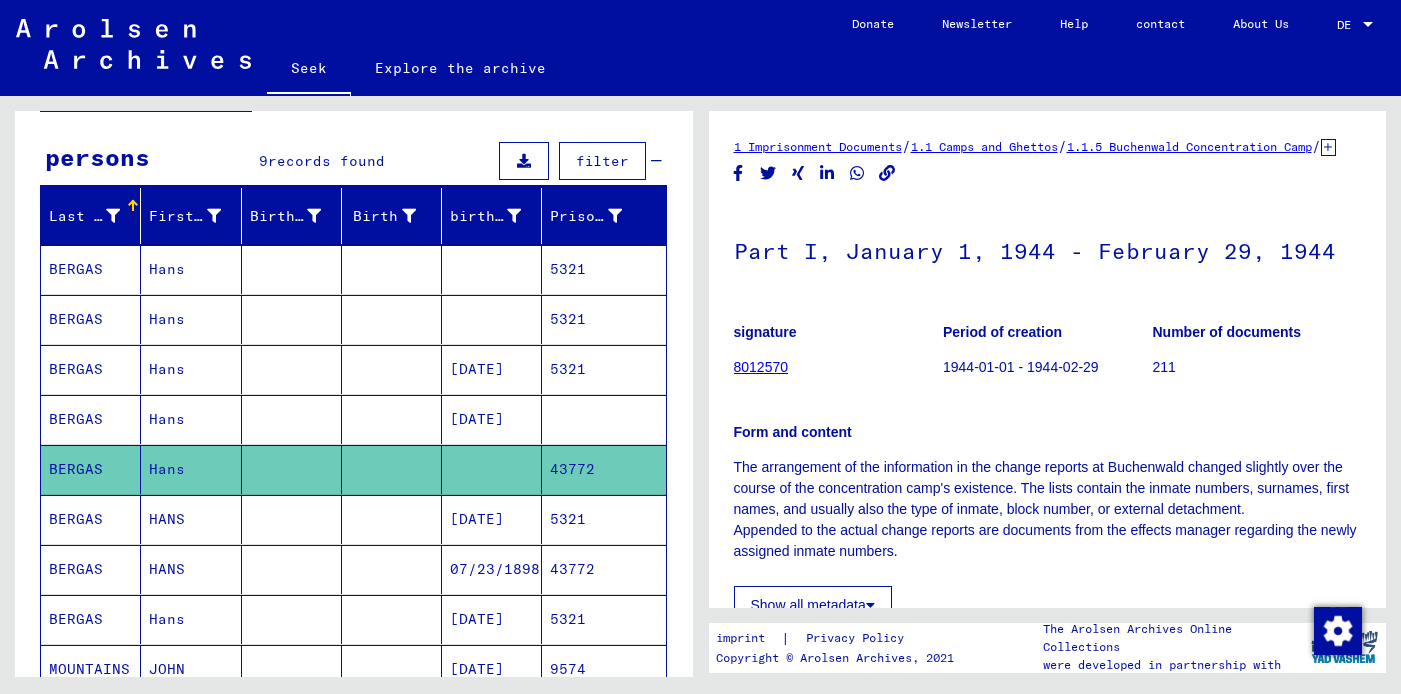 scroll, scrollTop: 0, scrollLeft: 0, axis: both 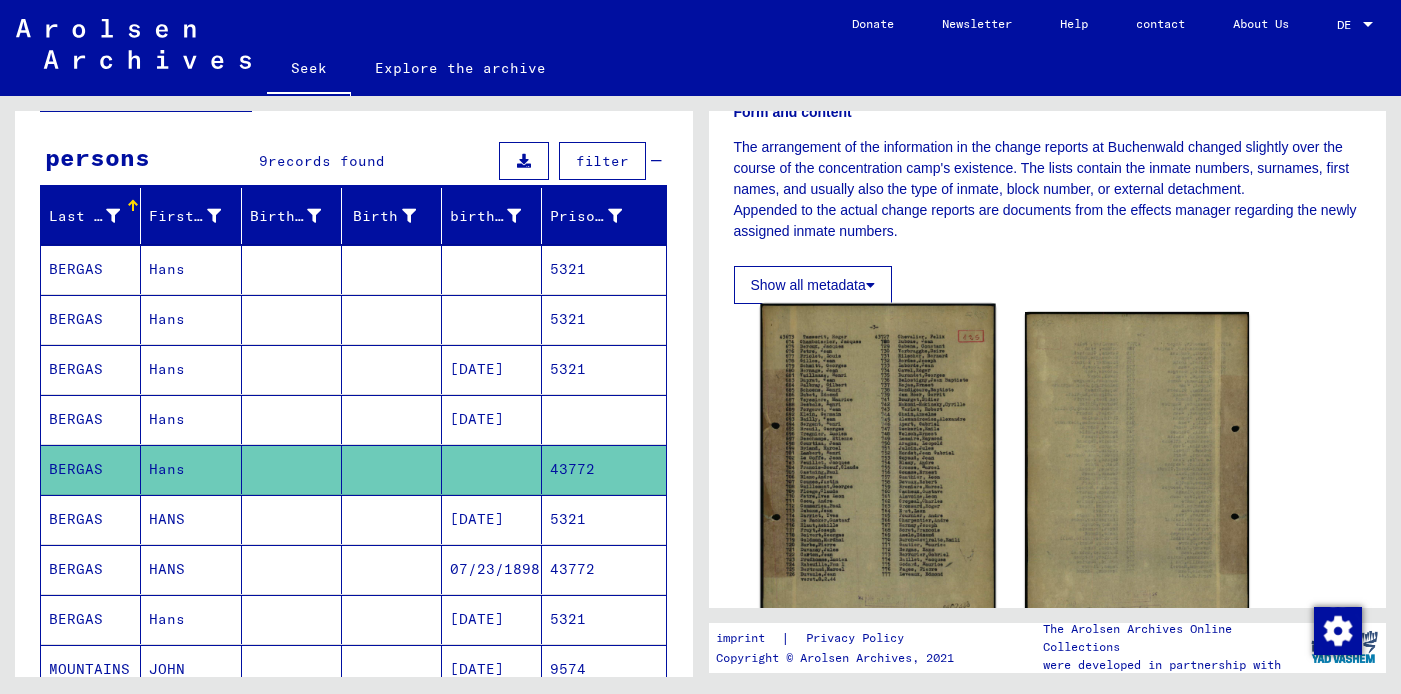 click 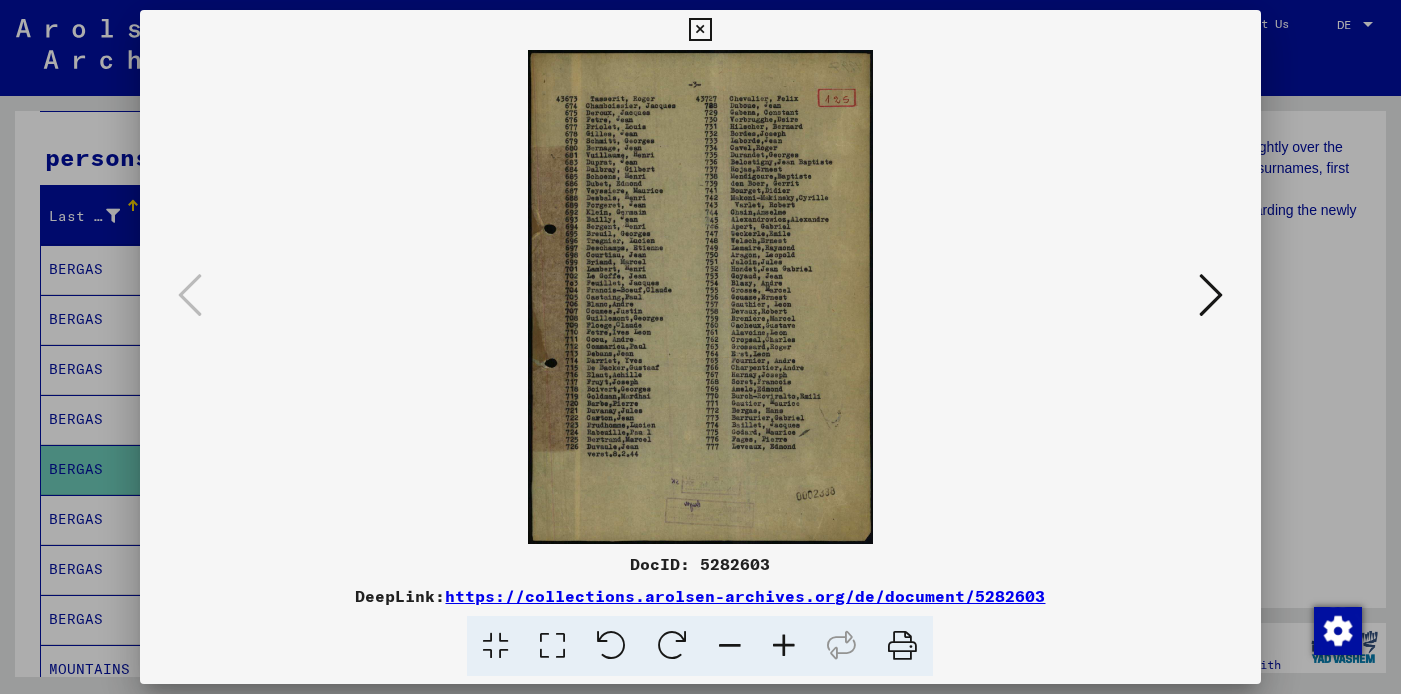click at bounding box center (784, 646) 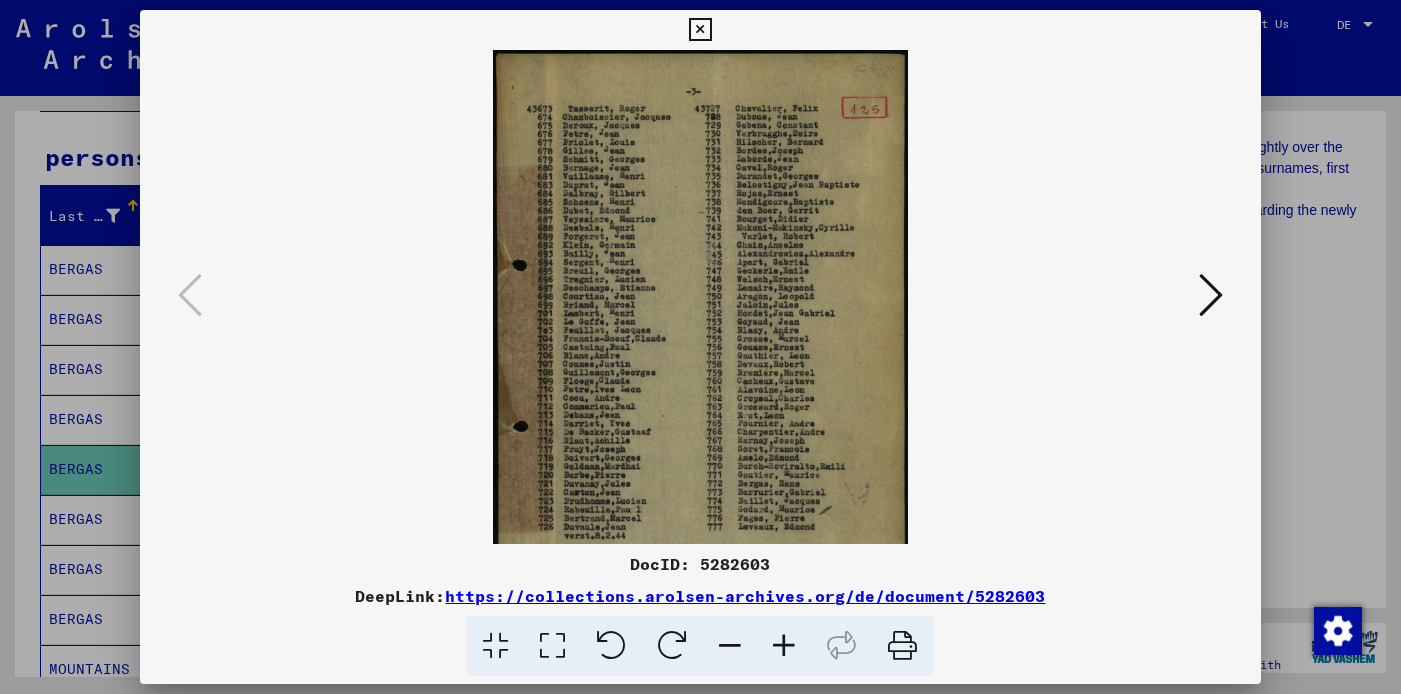 click at bounding box center [784, 646] 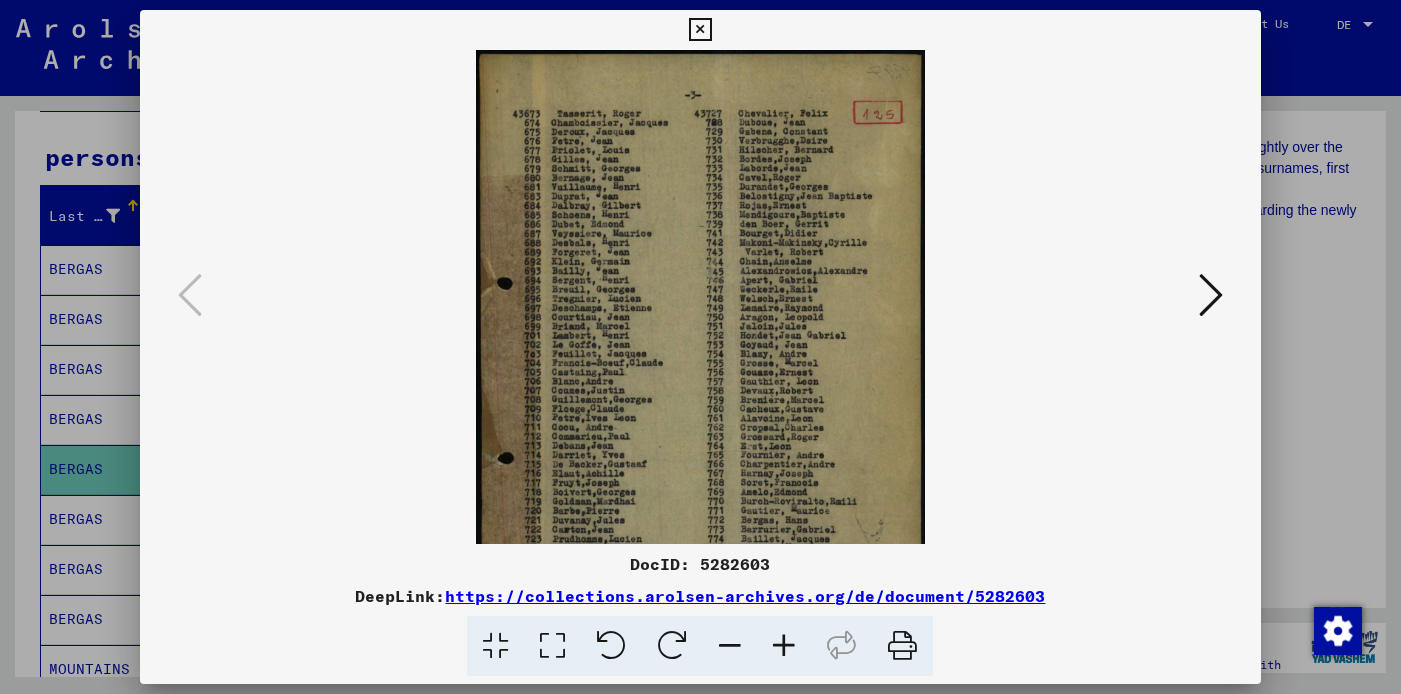 click at bounding box center (784, 646) 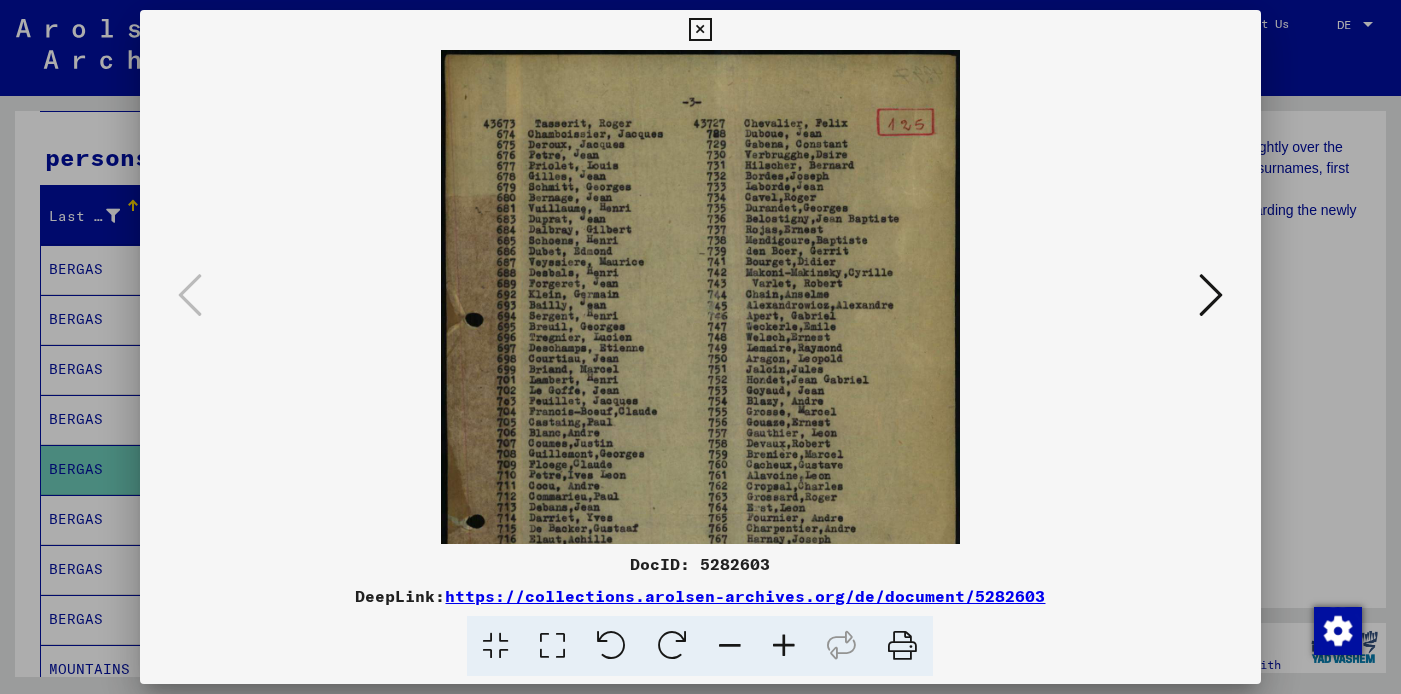 click at bounding box center [784, 646] 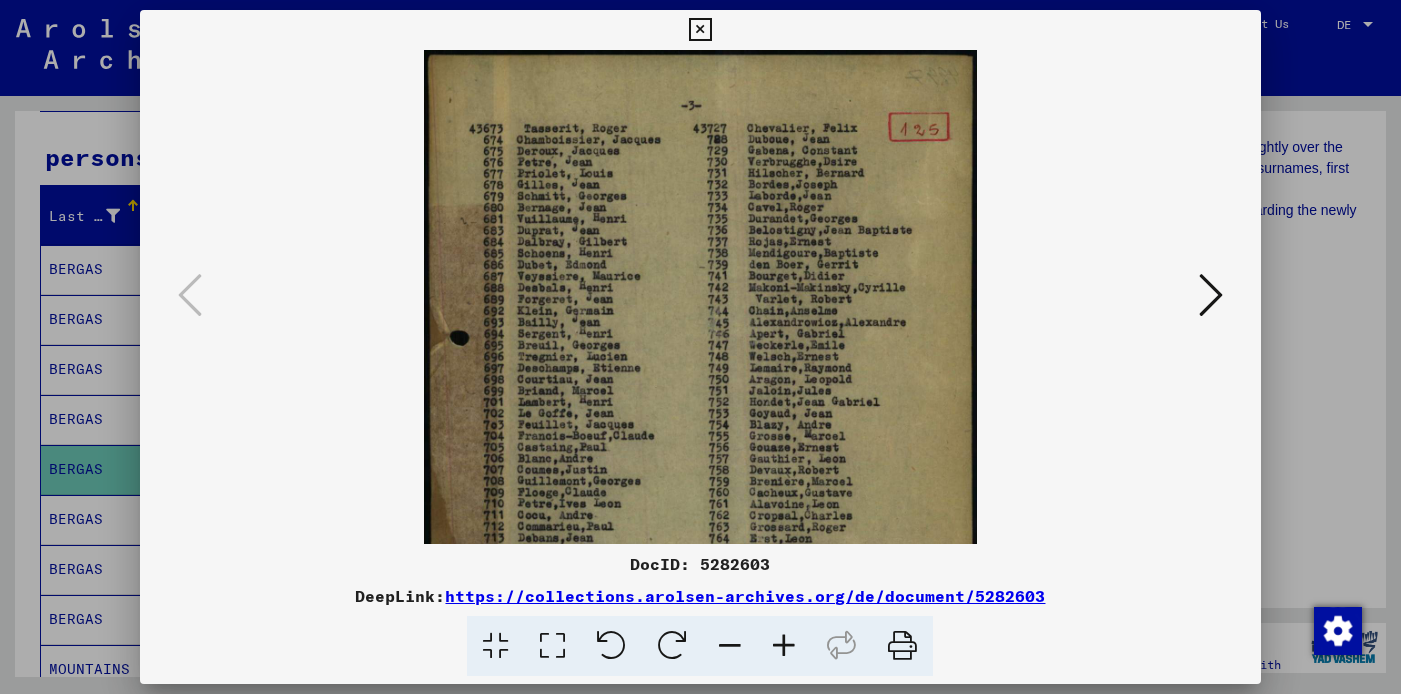 click at bounding box center (784, 646) 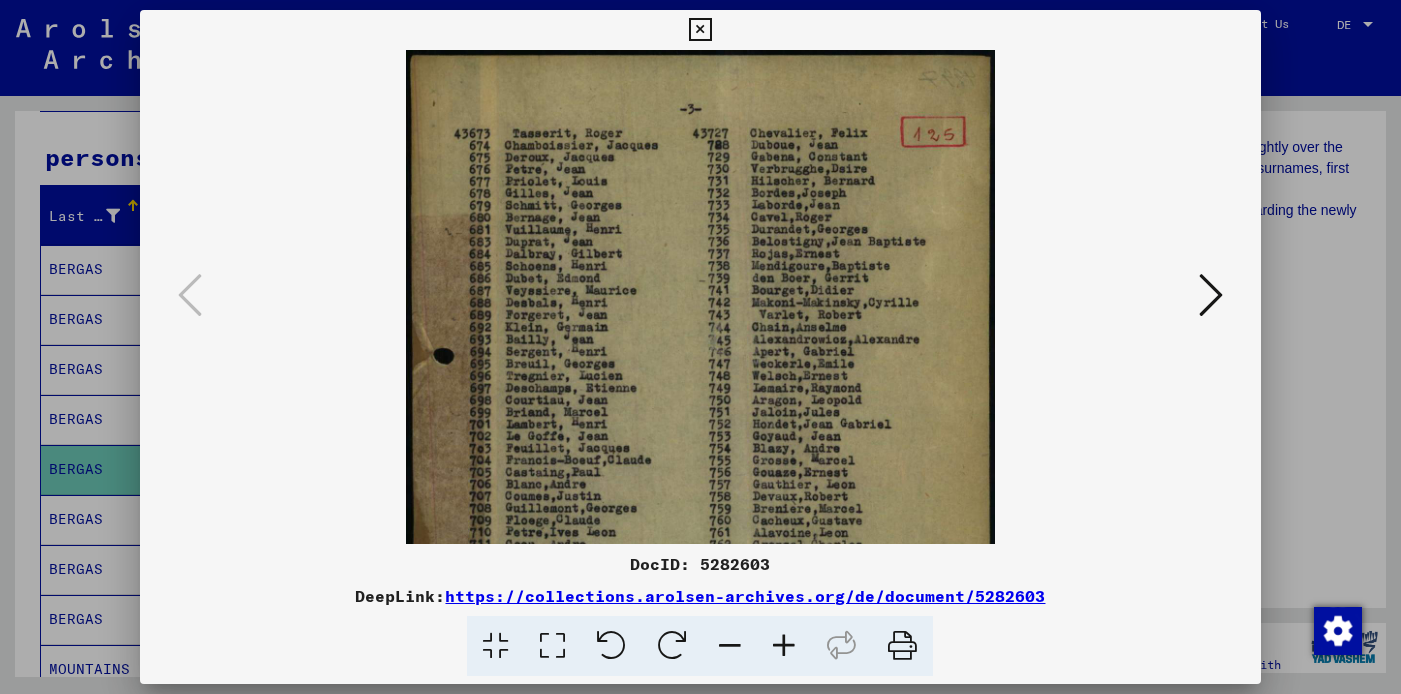 click at bounding box center (784, 646) 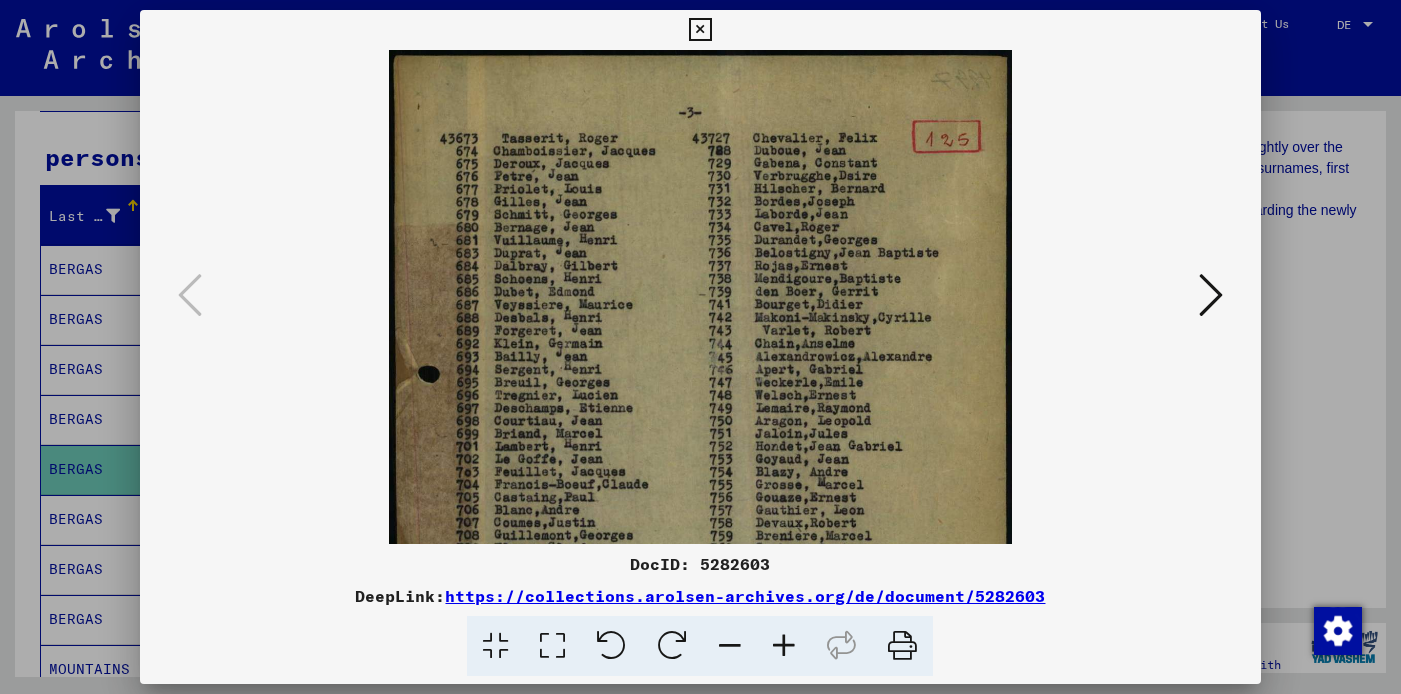 click at bounding box center [784, 646] 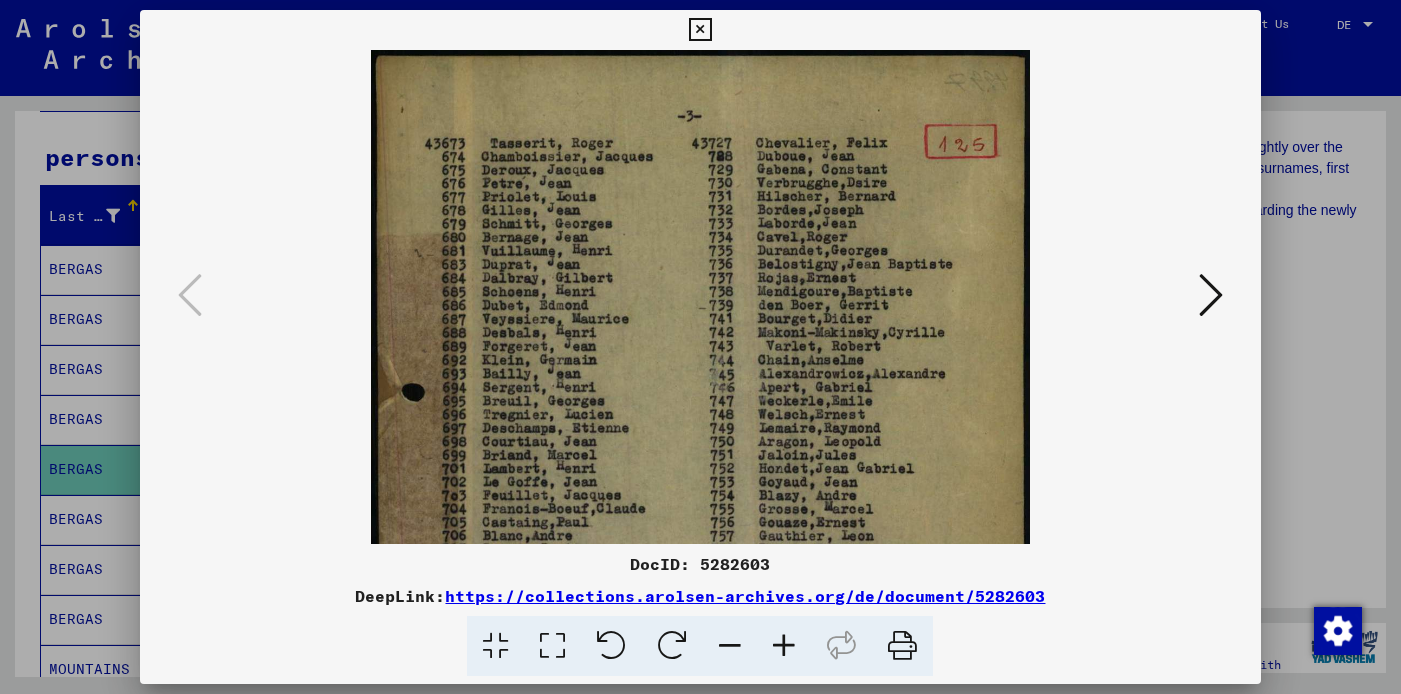 click at bounding box center [784, 646] 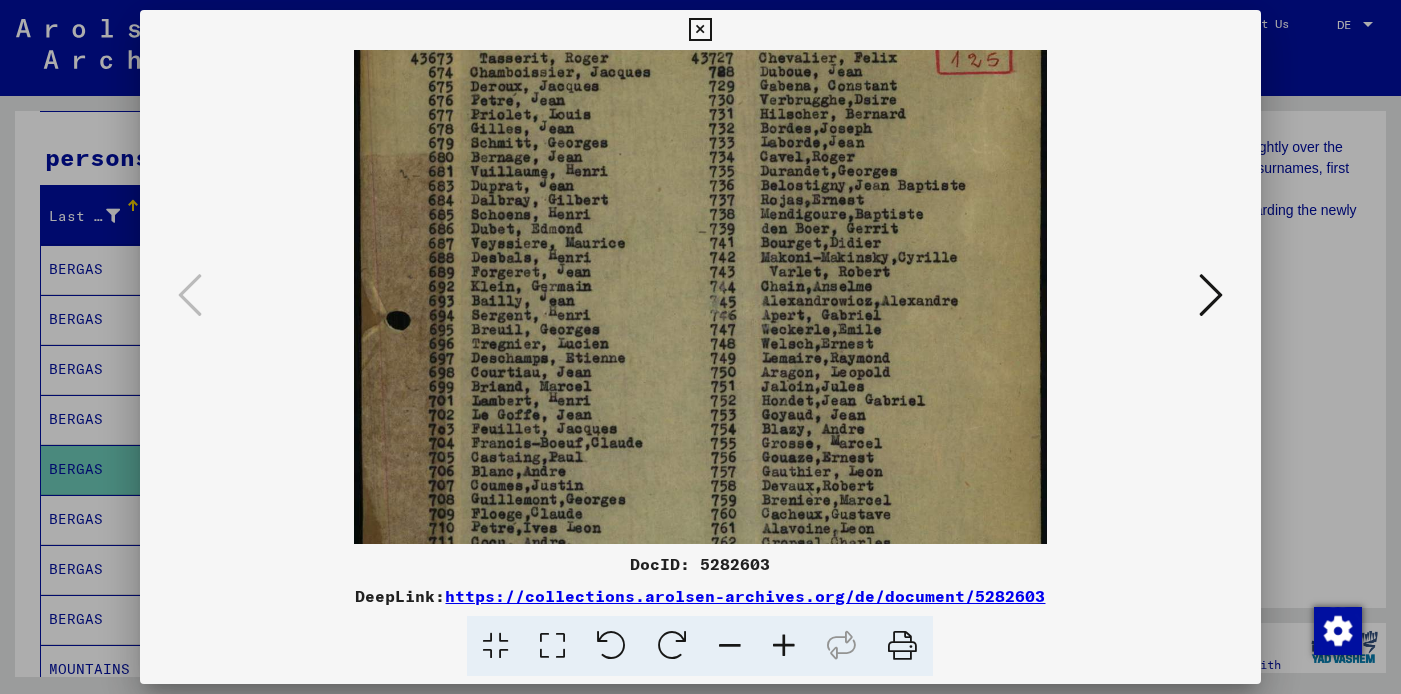 scroll, scrollTop: 99, scrollLeft: 0, axis: vertical 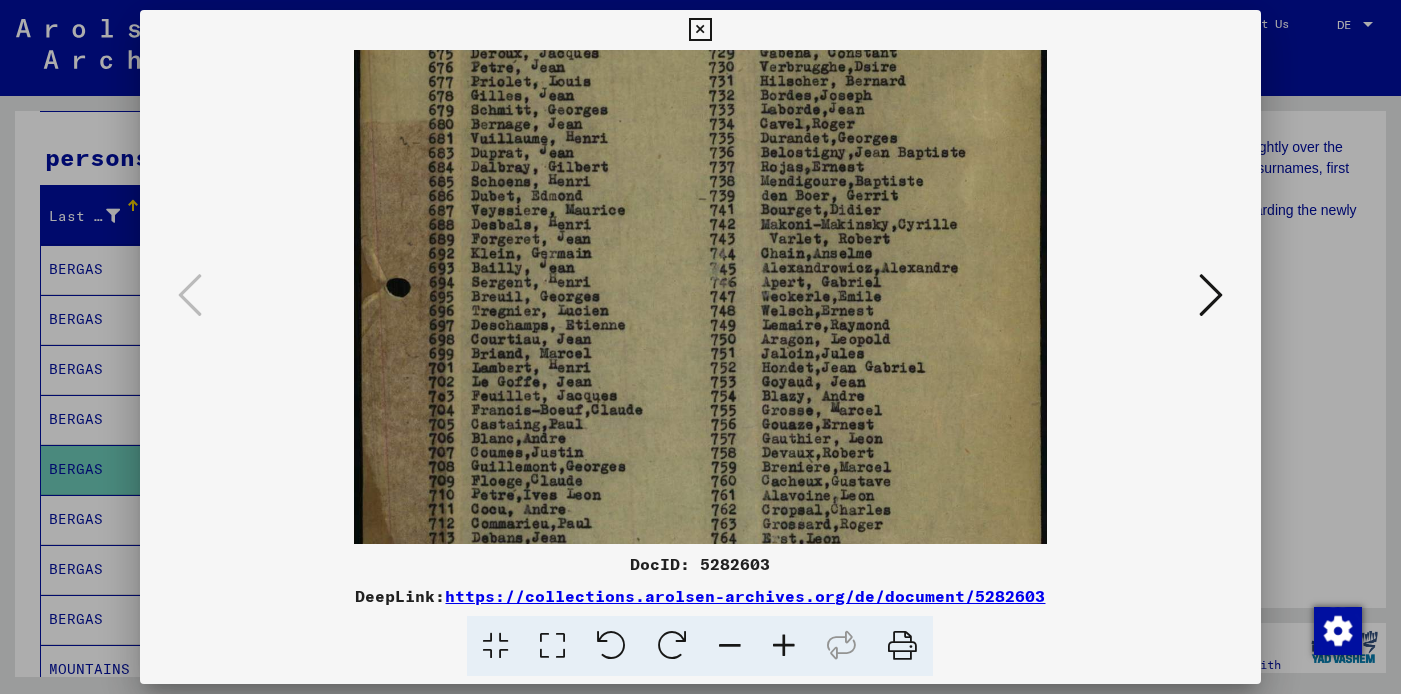 drag, startPoint x: 657, startPoint y: 359, endPoint x: 645, endPoint y: 235, distance: 124.57929 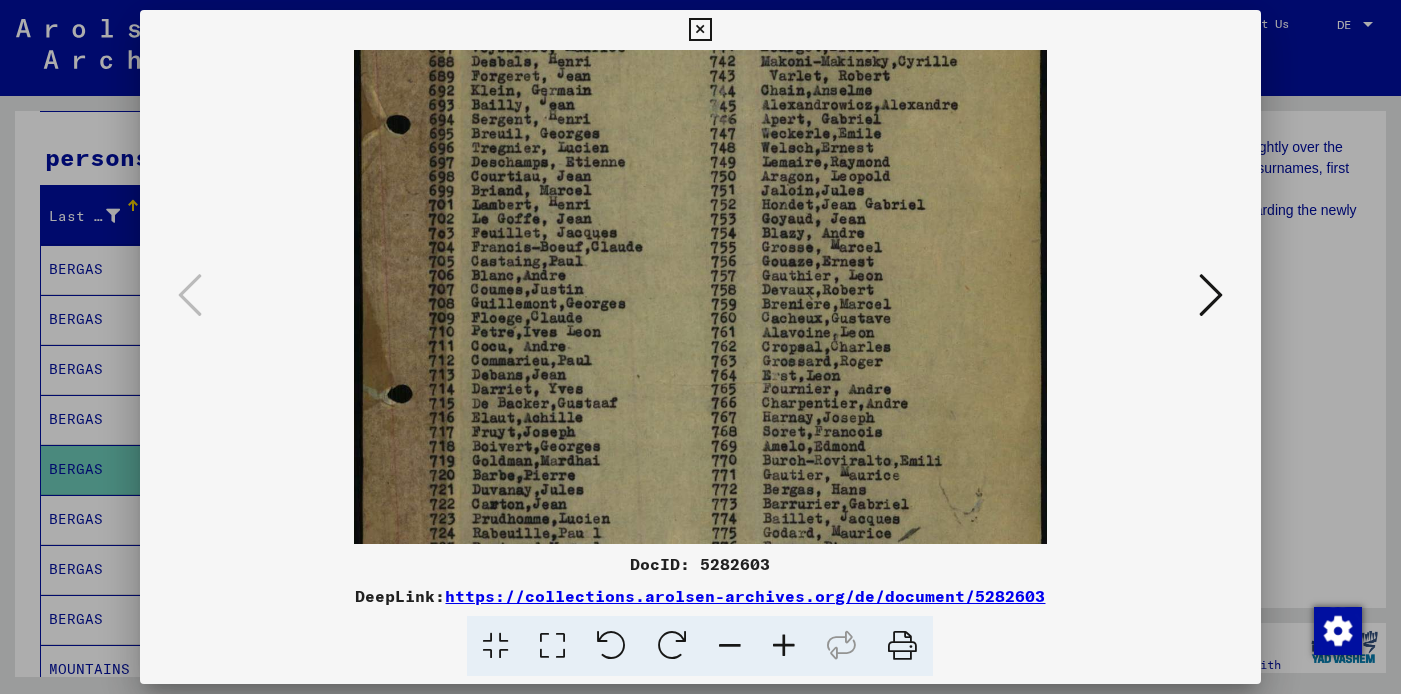 scroll, scrollTop: 287, scrollLeft: 0, axis: vertical 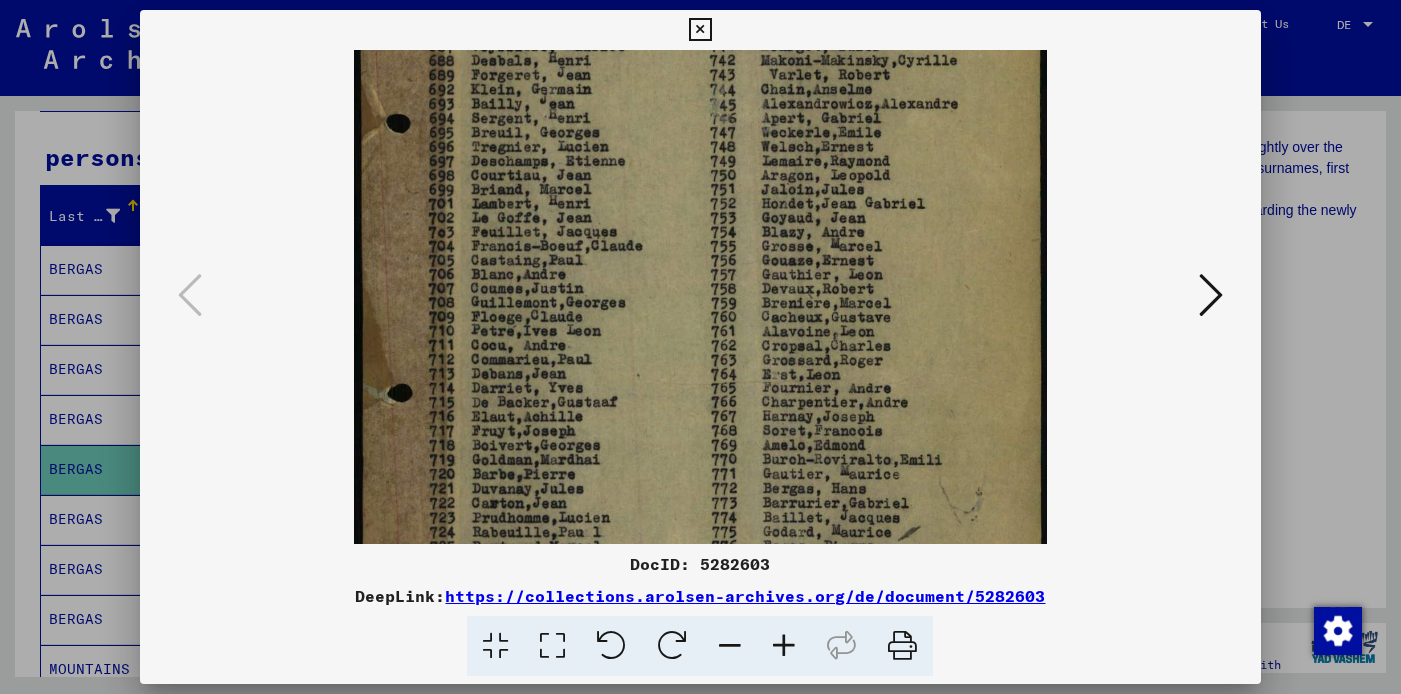 drag, startPoint x: 630, startPoint y: 289, endPoint x: 626, endPoint y: 125, distance: 164.04877 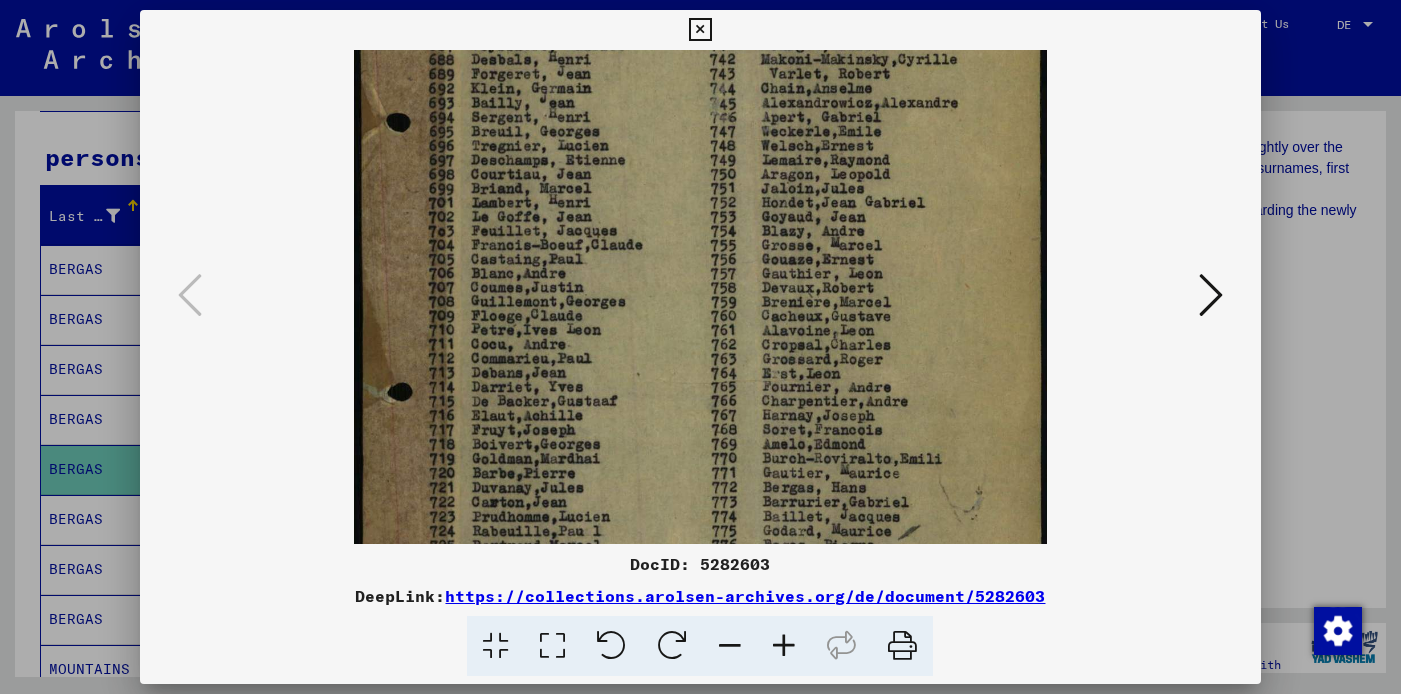 click at bounding box center [700, 30] 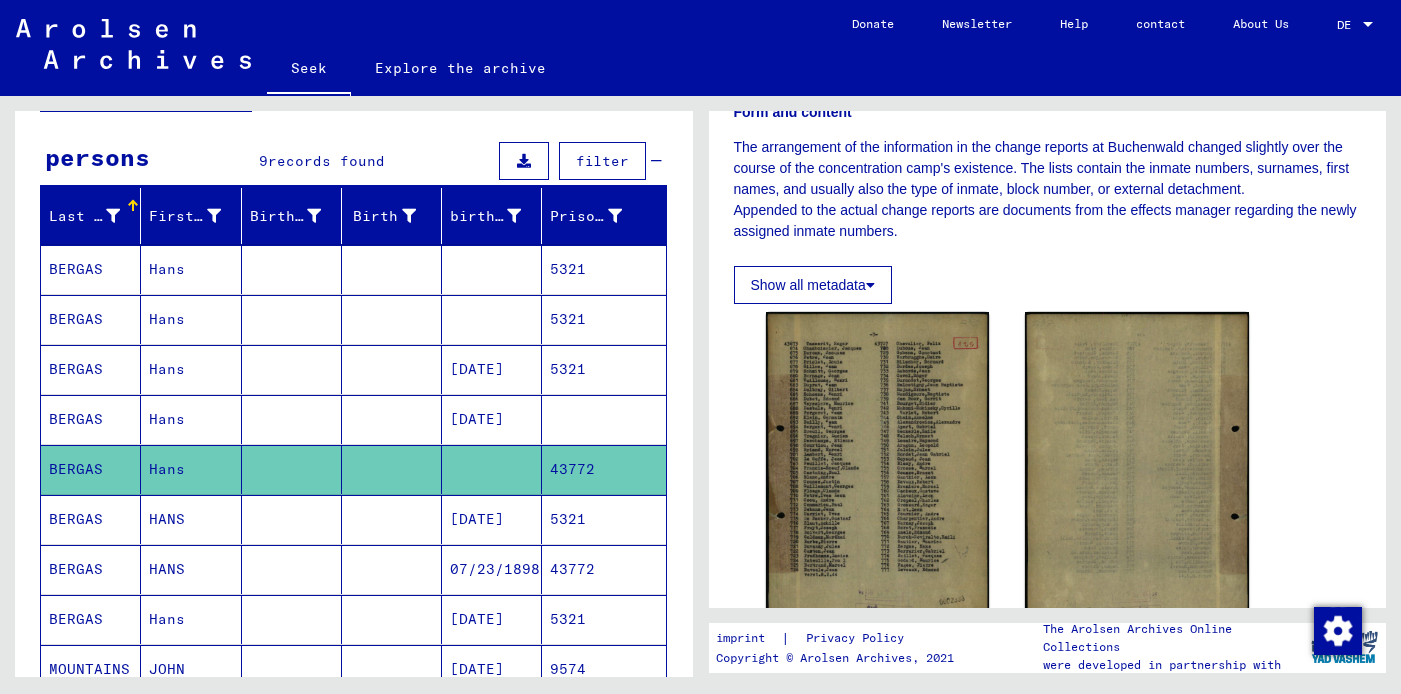 click on "BERGAS" at bounding box center [76, 569] 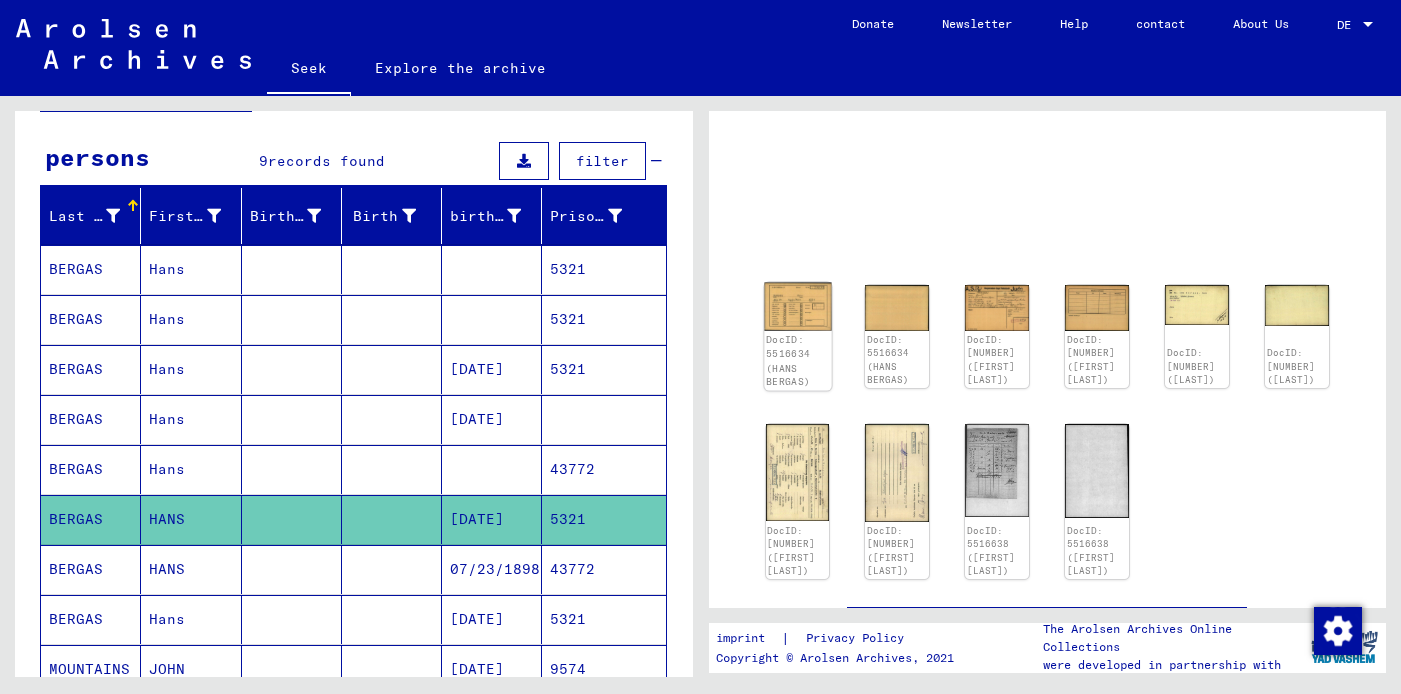 click 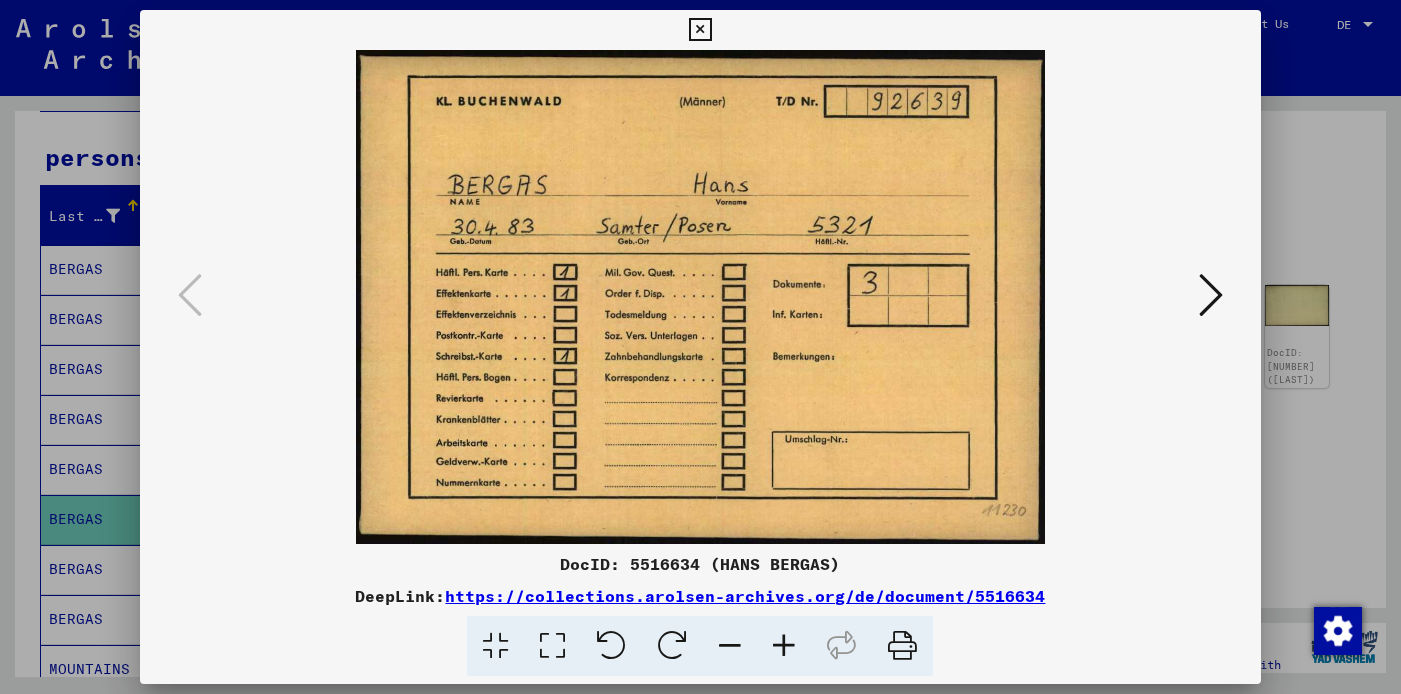 click at bounding box center [1211, 295] 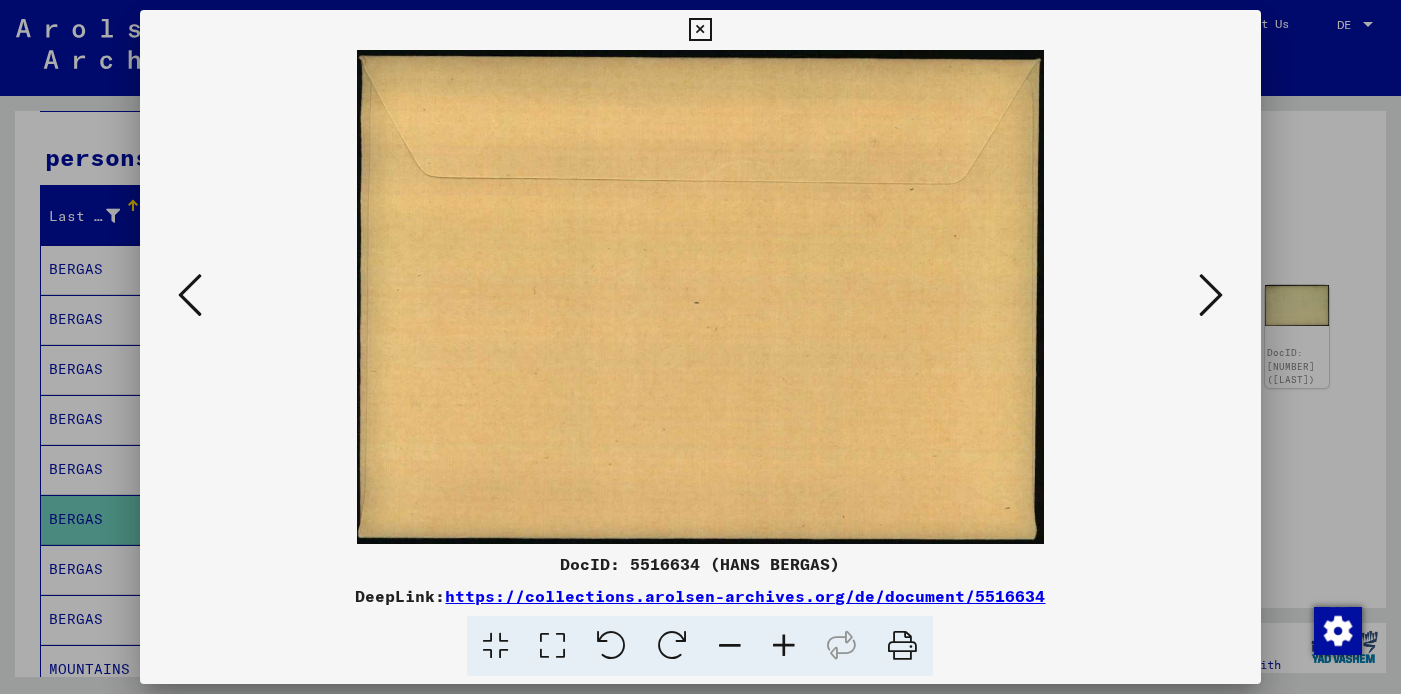 click at bounding box center (1211, 295) 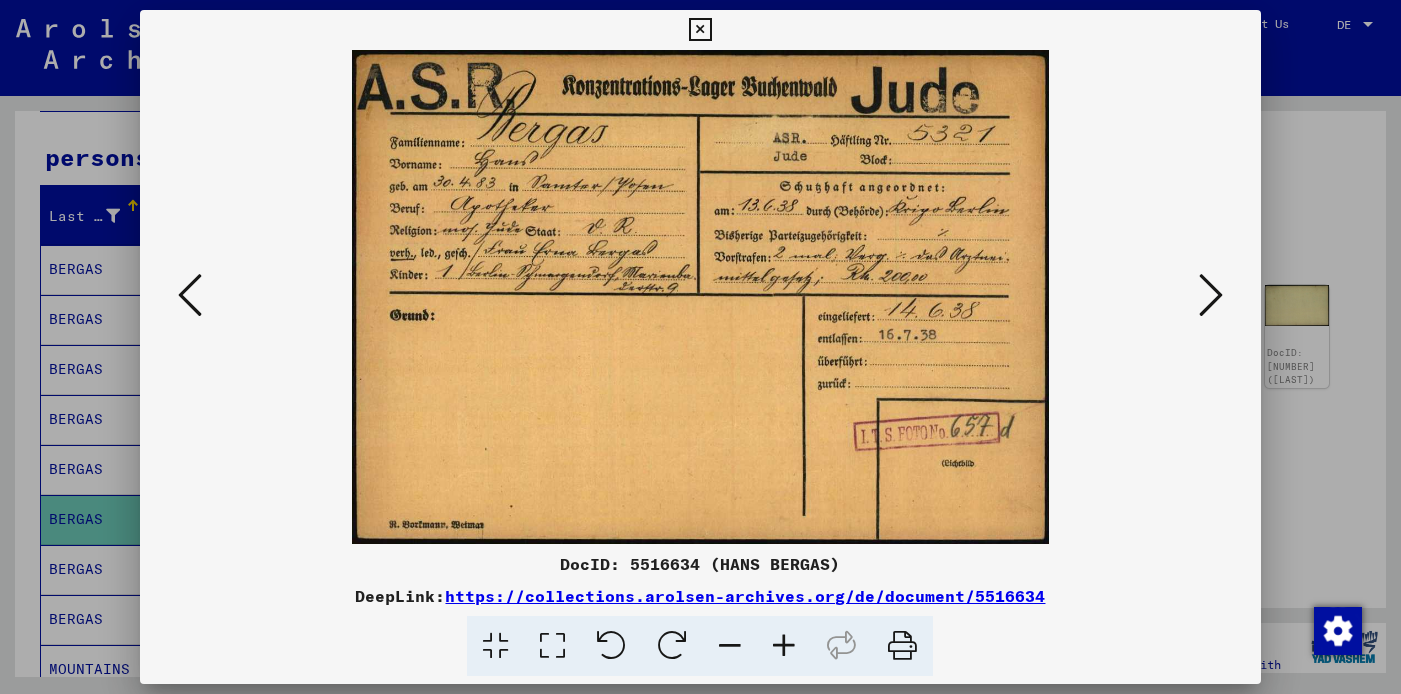 click at bounding box center [700, 30] 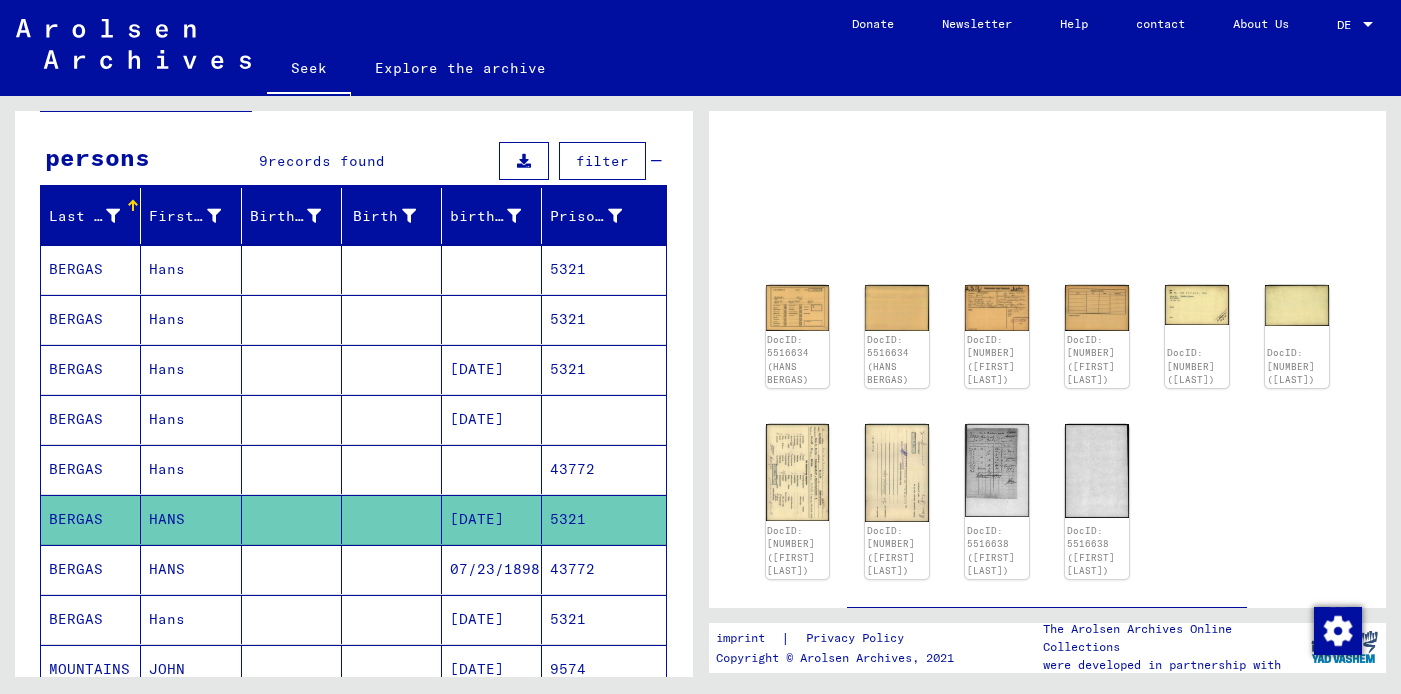 click 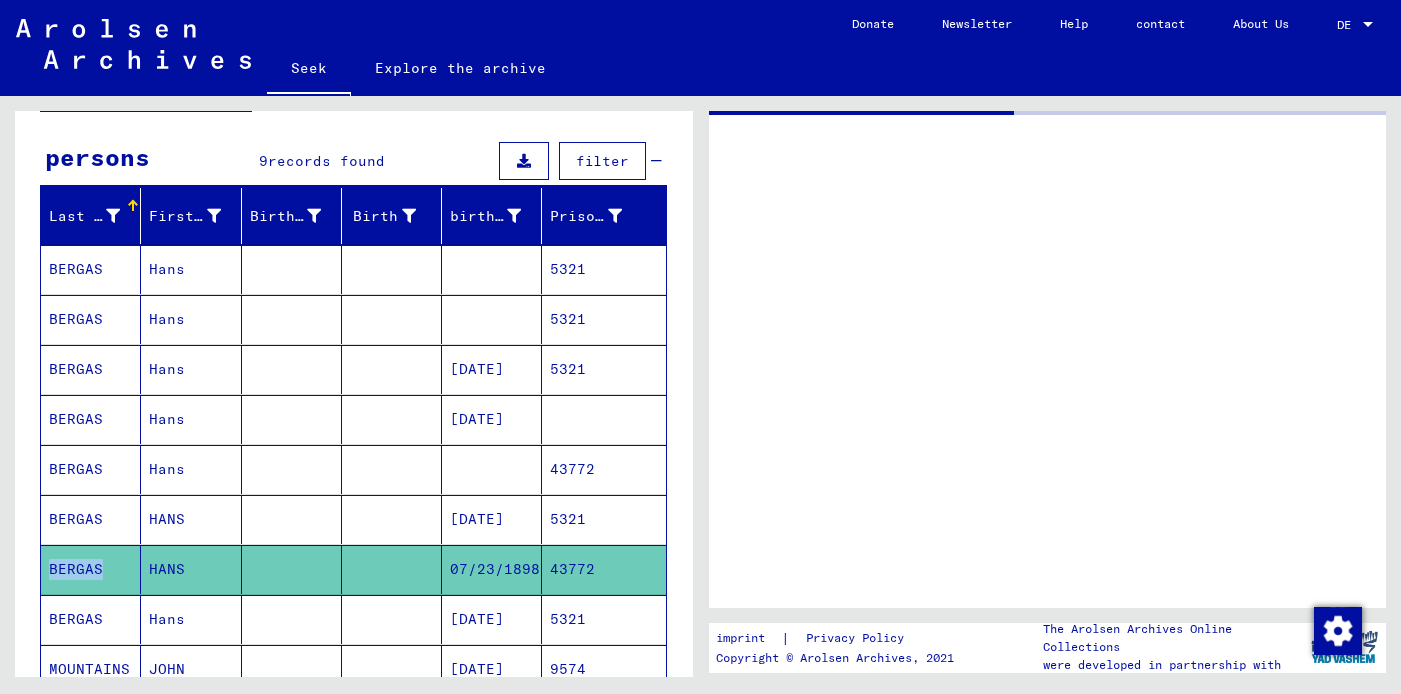 click on "BERGAS" 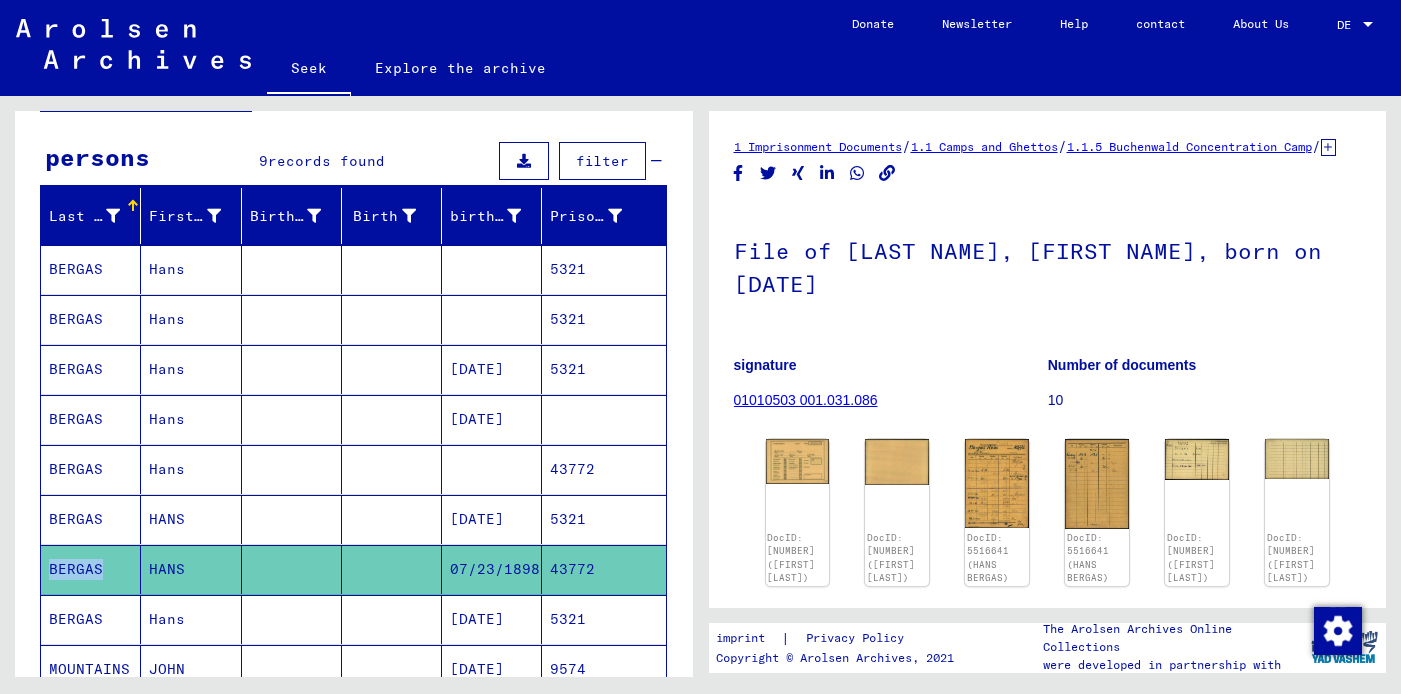 scroll, scrollTop: 0, scrollLeft: 0, axis: both 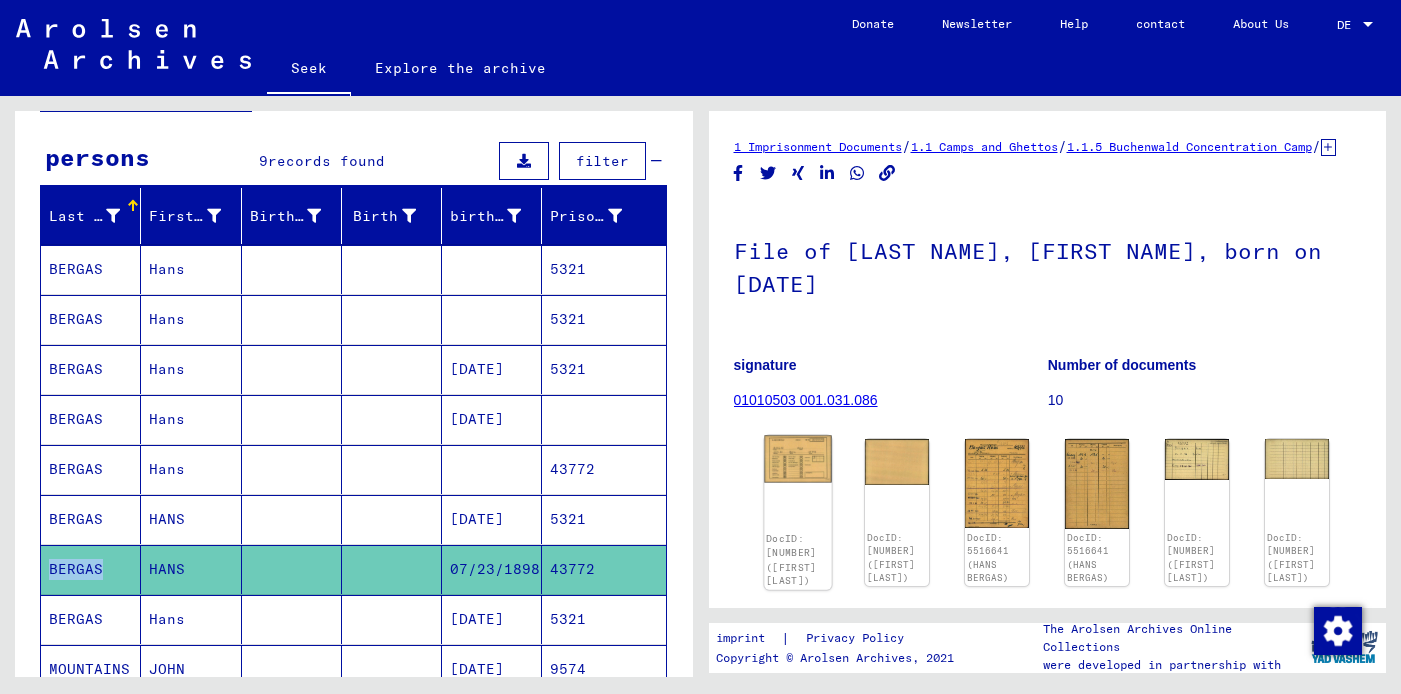 click 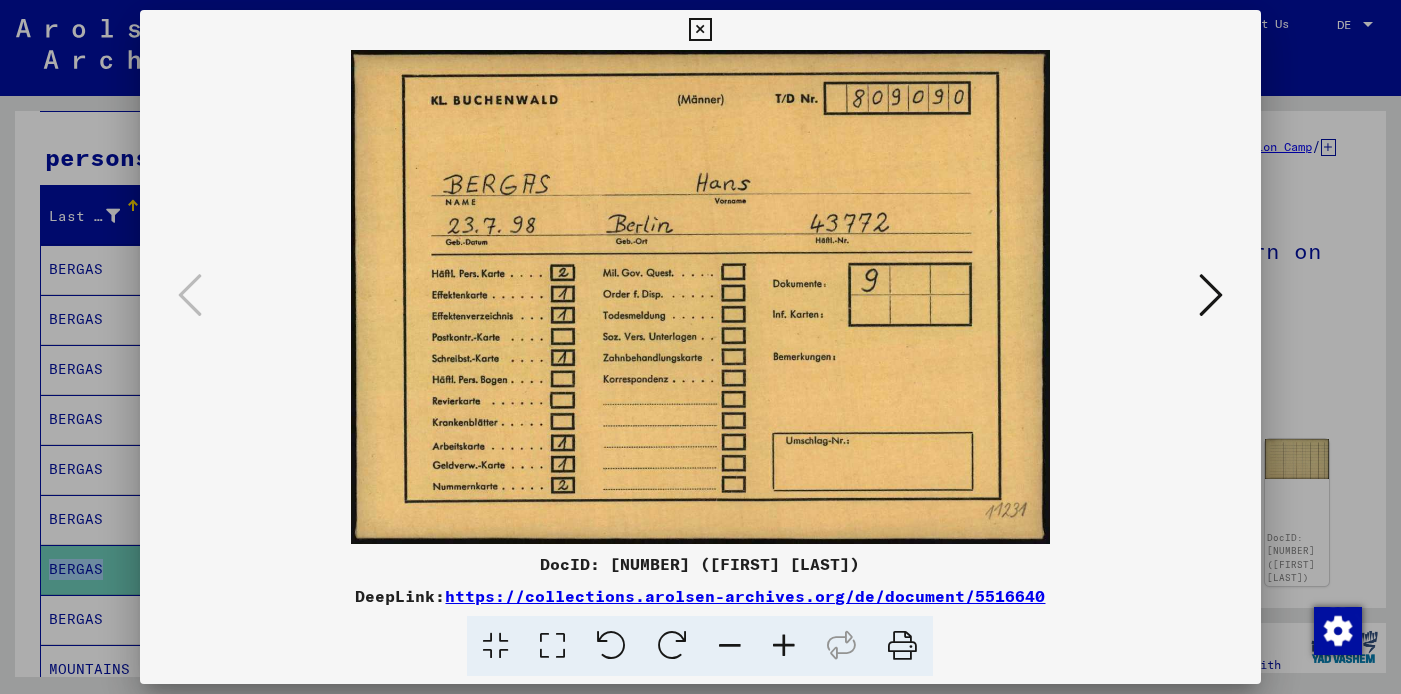 type 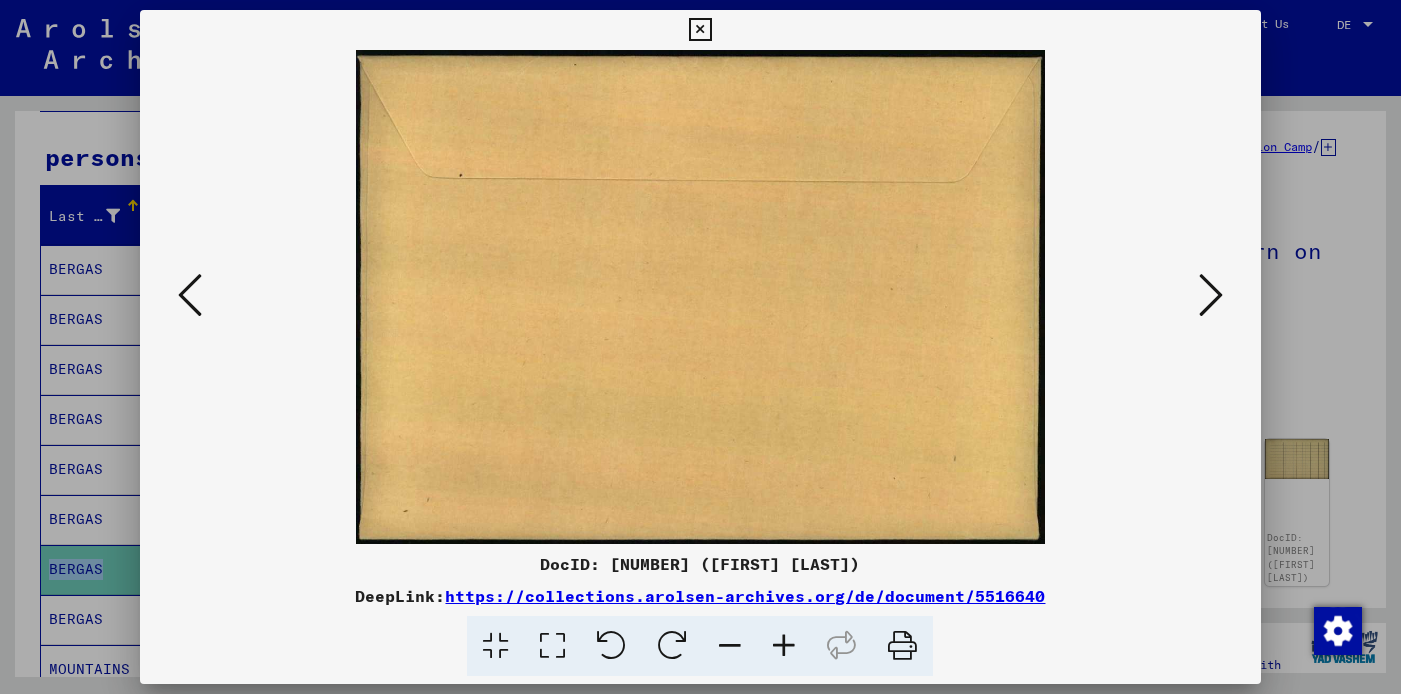 click at bounding box center [1211, 295] 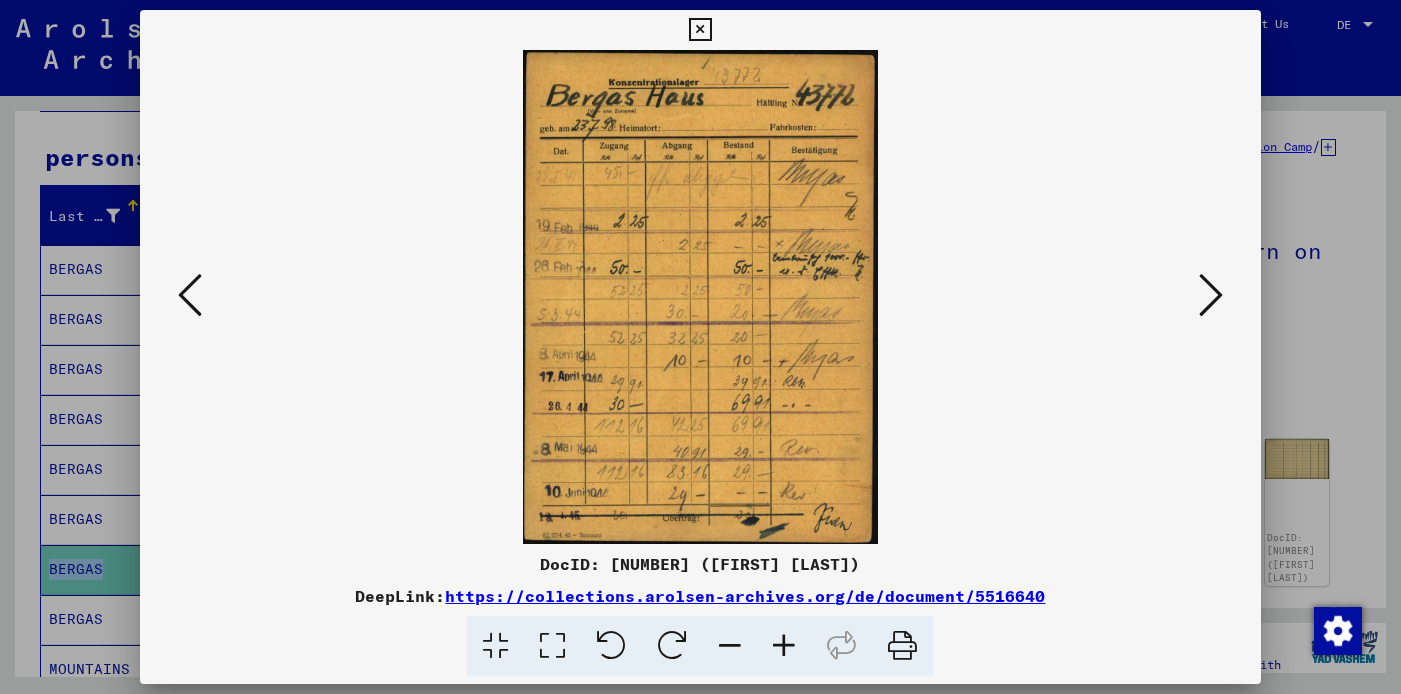 click at bounding box center (1211, 295) 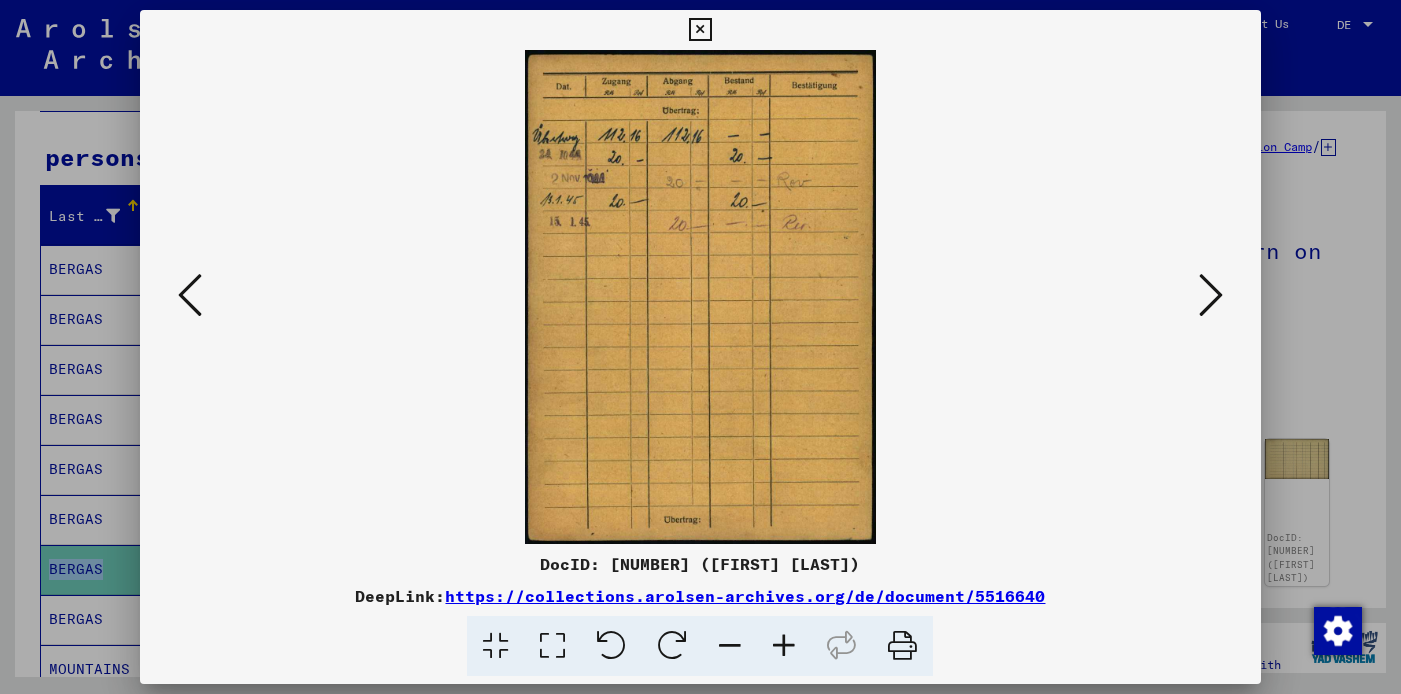 click at bounding box center (1211, 295) 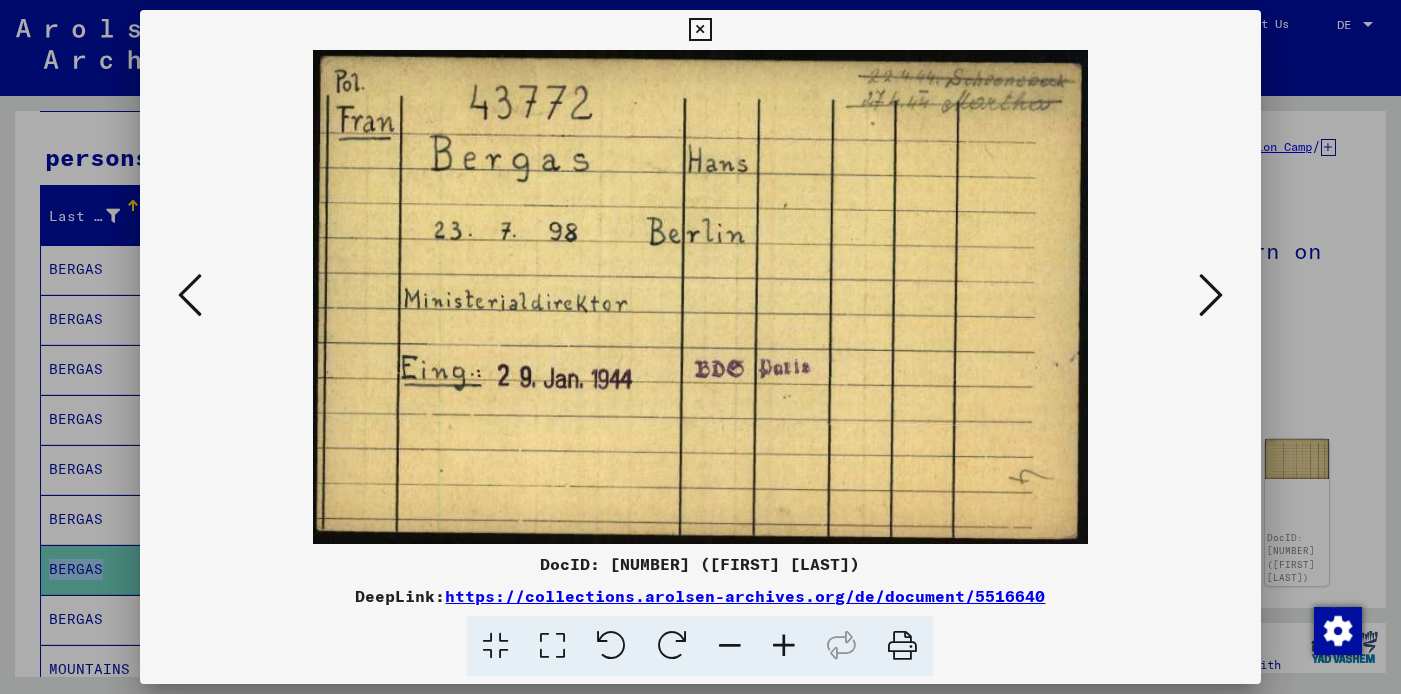 click at bounding box center [1211, 295] 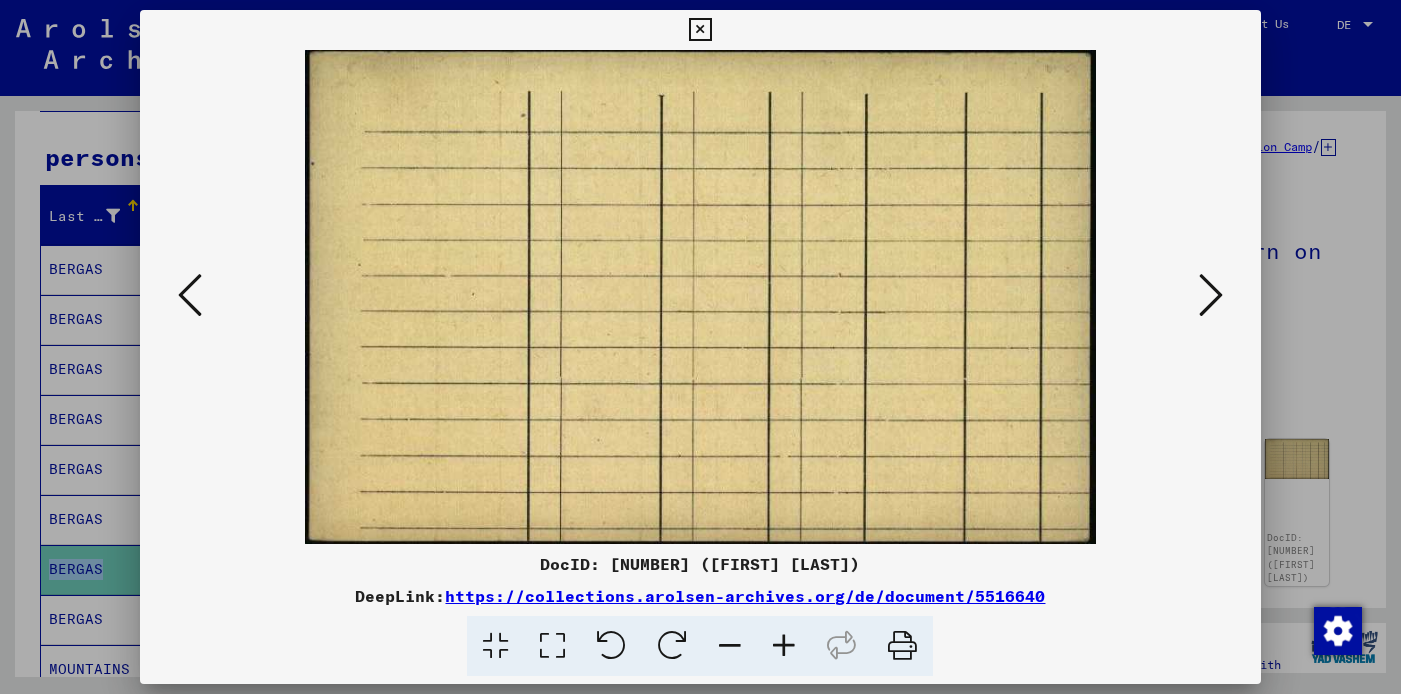 click at bounding box center (1211, 295) 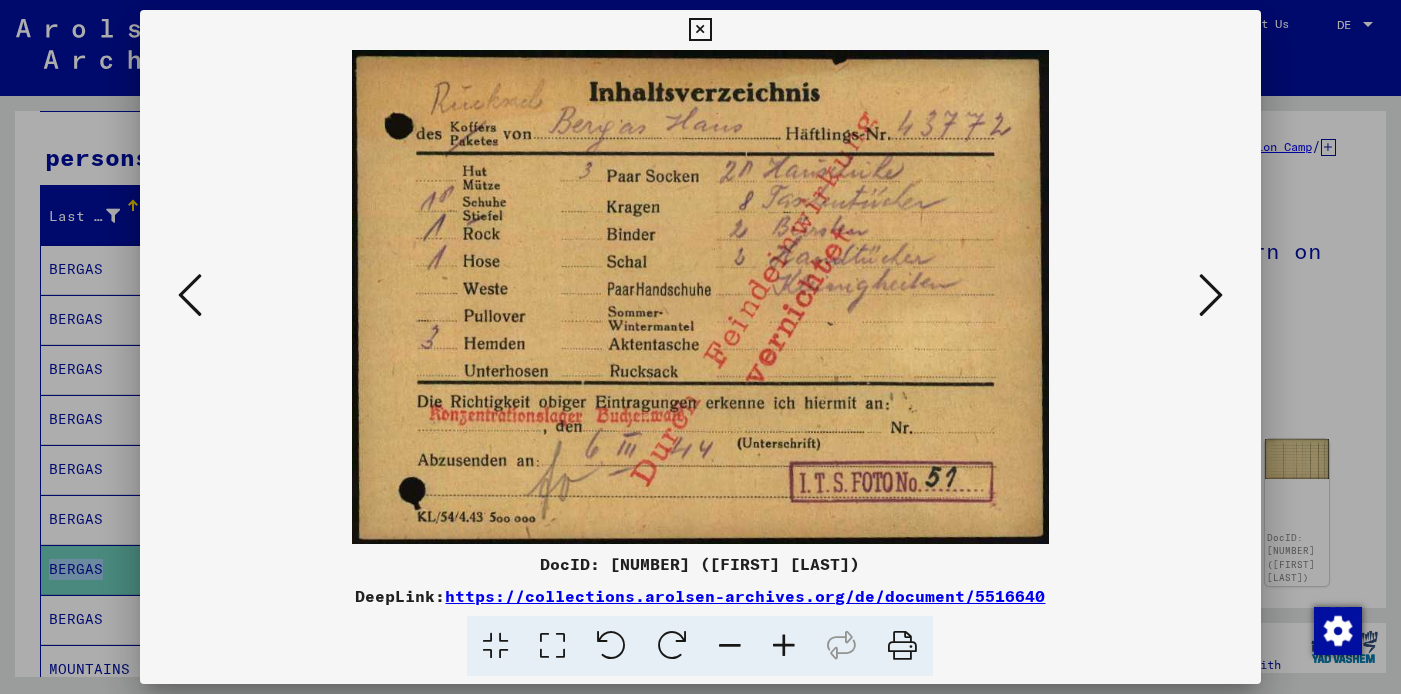 click at bounding box center [1211, 295] 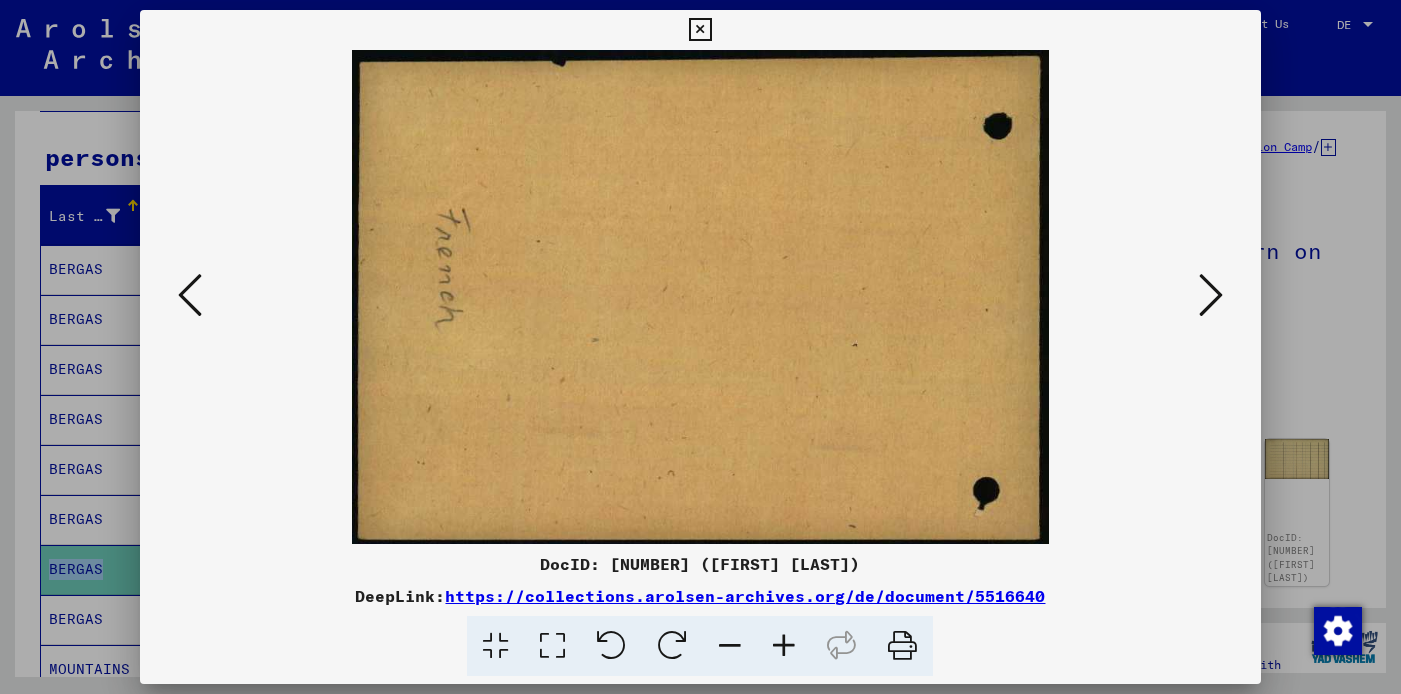 click at bounding box center (1211, 295) 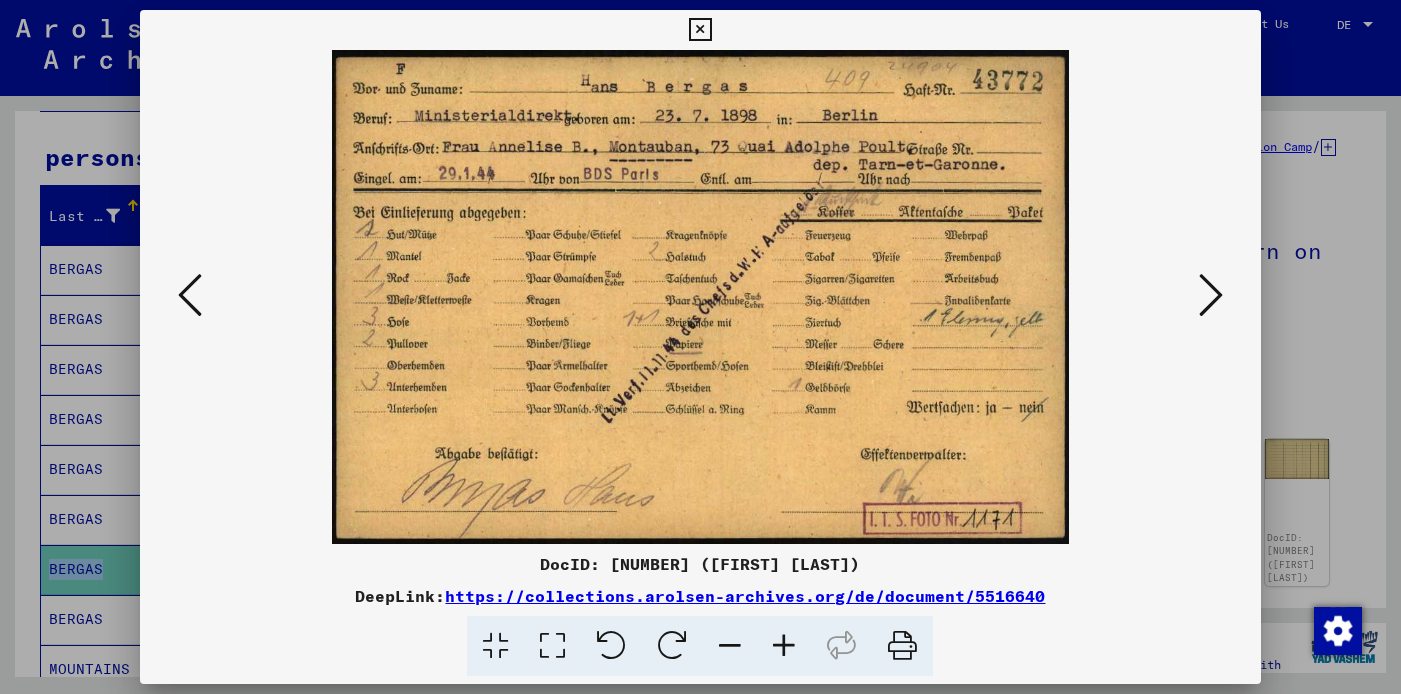 click at bounding box center (1211, 295) 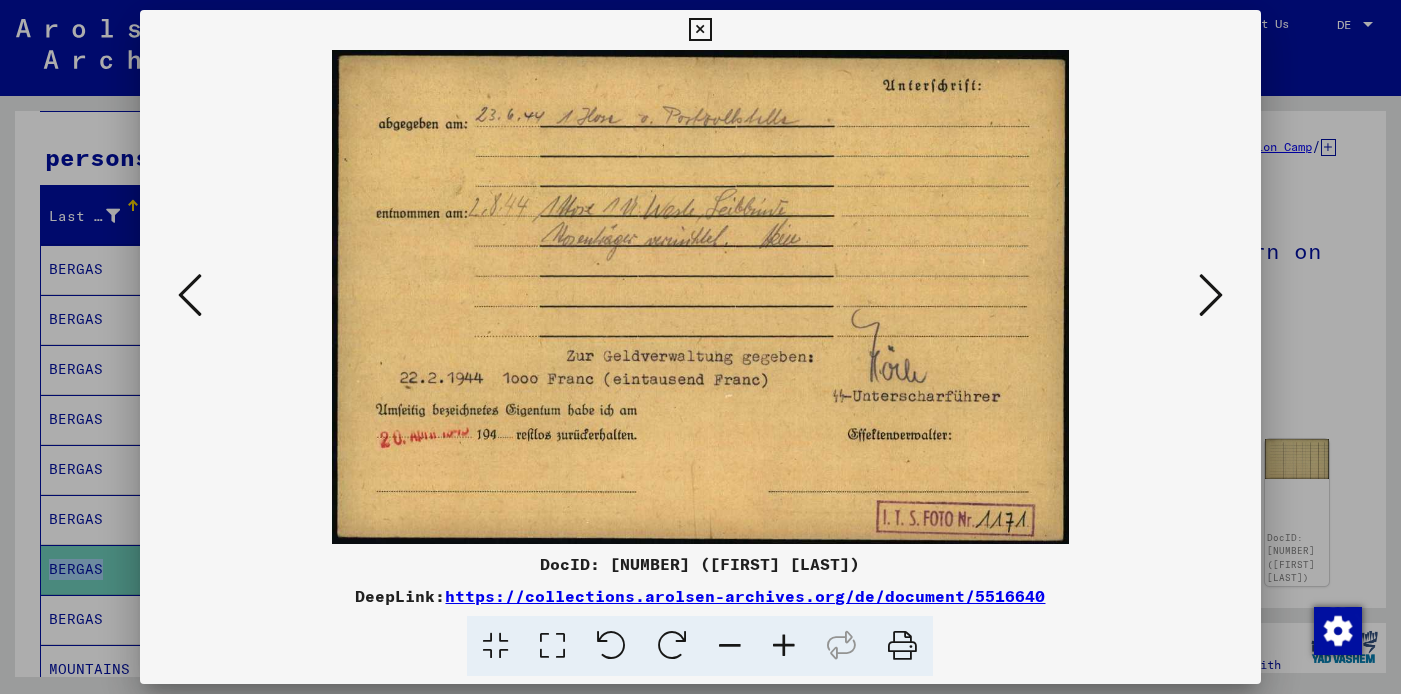 click at bounding box center (1211, 295) 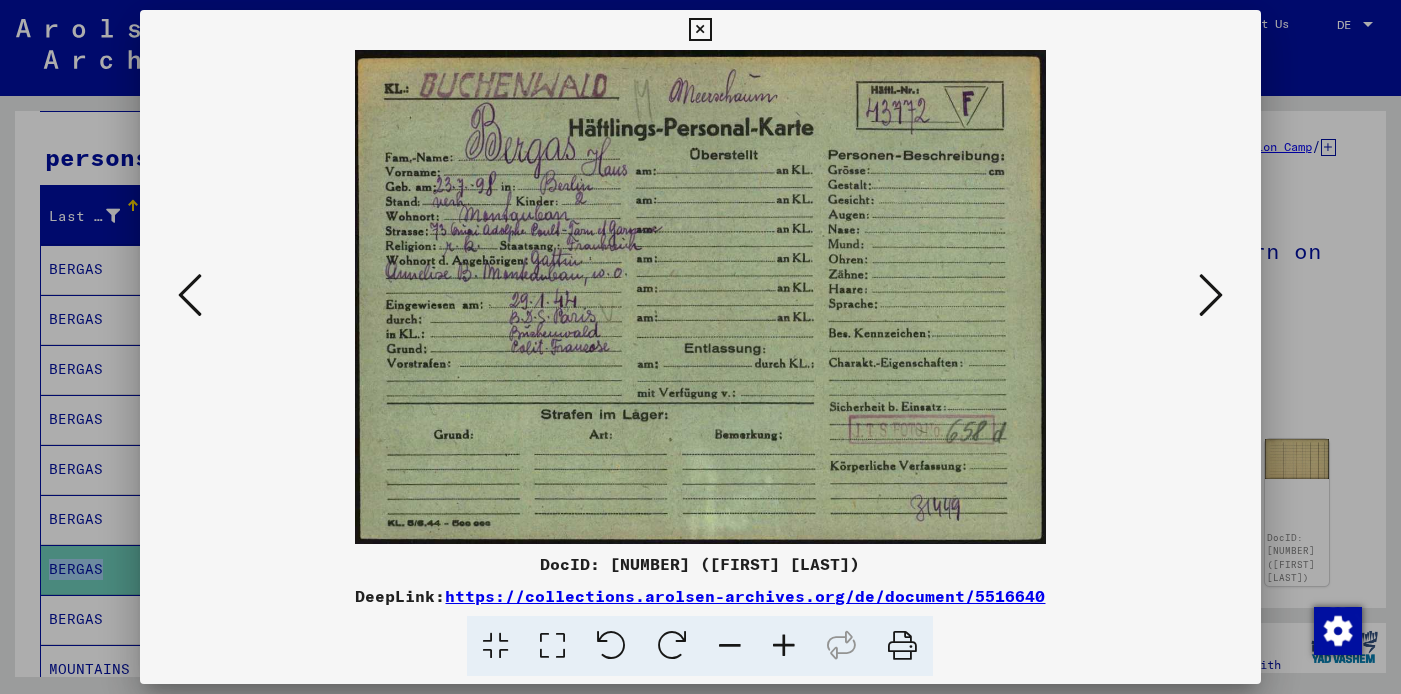 click at bounding box center (1211, 295) 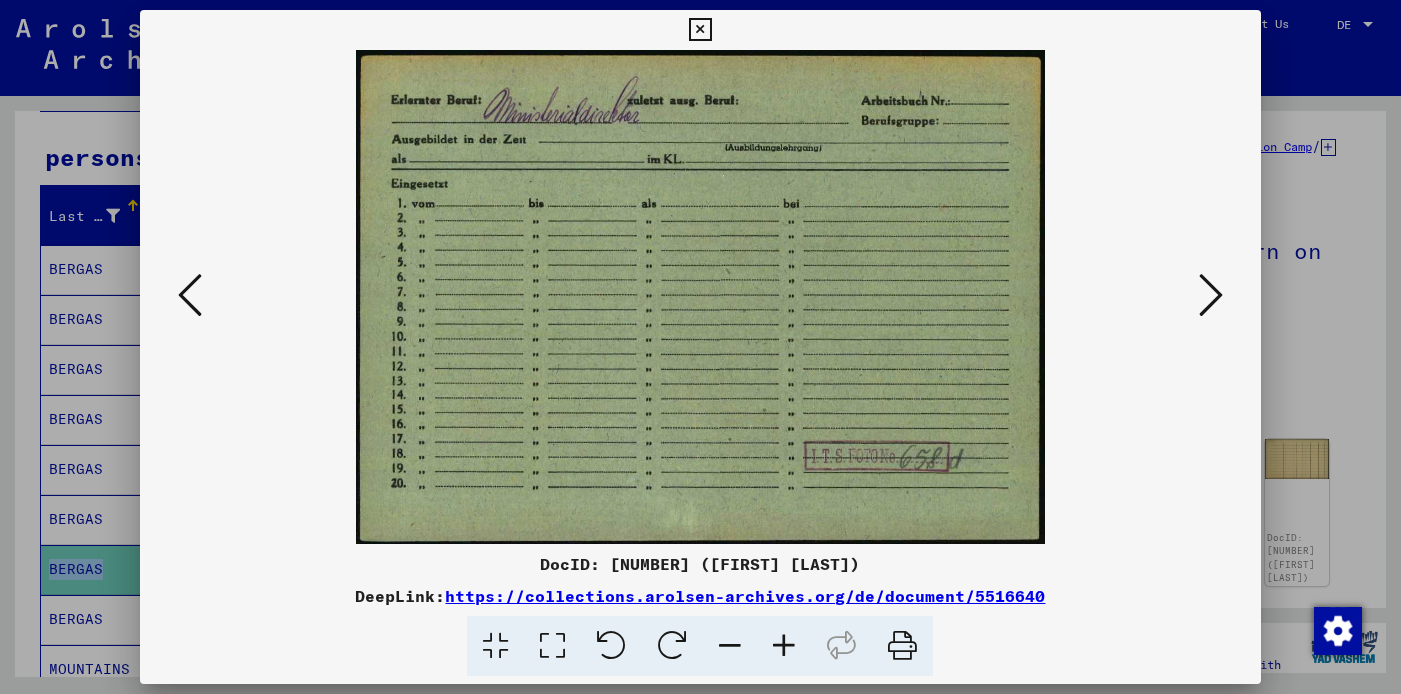 click at bounding box center (1211, 295) 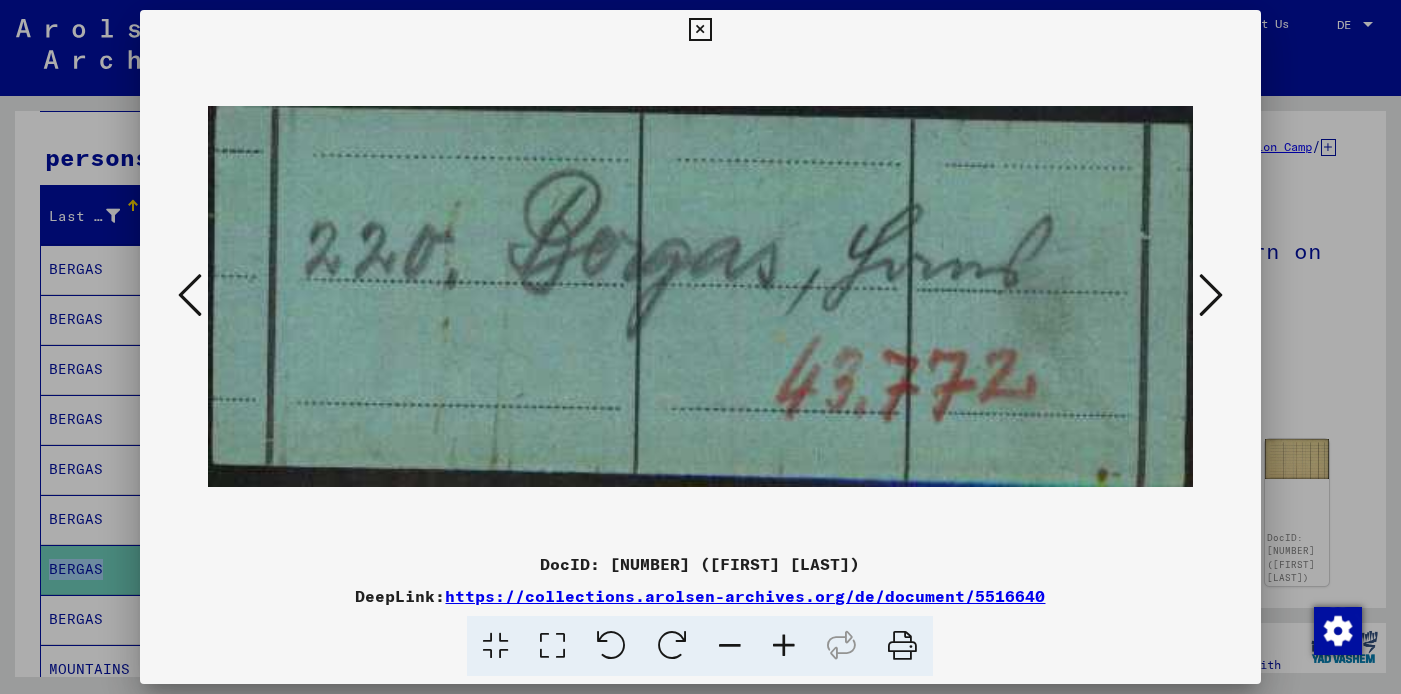click at bounding box center [1211, 295] 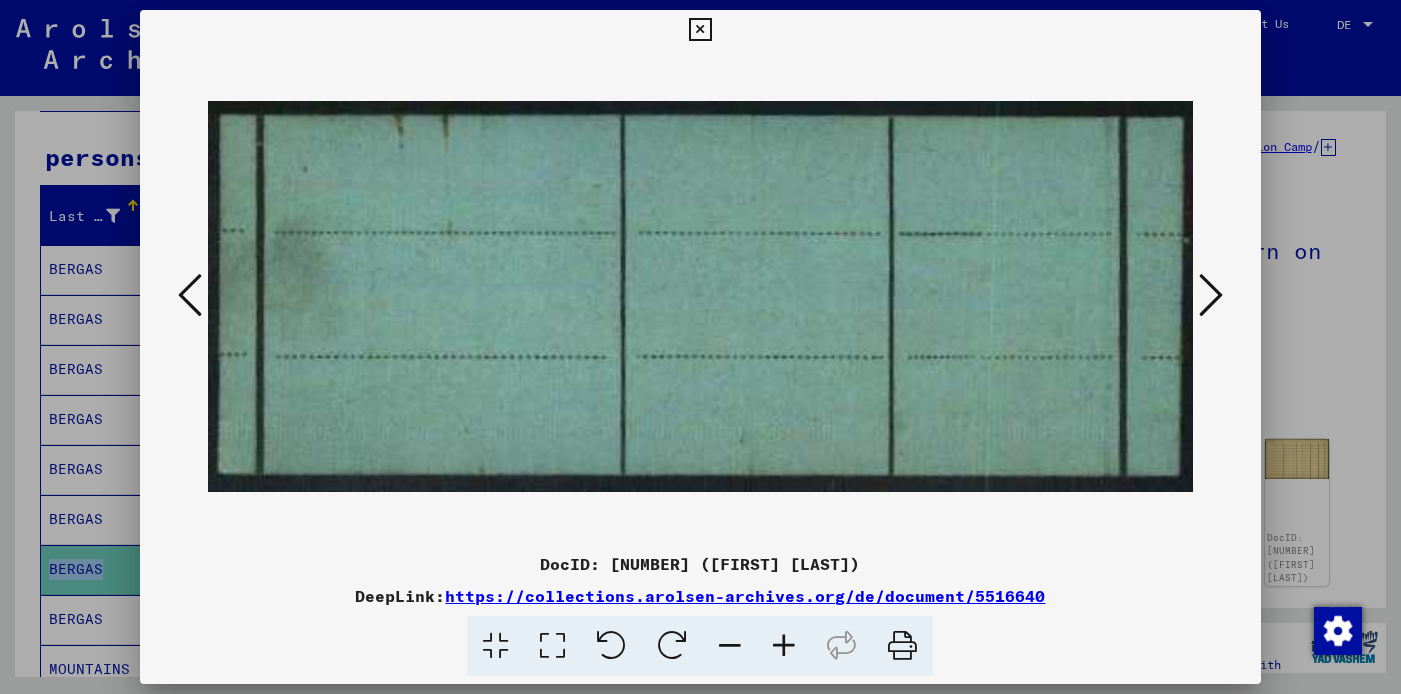 click at bounding box center (1211, 295) 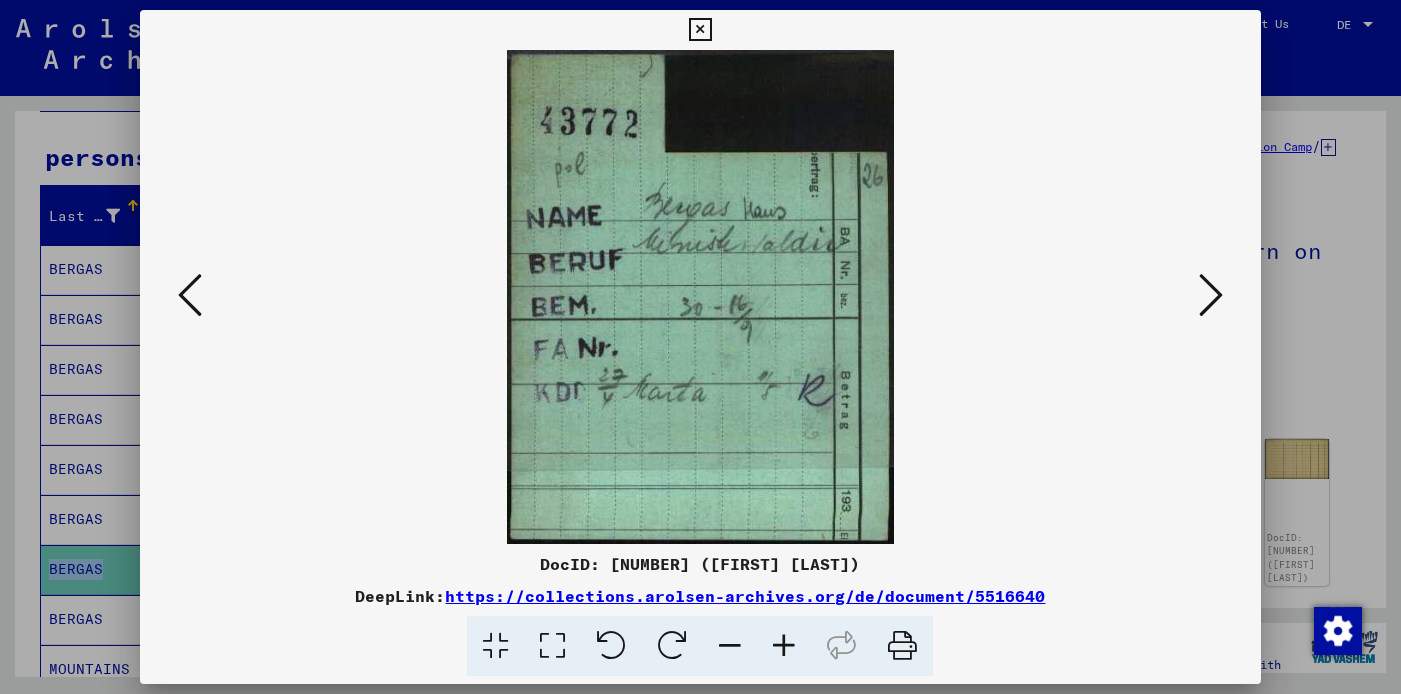 click at bounding box center [1211, 295] 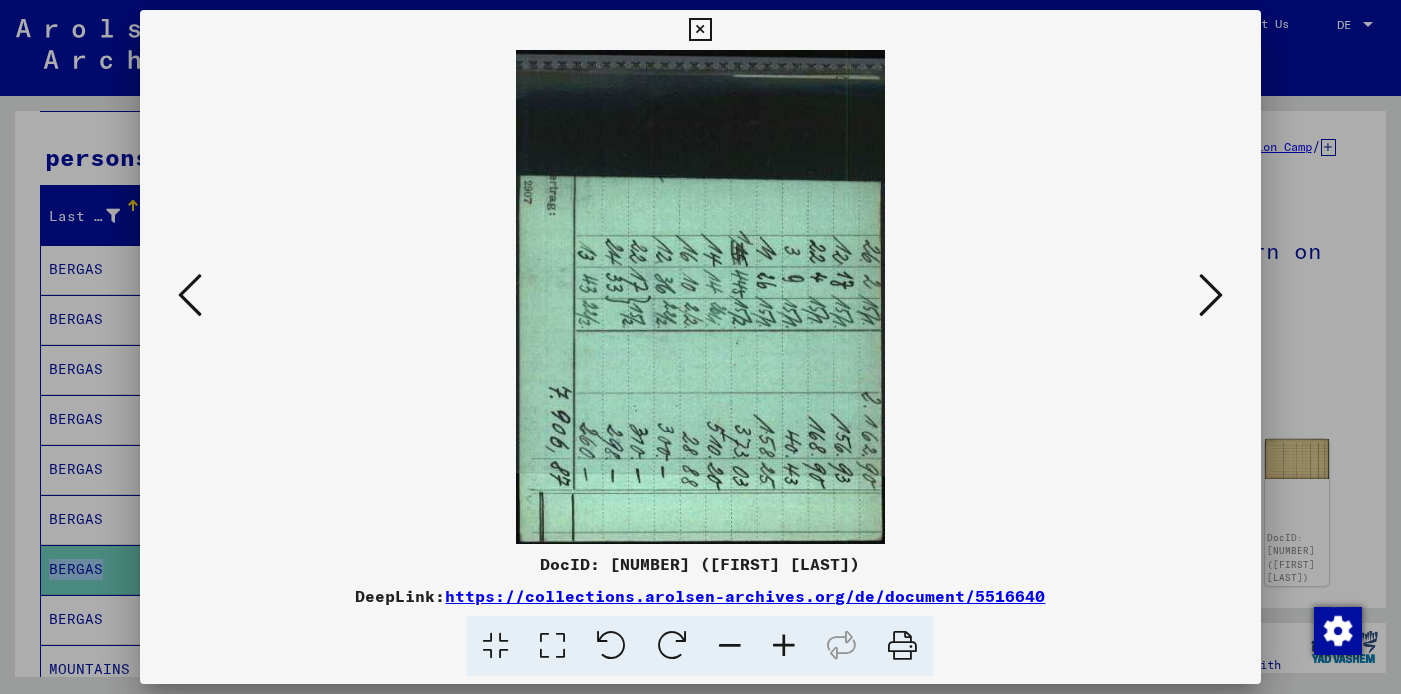 click at bounding box center [1211, 295] 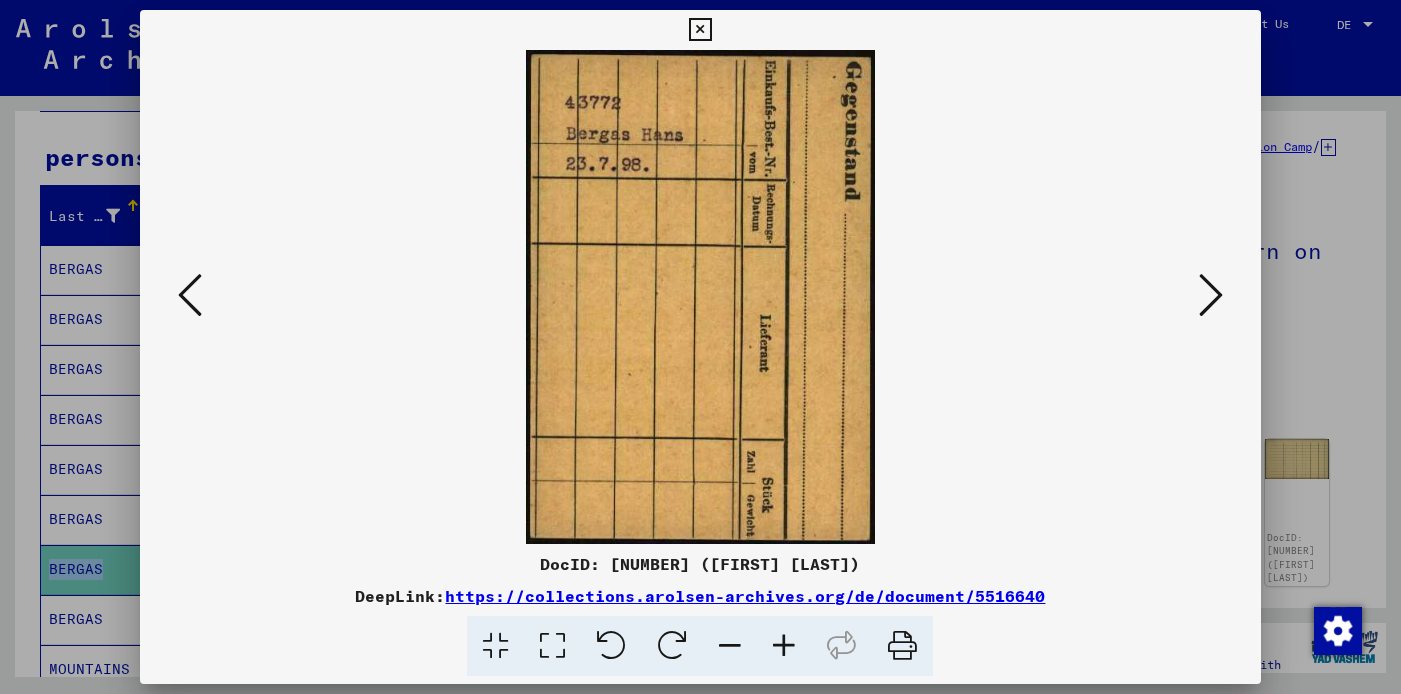 click at bounding box center (1211, 295) 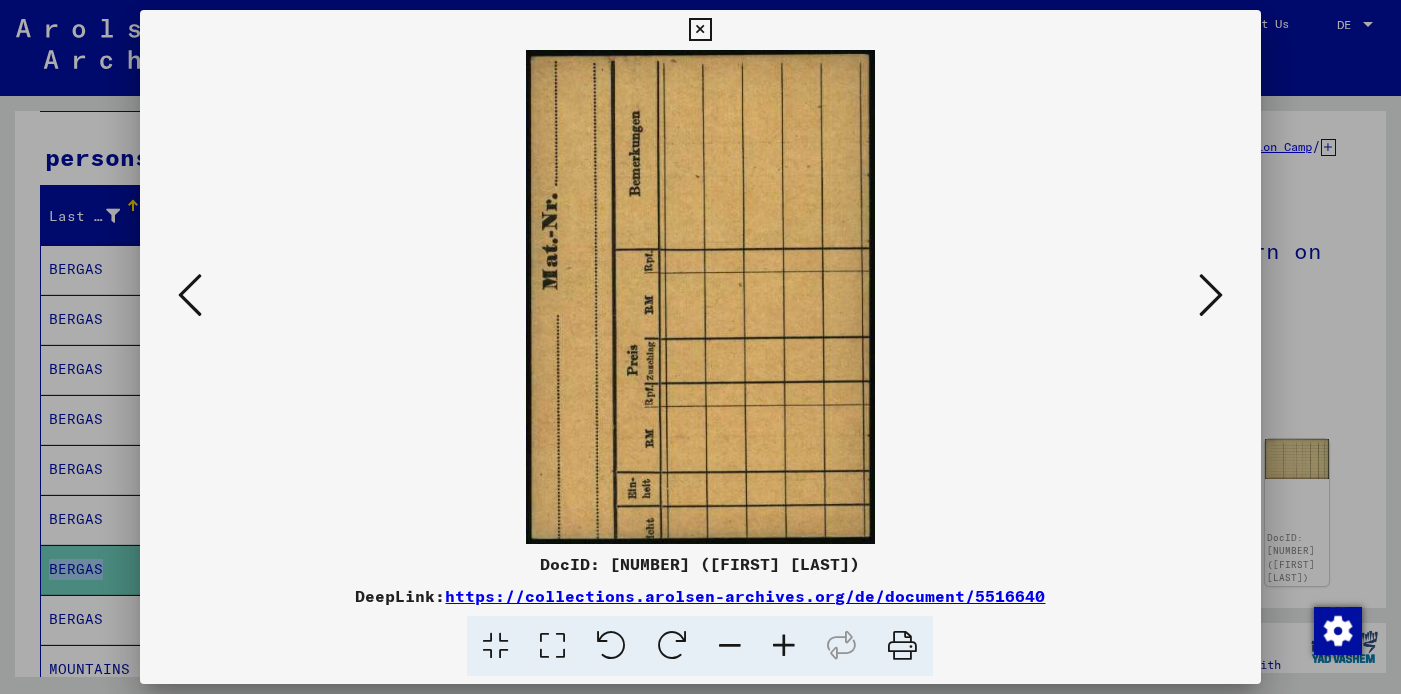click at bounding box center (1211, 295) 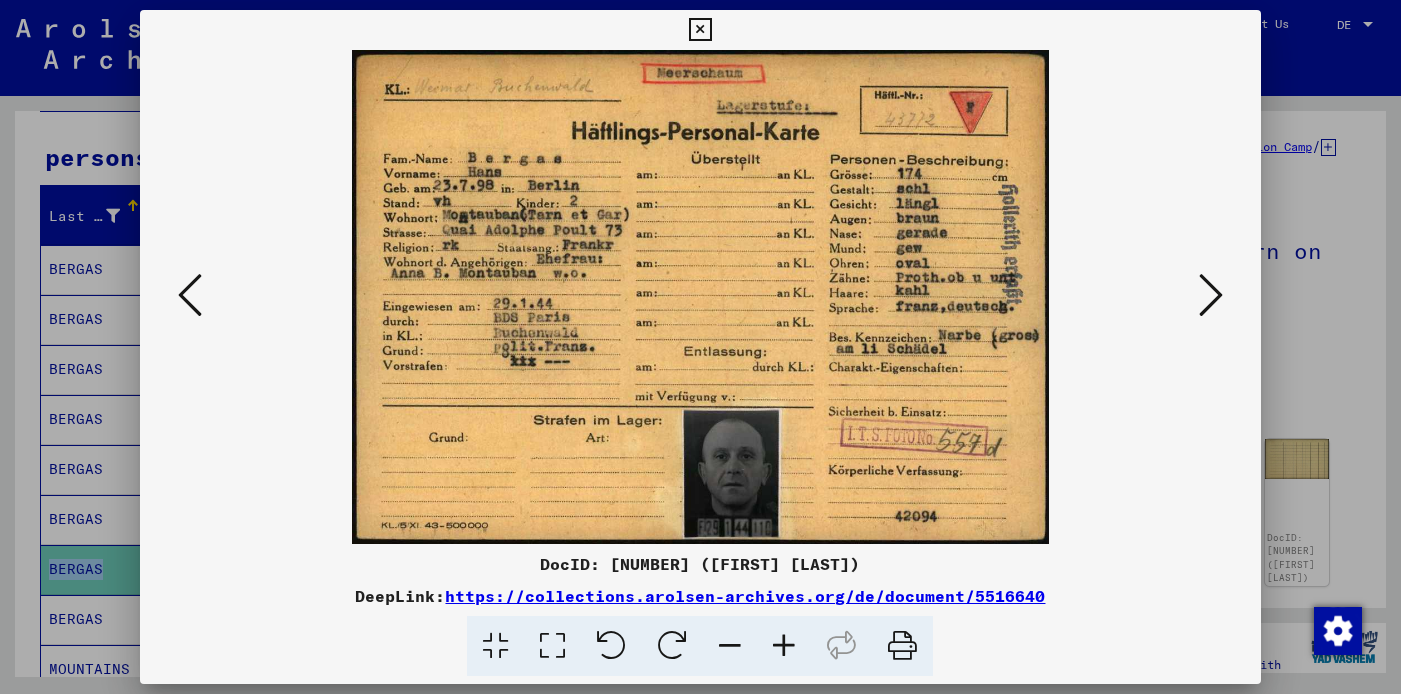 click at bounding box center (1211, 295) 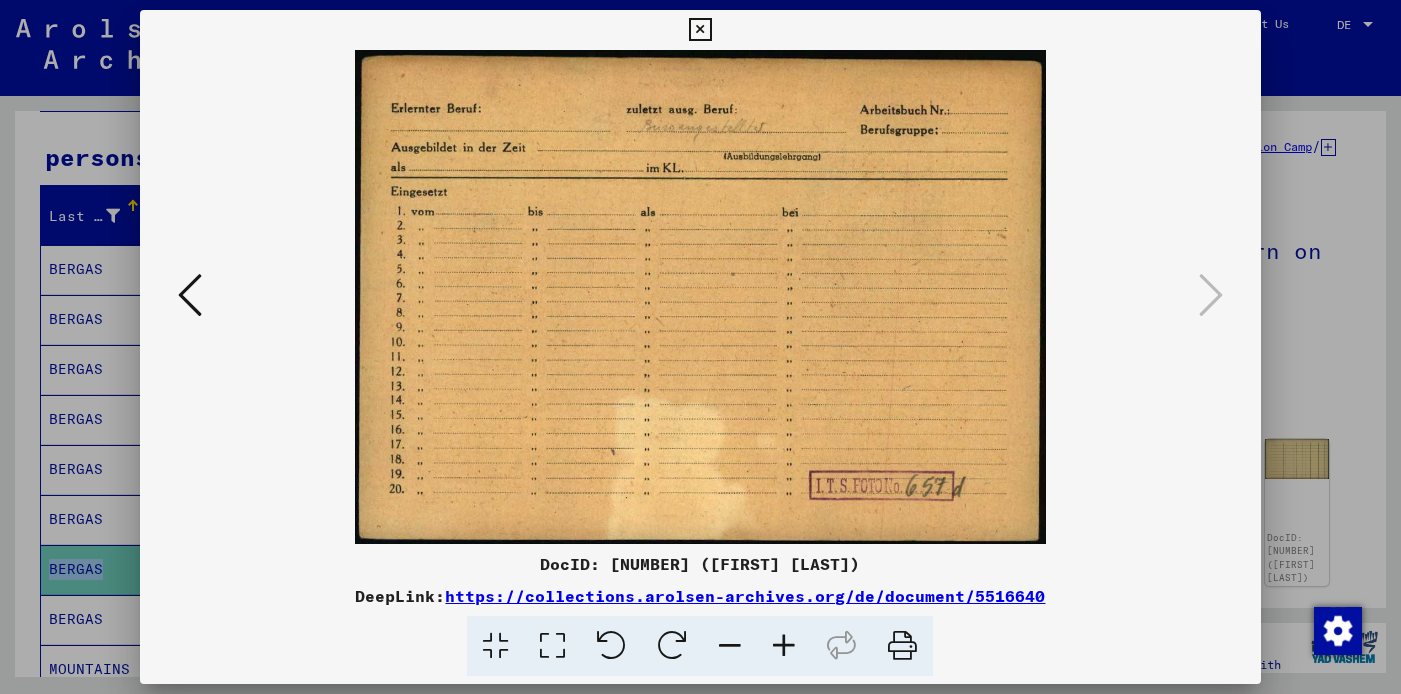 click at bounding box center [700, 30] 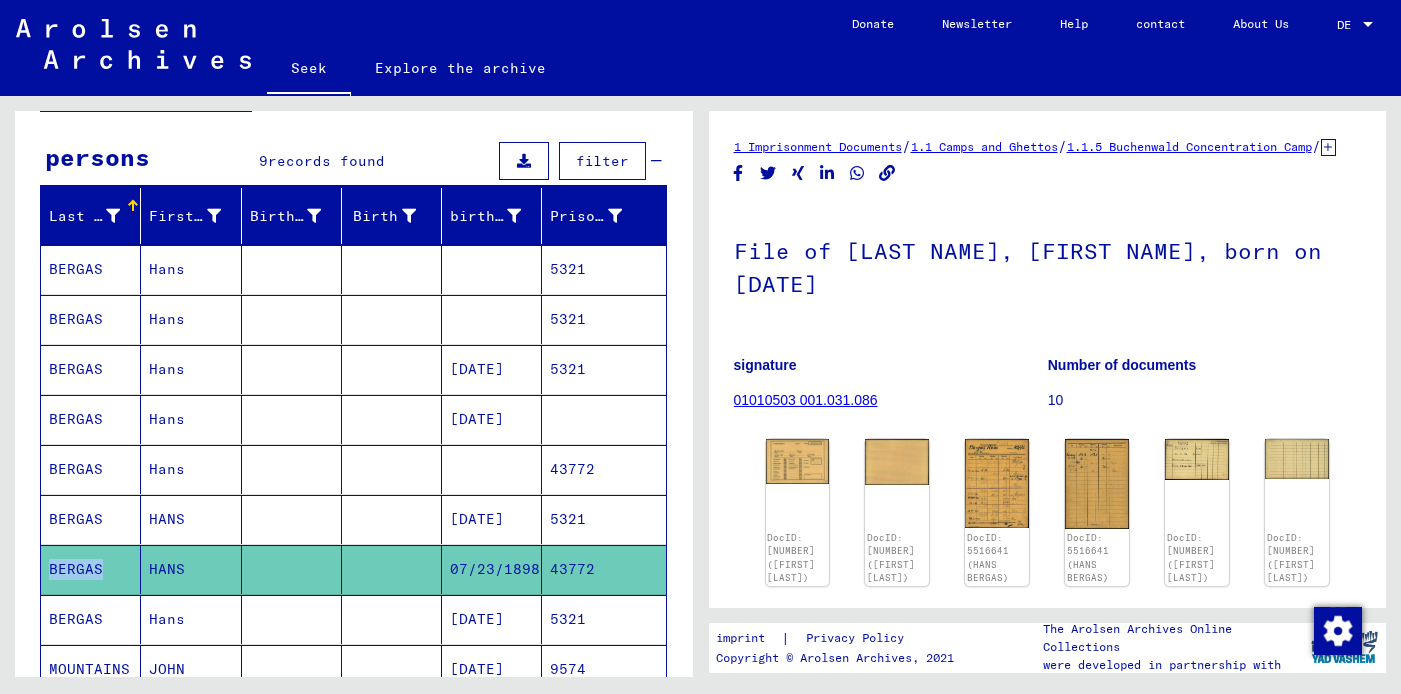 click 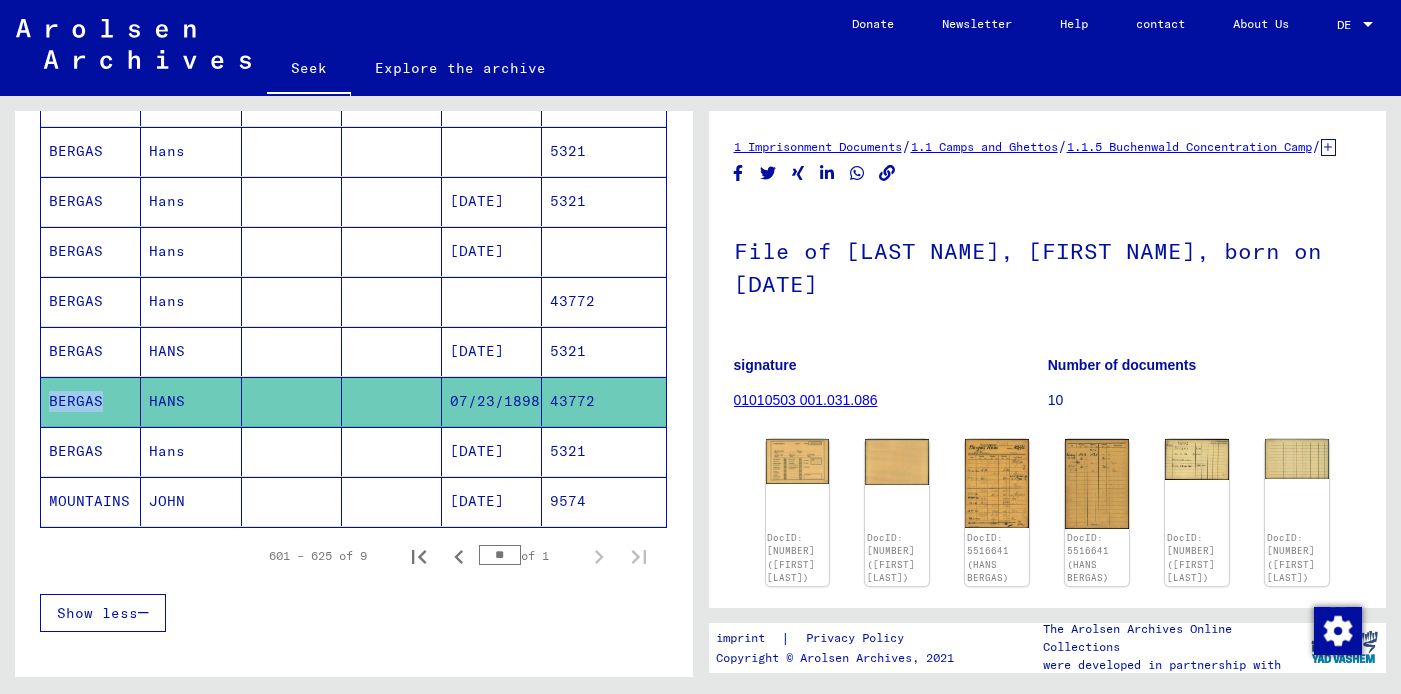 scroll, scrollTop: 345, scrollLeft: 0, axis: vertical 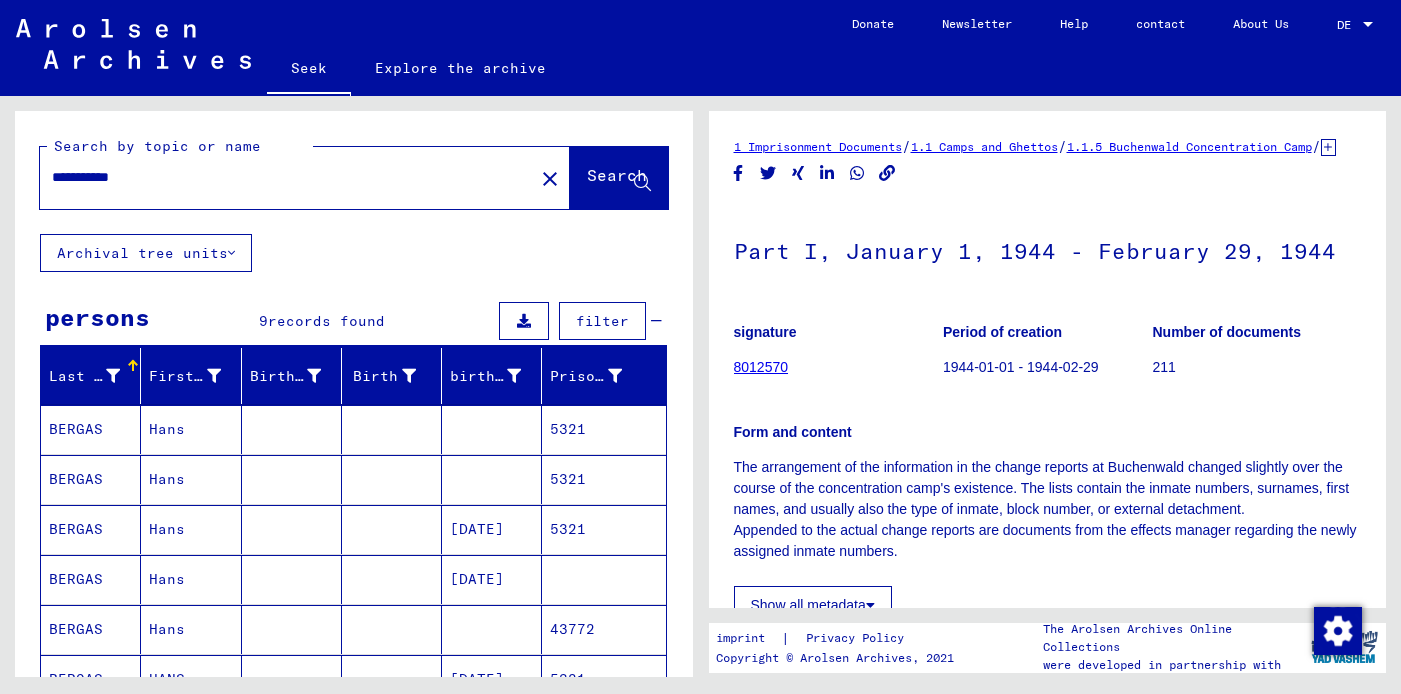 click on "**********" at bounding box center (287, 177) 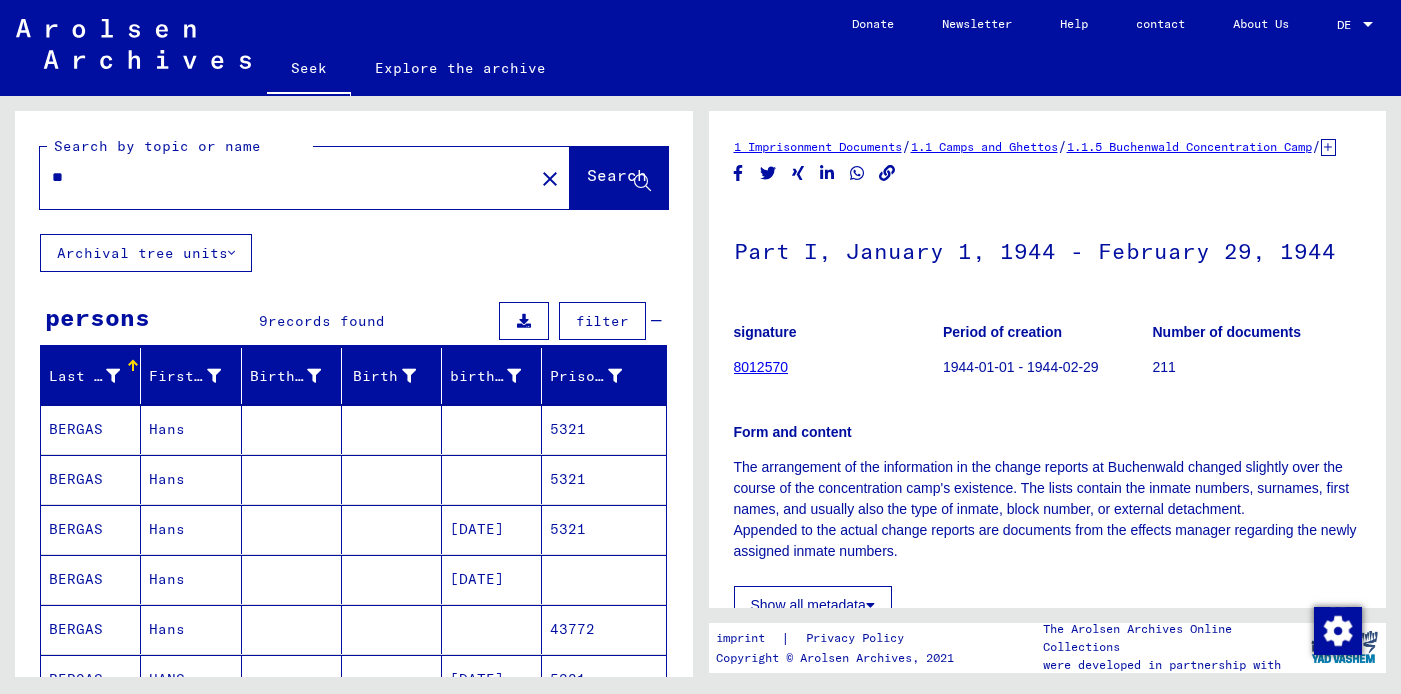 type on "*" 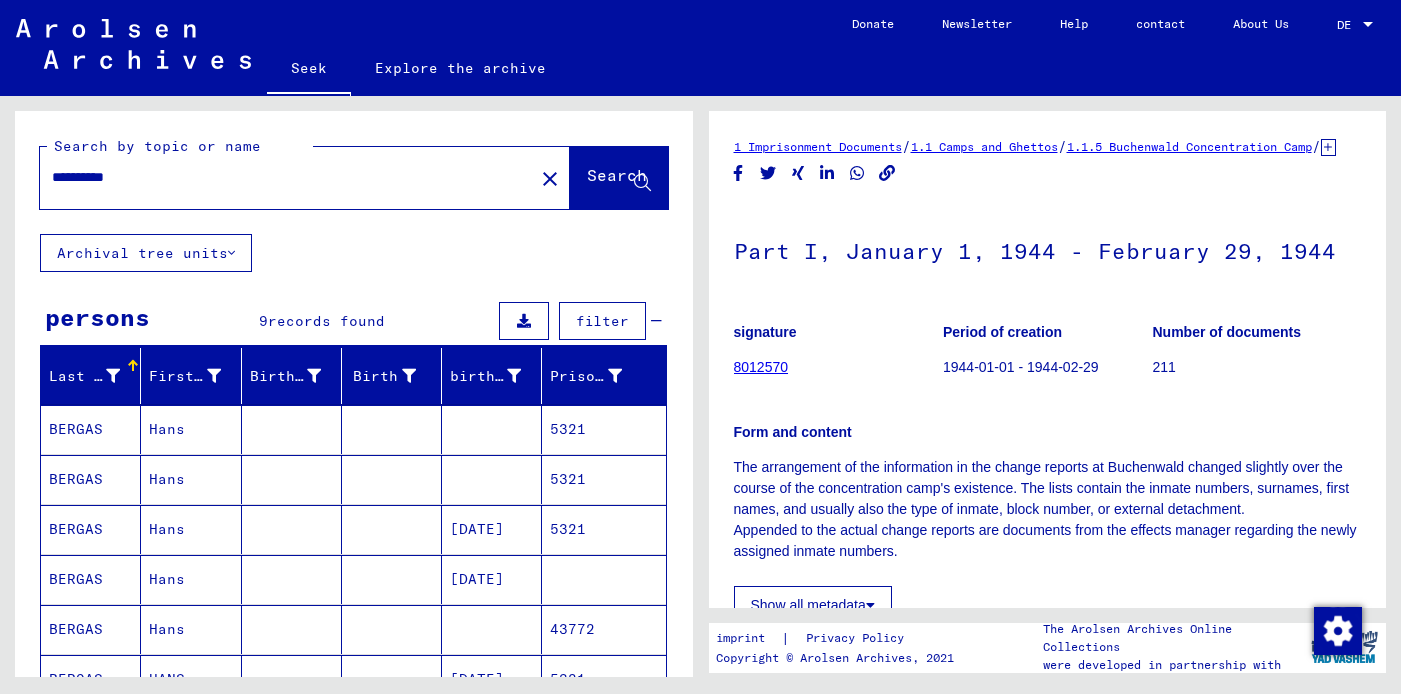 type on "**********" 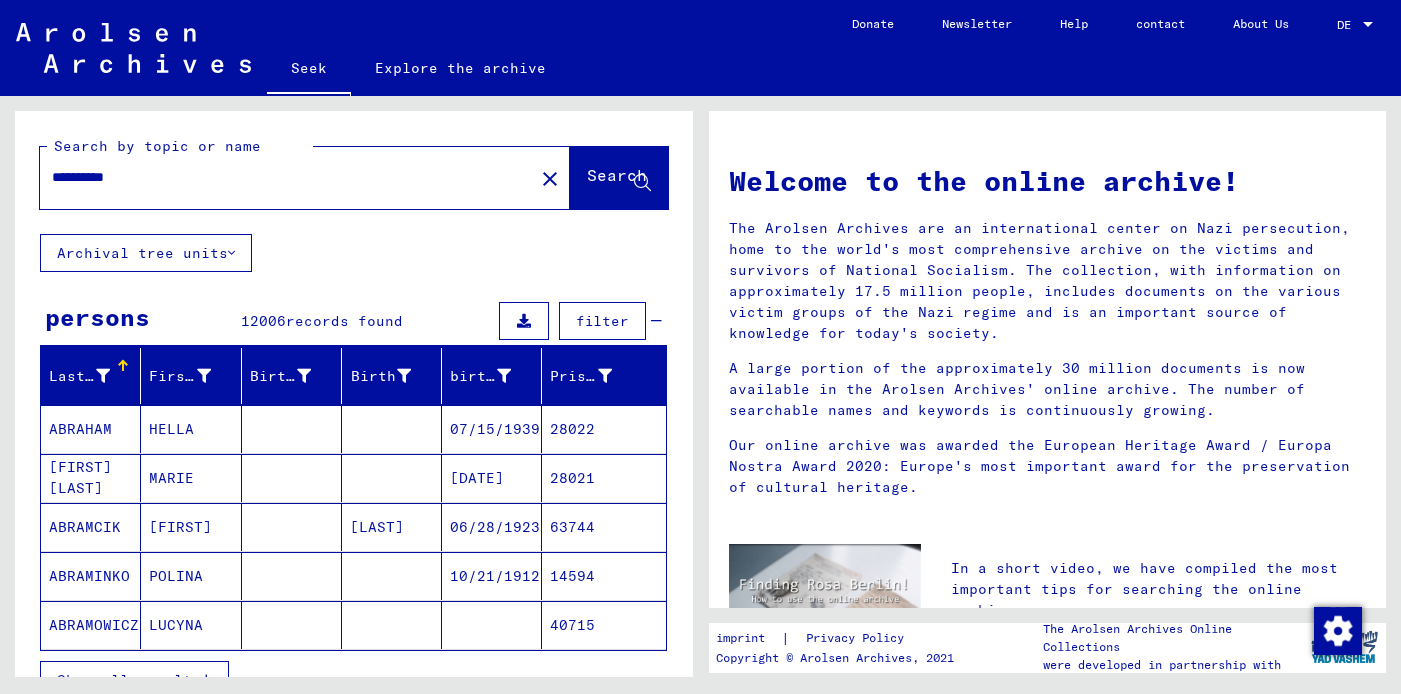 type 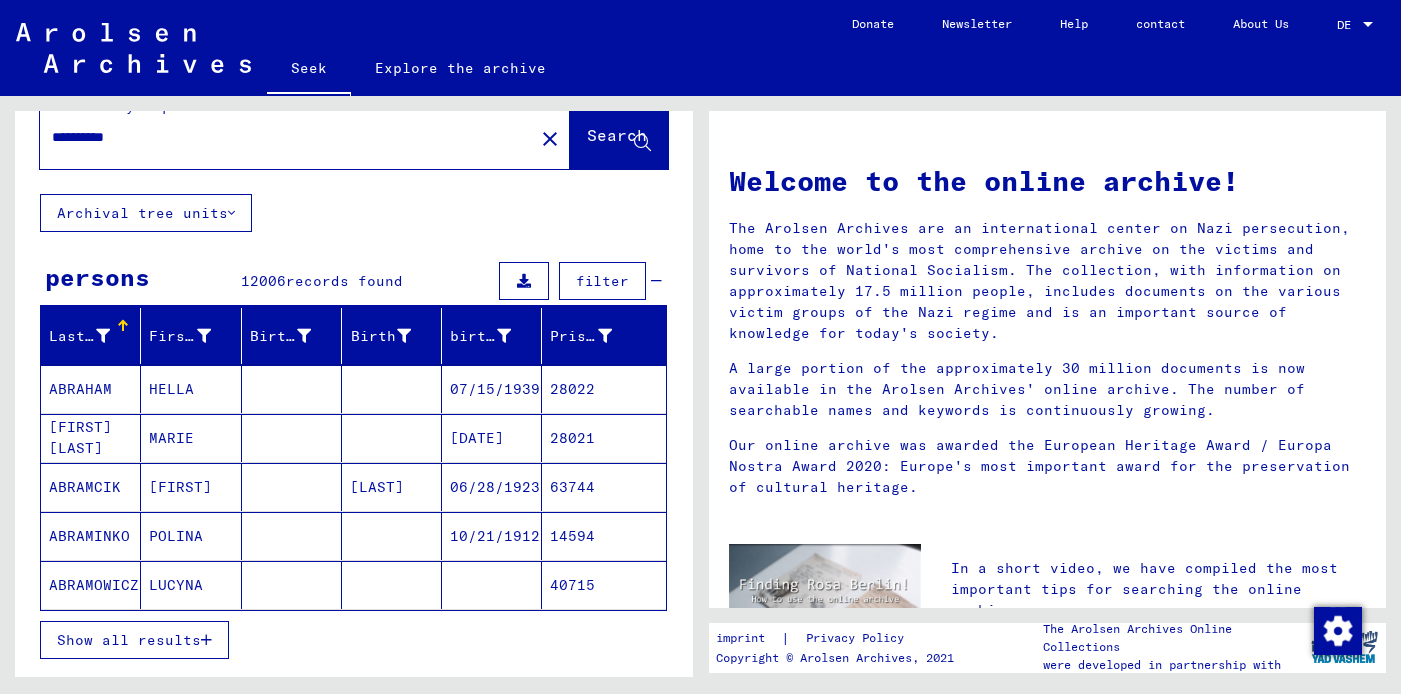 scroll, scrollTop: 80, scrollLeft: 0, axis: vertical 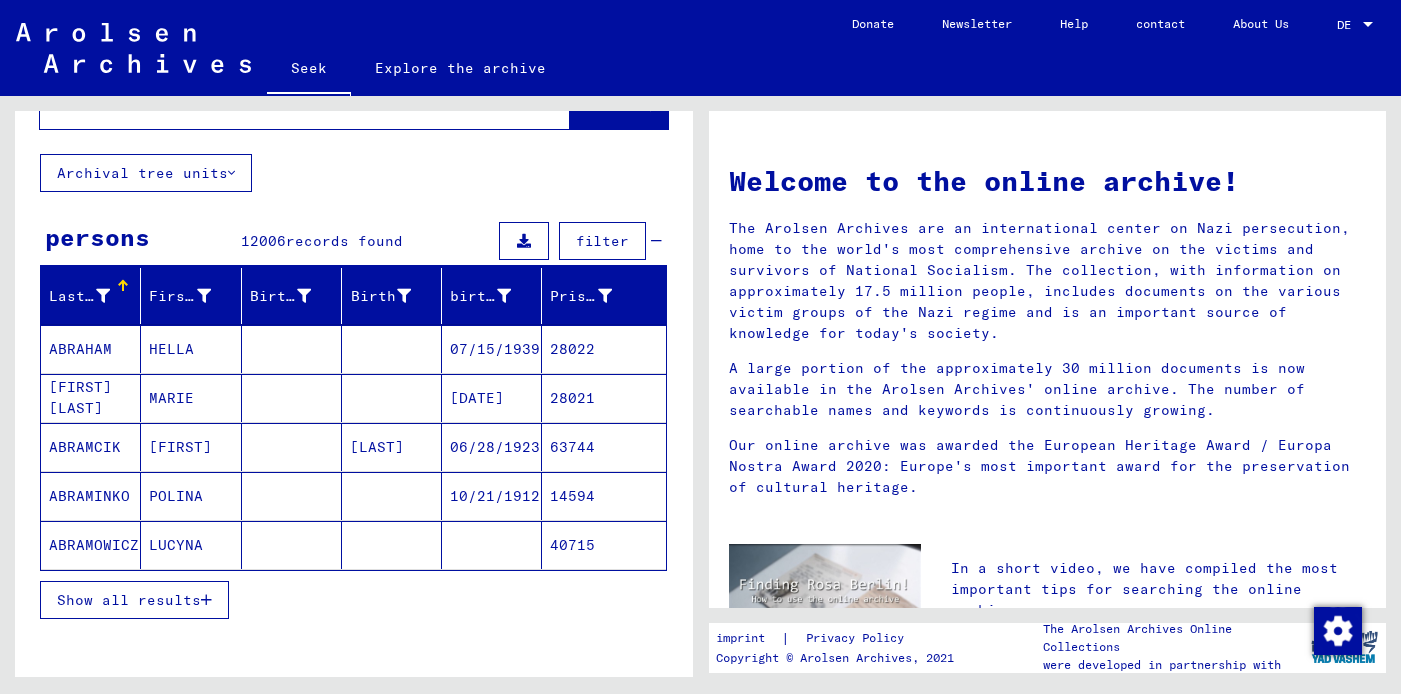 click on "[NAME]" at bounding box center (85, 447) 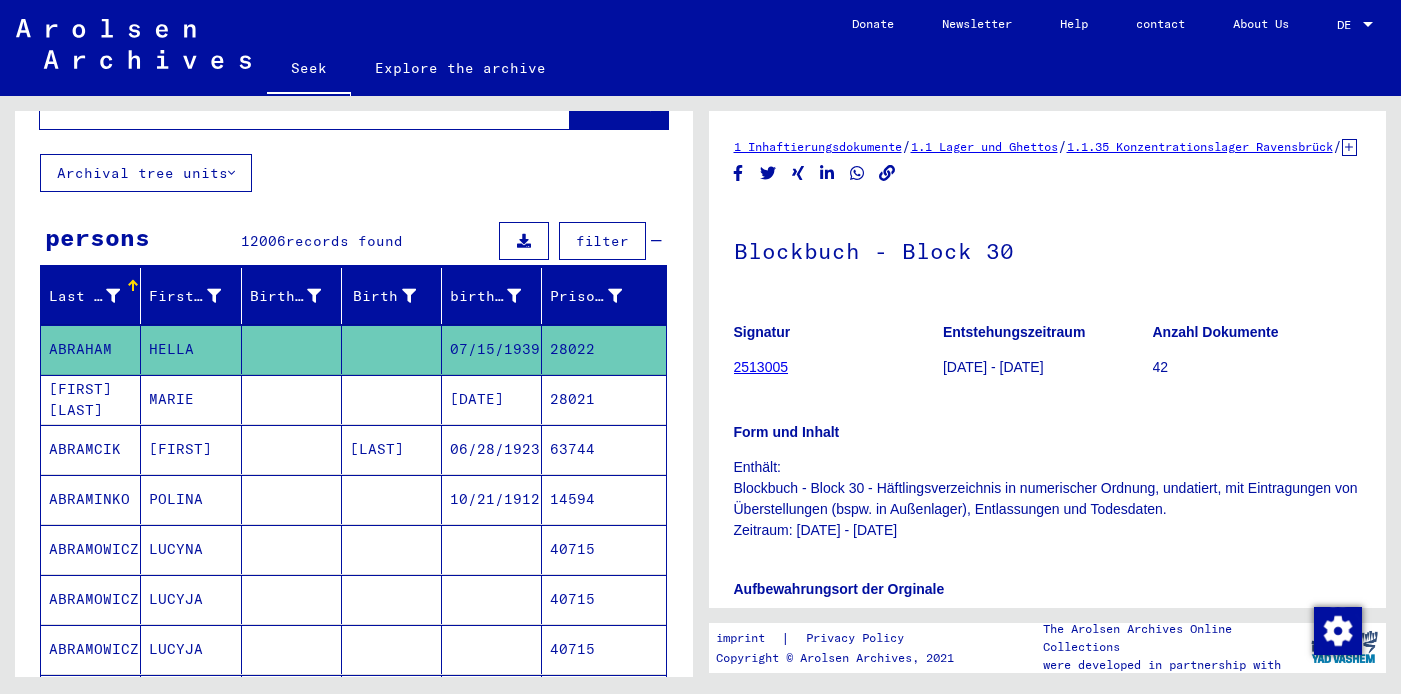 scroll, scrollTop: 0, scrollLeft: 0, axis: both 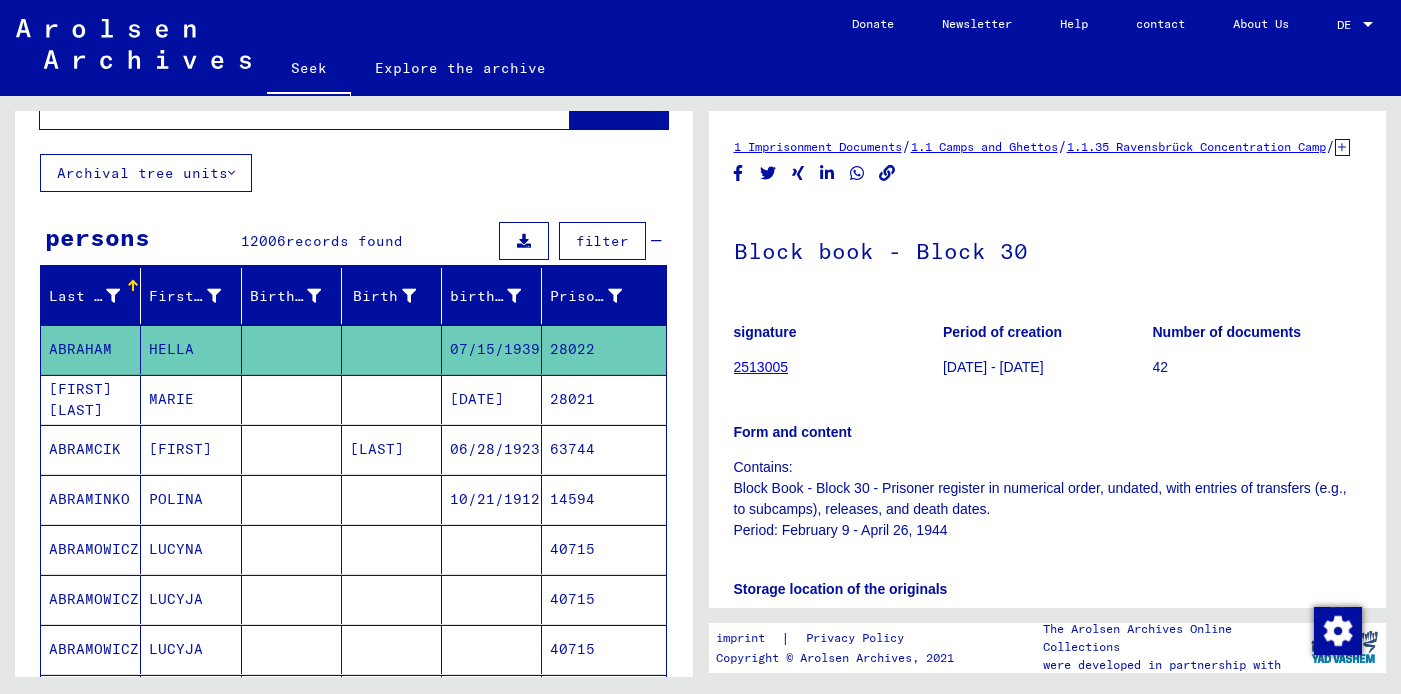 click on "ABRAMCIK" at bounding box center [89, 499] 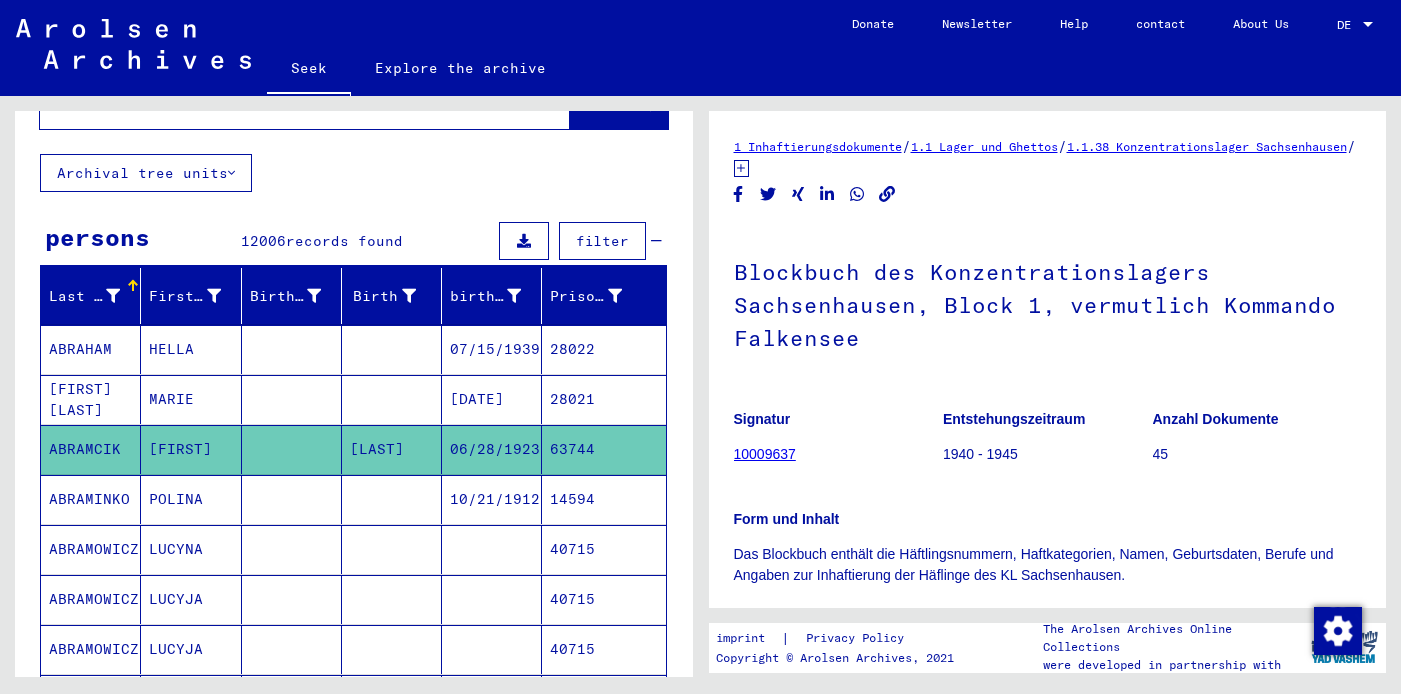 scroll, scrollTop: 0, scrollLeft: 0, axis: both 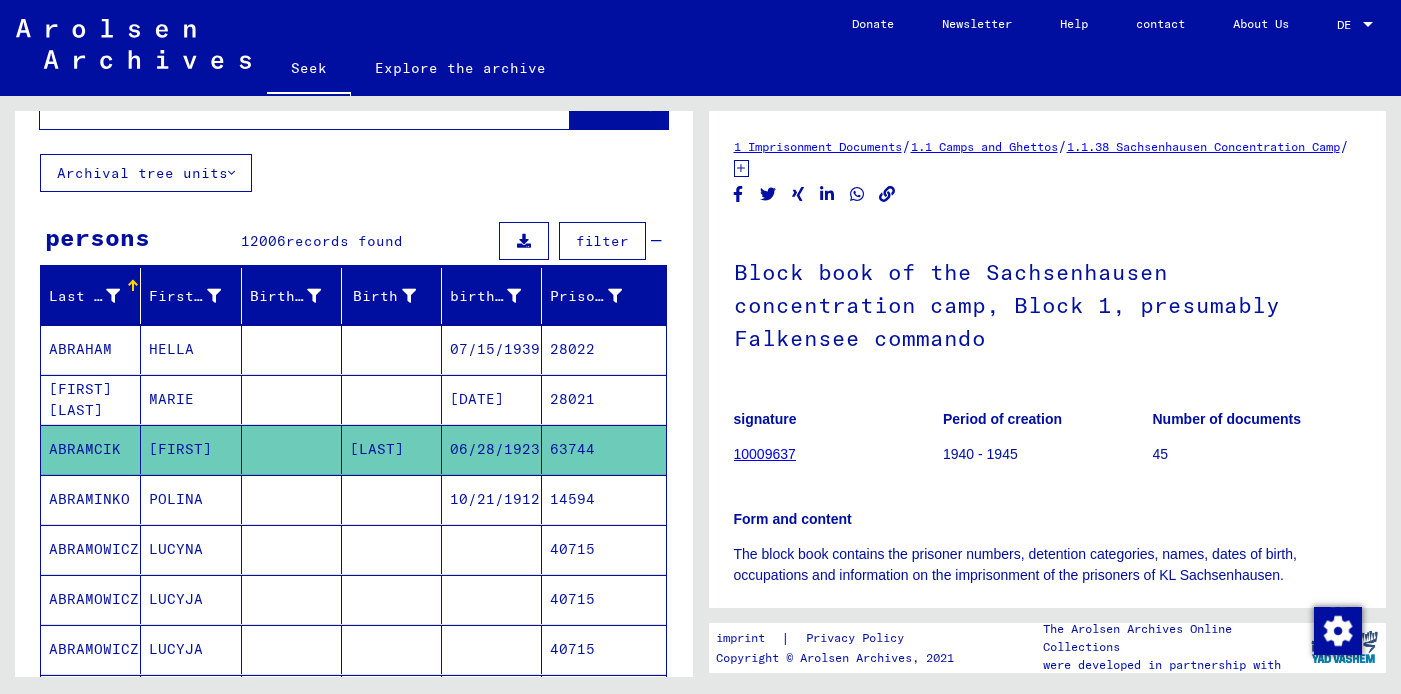 click on "ABRAMINKO" at bounding box center (94, 549) 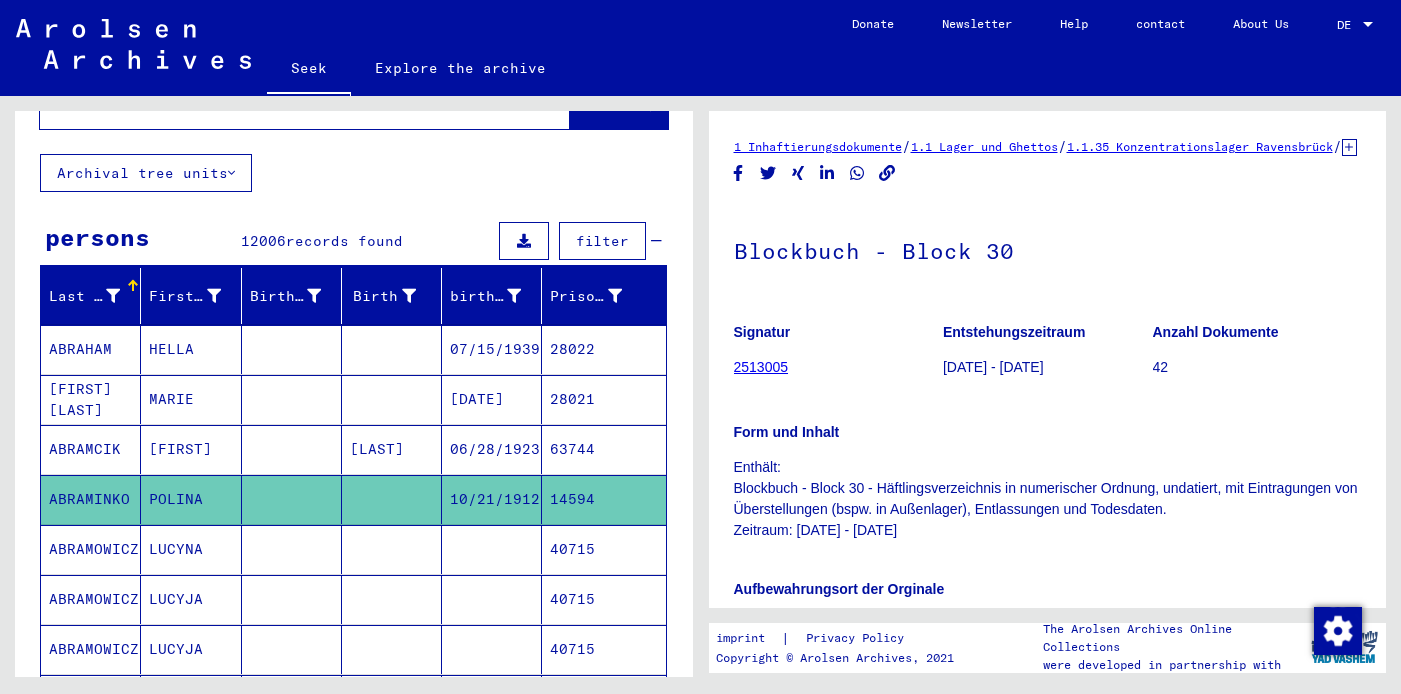 scroll, scrollTop: 0, scrollLeft: 0, axis: both 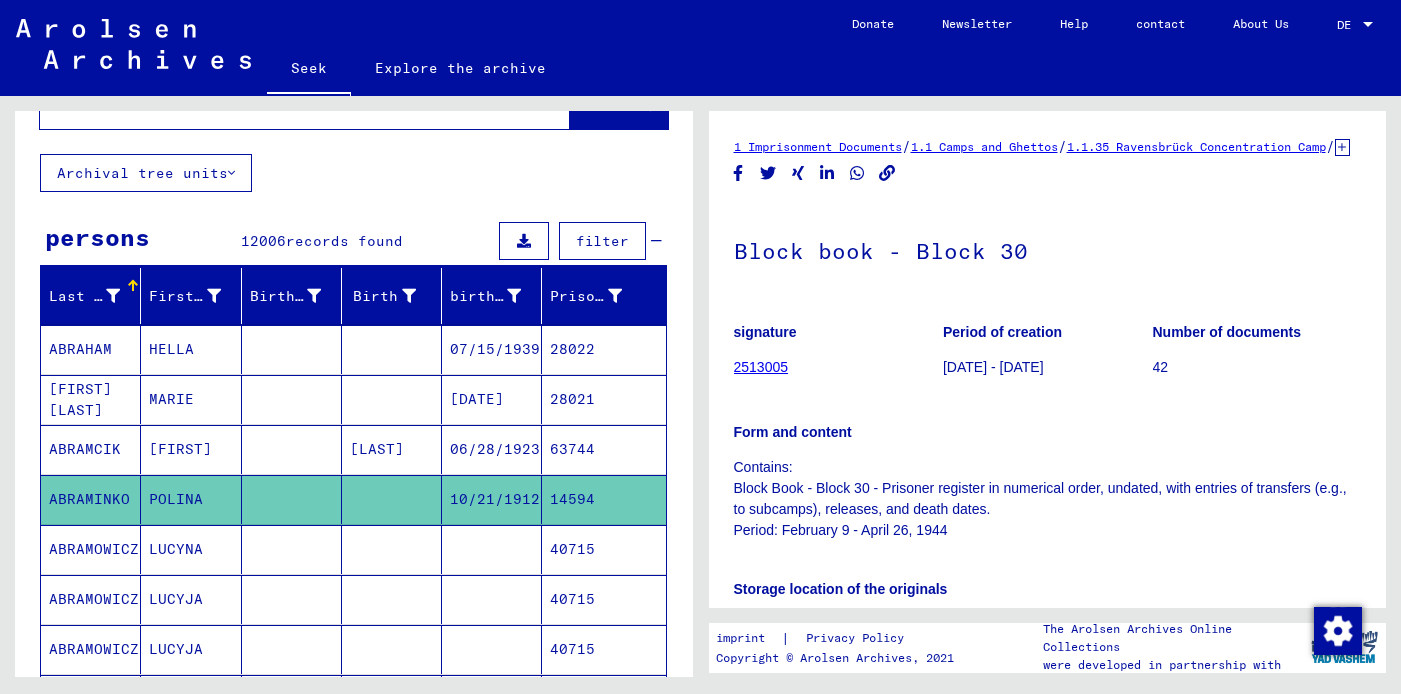 click on "ABRAMOWICZ" at bounding box center [94, 599] 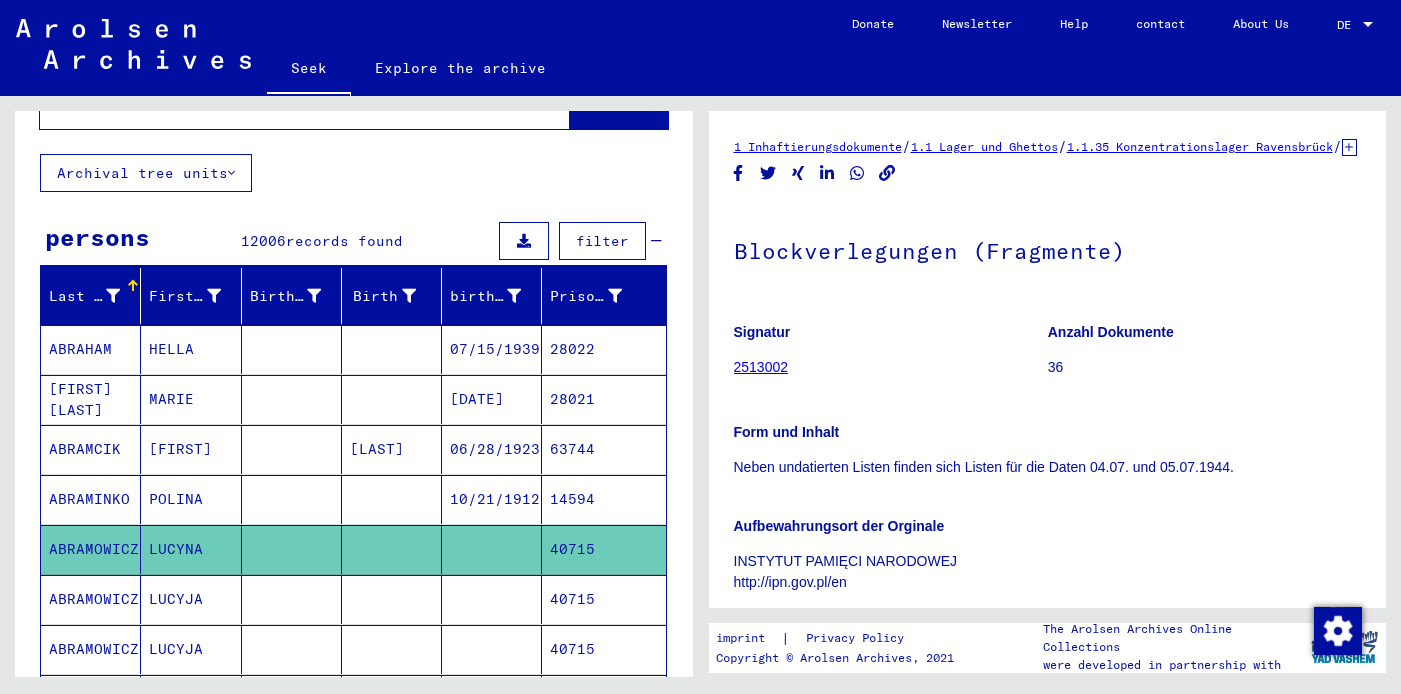 scroll, scrollTop: 0, scrollLeft: 0, axis: both 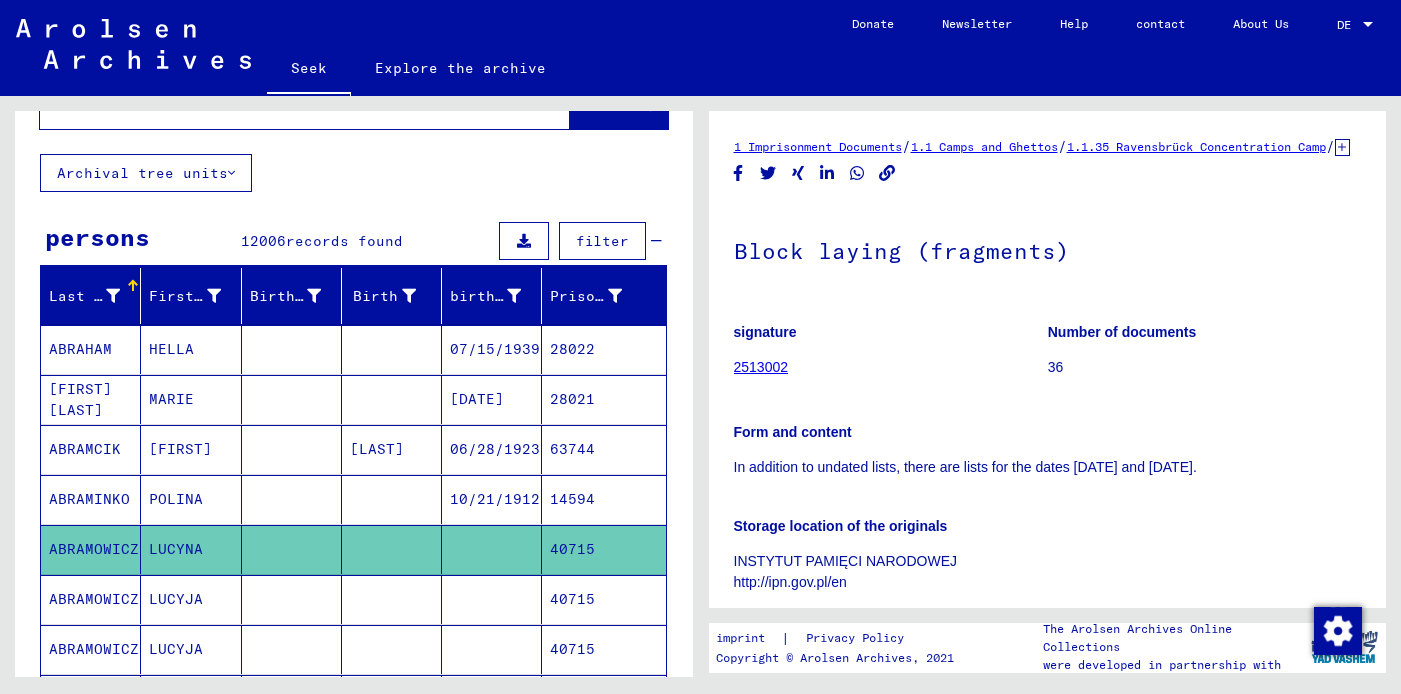 click 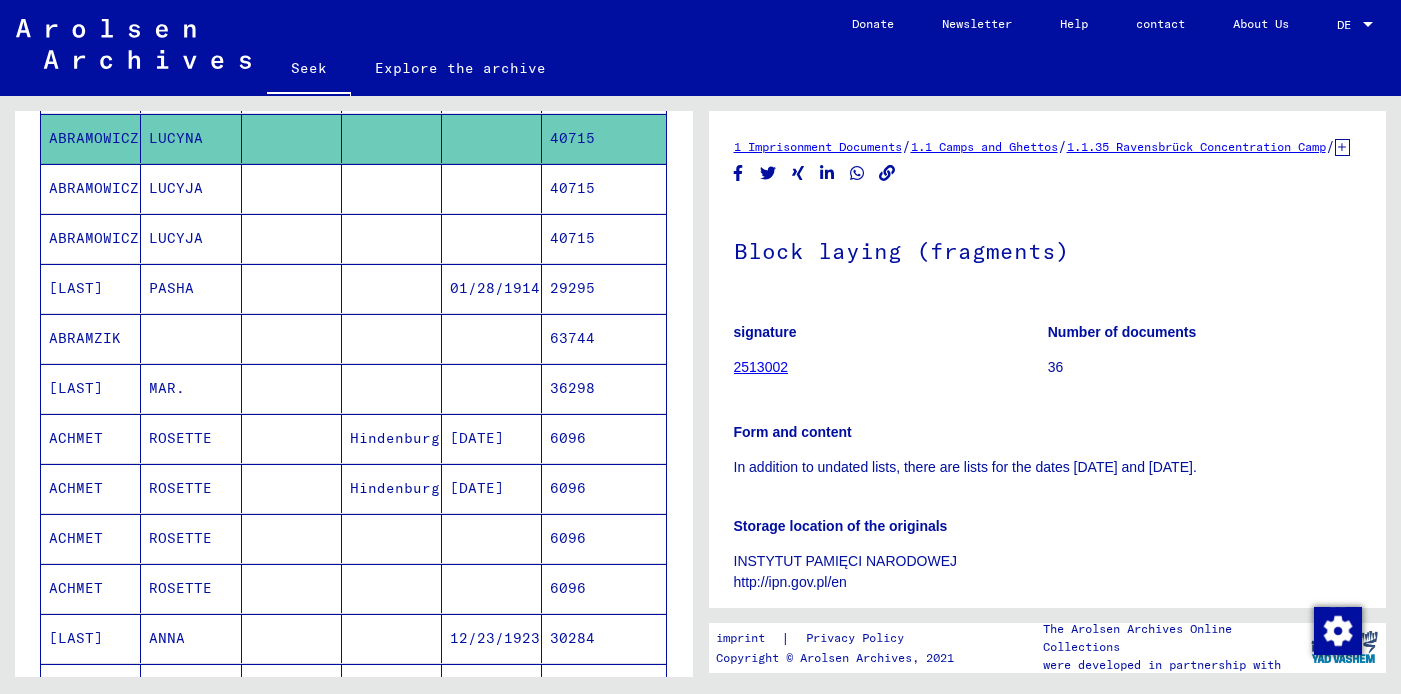 scroll, scrollTop: 539, scrollLeft: 0, axis: vertical 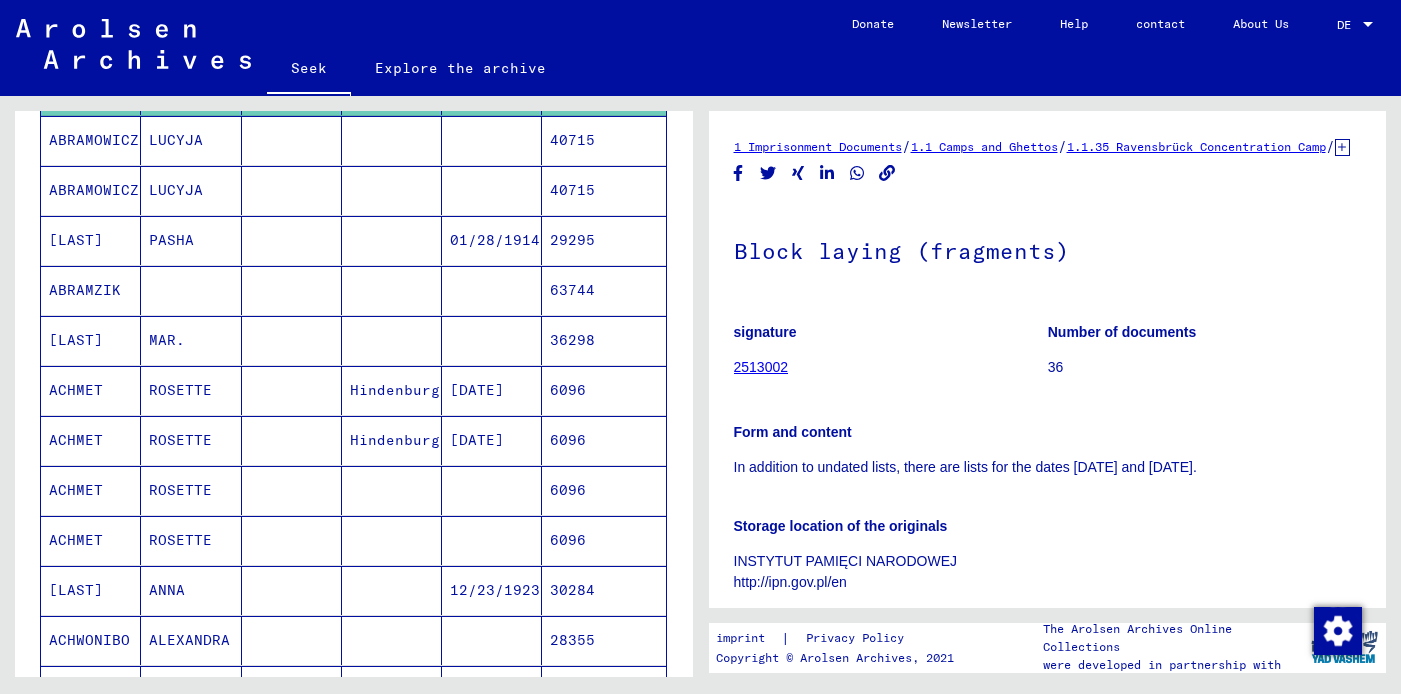 click on "ACHMET" at bounding box center (76, 440) 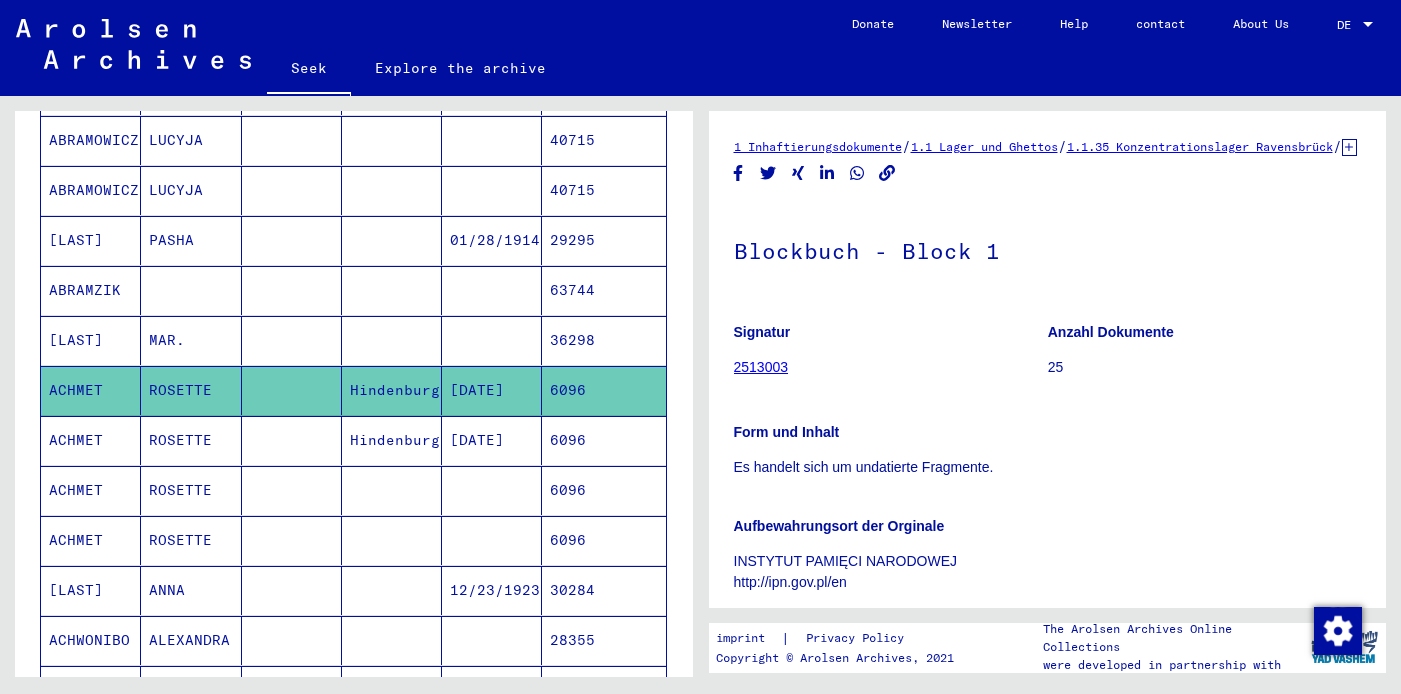 scroll, scrollTop: 0, scrollLeft: 0, axis: both 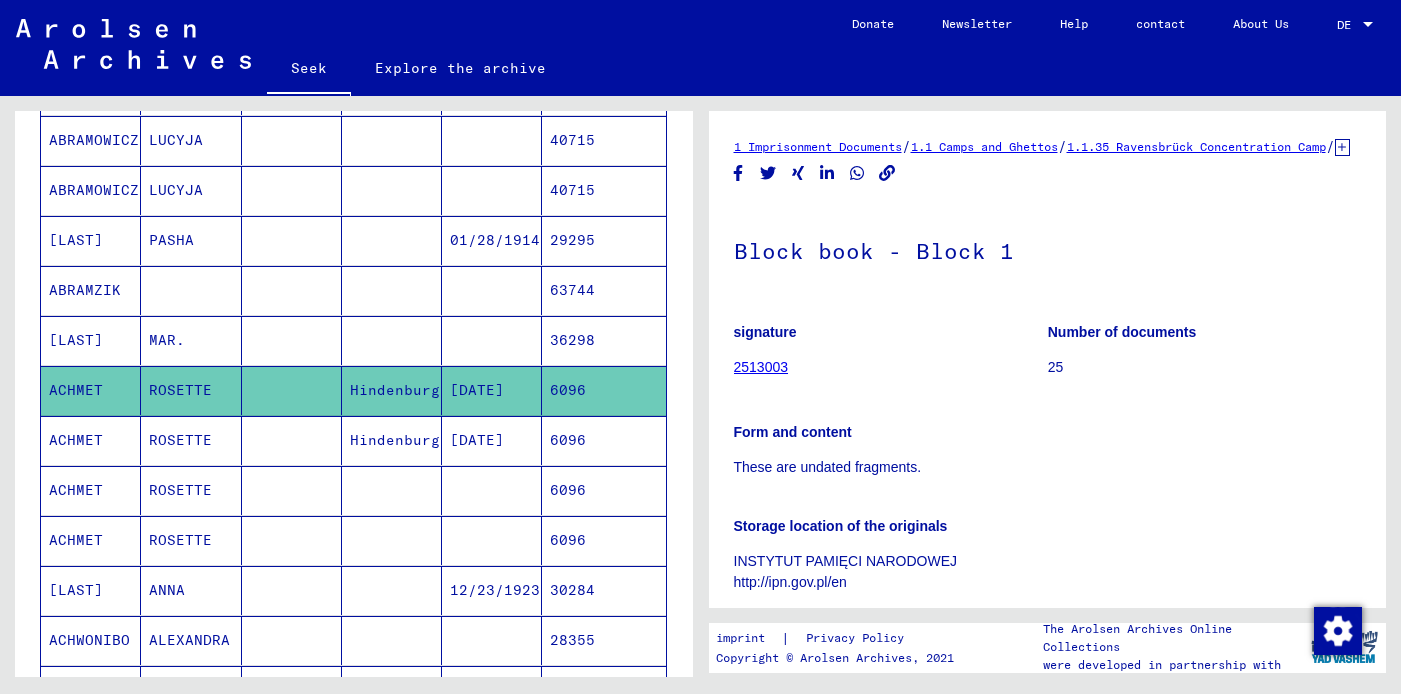 click 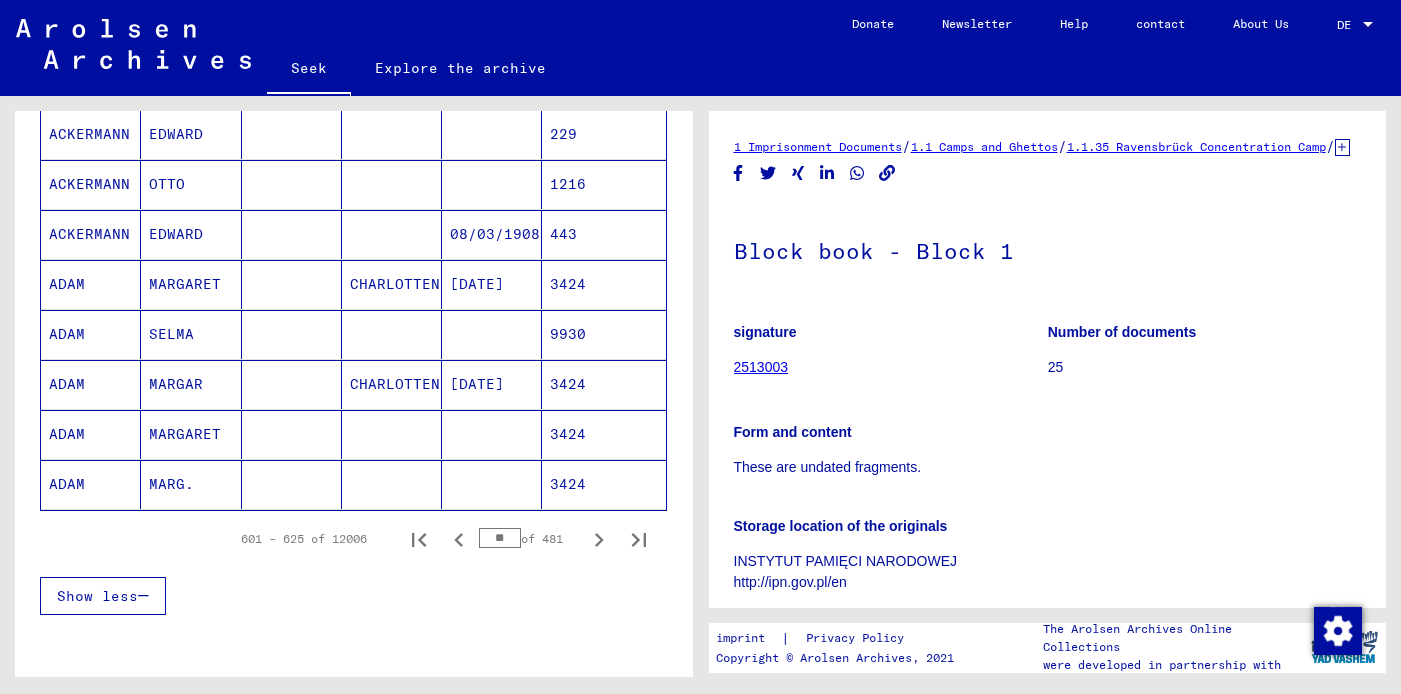 scroll, scrollTop: 1143, scrollLeft: 0, axis: vertical 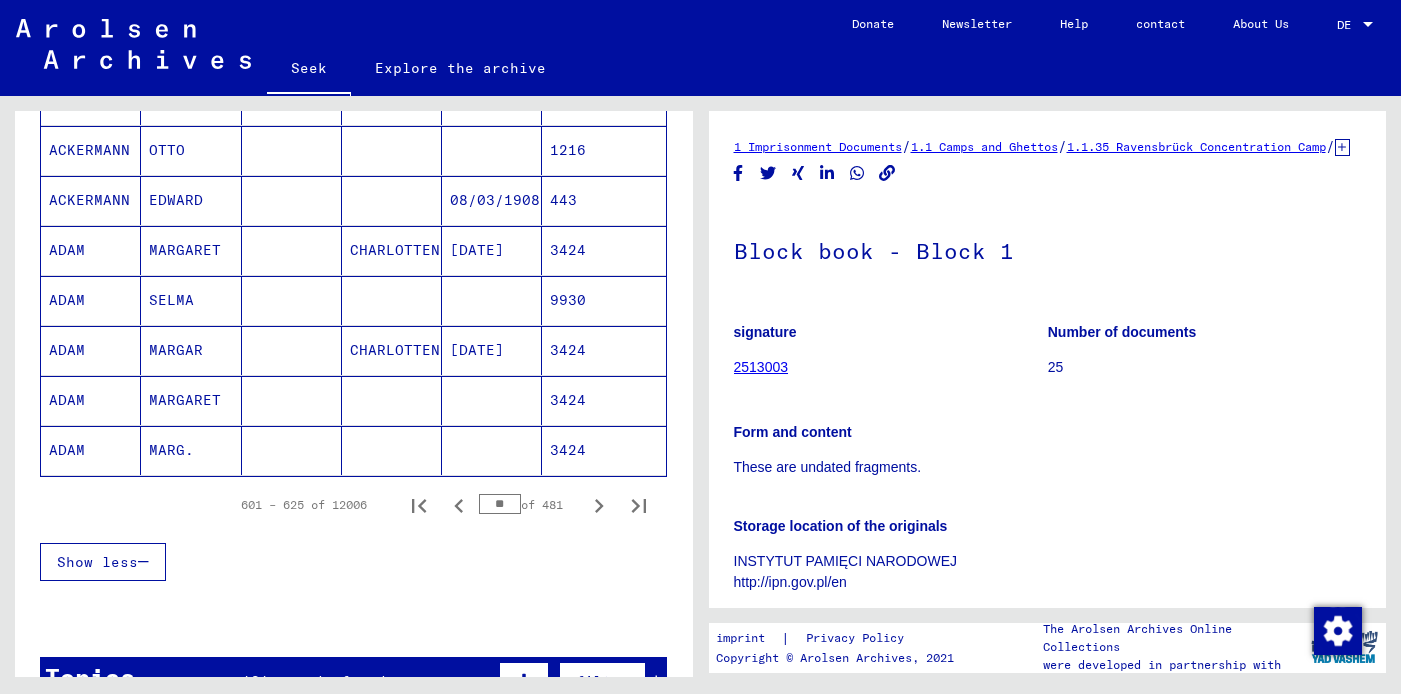 click on "ADAM" at bounding box center (67, 400) 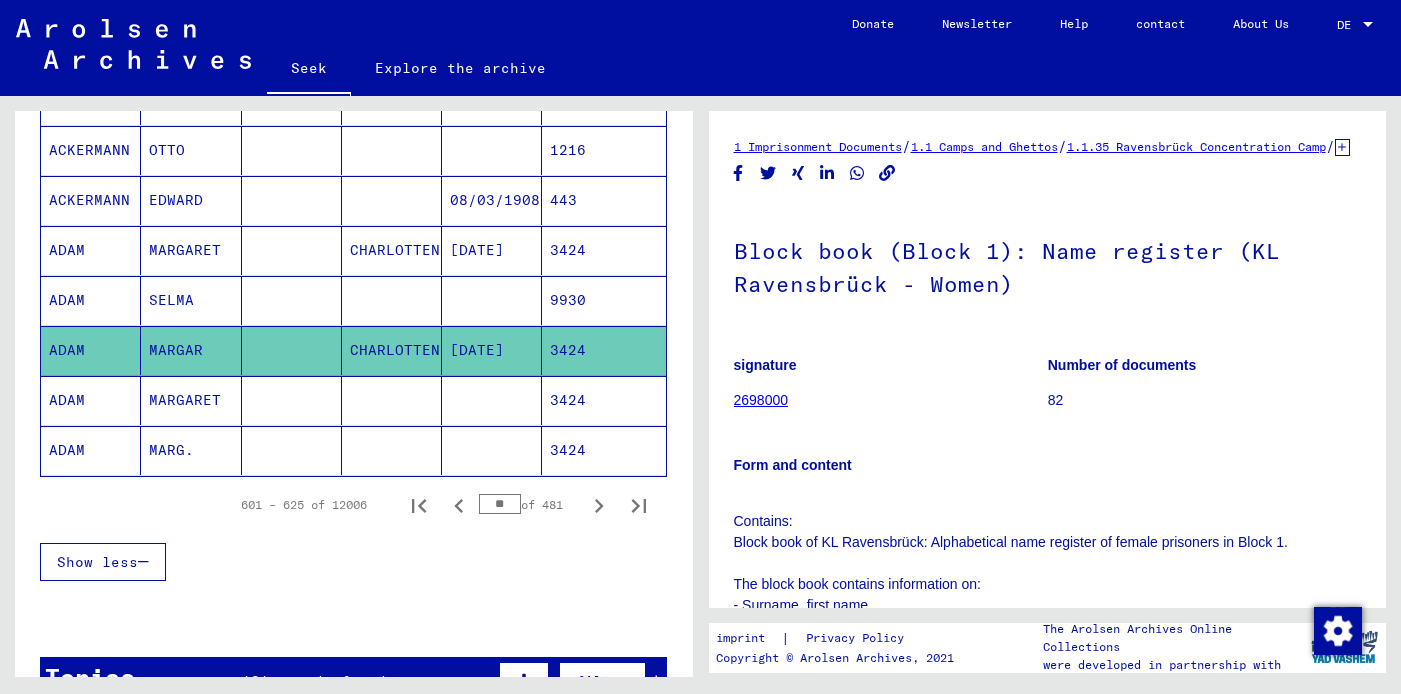 scroll, scrollTop: 0, scrollLeft: 0, axis: both 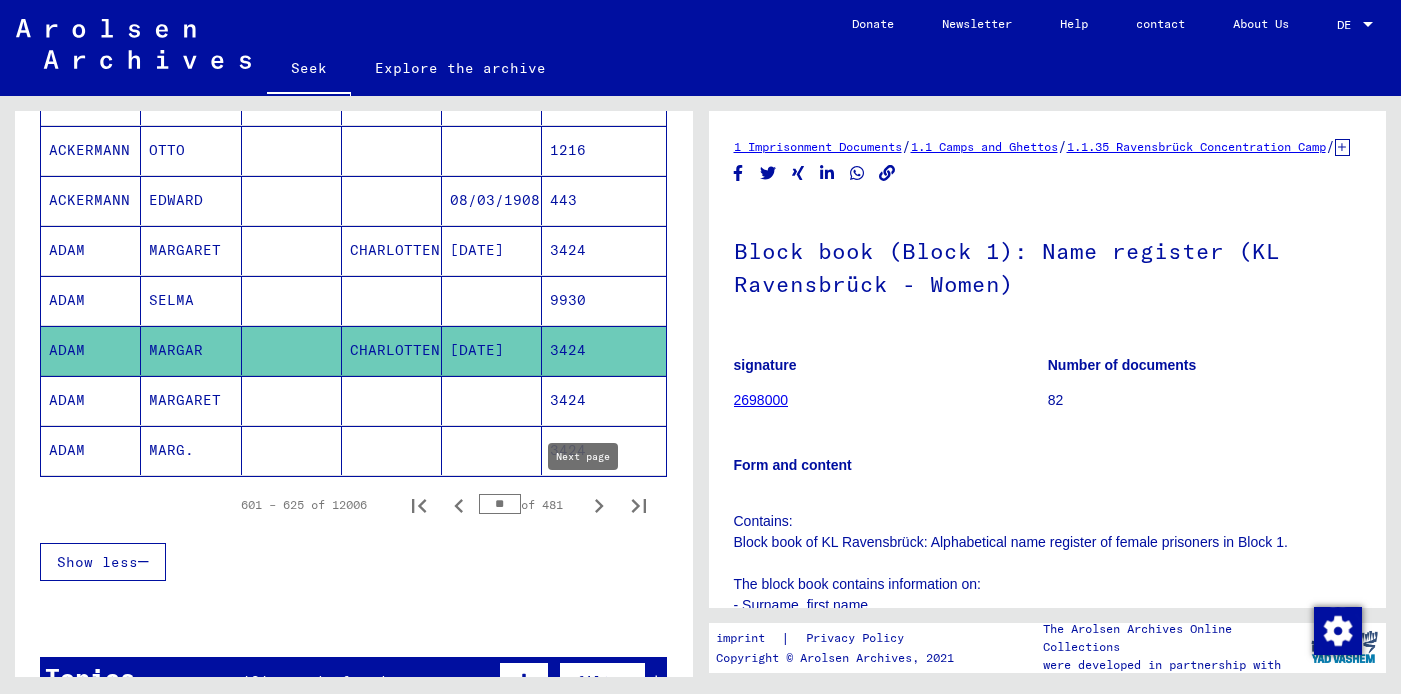 click 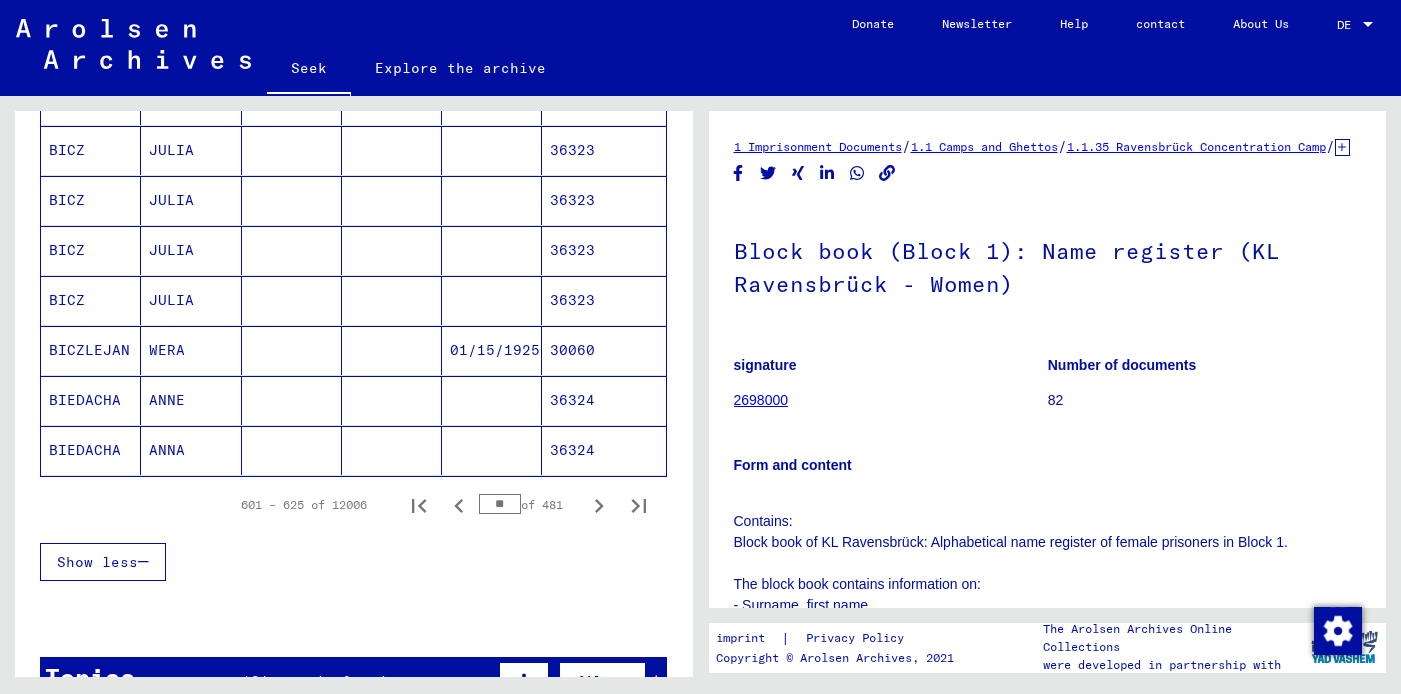click 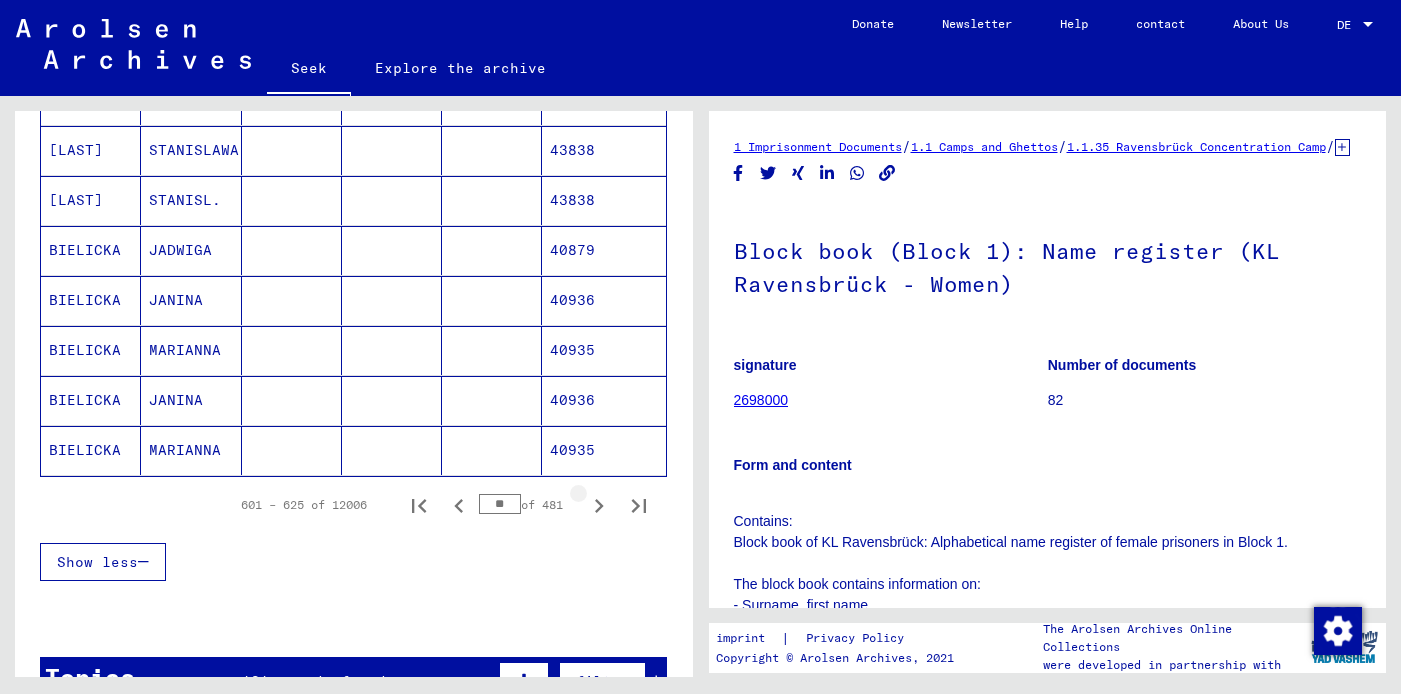click 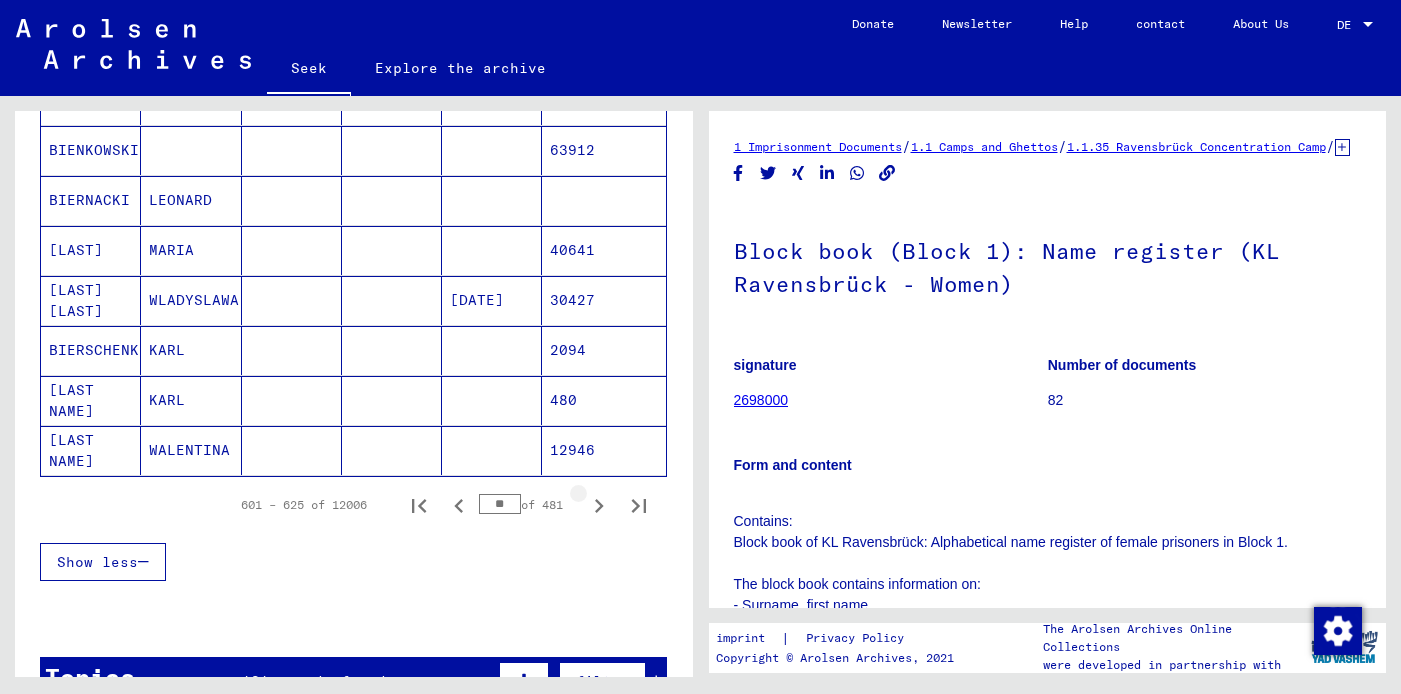 click 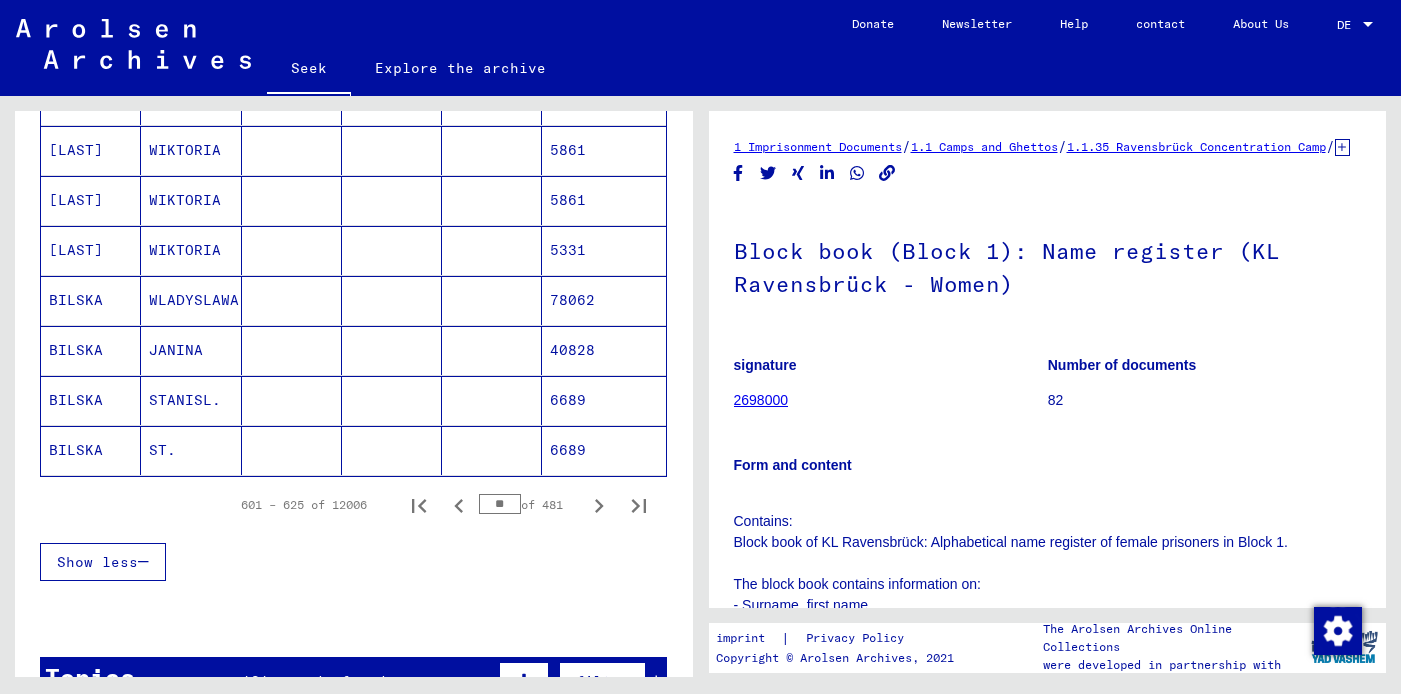 click 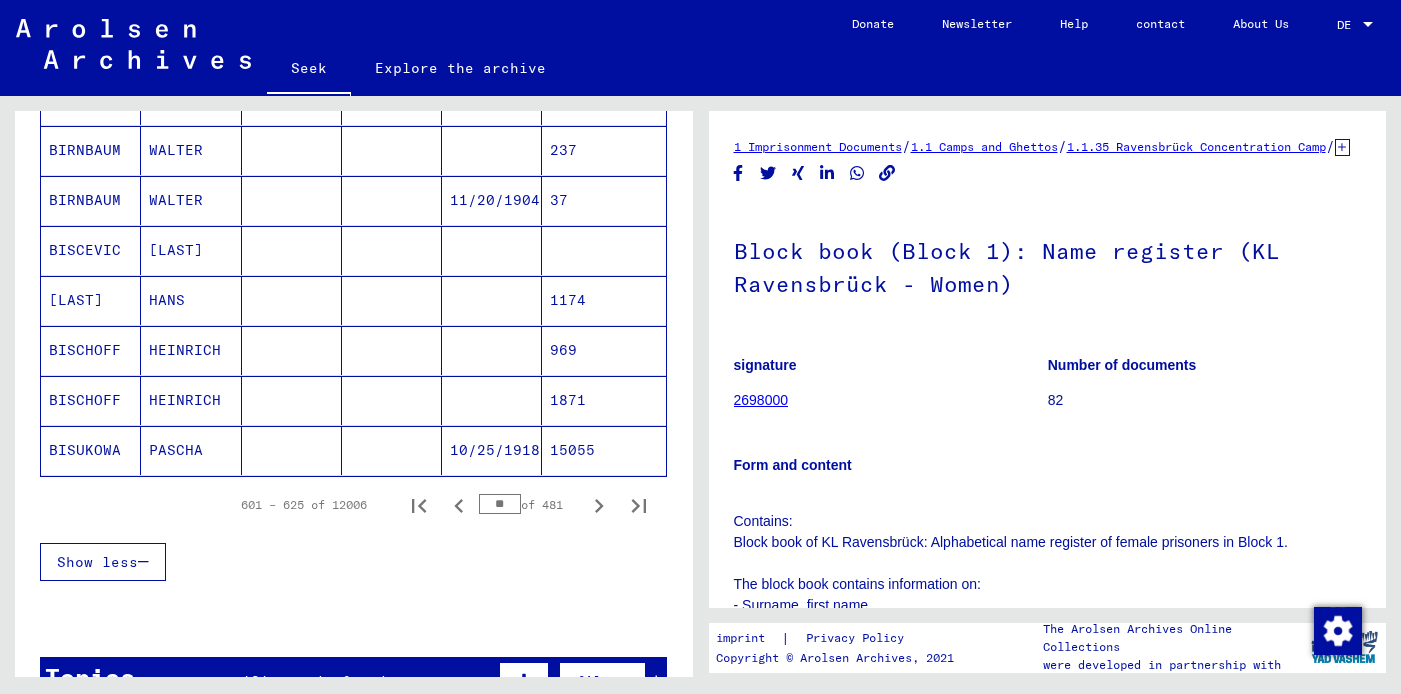 click 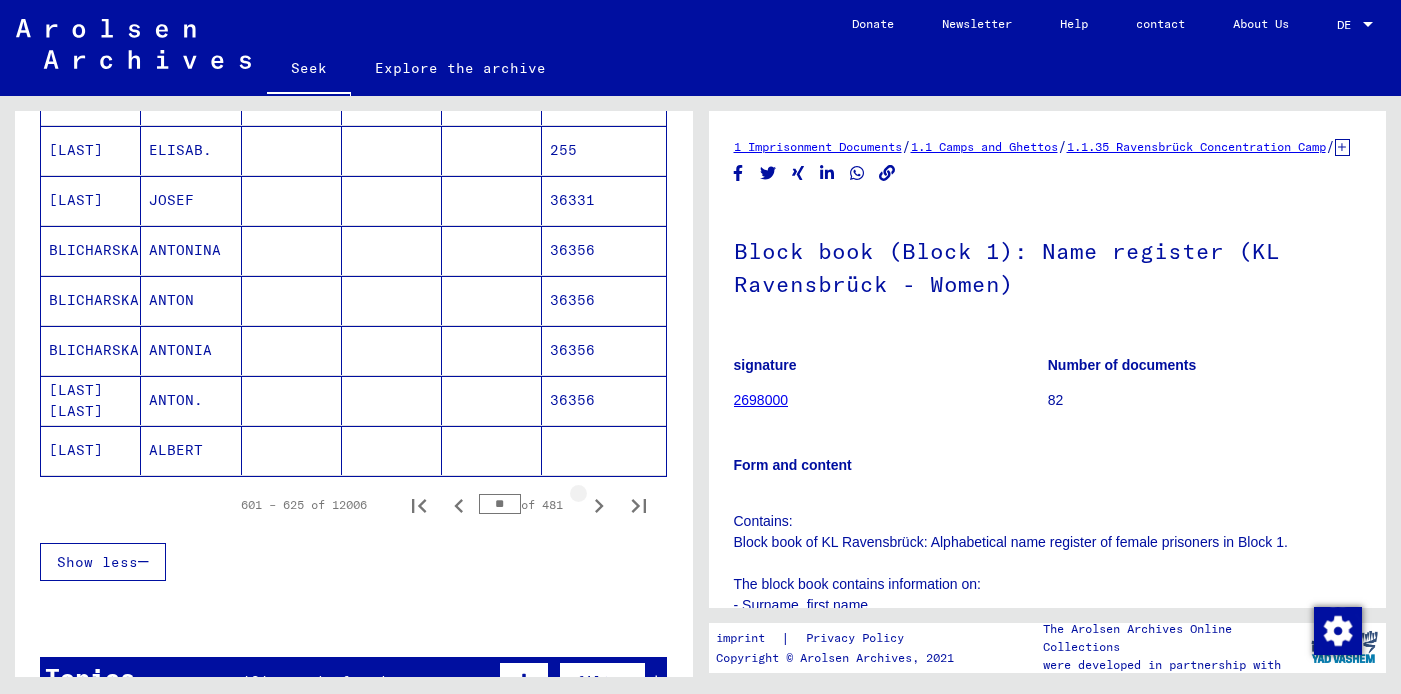 click 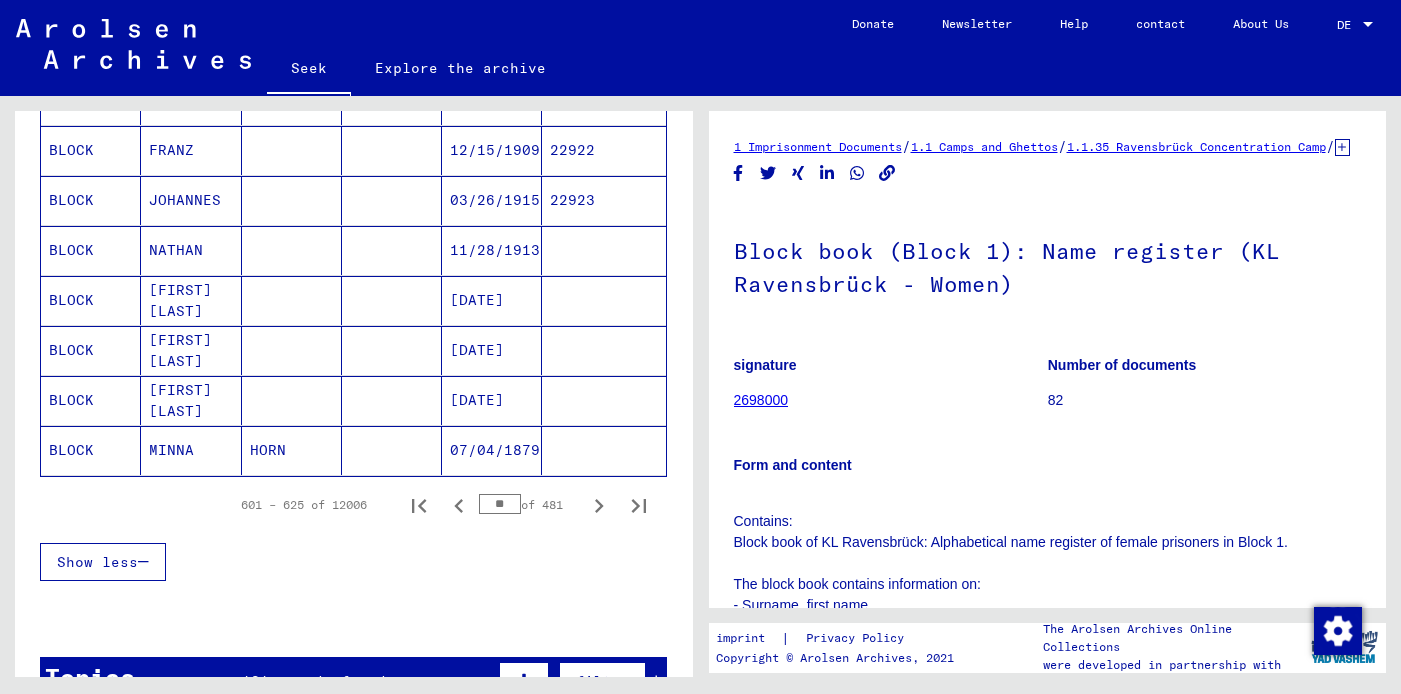 click 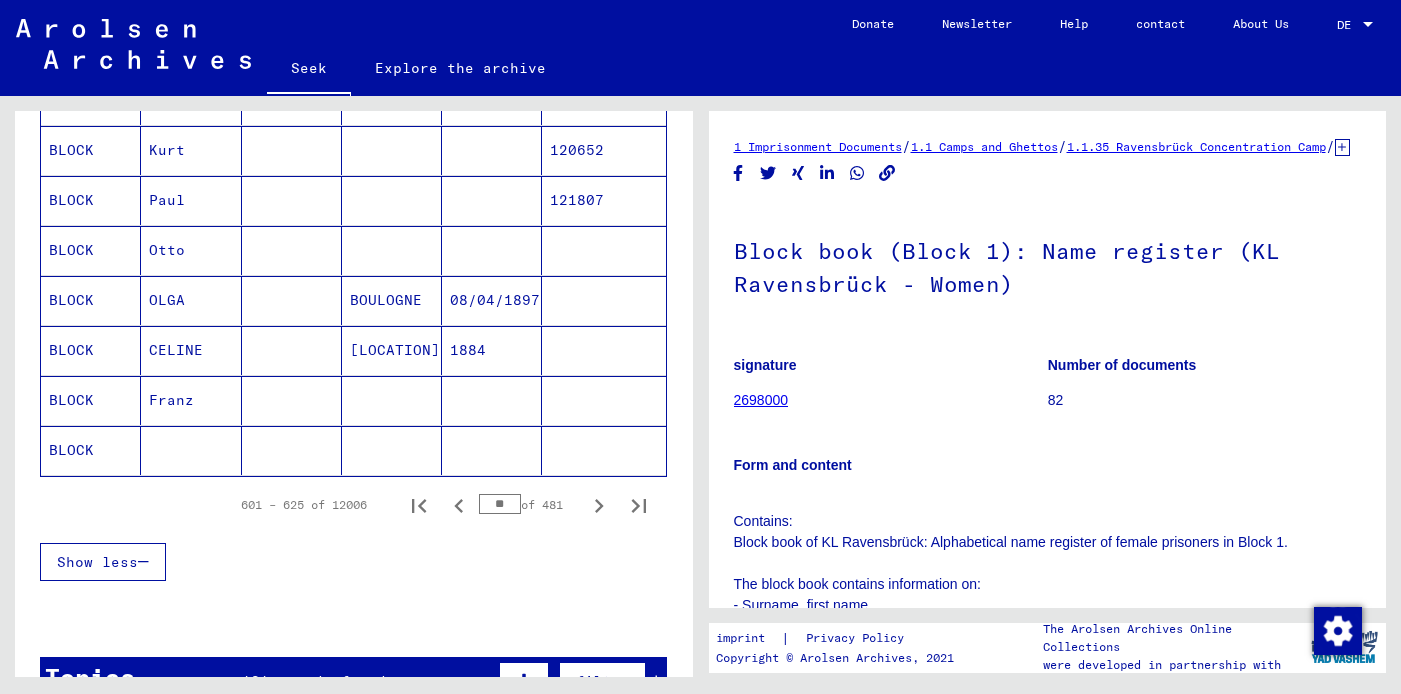 click 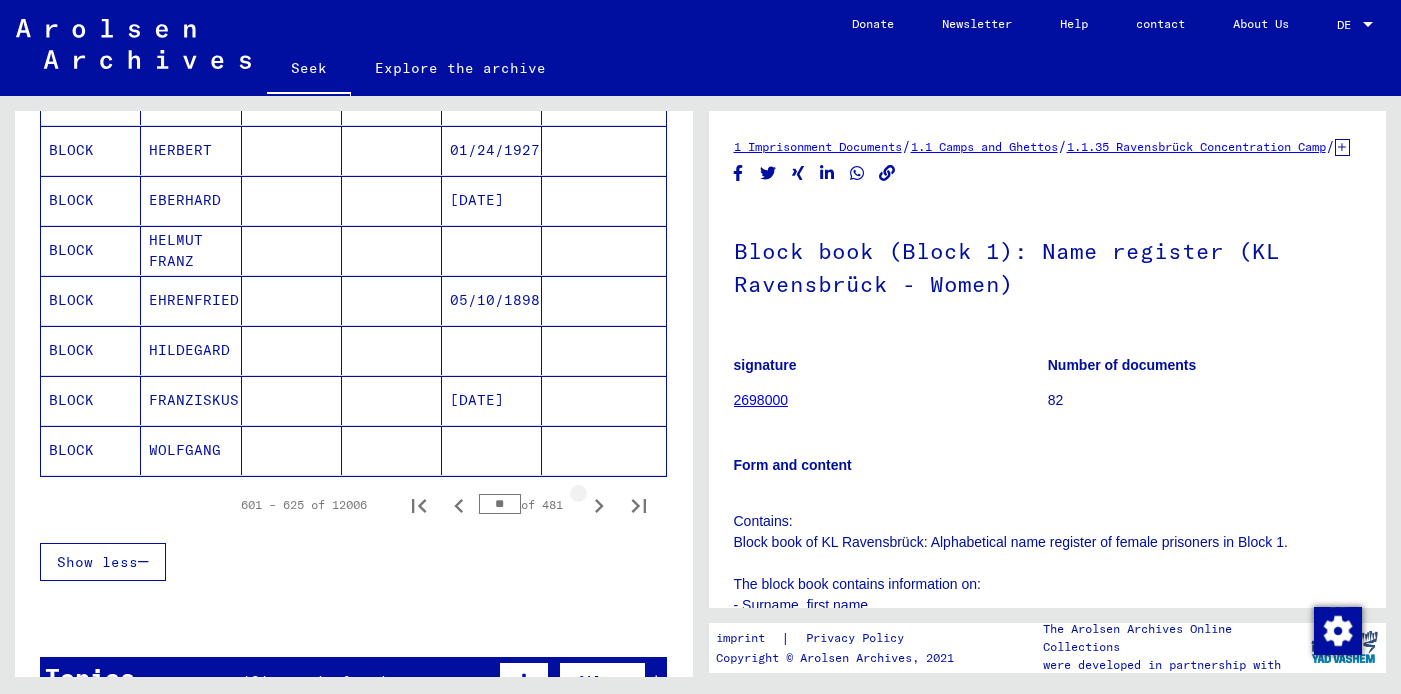 click 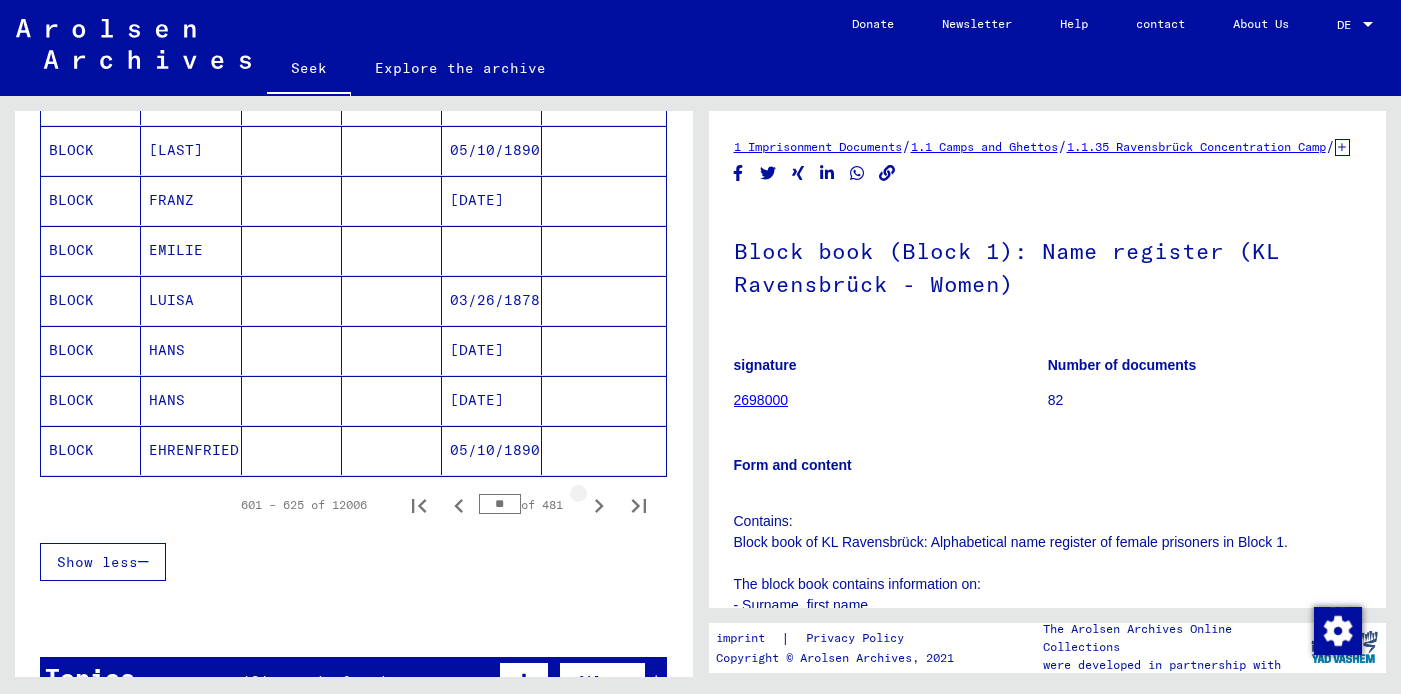 click 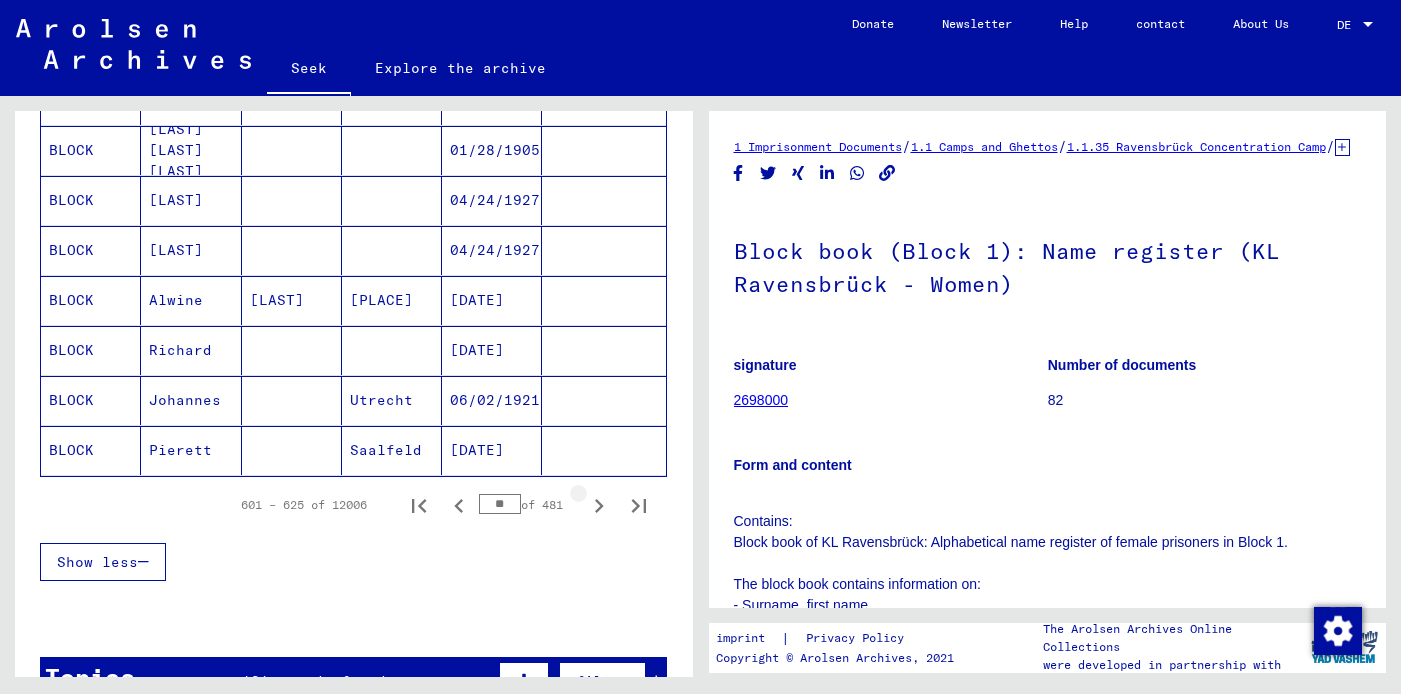 click 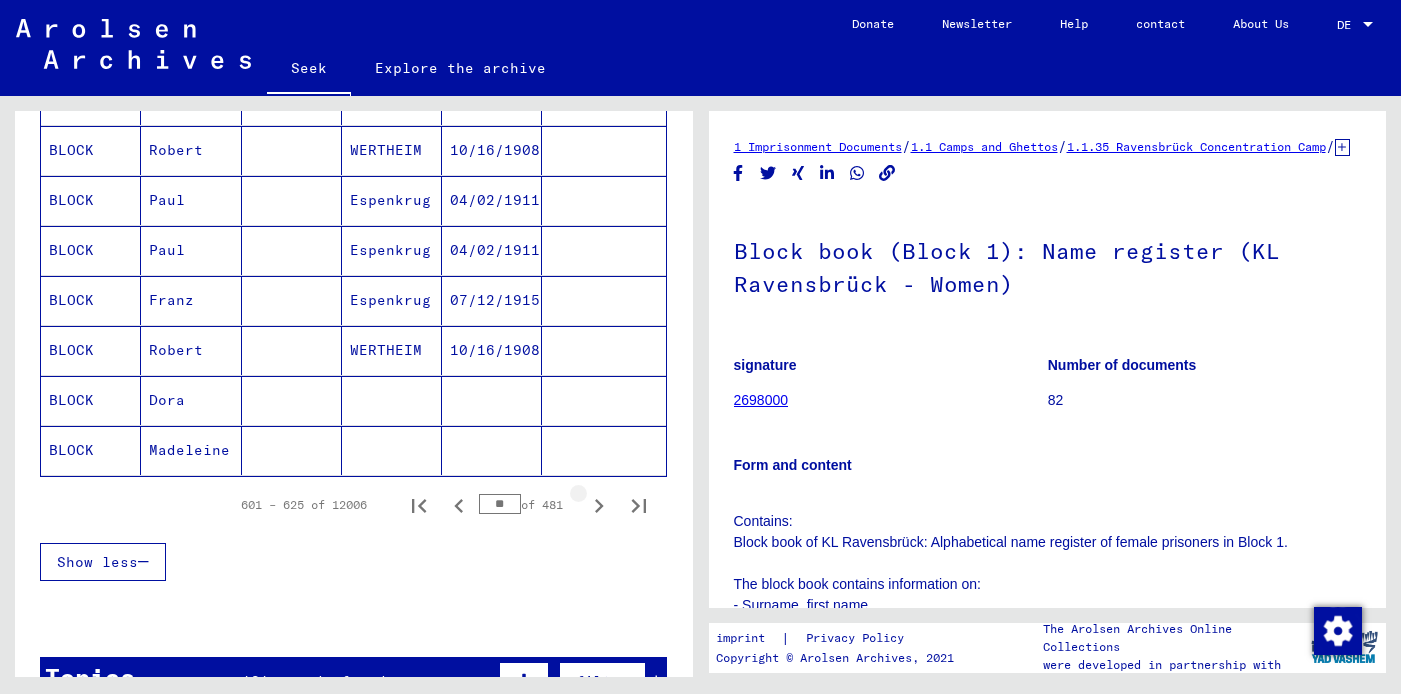 click 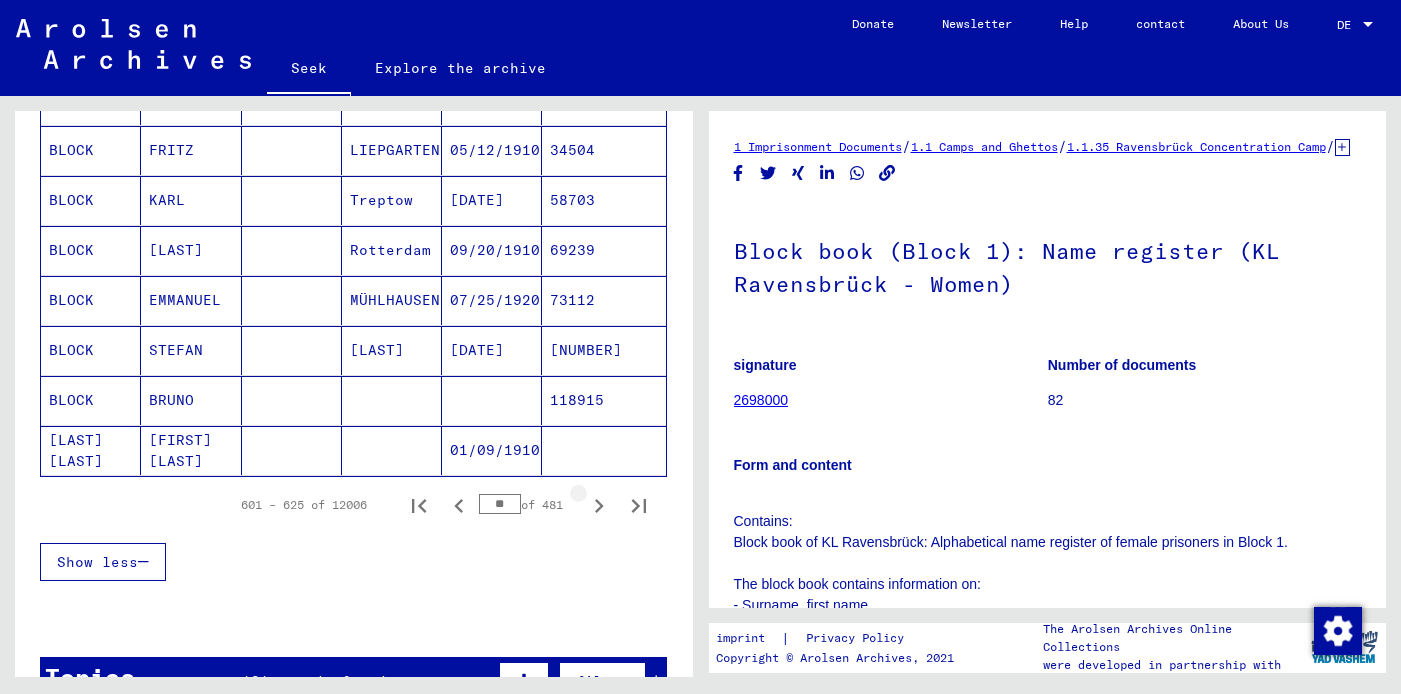 click 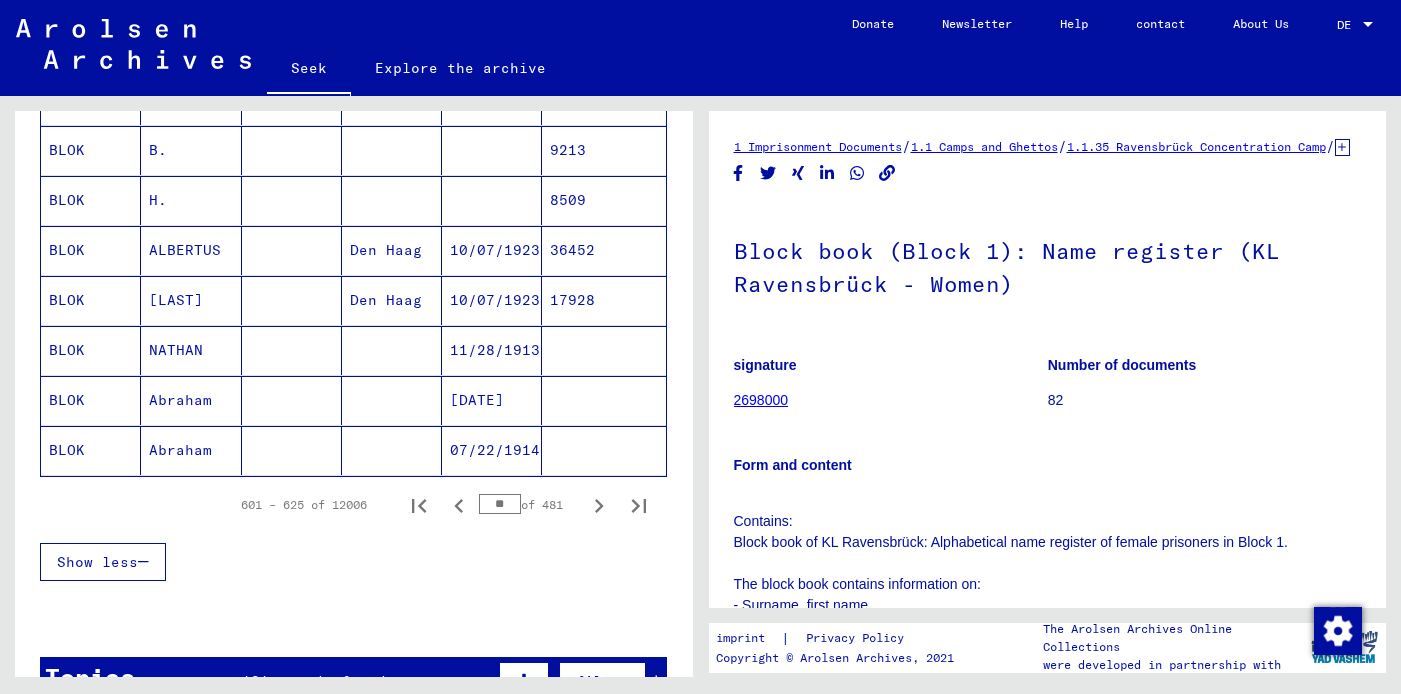 click on "BLOK" at bounding box center (91, 300) 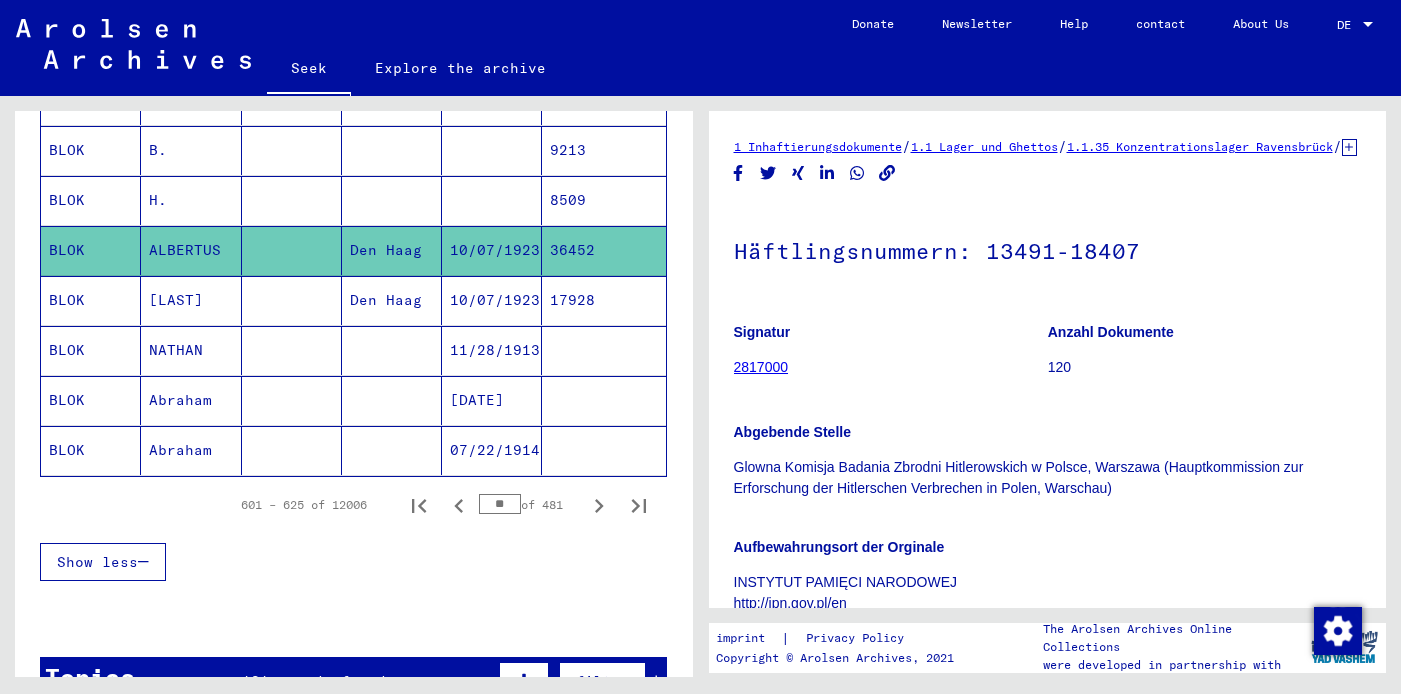 scroll, scrollTop: 0, scrollLeft: 0, axis: both 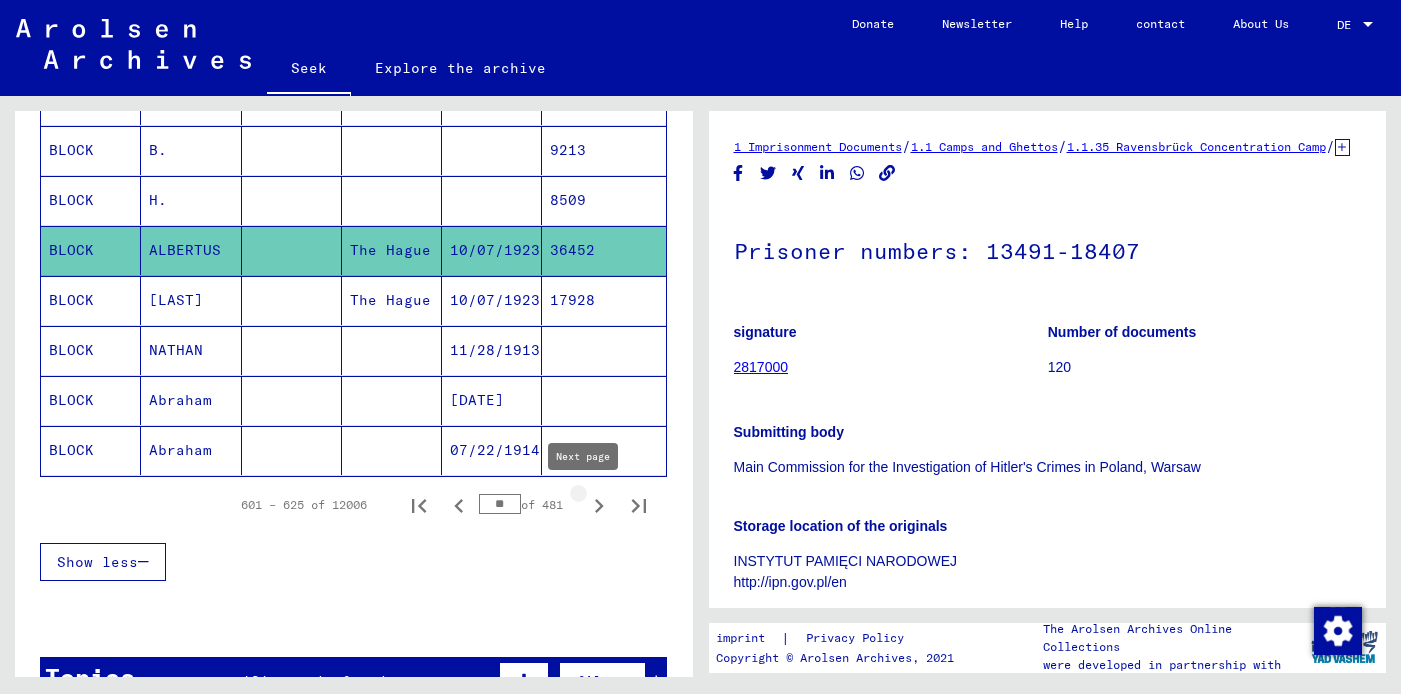 click 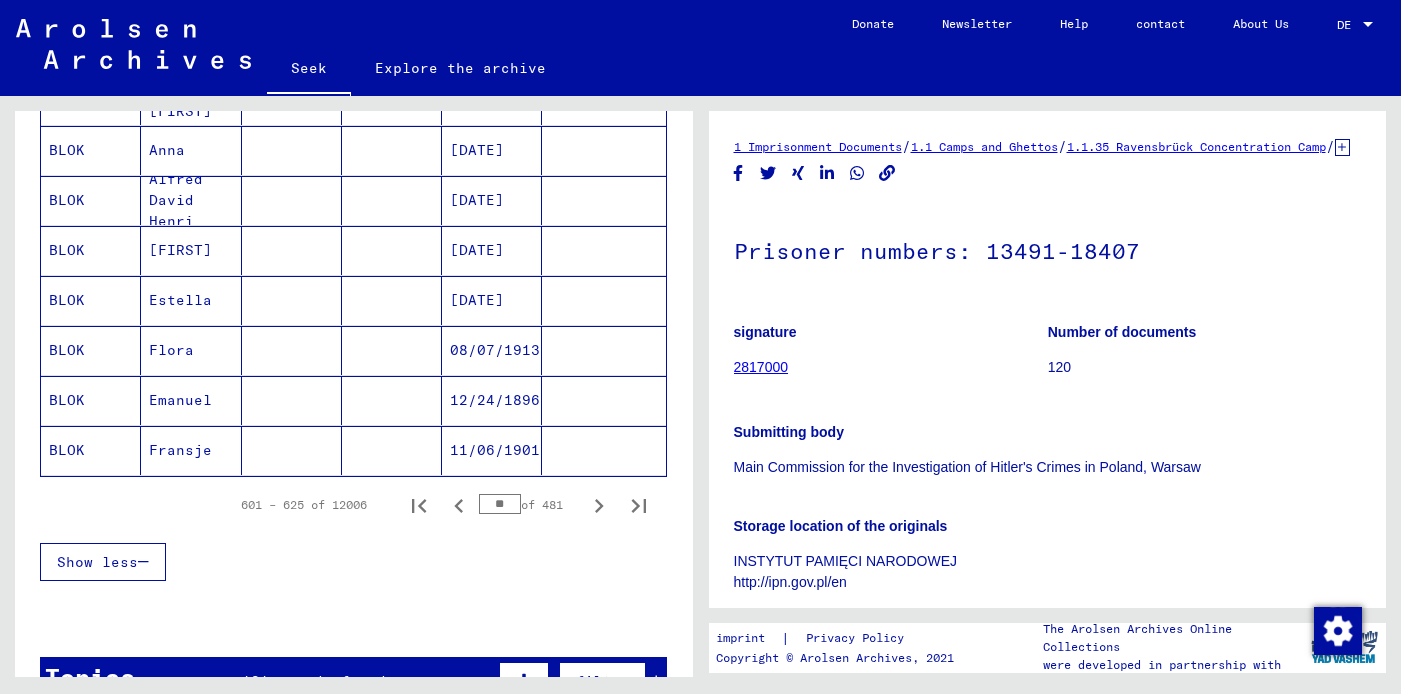 click 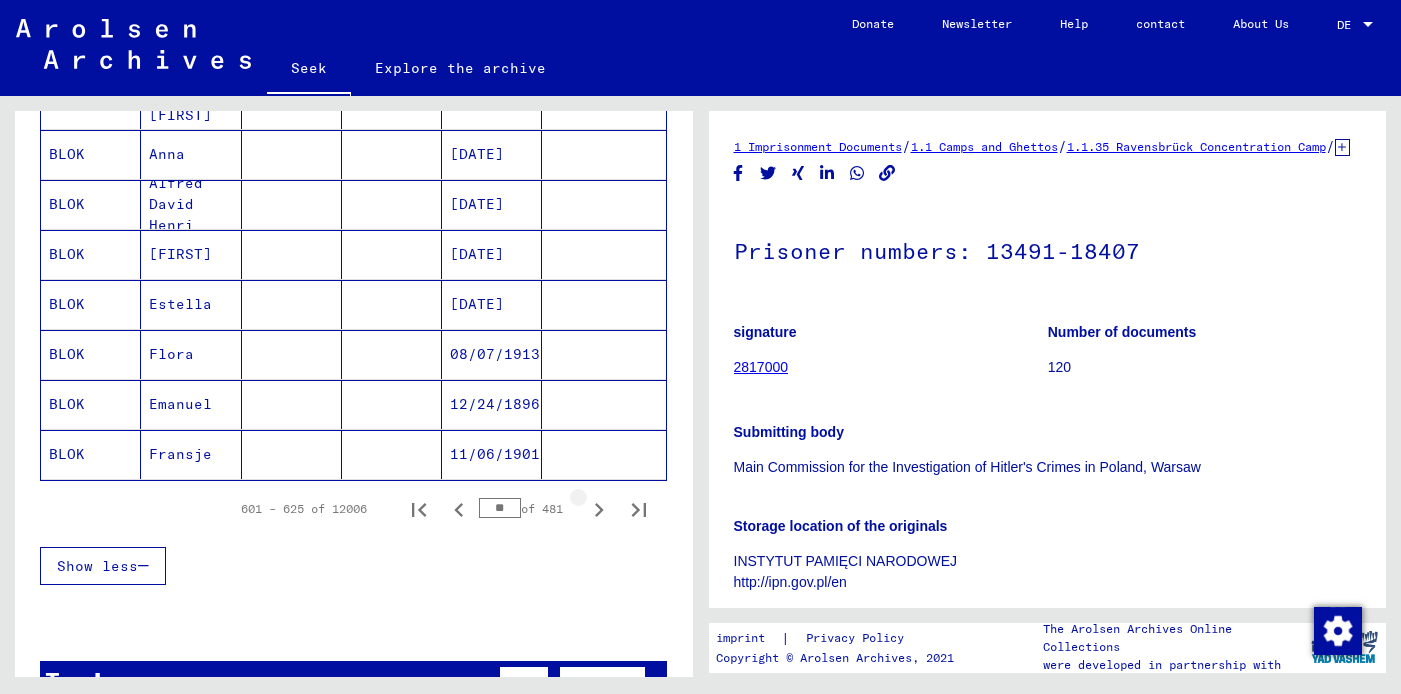 scroll, scrollTop: 1183, scrollLeft: 0, axis: vertical 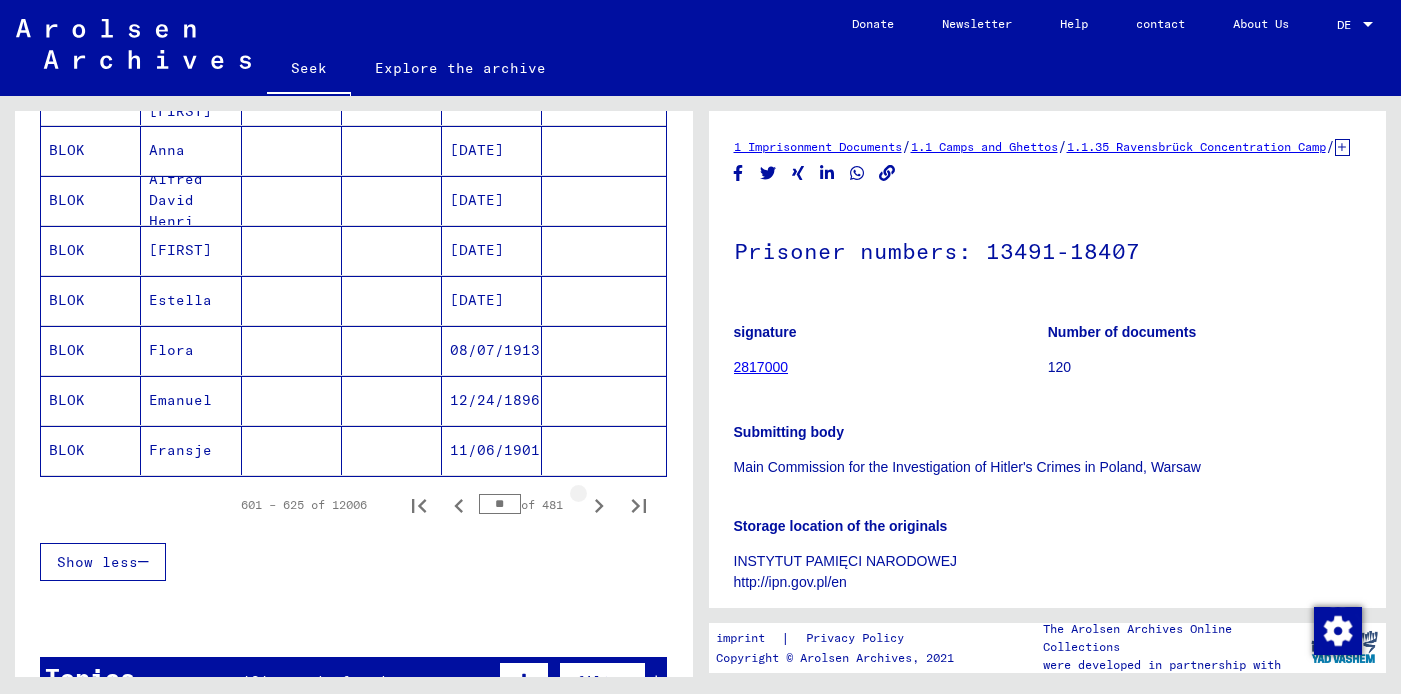 click 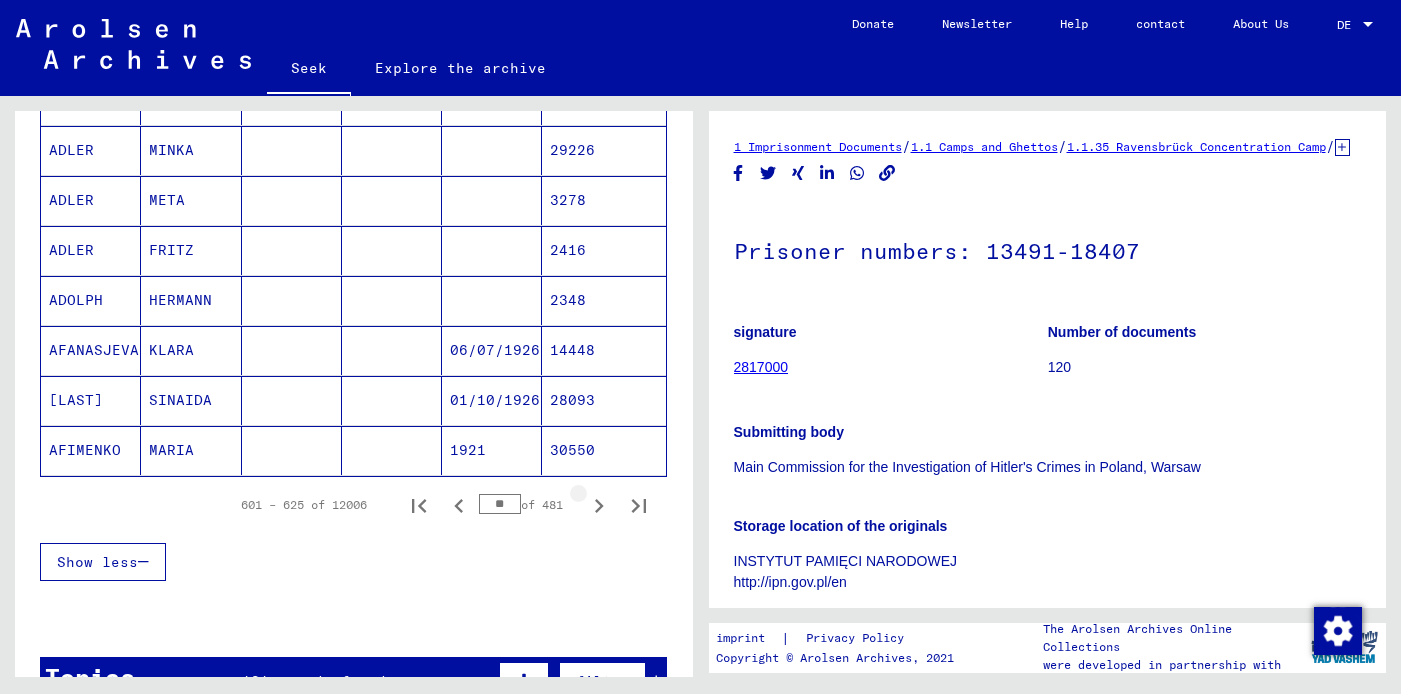 click 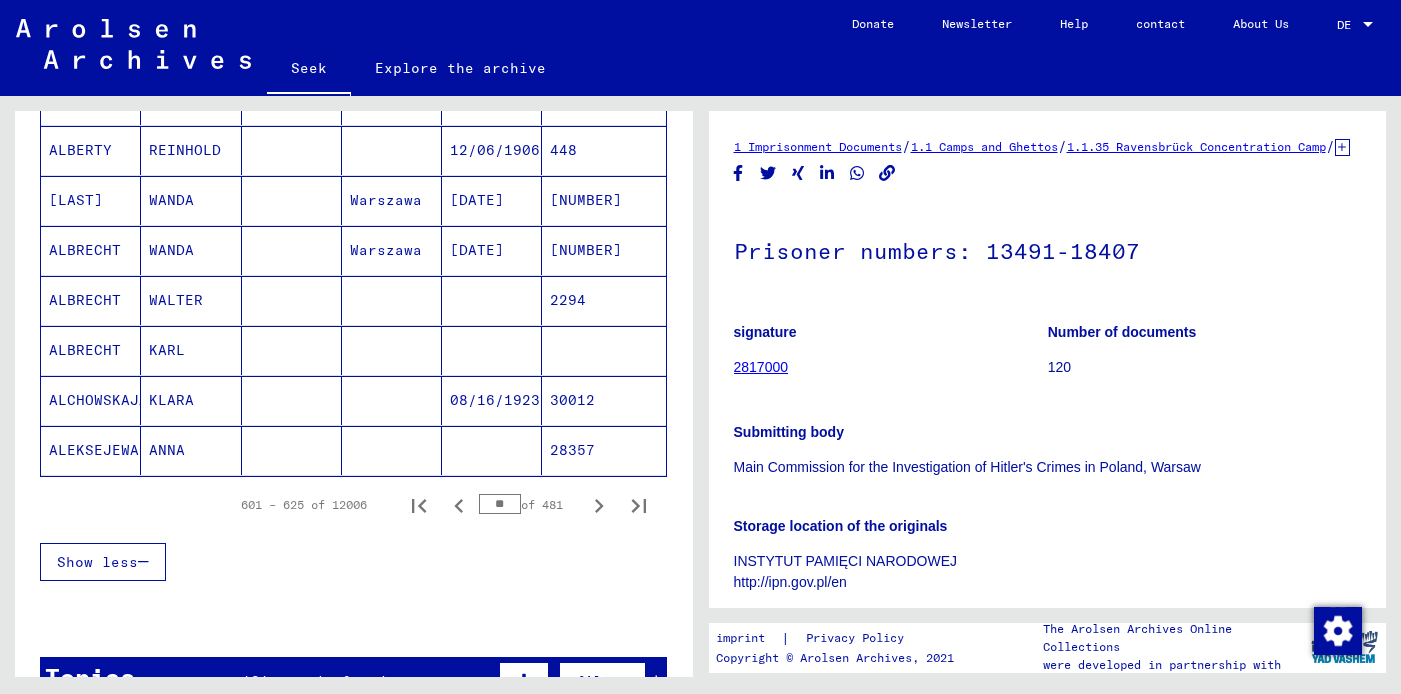 click 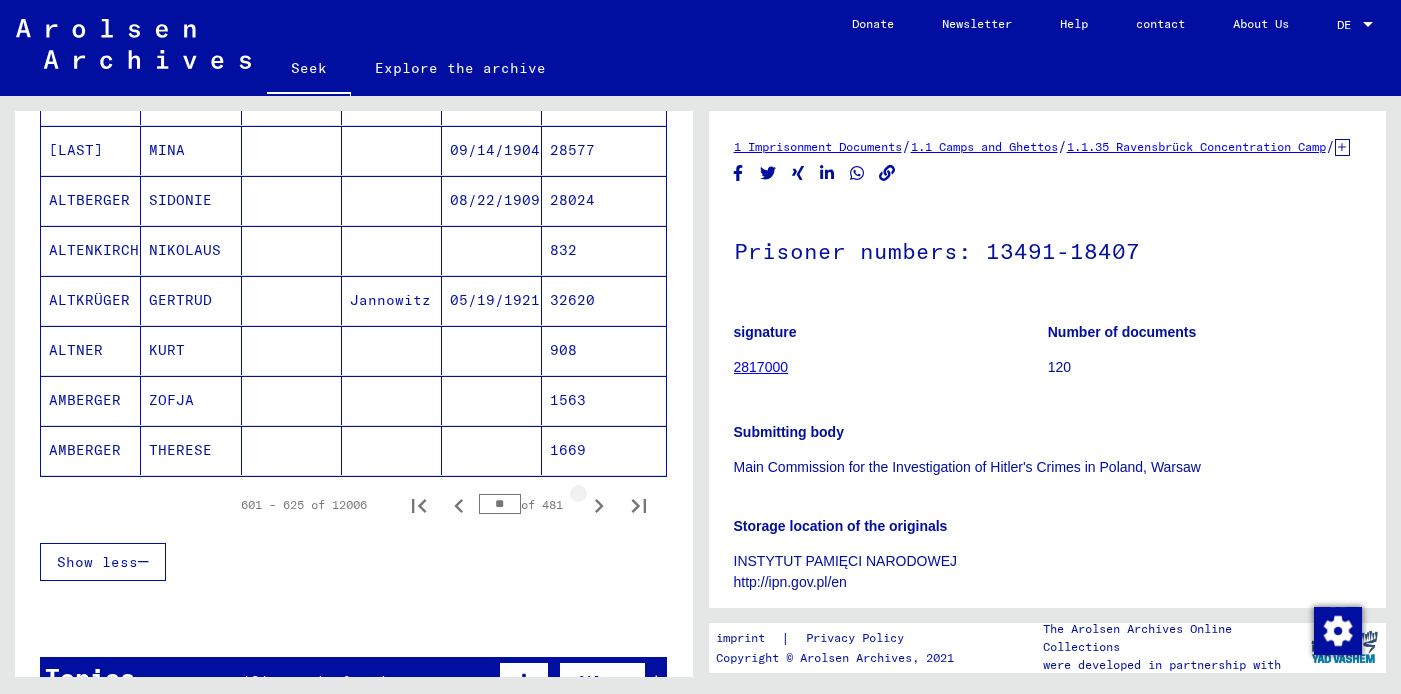 click 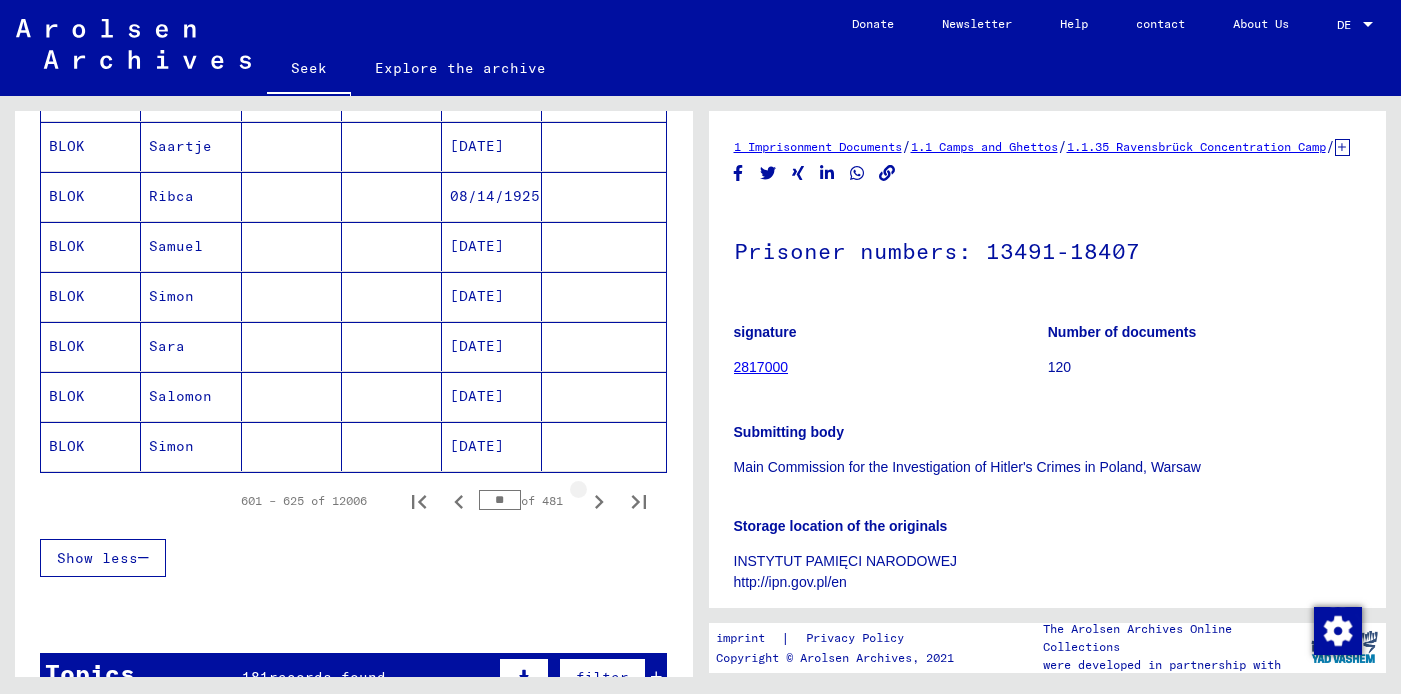 click 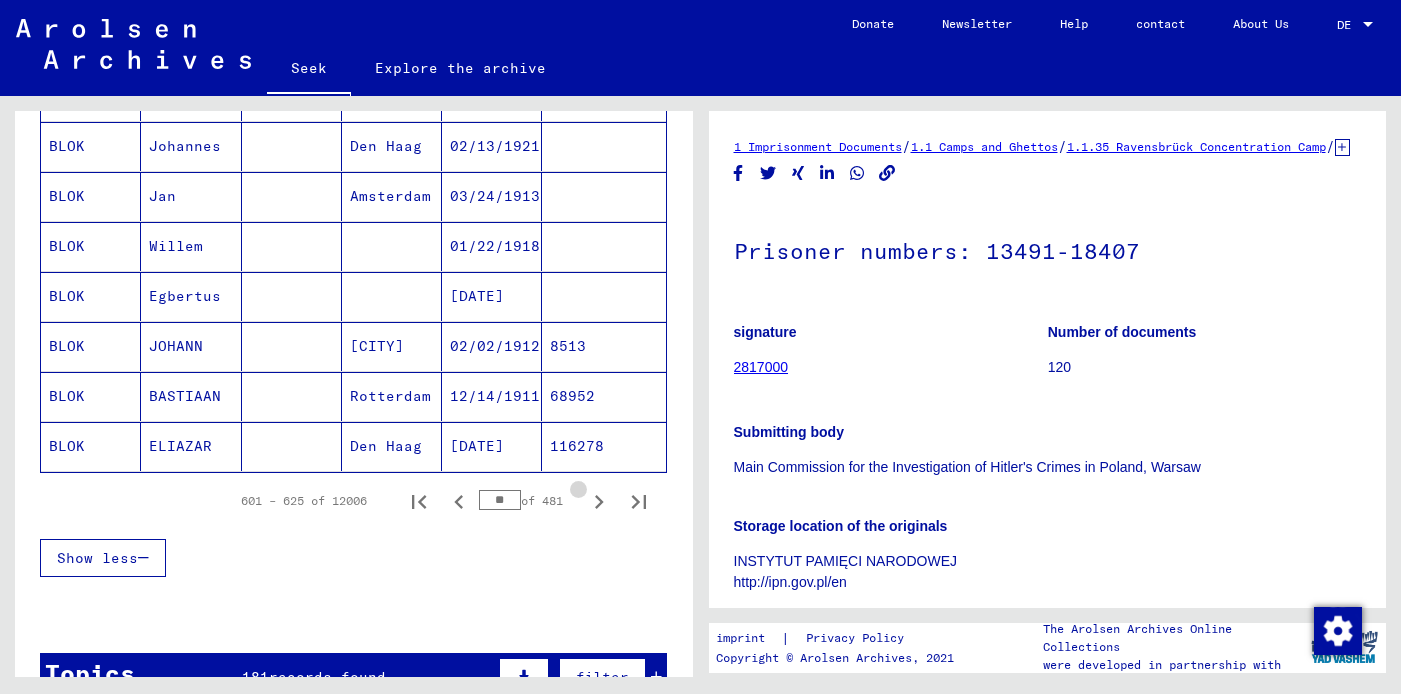 scroll, scrollTop: 1179, scrollLeft: 0, axis: vertical 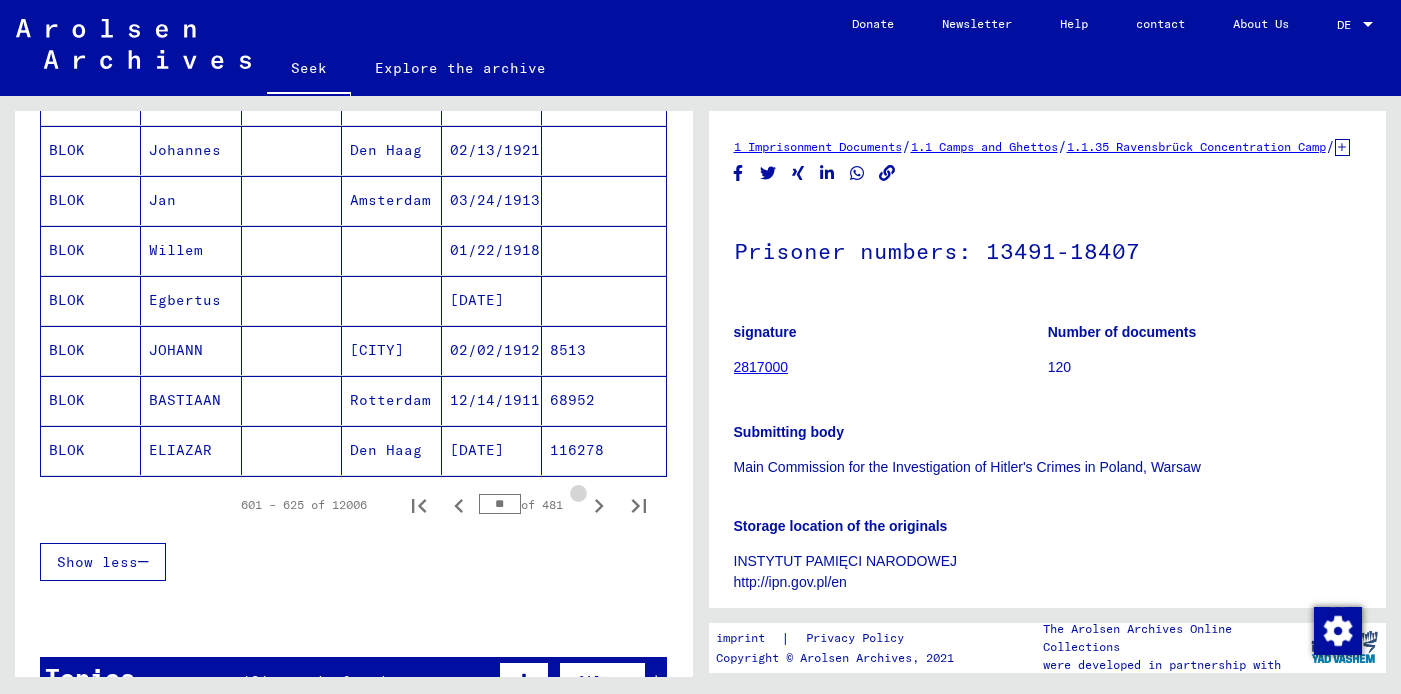 click 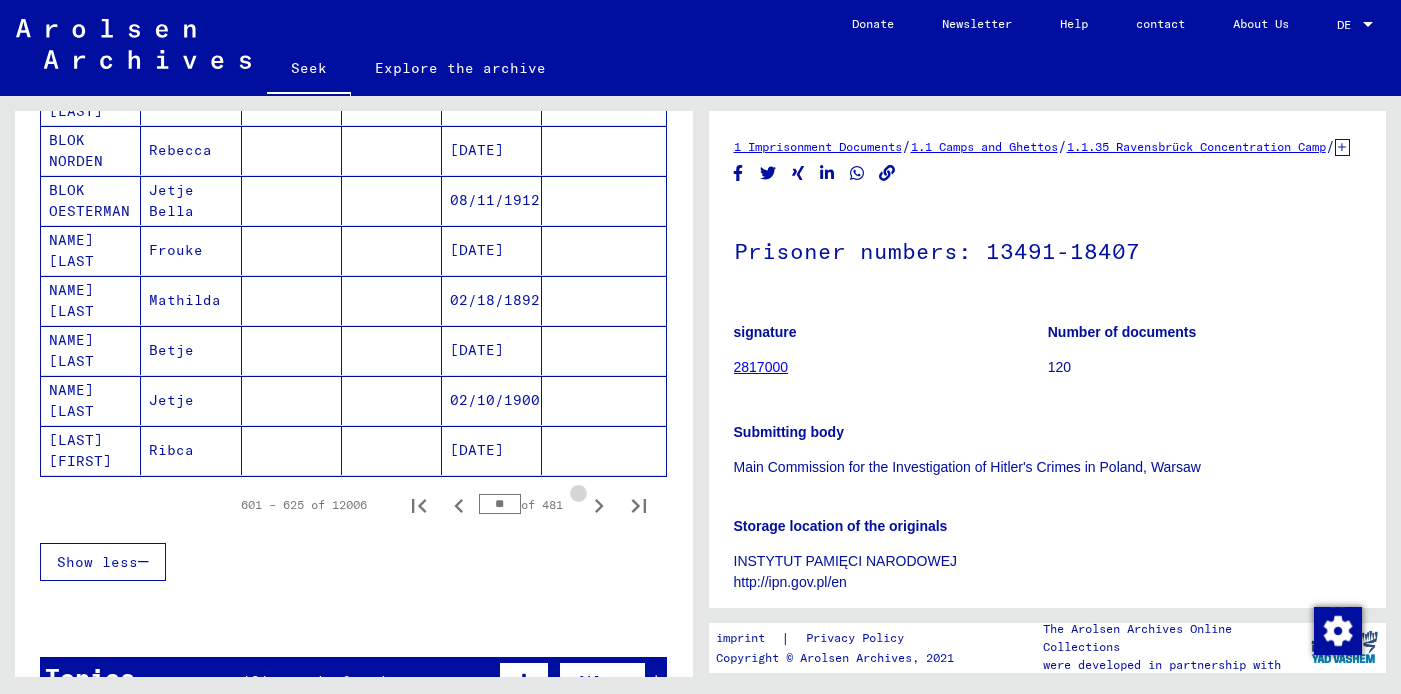 click 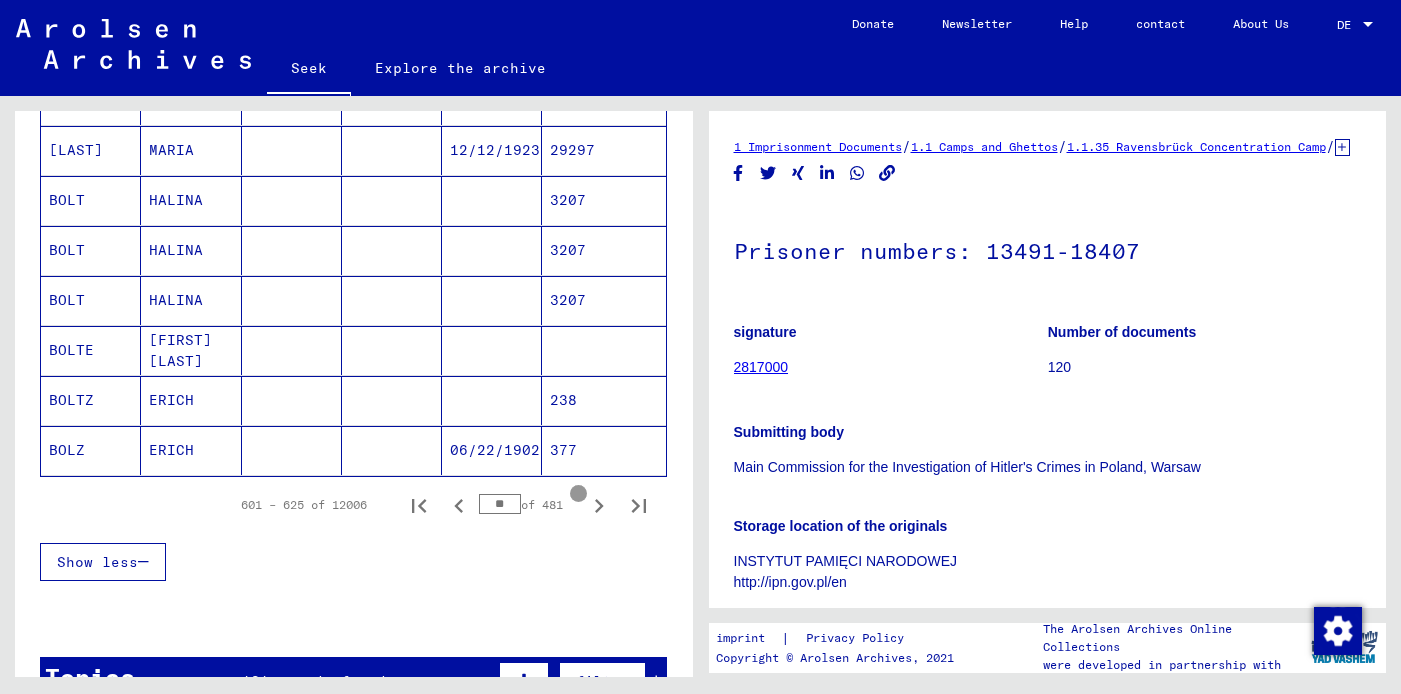 click 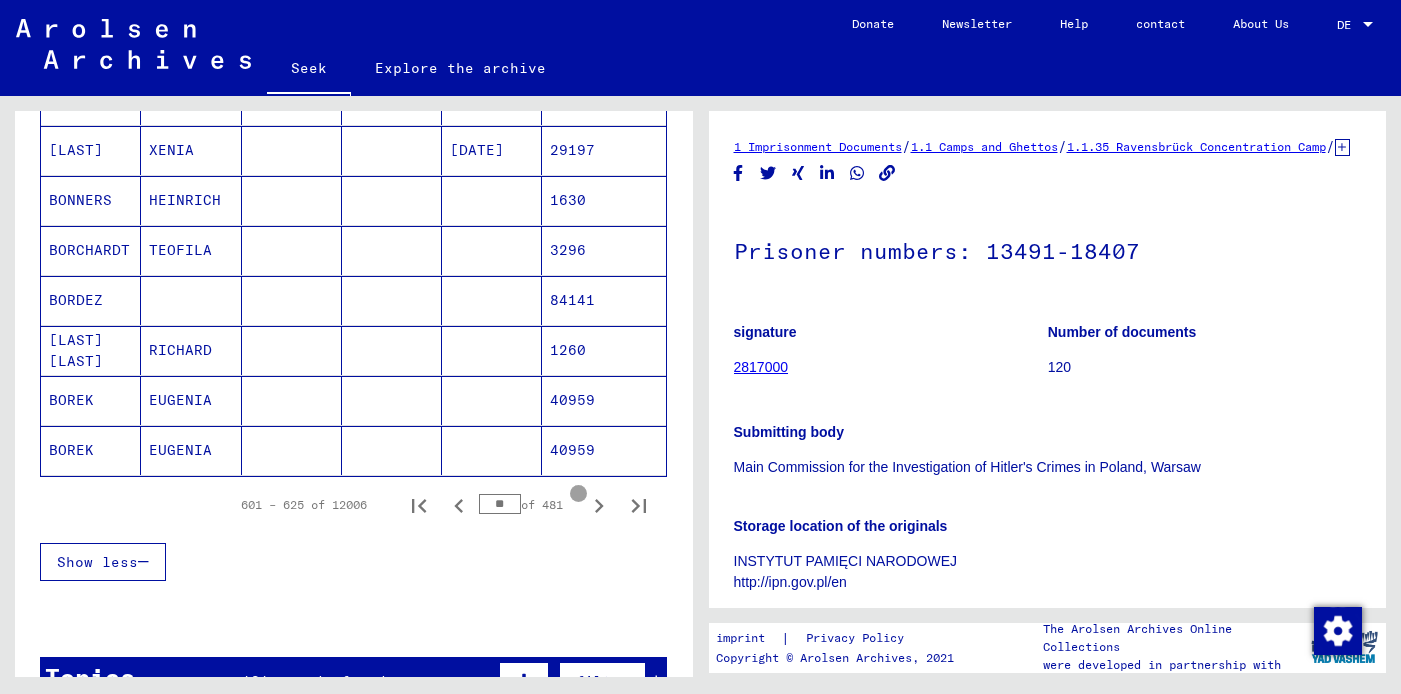 click 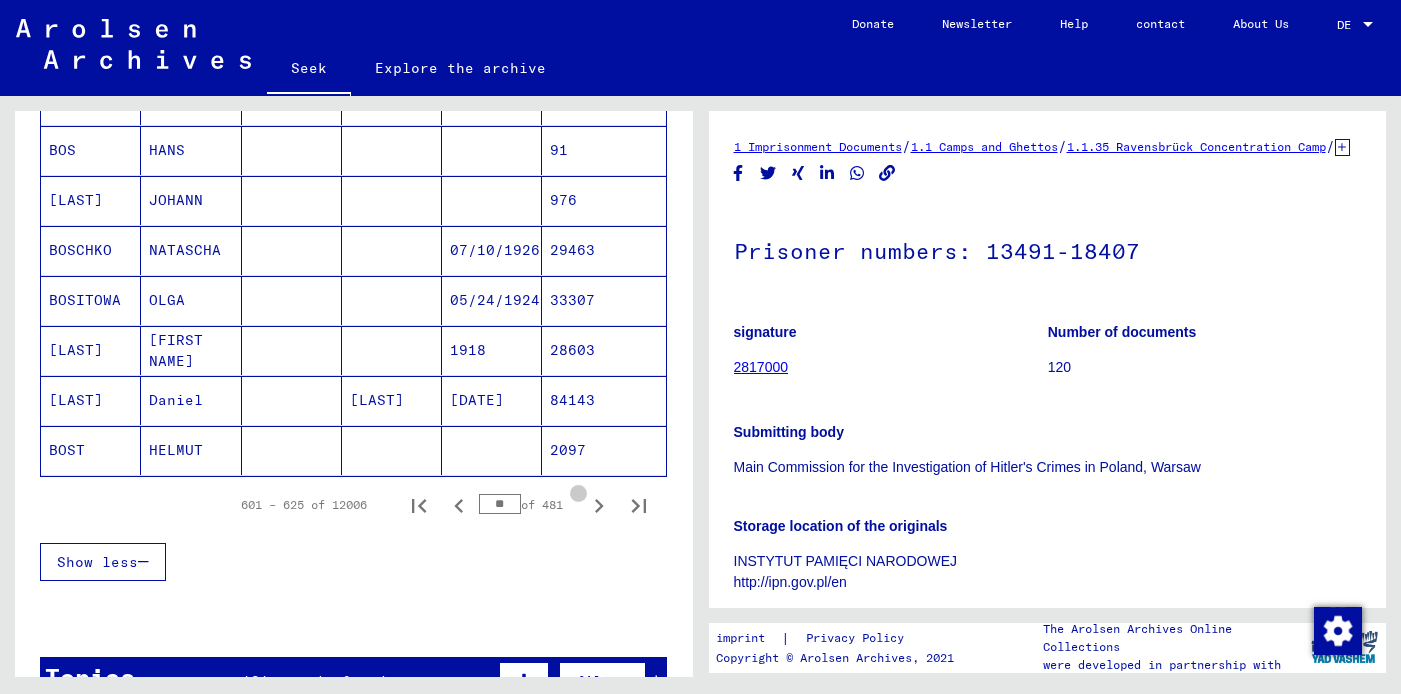 click 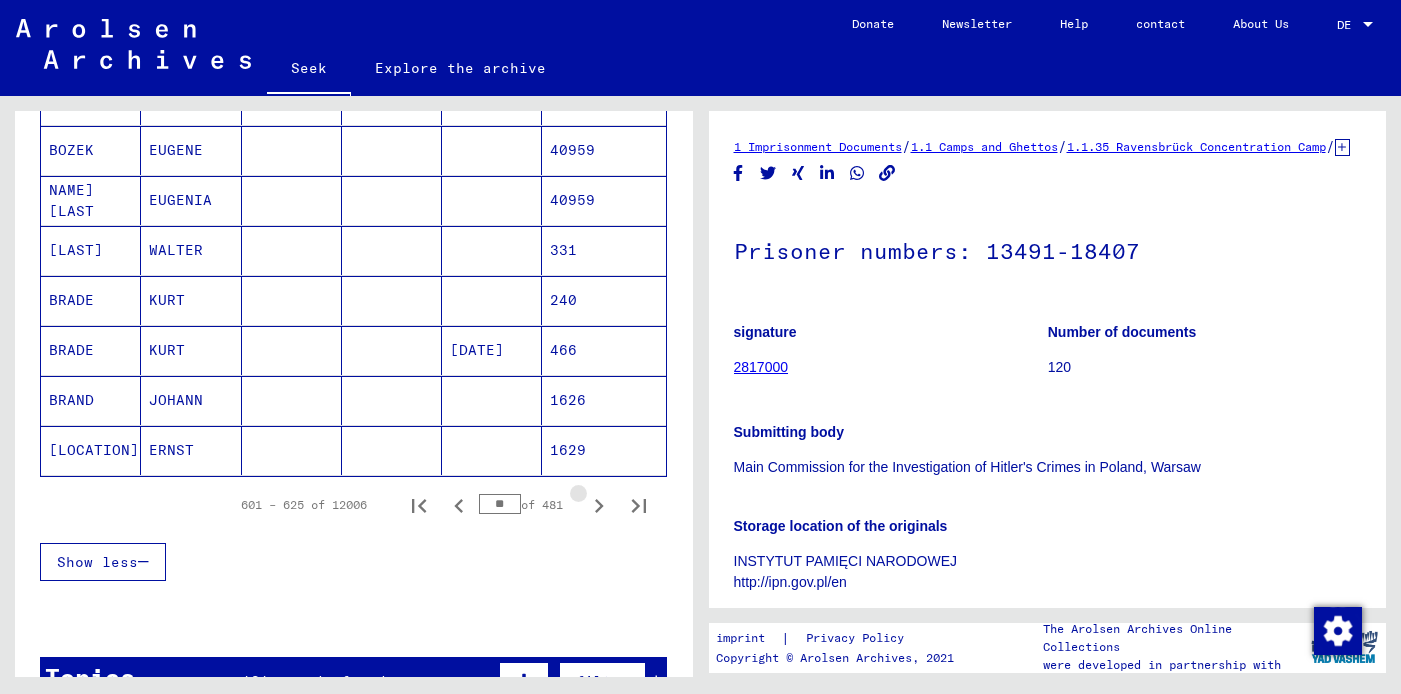 click 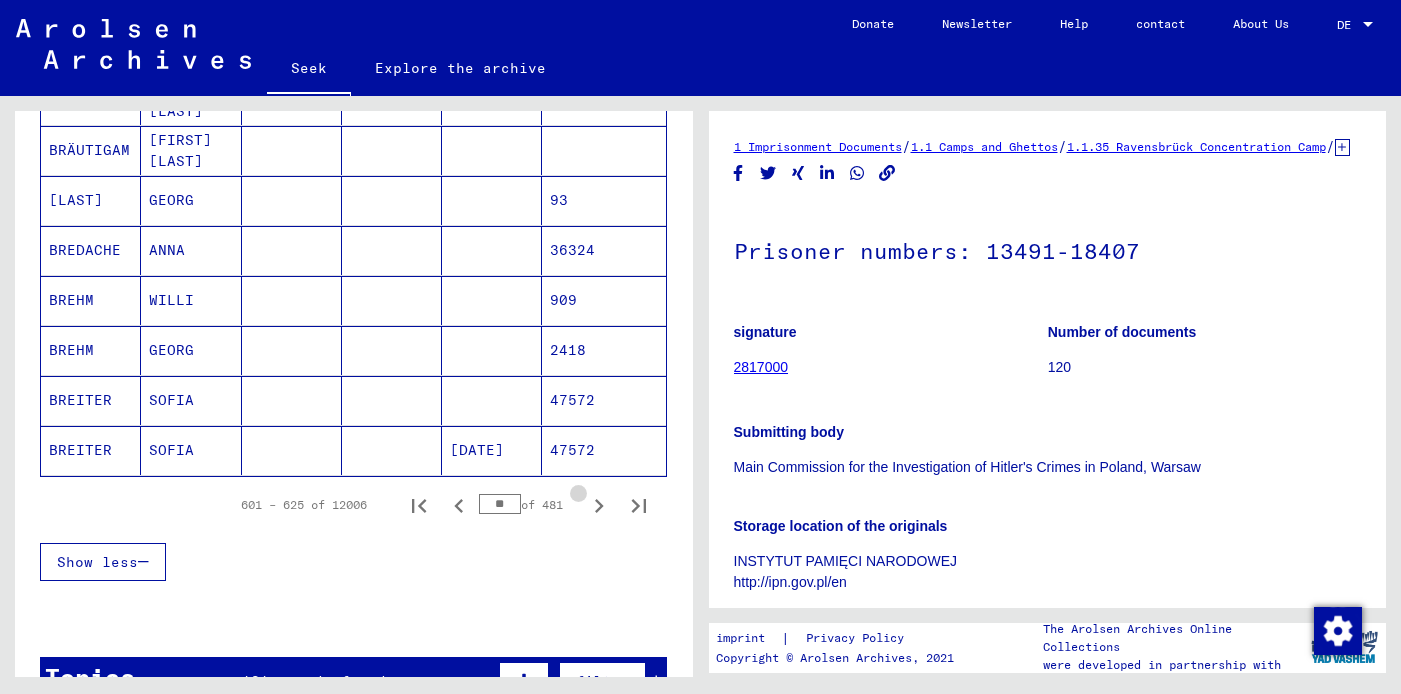 click 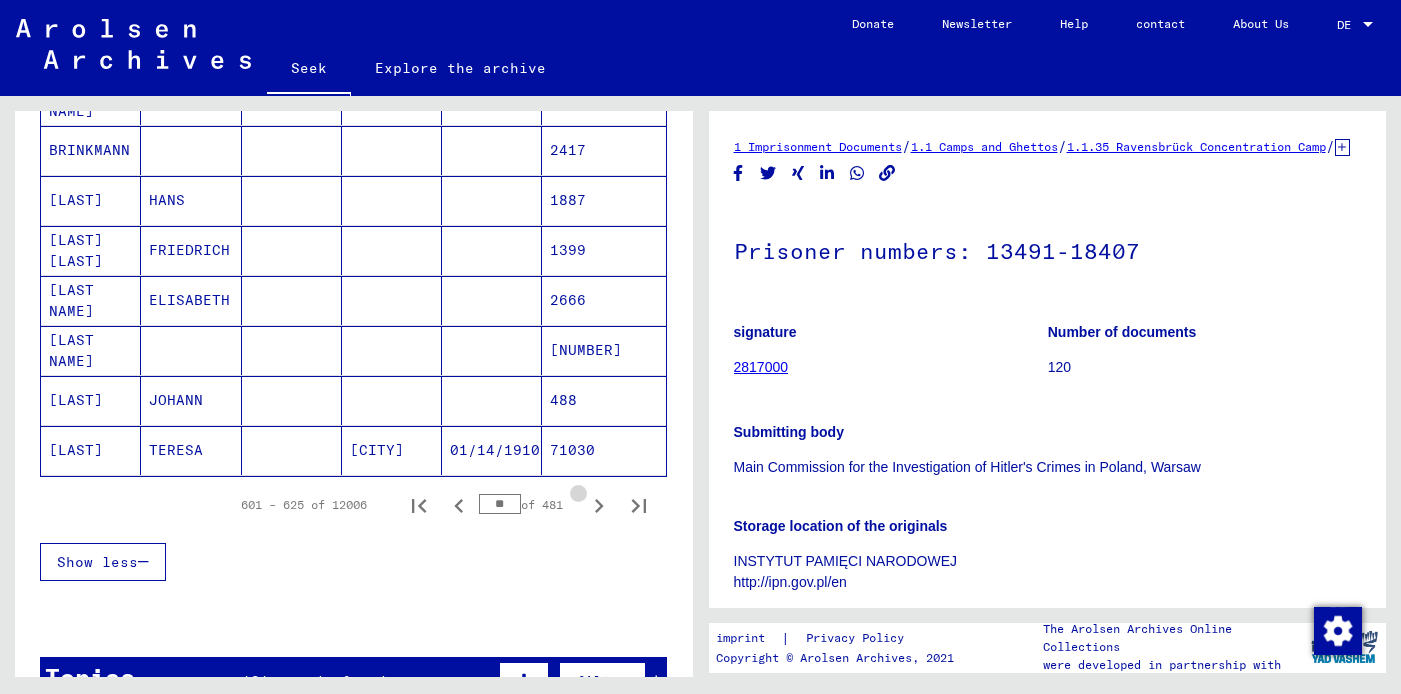 click 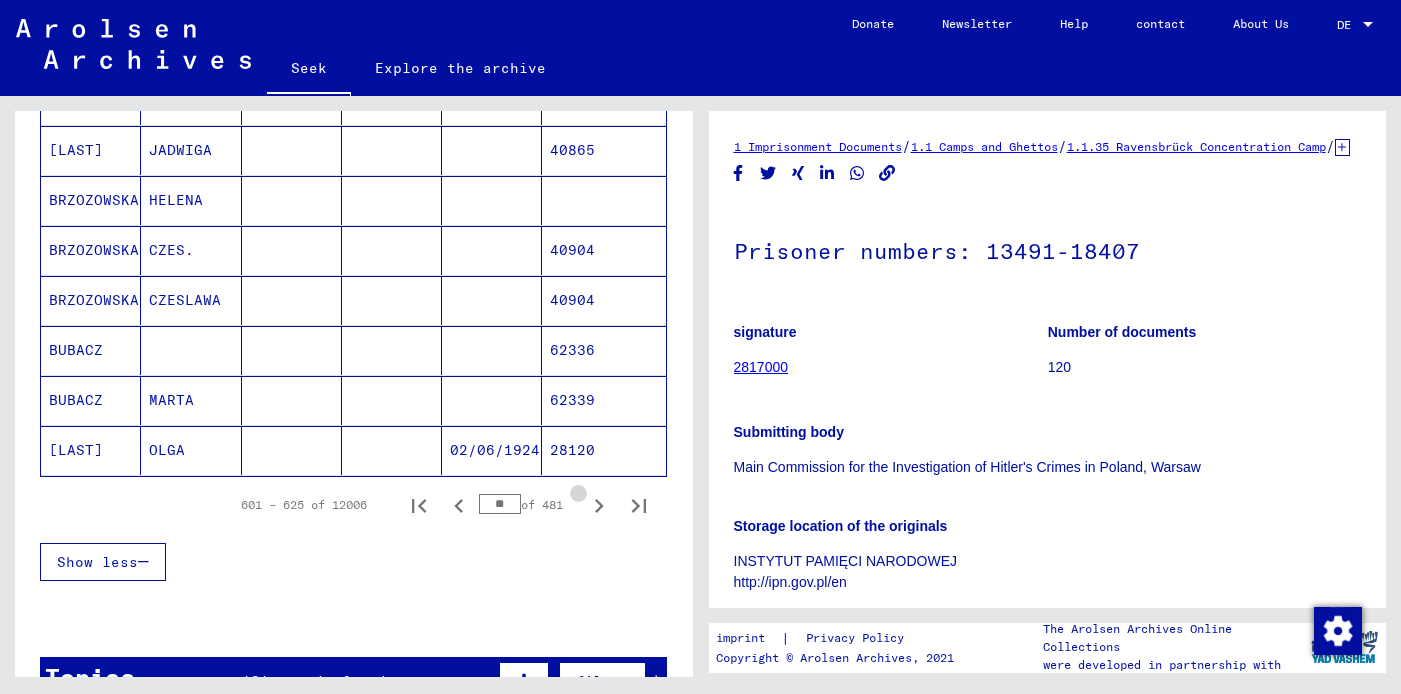 click 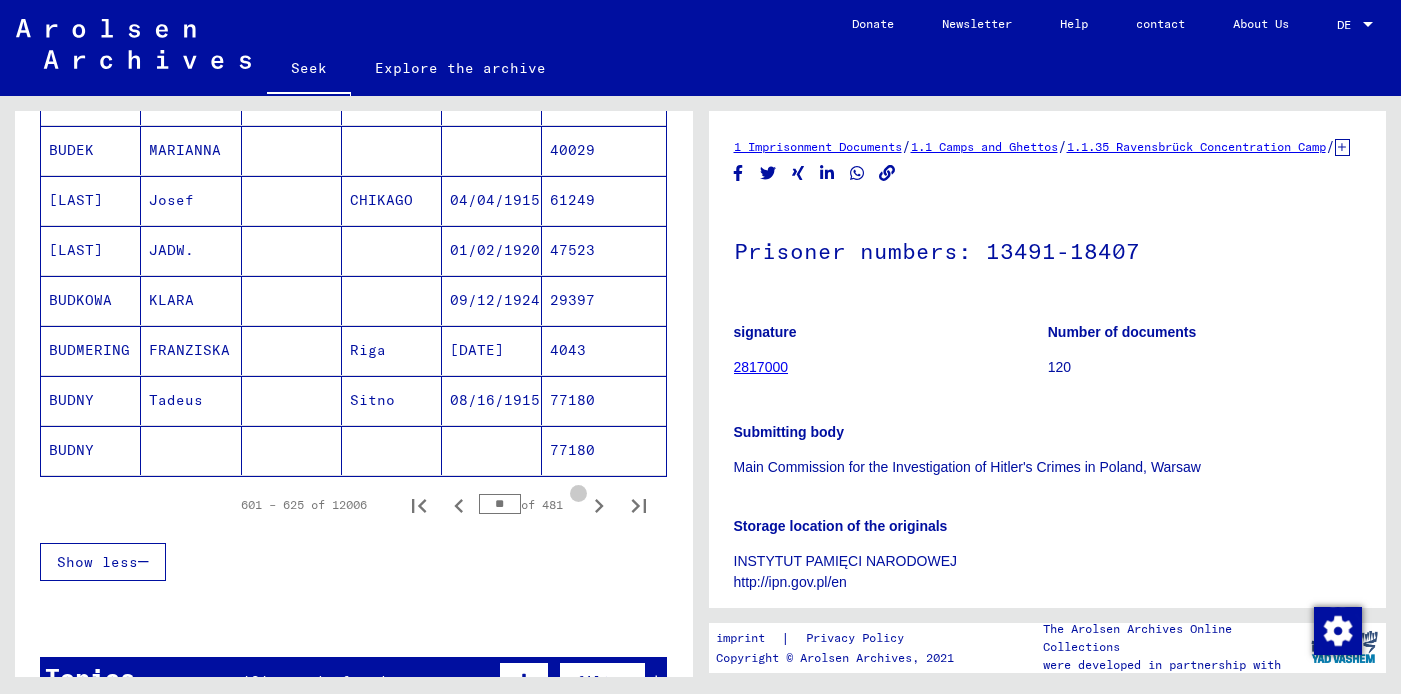 click 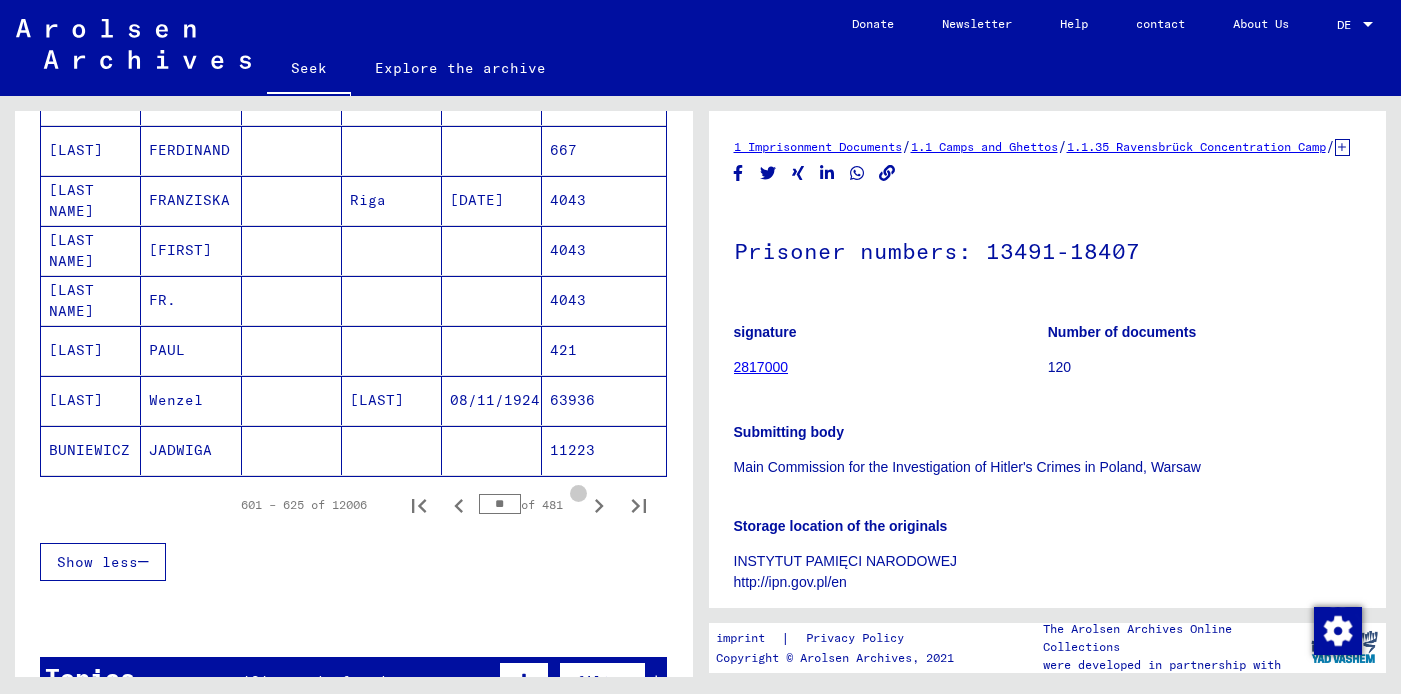 click 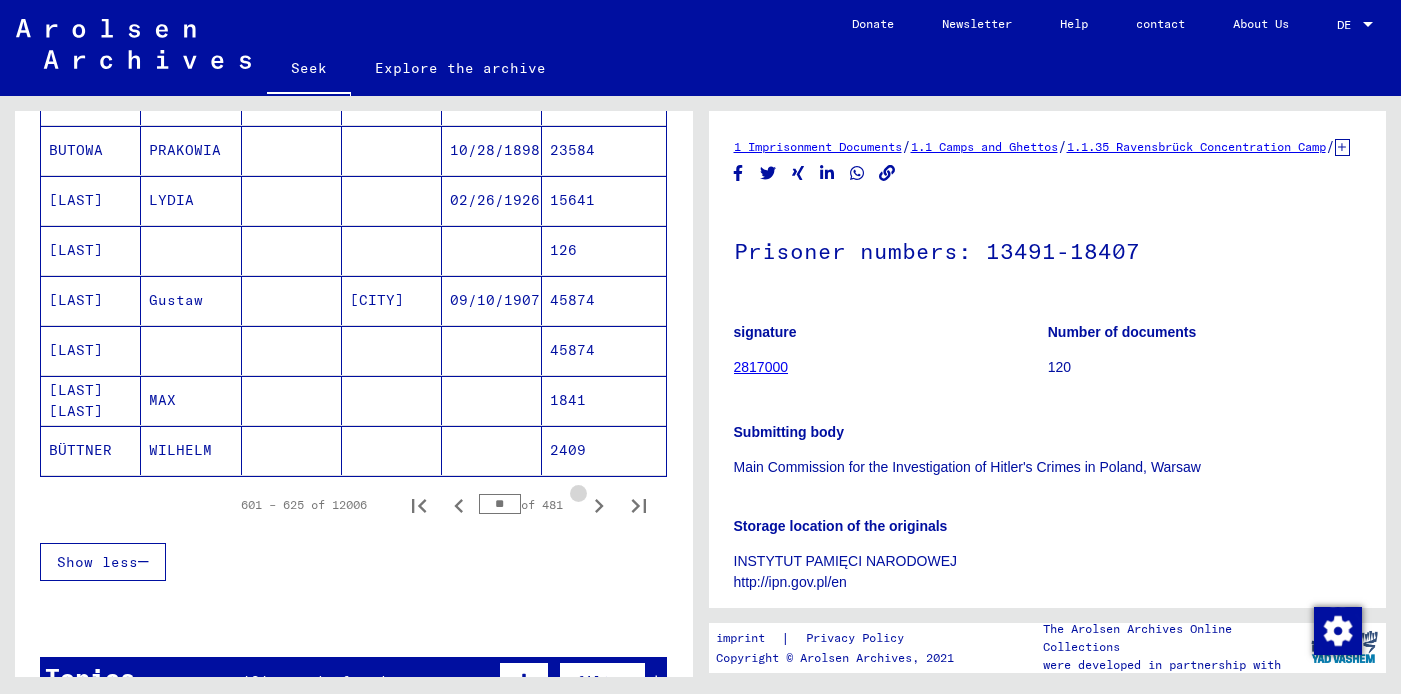 click 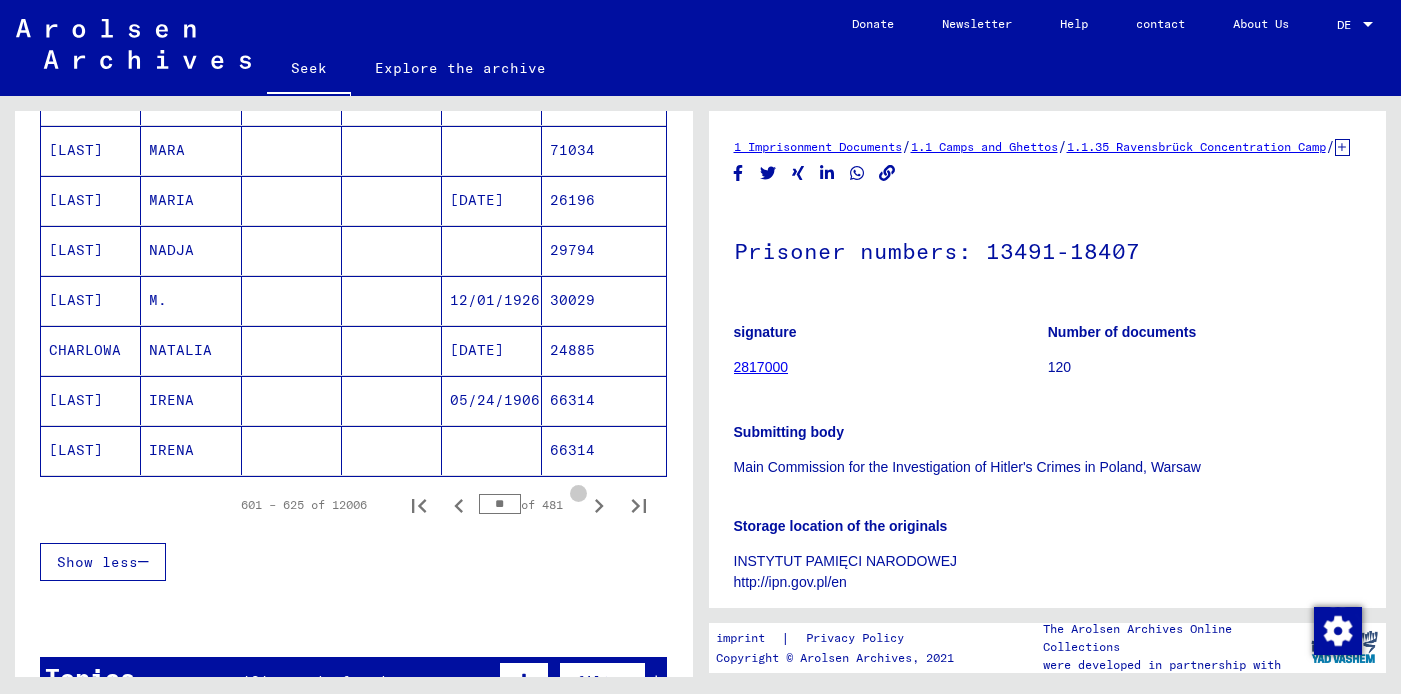 click 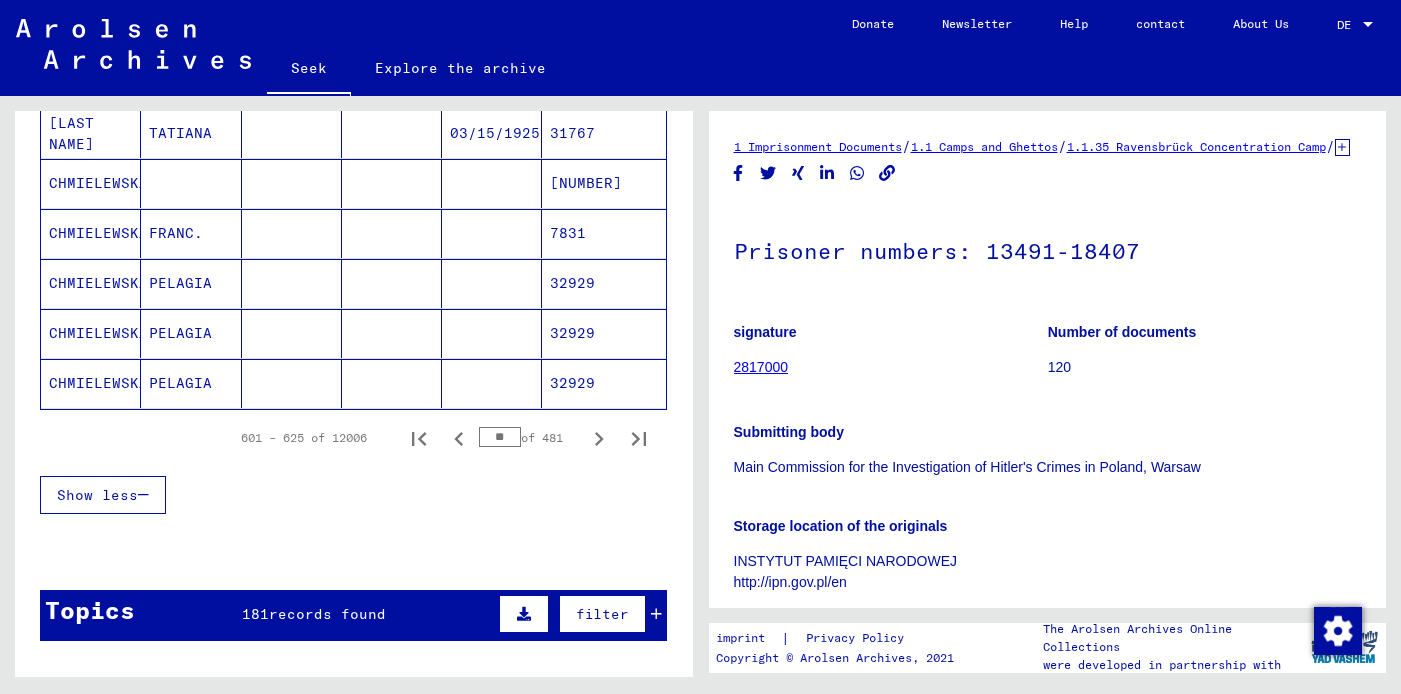 scroll, scrollTop: 1244, scrollLeft: 0, axis: vertical 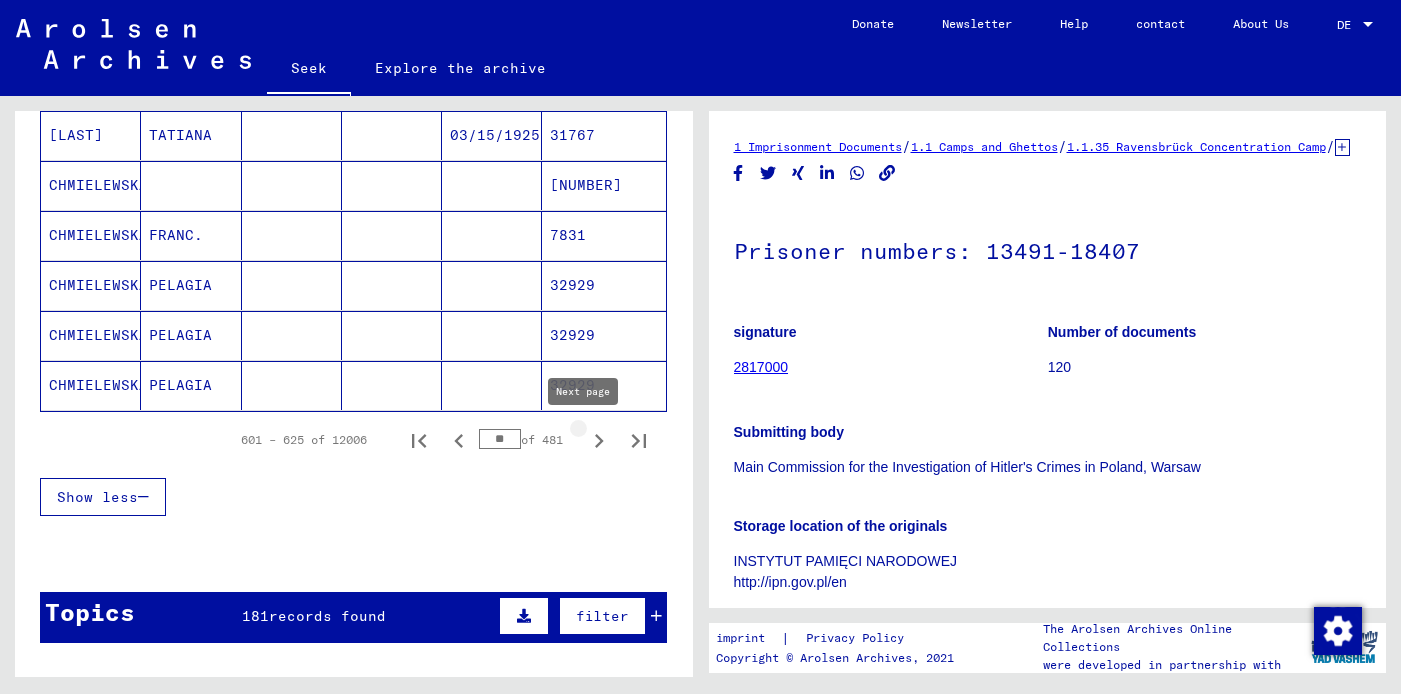 click 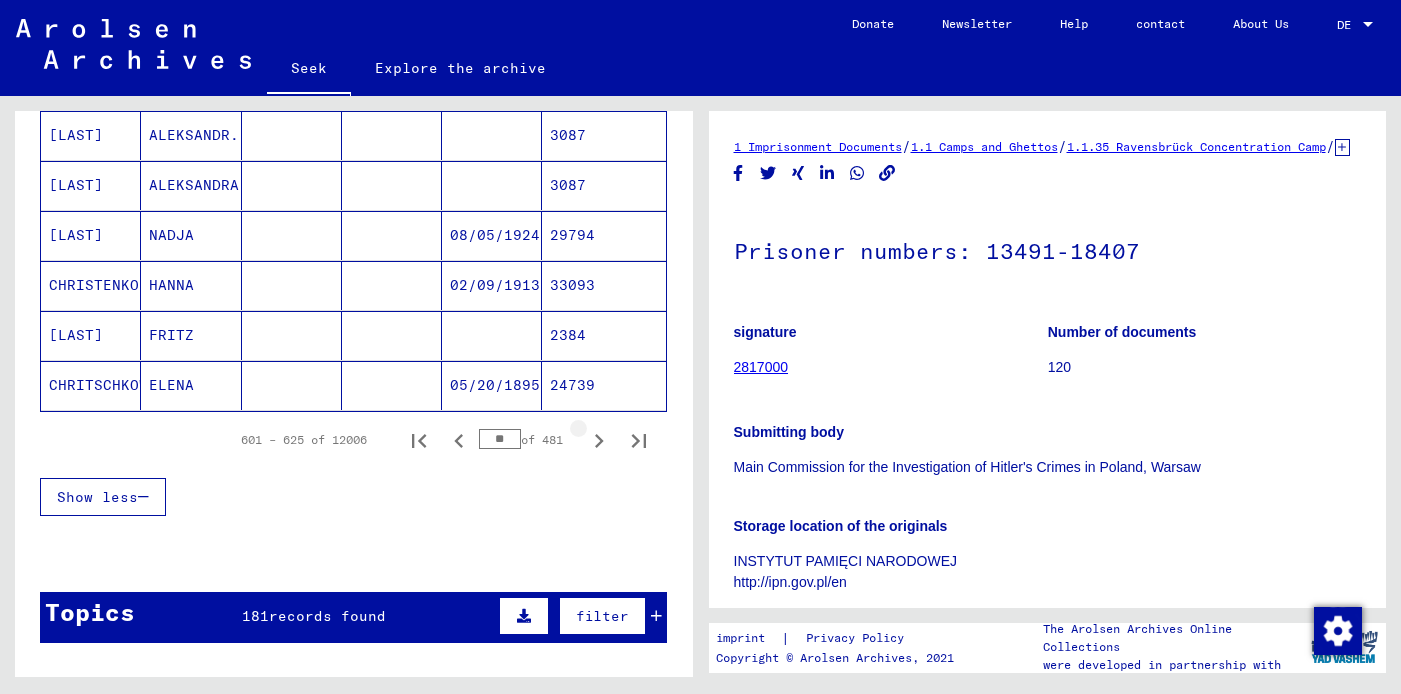 click 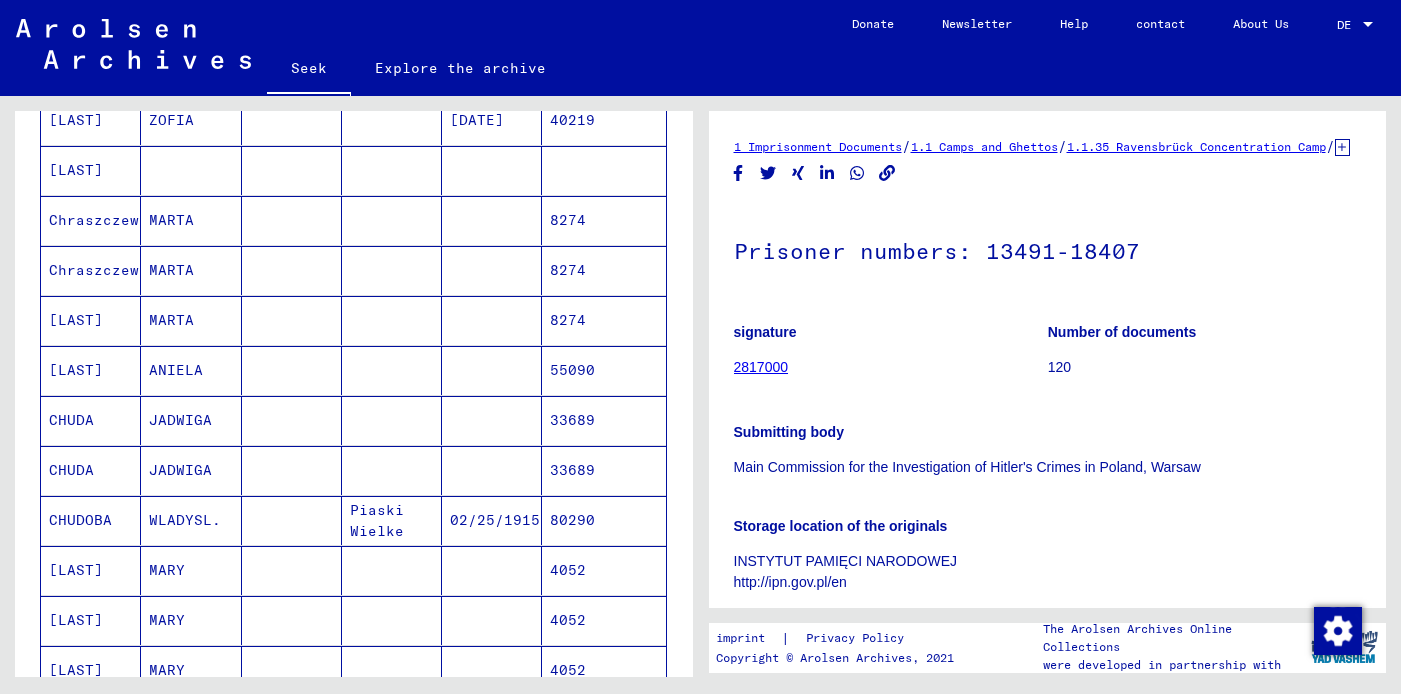 scroll, scrollTop: 426, scrollLeft: 0, axis: vertical 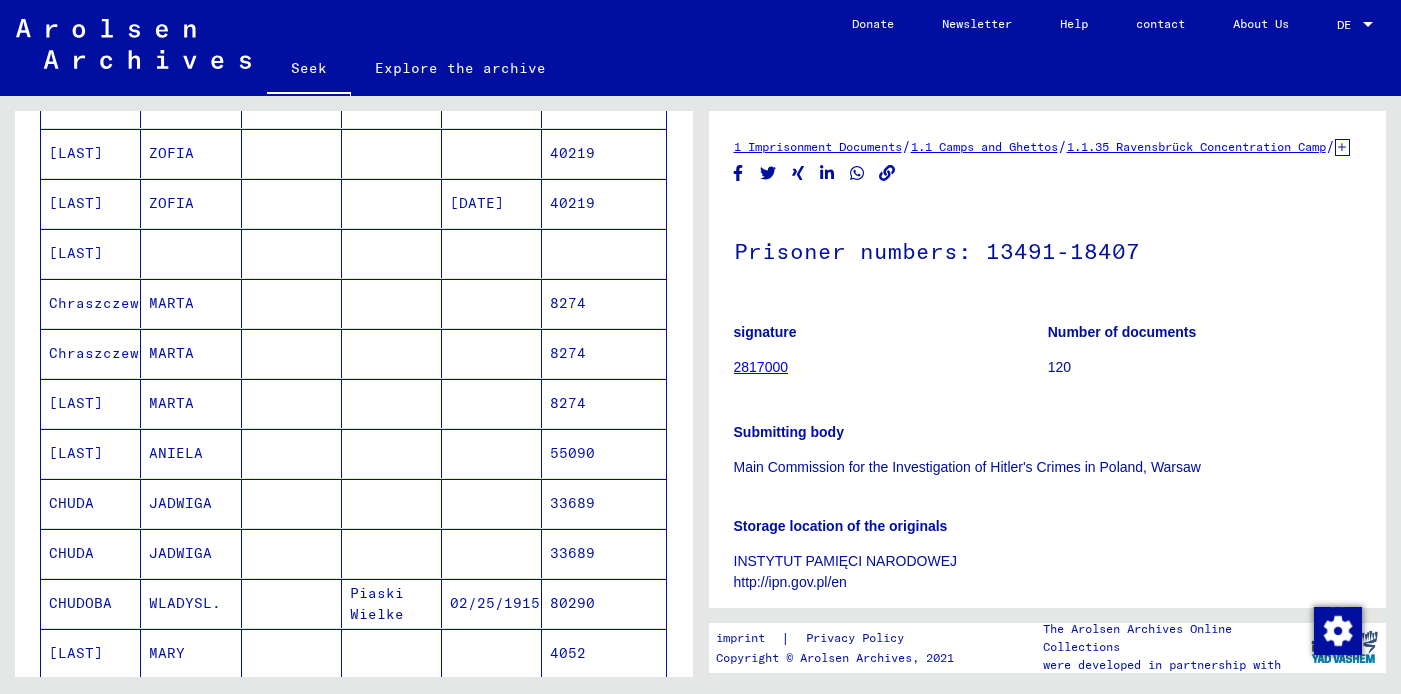 type 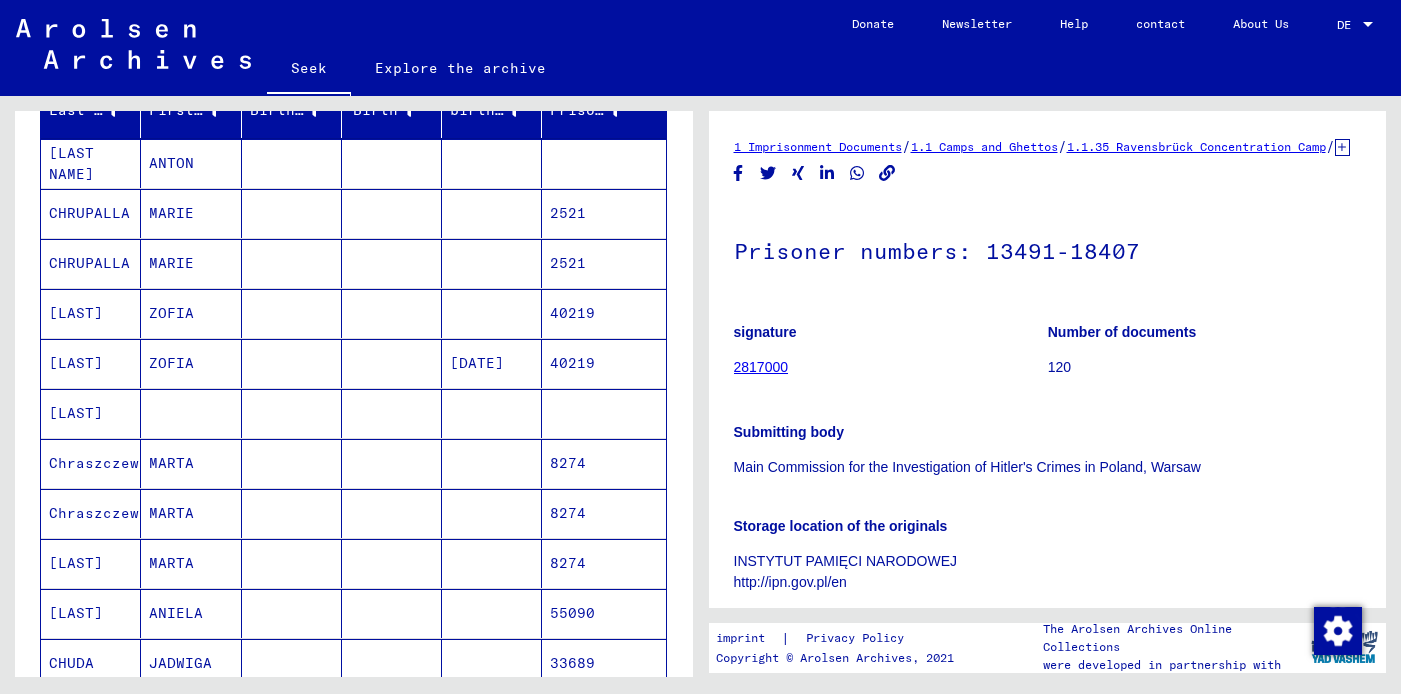 scroll, scrollTop: 0, scrollLeft: 0, axis: both 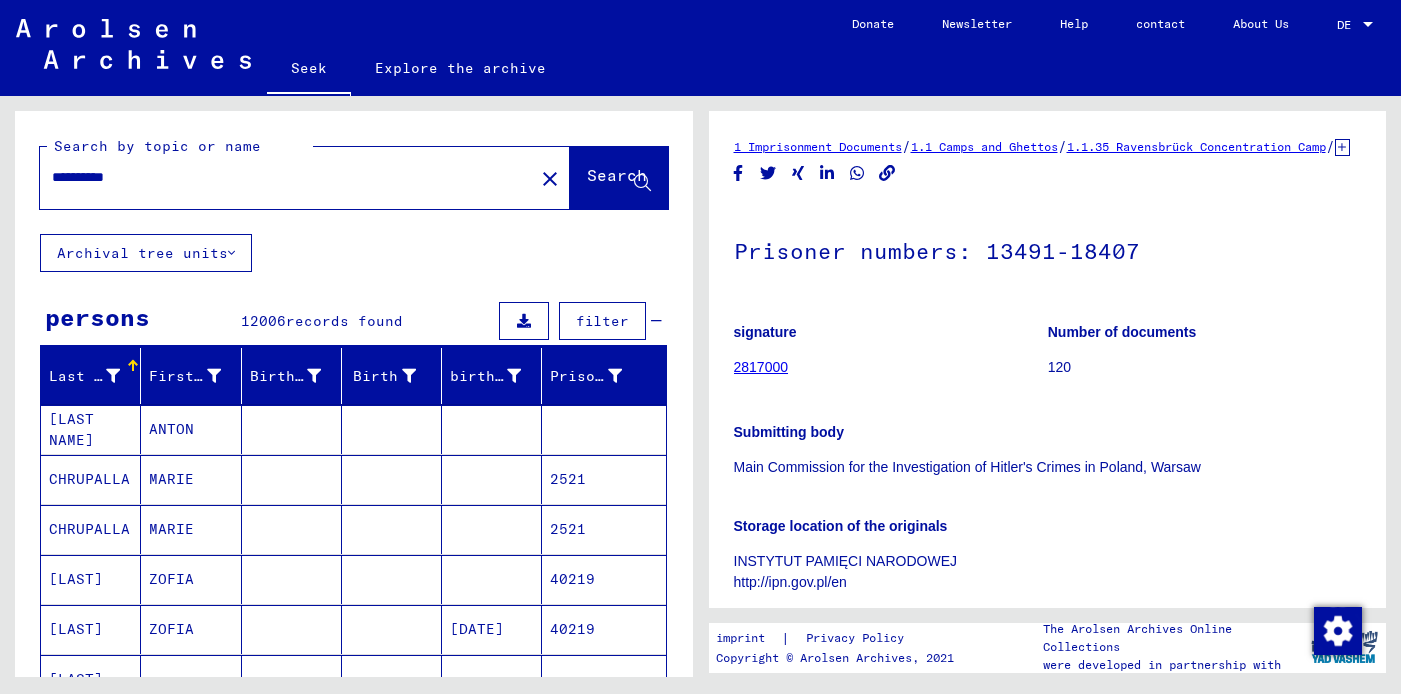 drag, startPoint x: 152, startPoint y: 178, endPoint x: -17, endPoint y: 167, distance: 169.3576 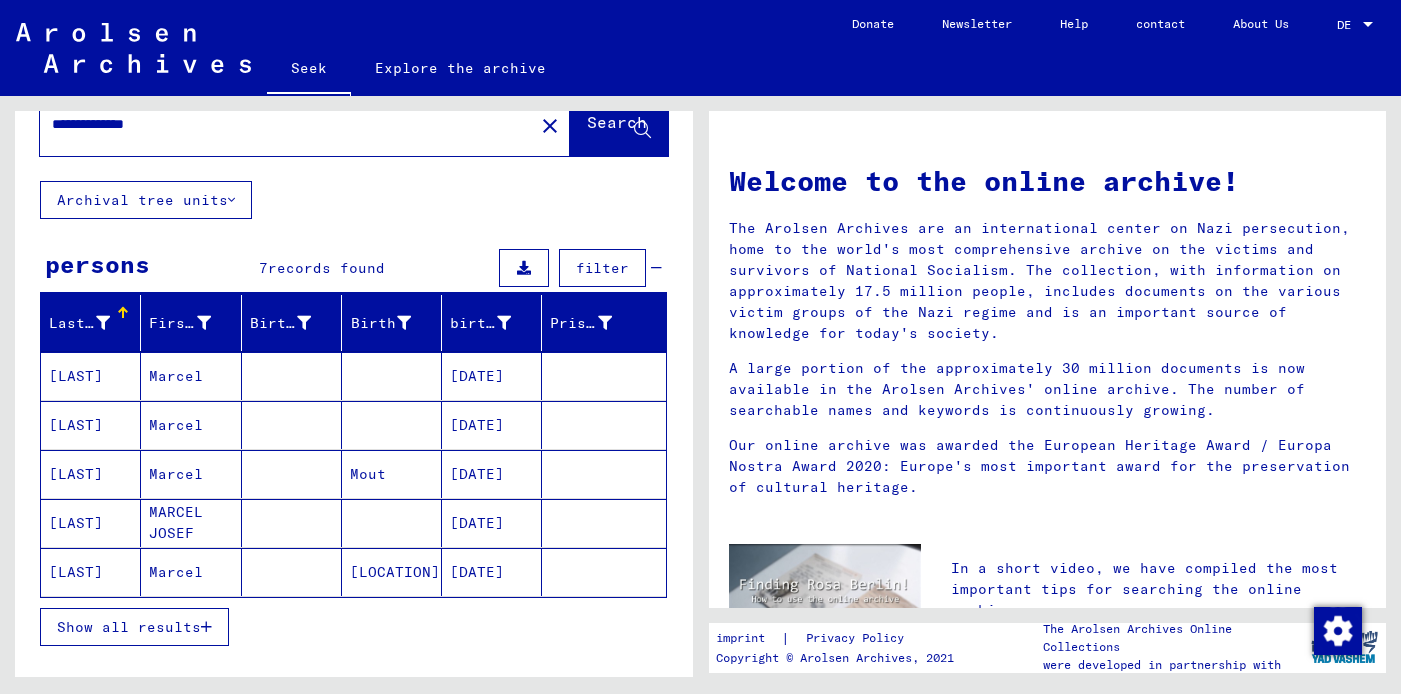 scroll, scrollTop: 0, scrollLeft: 0, axis: both 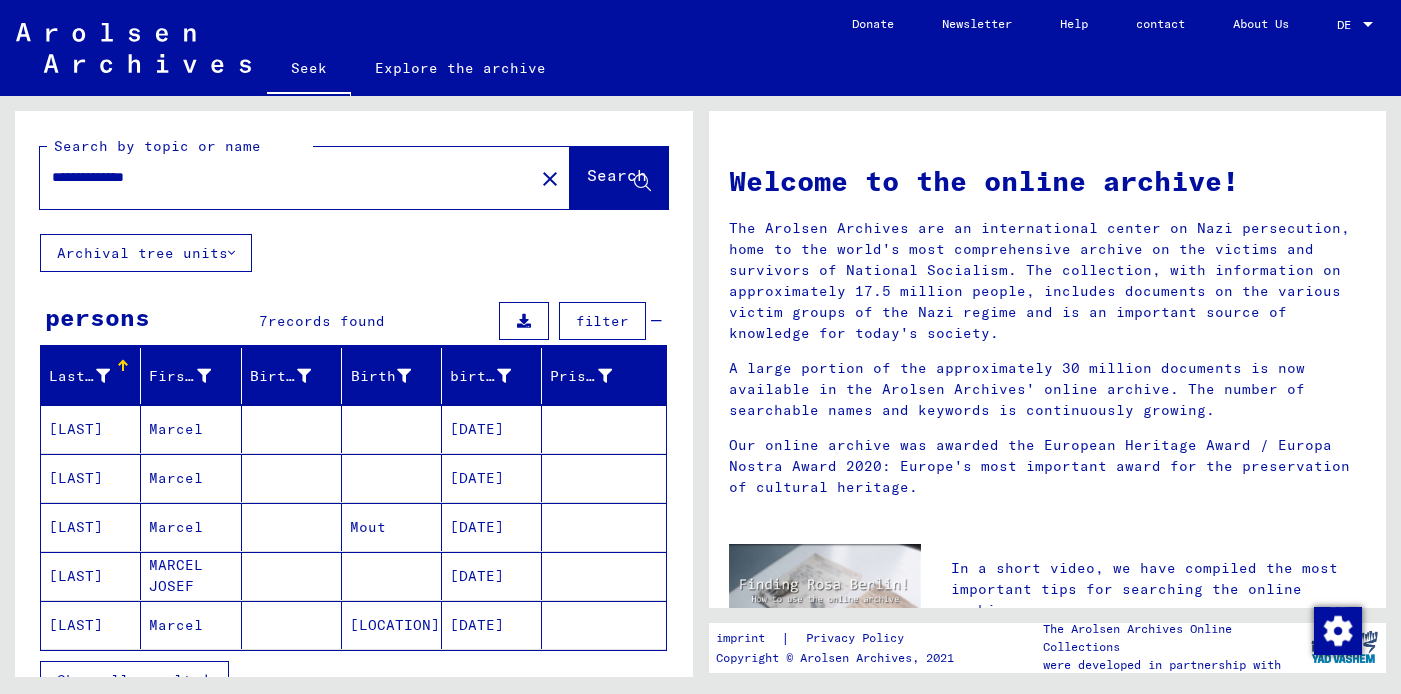 click on "**********" at bounding box center [281, 177] 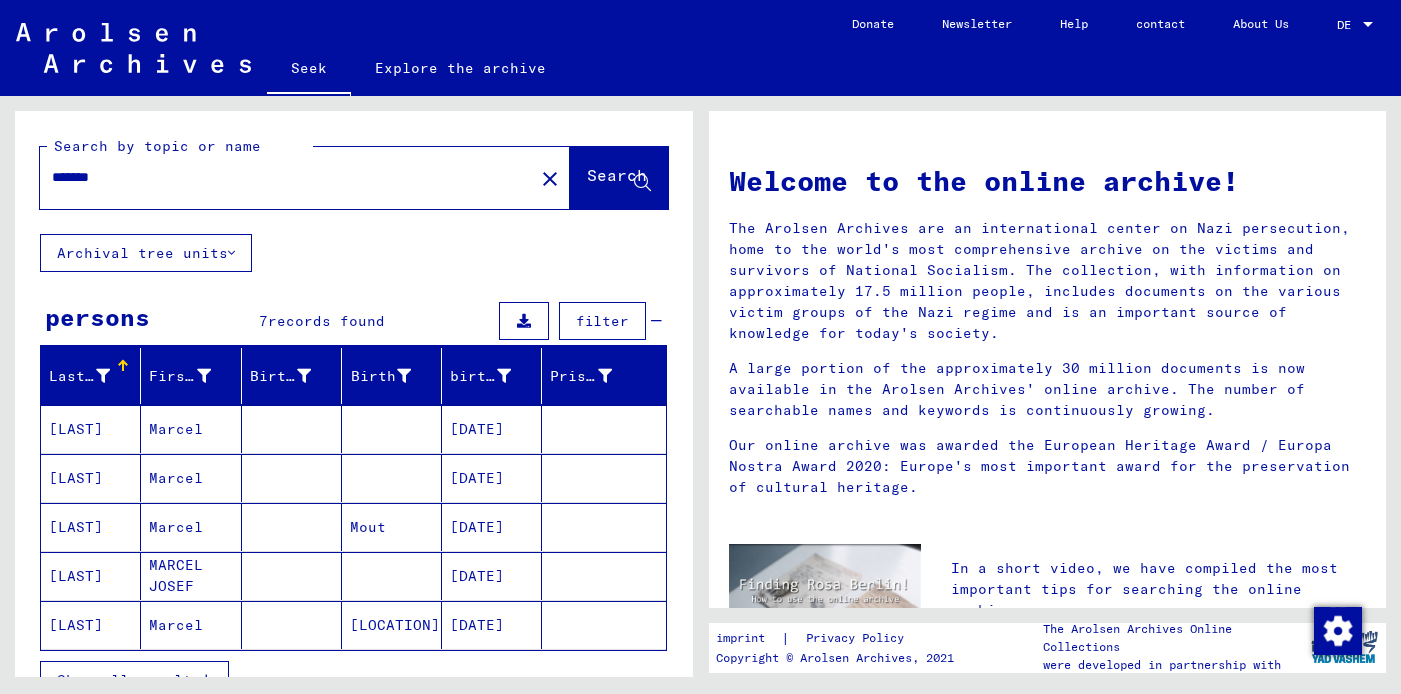 type on "*******" 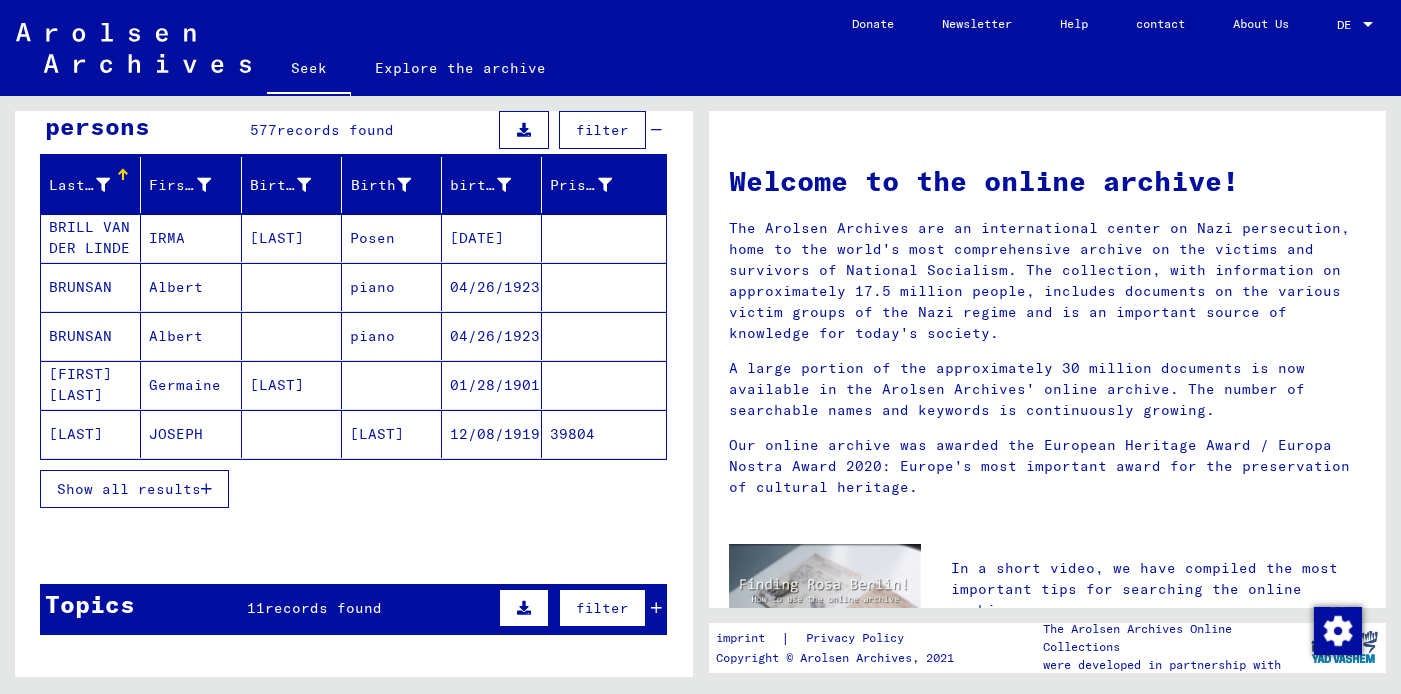 scroll, scrollTop: 186, scrollLeft: 0, axis: vertical 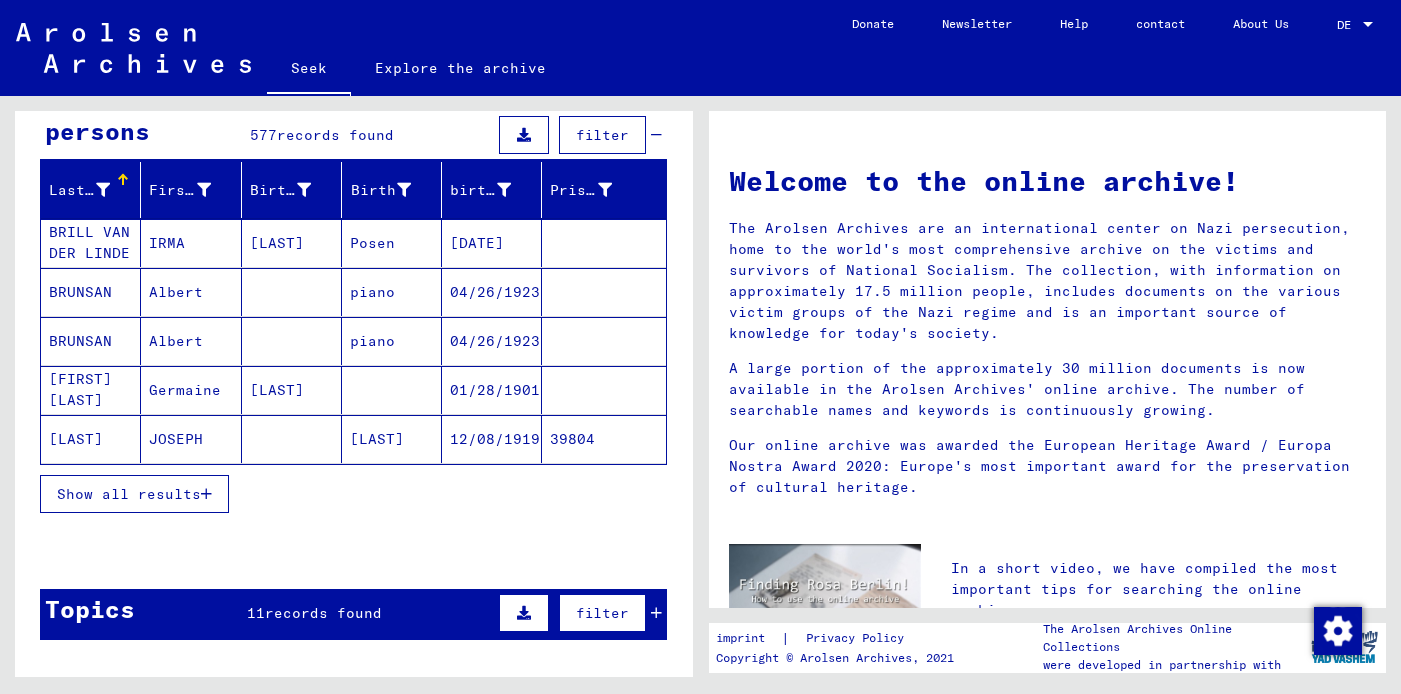 click on "[LAST]" 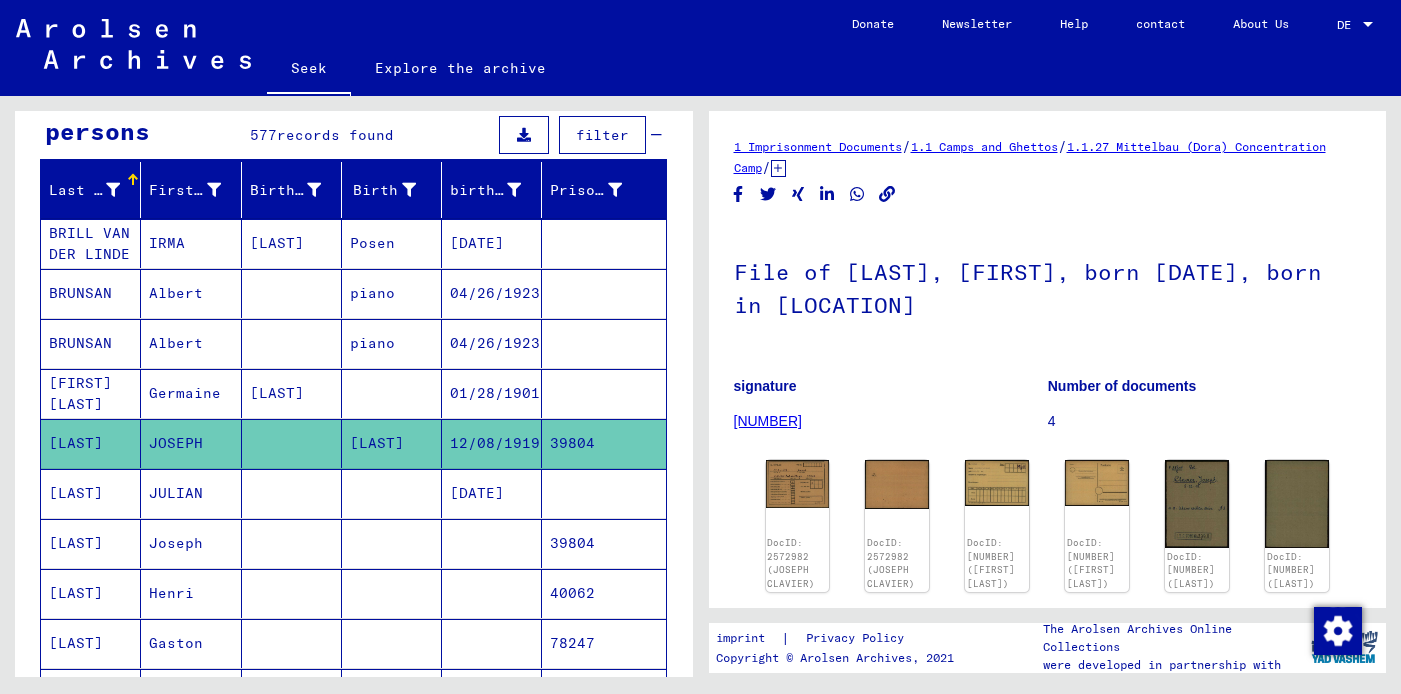 scroll, scrollTop: 0, scrollLeft: 0, axis: both 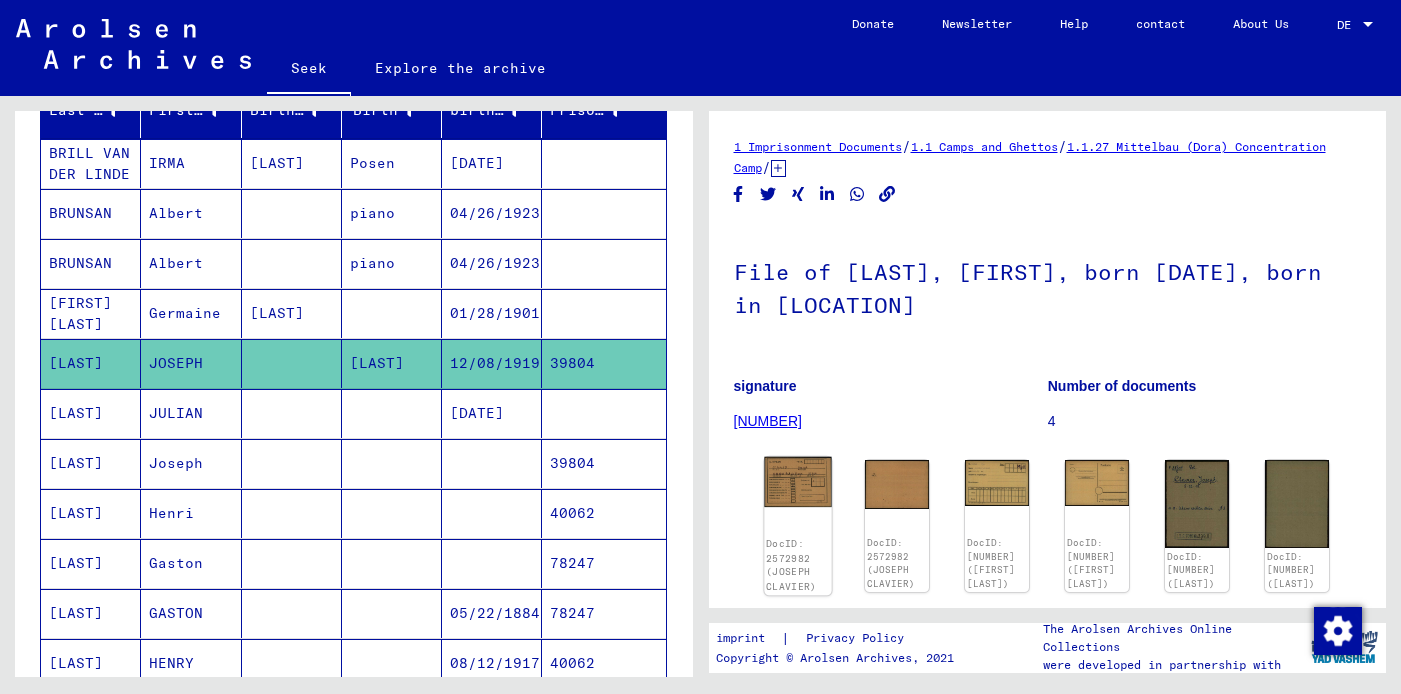 click 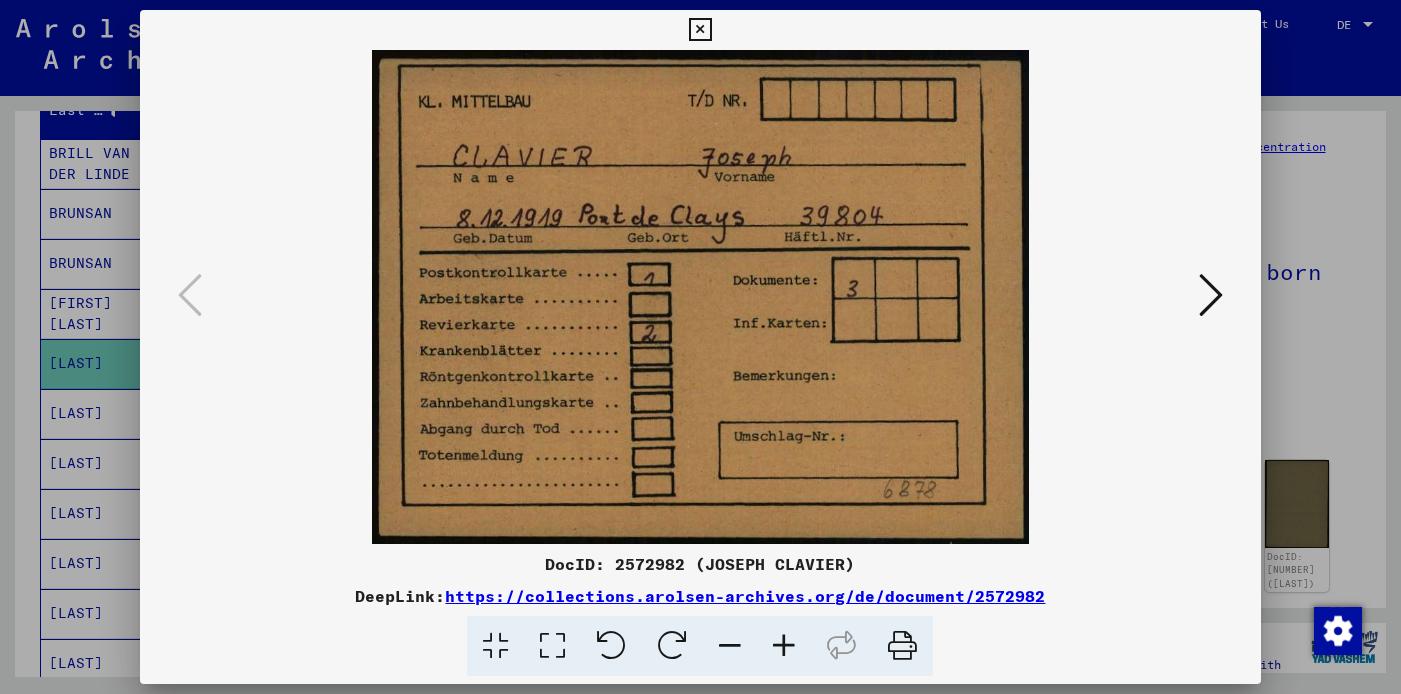 click at bounding box center [1211, 295] 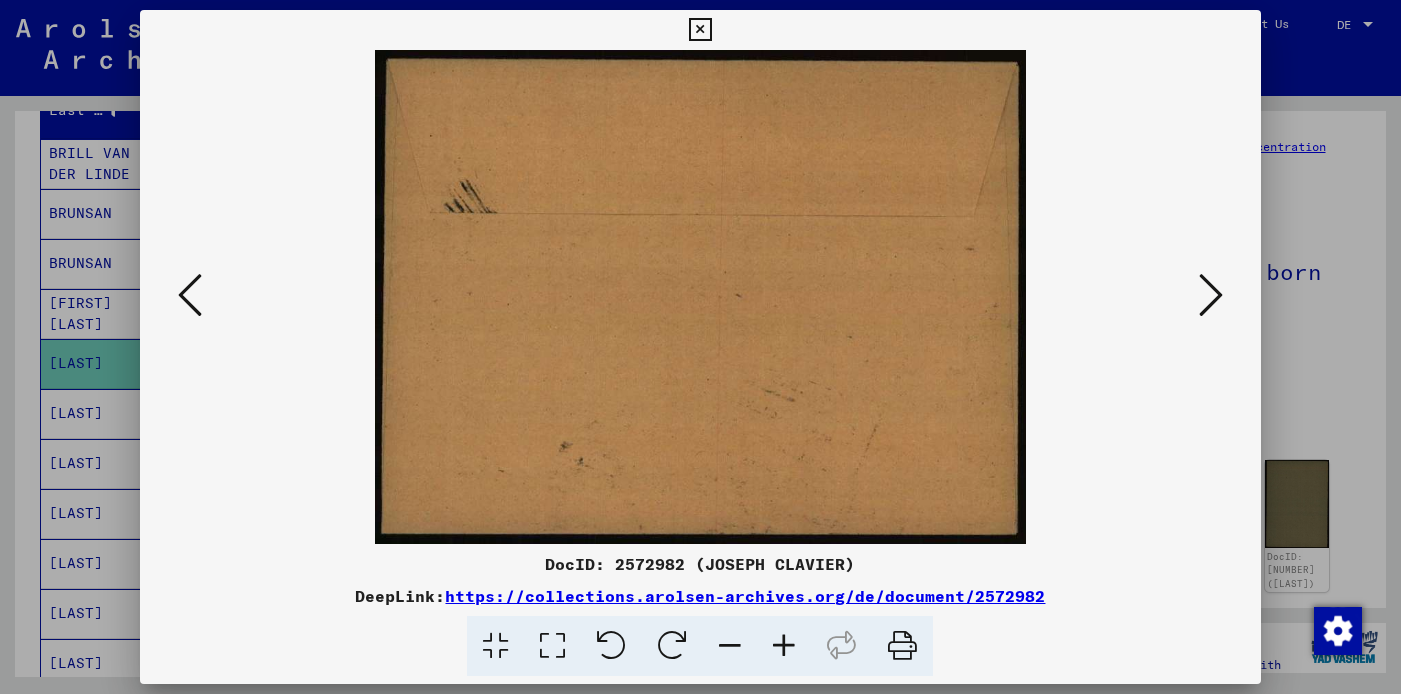 click at bounding box center [1211, 295] 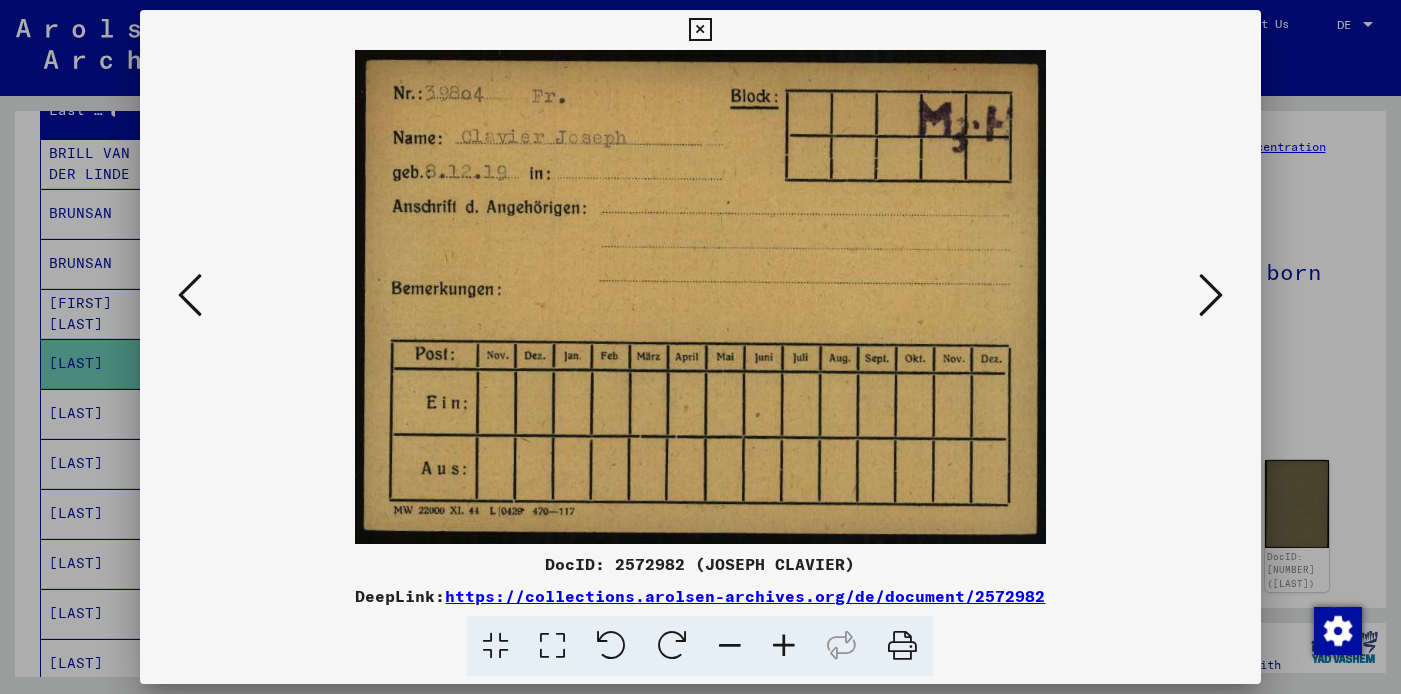 click at bounding box center (1211, 295) 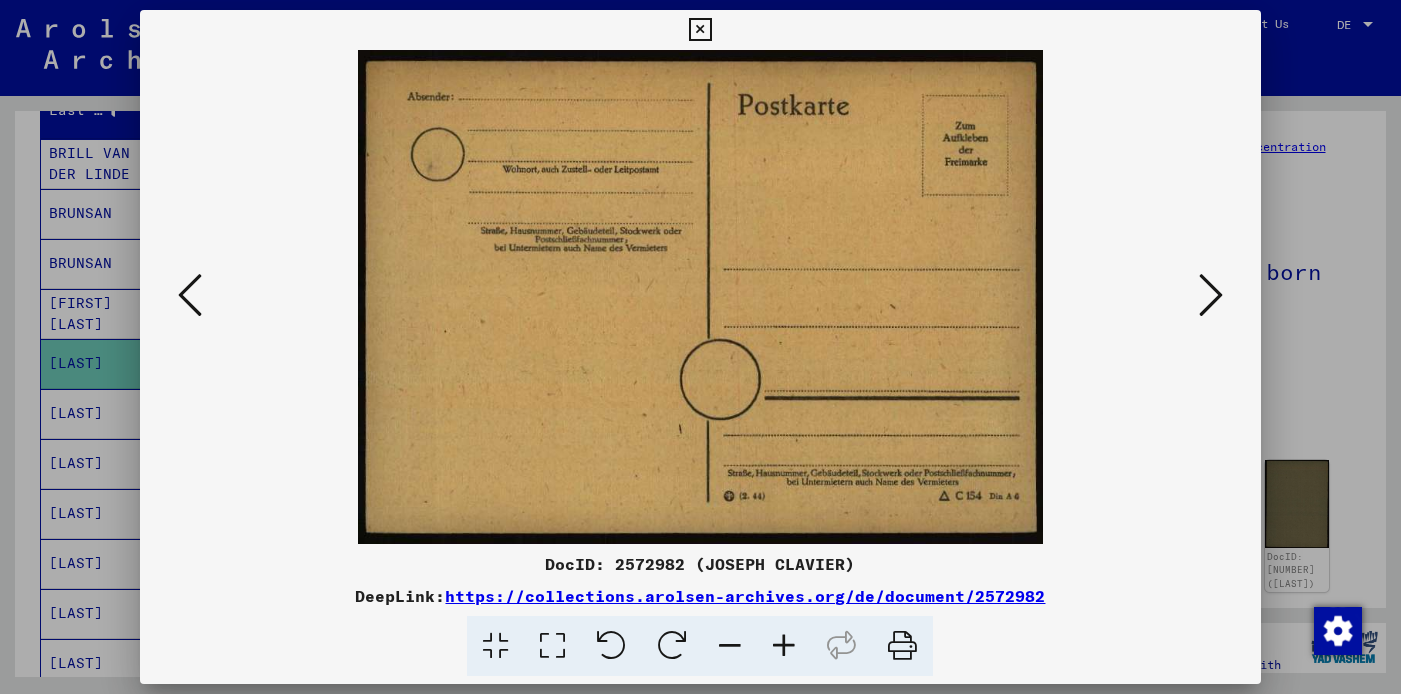 click at bounding box center (1211, 295) 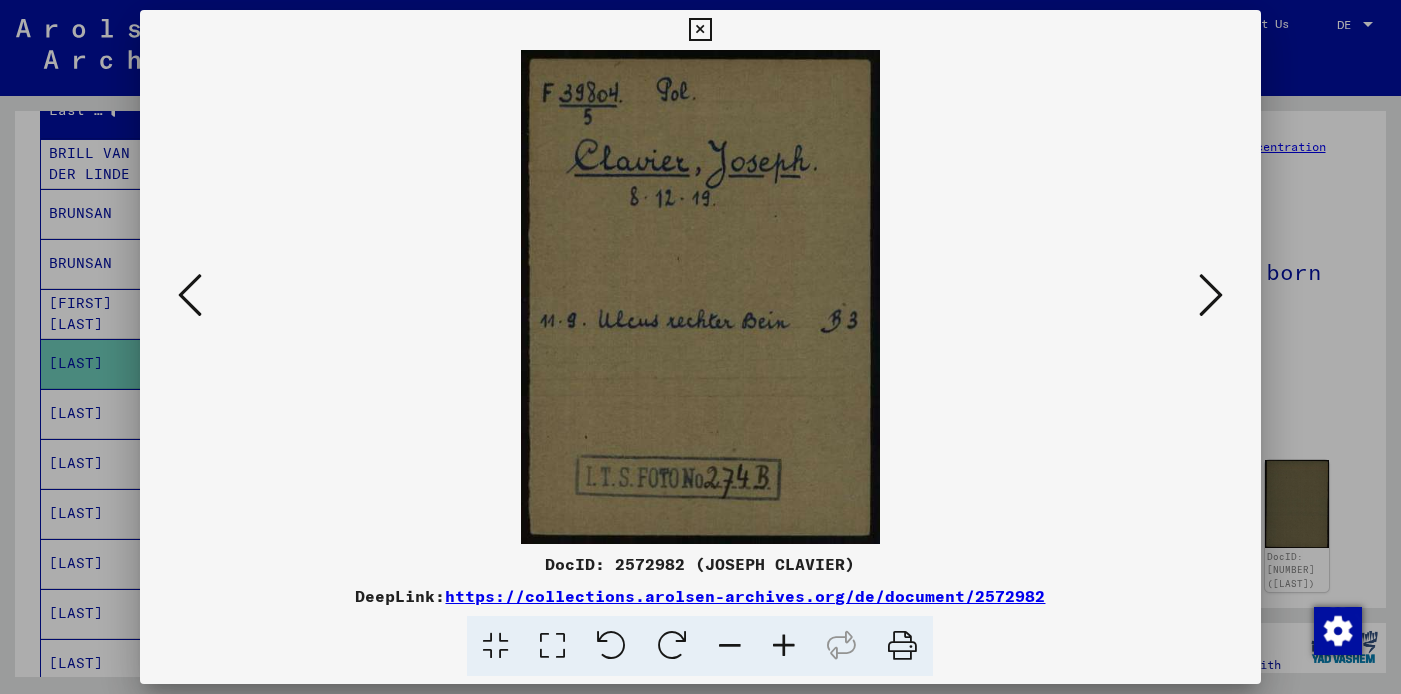 click at bounding box center (1211, 295) 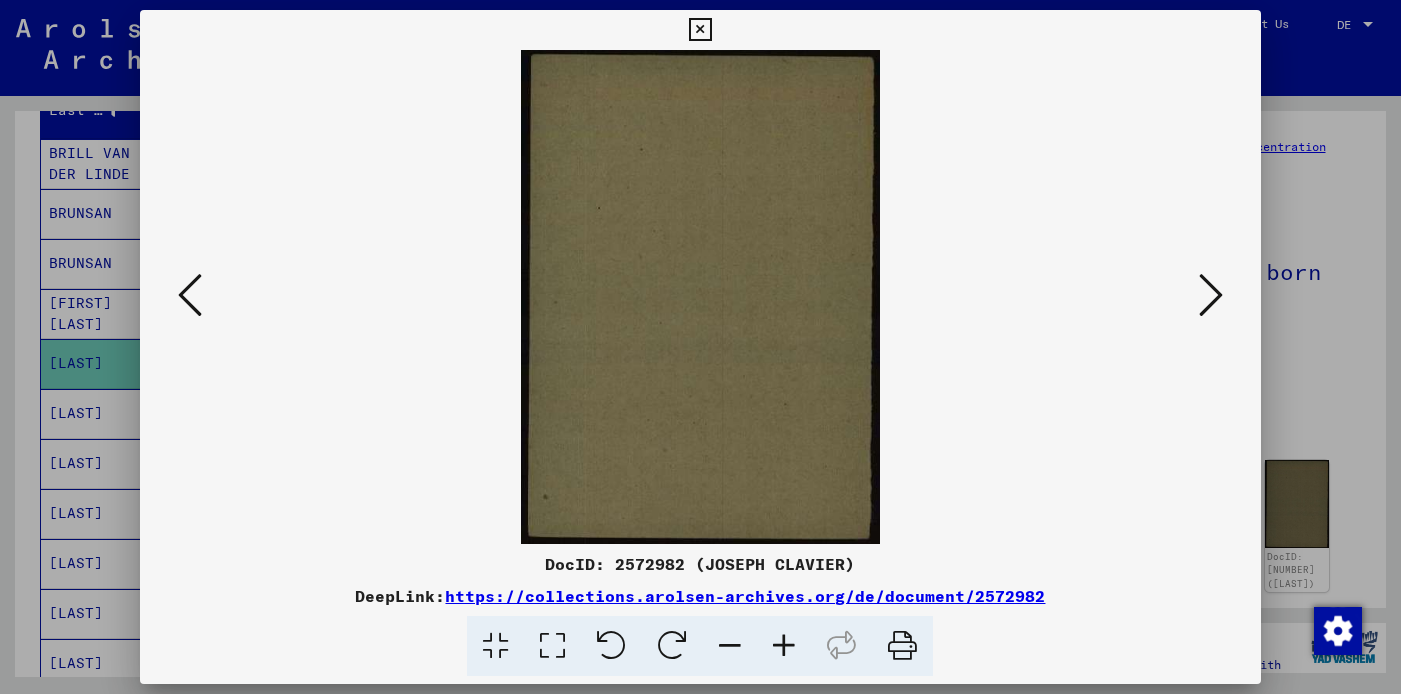 click at bounding box center [1211, 295] 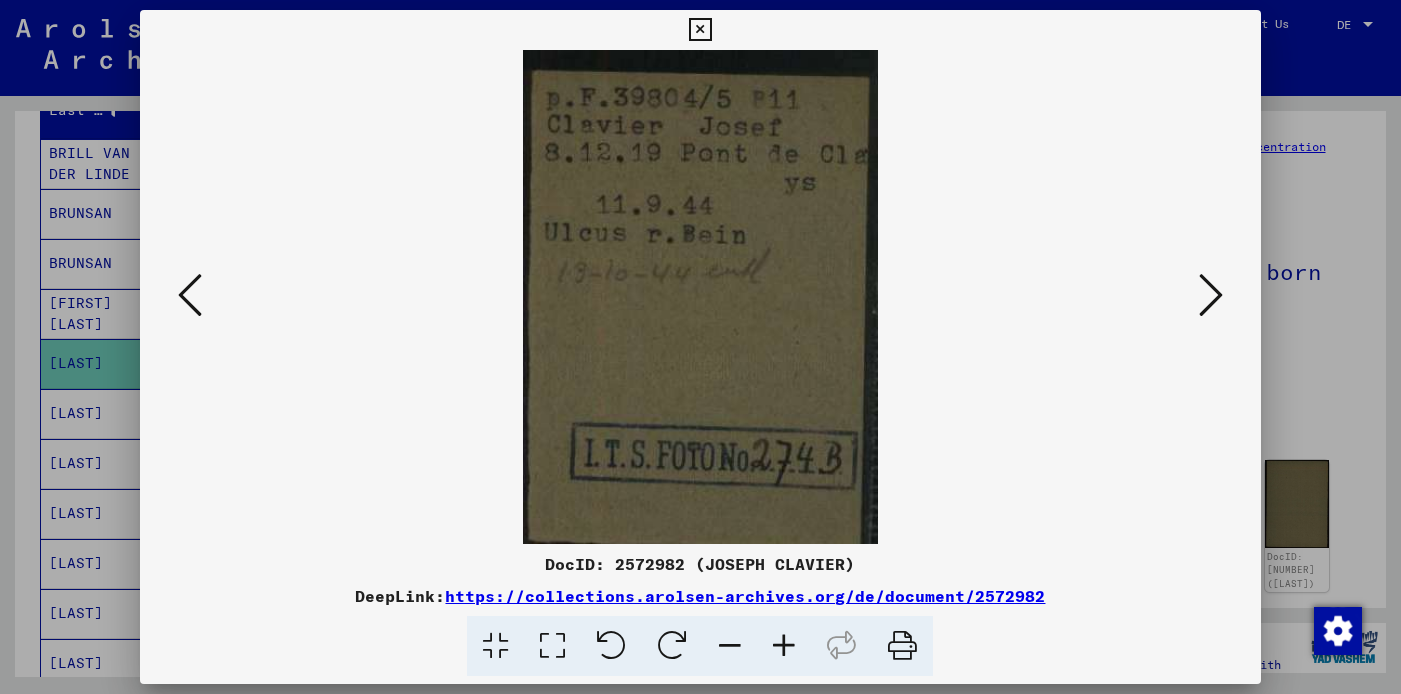 click at bounding box center [1211, 295] 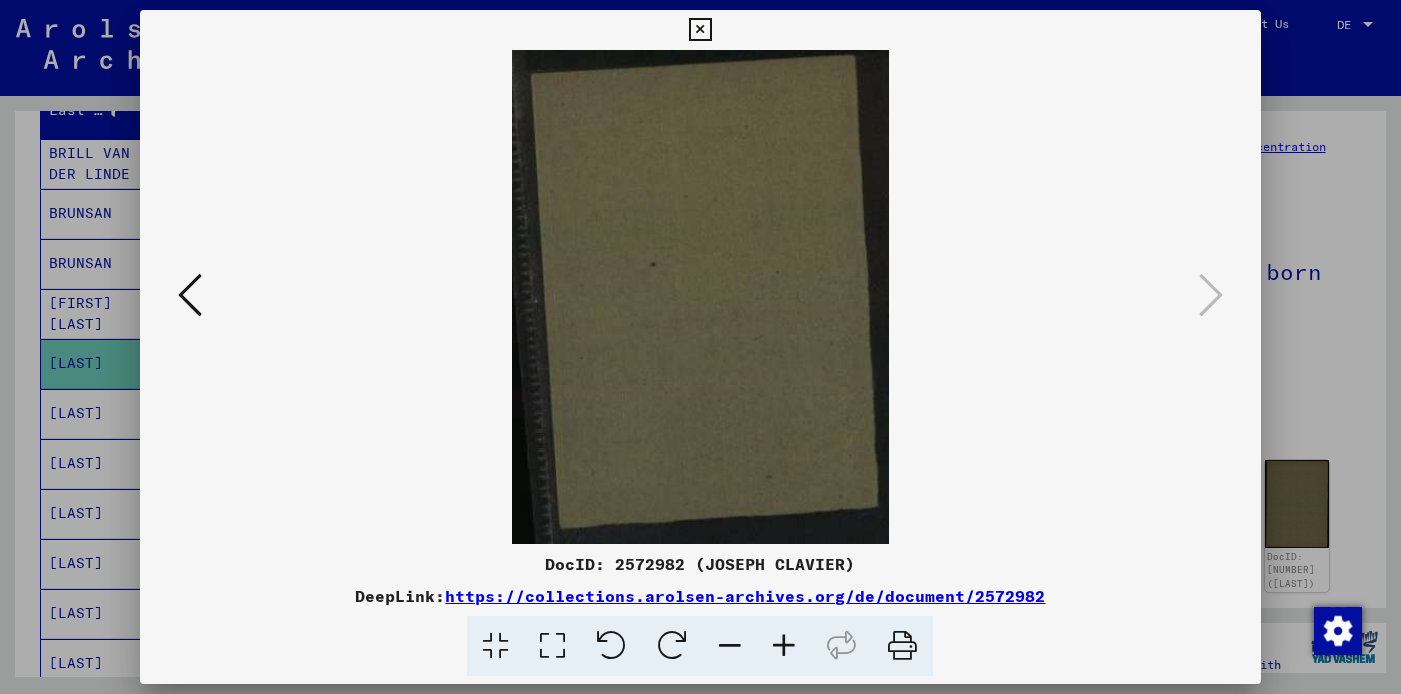 click at bounding box center (700, 30) 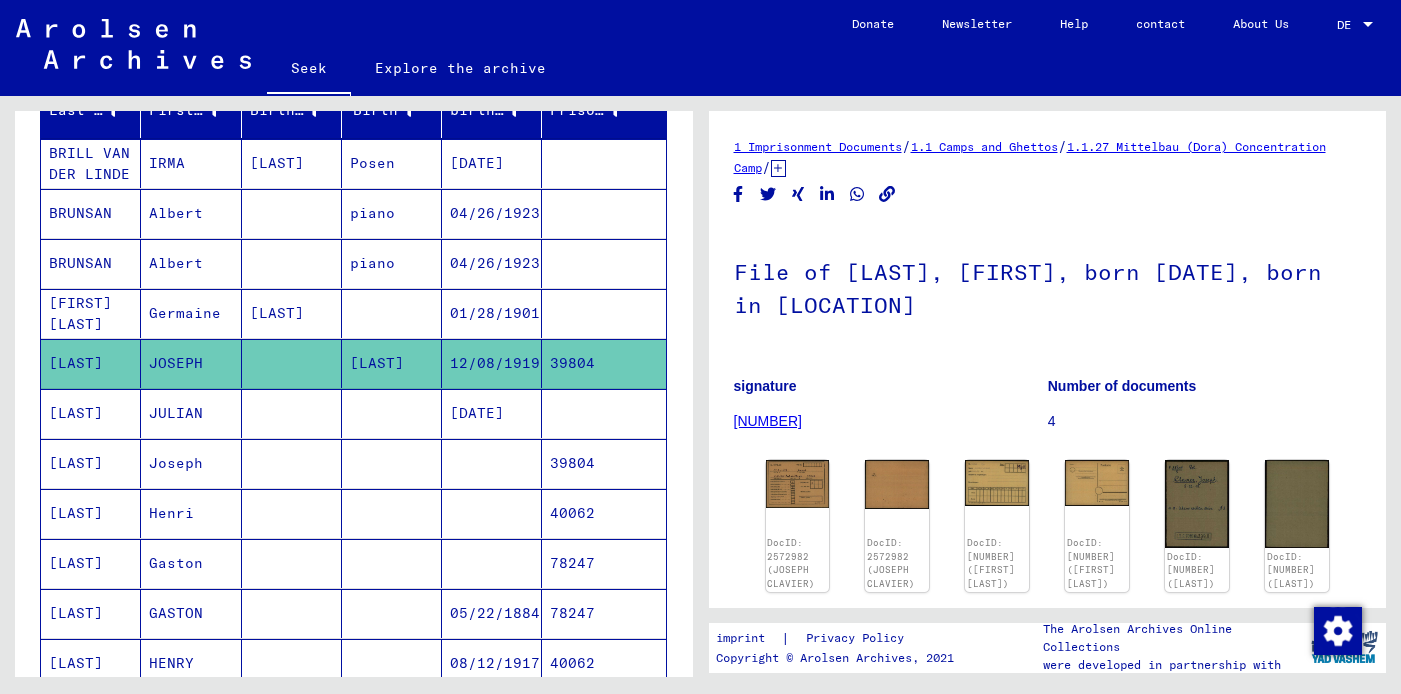 click on "[LAST]" at bounding box center (91, 513) 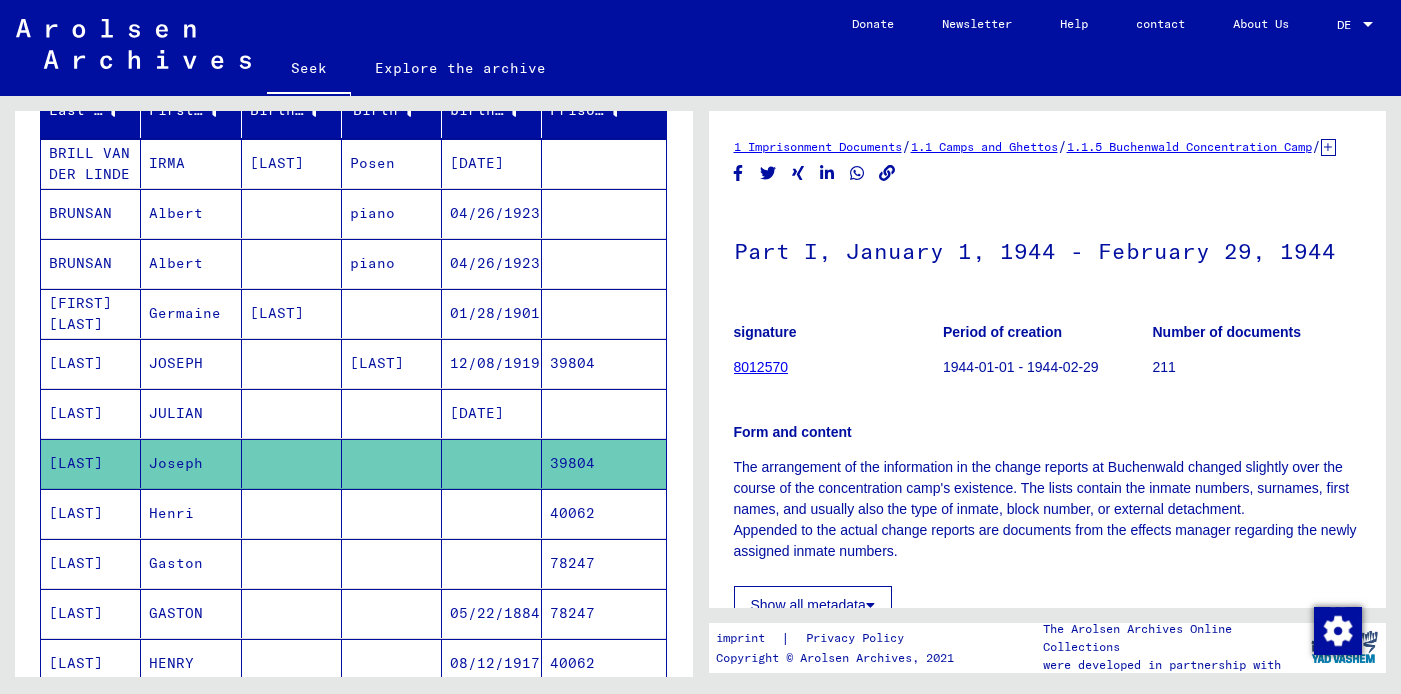 scroll, scrollTop: 0, scrollLeft: 0, axis: both 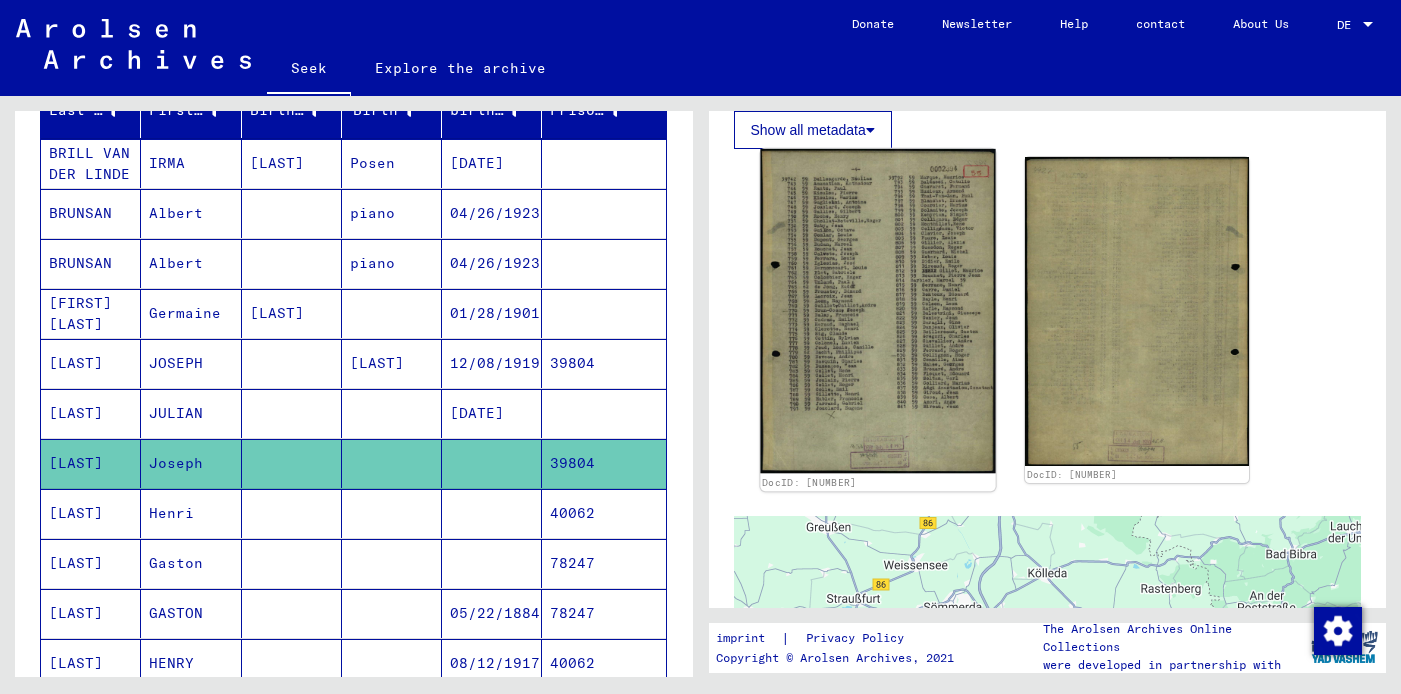 click 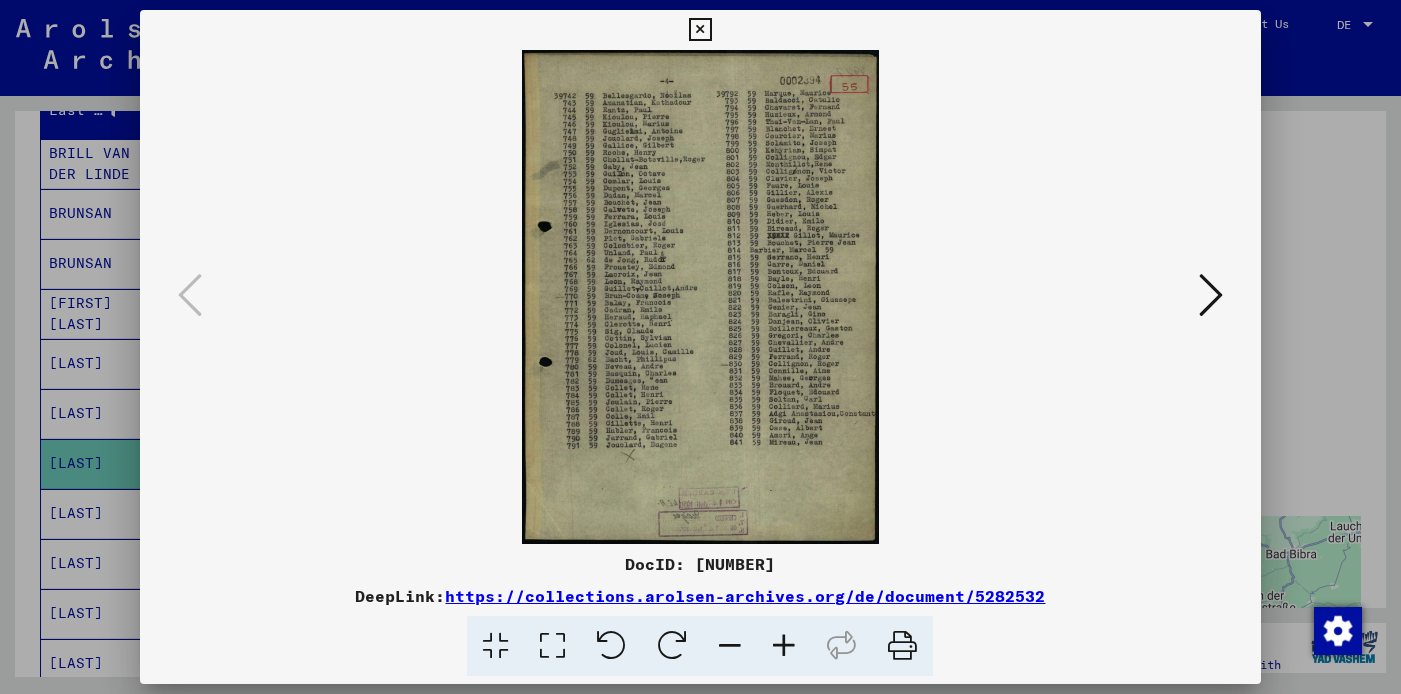 click at bounding box center [784, 646] 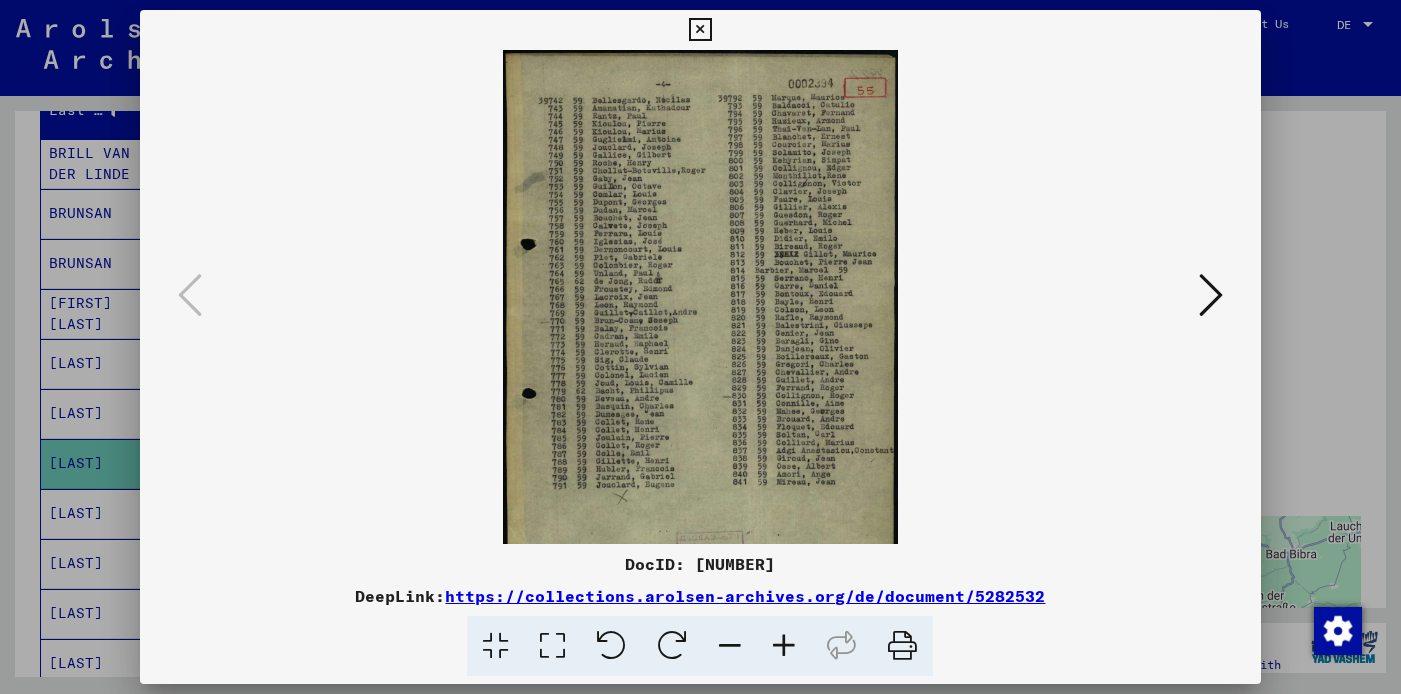 click at bounding box center (784, 646) 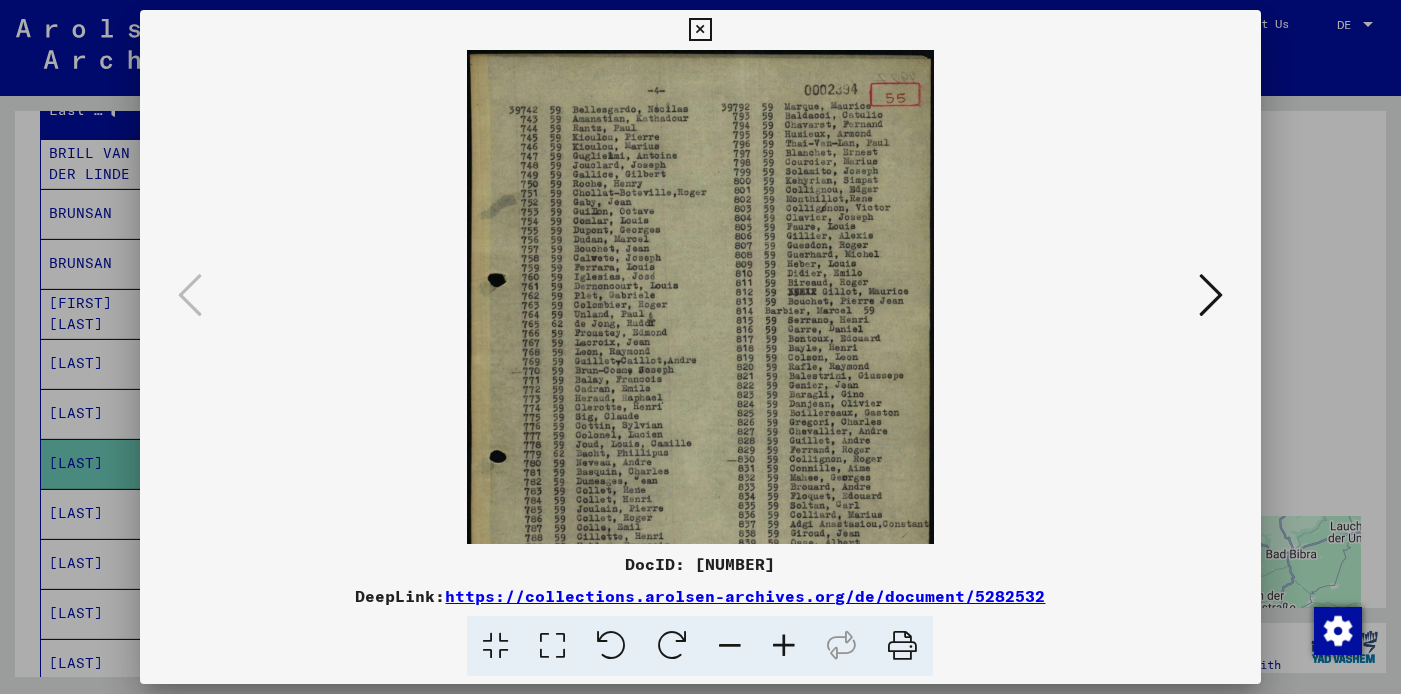 click at bounding box center (784, 646) 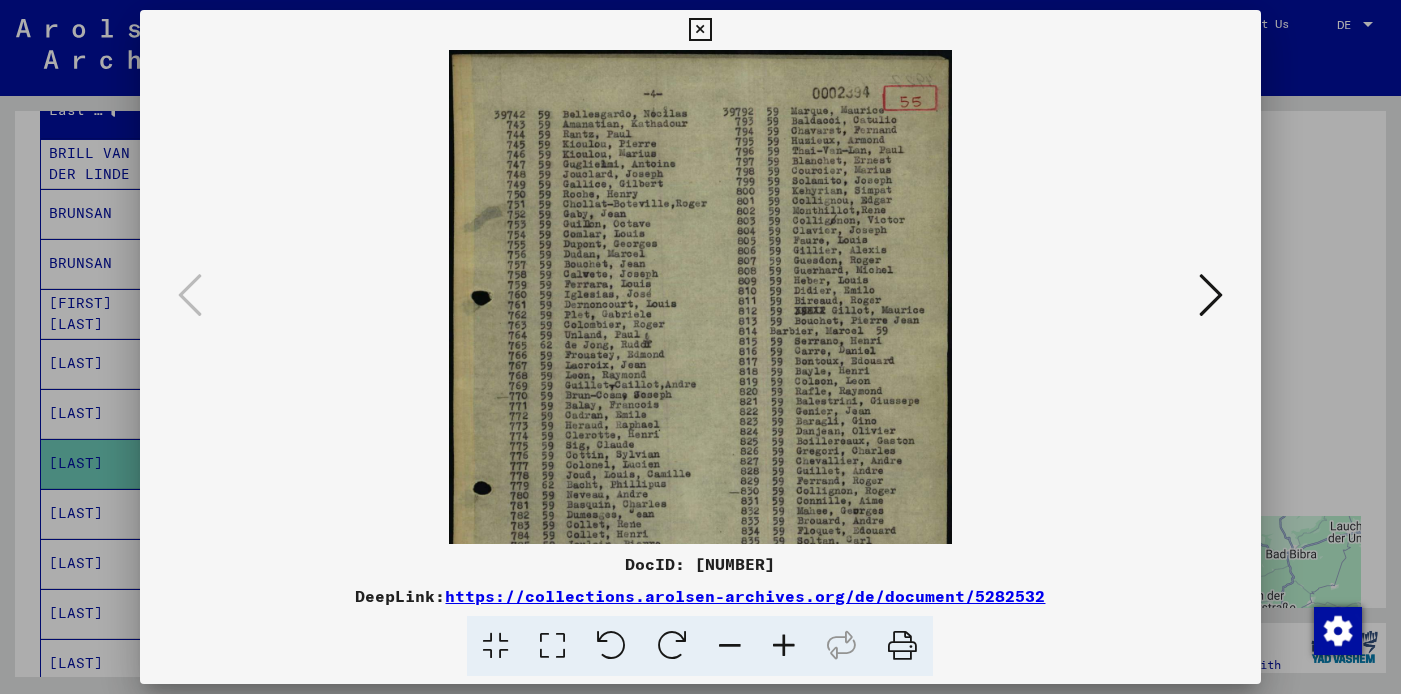 click at bounding box center [784, 646] 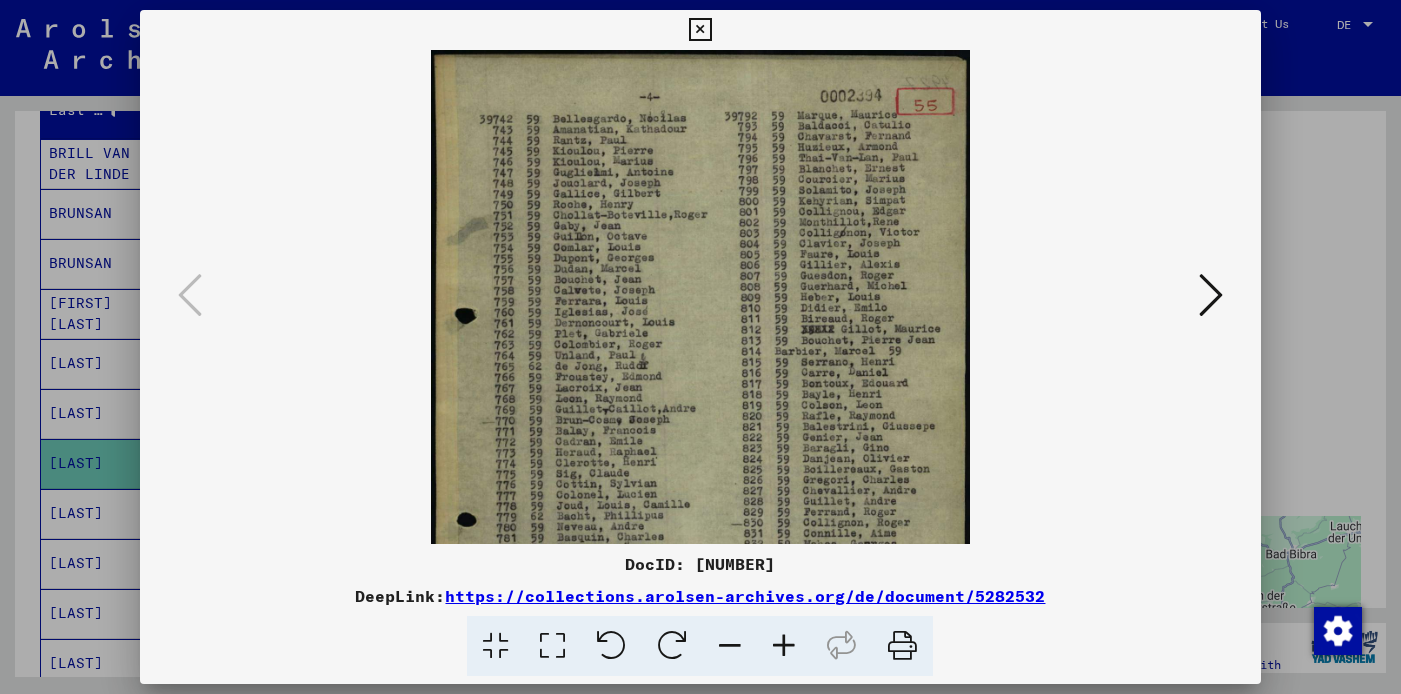 click at bounding box center (784, 646) 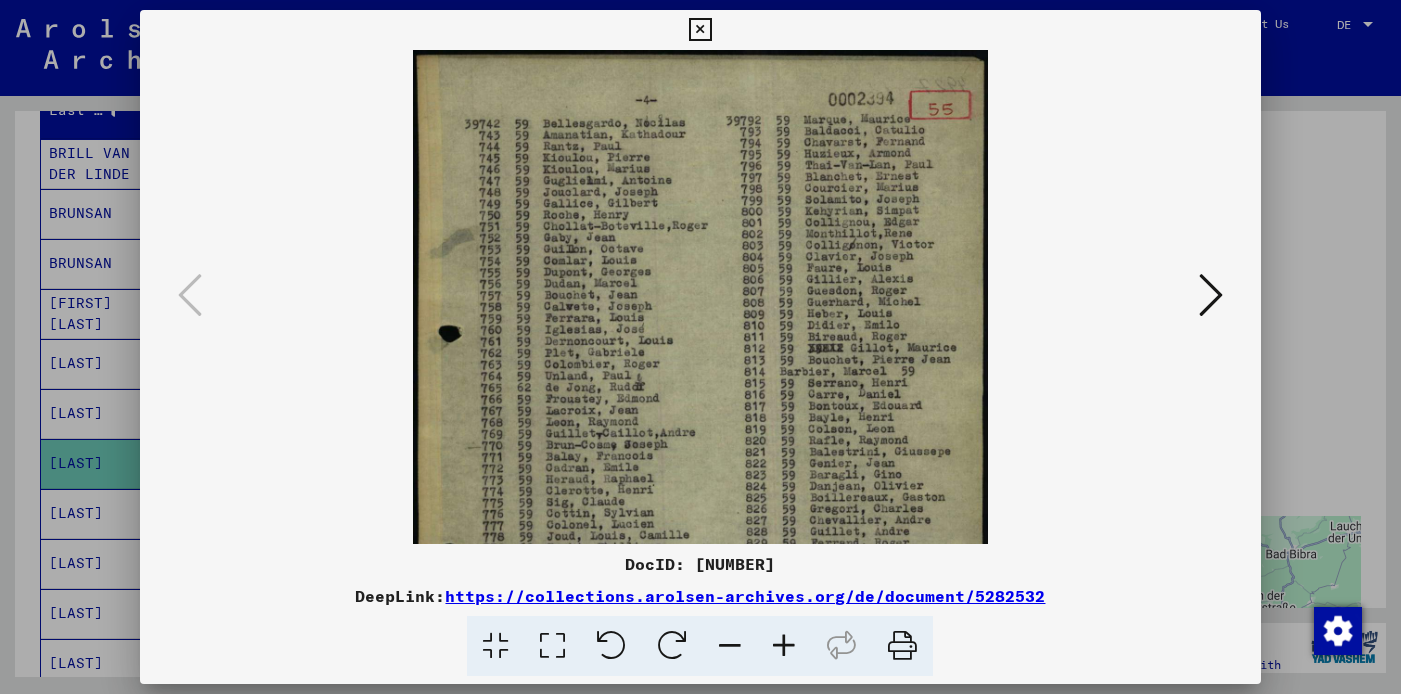 click at bounding box center (784, 646) 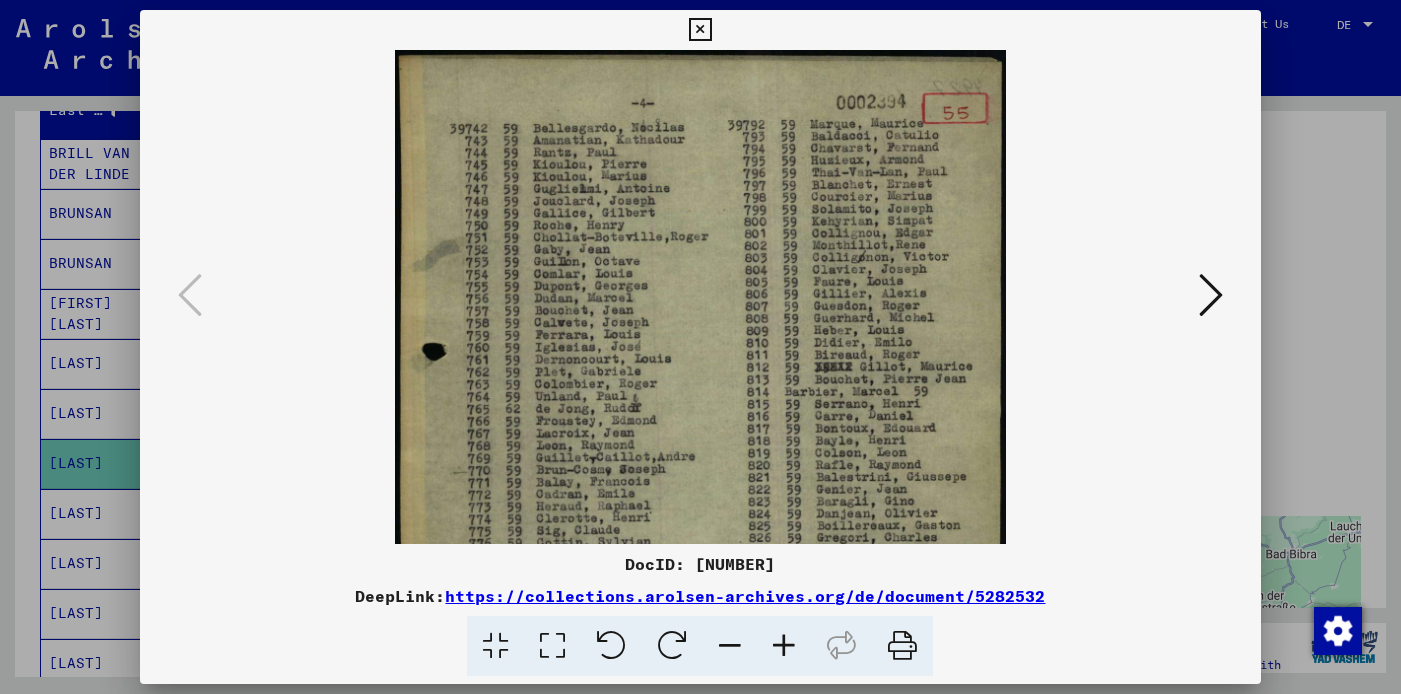 click at bounding box center (784, 646) 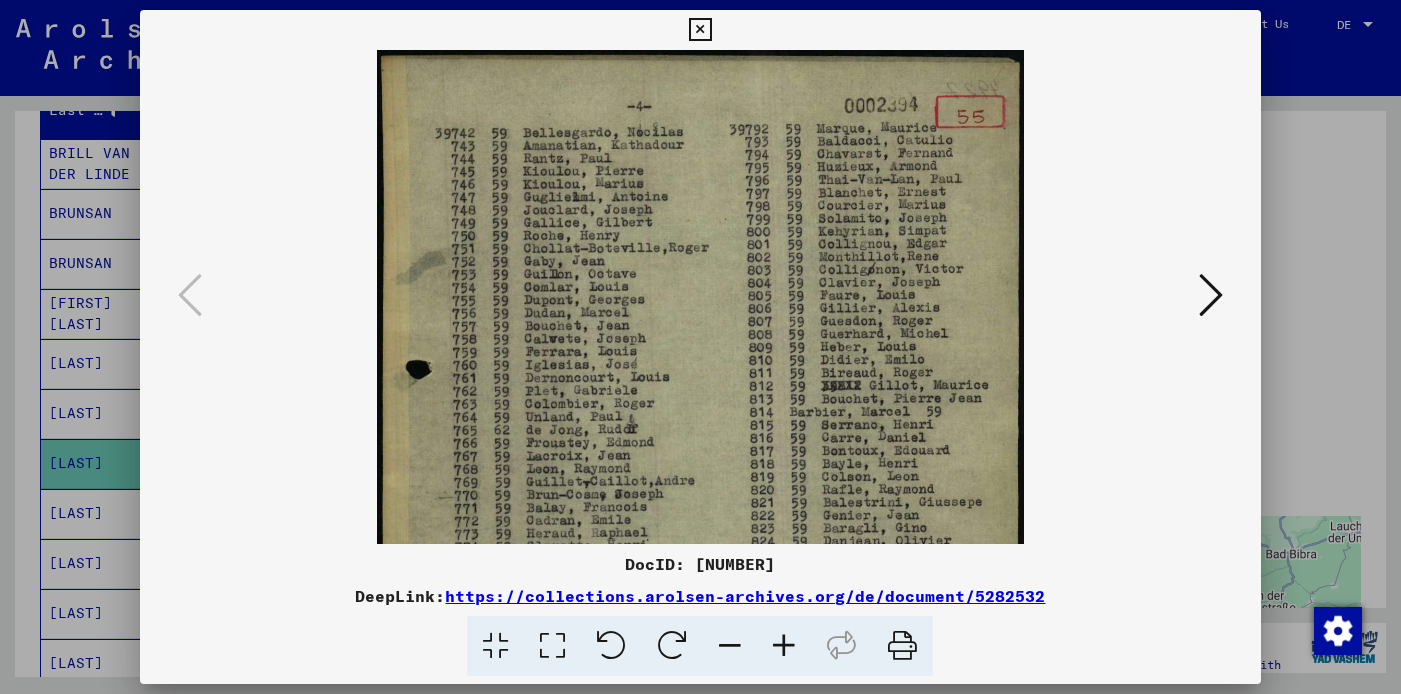 click at bounding box center (784, 646) 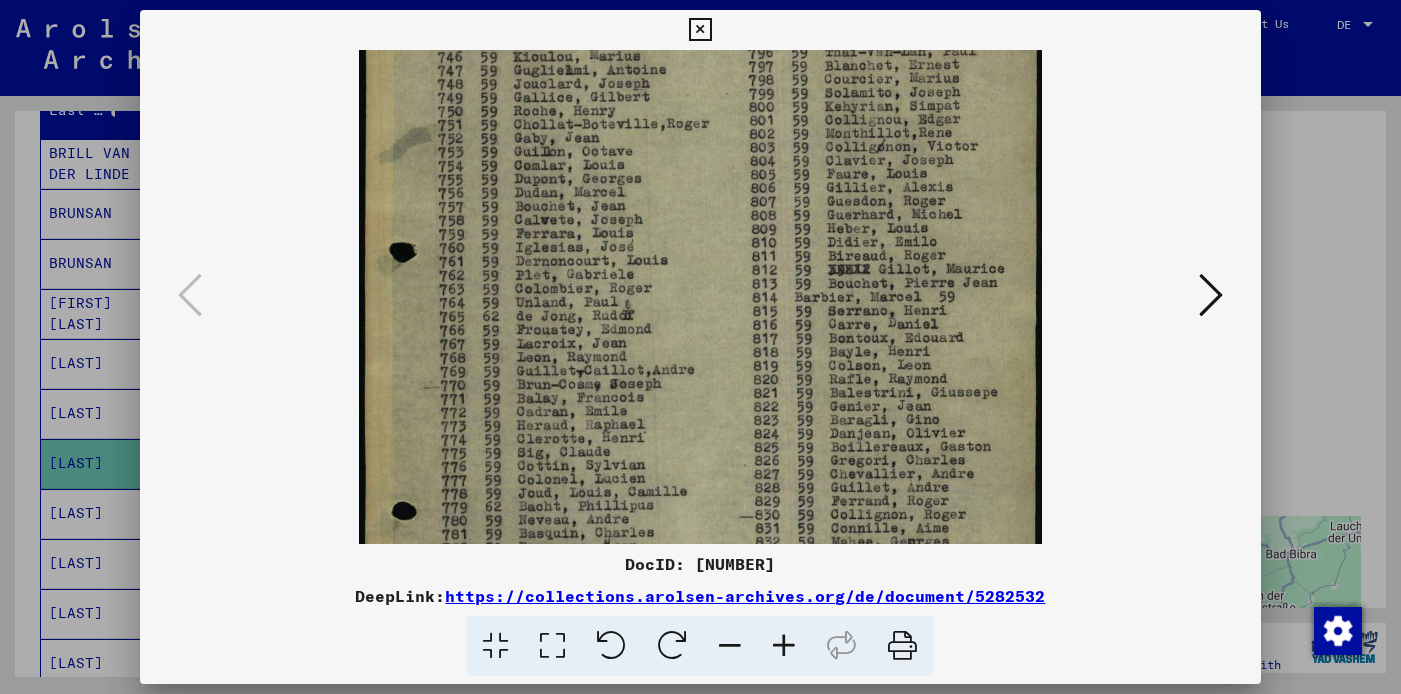 drag, startPoint x: 606, startPoint y: 286, endPoint x: 604, endPoint y: 150, distance: 136.01471 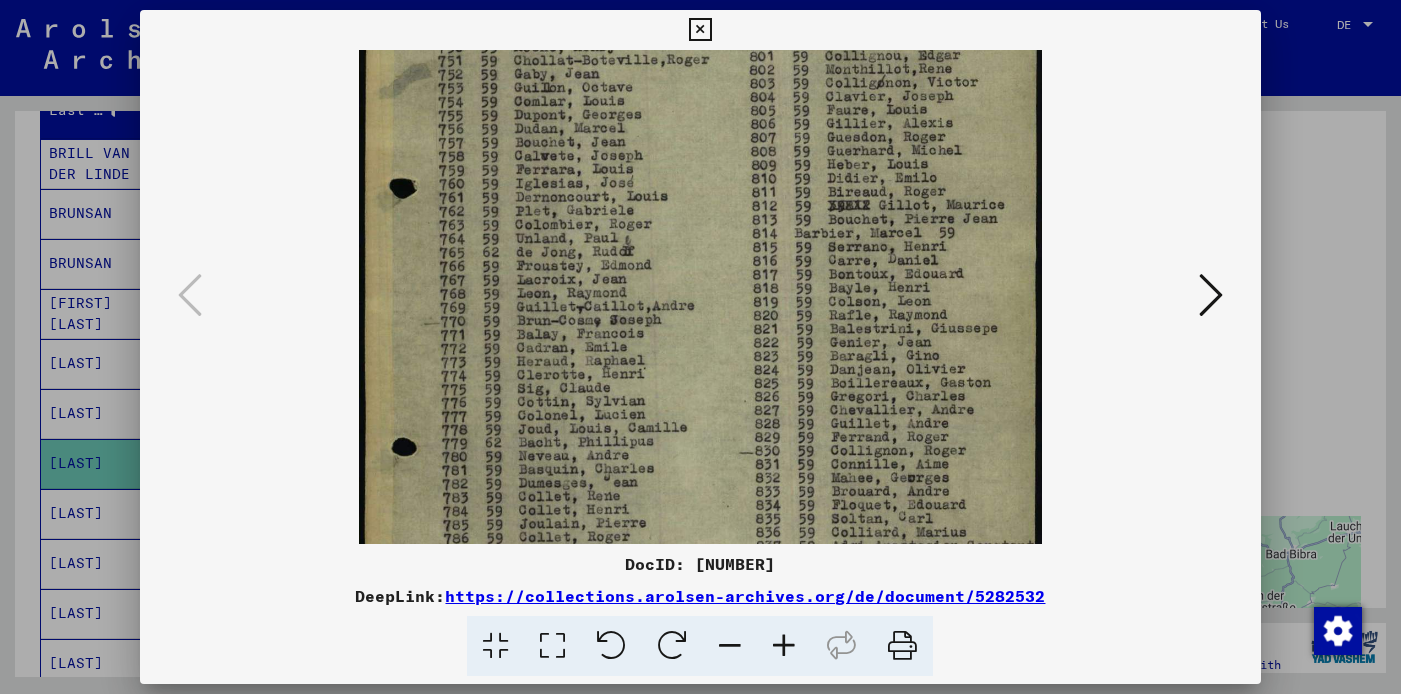 scroll, scrollTop: 201, scrollLeft: 0, axis: vertical 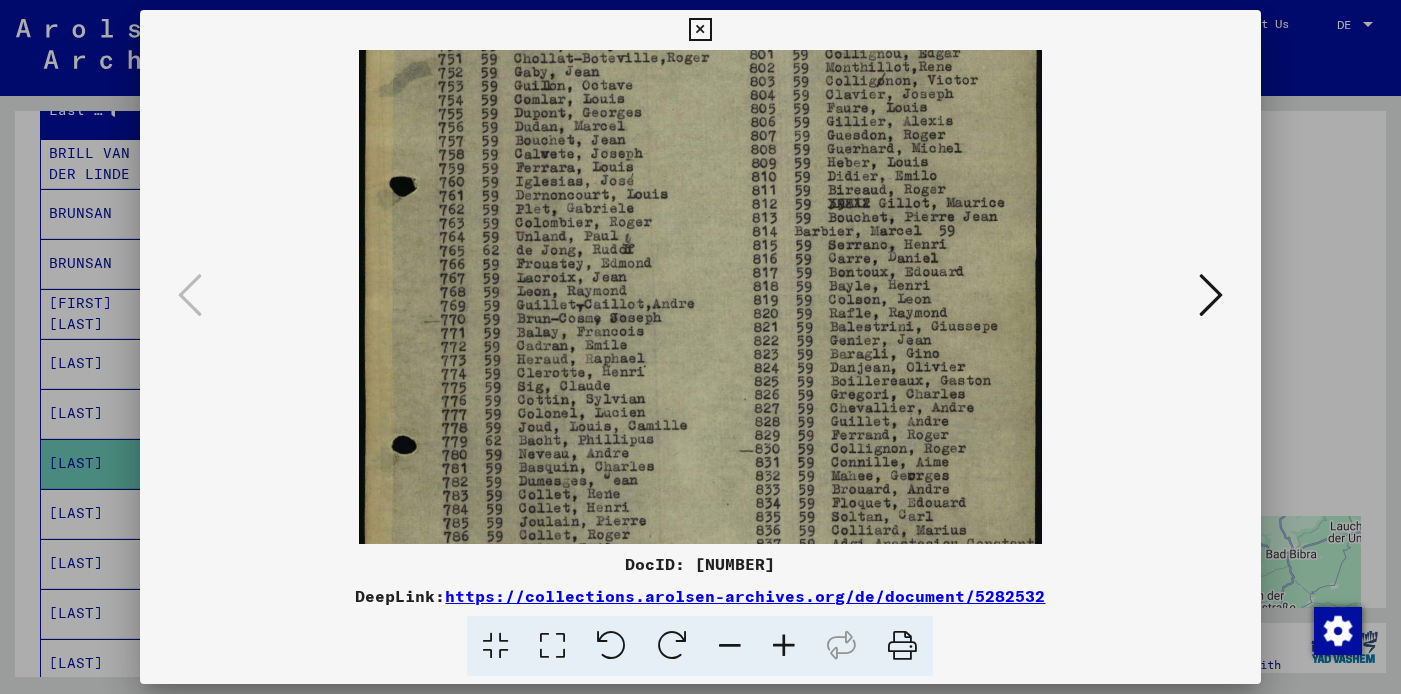 drag, startPoint x: 577, startPoint y: 242, endPoint x: 578, endPoint y: 177, distance: 65.00769 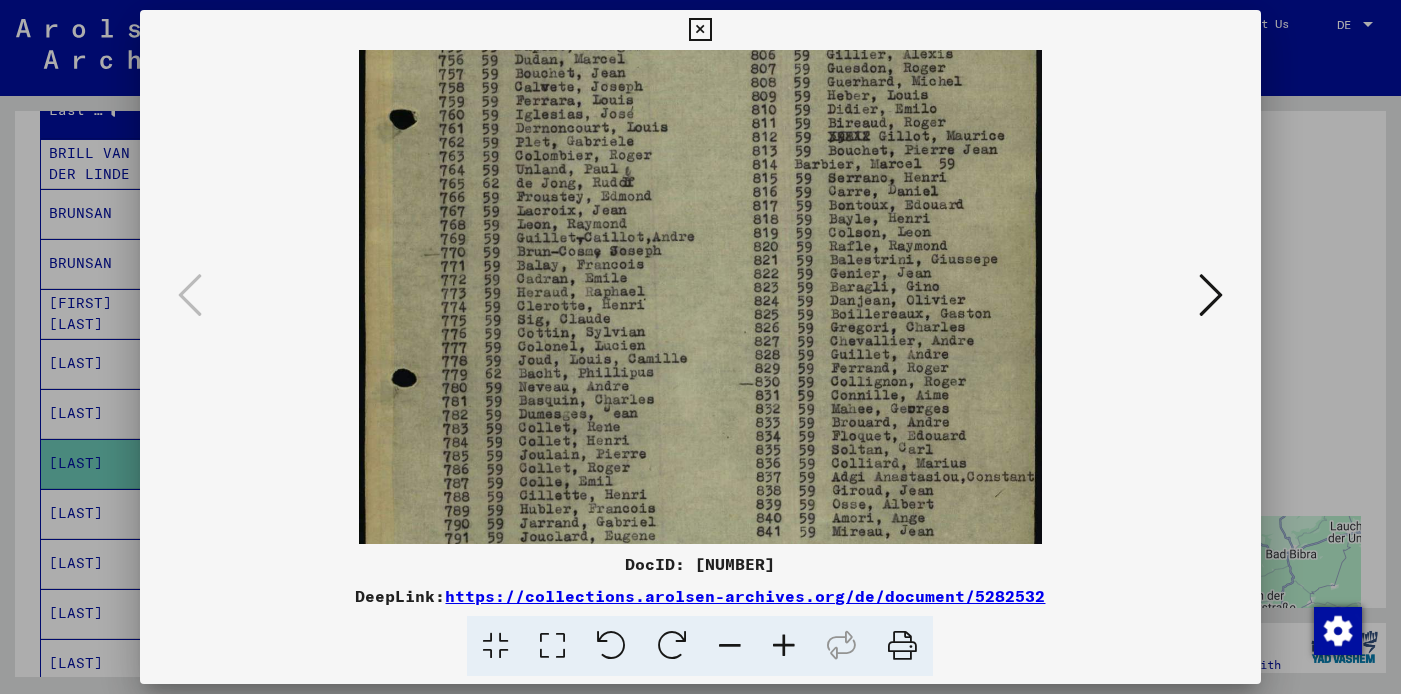 drag, startPoint x: 560, startPoint y: 234, endPoint x: 561, endPoint y: 166, distance: 68.007355 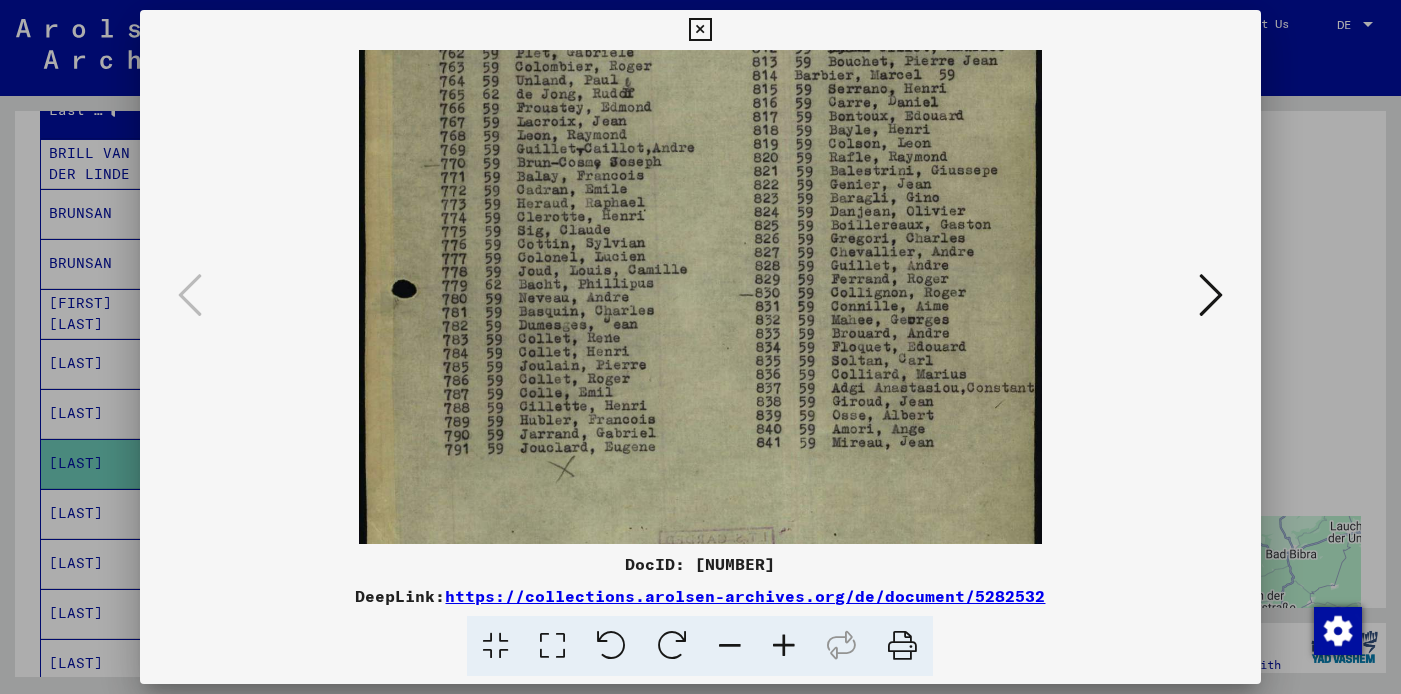 scroll, scrollTop: 358, scrollLeft: 0, axis: vertical 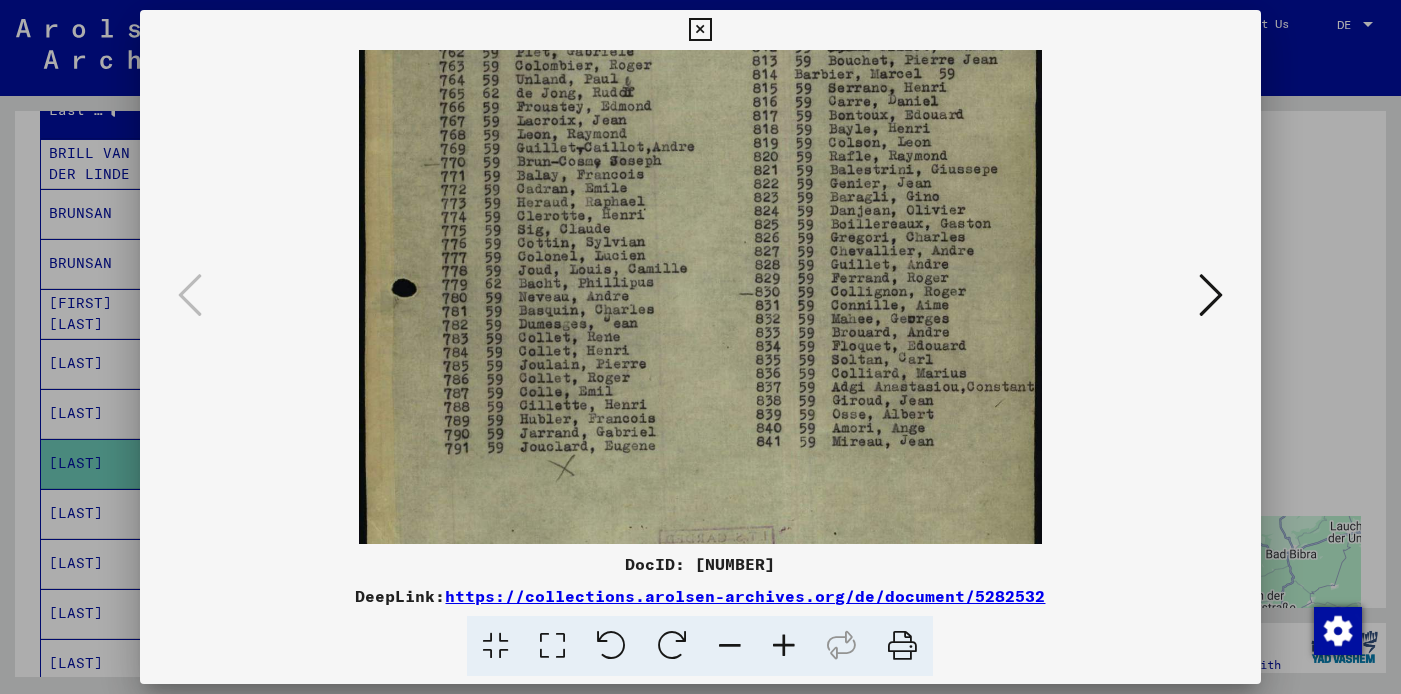 drag, startPoint x: 476, startPoint y: 247, endPoint x: 477, endPoint y: 157, distance: 90.005554 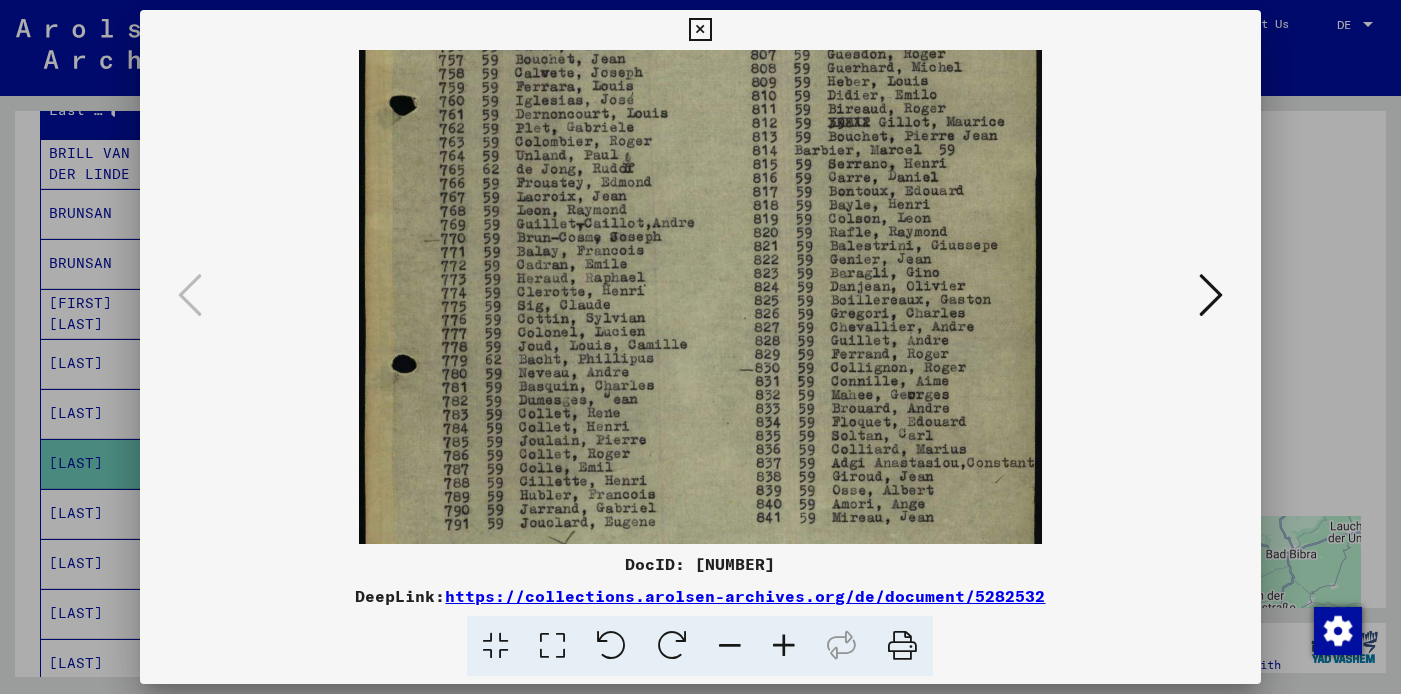 scroll, scrollTop: 280, scrollLeft: 0, axis: vertical 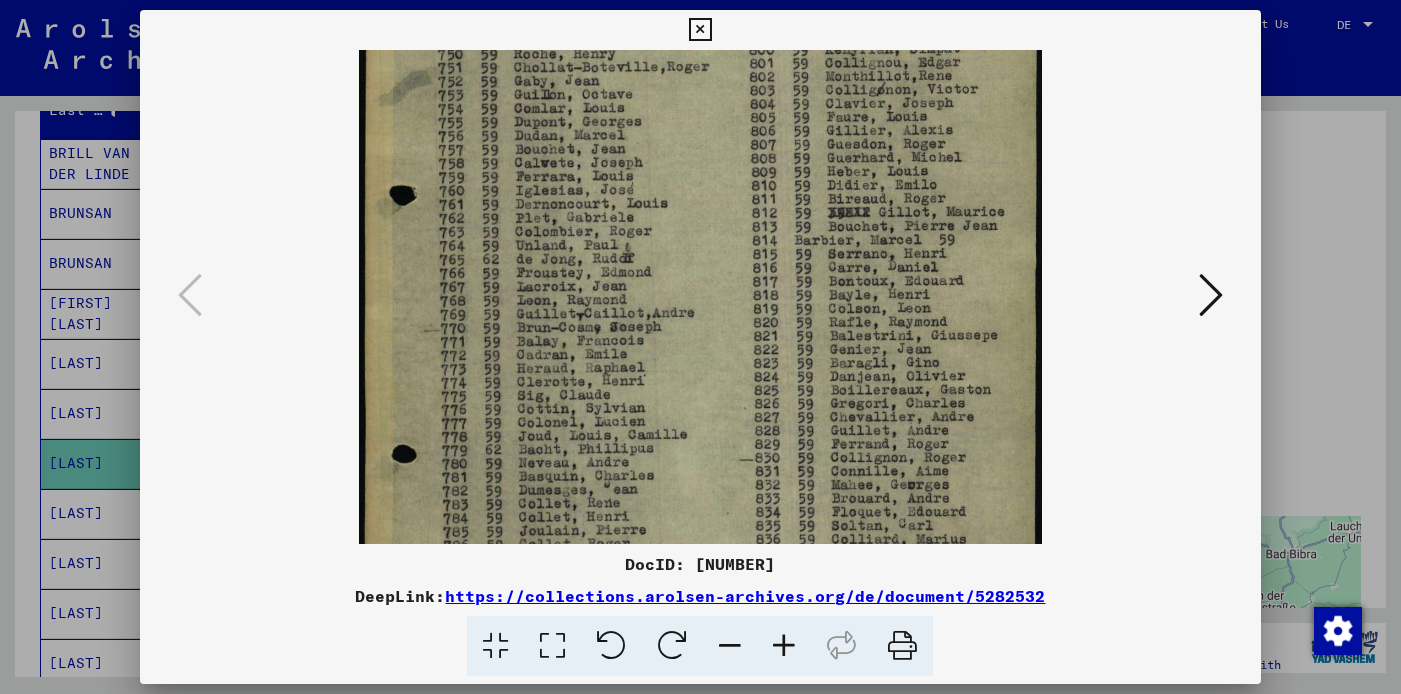 drag, startPoint x: 770, startPoint y: 201, endPoint x: 783, endPoint y: 367, distance: 166.50826 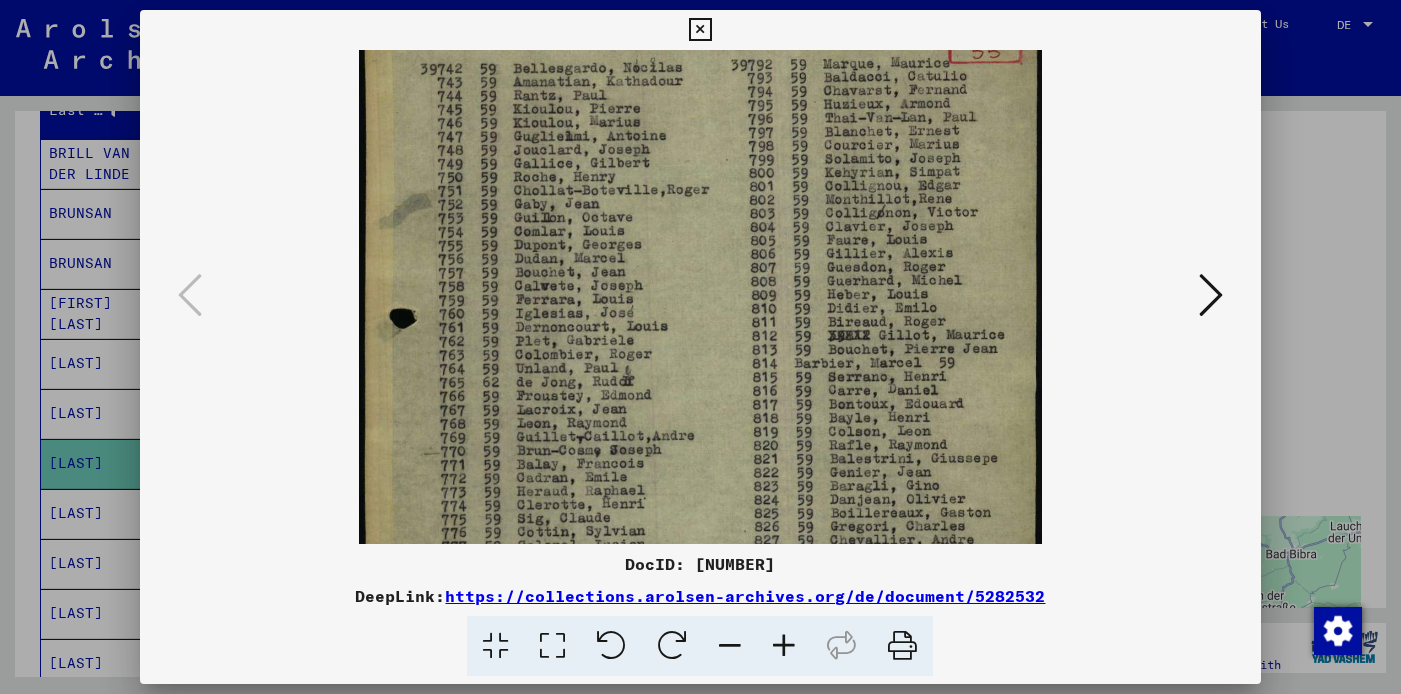 drag, startPoint x: 774, startPoint y: 216, endPoint x: 786, endPoint y: 338, distance: 122.588745 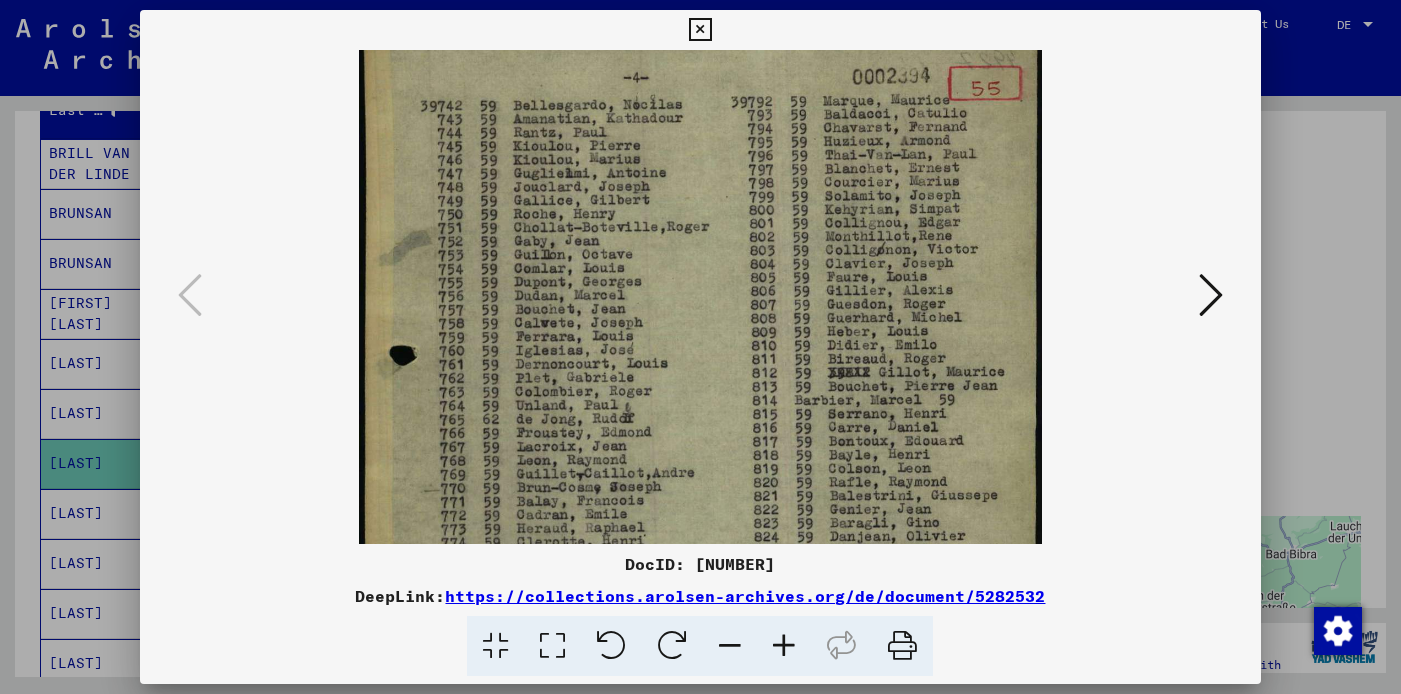 scroll, scrollTop: 33, scrollLeft: 0, axis: vertical 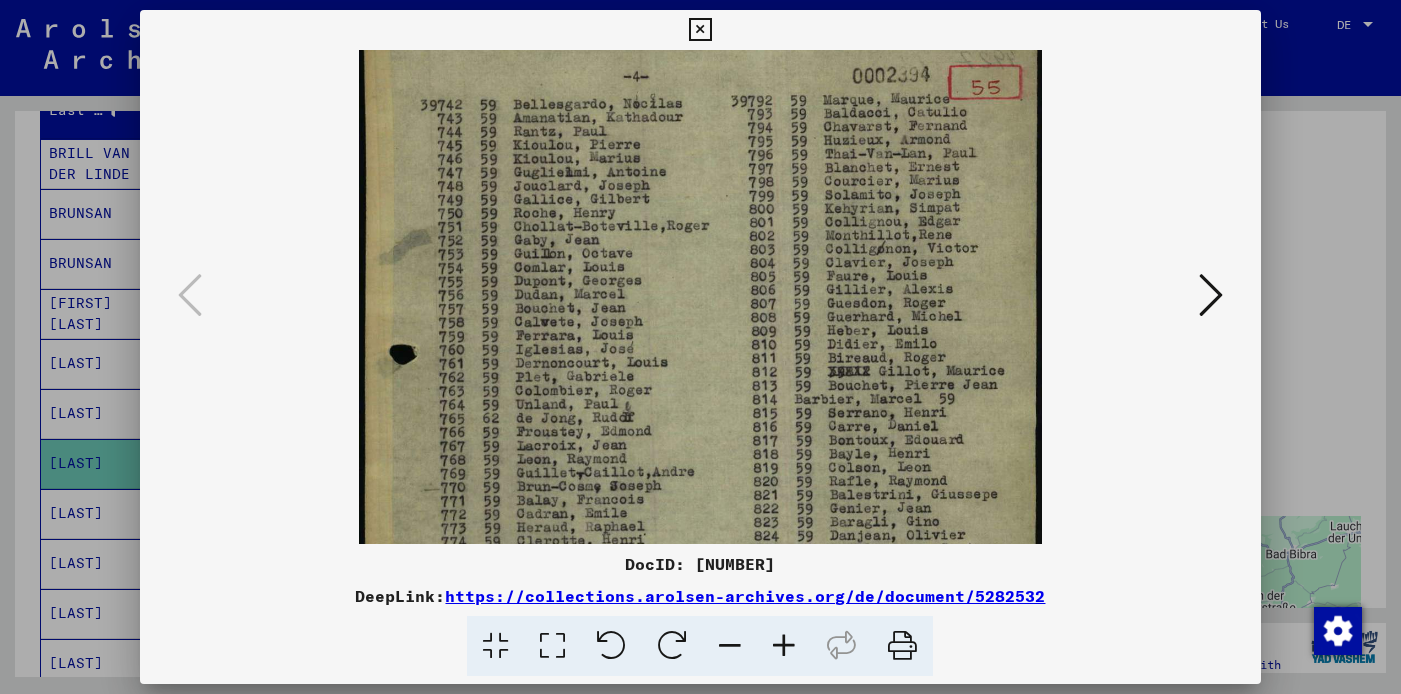 drag, startPoint x: 764, startPoint y: 207, endPoint x: 775, endPoint y: 250, distance: 44.38468 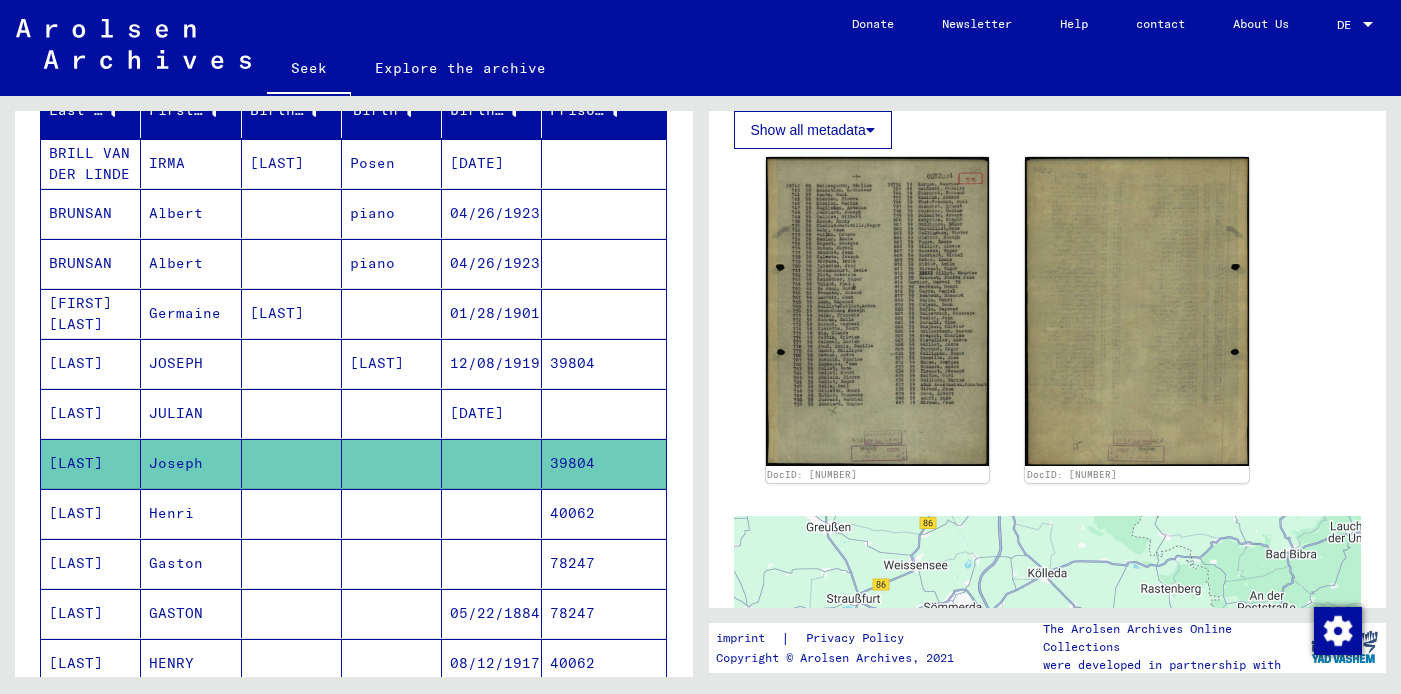 click on "[LAST]" 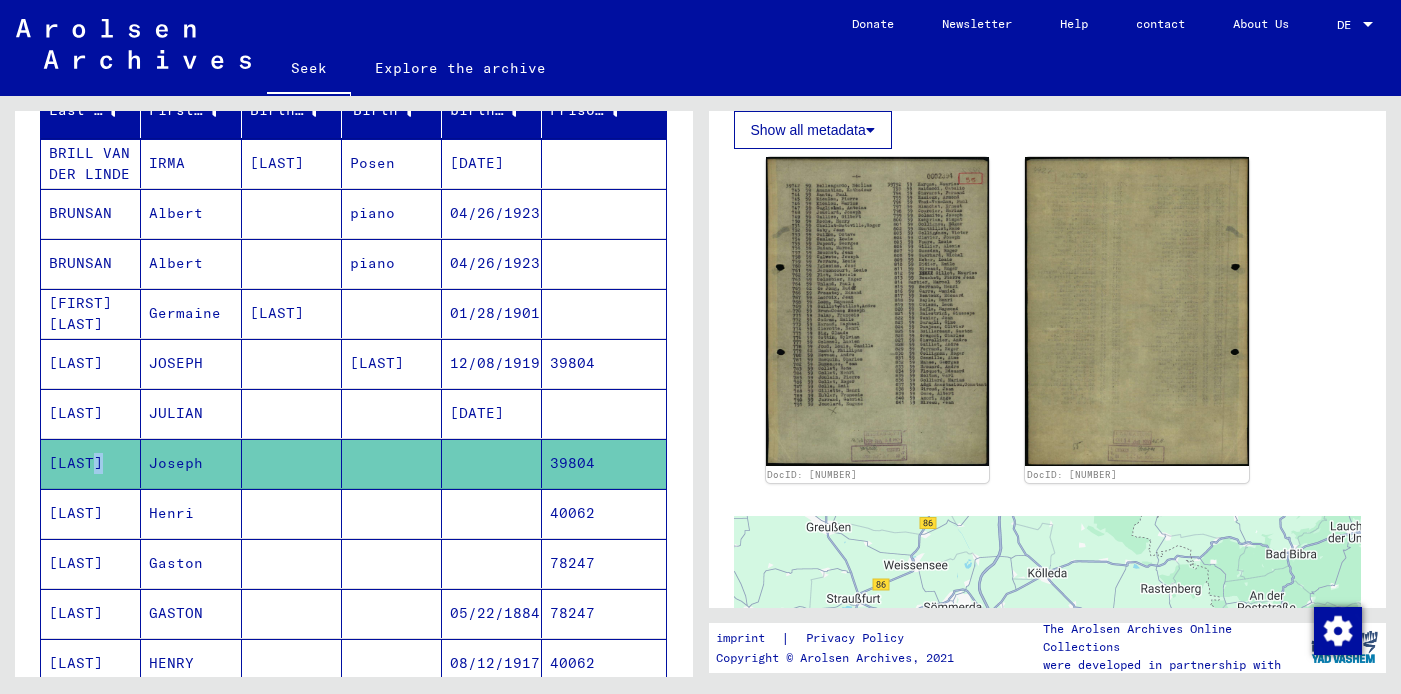 click on "[LAST]" 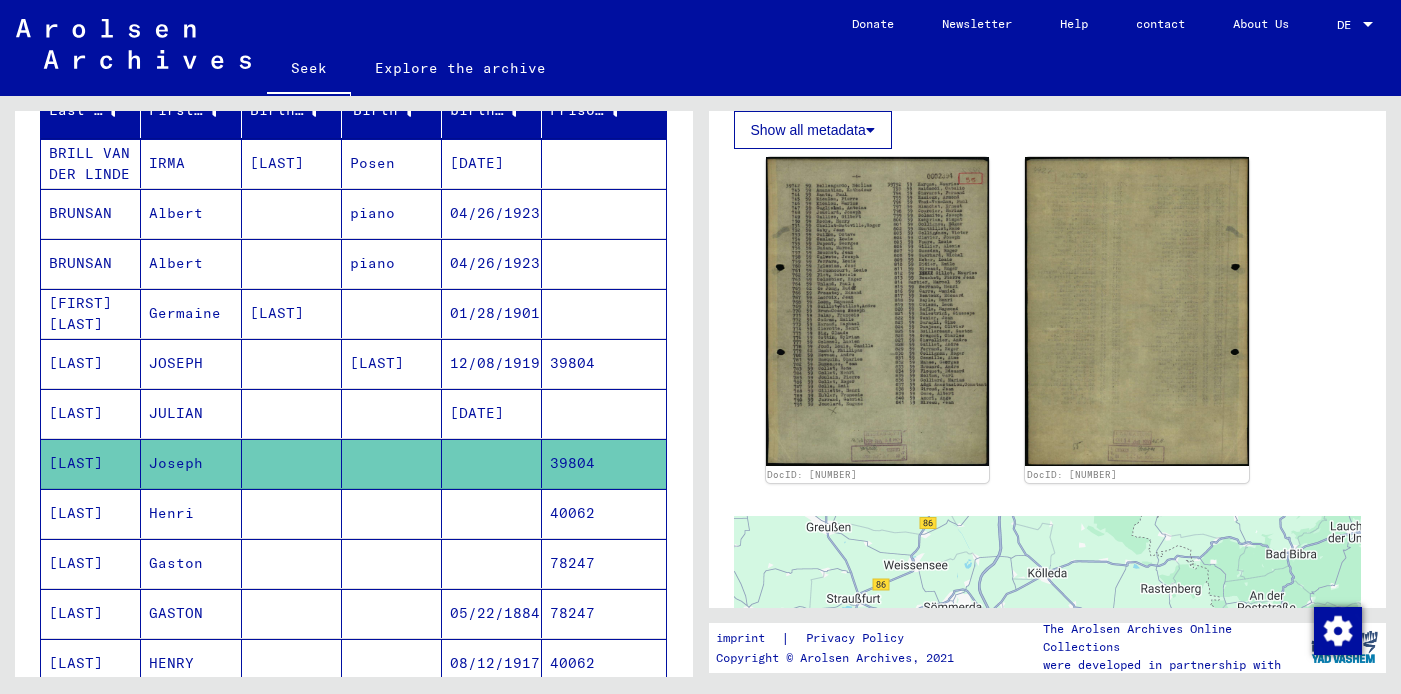 click on "[LAST]" 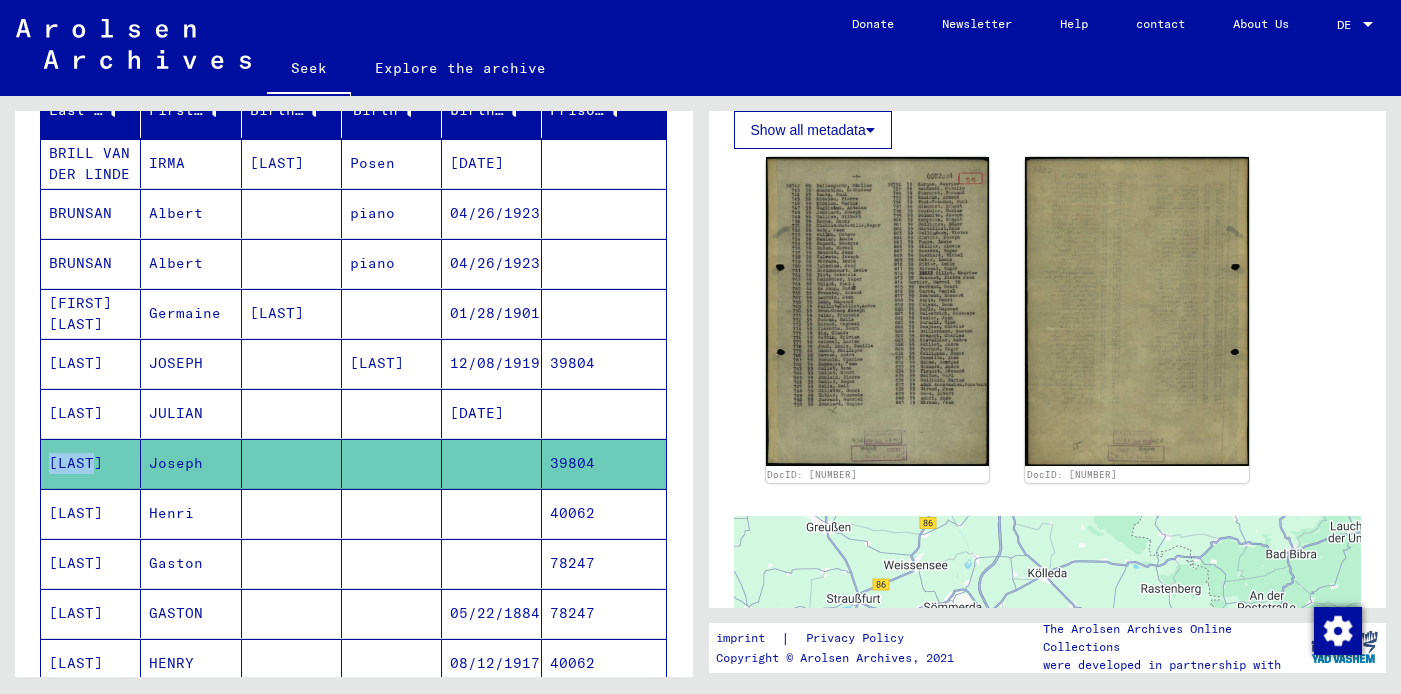 click on "[LAST]" 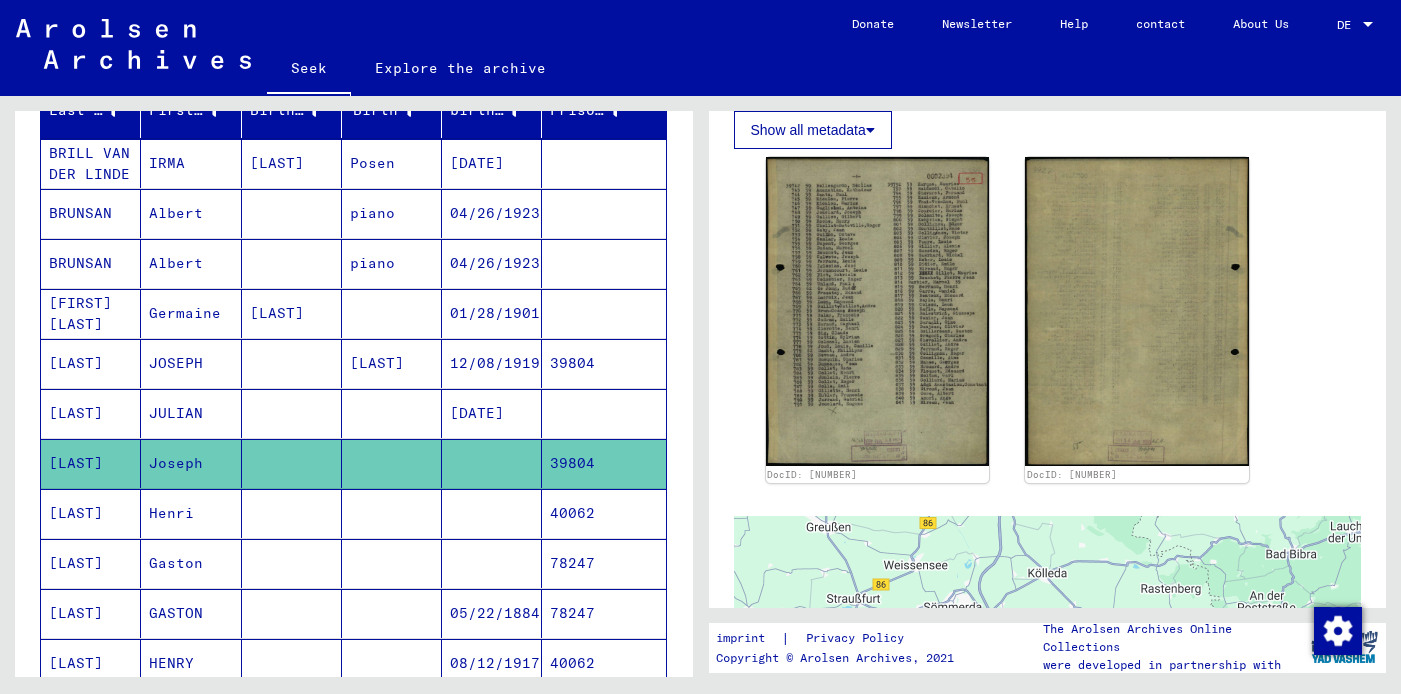 click on "[LAST]" 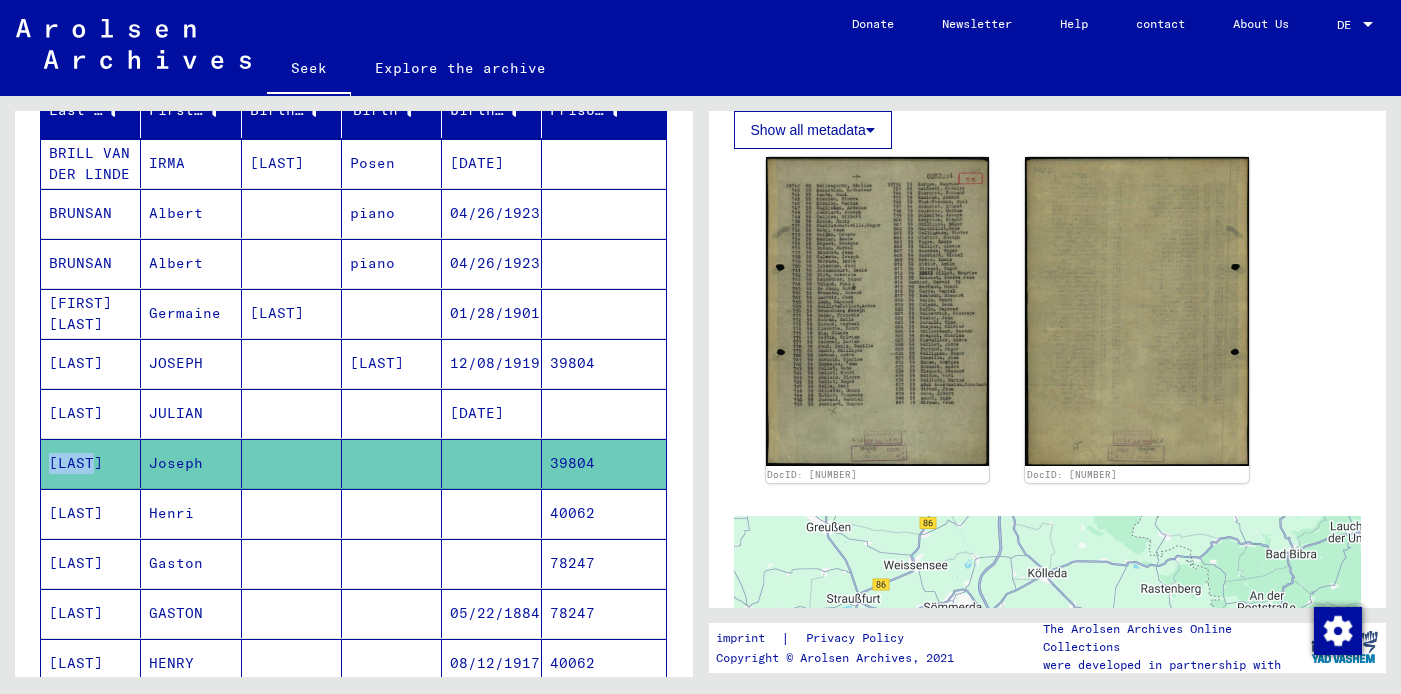 click on "[LAST]" 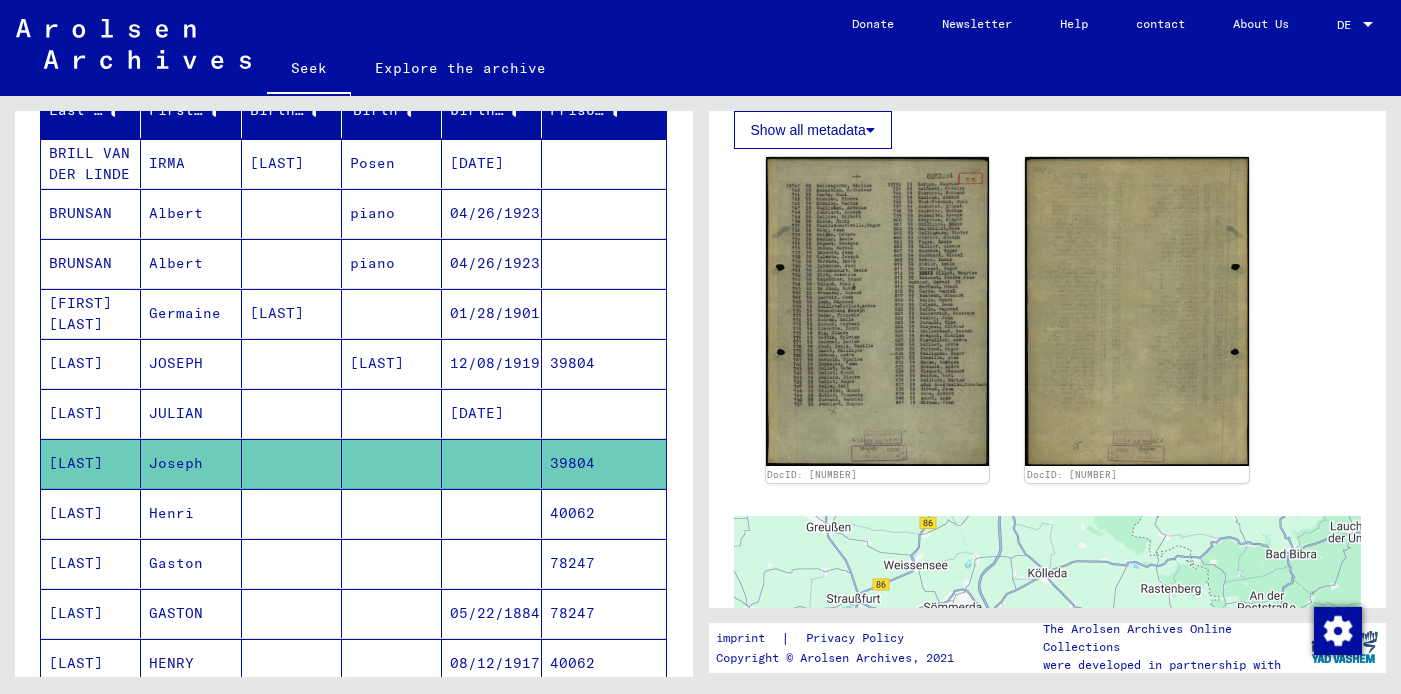 click on "Joseph" 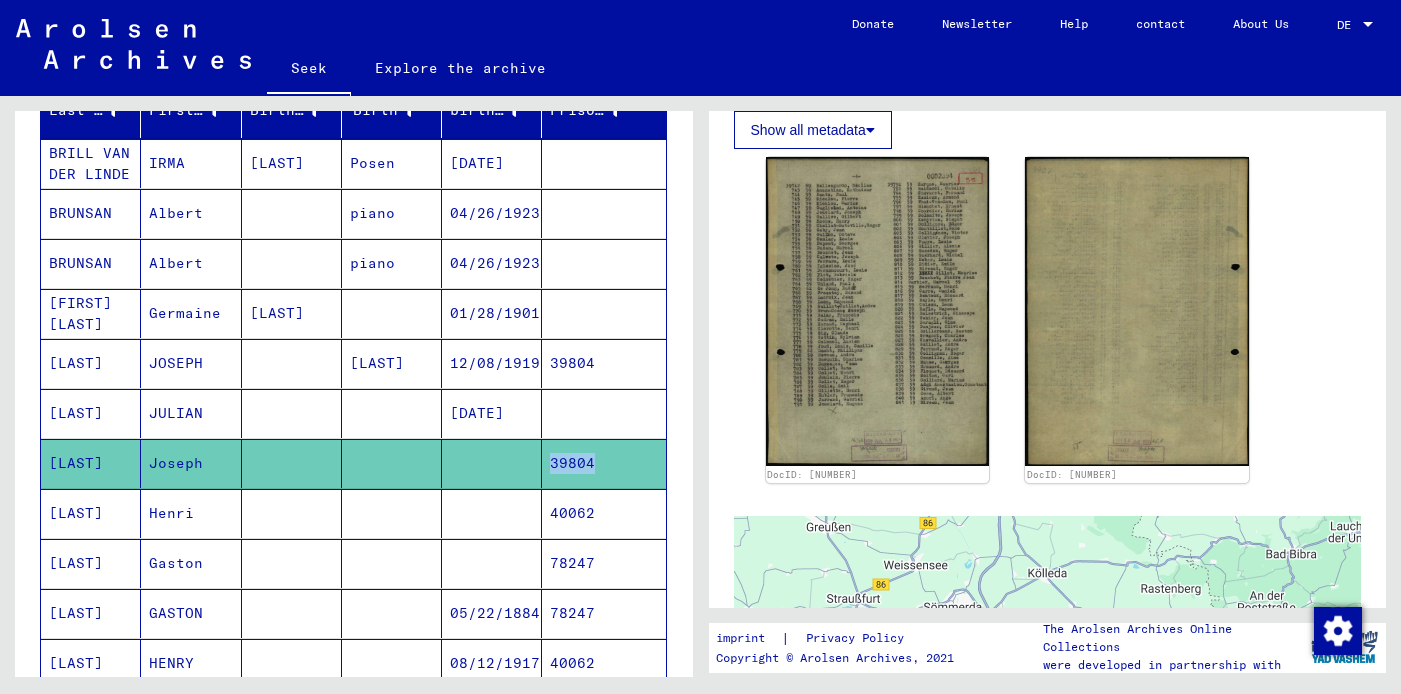 click on "39804" 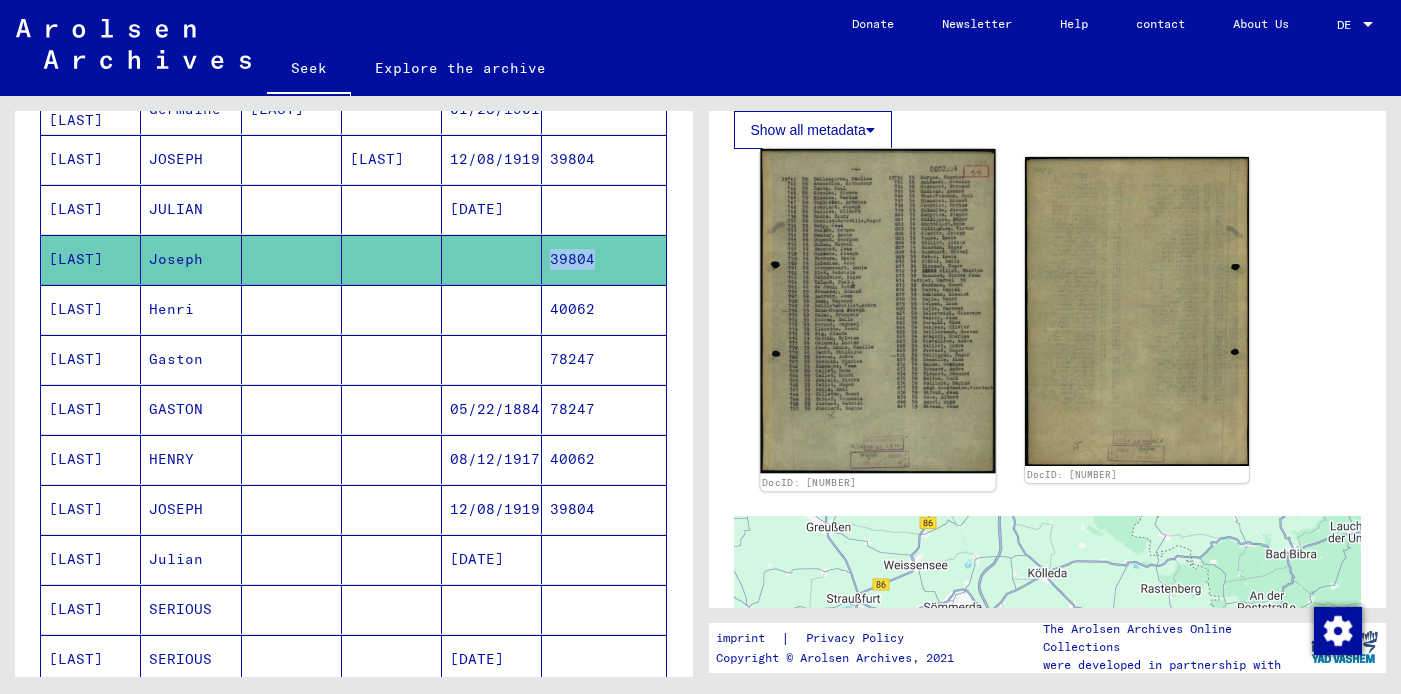 scroll, scrollTop: 466, scrollLeft: 0, axis: vertical 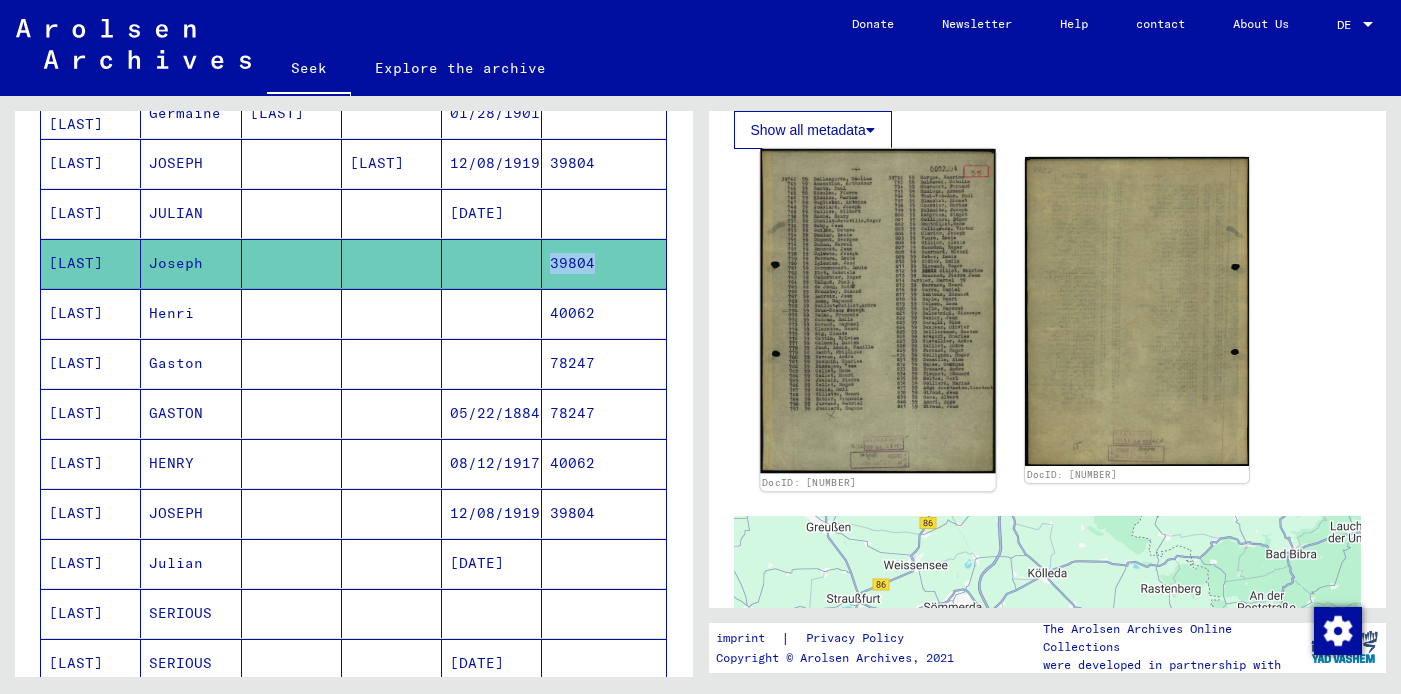 click 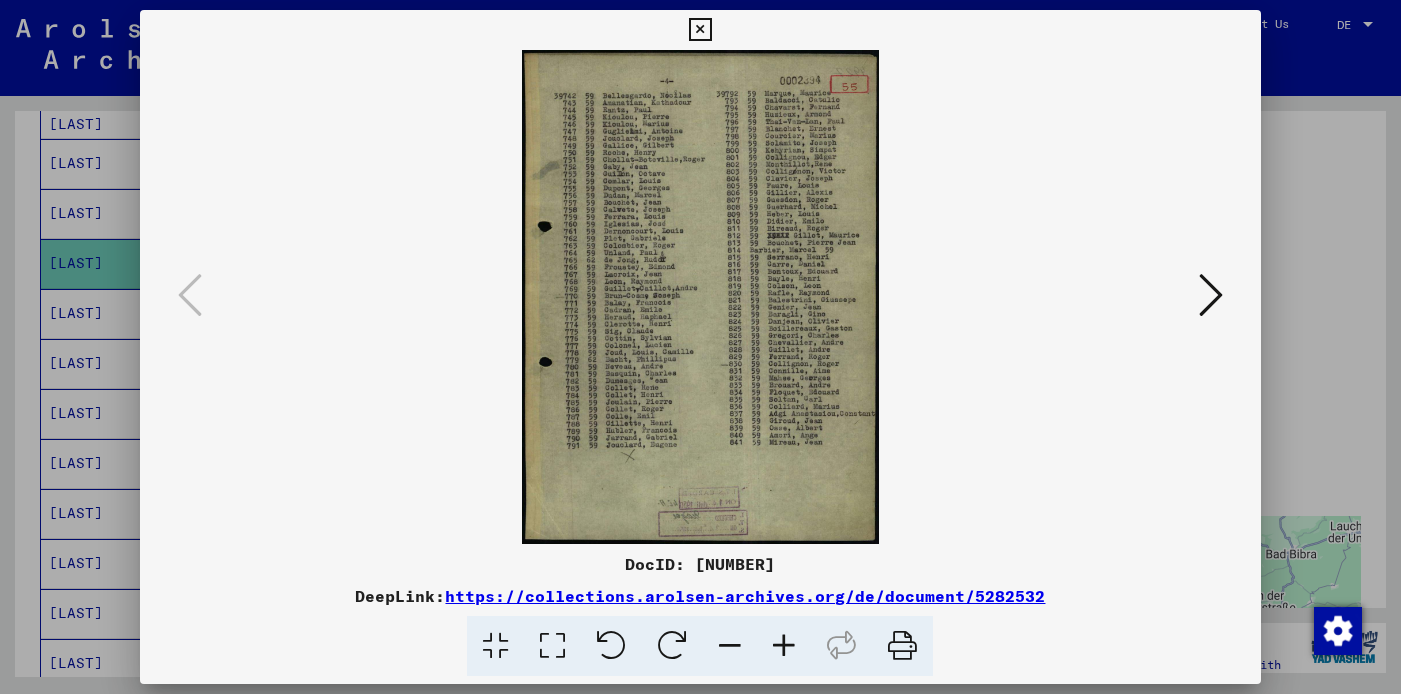click at bounding box center [784, 646] 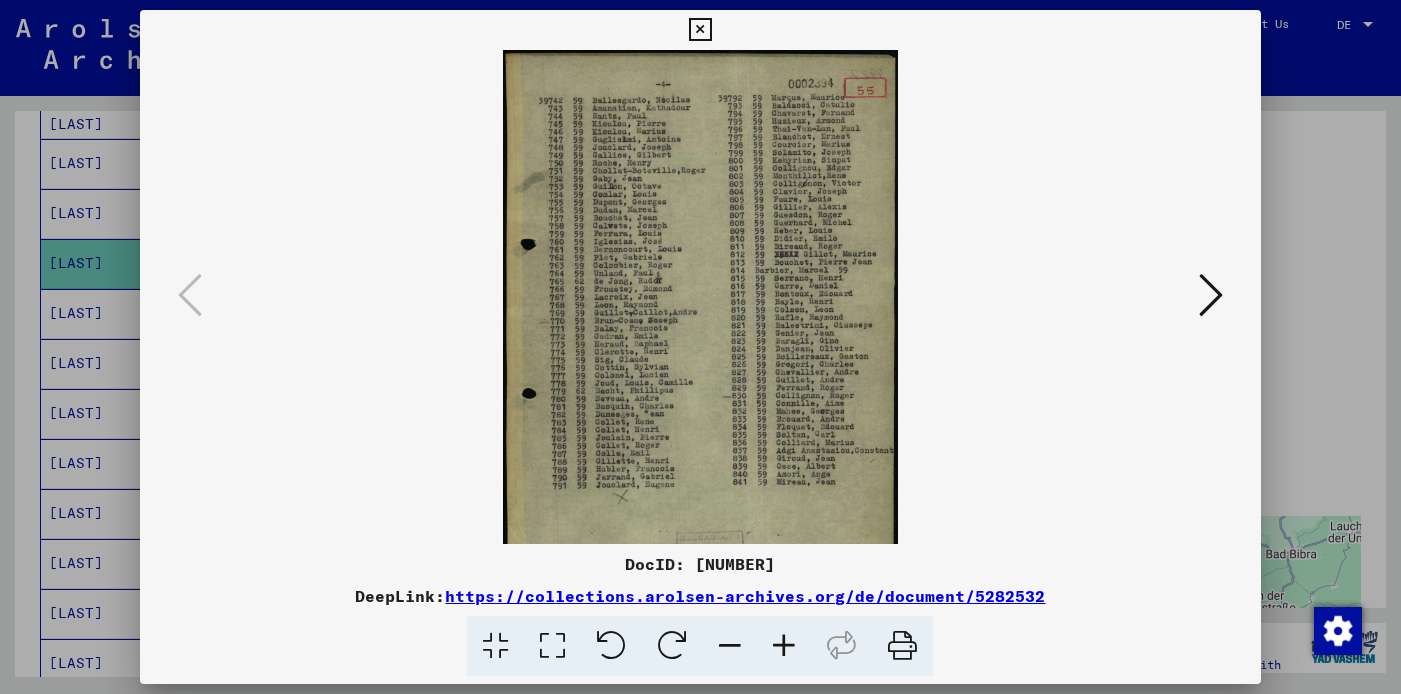 click at bounding box center (784, 646) 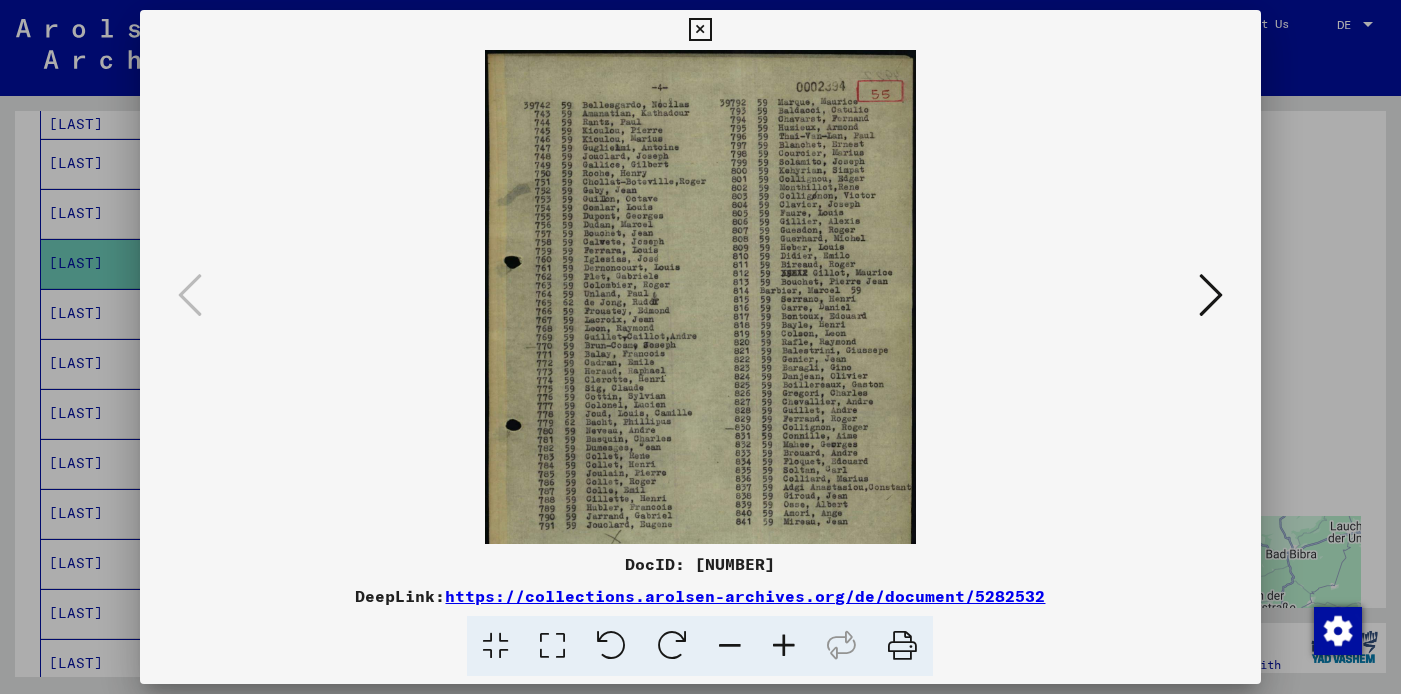 click at bounding box center [784, 646] 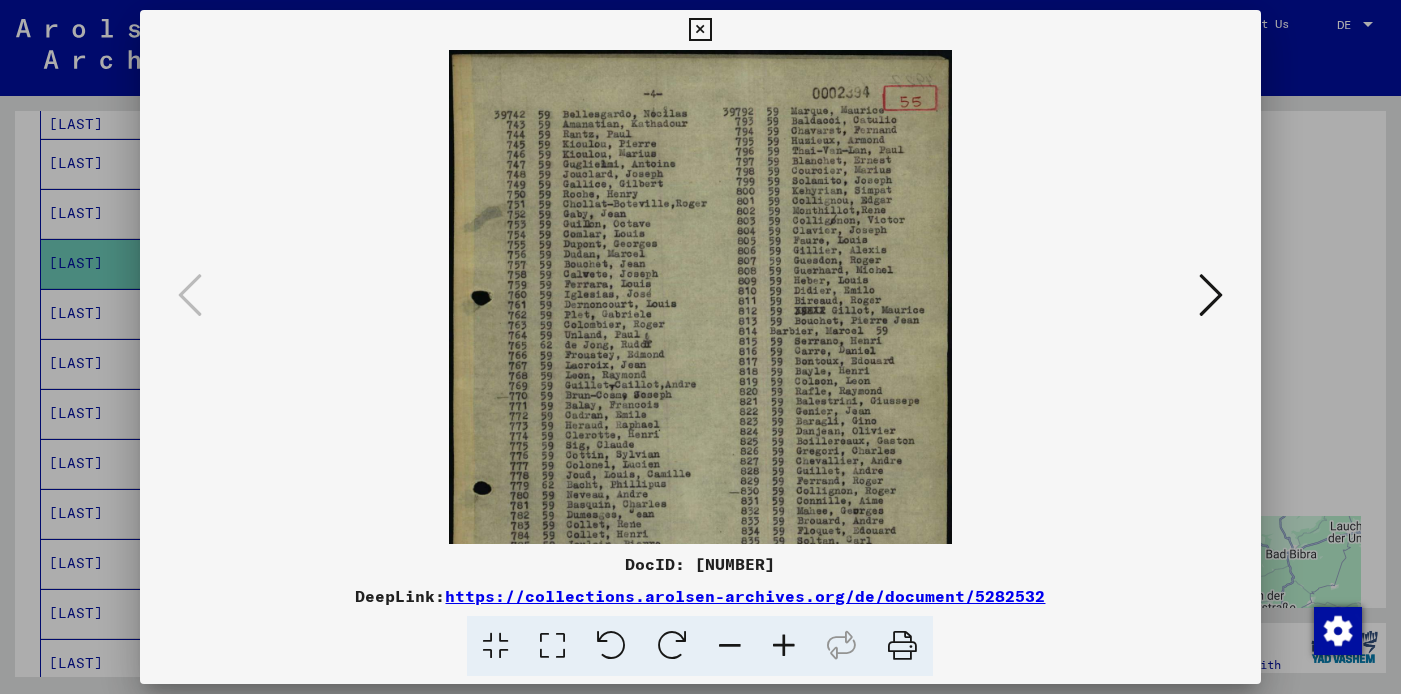 click at bounding box center [784, 646] 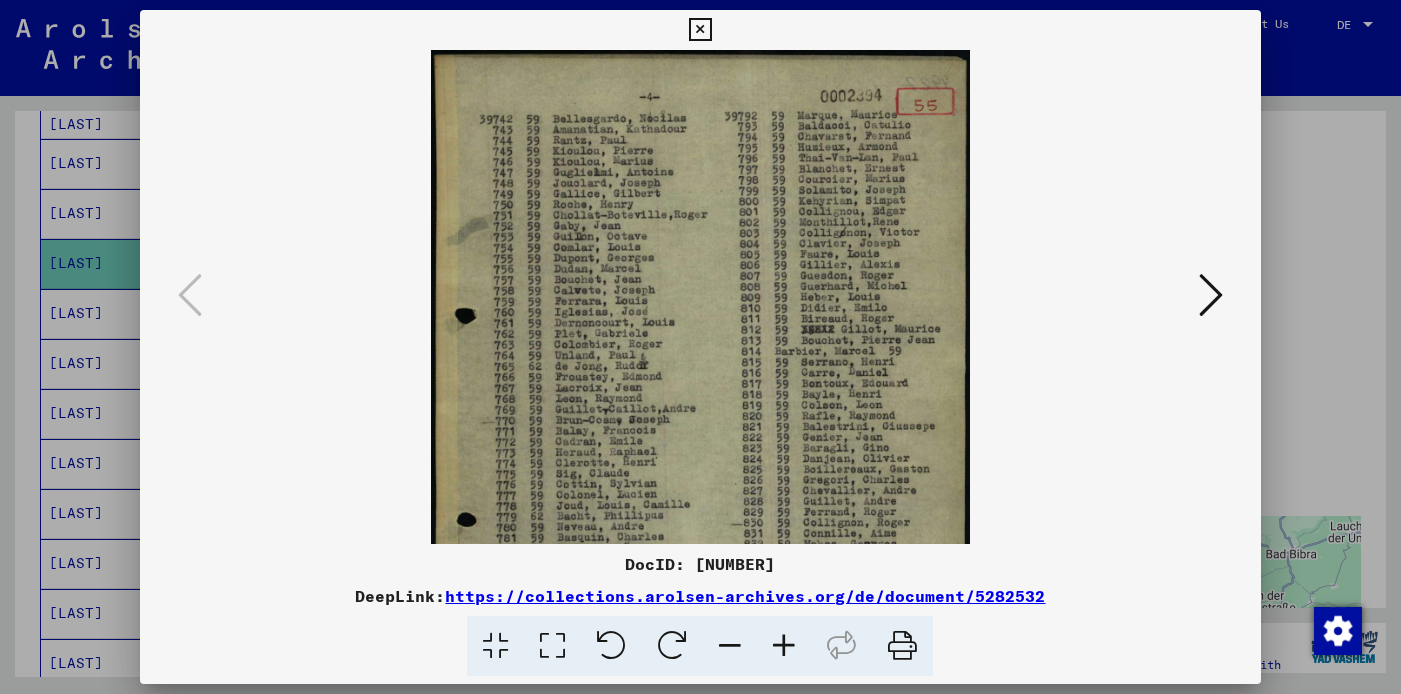 click at bounding box center [784, 646] 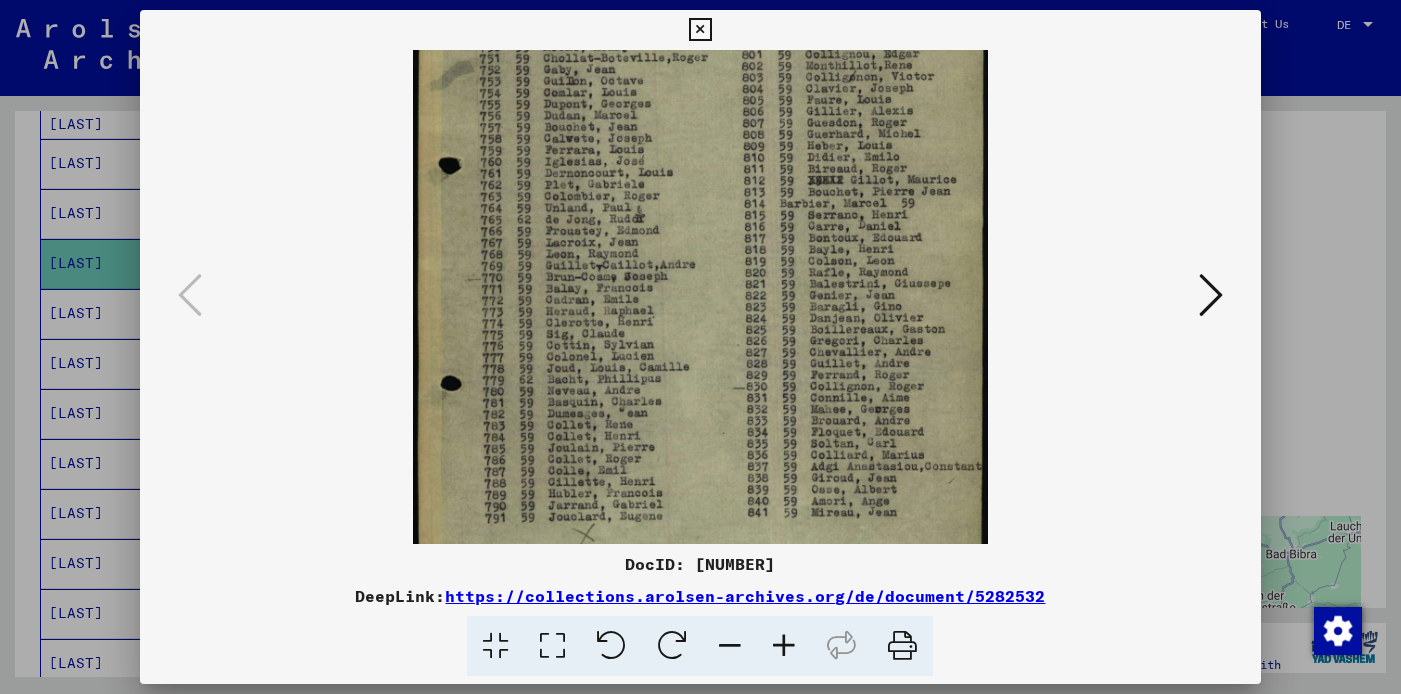 drag, startPoint x: 555, startPoint y: 379, endPoint x: 556, endPoint y: 210, distance: 169.00296 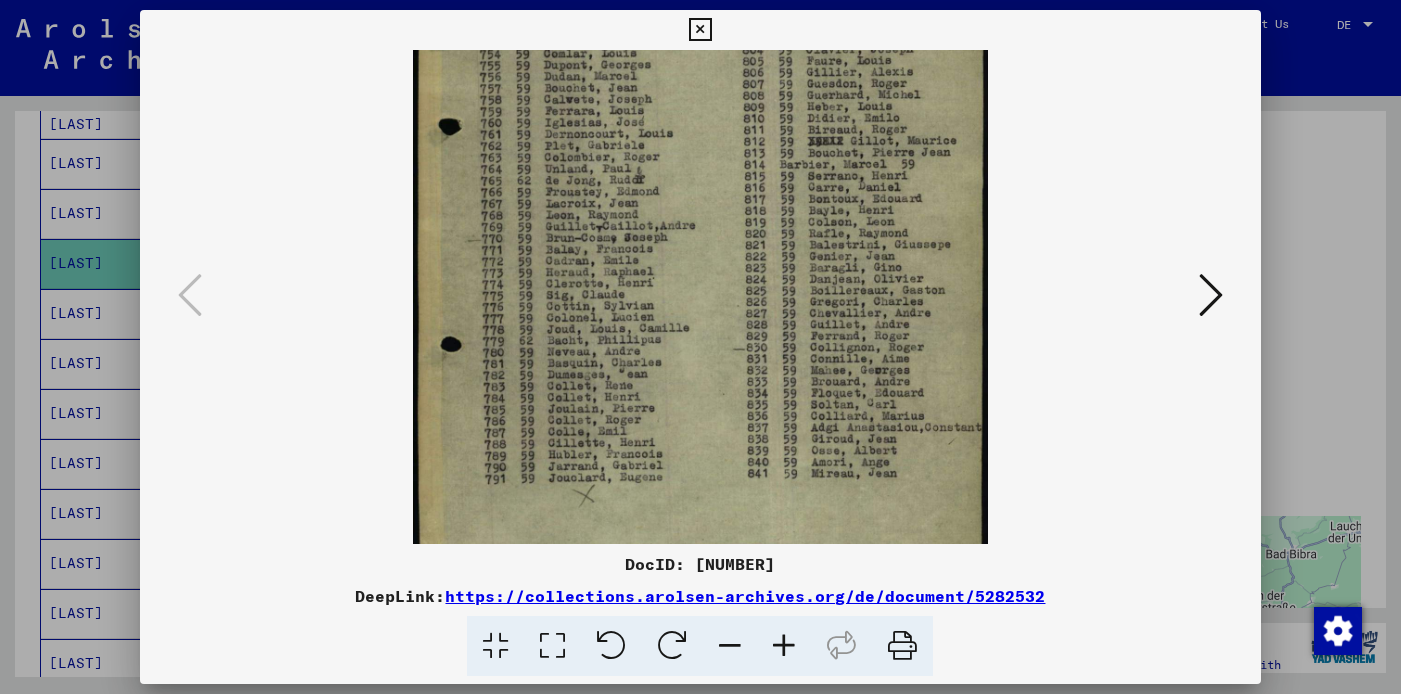 drag, startPoint x: 656, startPoint y: 400, endPoint x: 493, endPoint y: 361, distance: 167.60072 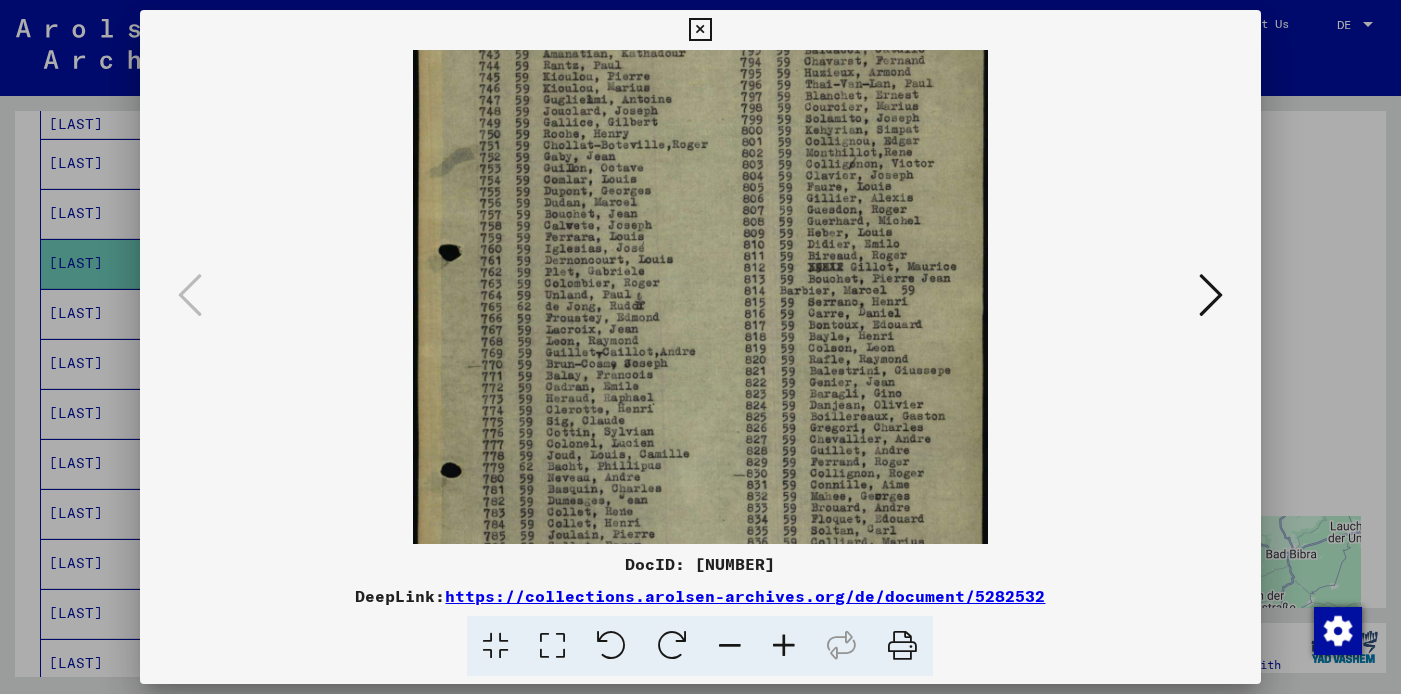 scroll, scrollTop: 0, scrollLeft: 0, axis: both 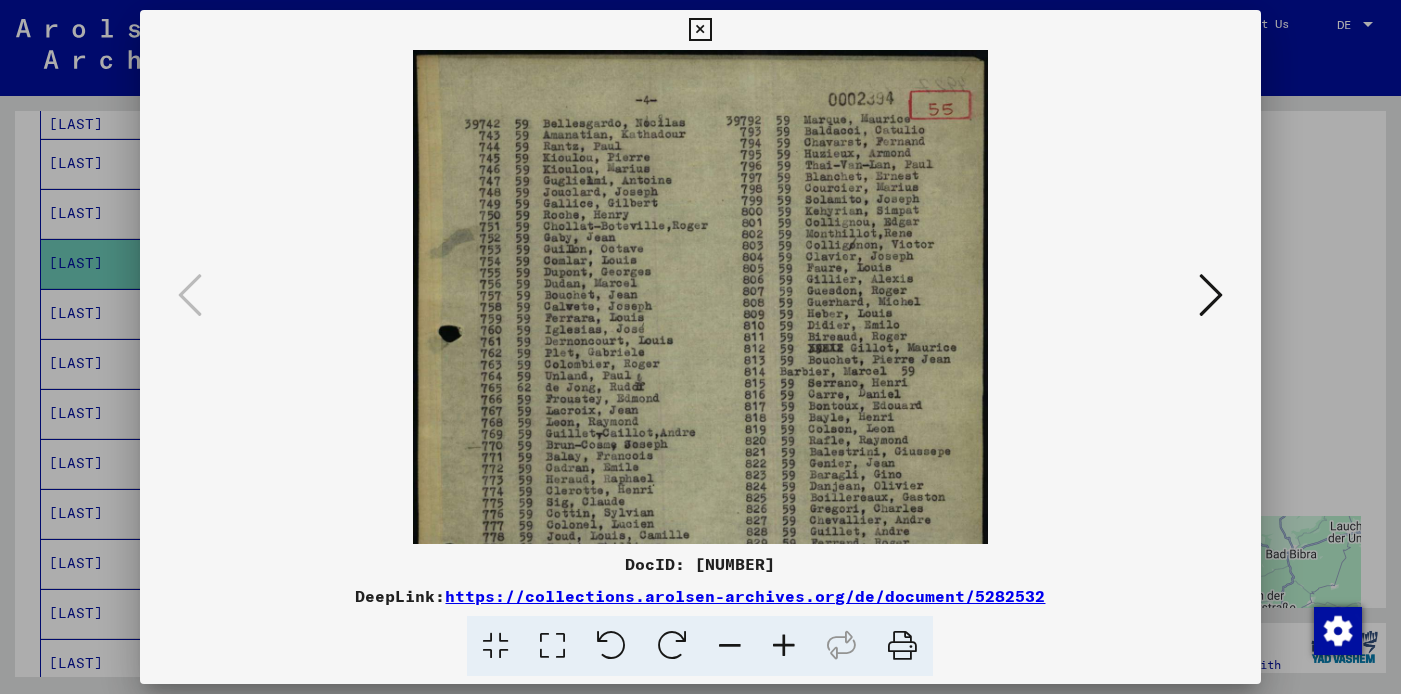 drag, startPoint x: 724, startPoint y: 237, endPoint x: 725, endPoint y: 530, distance: 293.0017 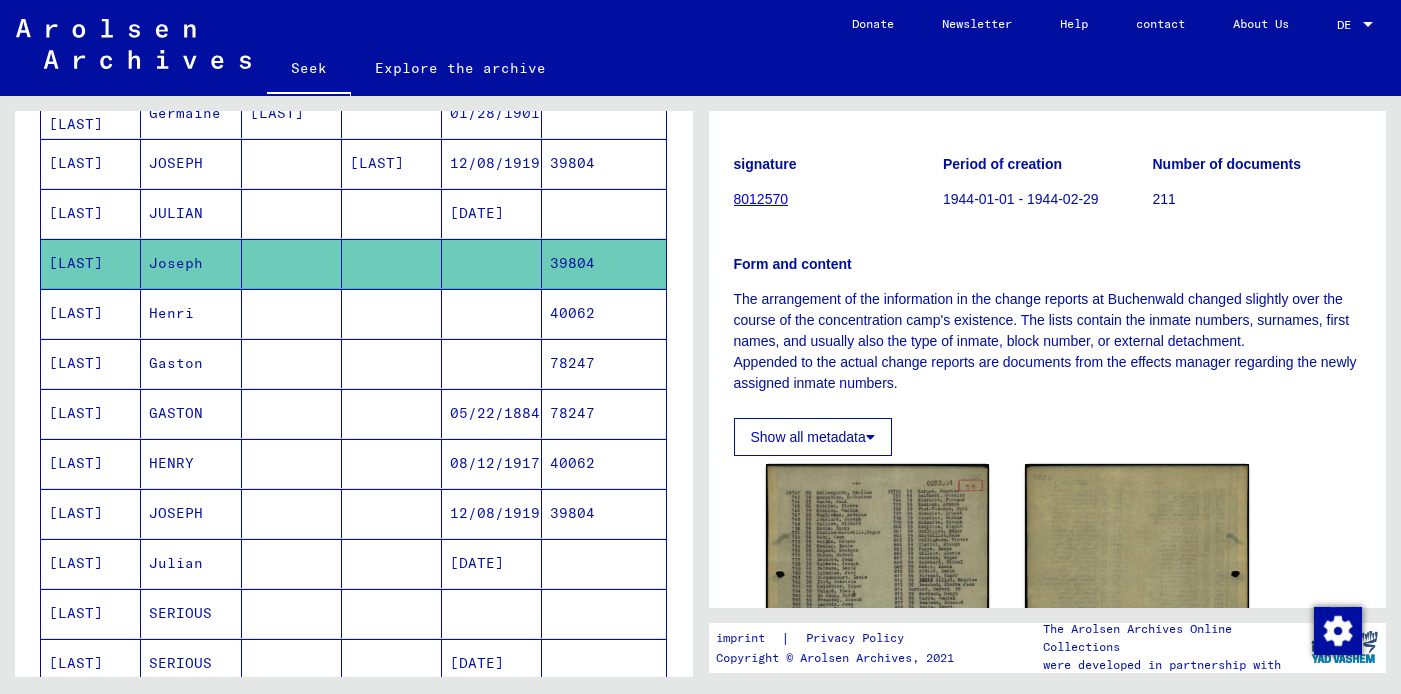 scroll, scrollTop: 143, scrollLeft: 0, axis: vertical 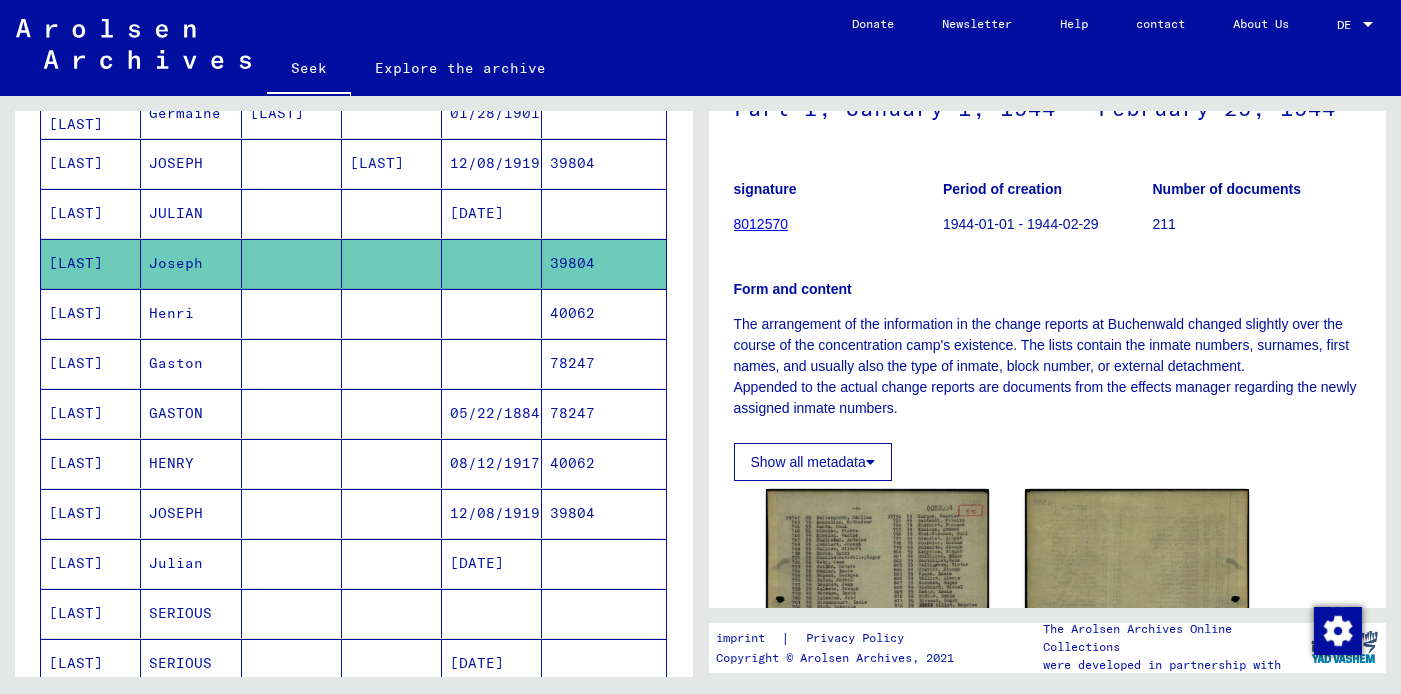 click on "8012570" 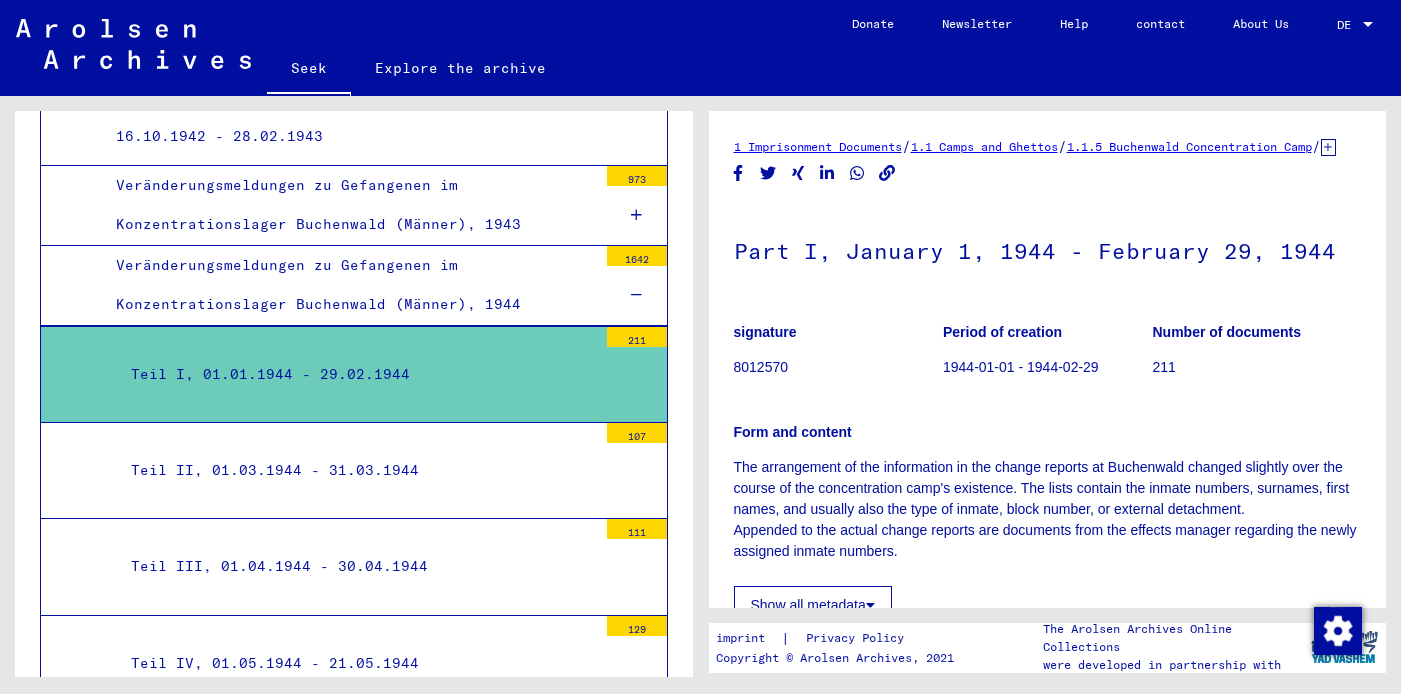 scroll, scrollTop: 1689, scrollLeft: 0, axis: vertical 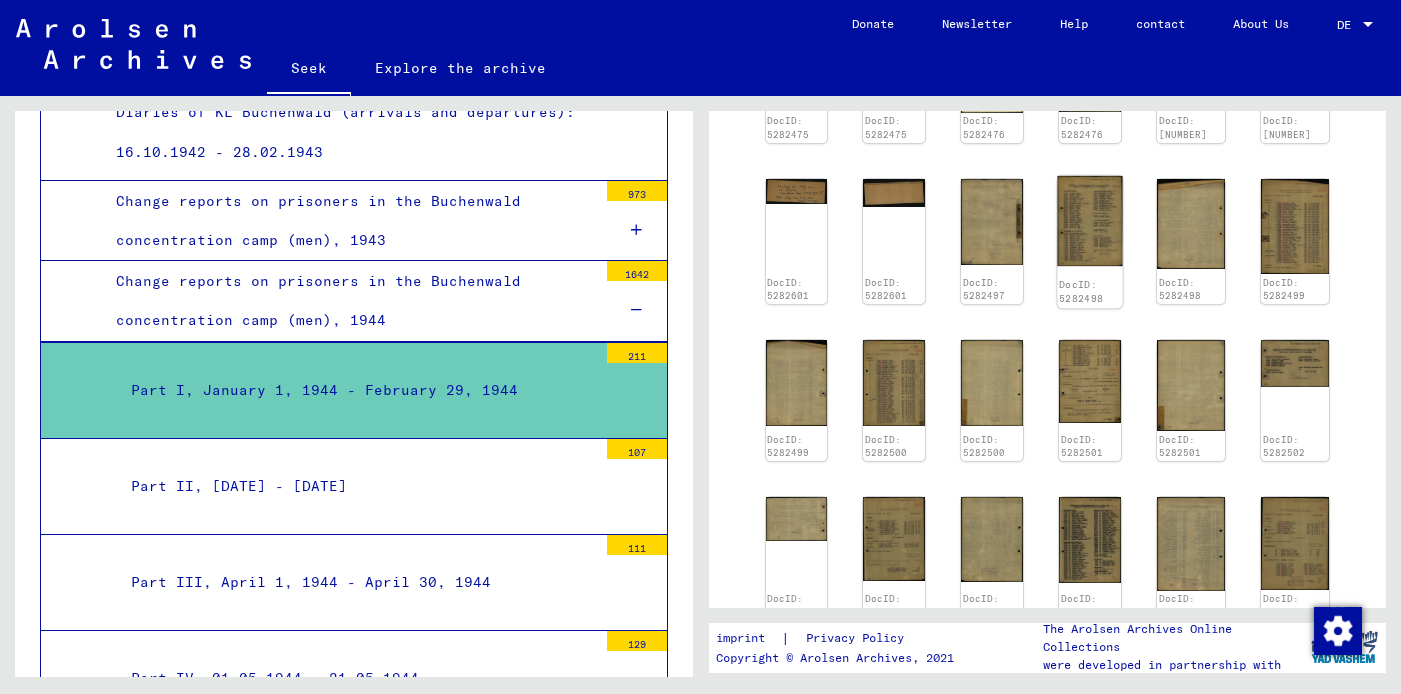 click 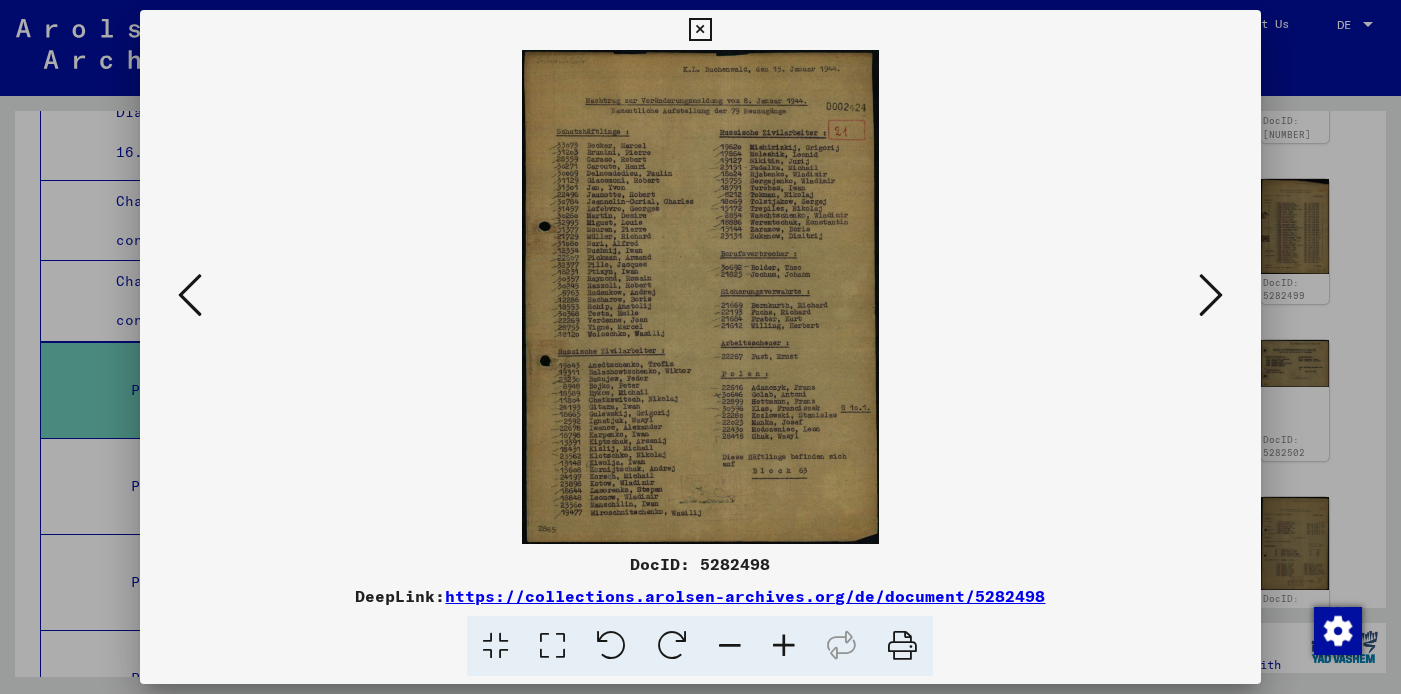 click at bounding box center [700, 297] 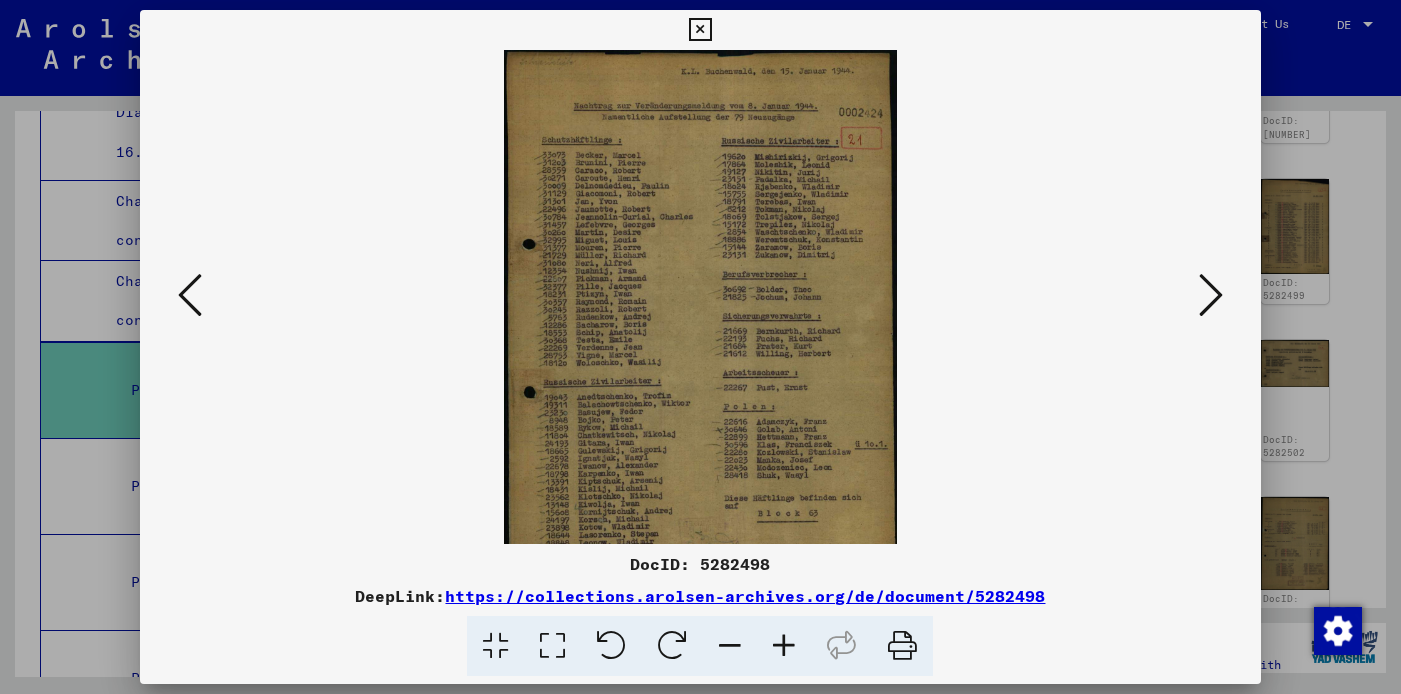 click at bounding box center (784, 646) 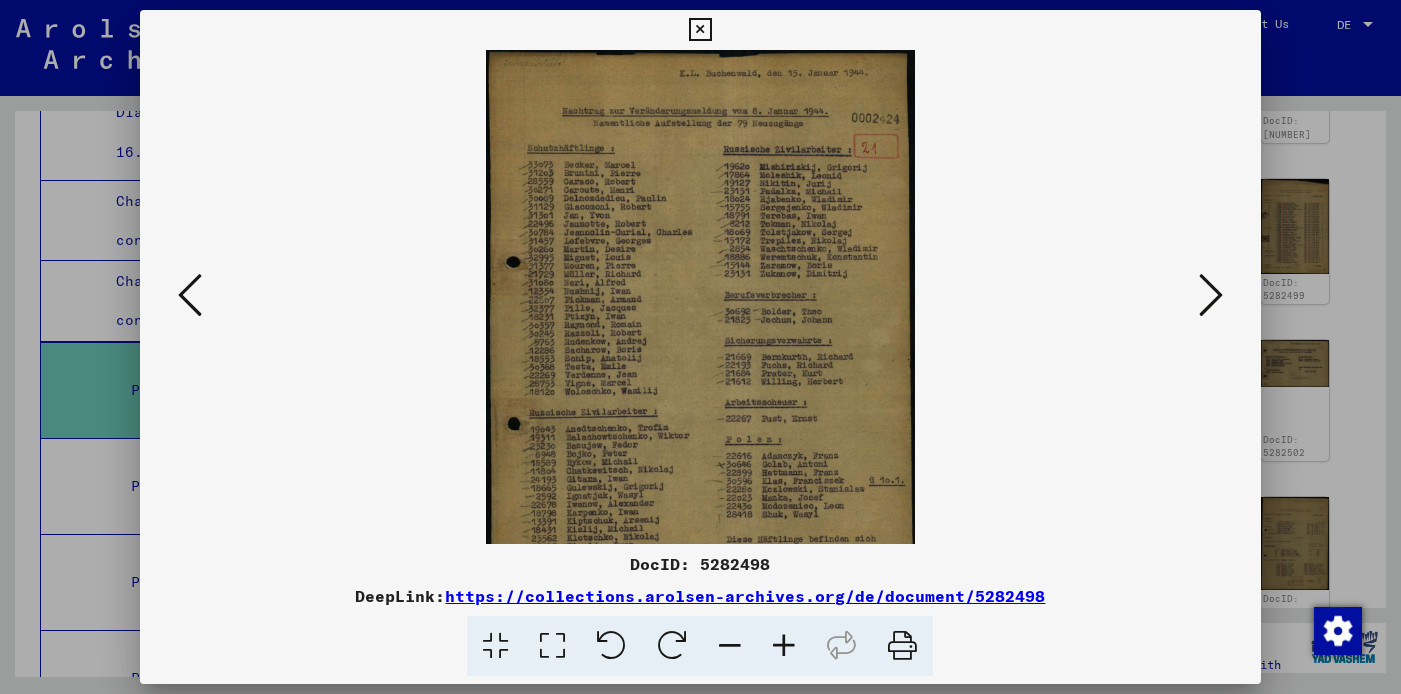 click at bounding box center (784, 646) 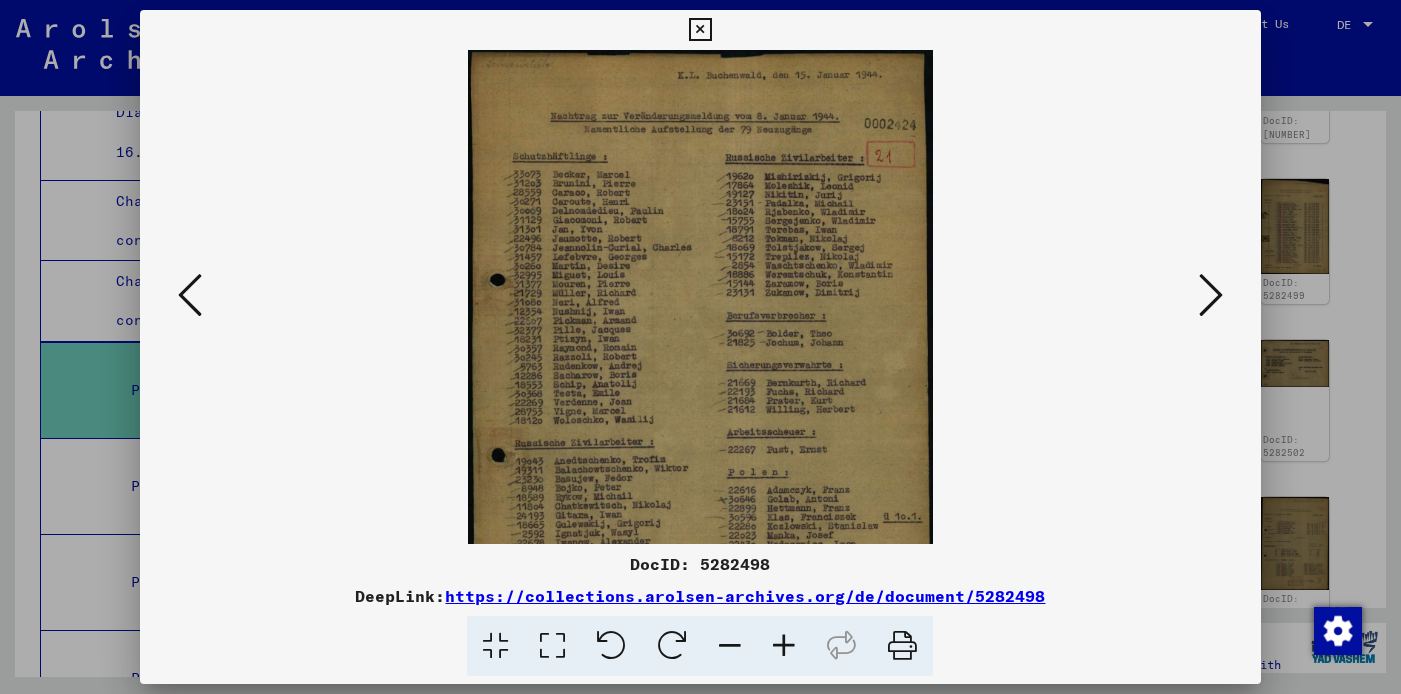 click at bounding box center [784, 646] 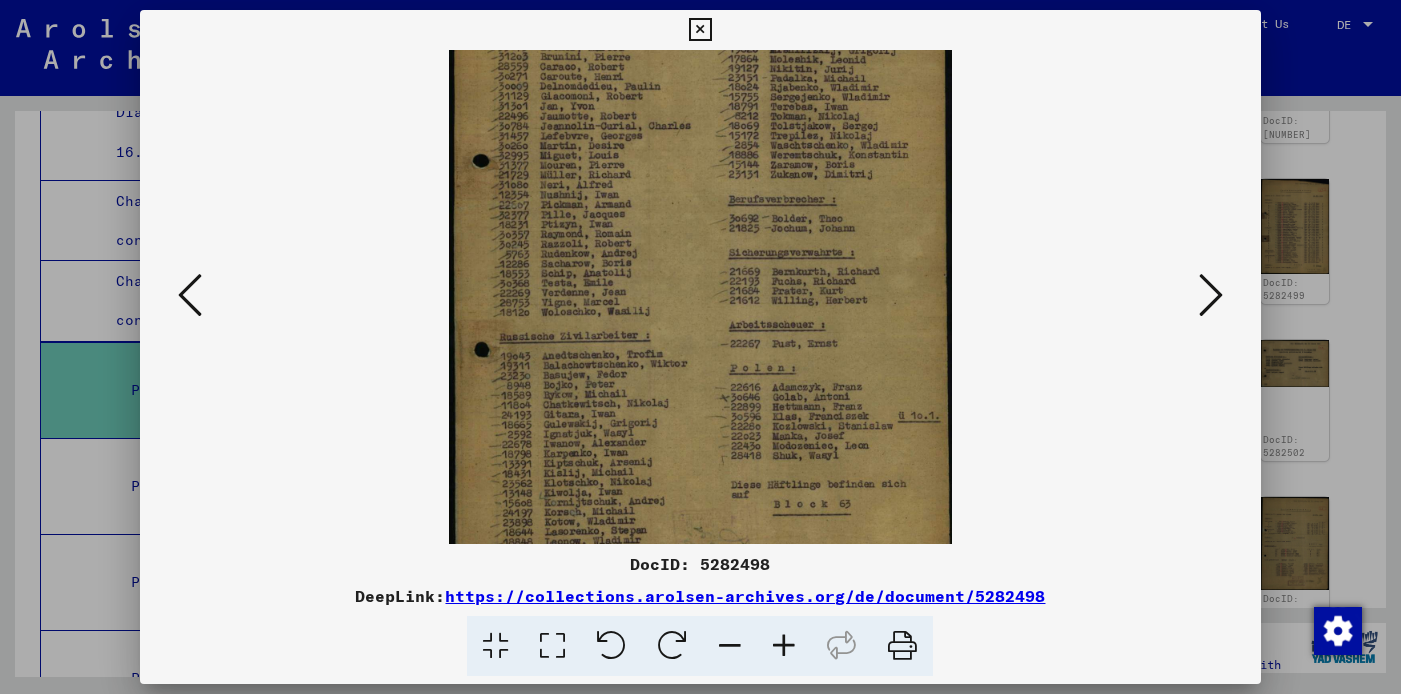 drag, startPoint x: 576, startPoint y: 298, endPoint x: 568, endPoint y: 162, distance: 136.23509 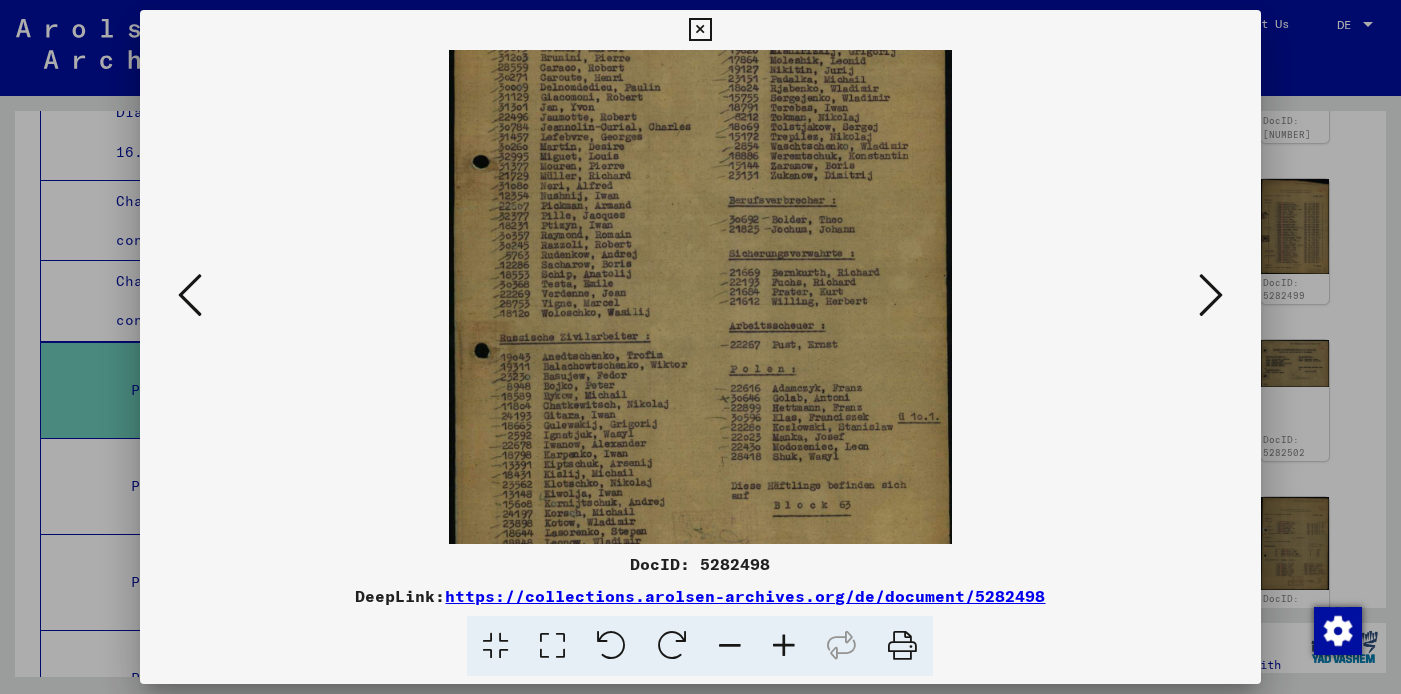 click at bounding box center (1211, 295) 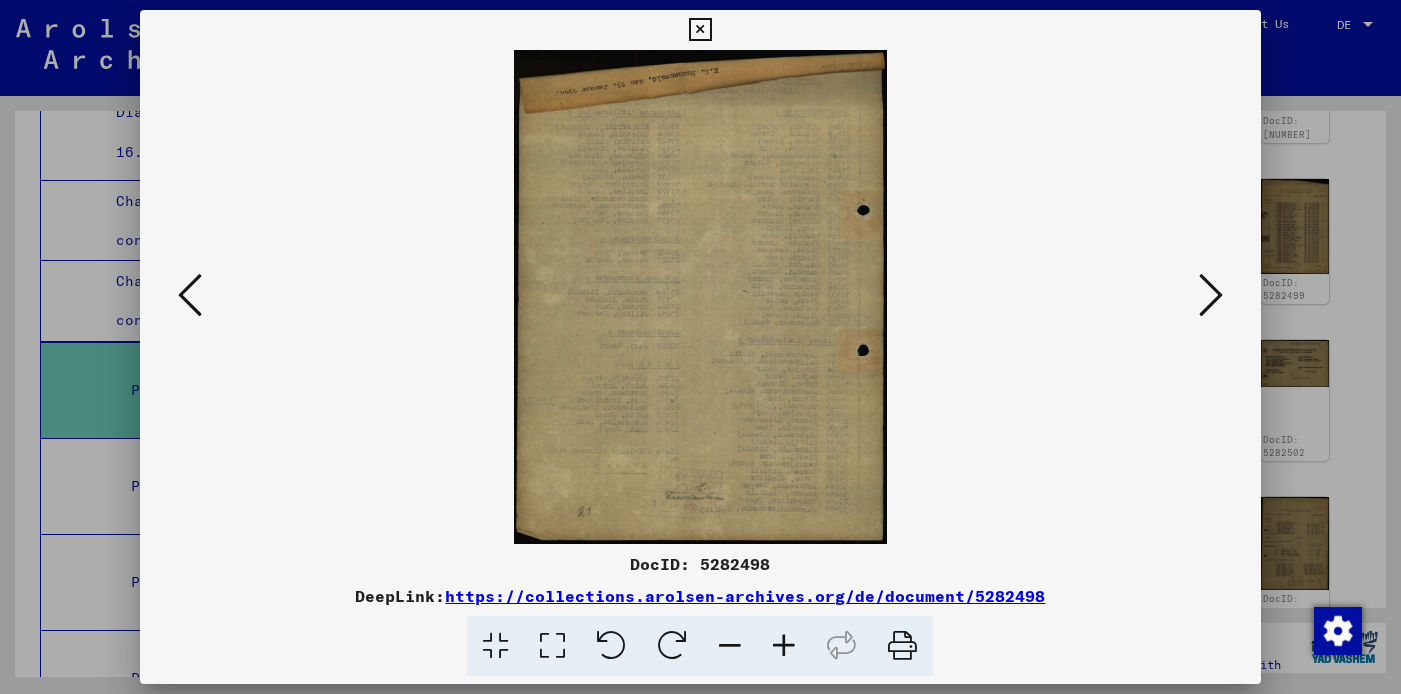 click at bounding box center [1211, 295] 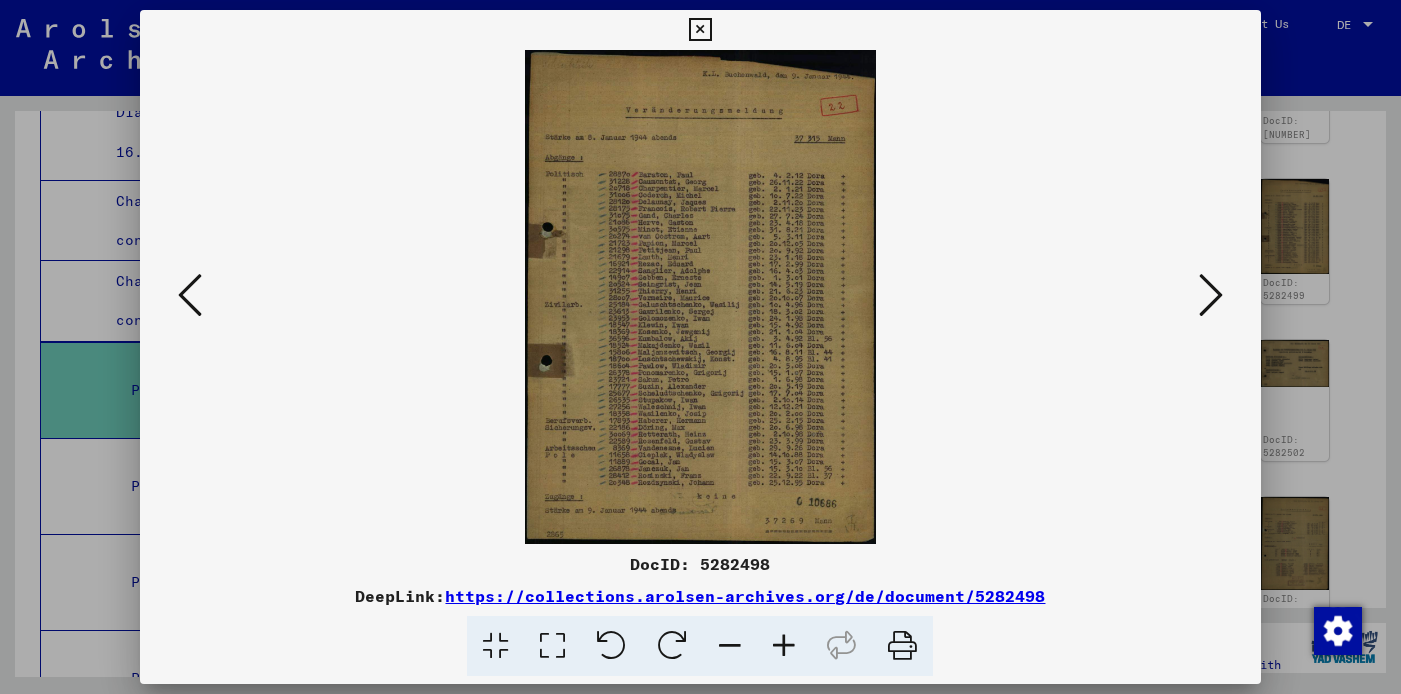 click at bounding box center (701, 297) 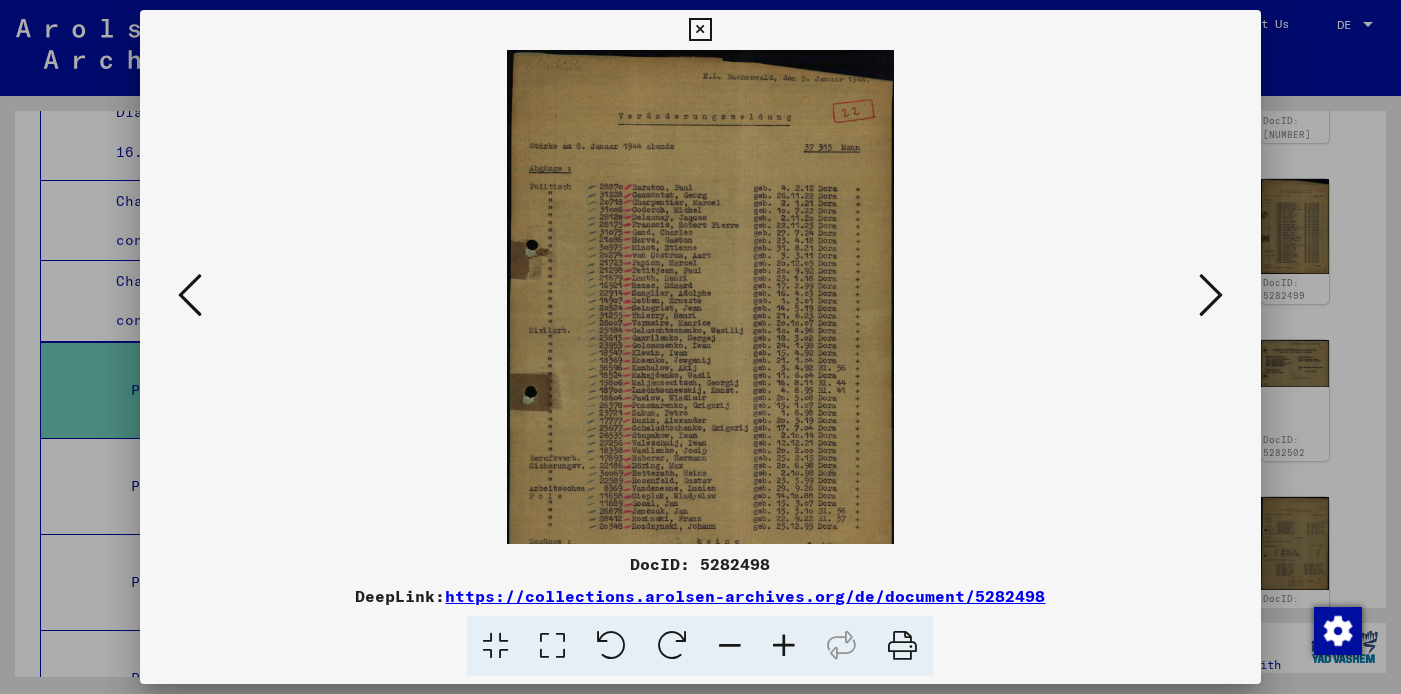 click at bounding box center [784, 646] 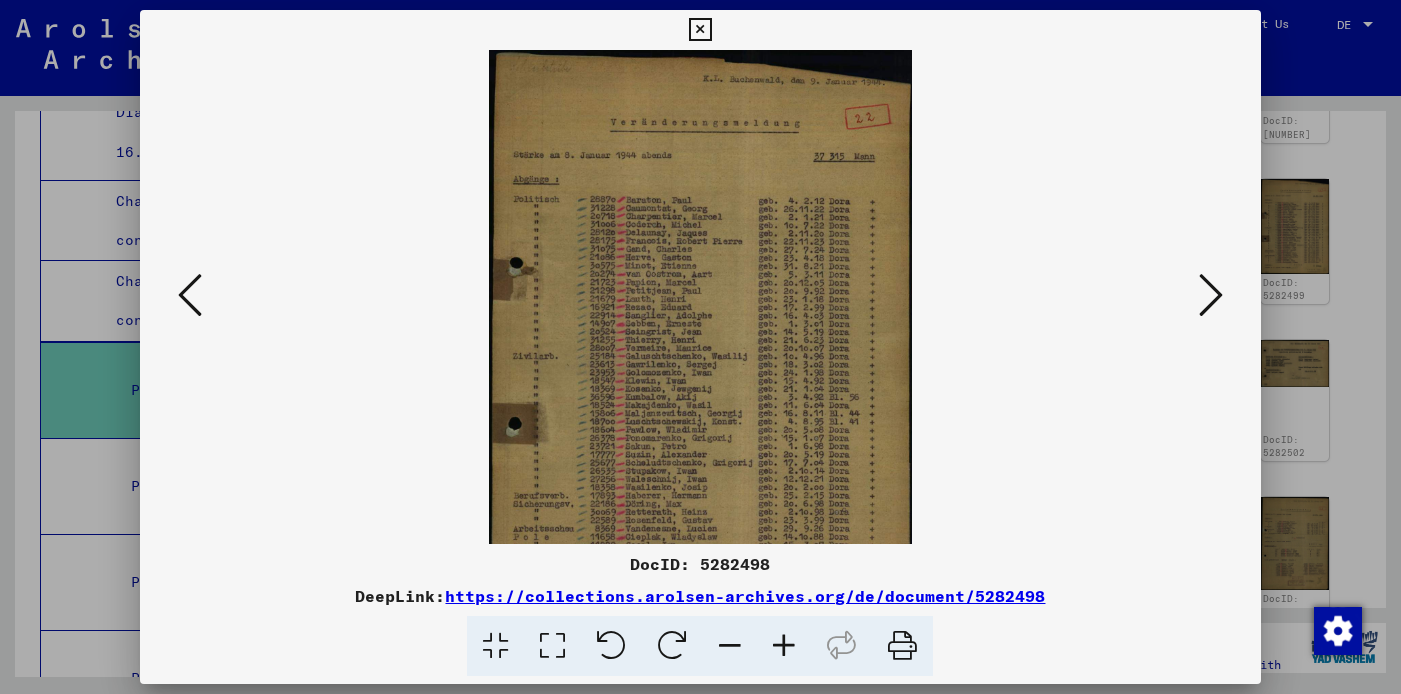 click at bounding box center (784, 646) 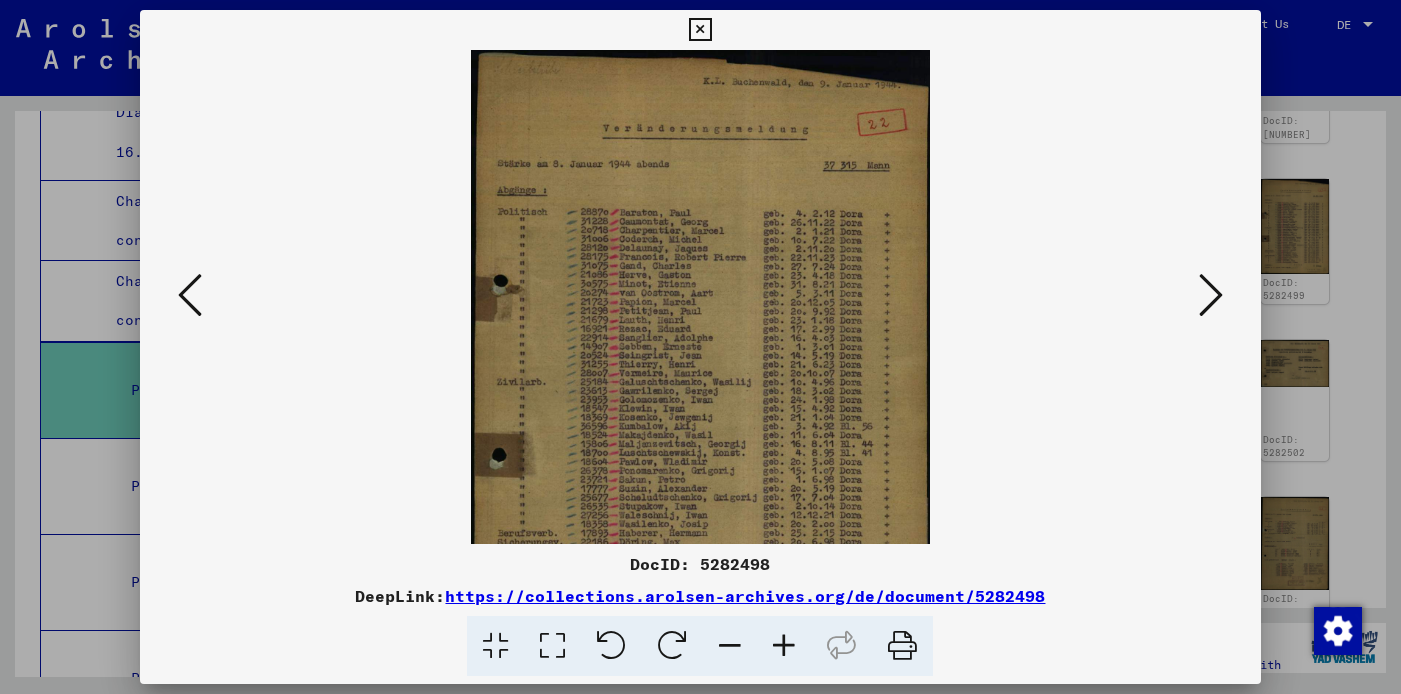 click at bounding box center [784, 646] 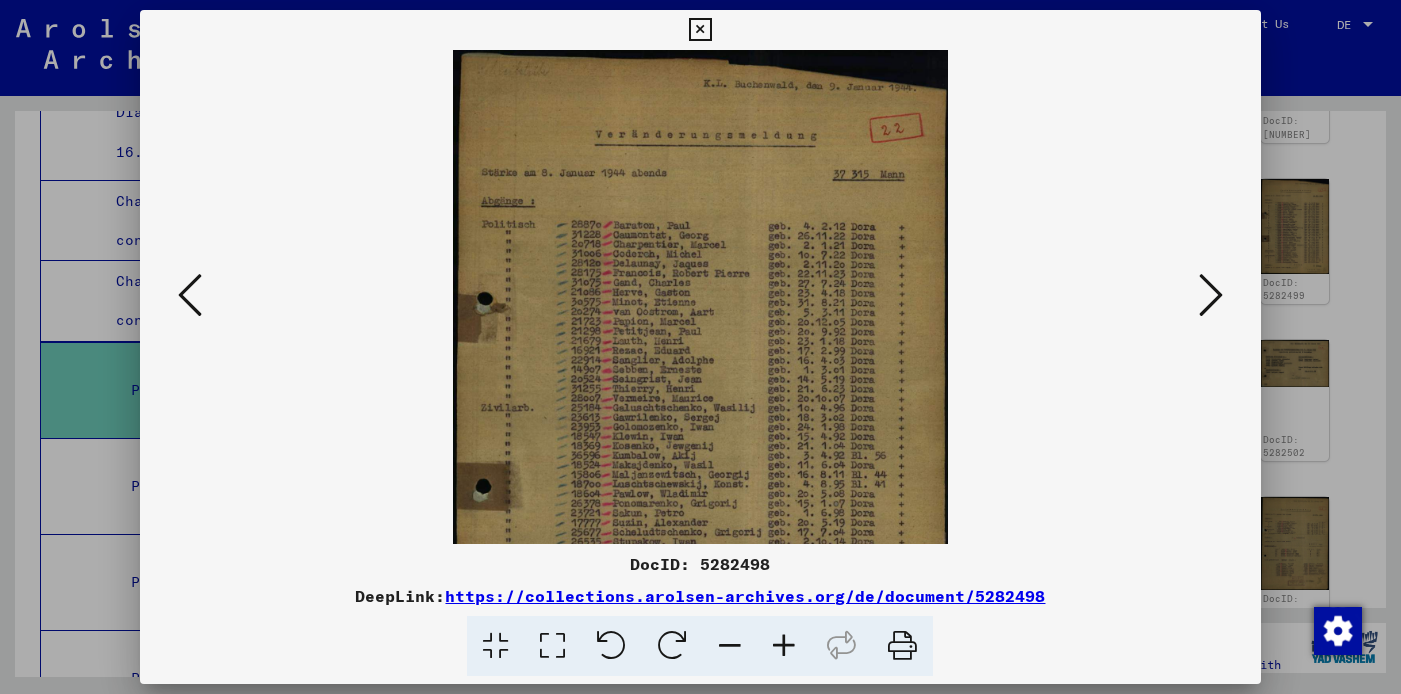 click at bounding box center (1211, 295) 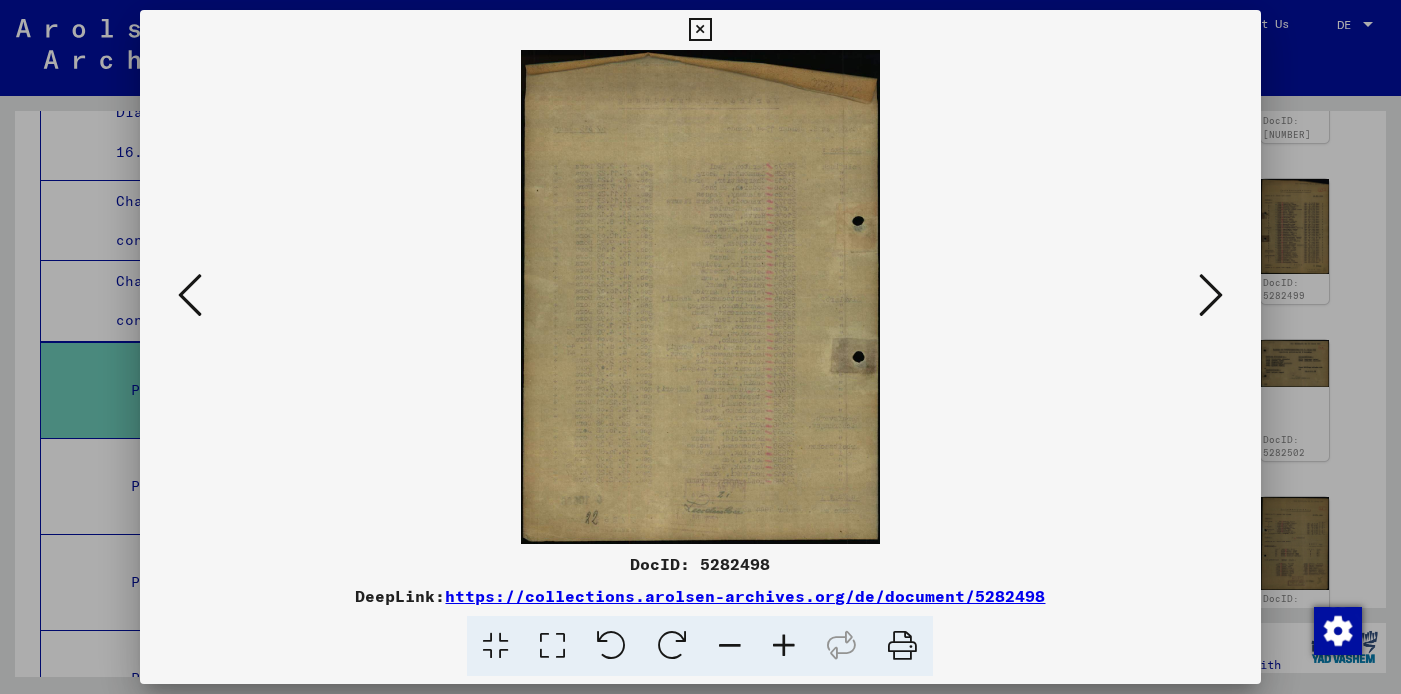 click at bounding box center (1211, 295) 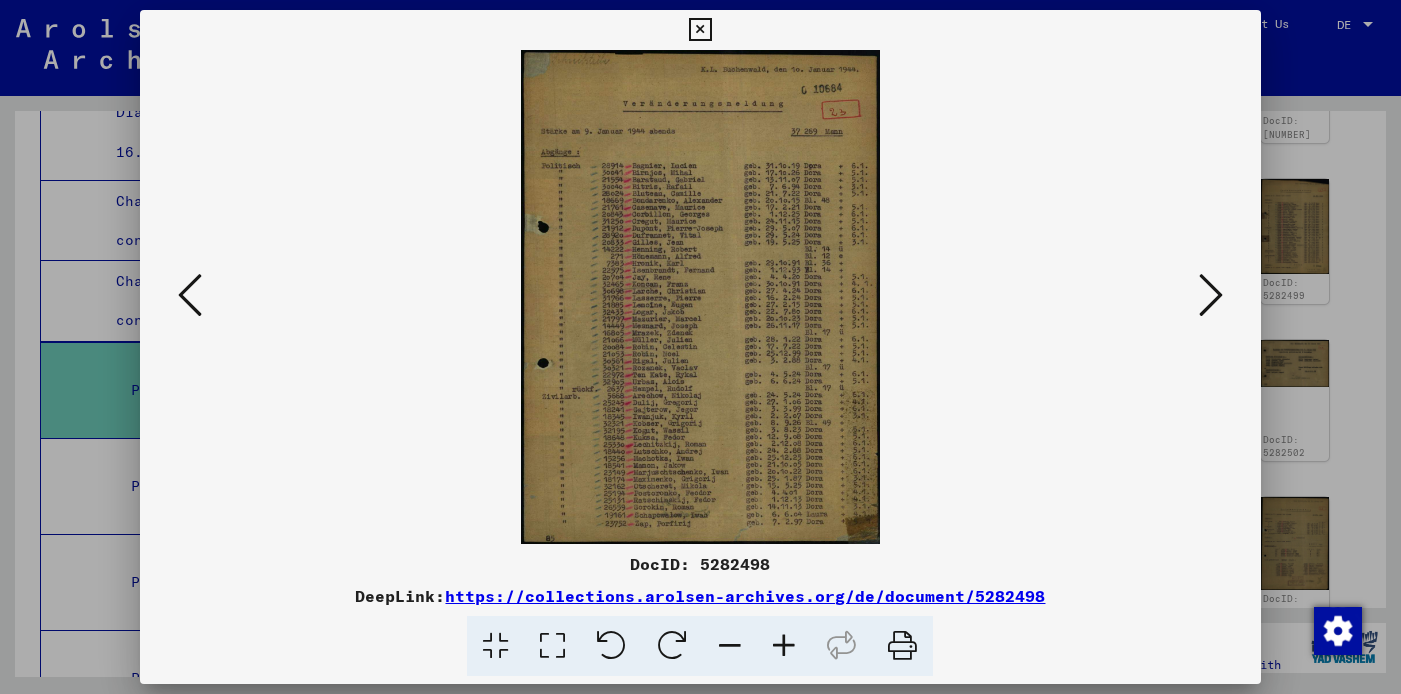 click at bounding box center (784, 646) 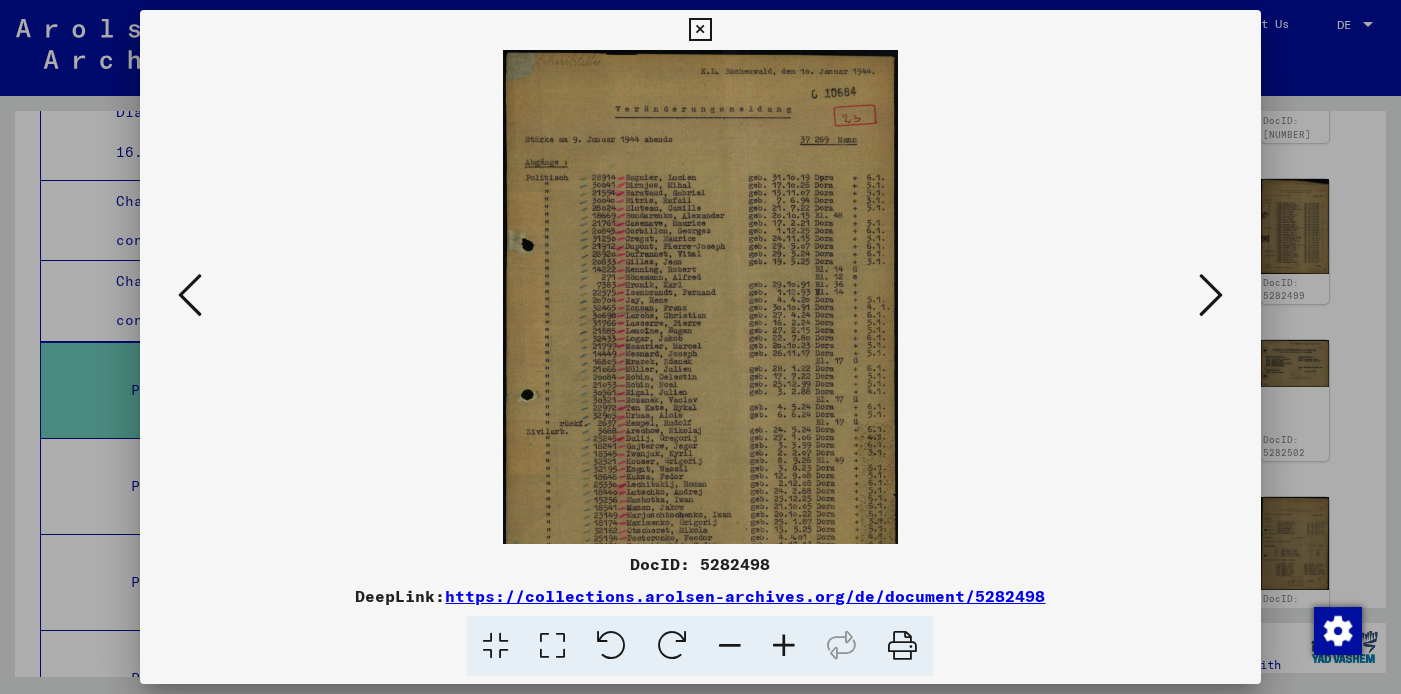 click at bounding box center (784, 646) 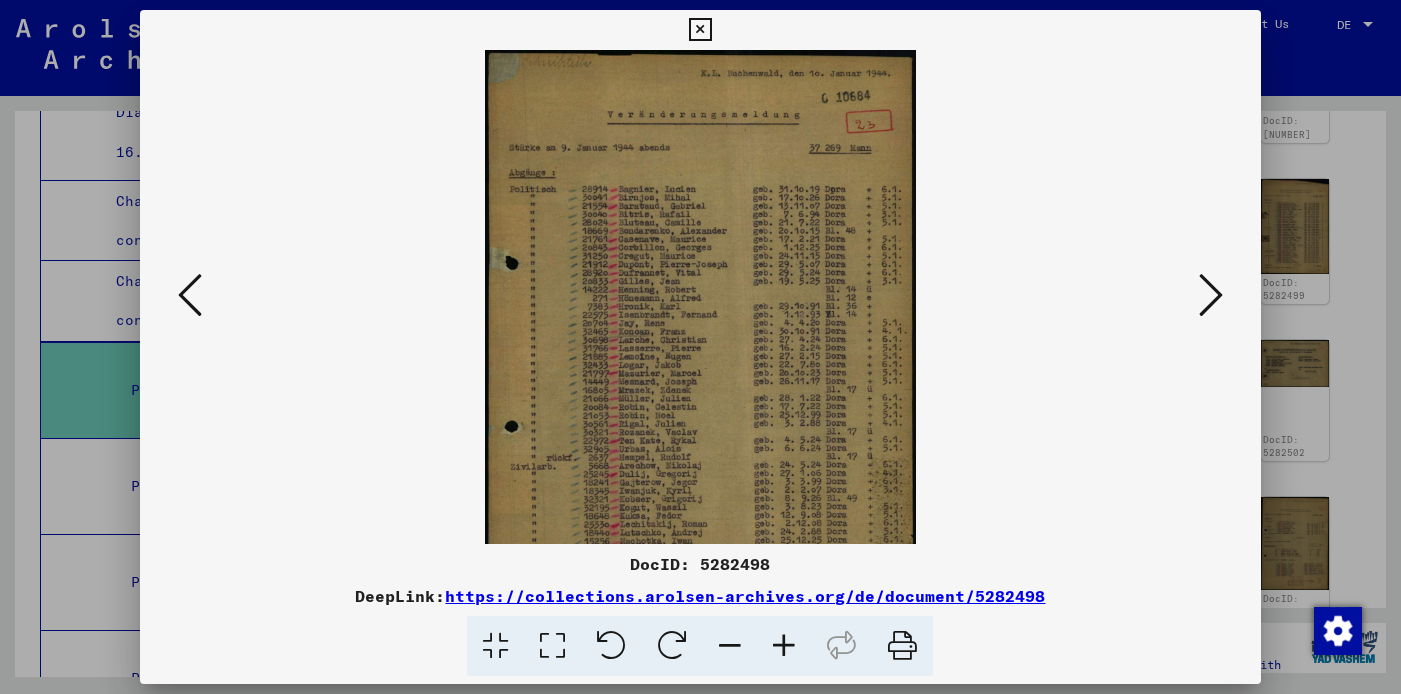 click at bounding box center (784, 646) 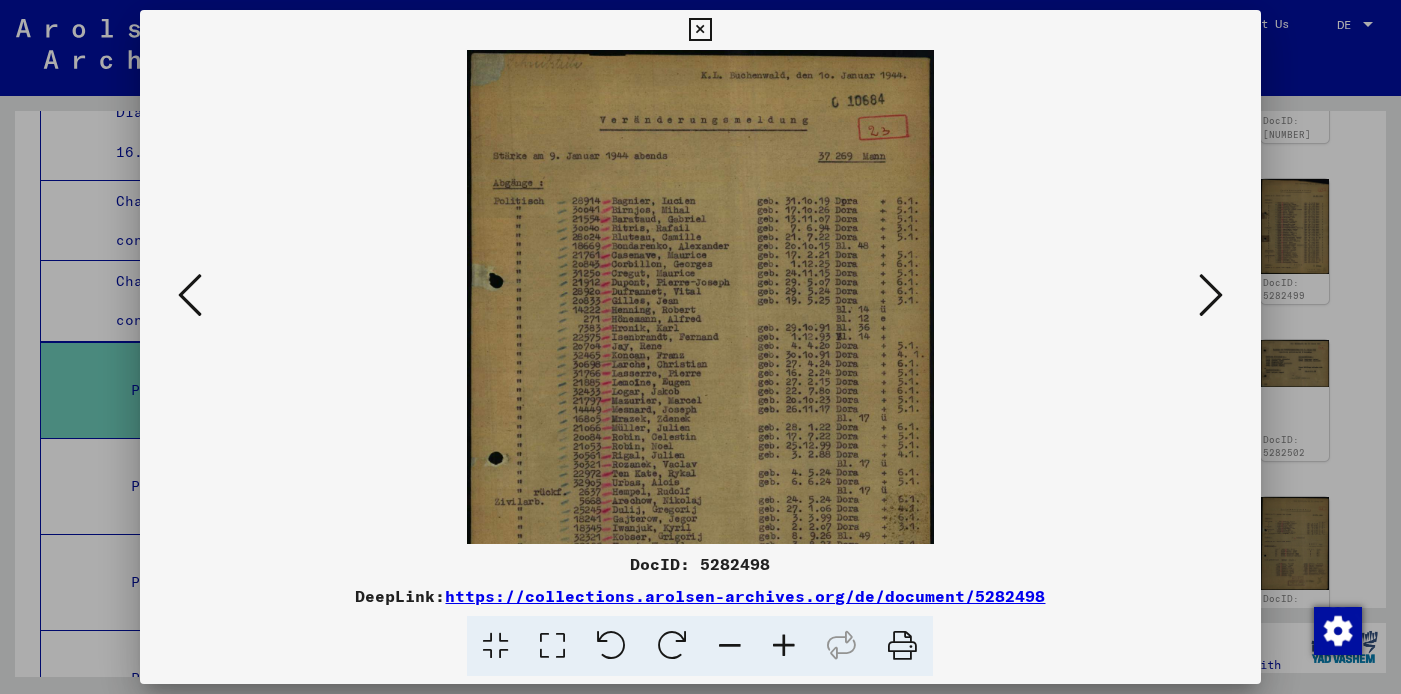 click at bounding box center [1211, 295] 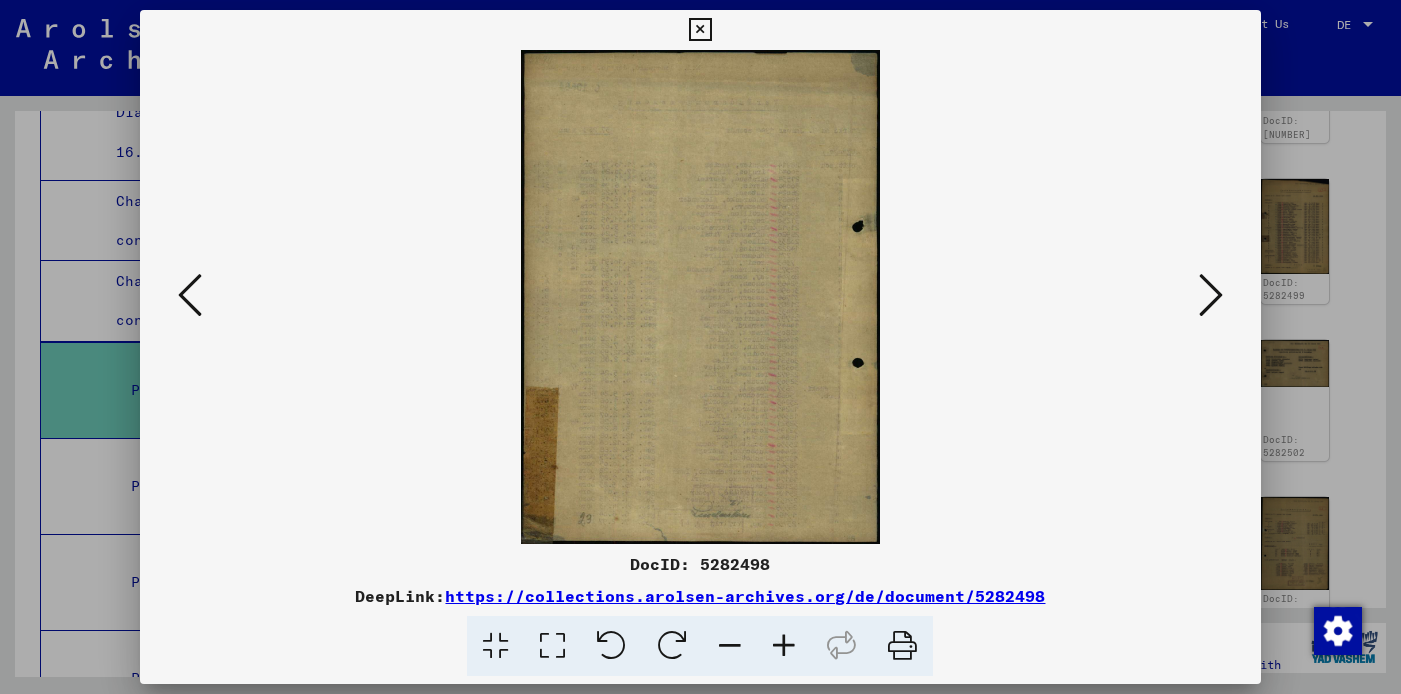 click at bounding box center [1211, 295] 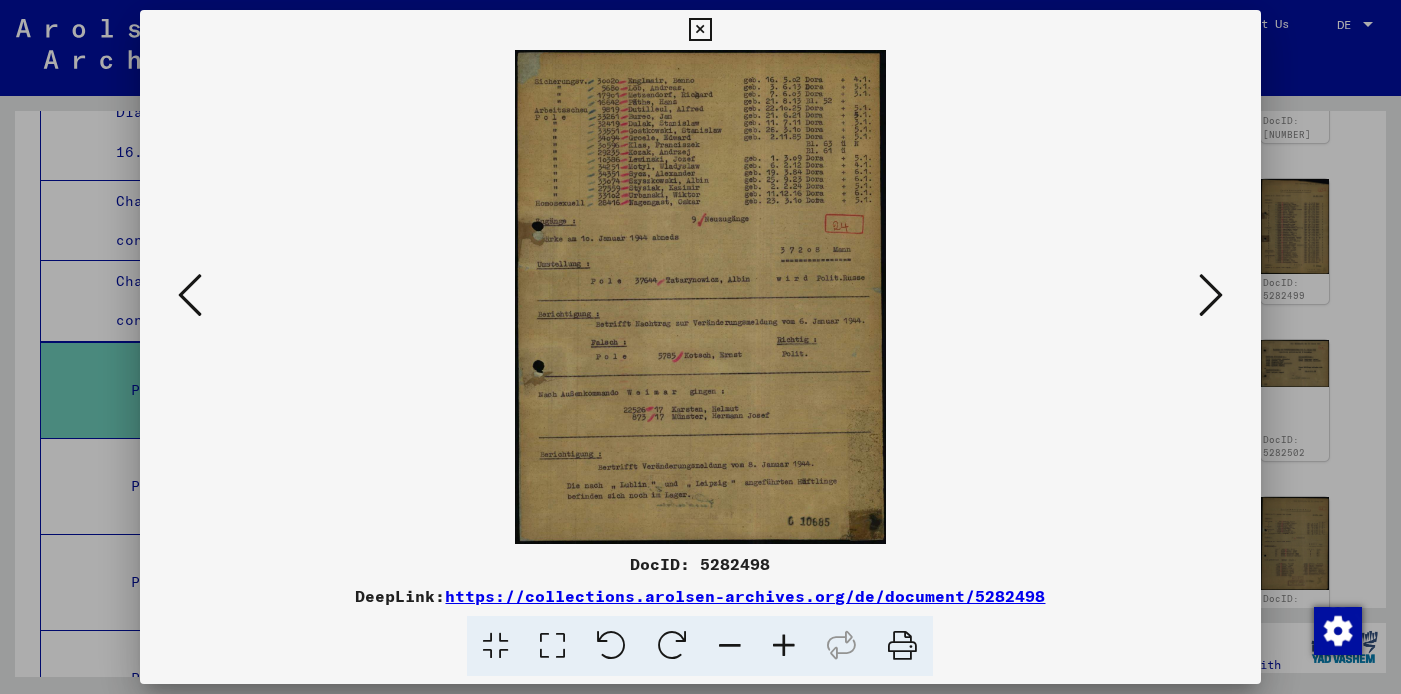click at bounding box center (1211, 295) 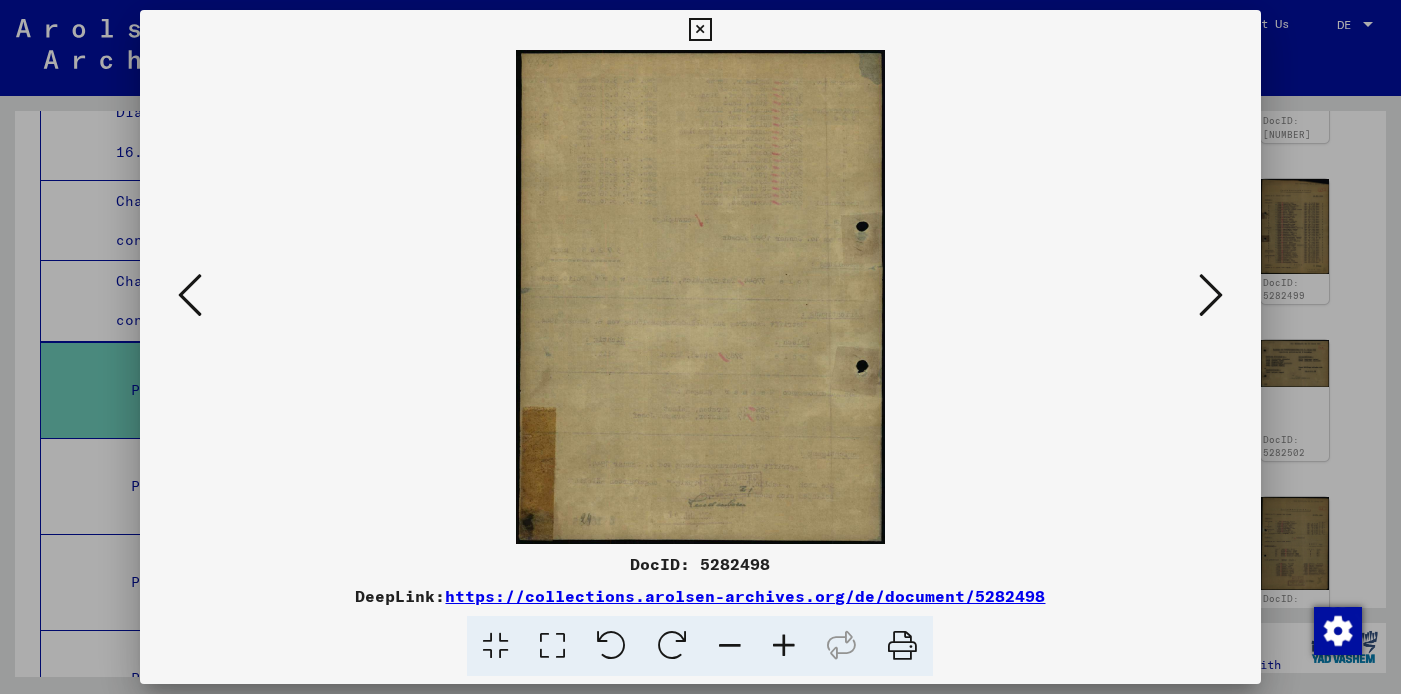 click at bounding box center (1211, 295) 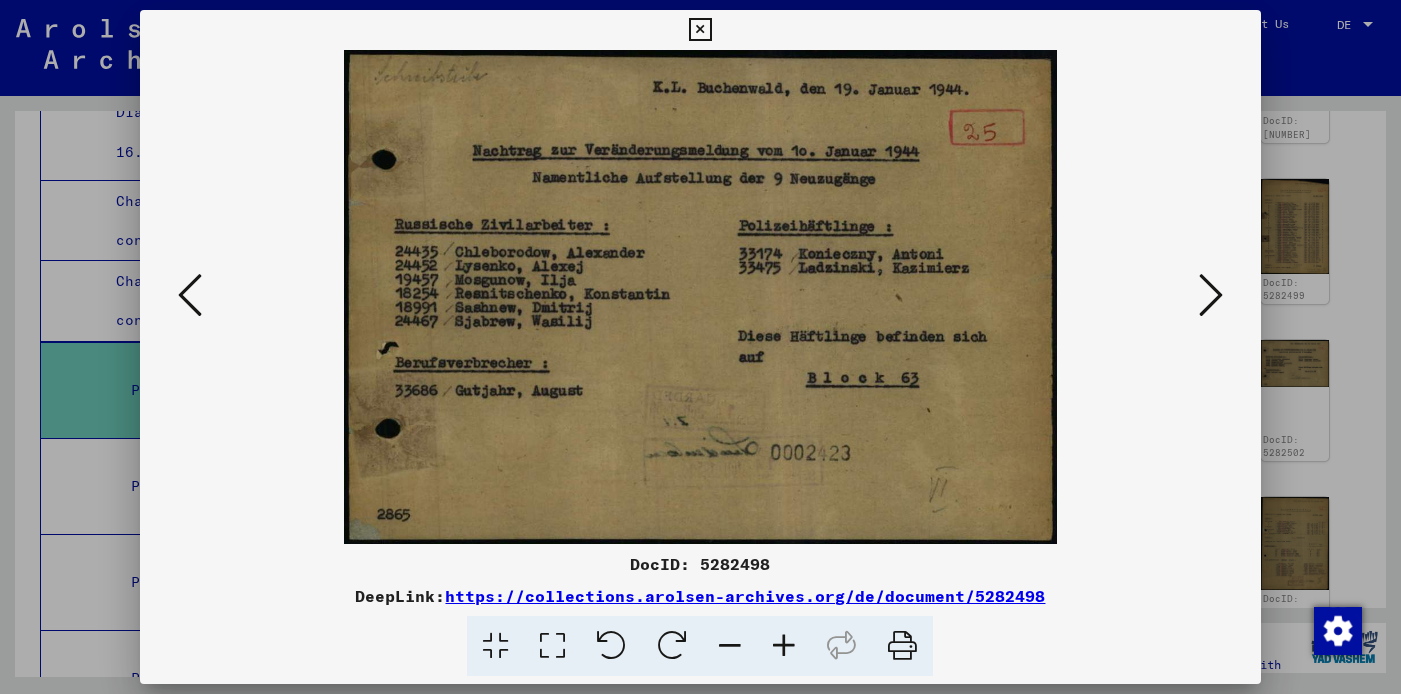 click at bounding box center (1211, 295) 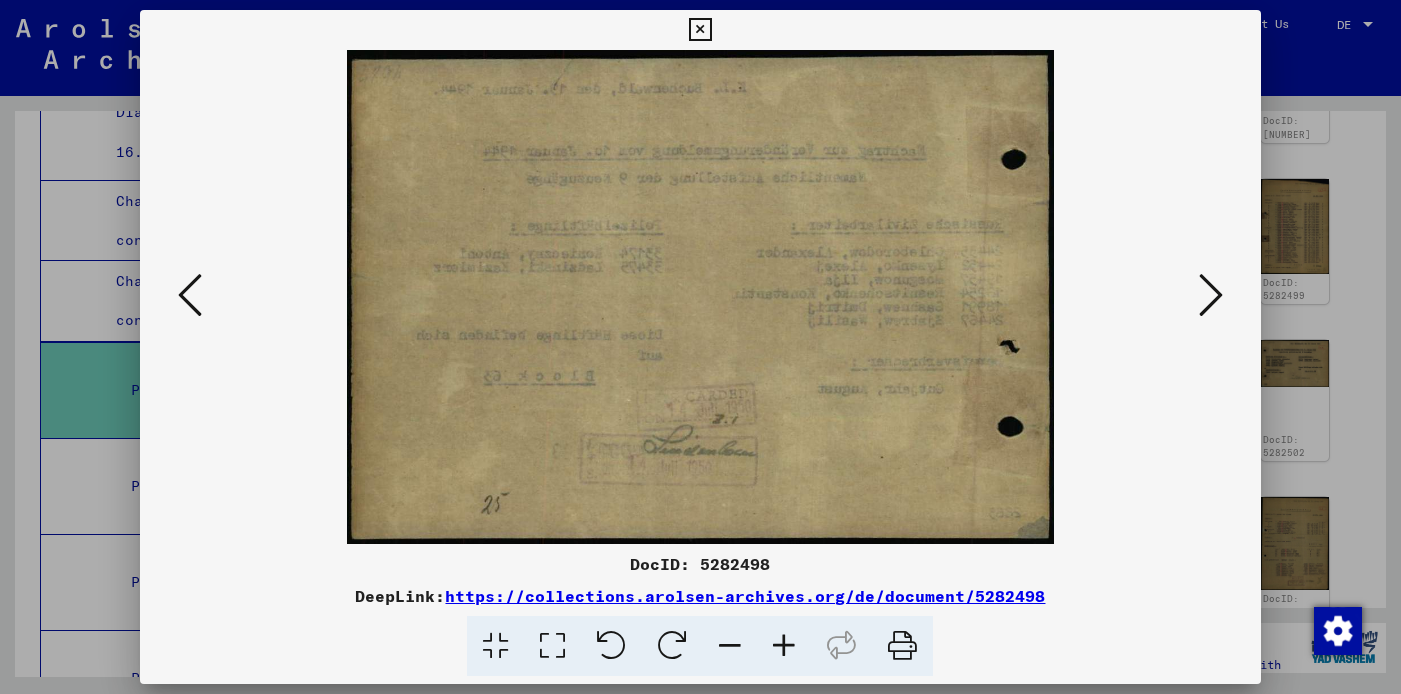 click at bounding box center [1211, 295] 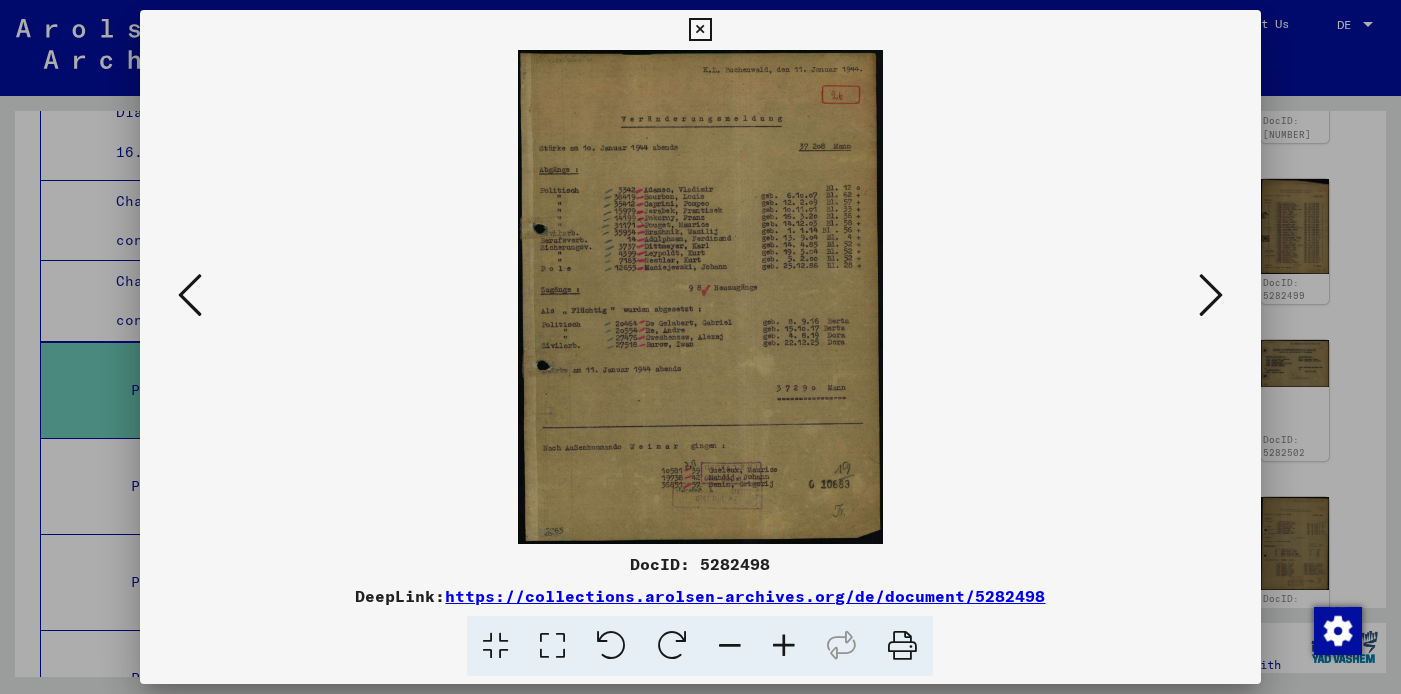 click at bounding box center (1211, 295) 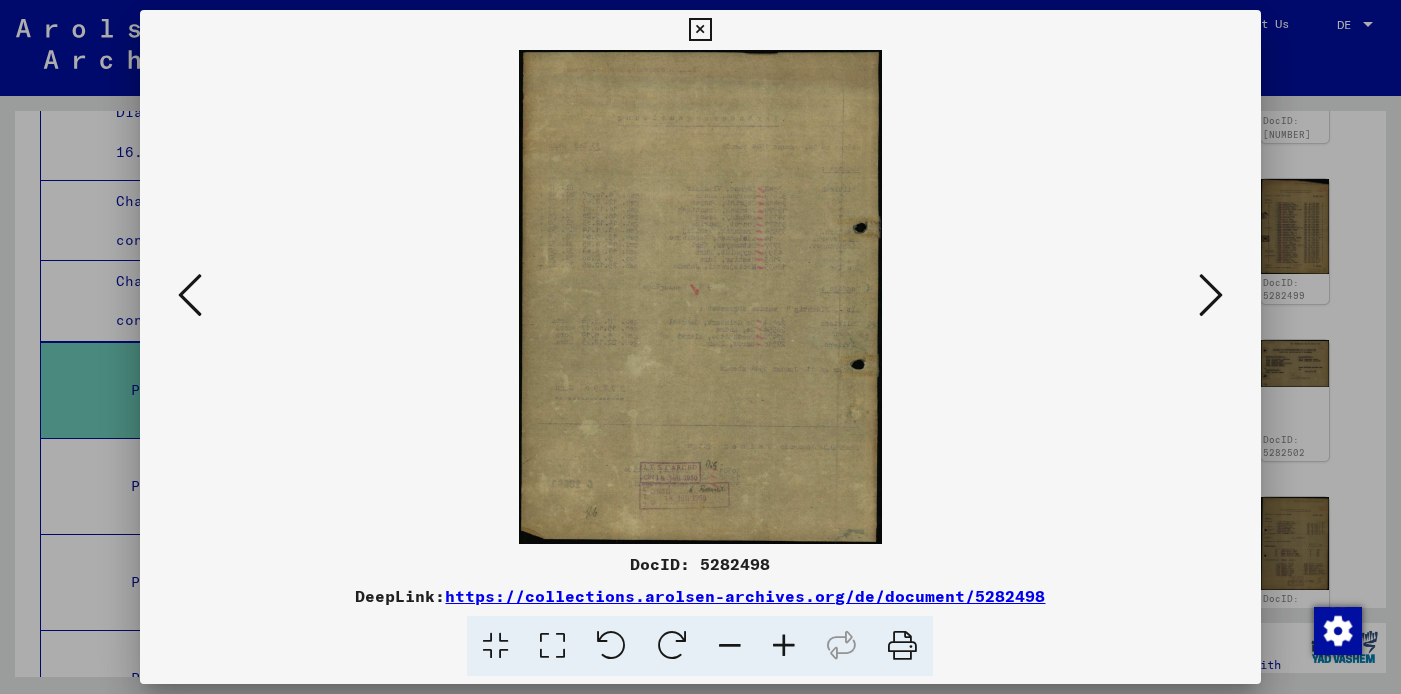 click at bounding box center (1211, 295) 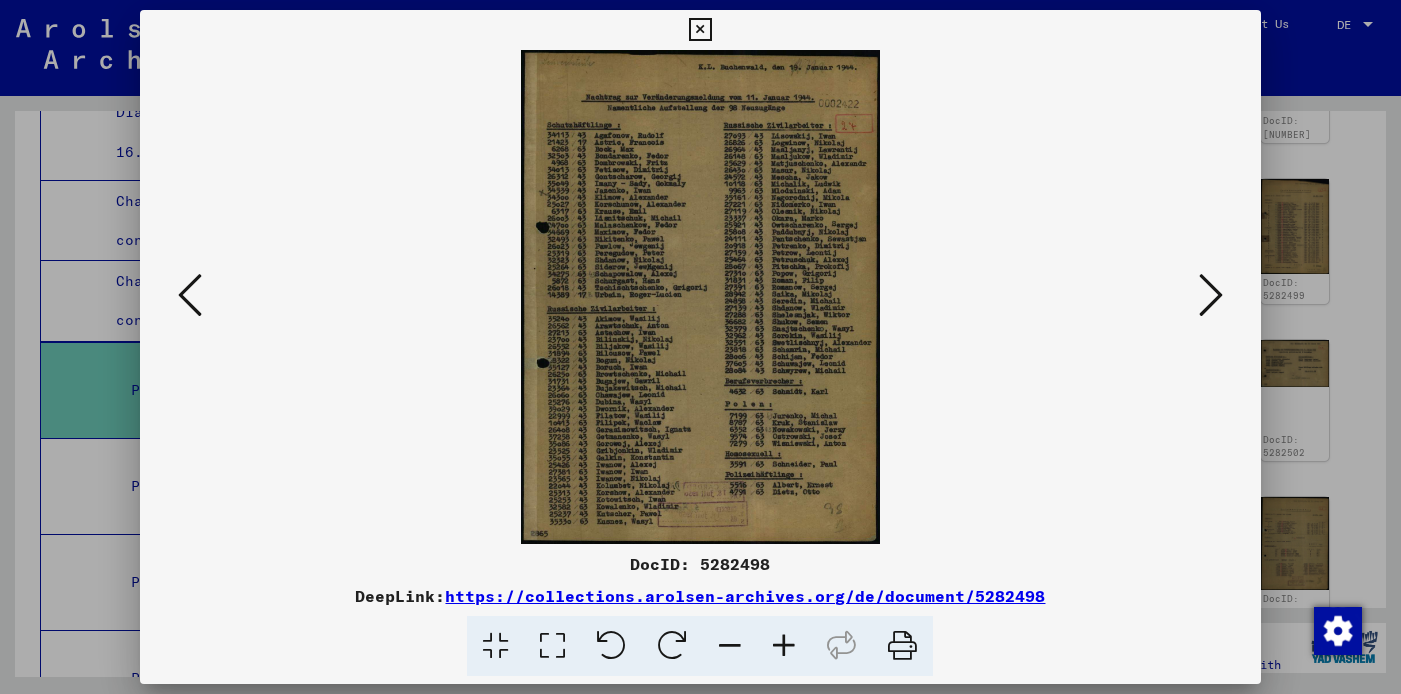 click at bounding box center [784, 646] 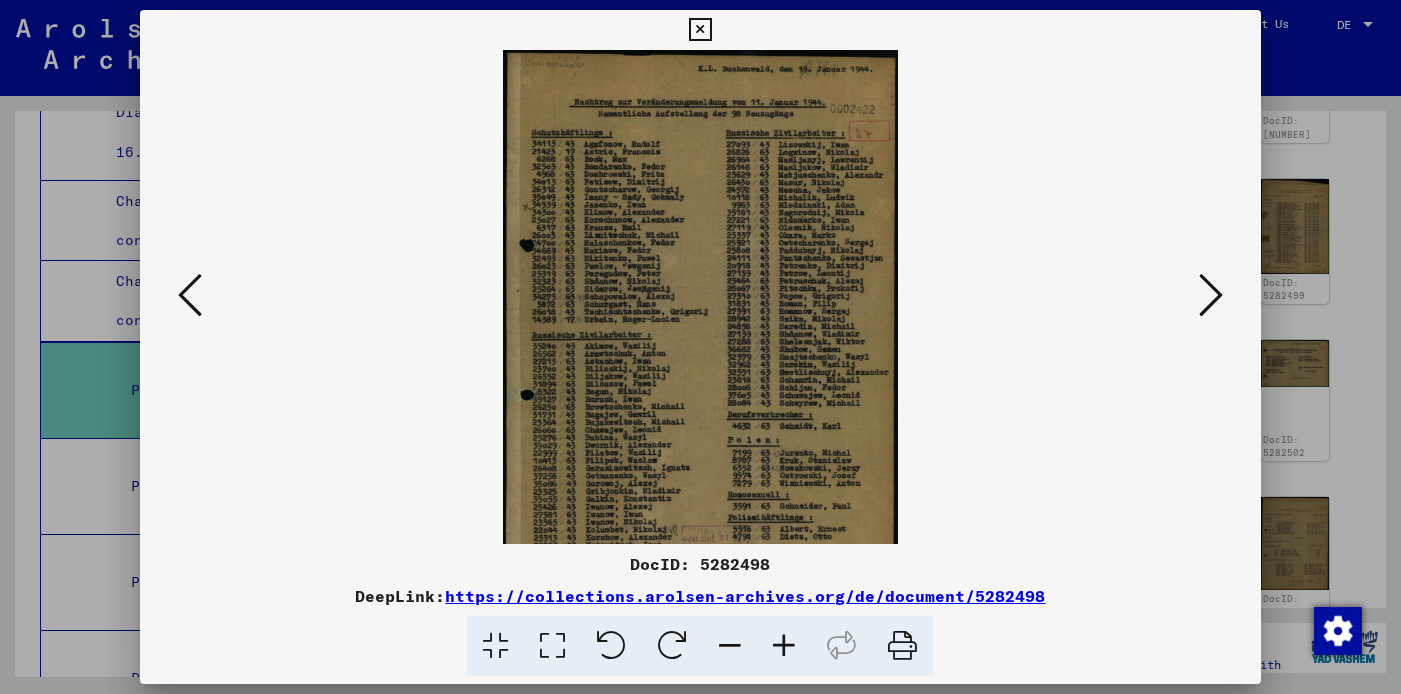 click at bounding box center [784, 646] 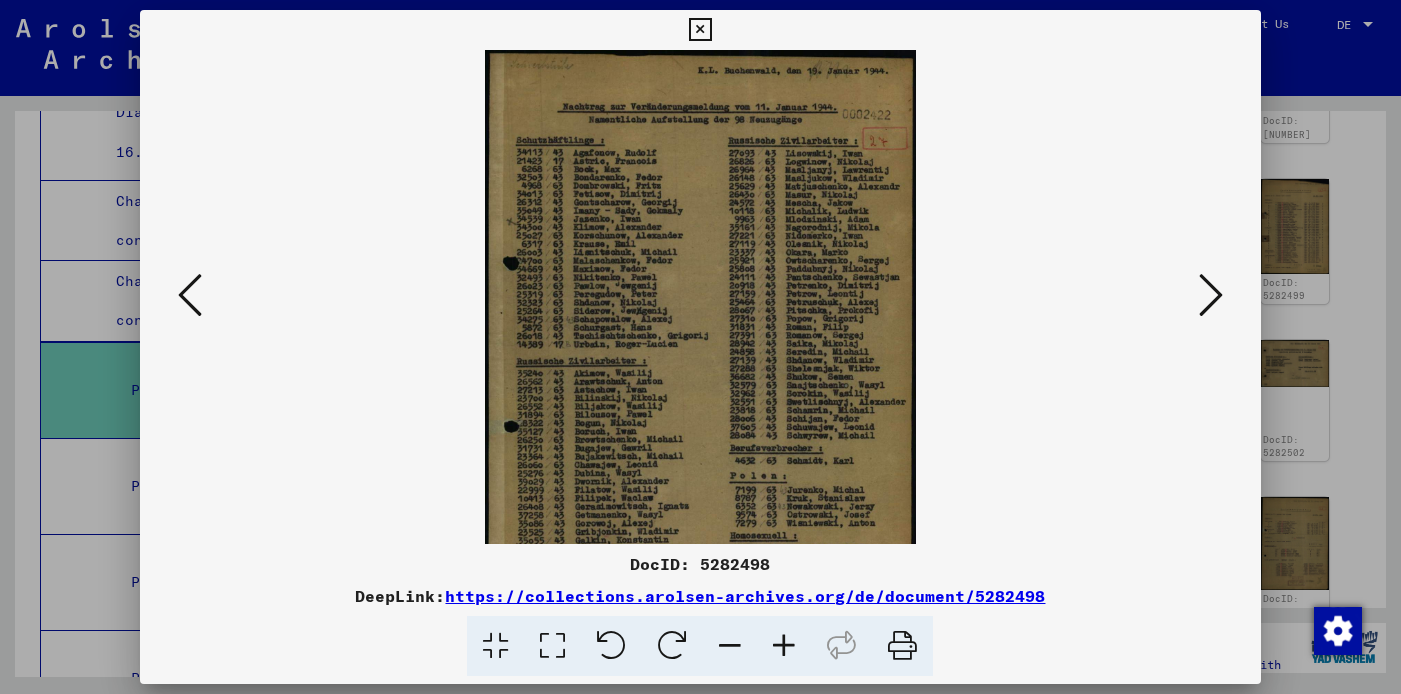 click at bounding box center (784, 646) 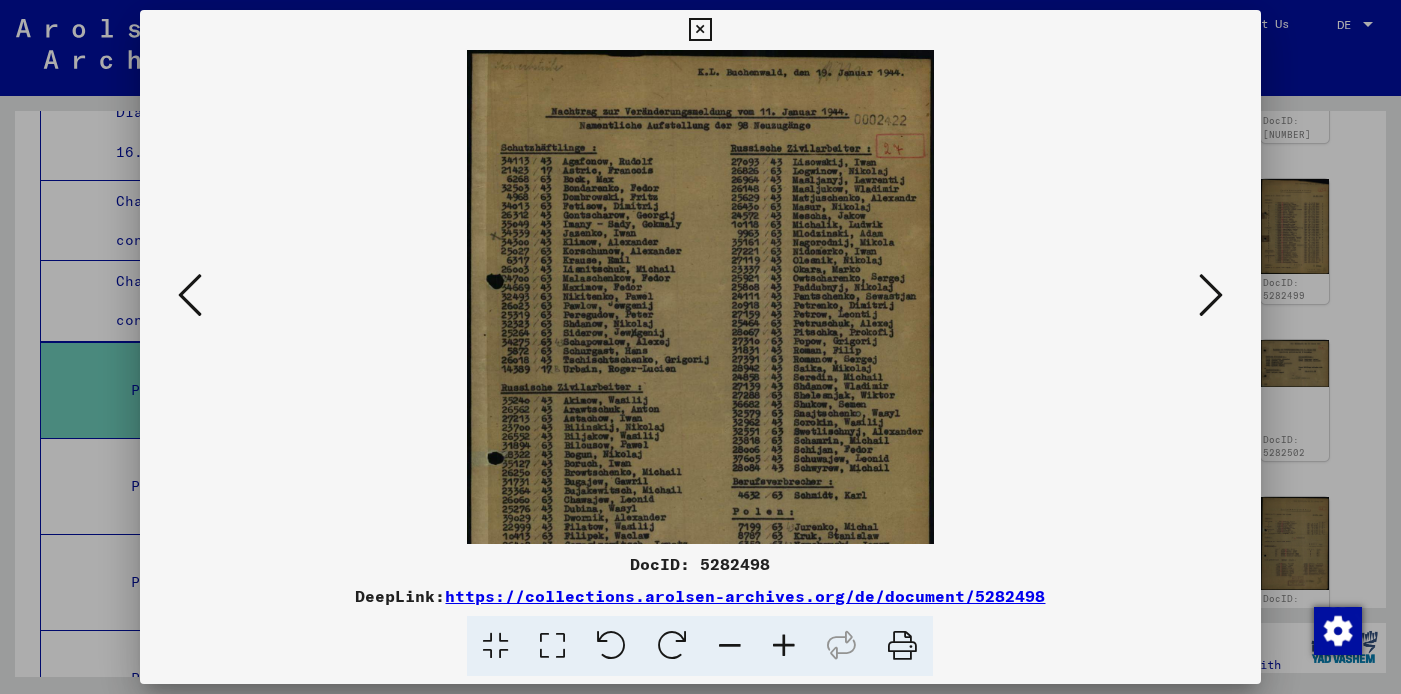 click at bounding box center (1211, 296) 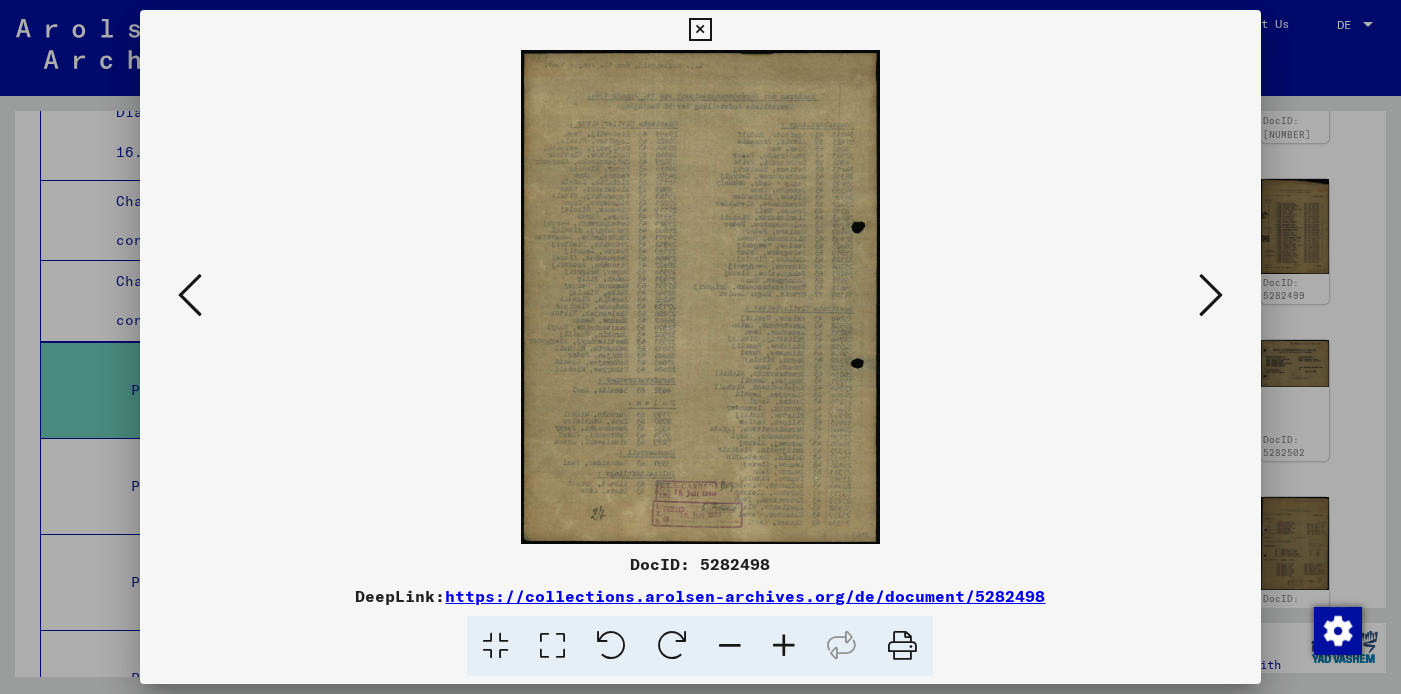 click at bounding box center (1211, 295) 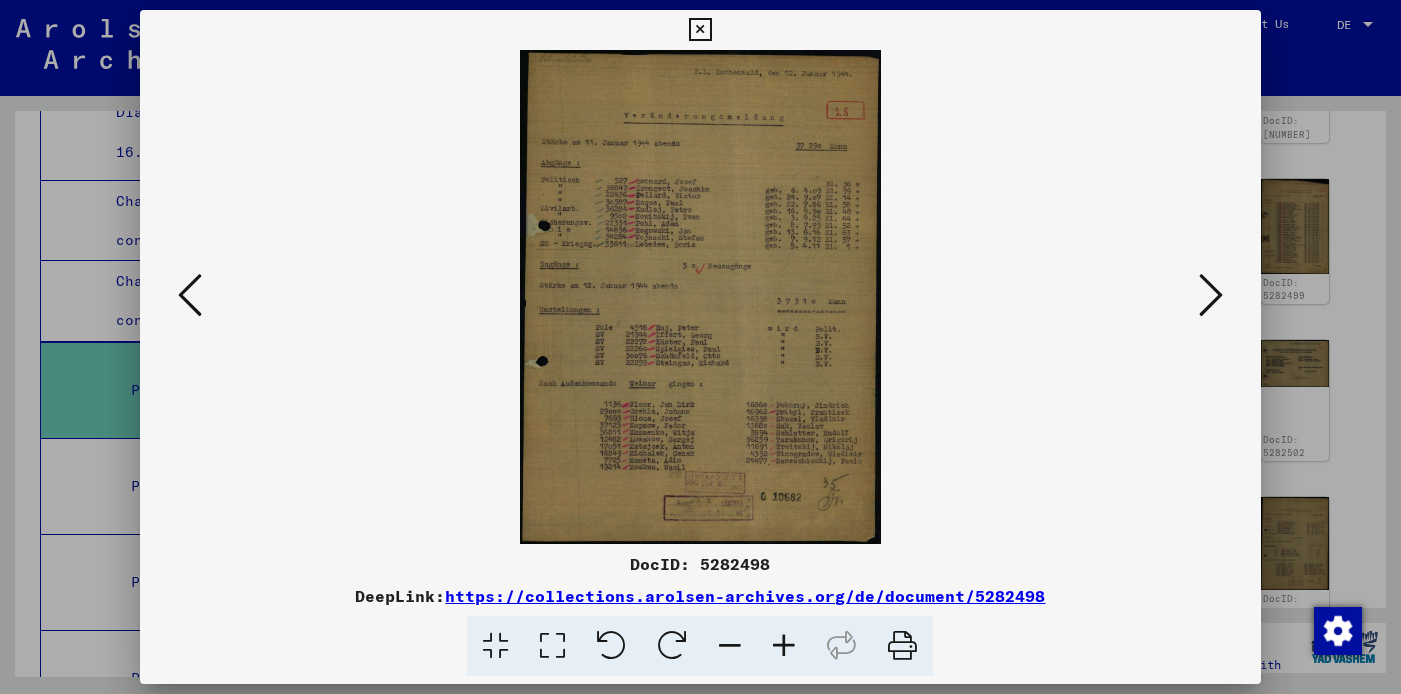 click at bounding box center [1211, 295] 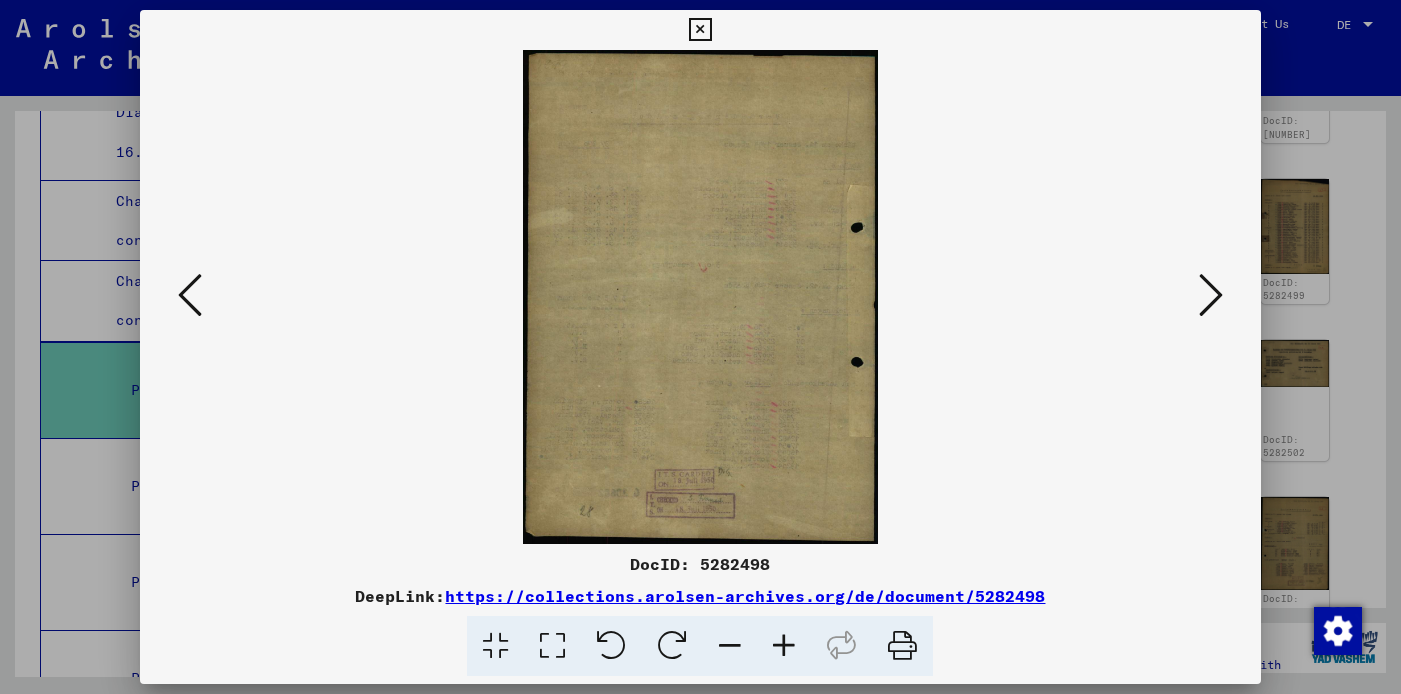 click at bounding box center (1211, 295) 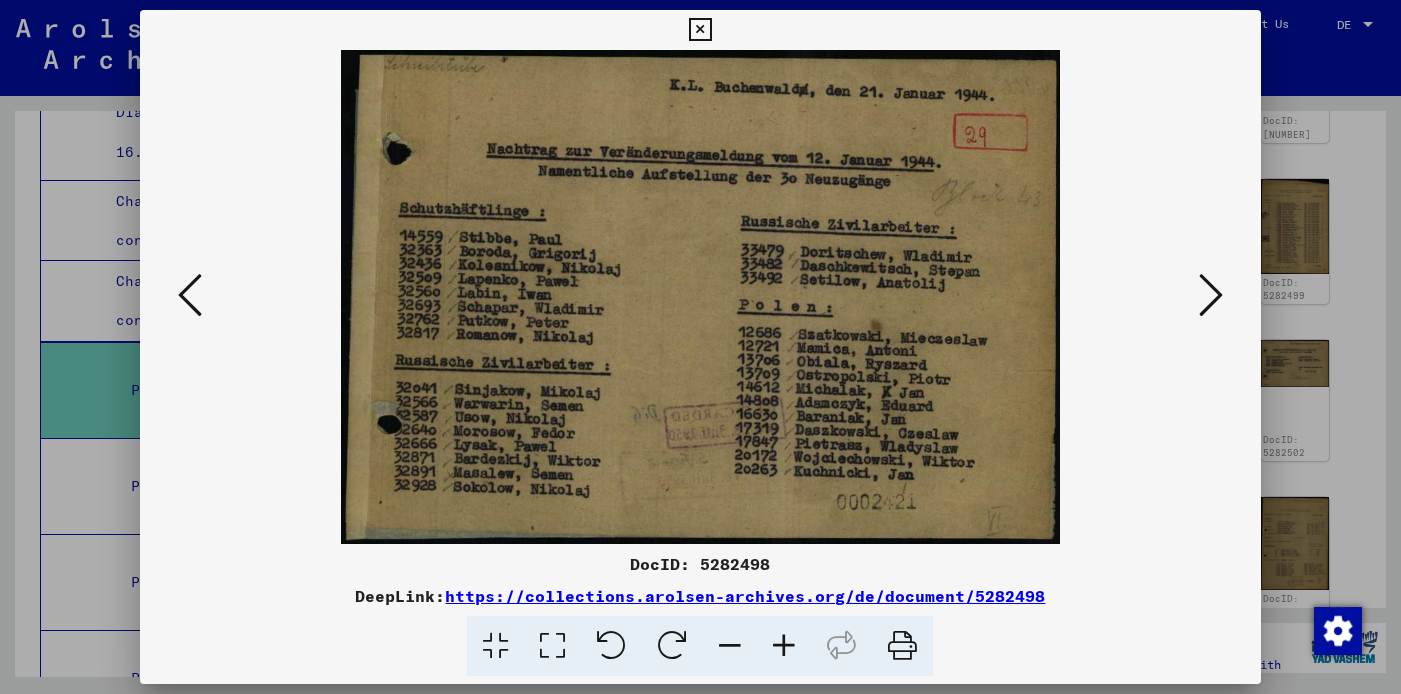 click at bounding box center (1211, 295) 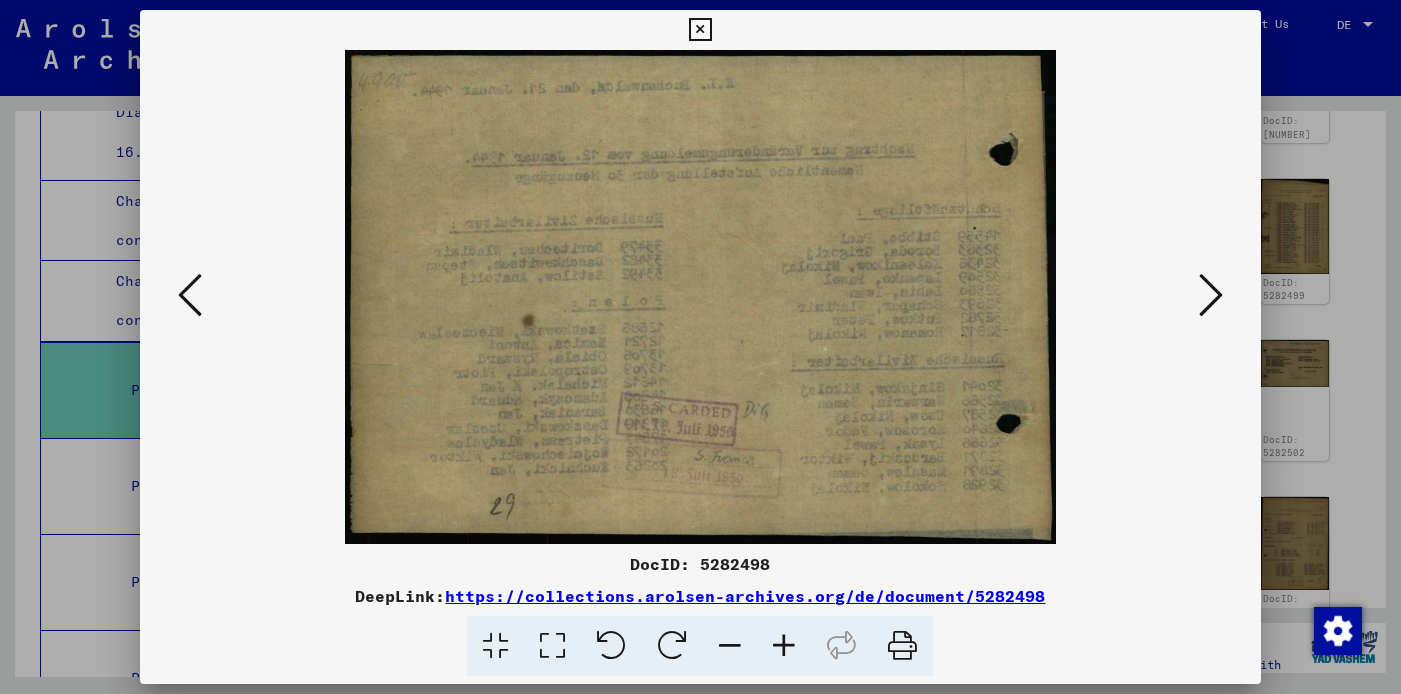 click at bounding box center [1211, 295] 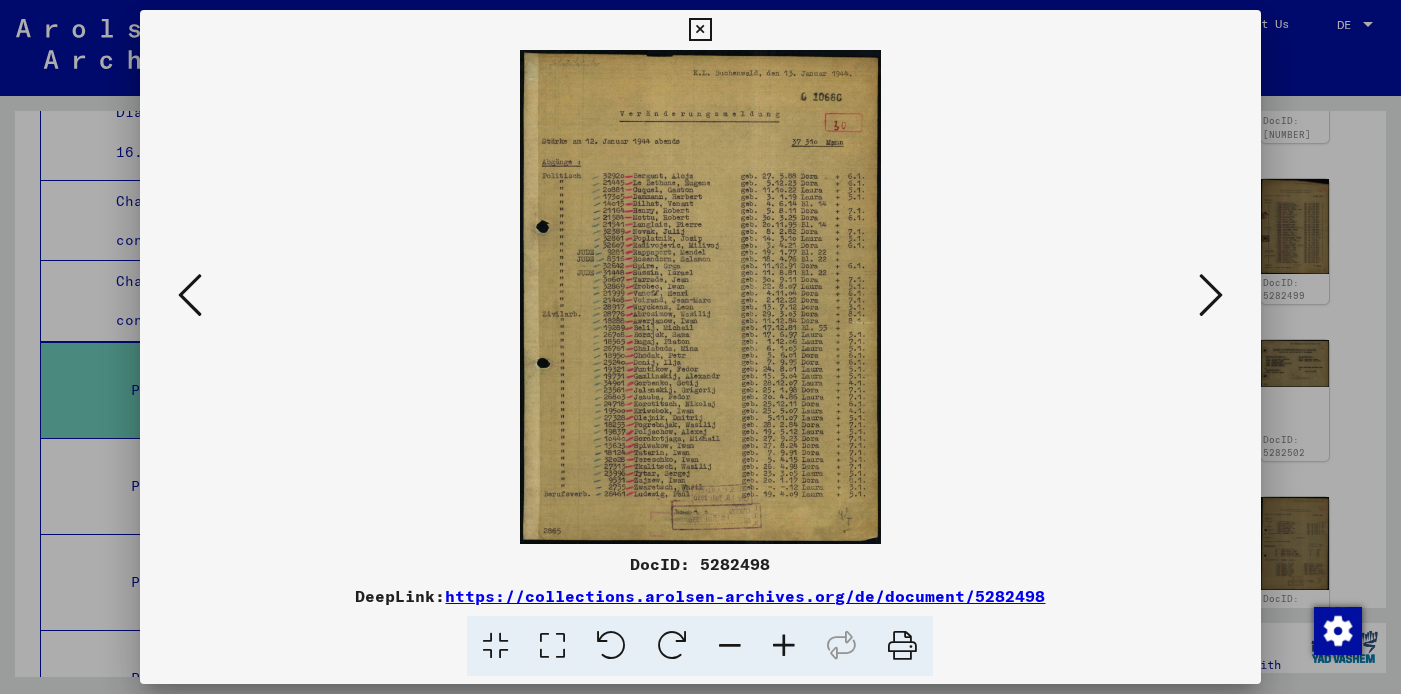 click at bounding box center (1211, 295) 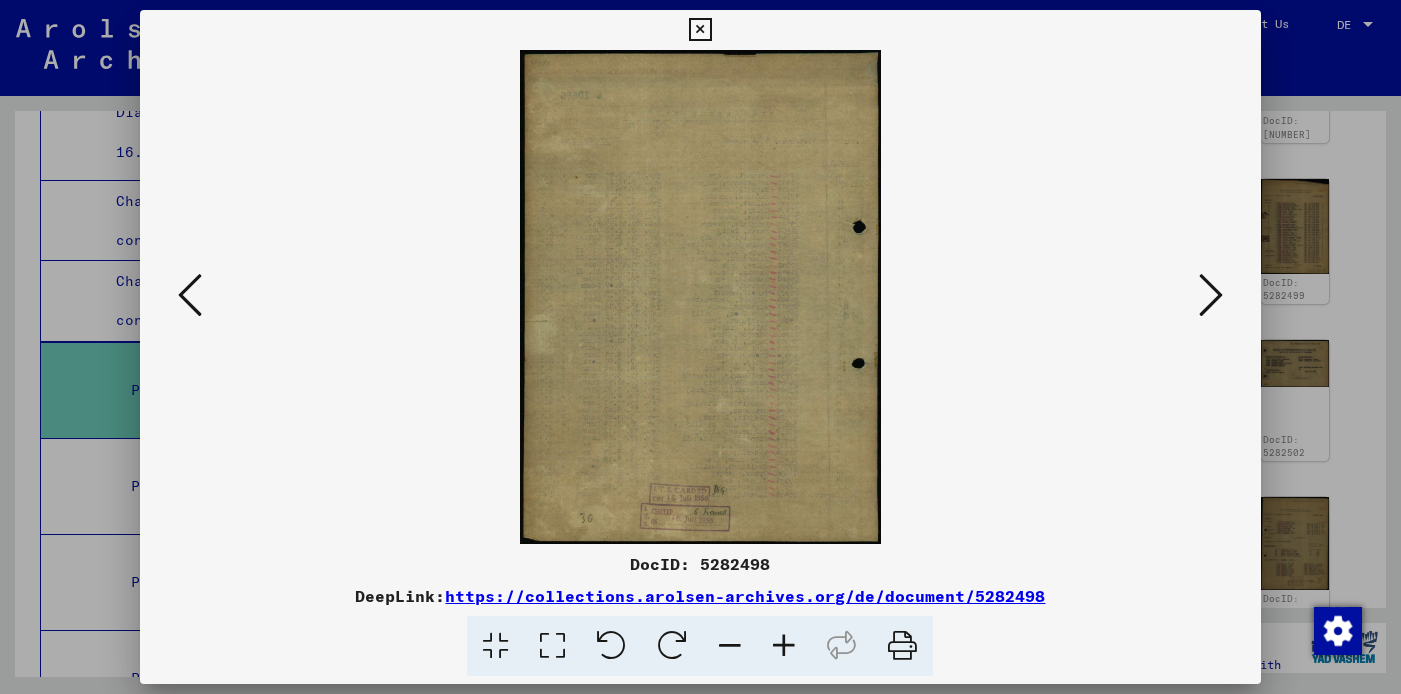 click at bounding box center (190, 295) 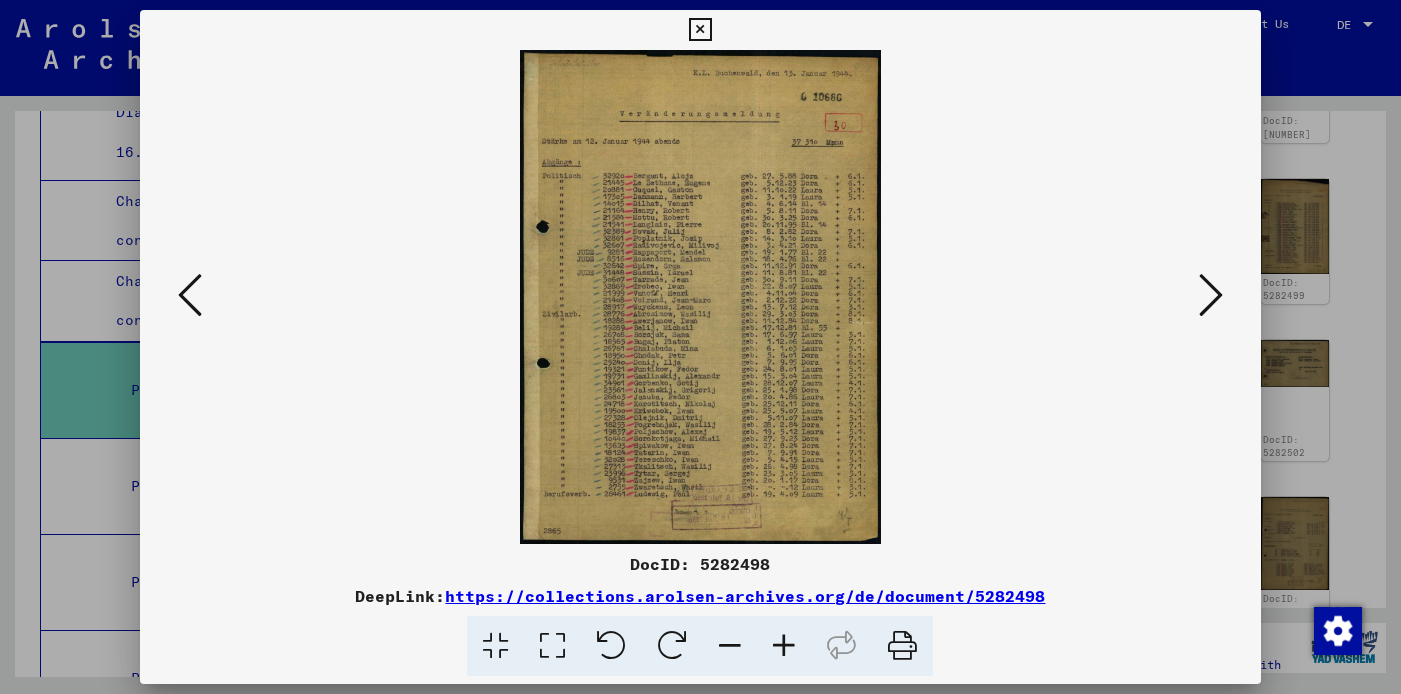 click at bounding box center [1211, 295] 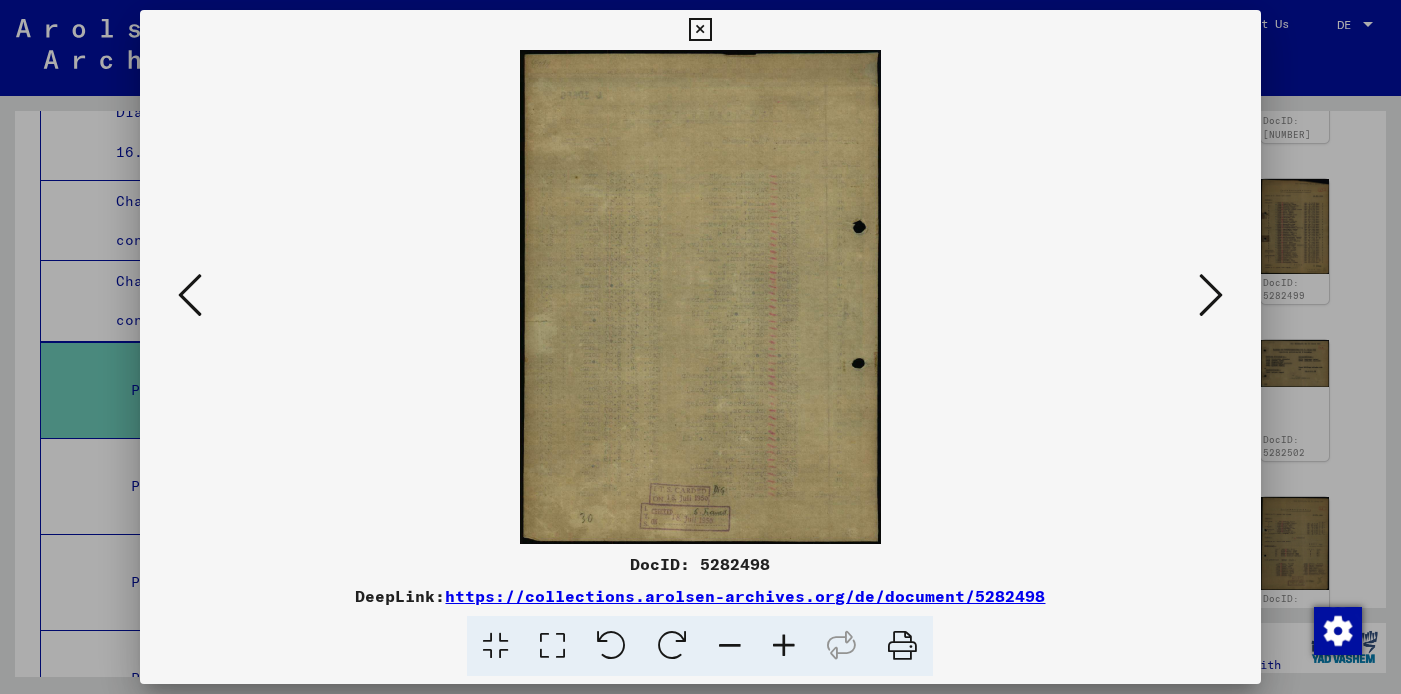 click at bounding box center (1211, 295) 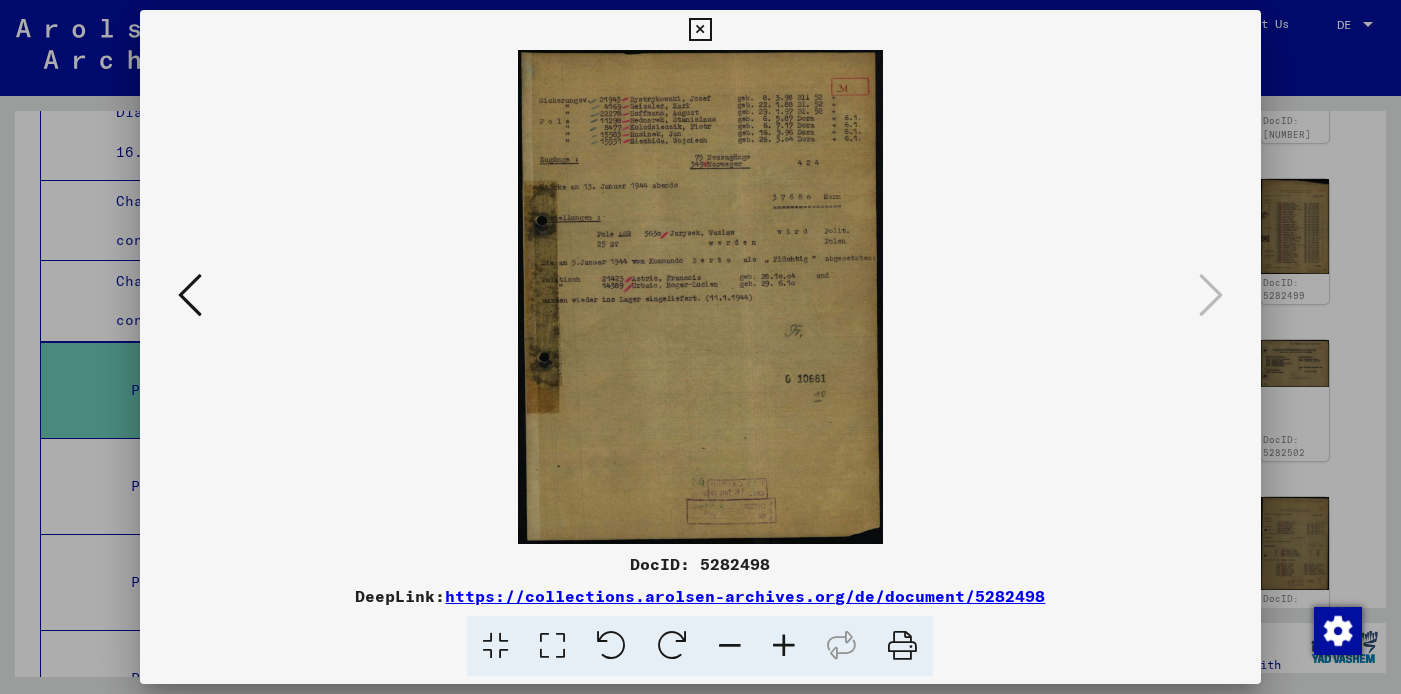 click at bounding box center [700, 30] 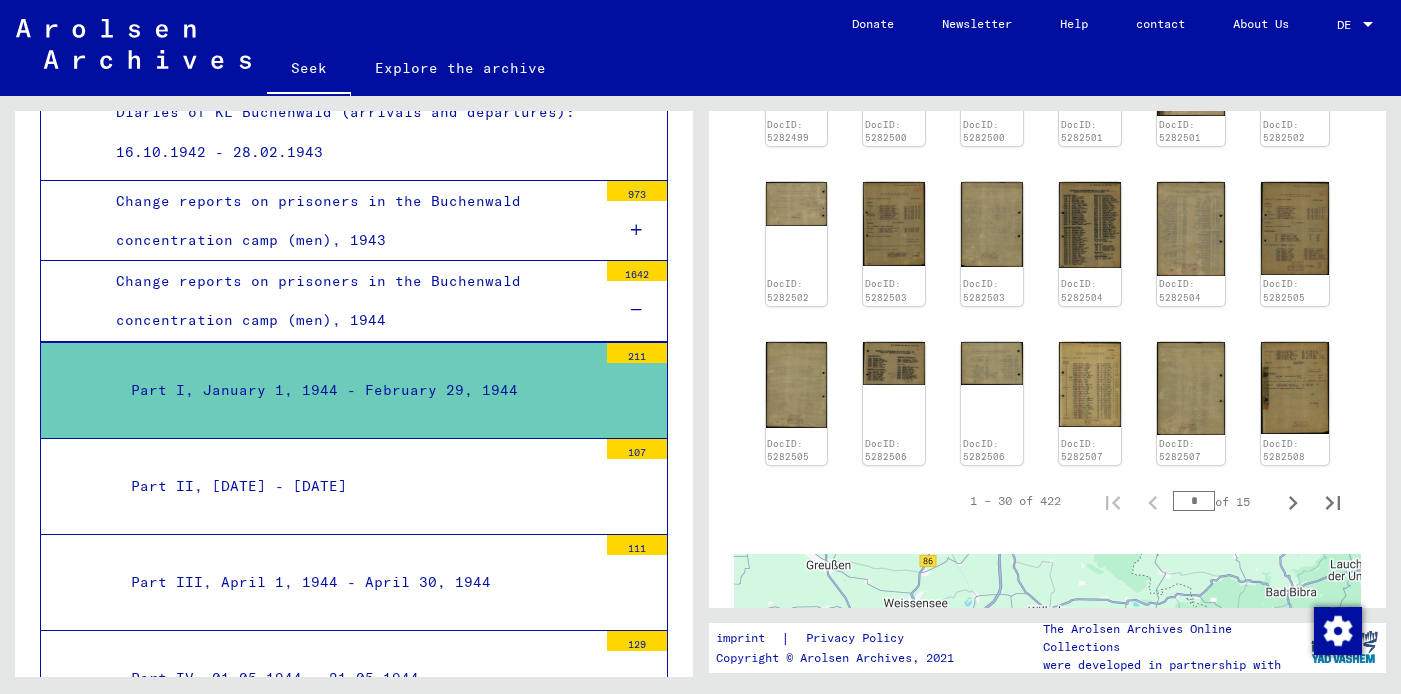 scroll, scrollTop: 971, scrollLeft: 0, axis: vertical 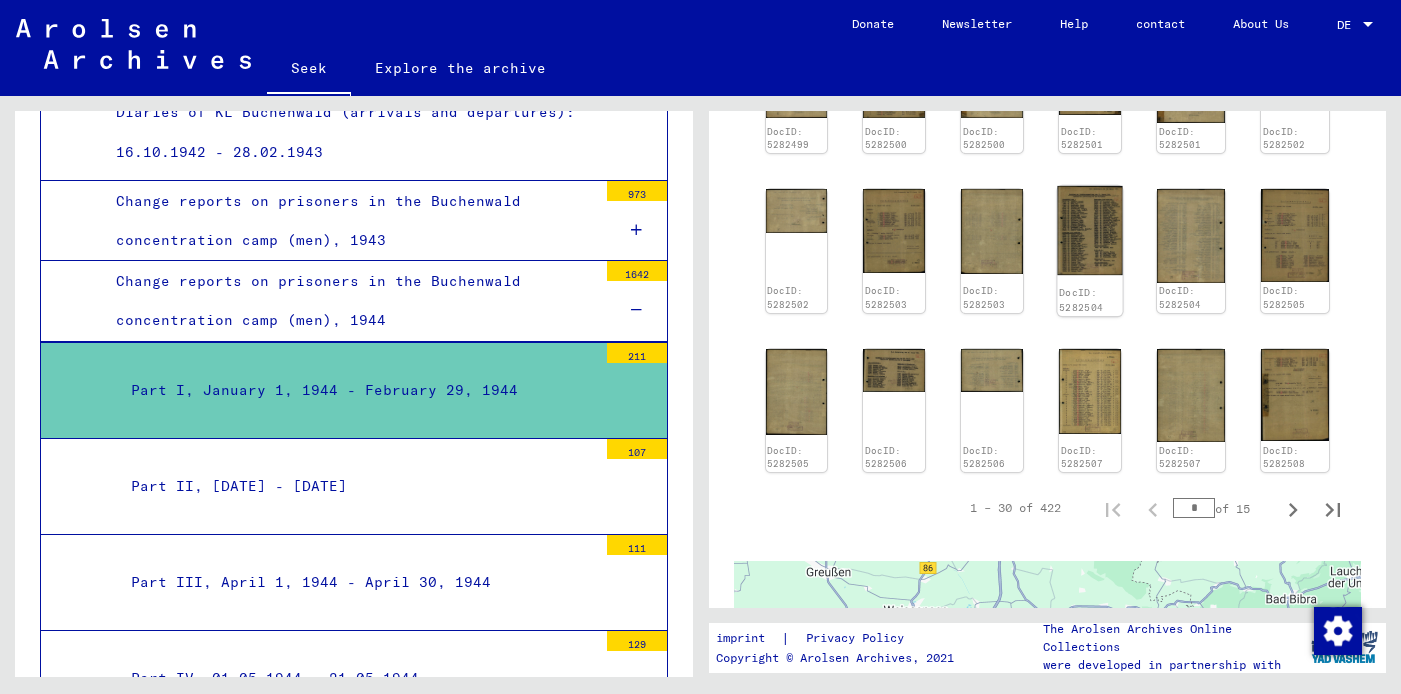 click 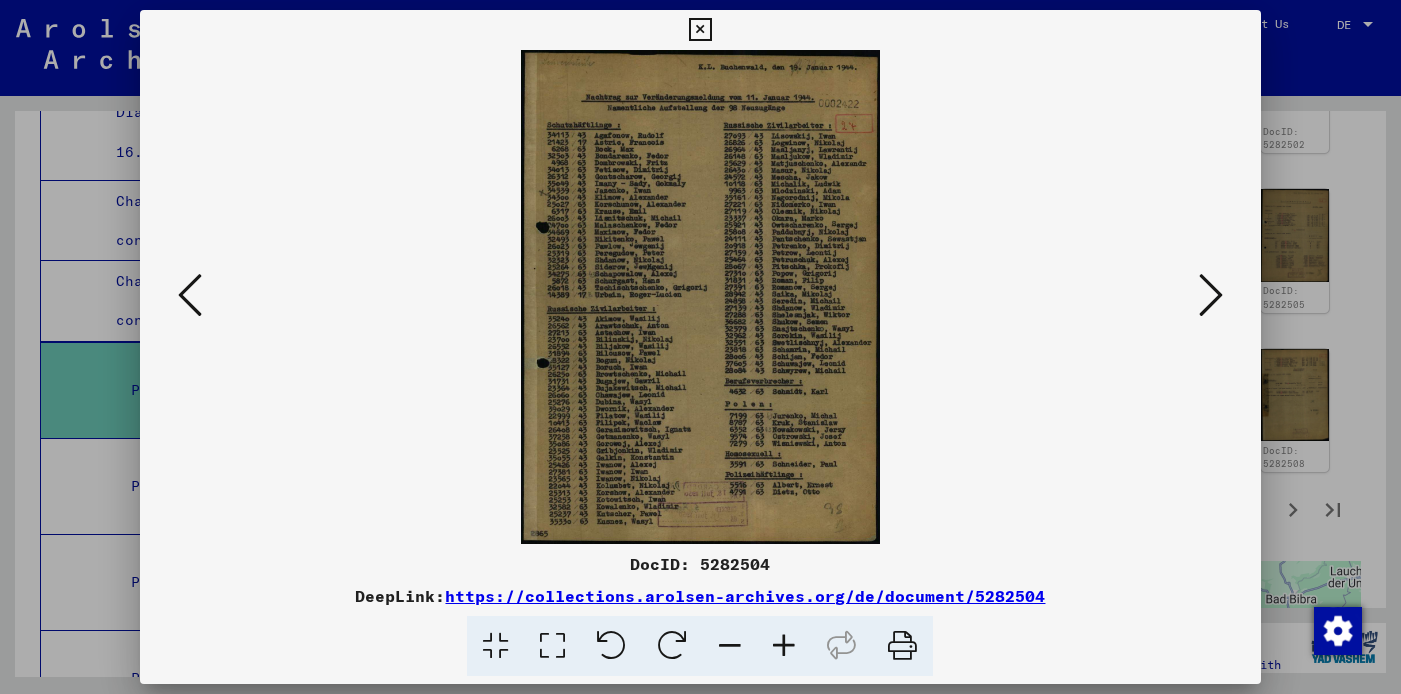 click at bounding box center (1211, 295) 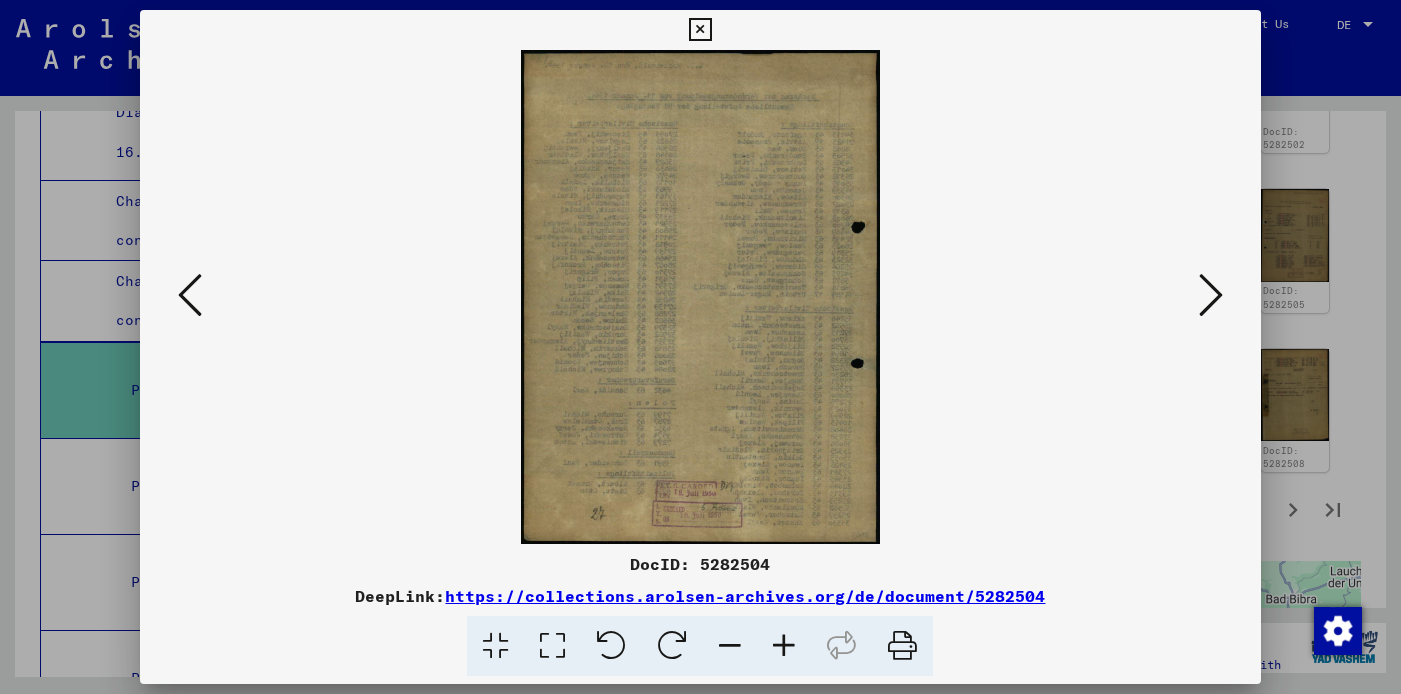 click at bounding box center (700, 30) 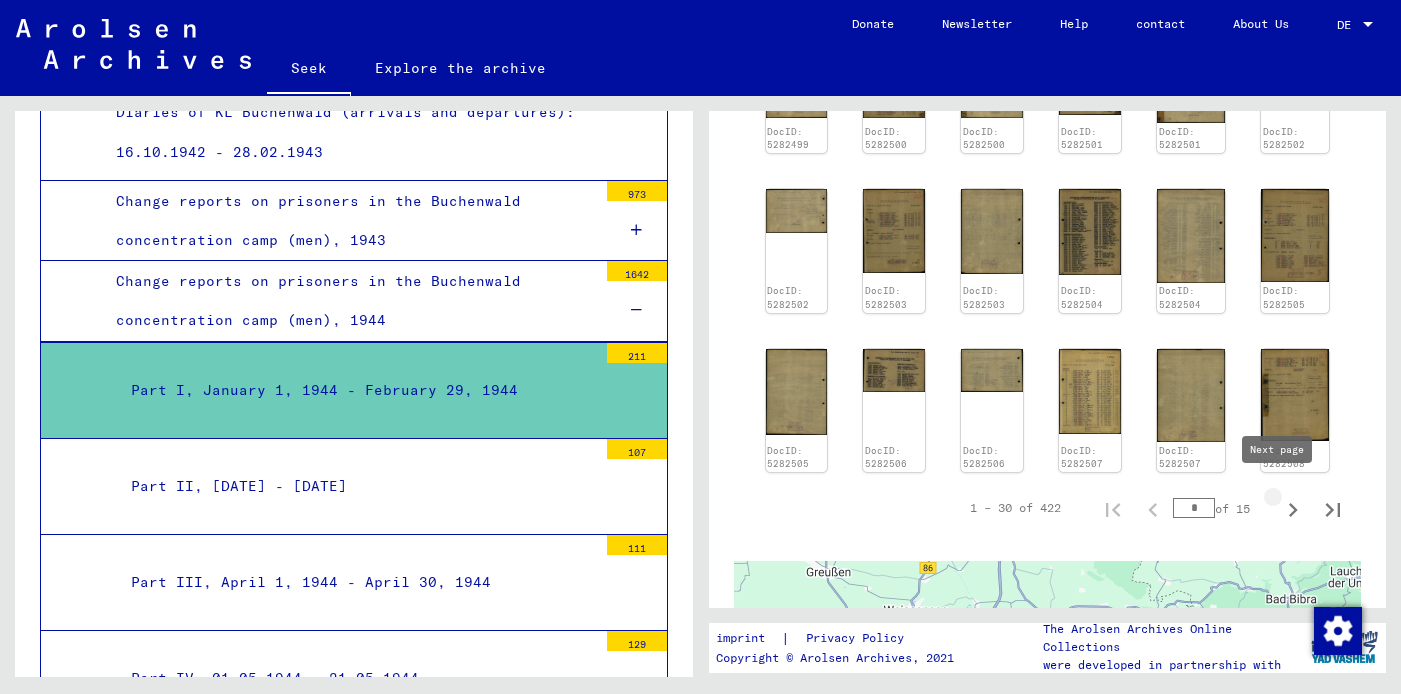 click 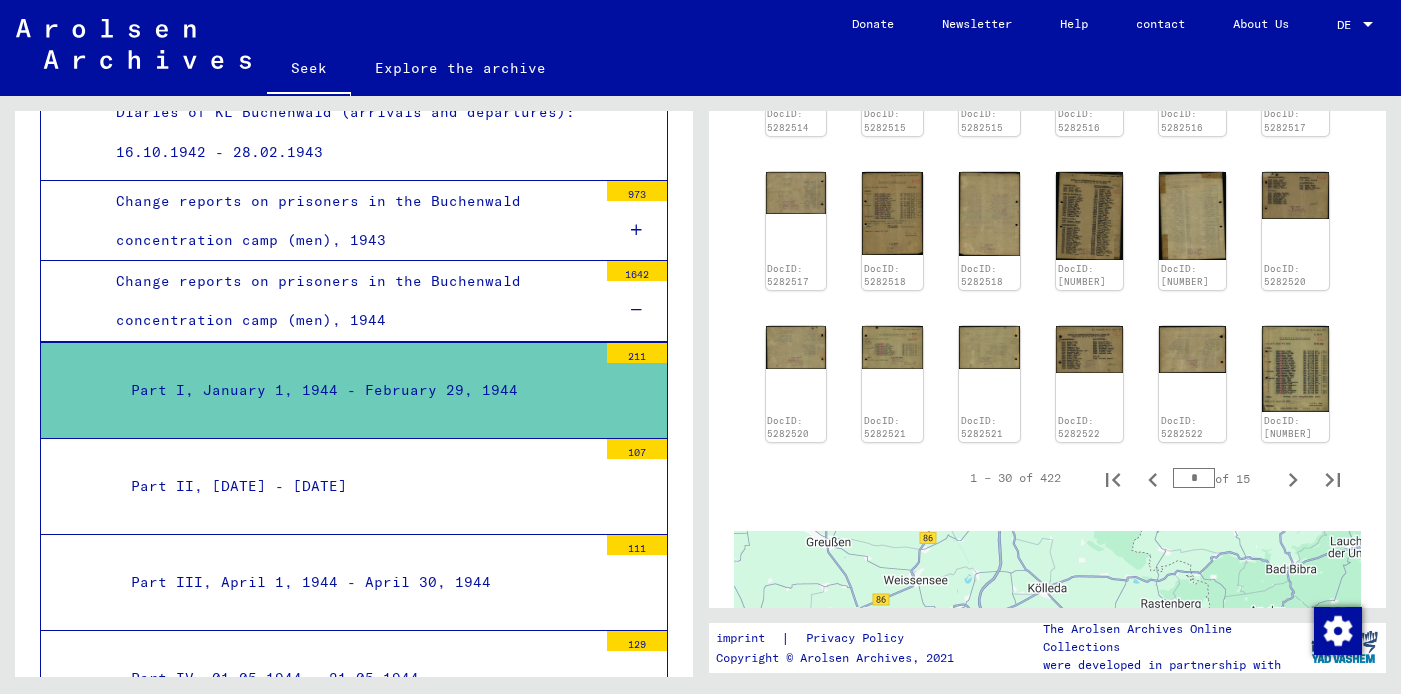 scroll, scrollTop: 979, scrollLeft: 0, axis: vertical 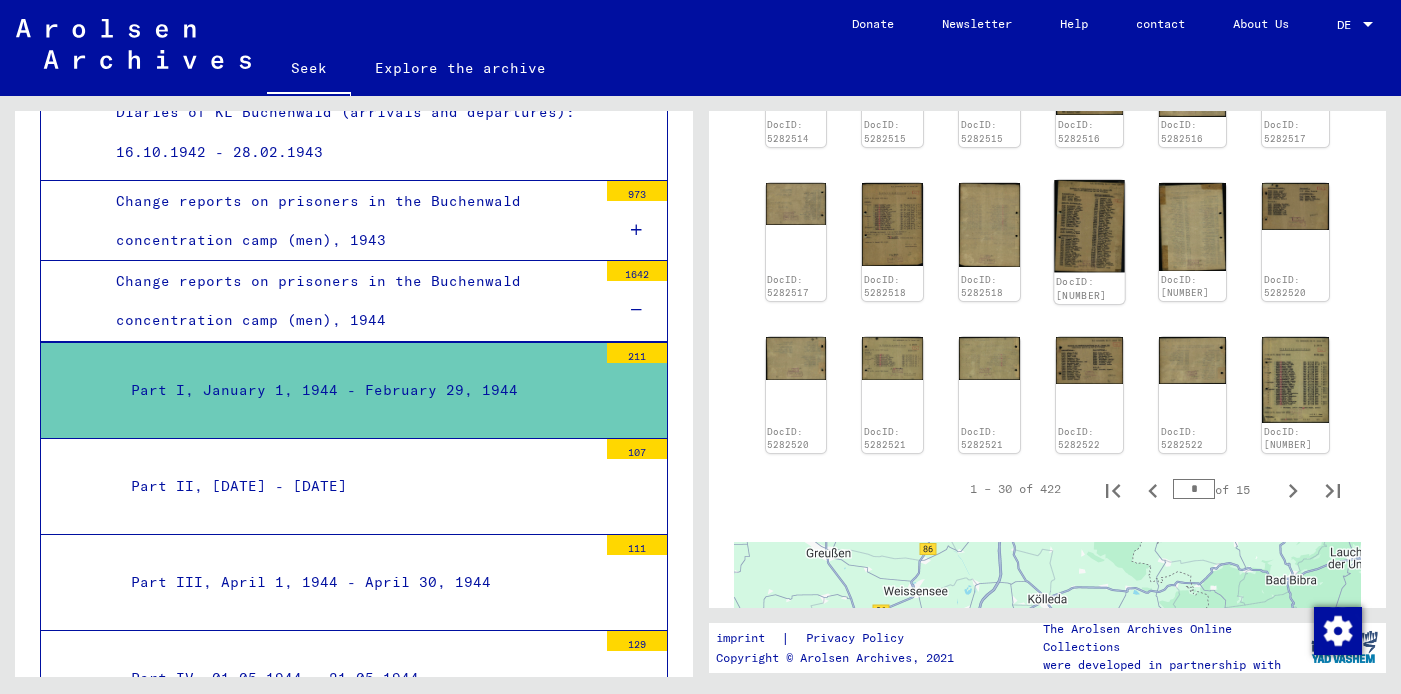 click 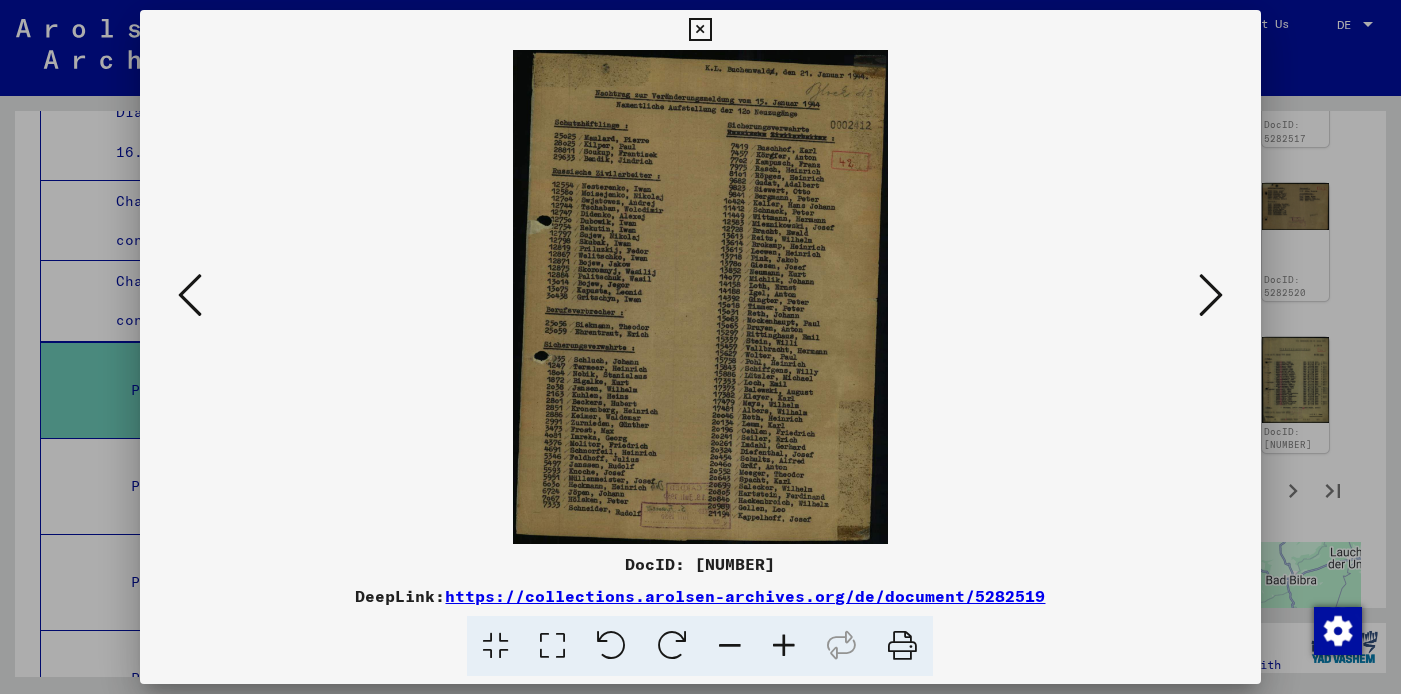 click at bounding box center [784, 646] 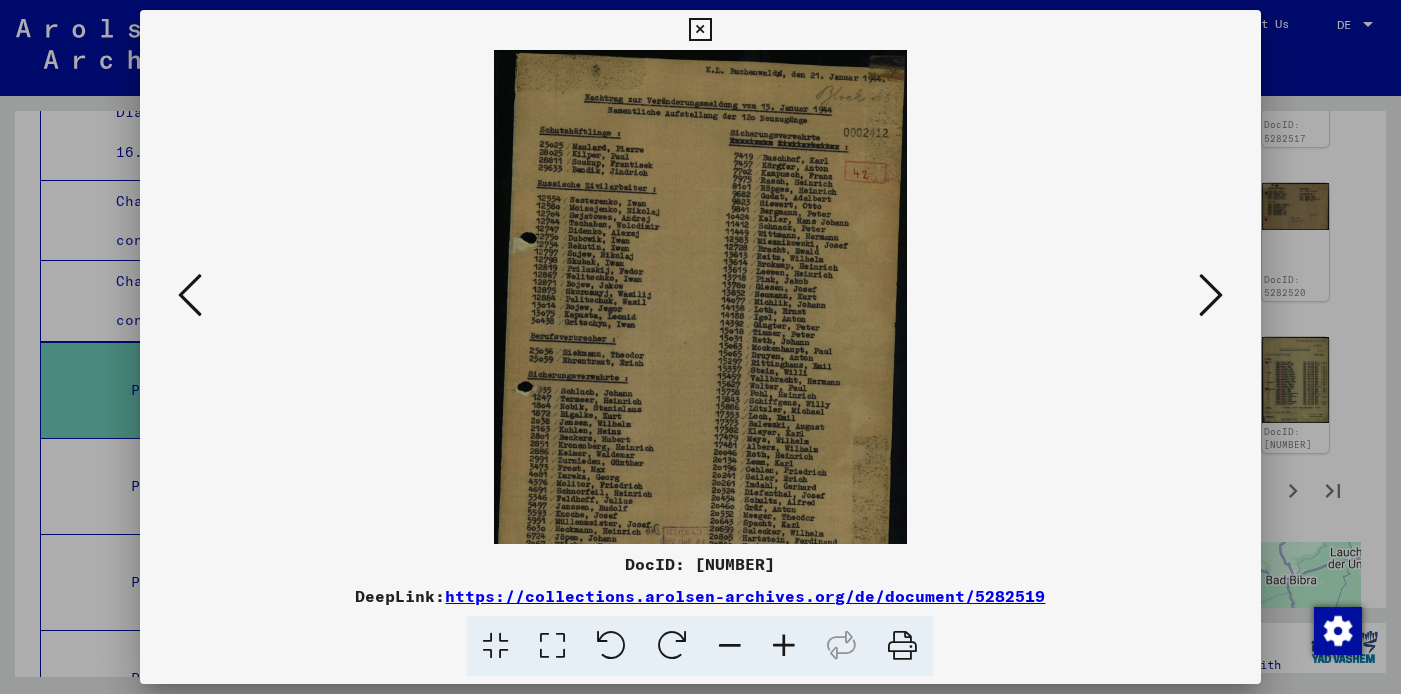 click at bounding box center (784, 646) 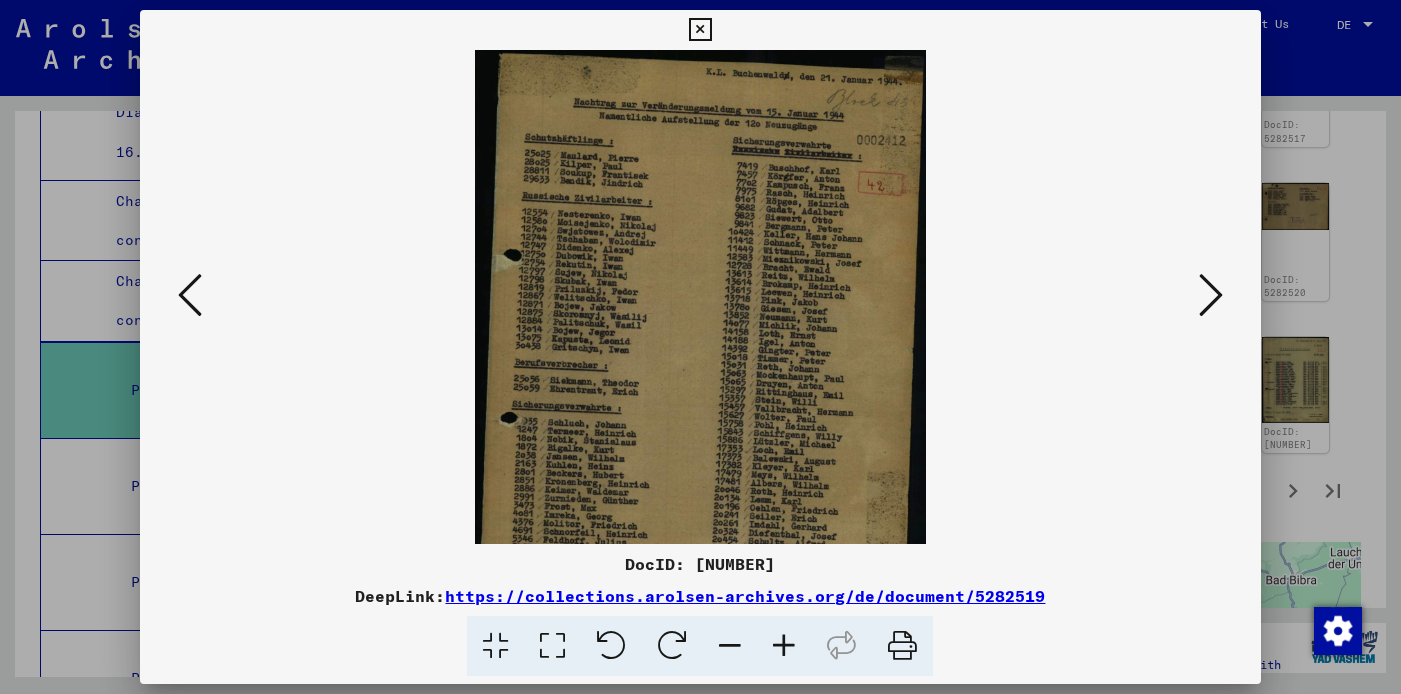 click at bounding box center (784, 646) 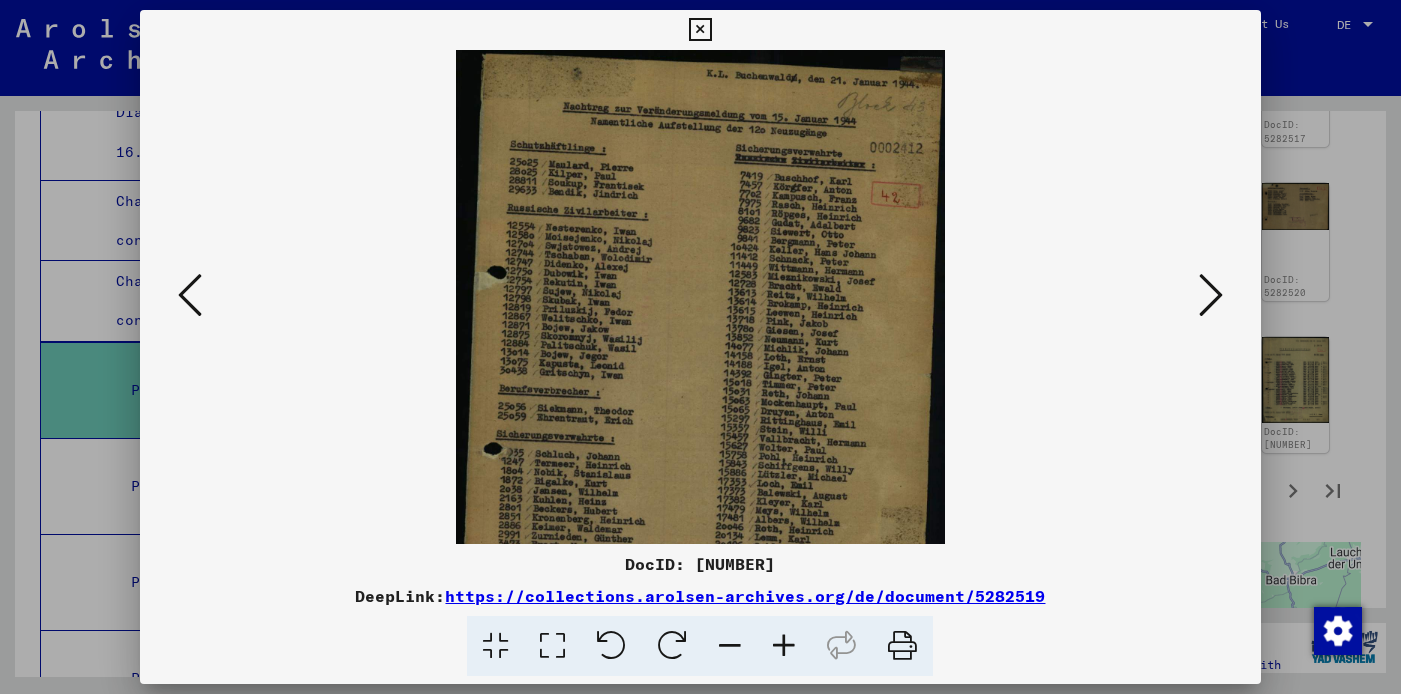 click at bounding box center [784, 646] 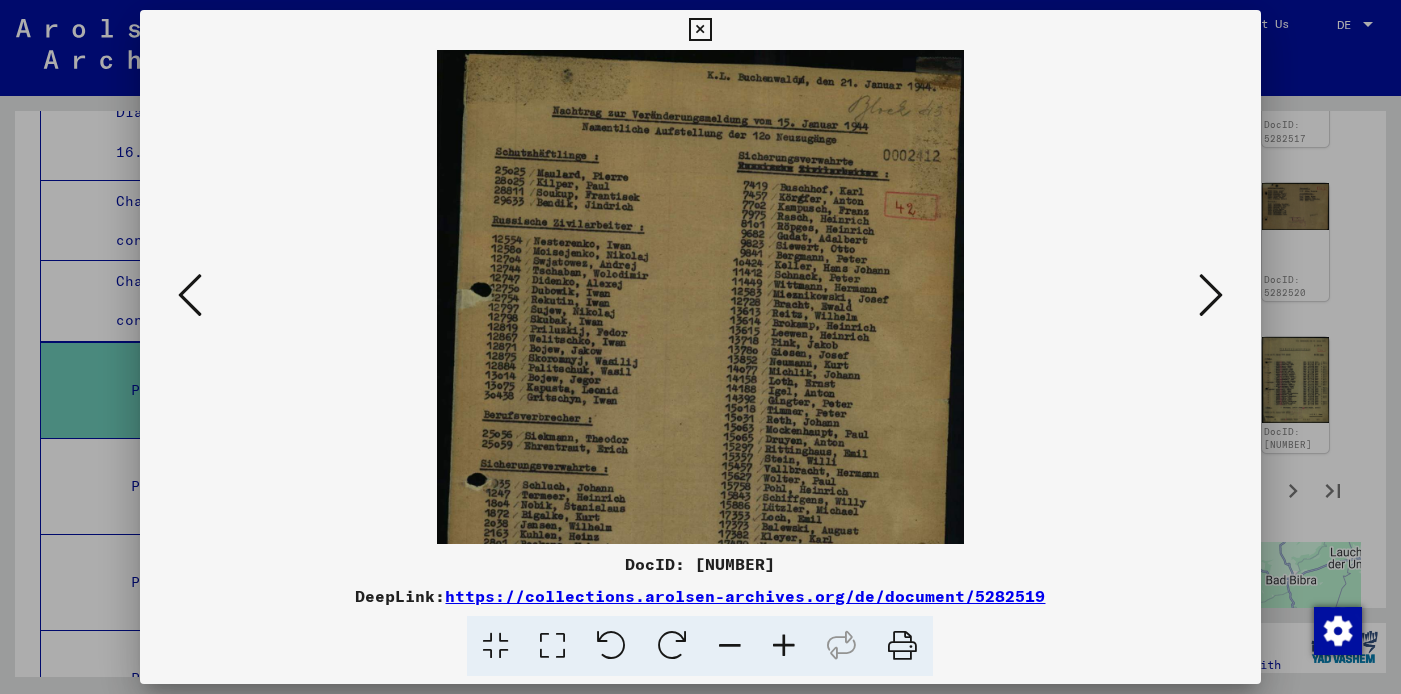 click at bounding box center [700, 30] 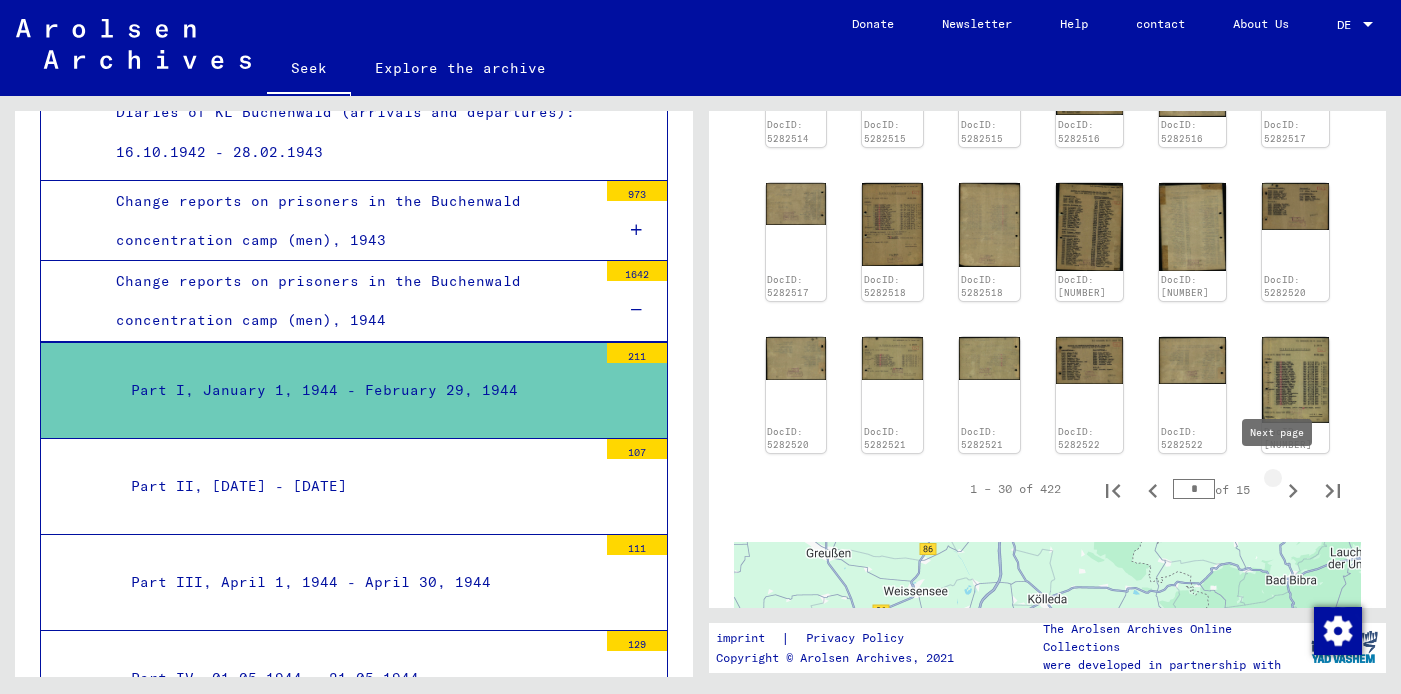 click 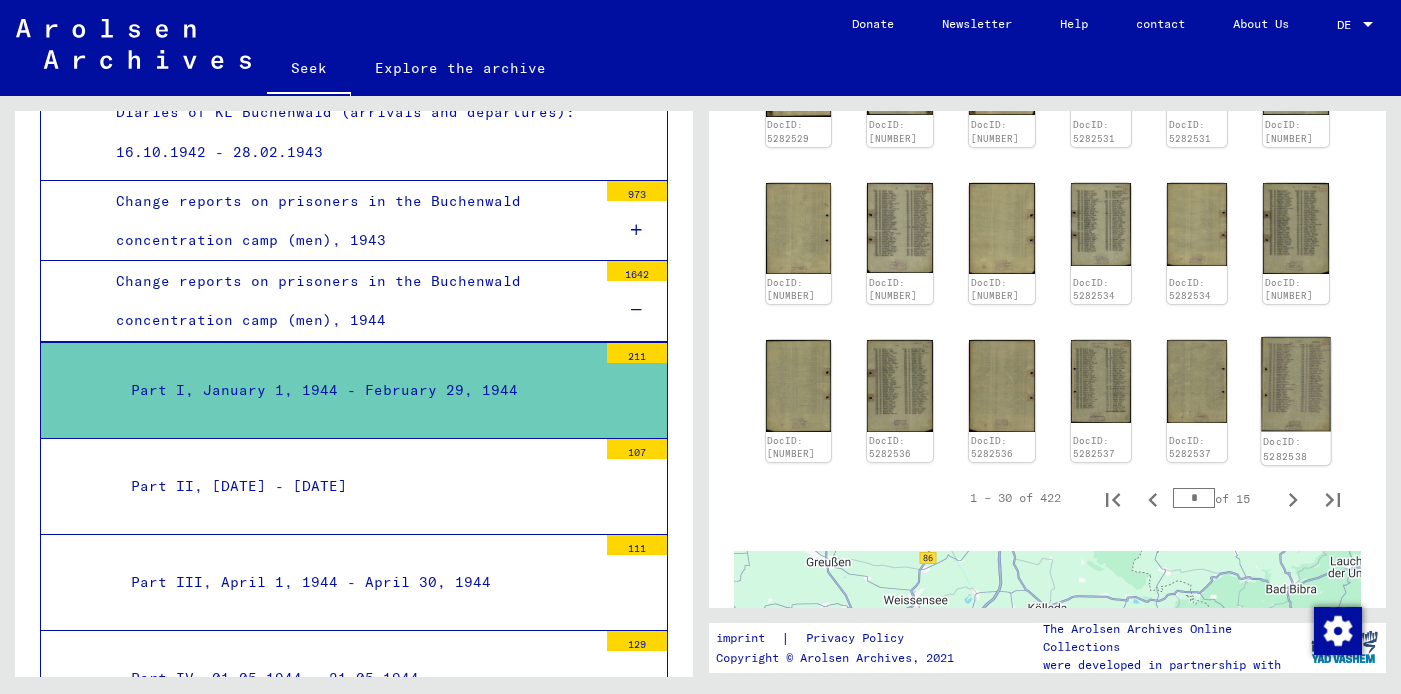 click 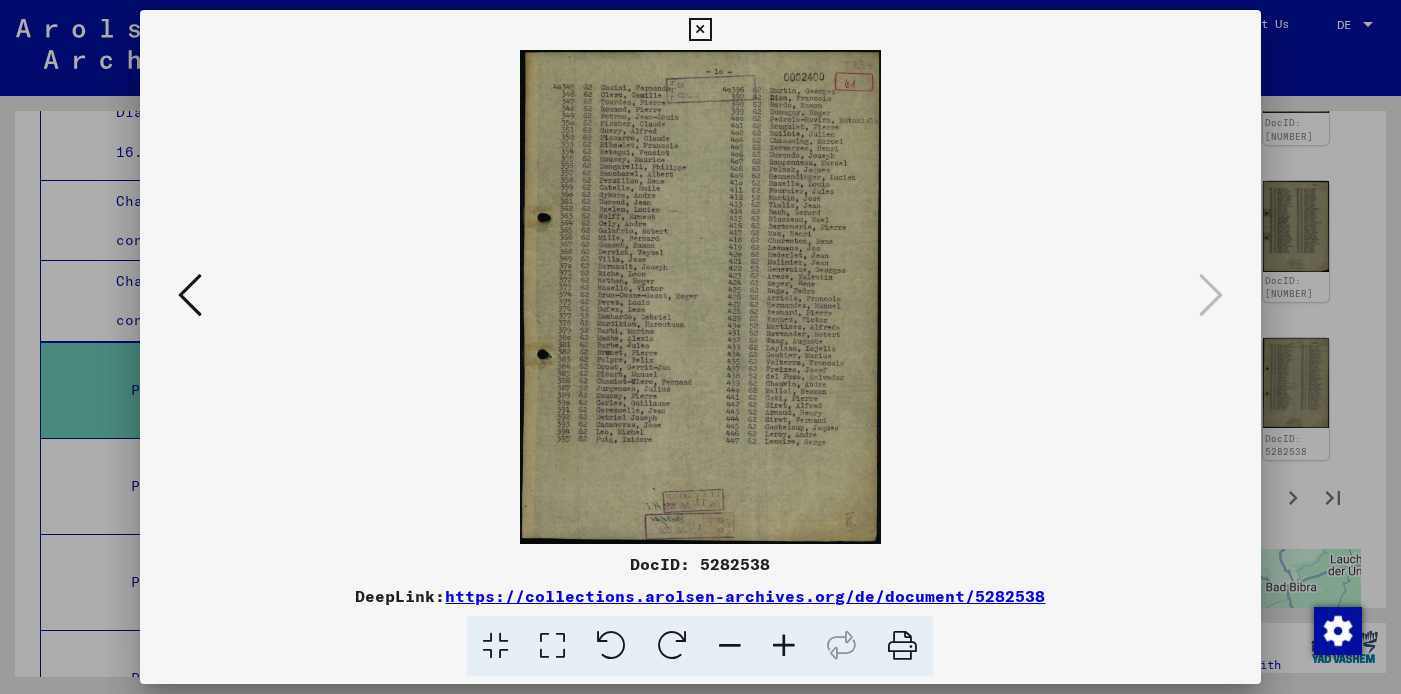click at bounding box center [784, 646] 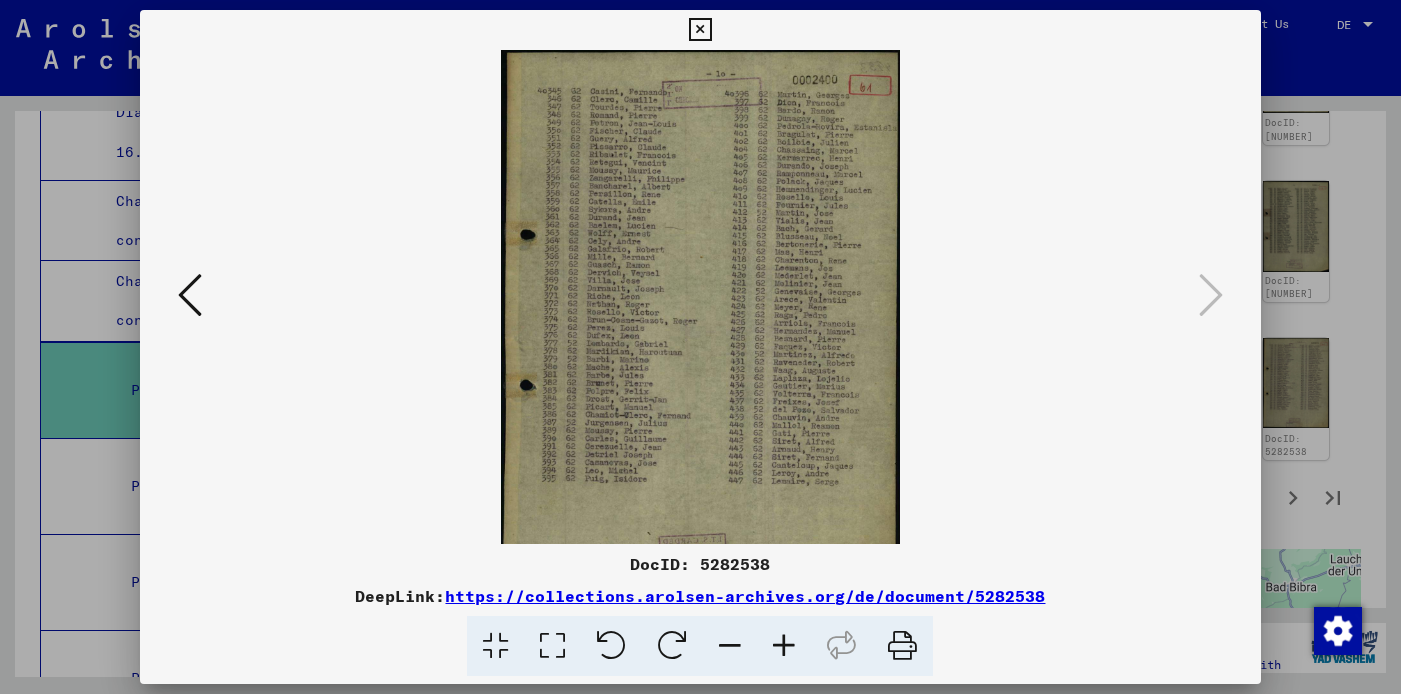 click at bounding box center [784, 646] 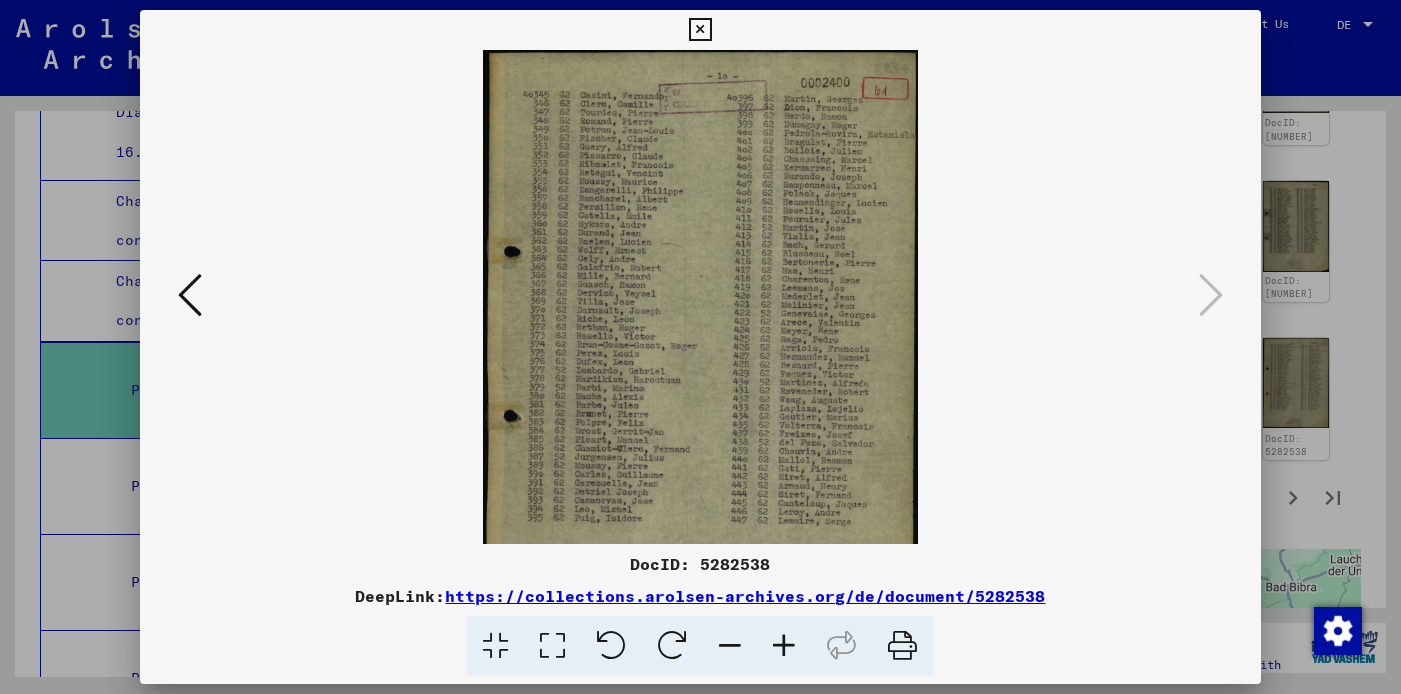 click at bounding box center (784, 646) 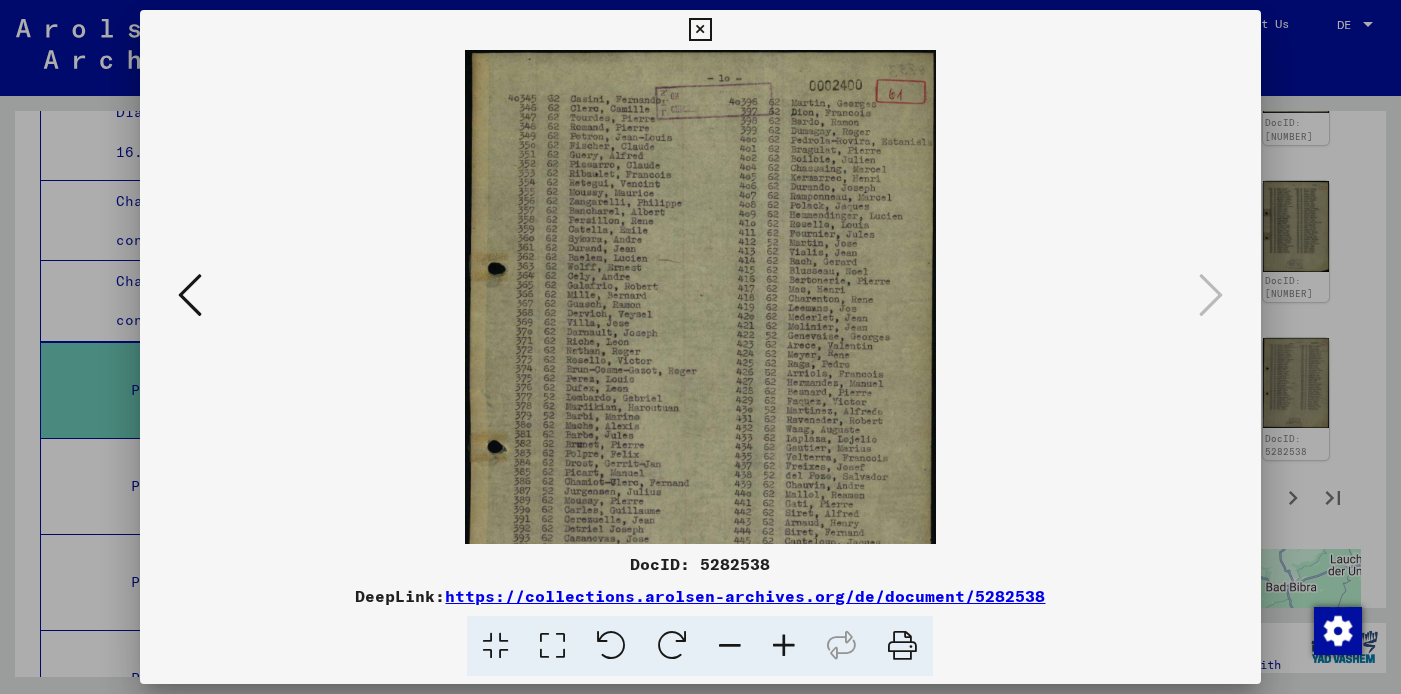 click at bounding box center (784, 646) 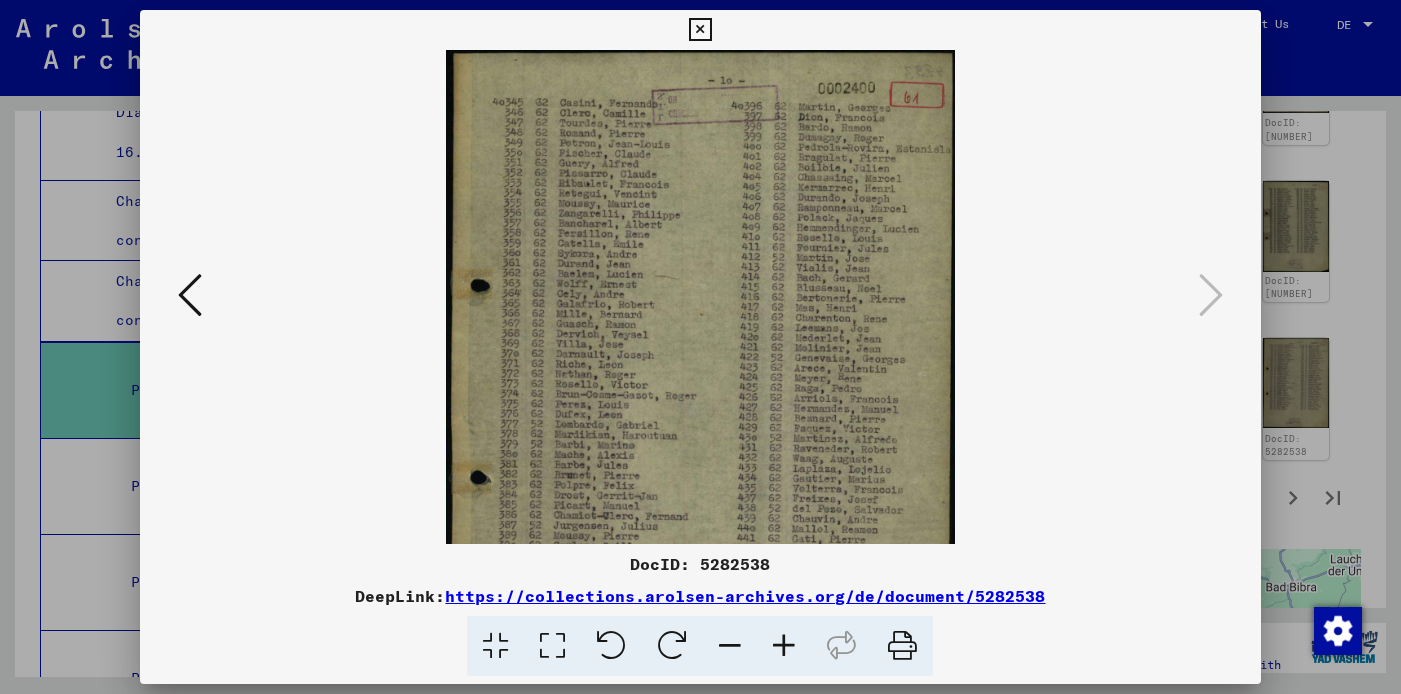 click at bounding box center (784, 646) 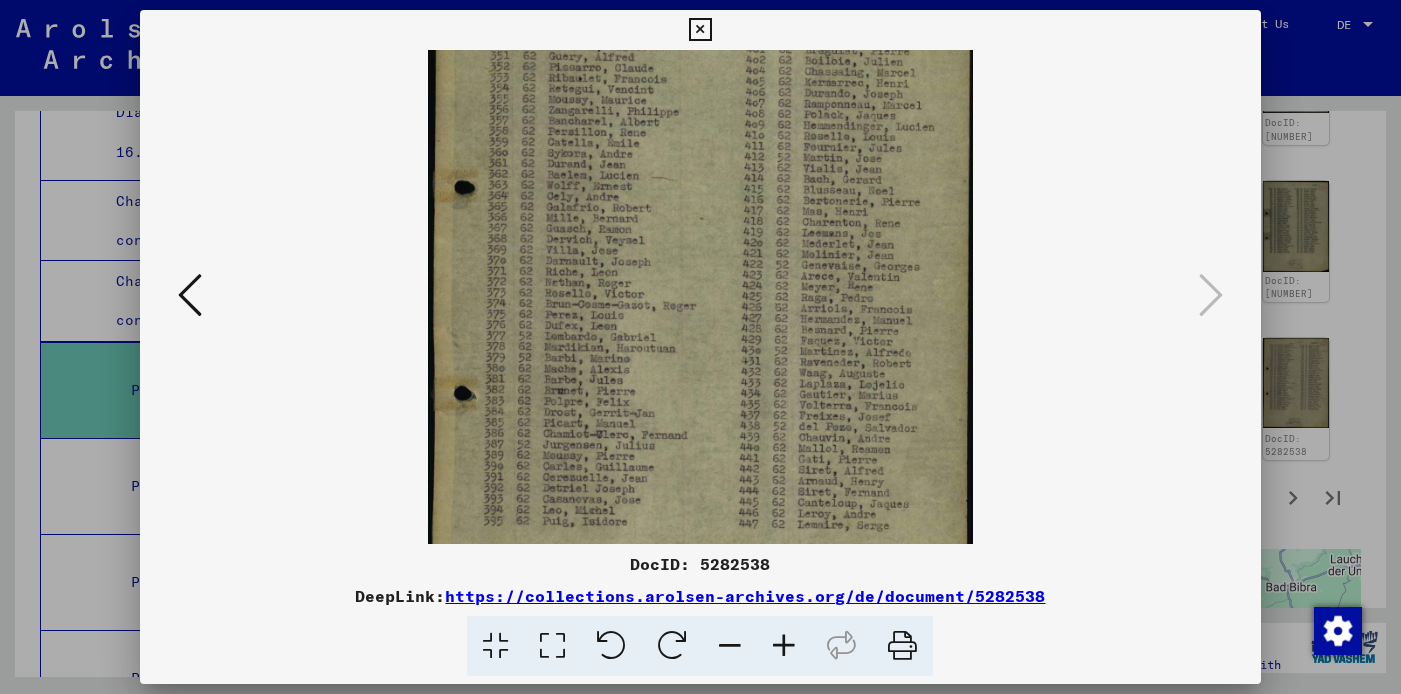 drag, startPoint x: 624, startPoint y: 445, endPoint x: 623, endPoint y: 329, distance: 116.00431 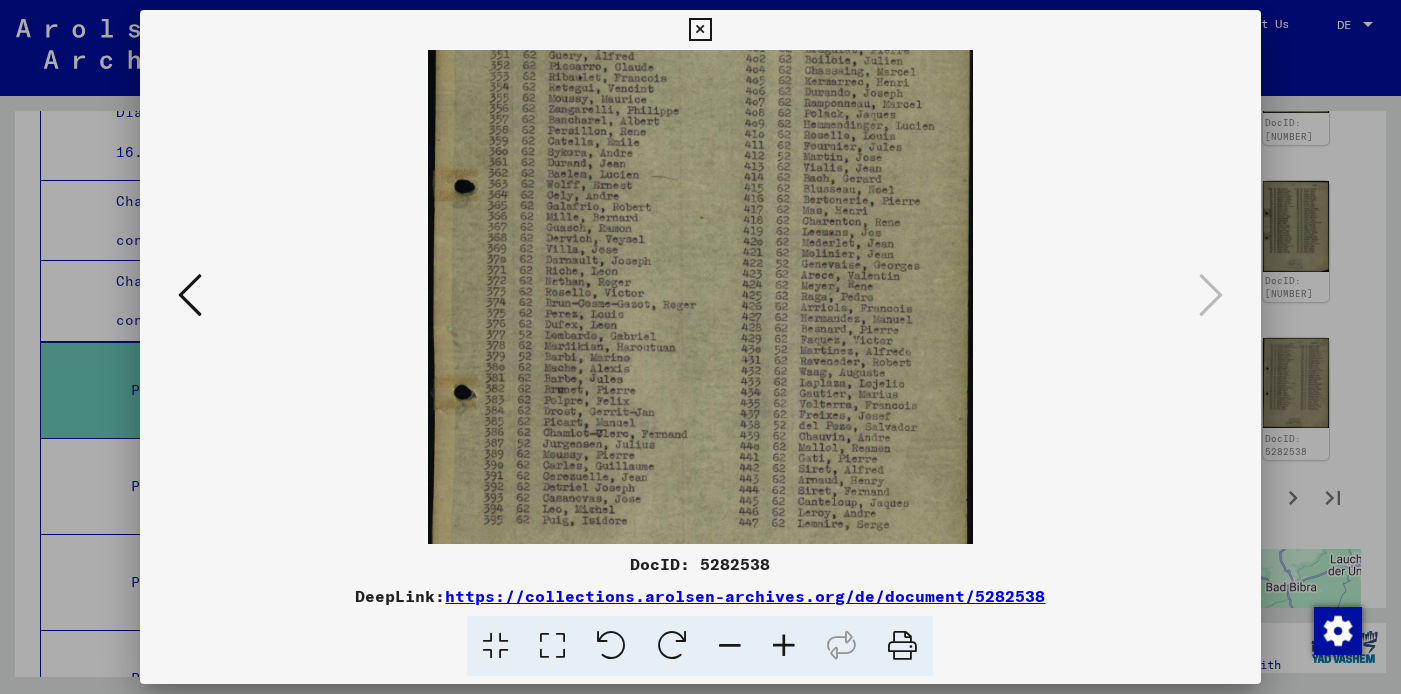 click at bounding box center [190, 295] 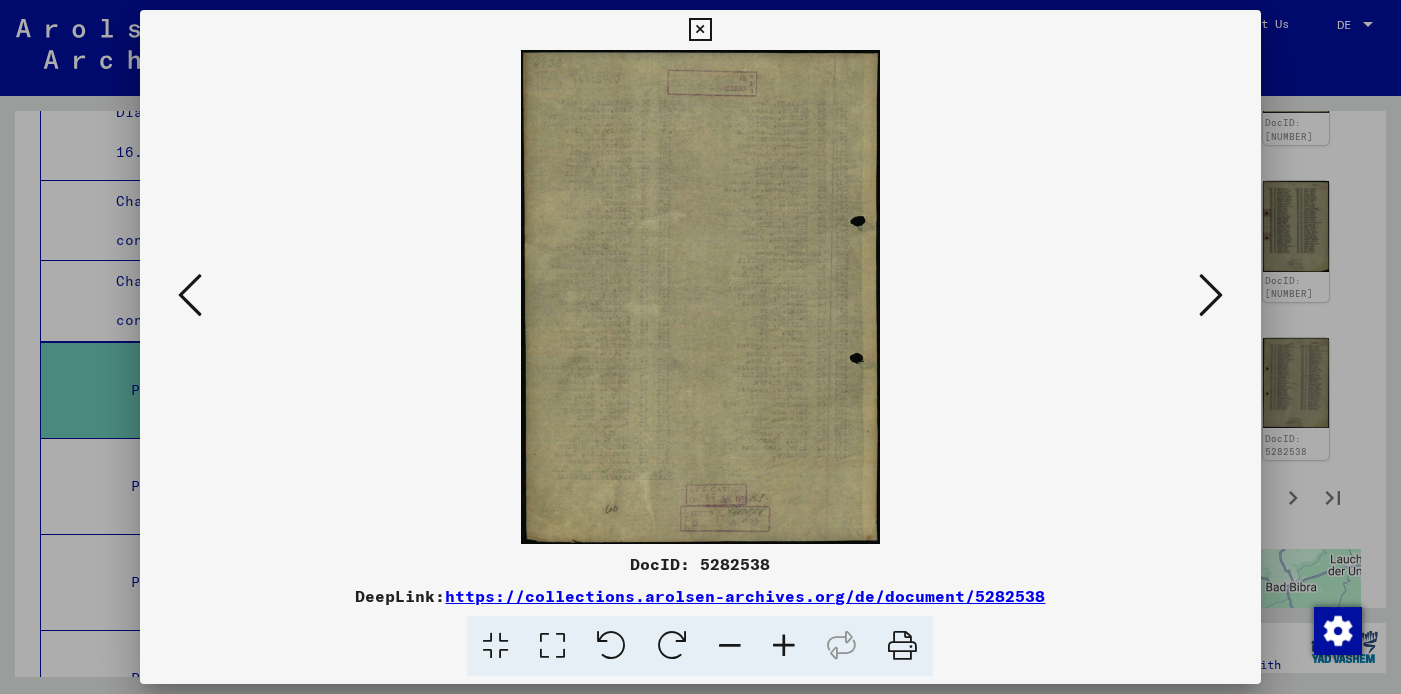 click at bounding box center [190, 295] 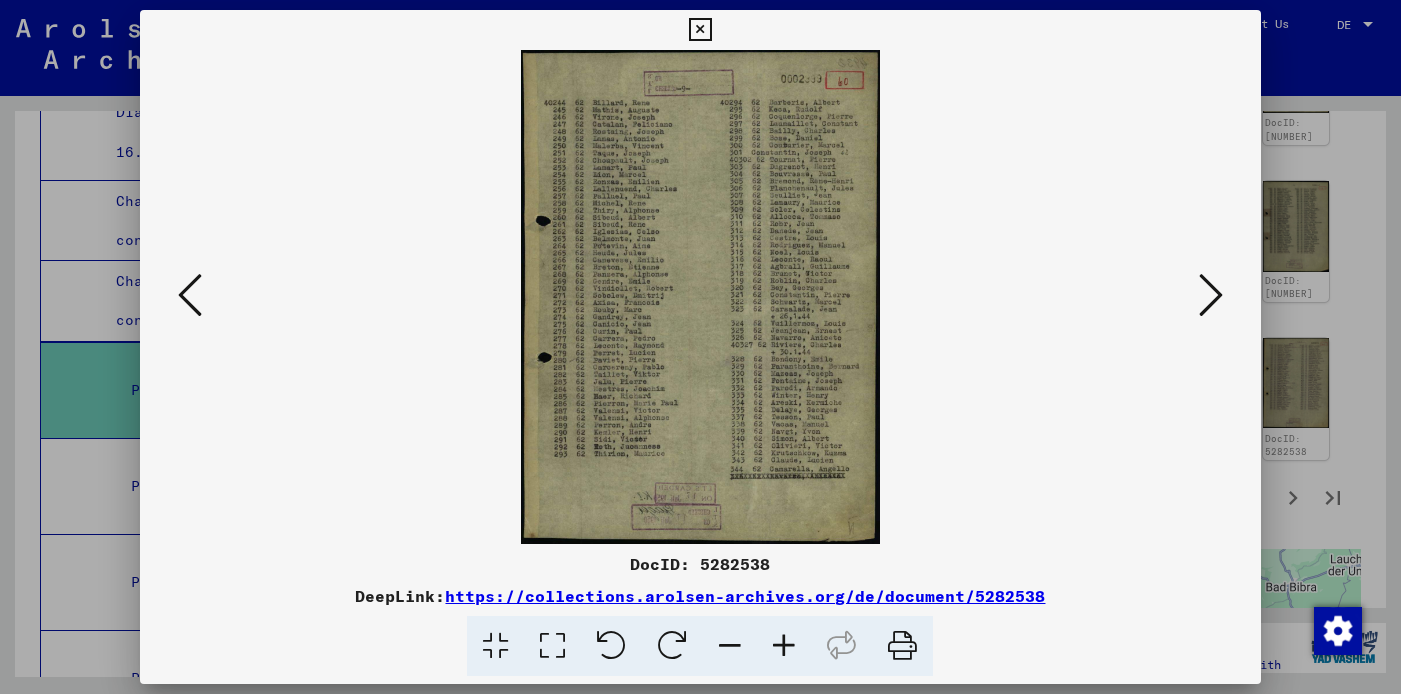 click at bounding box center [784, 646] 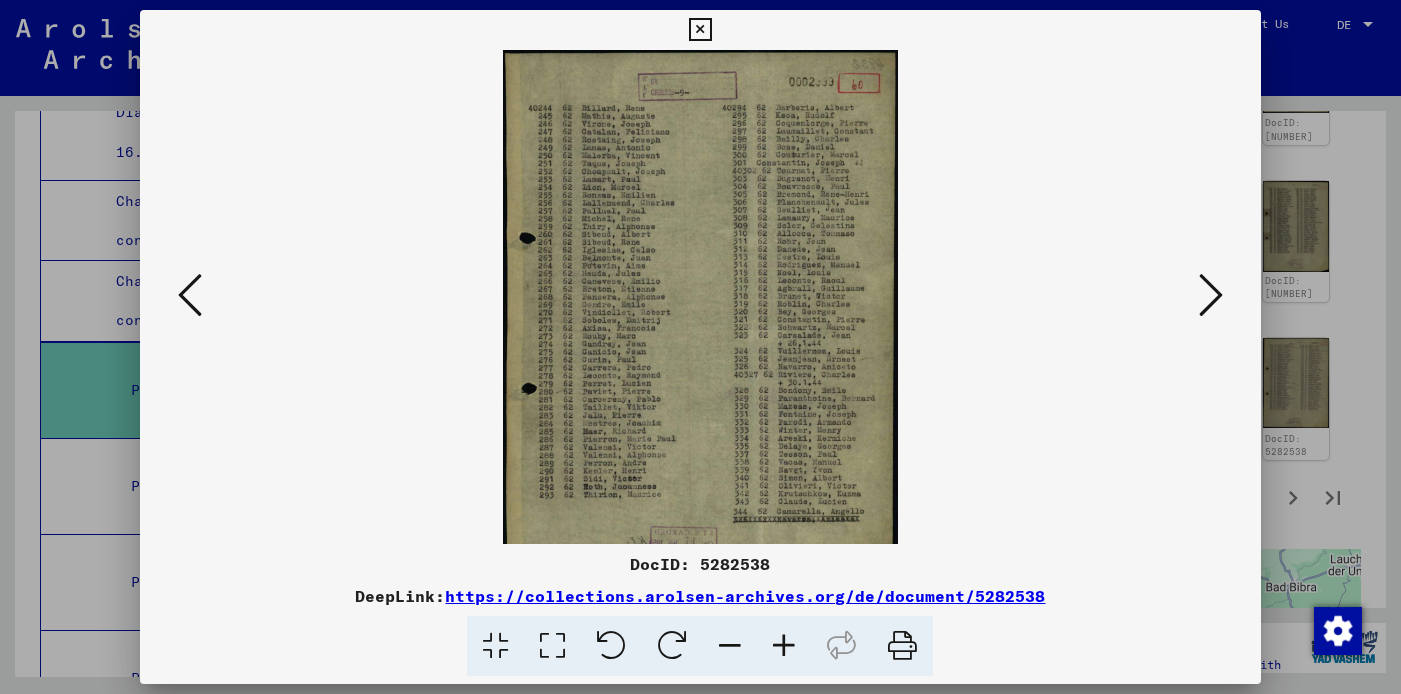 click at bounding box center (784, 646) 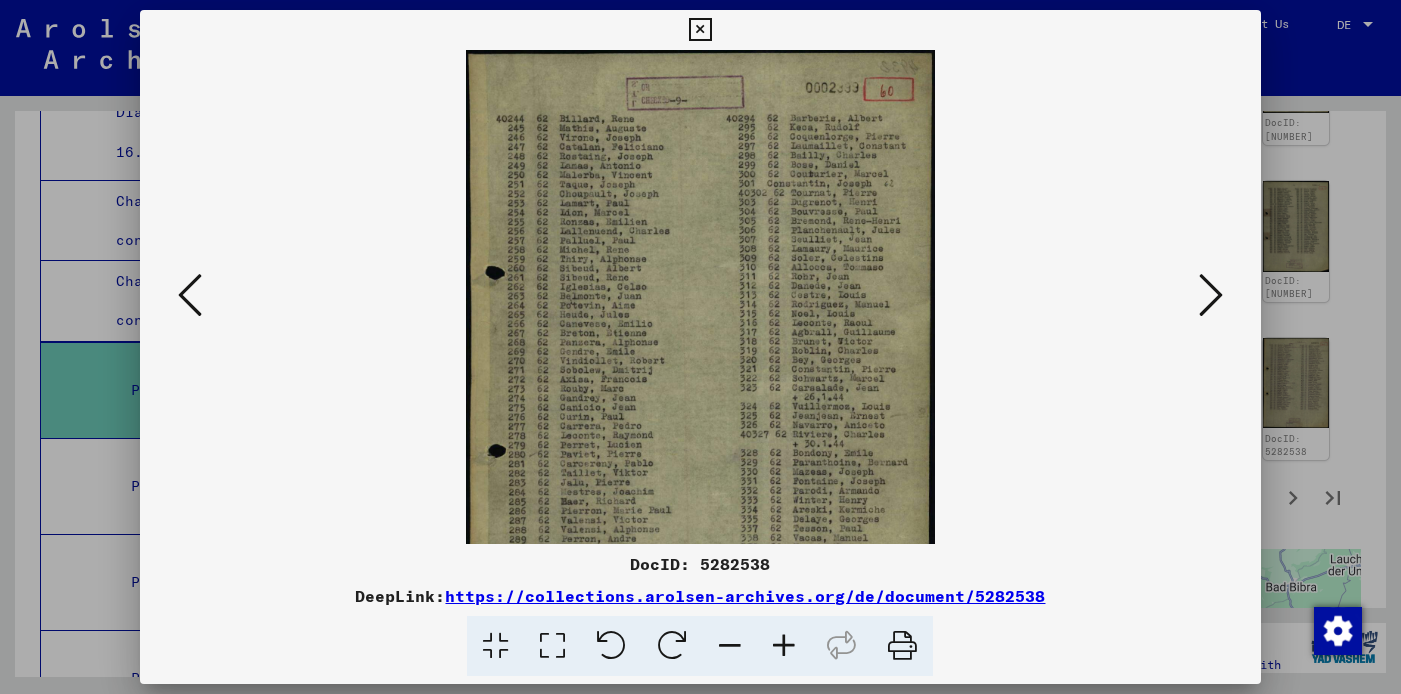 click at bounding box center (784, 646) 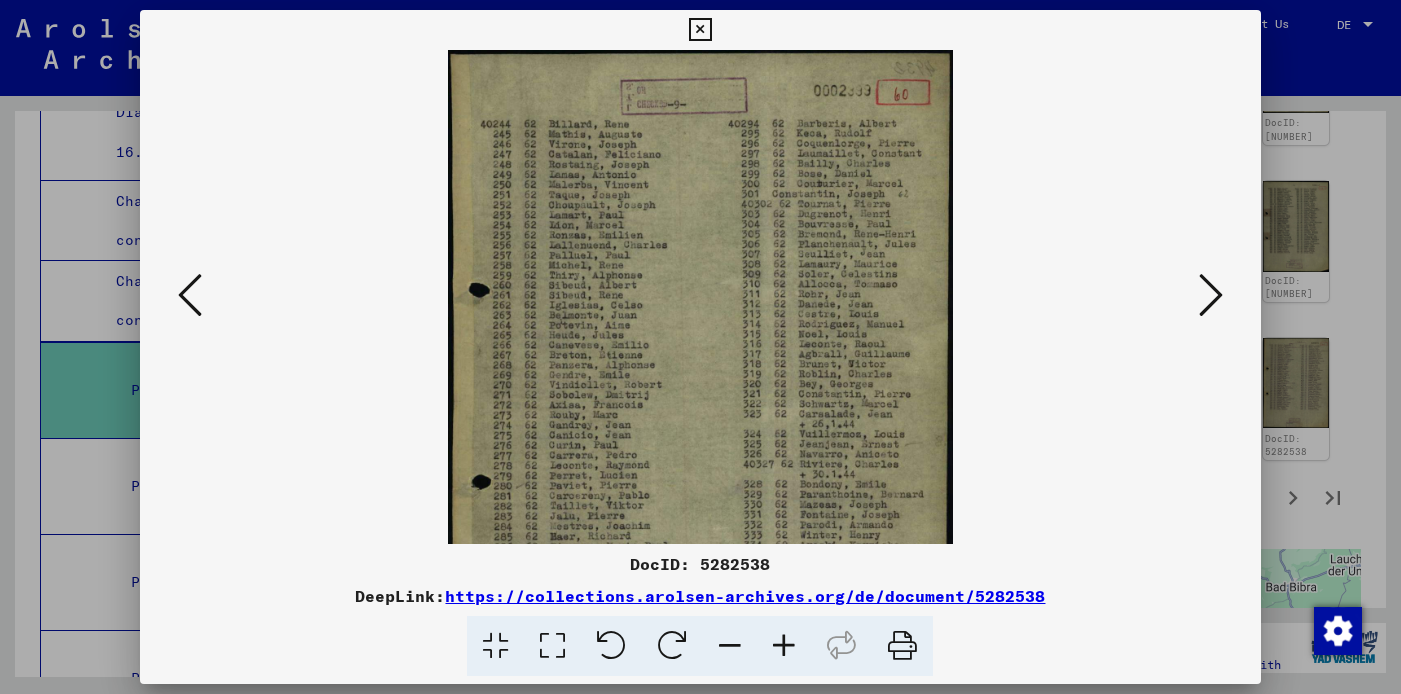 click at bounding box center [784, 646] 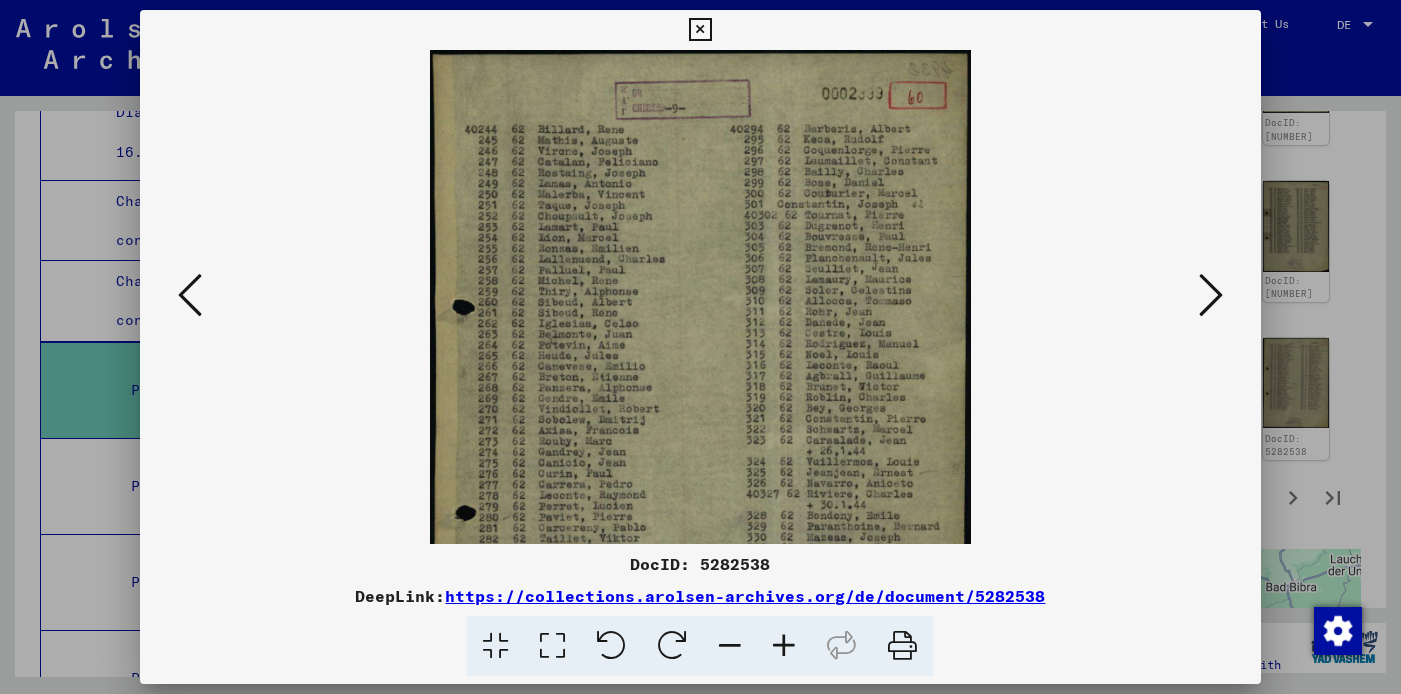 click at bounding box center [700, 297] 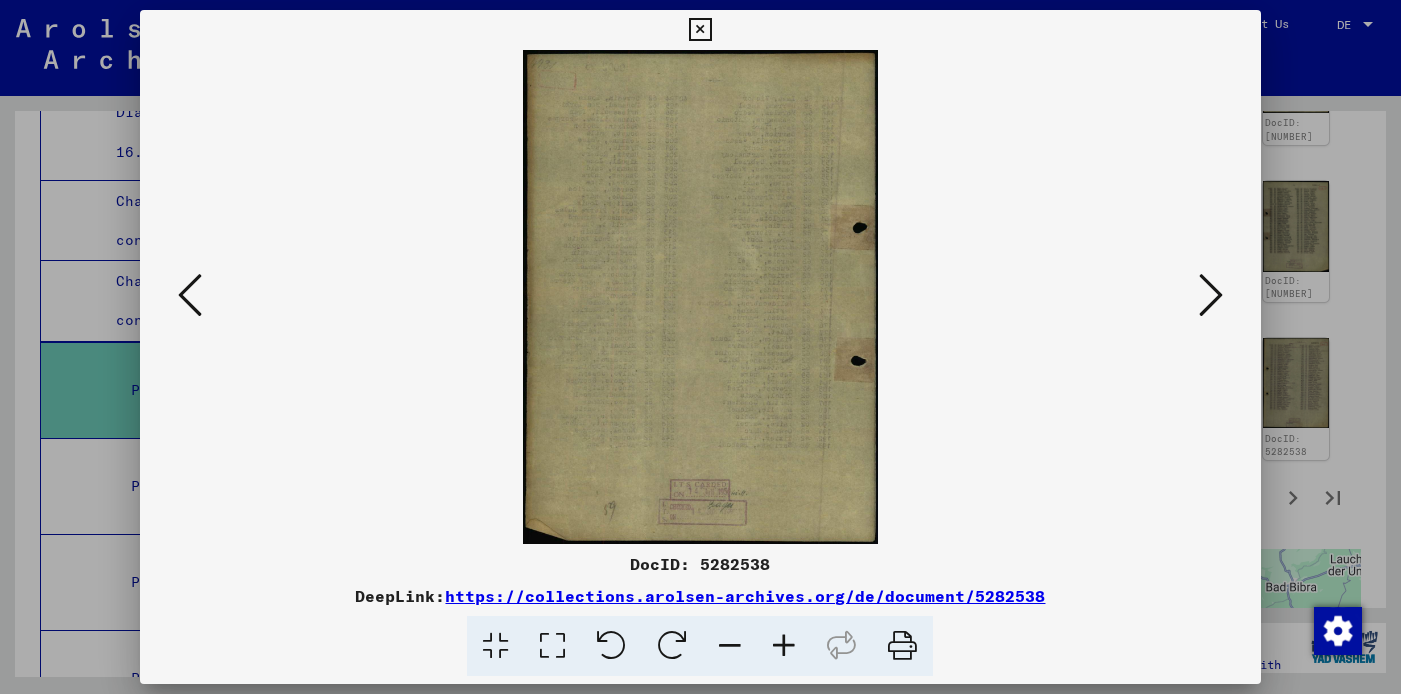 click at bounding box center (190, 295) 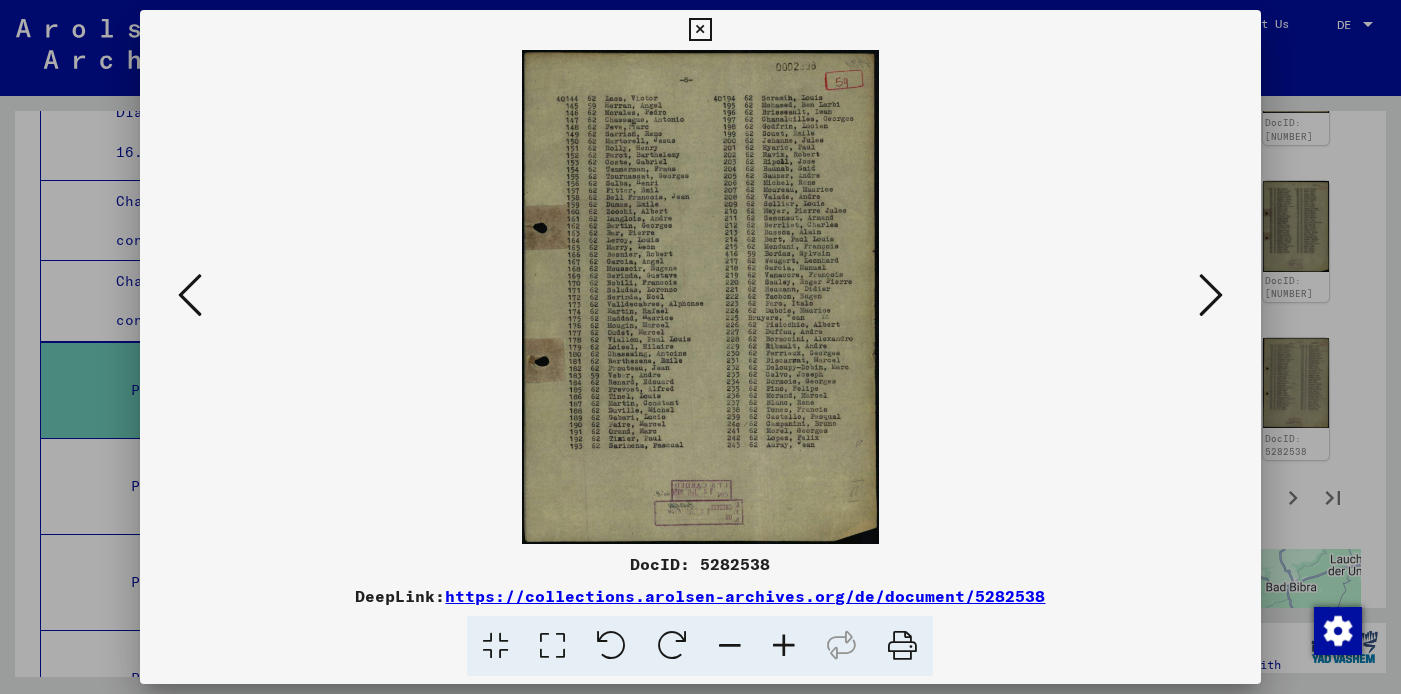 click at bounding box center (190, 295) 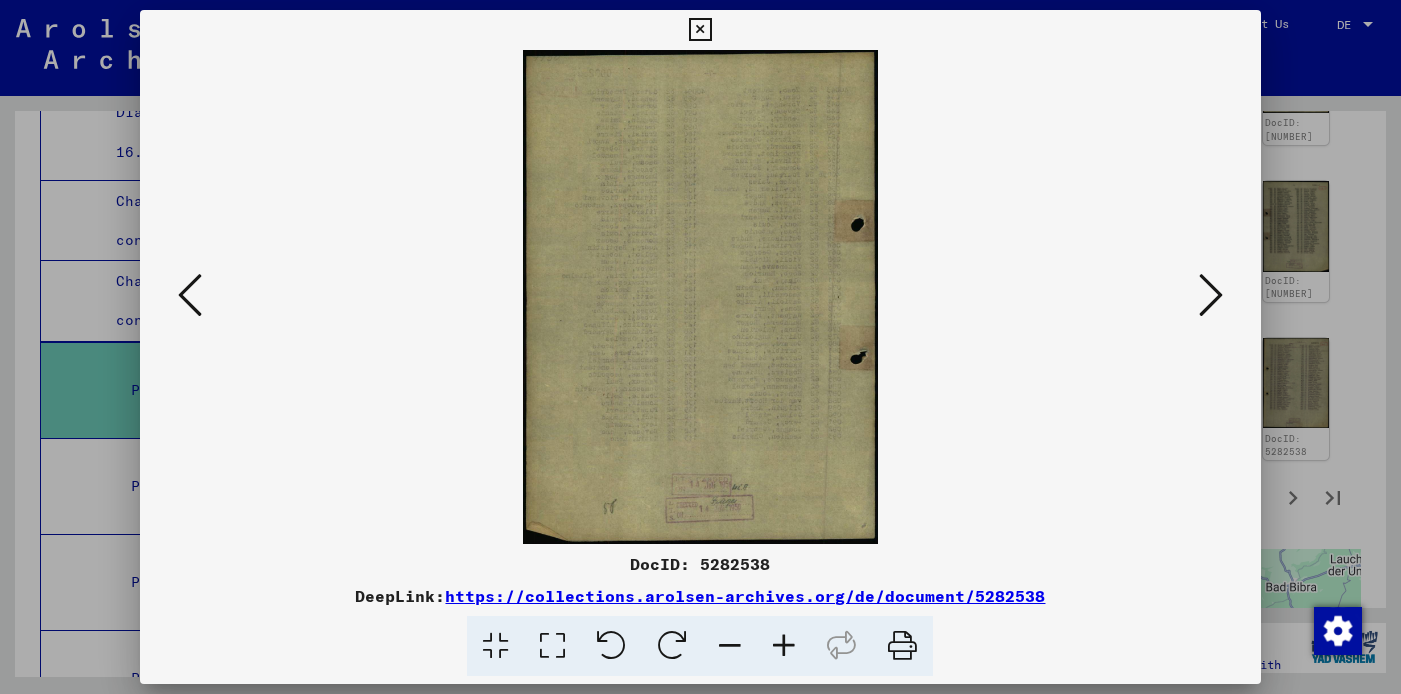 click at bounding box center (190, 295) 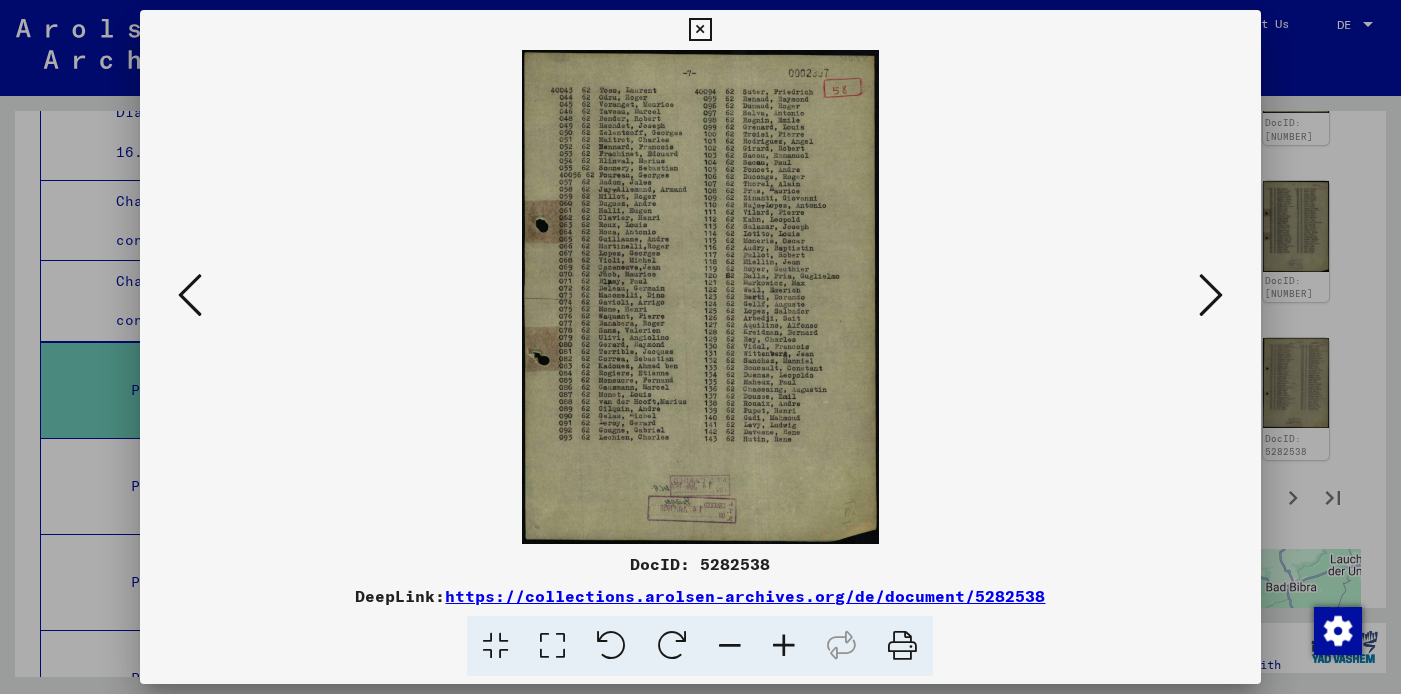 click at bounding box center (190, 295) 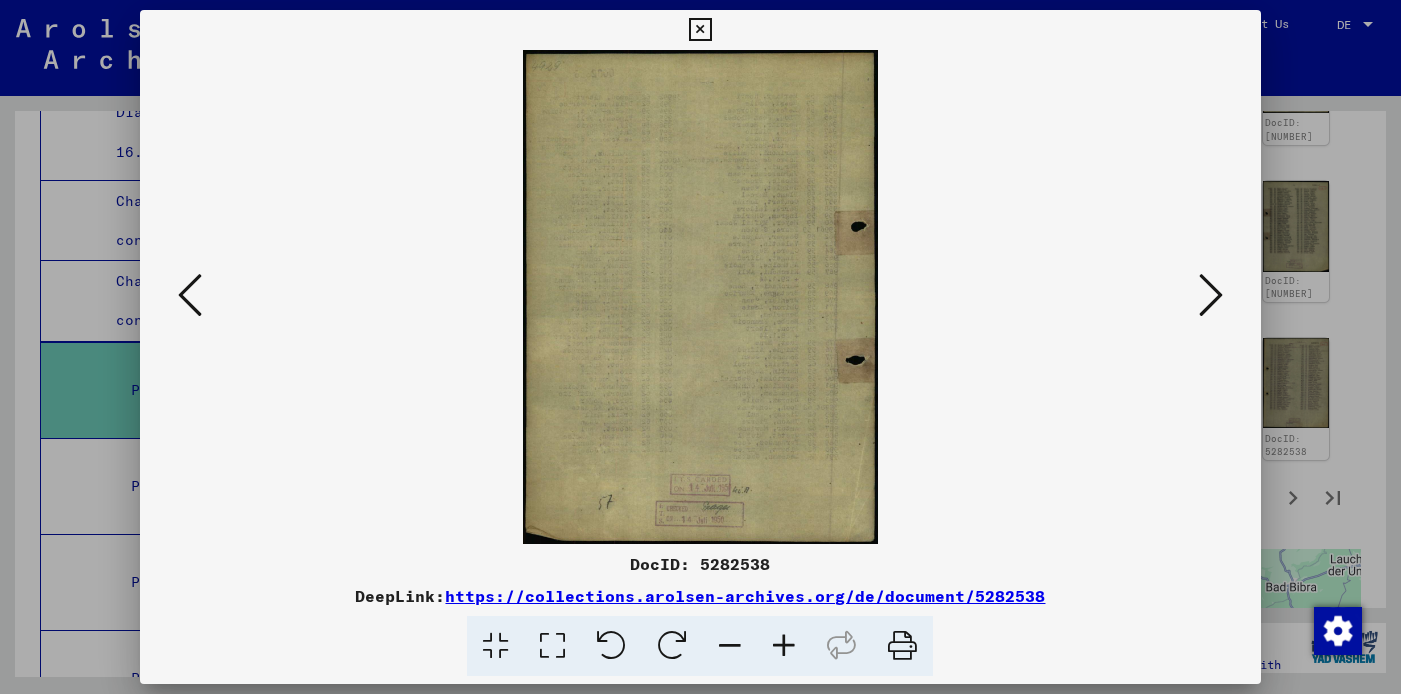 click at bounding box center [190, 295] 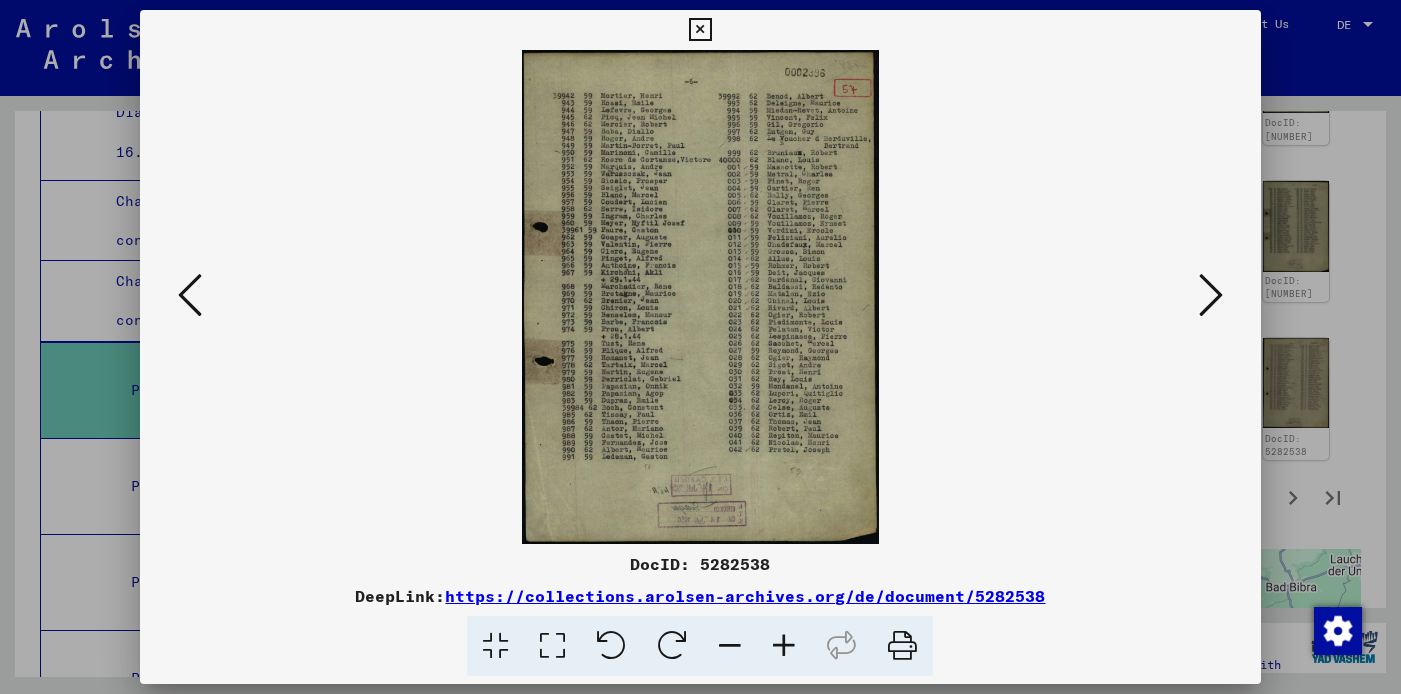 click at bounding box center (190, 295) 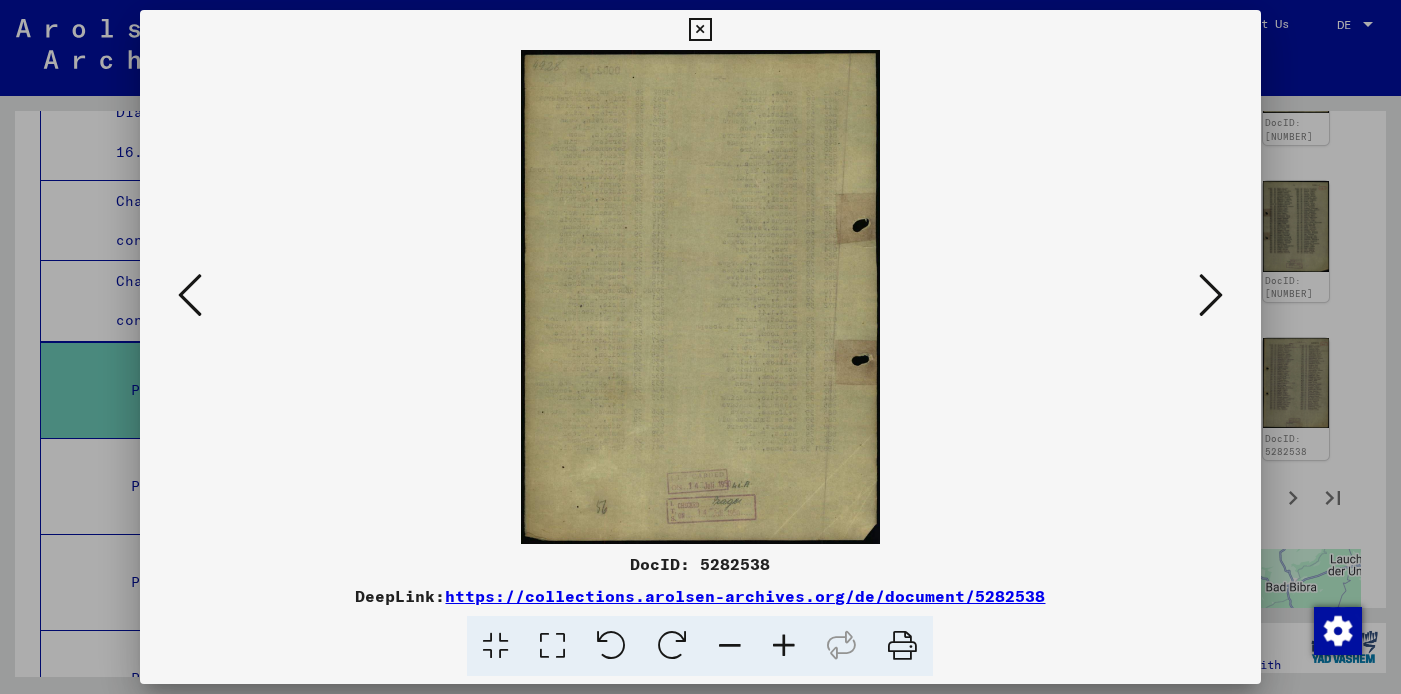 click at bounding box center [190, 295] 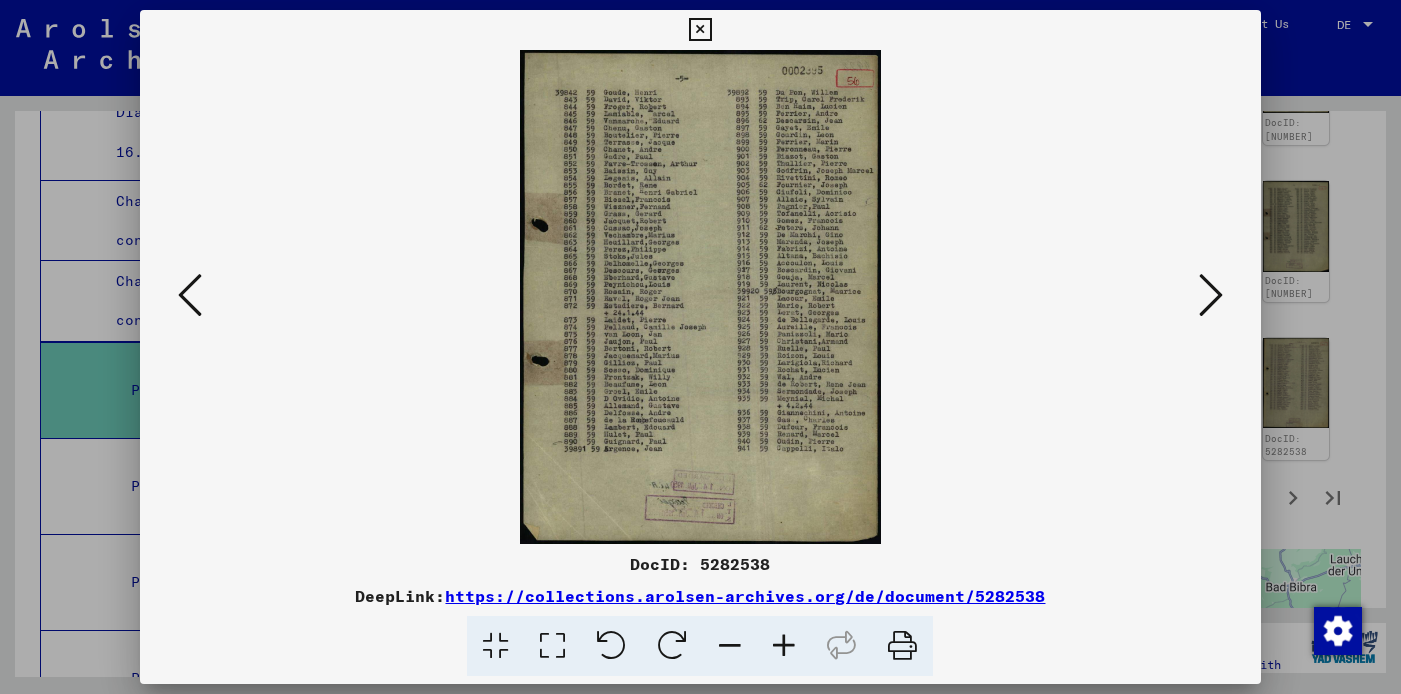 click at bounding box center (784, 646) 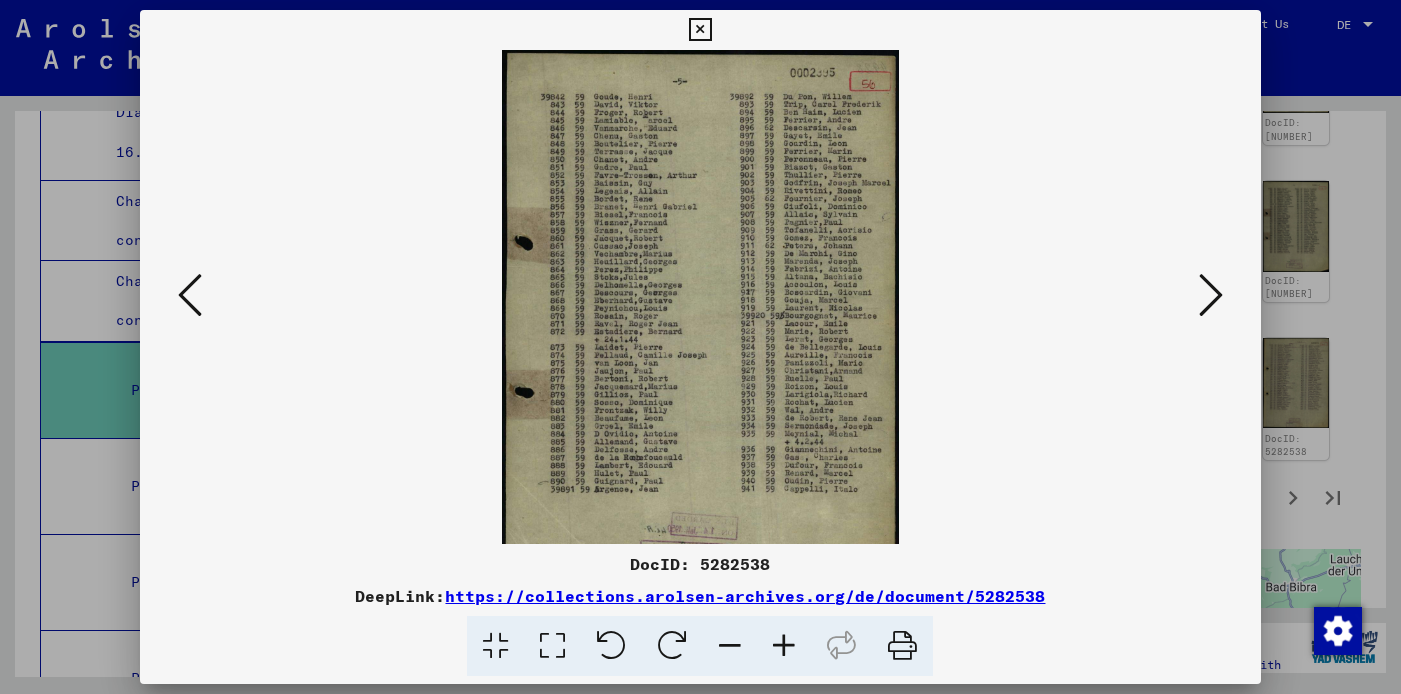 click at bounding box center [784, 646] 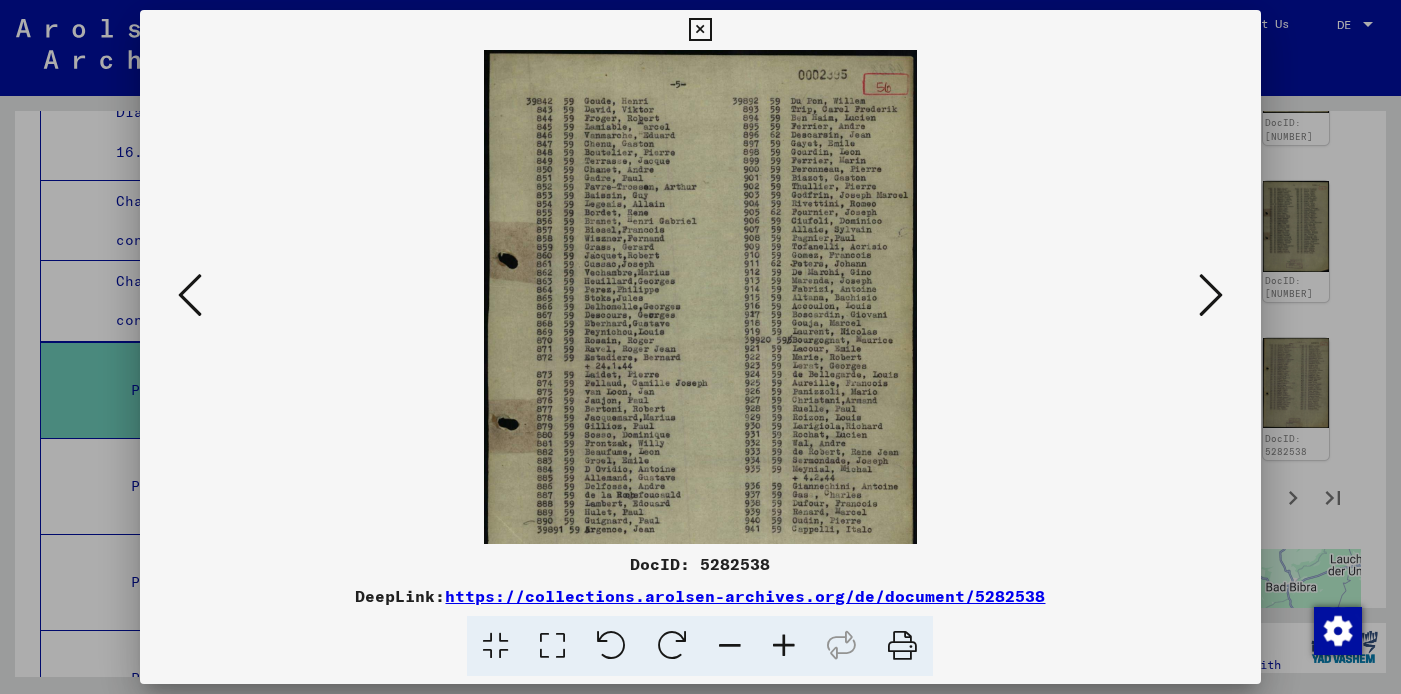 click at bounding box center (784, 646) 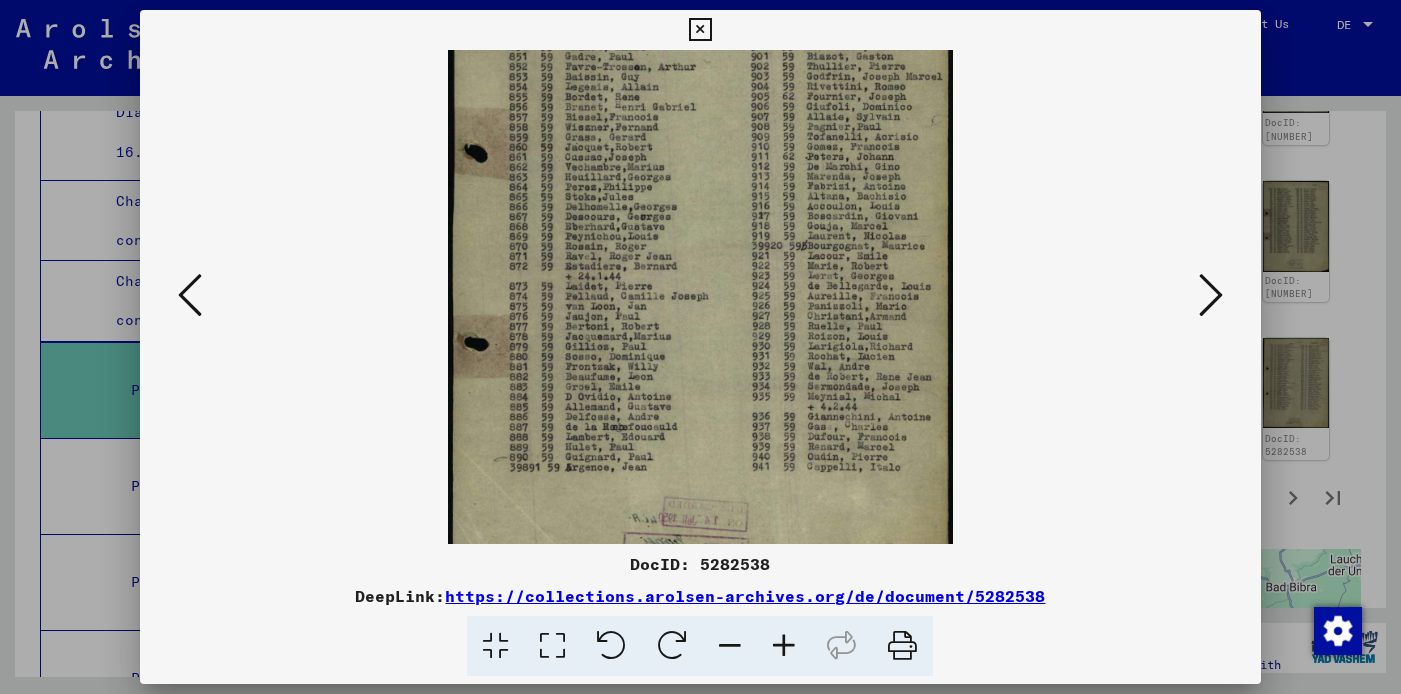 scroll, scrollTop: 145, scrollLeft: 0, axis: vertical 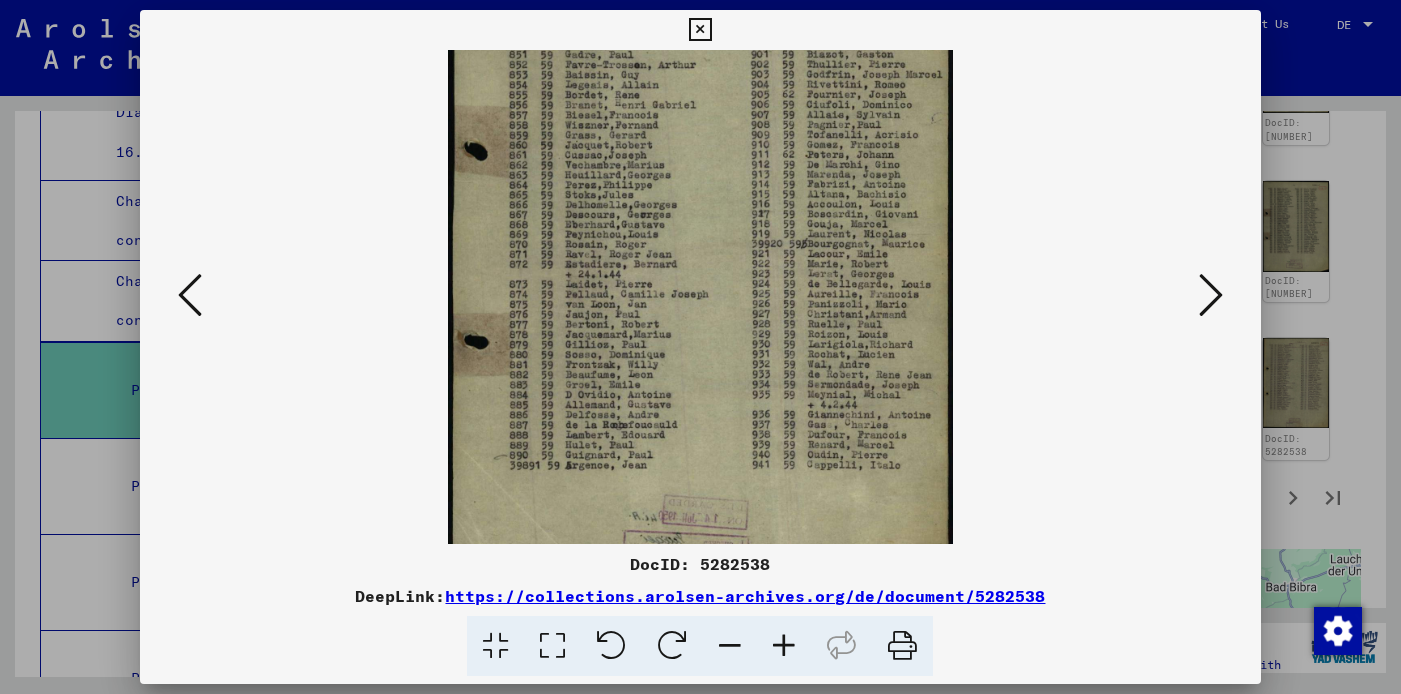 drag, startPoint x: 597, startPoint y: 358, endPoint x: 585, endPoint y: 212, distance: 146.49232 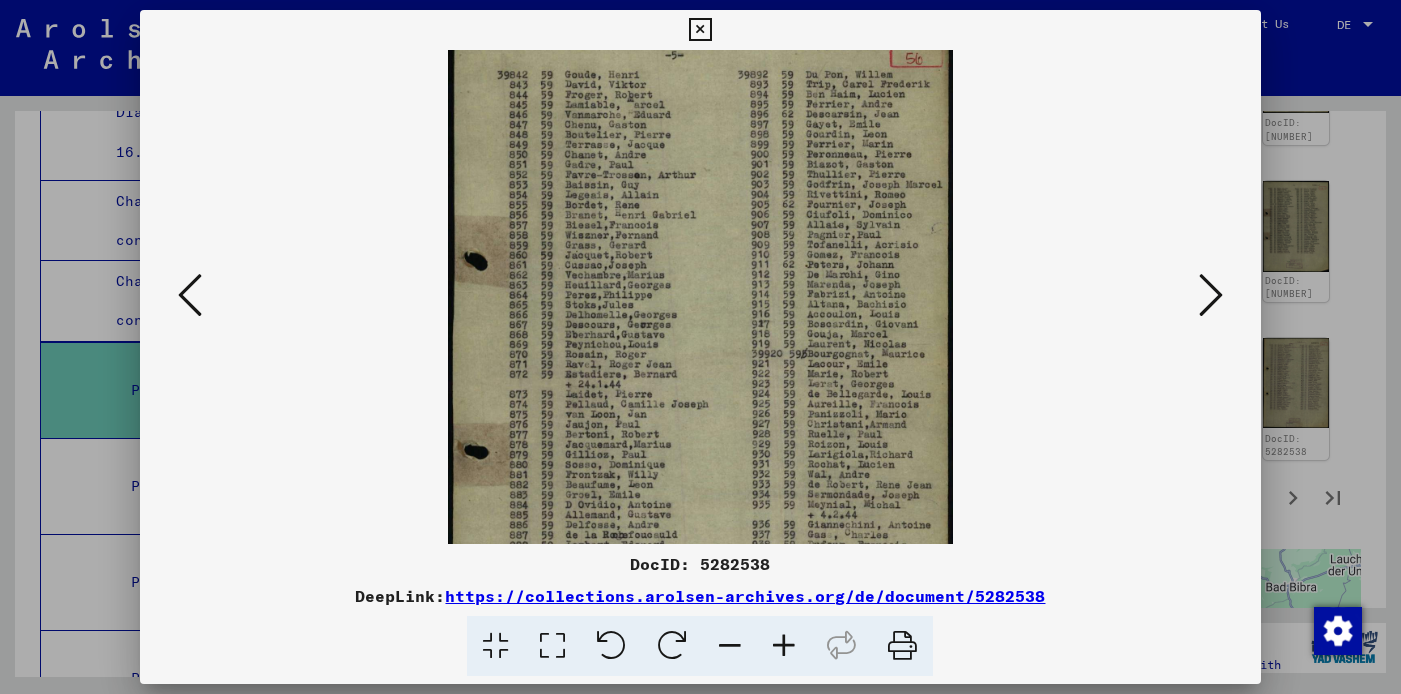 scroll, scrollTop: 34, scrollLeft: 0, axis: vertical 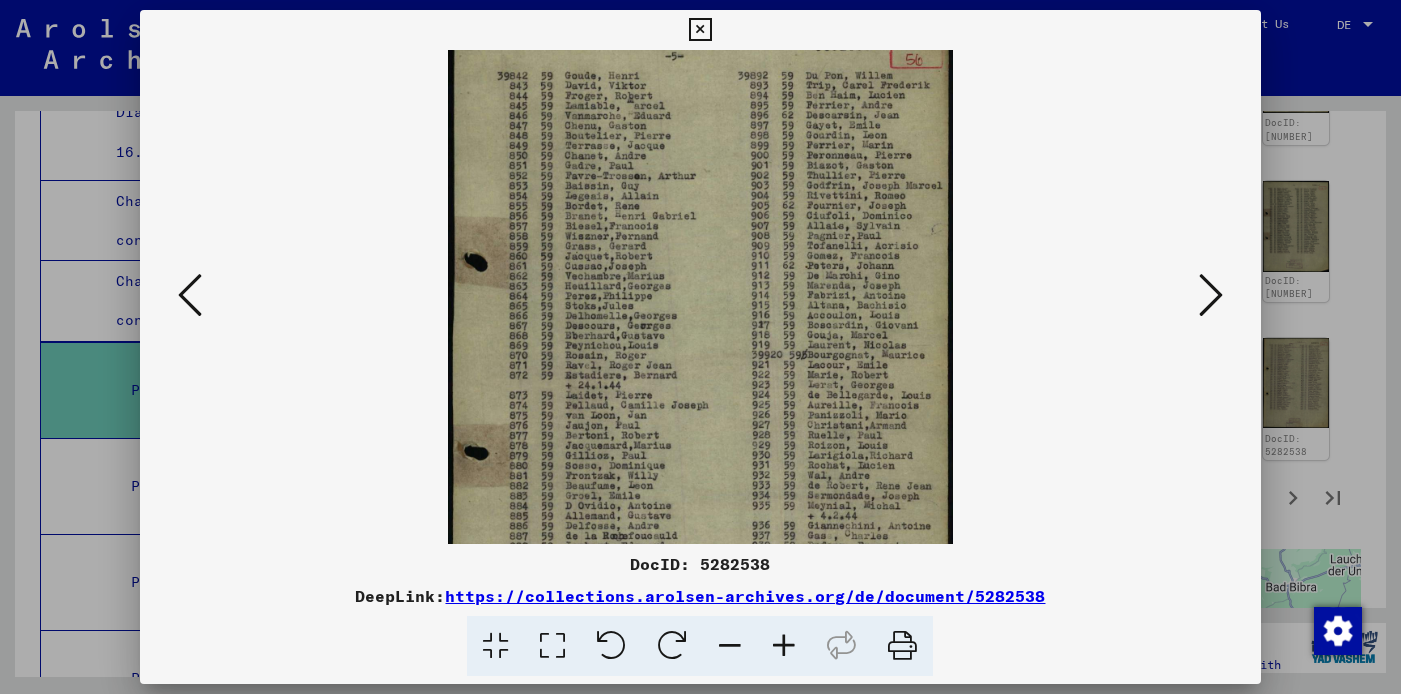 drag, startPoint x: 700, startPoint y: 163, endPoint x: 693, endPoint y: 275, distance: 112.21854 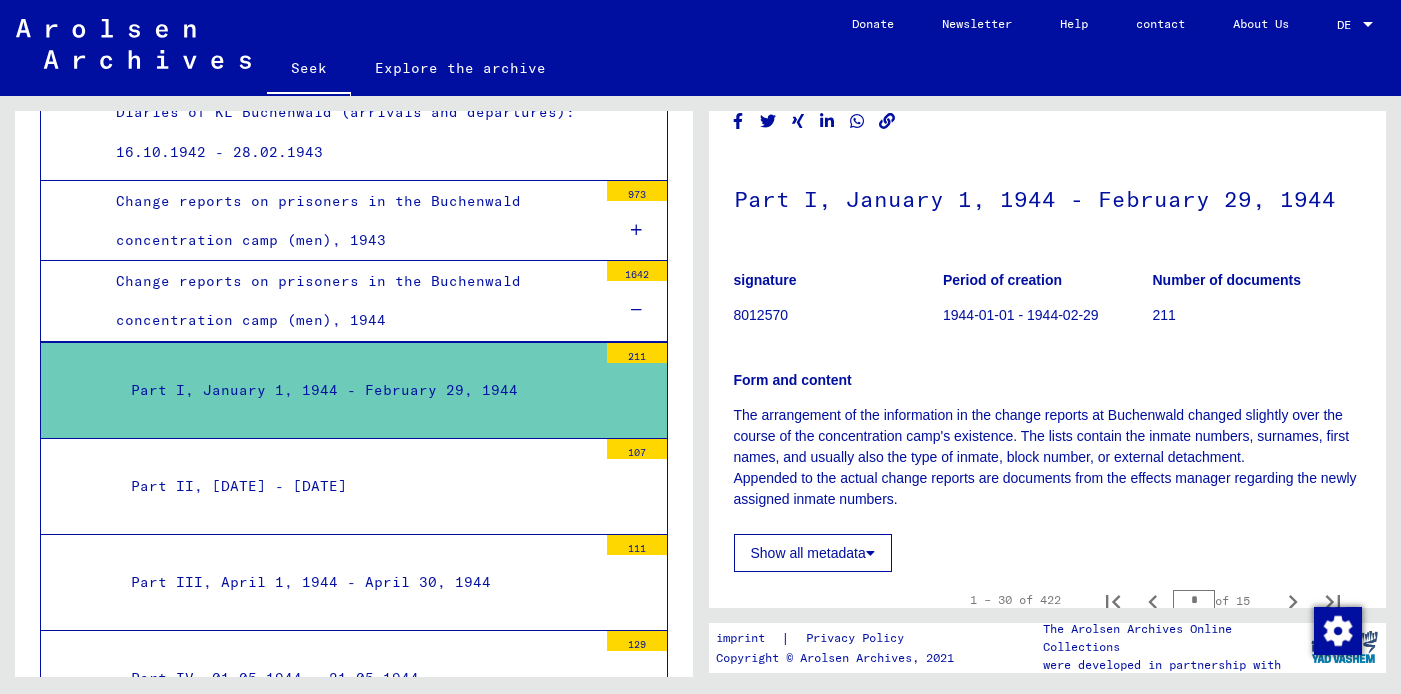 scroll, scrollTop: 47, scrollLeft: 0, axis: vertical 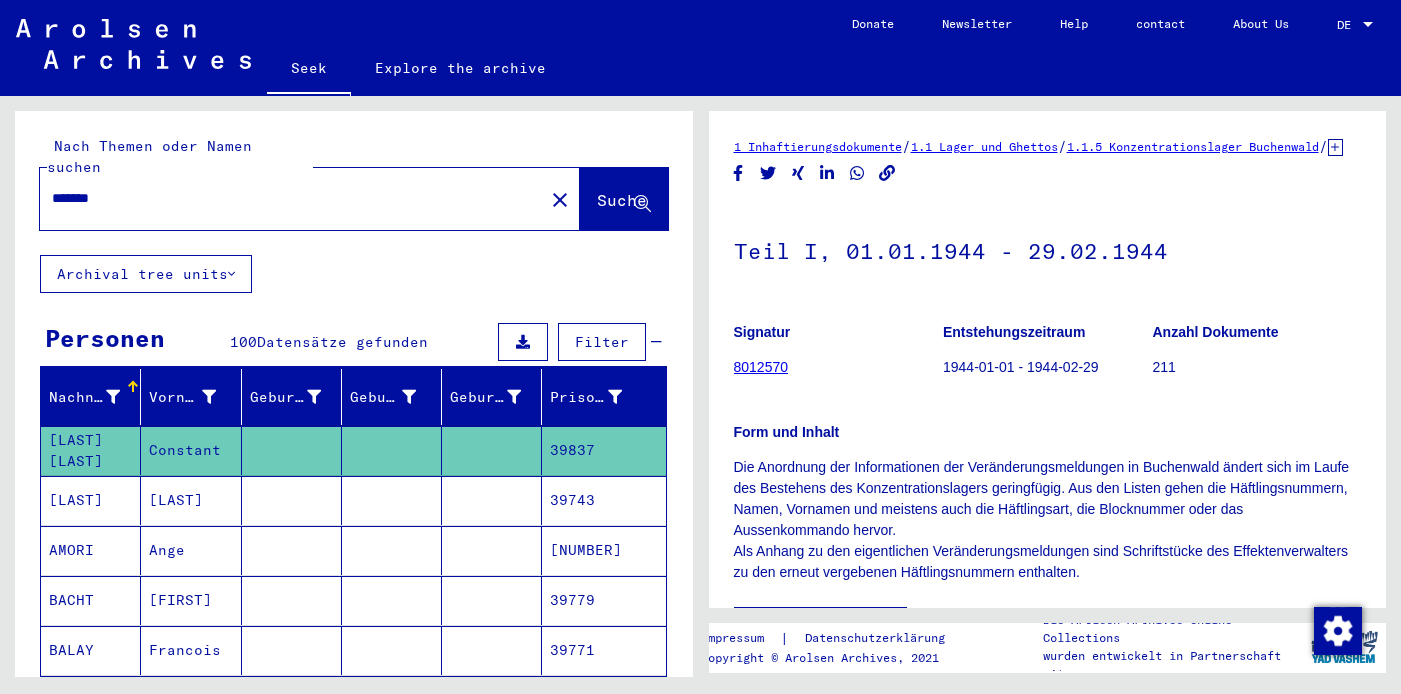 click on "*******" at bounding box center [292, 198] 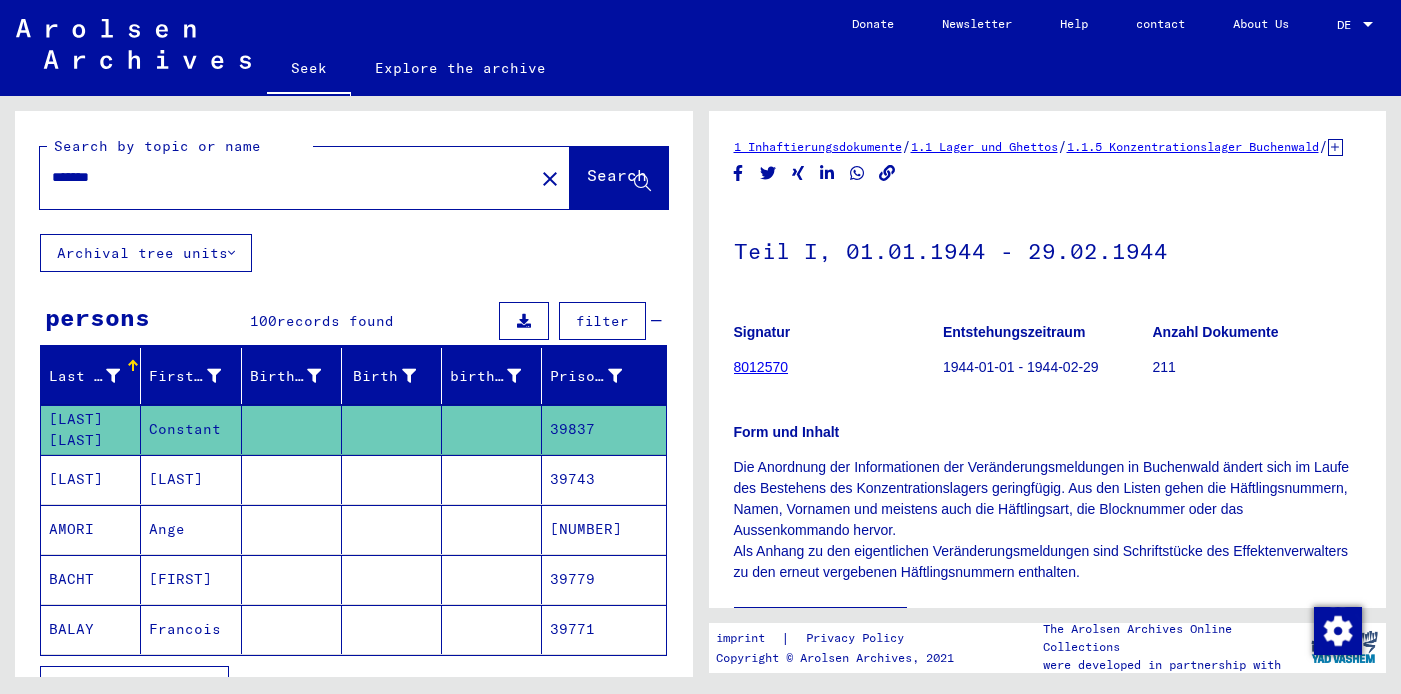 scroll, scrollTop: 0, scrollLeft: 0, axis: both 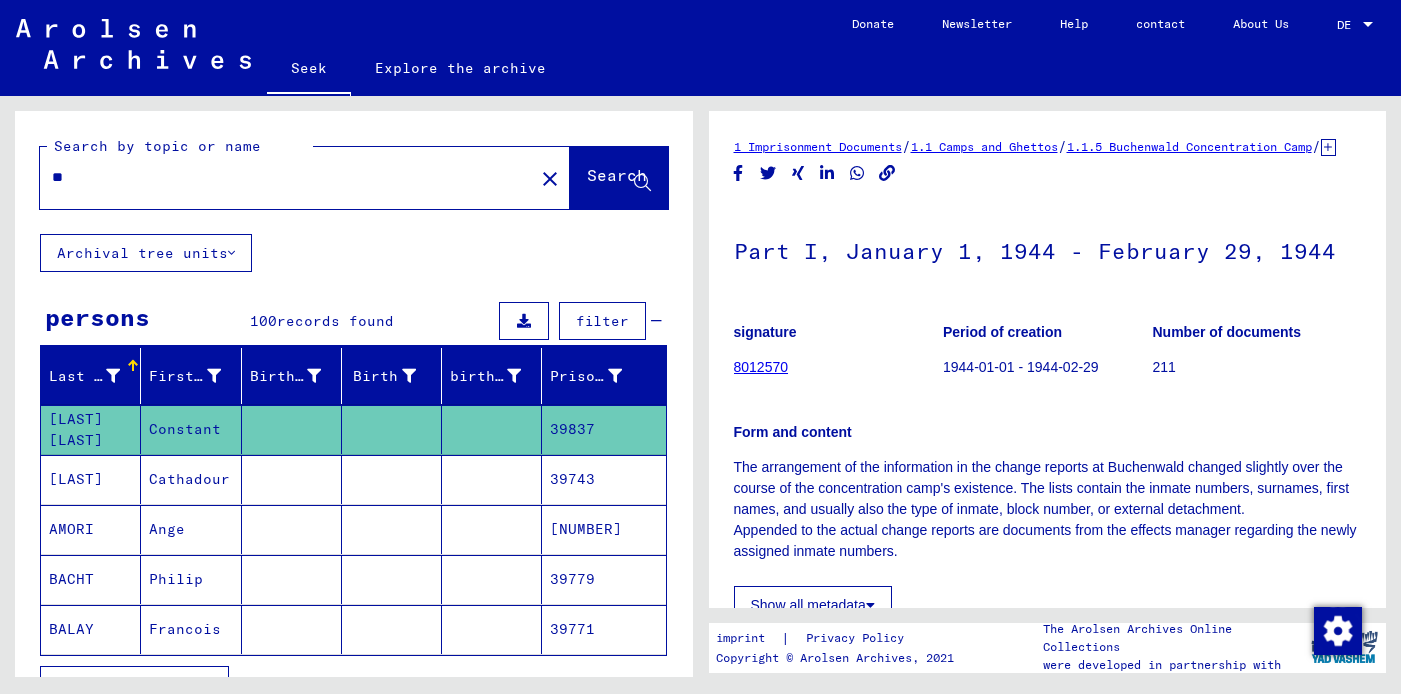 type on "*" 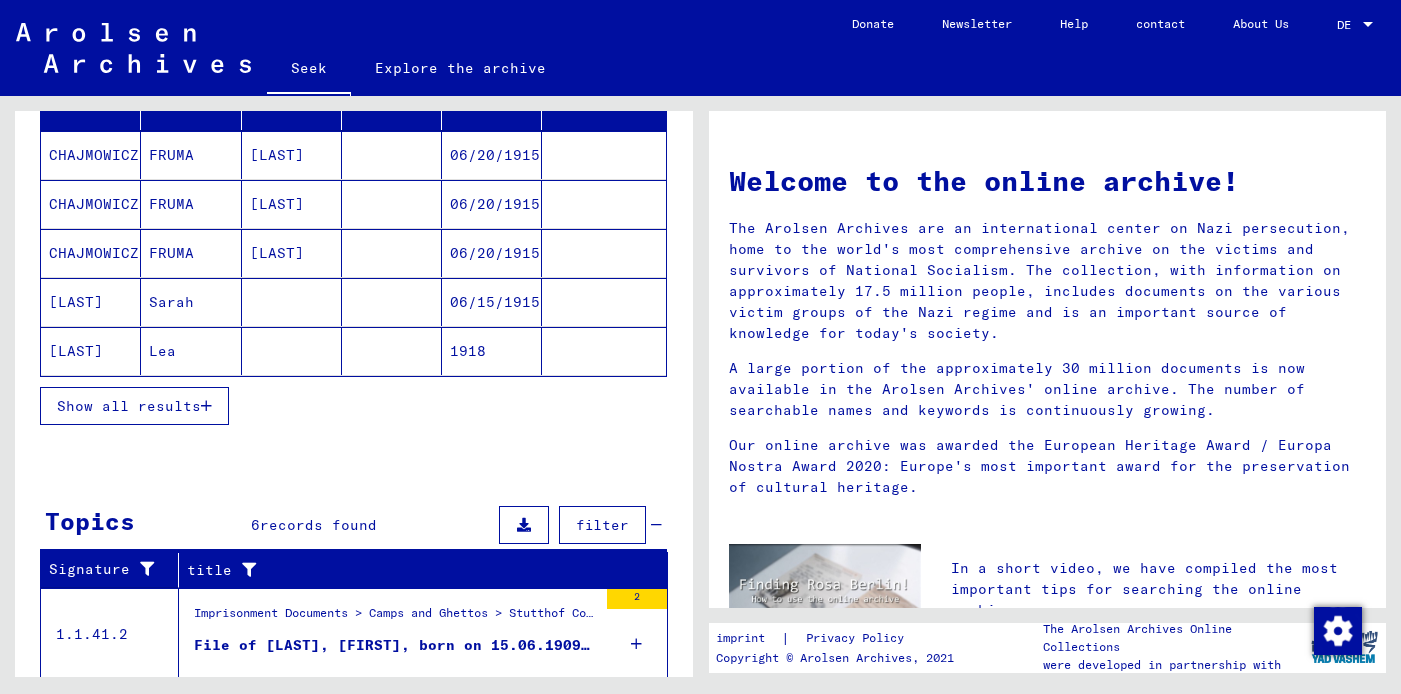 scroll, scrollTop: 271, scrollLeft: 0, axis: vertical 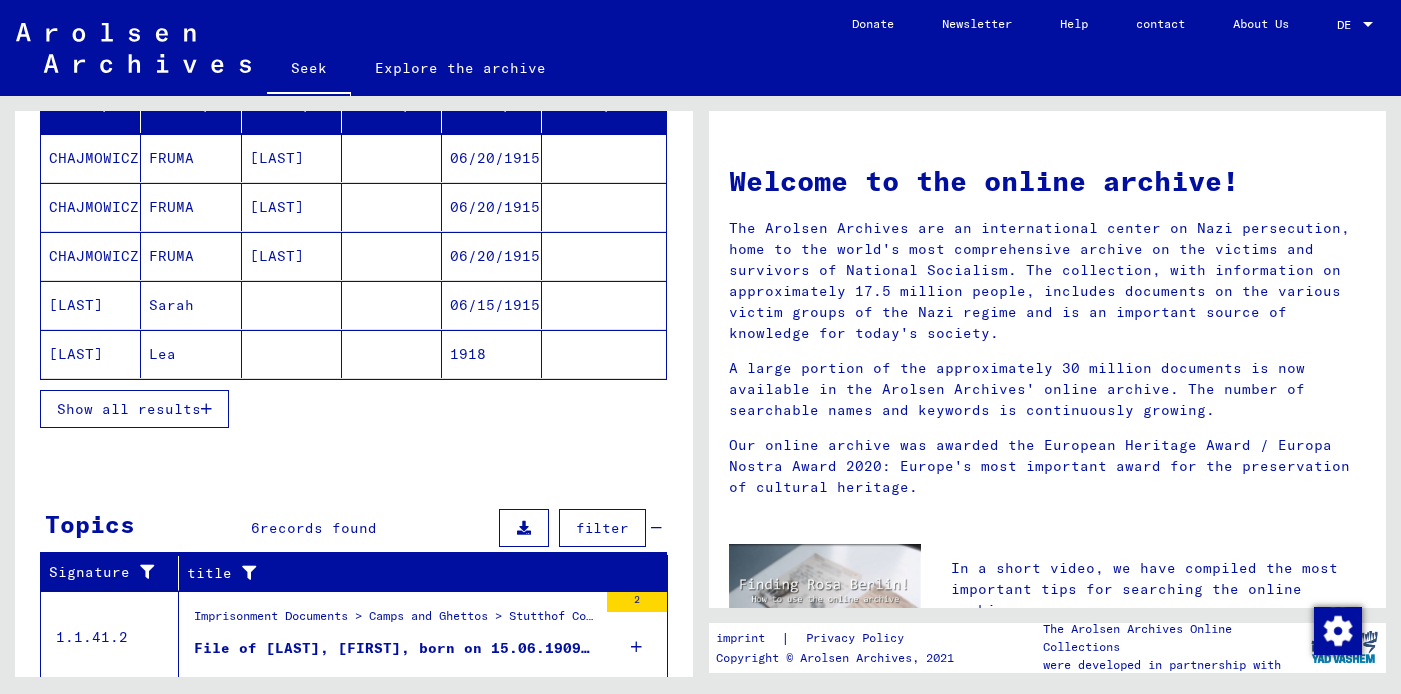 click on "Show all results" at bounding box center (134, 409) 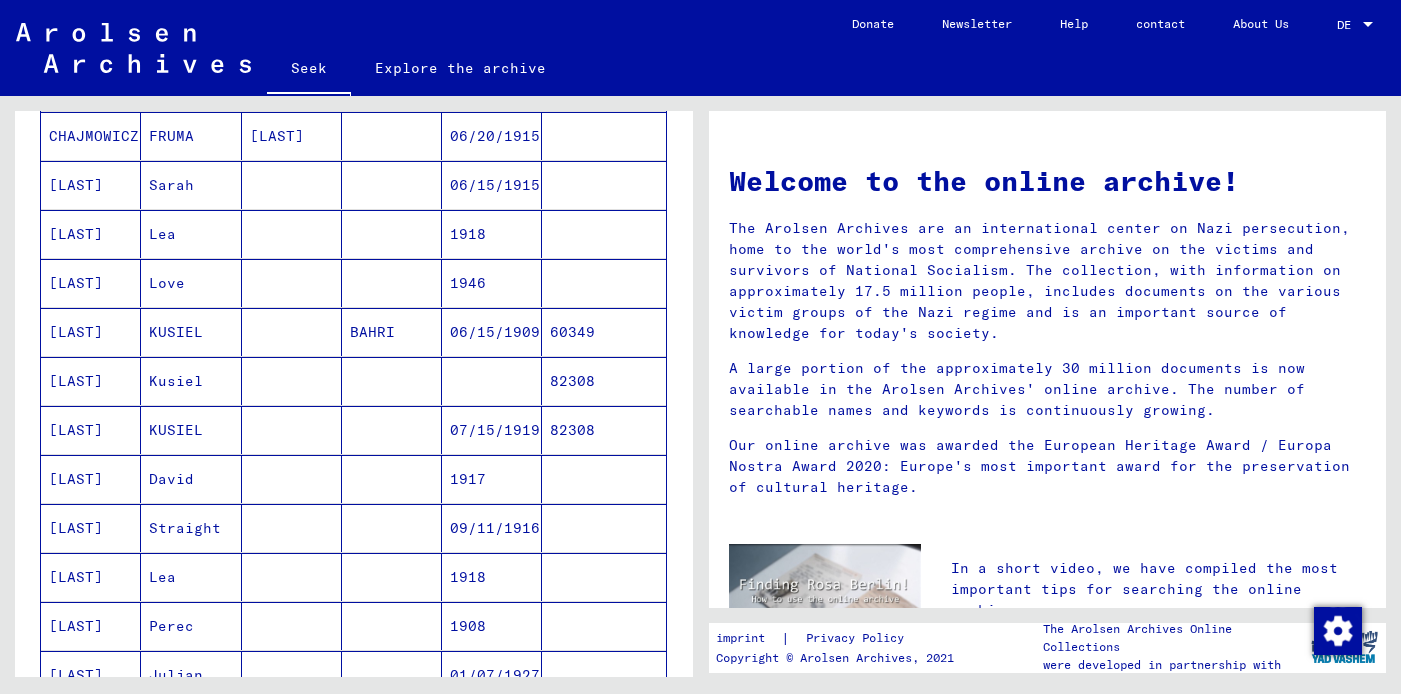 scroll, scrollTop: 351, scrollLeft: 0, axis: vertical 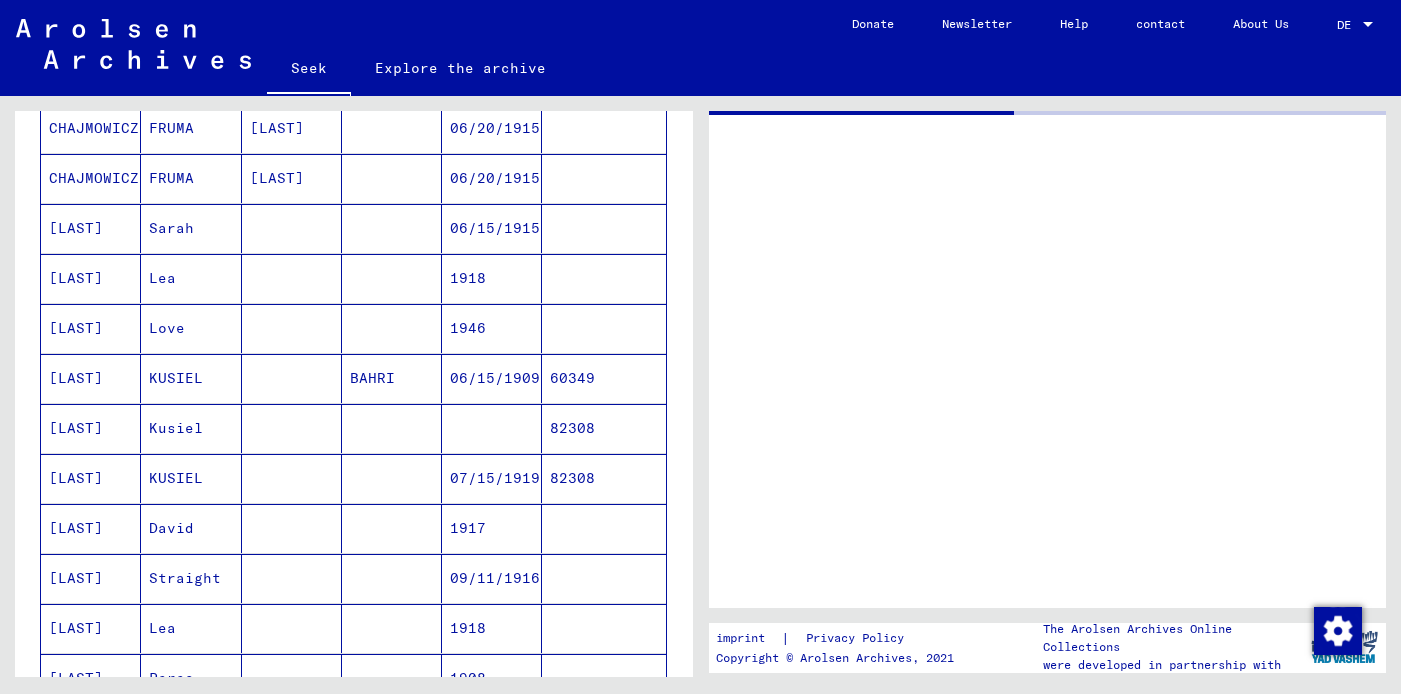 type on "*******" 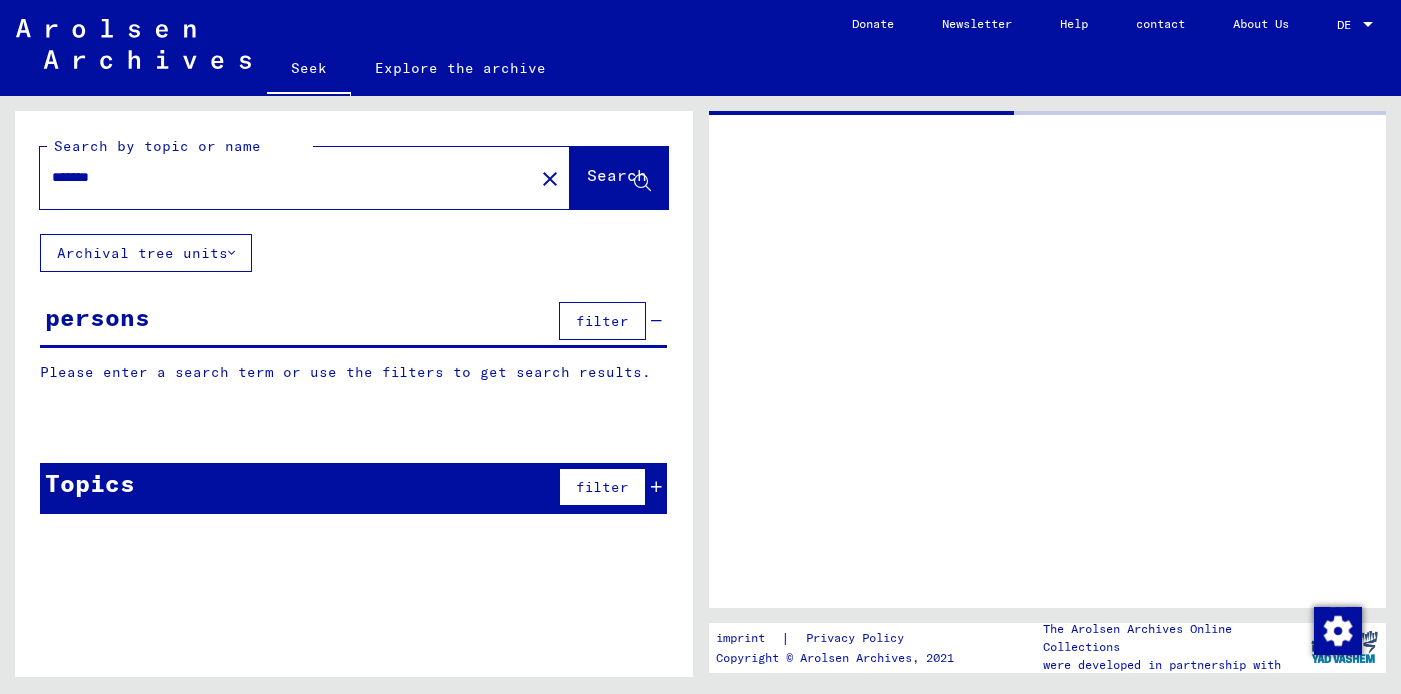 scroll, scrollTop: 0, scrollLeft: 0, axis: both 